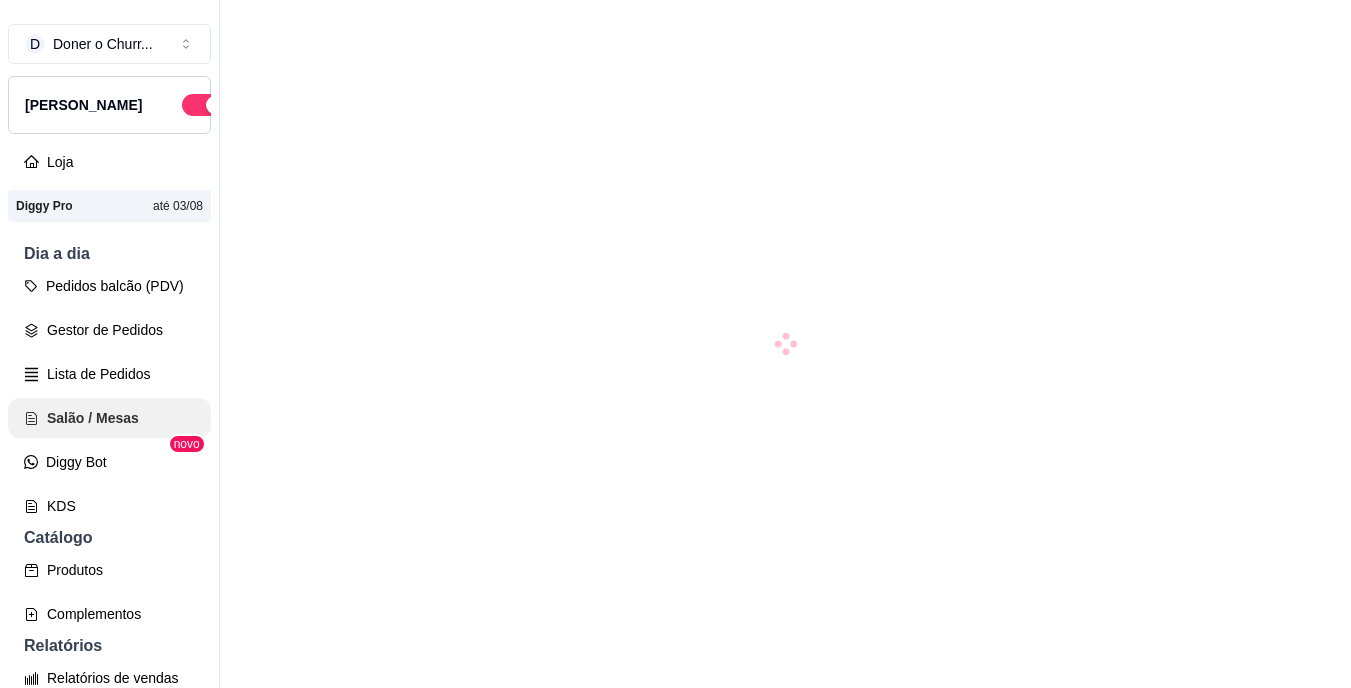 scroll, scrollTop: 0, scrollLeft: 0, axis: both 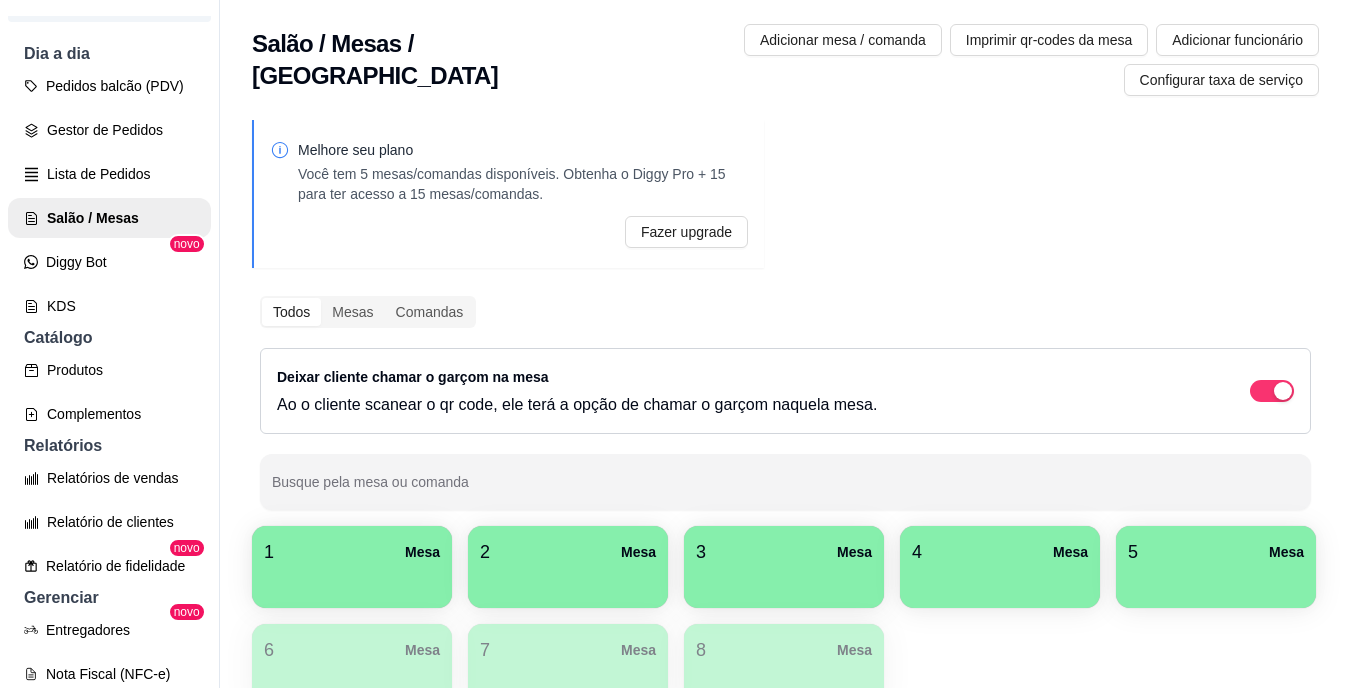 click at bounding box center [352, 581] 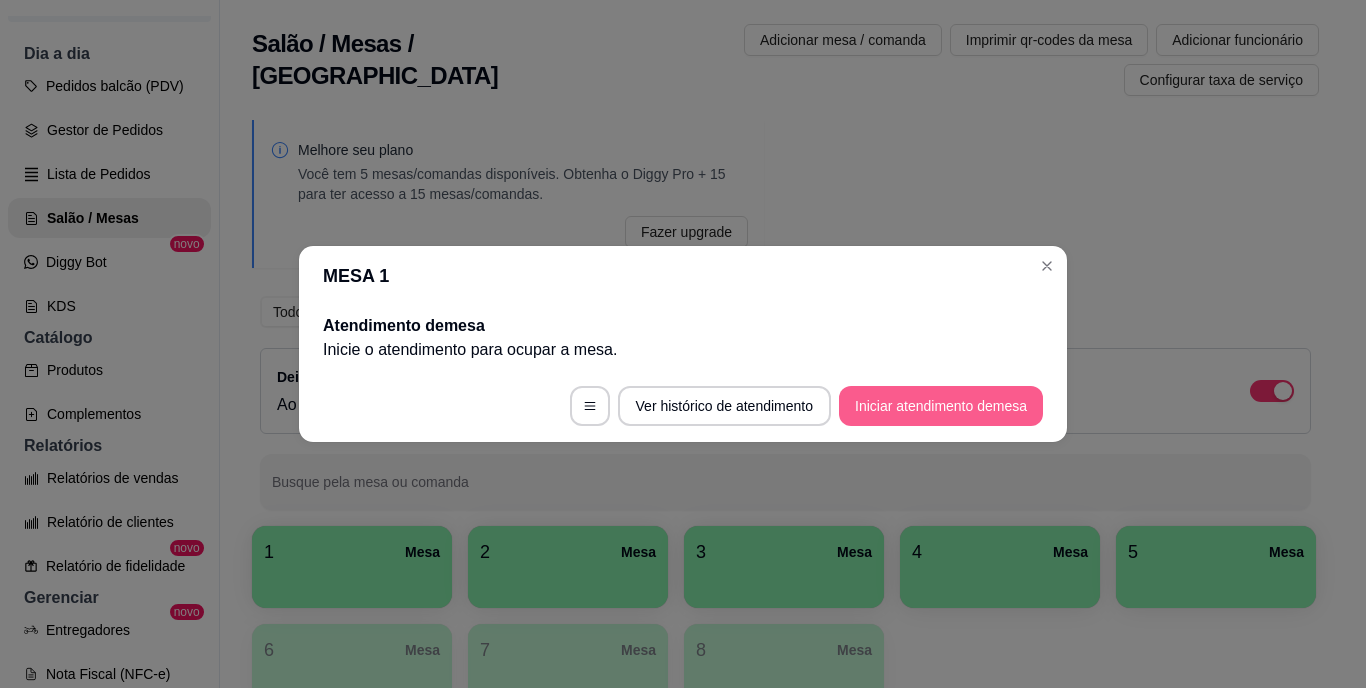 click on "Iniciar atendimento de  mesa" at bounding box center (941, 406) 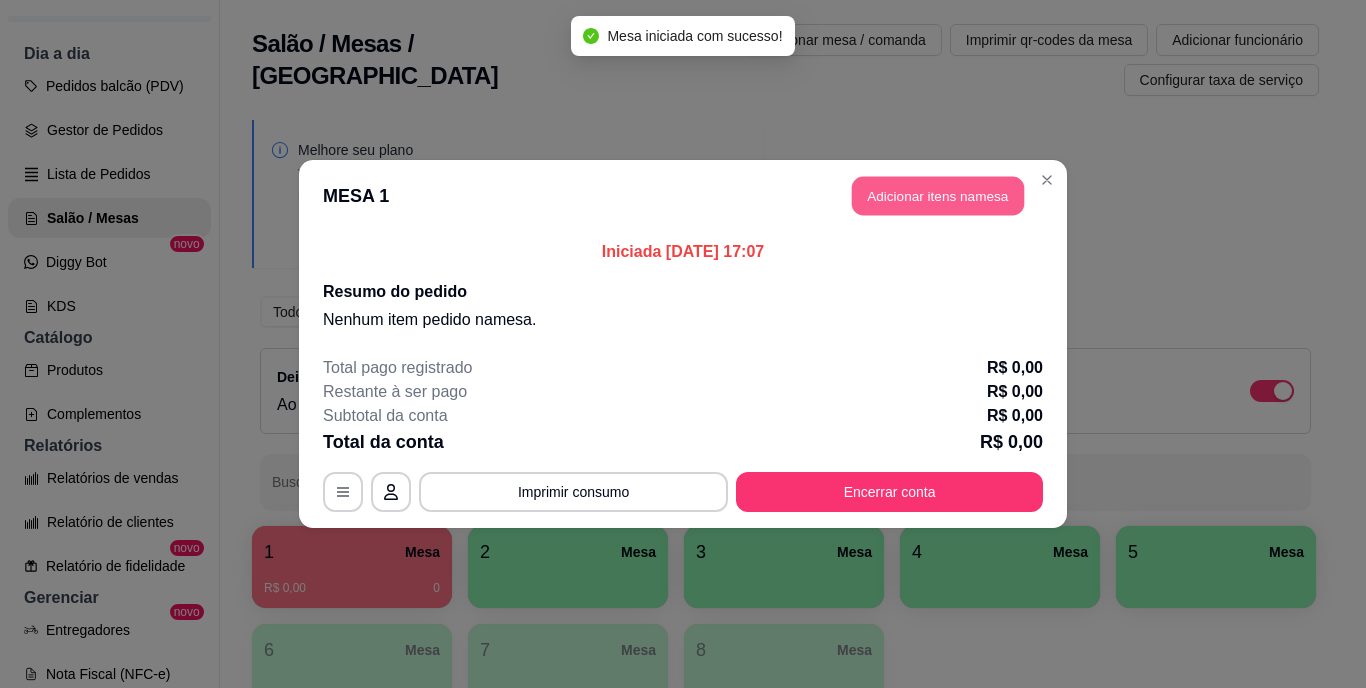 click on "Adicionar itens na  mesa" at bounding box center (938, 196) 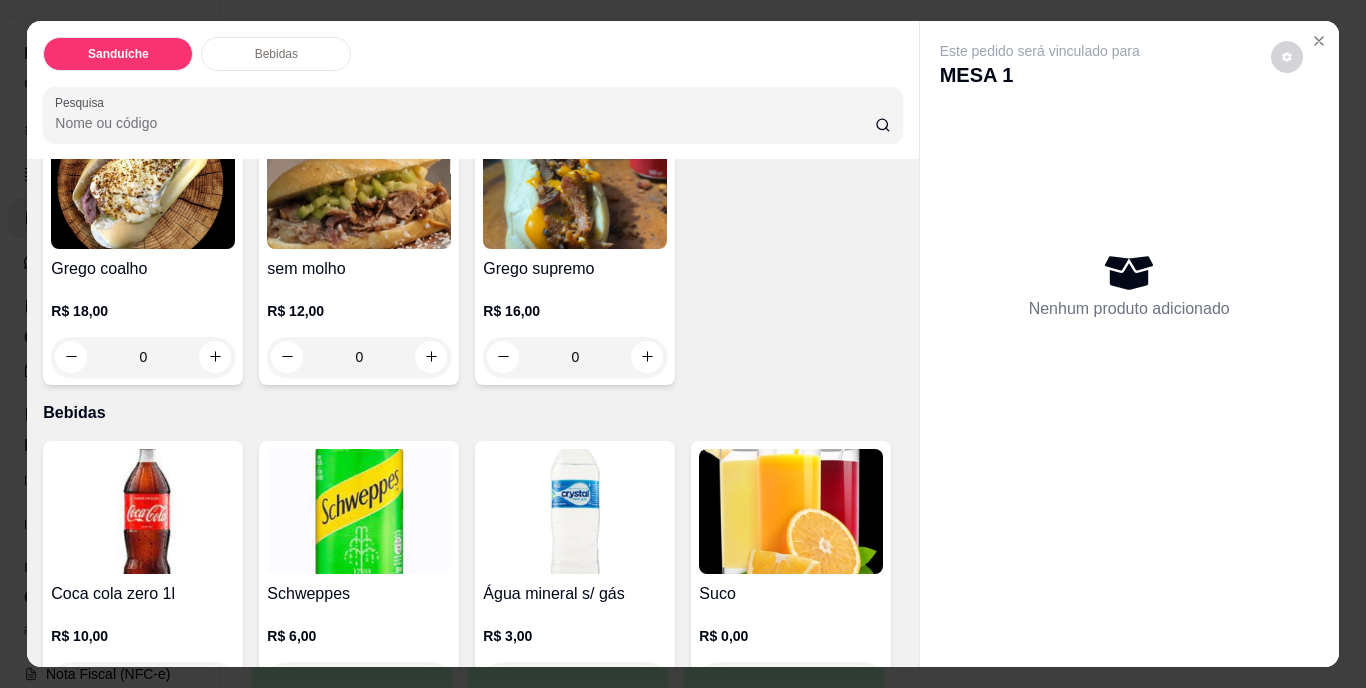 scroll, scrollTop: 500, scrollLeft: 0, axis: vertical 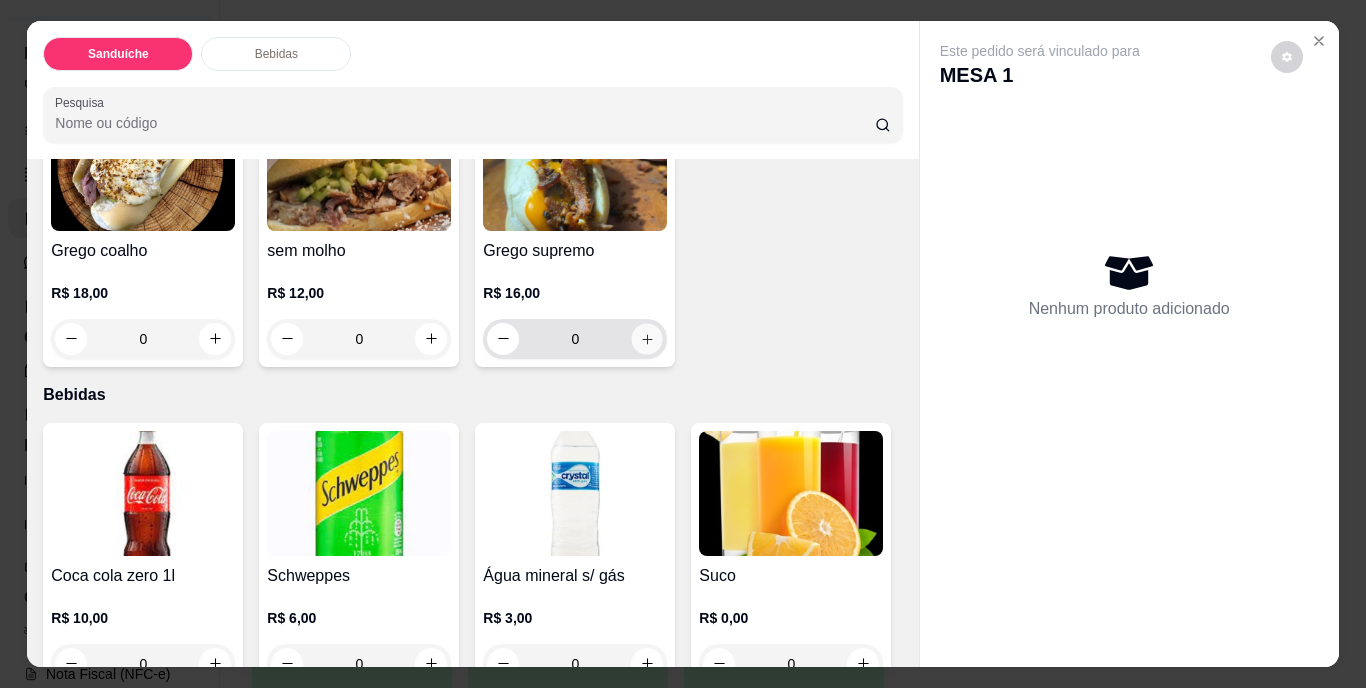 click 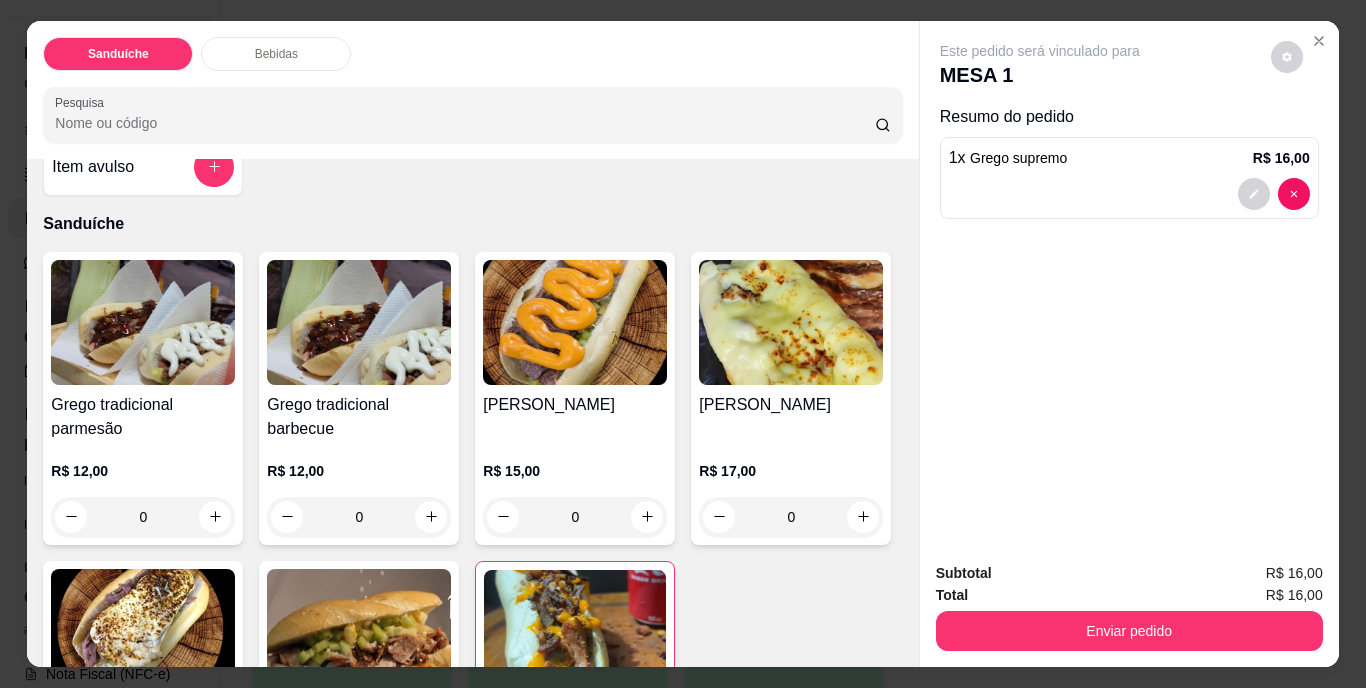 scroll, scrollTop: 200, scrollLeft: 0, axis: vertical 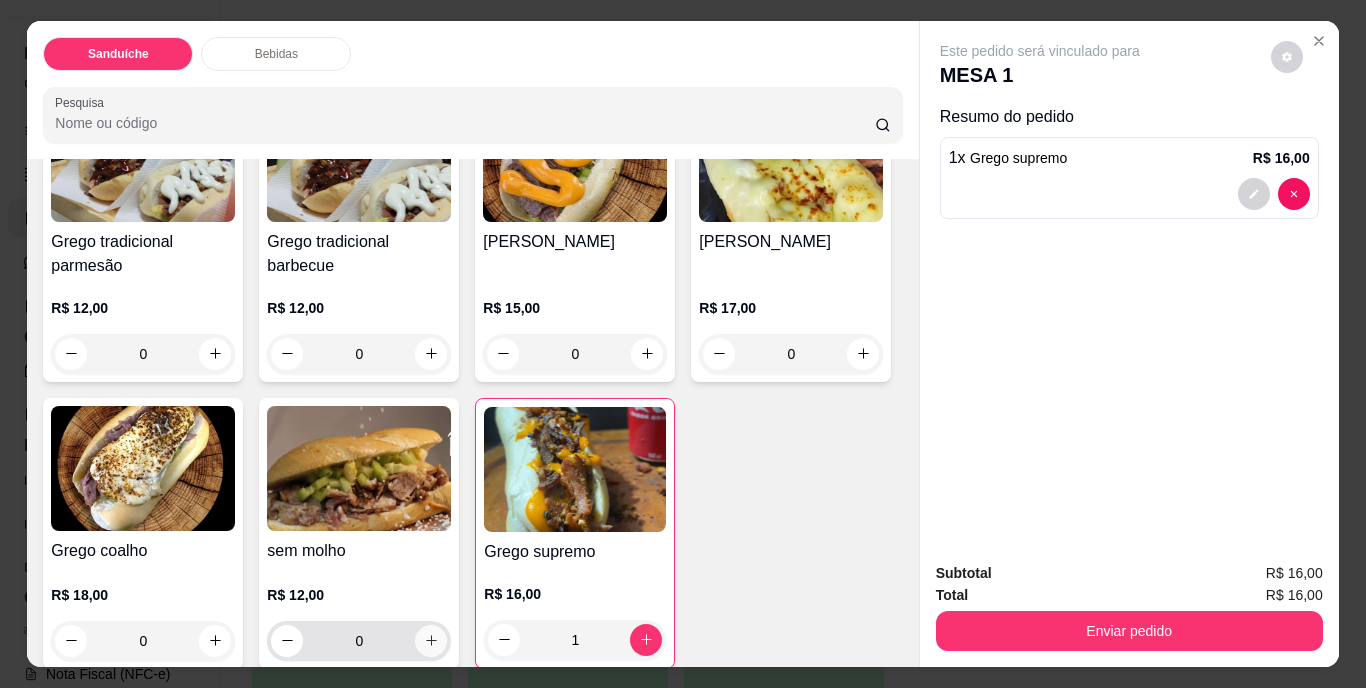 click 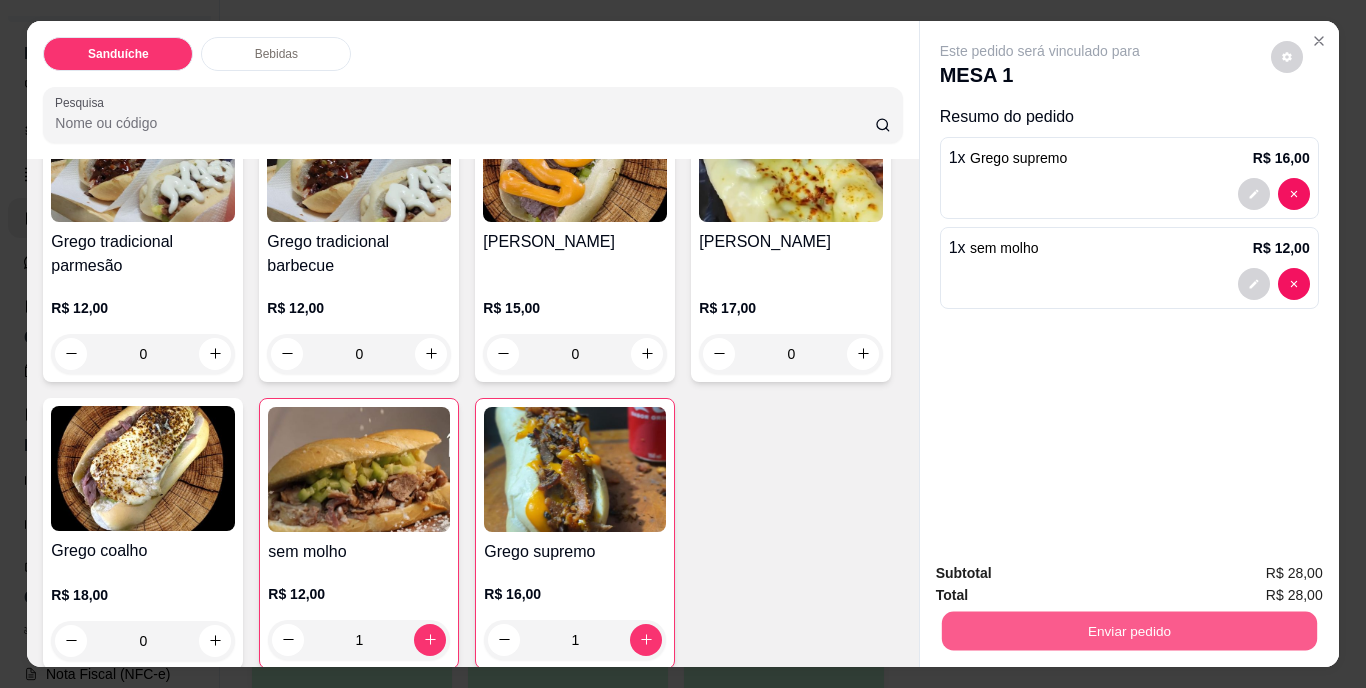 click on "Enviar pedido" at bounding box center [1128, 631] 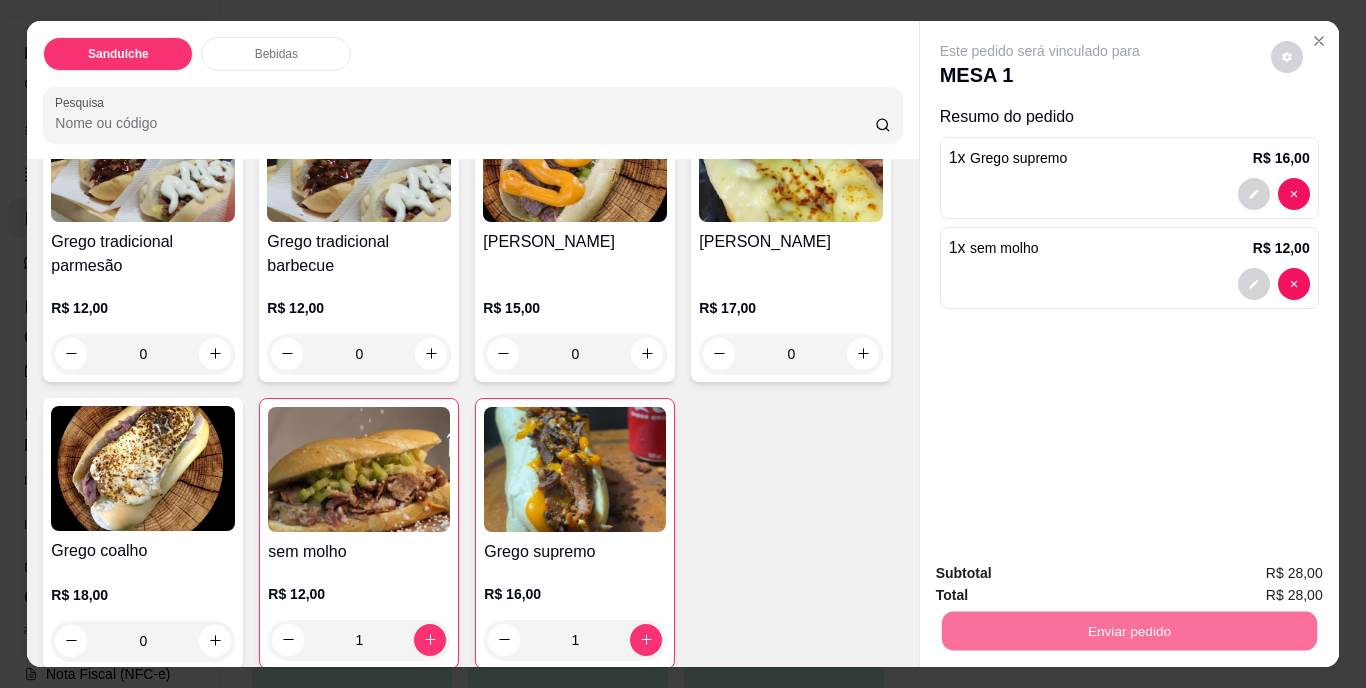 click on "Não registrar e enviar pedido" at bounding box center [1063, 574] 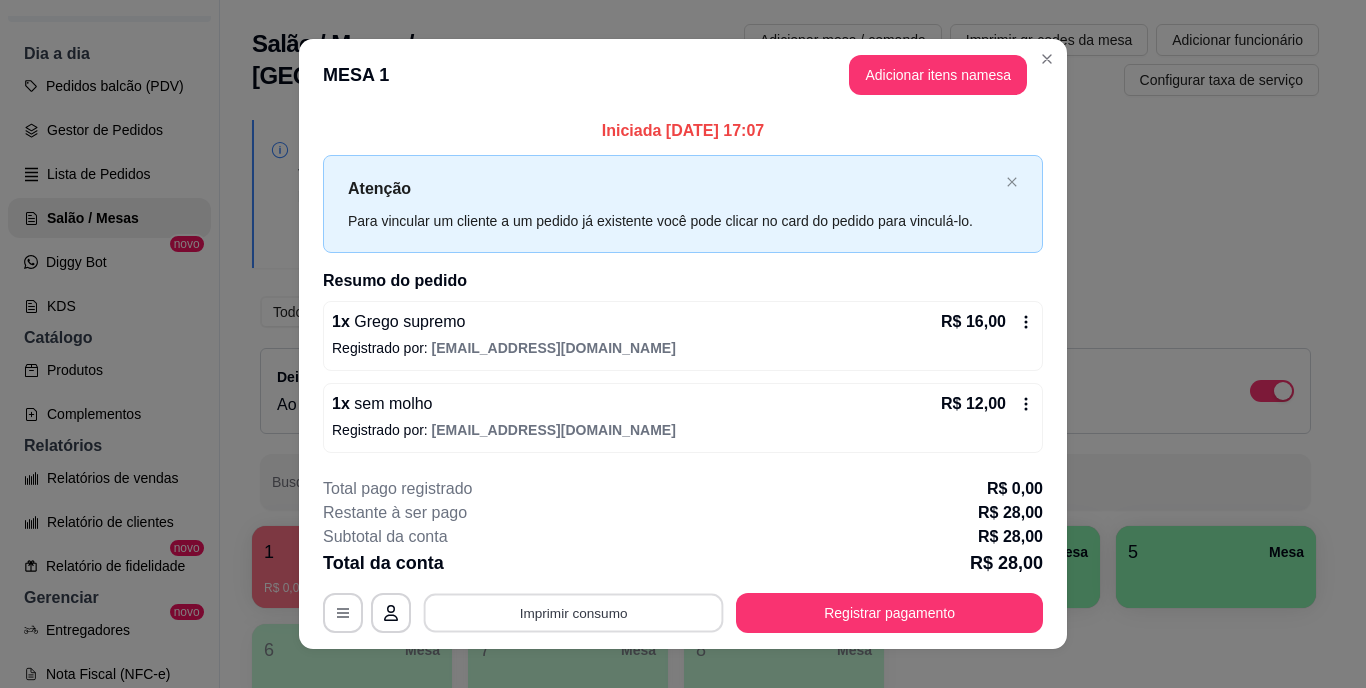 click on "Imprimir consumo" at bounding box center (574, 612) 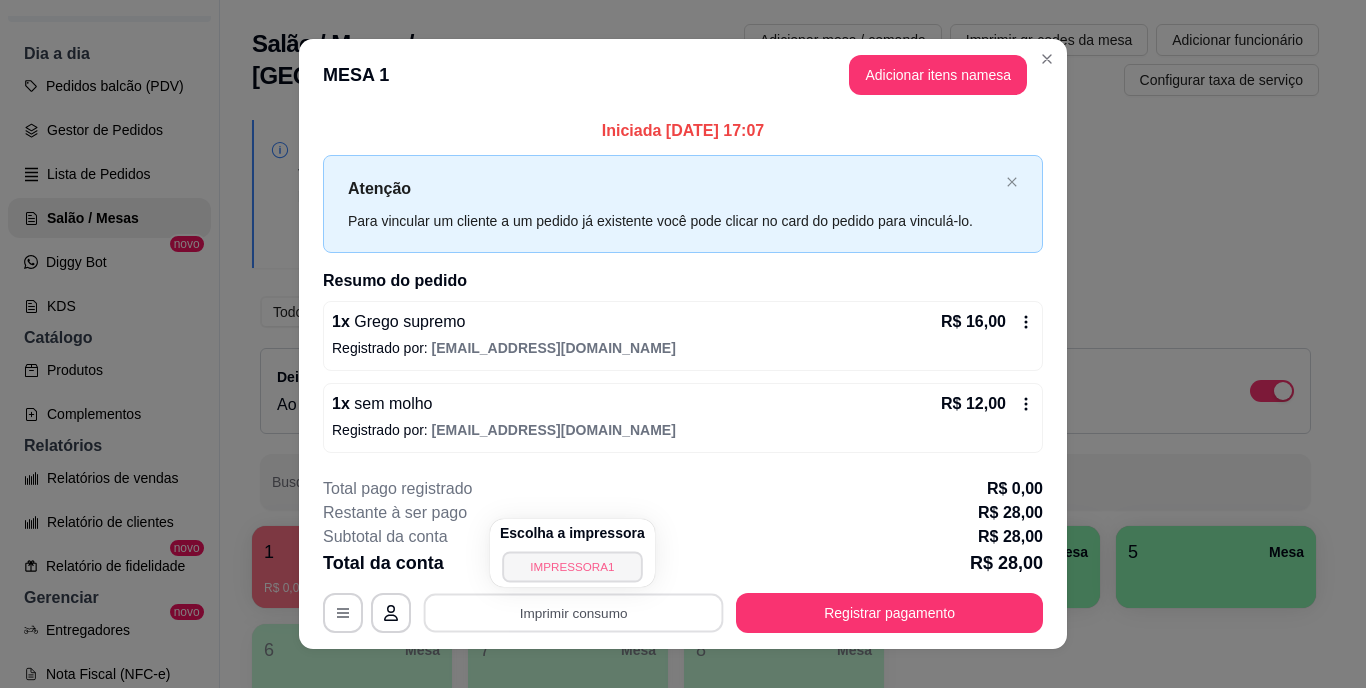 click on "IMPRESSORA1" at bounding box center [572, 566] 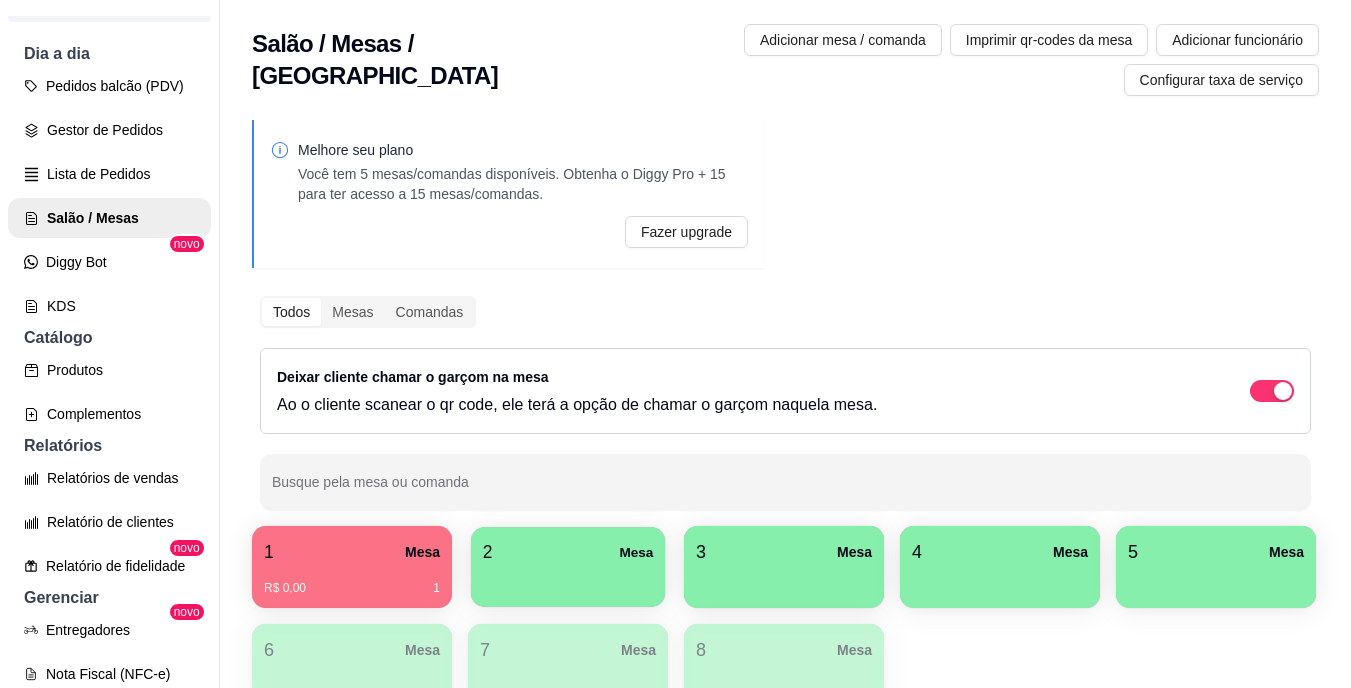 click at bounding box center (568, 580) 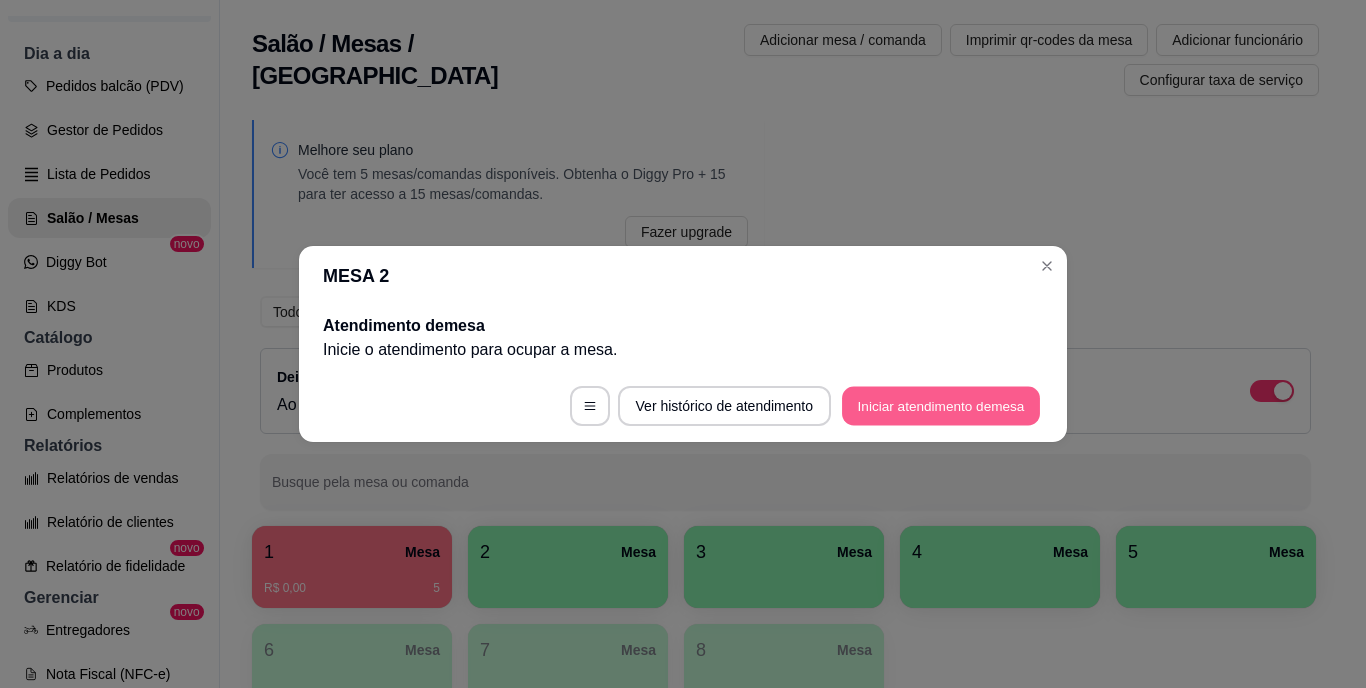 click on "Iniciar atendimento de  mesa" at bounding box center [941, 406] 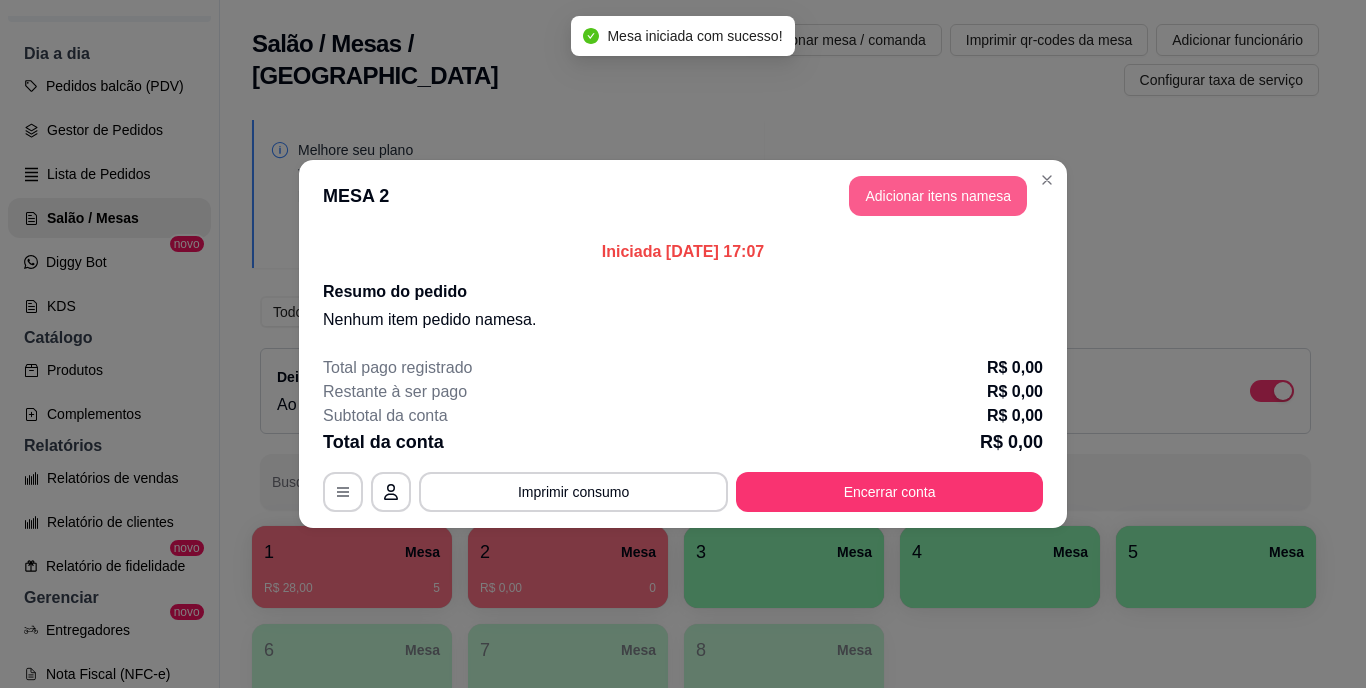 click on "Adicionar itens na  mesa" at bounding box center (938, 196) 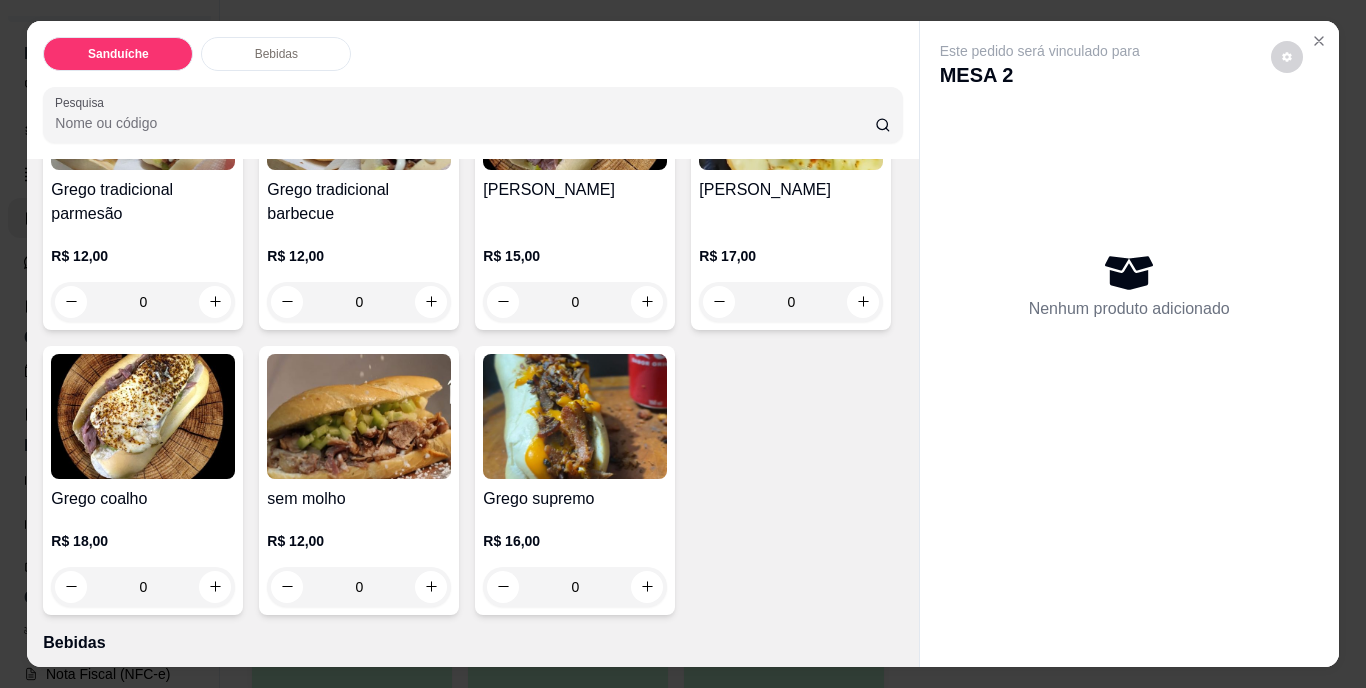 scroll, scrollTop: 200, scrollLeft: 0, axis: vertical 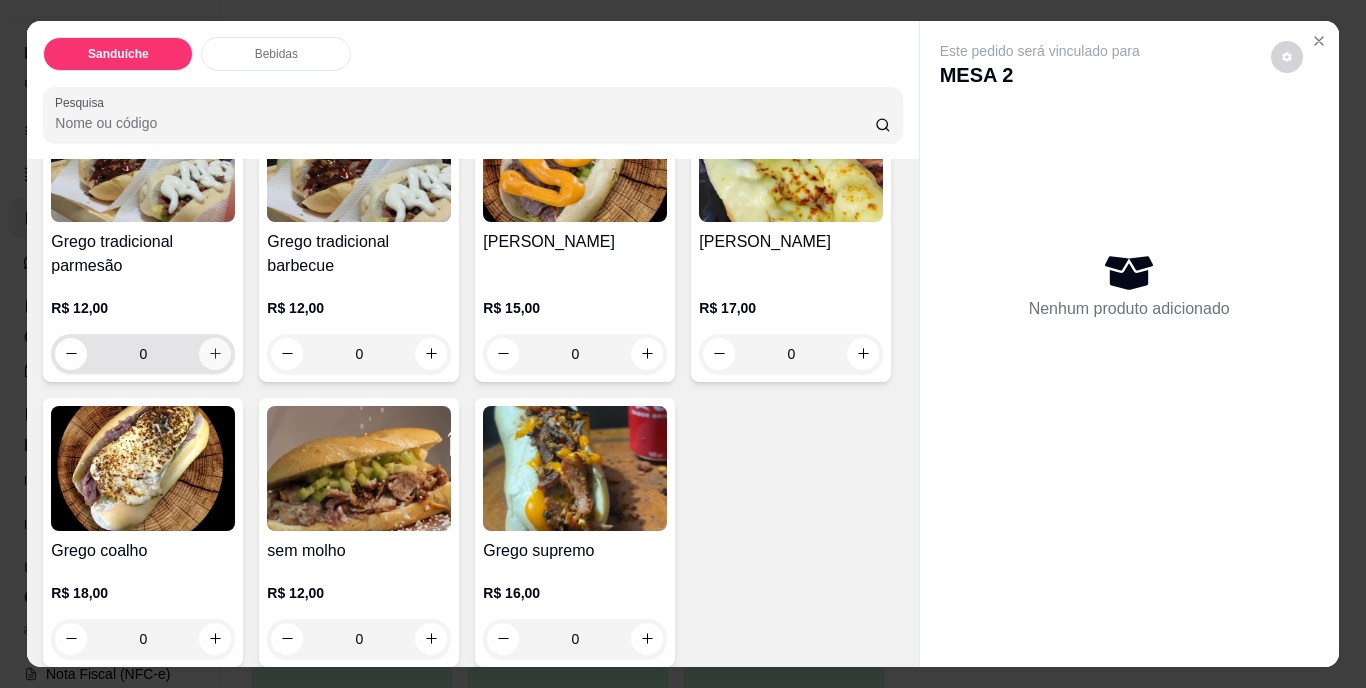 click at bounding box center [215, 354] 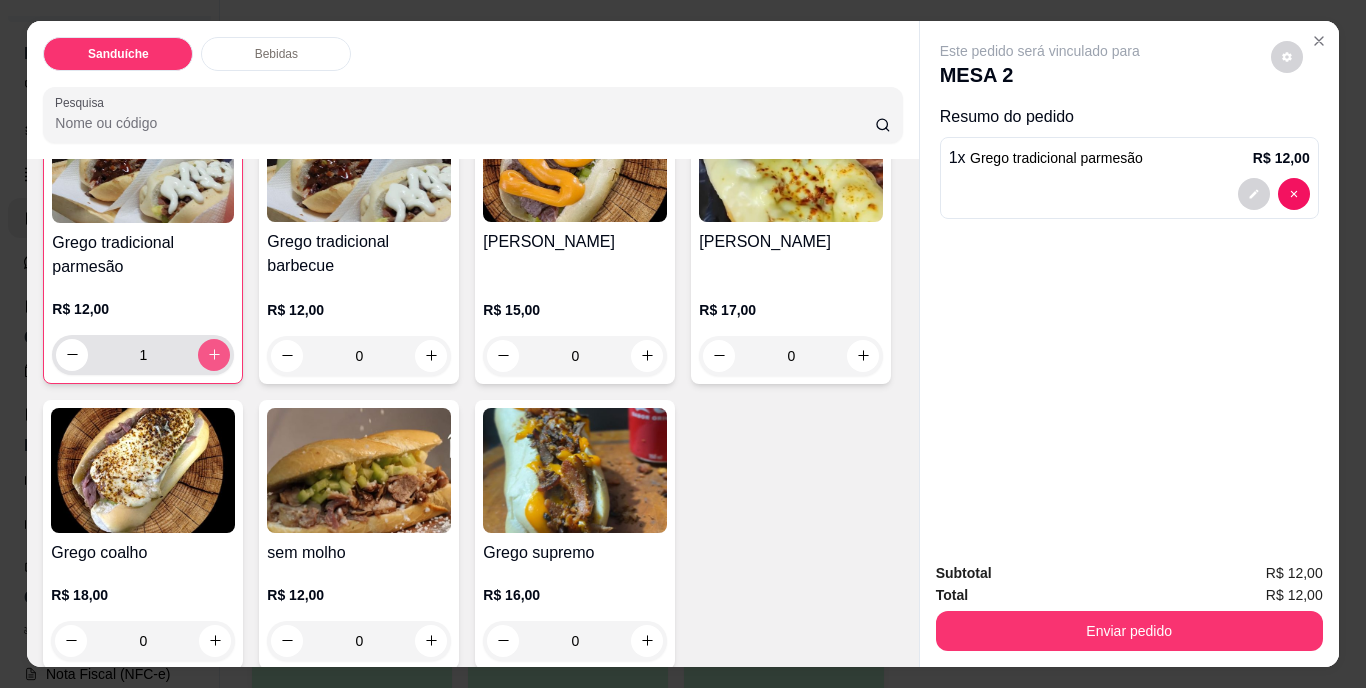 scroll, scrollTop: 201, scrollLeft: 0, axis: vertical 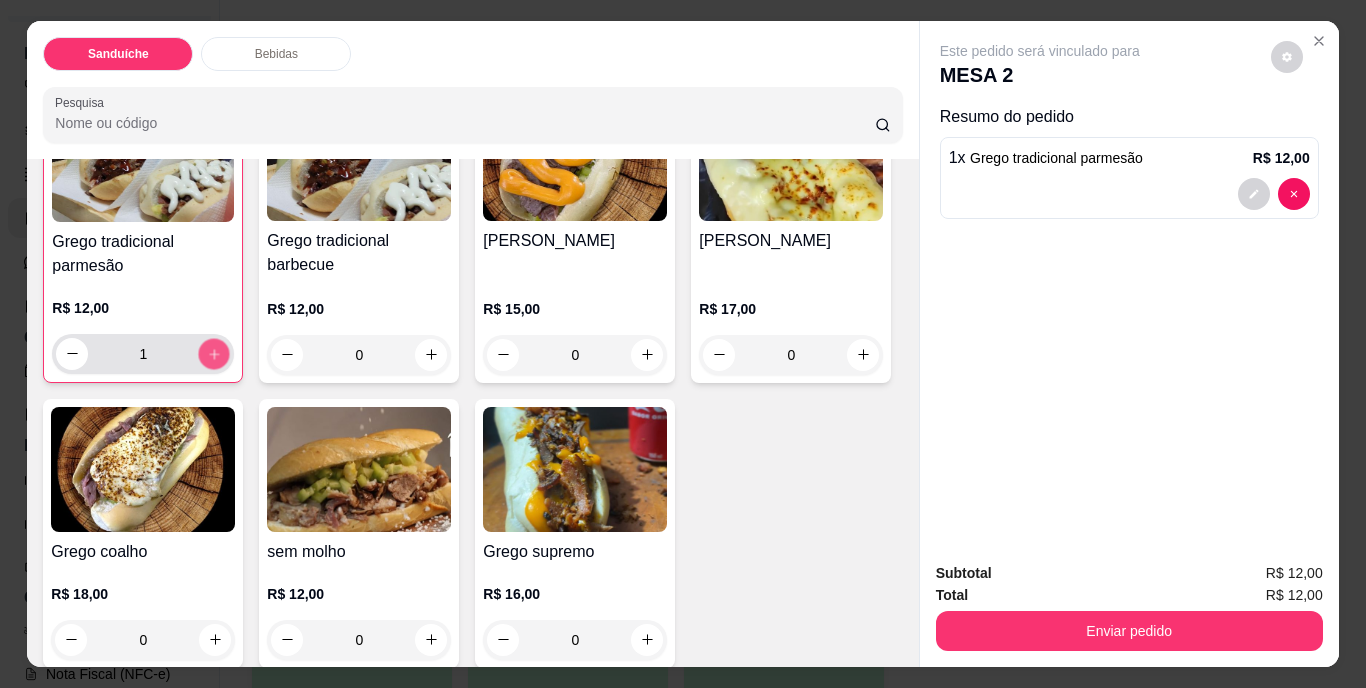 click at bounding box center (214, 353) 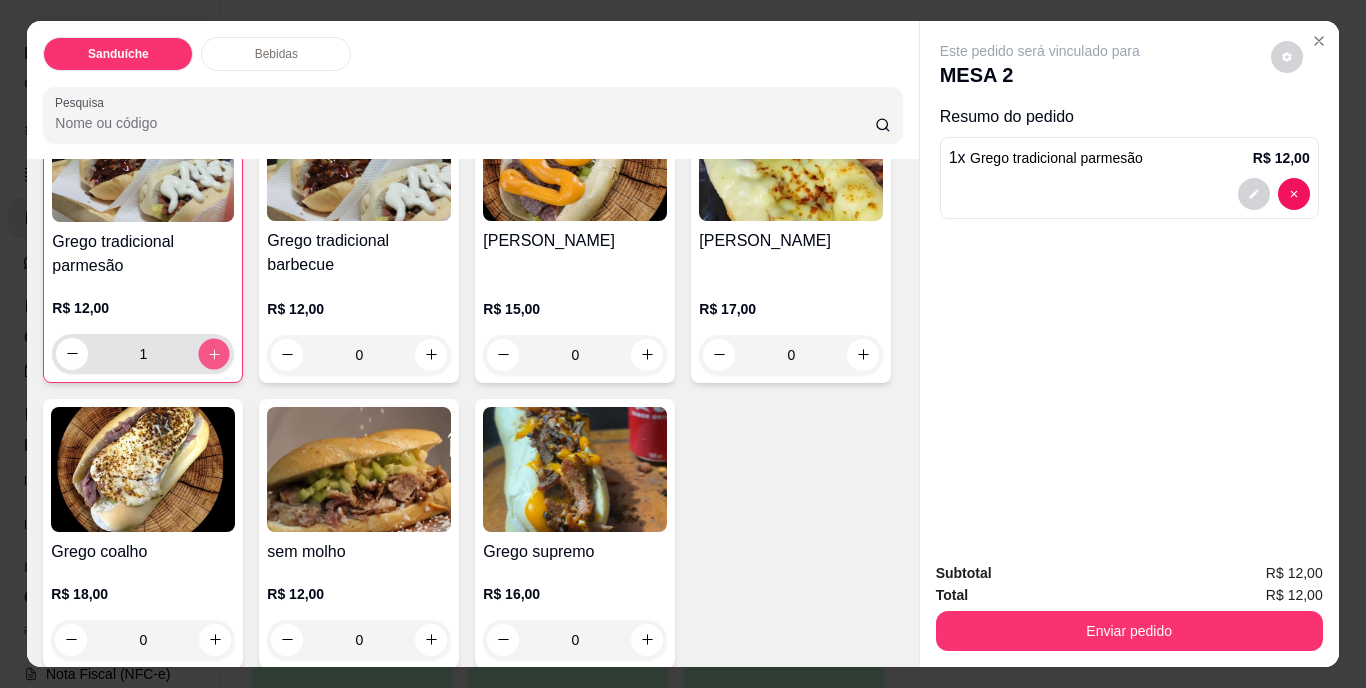 type on "2" 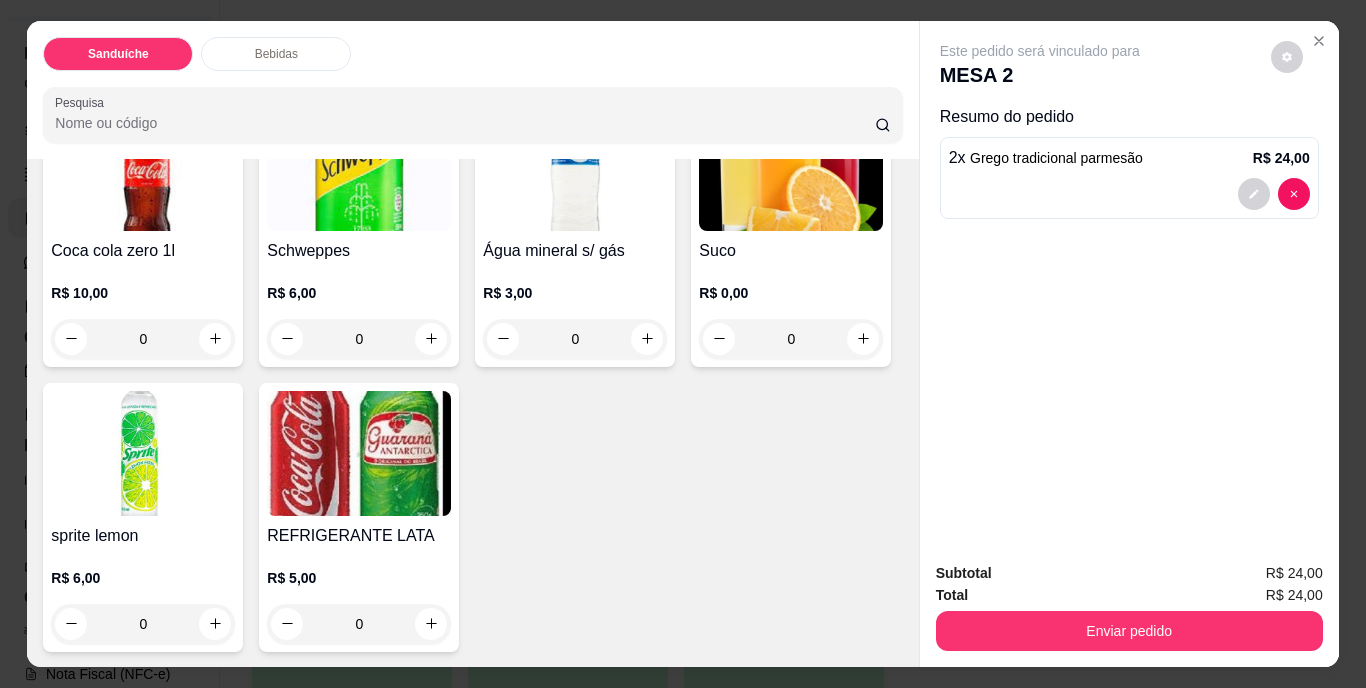 scroll, scrollTop: 901, scrollLeft: 0, axis: vertical 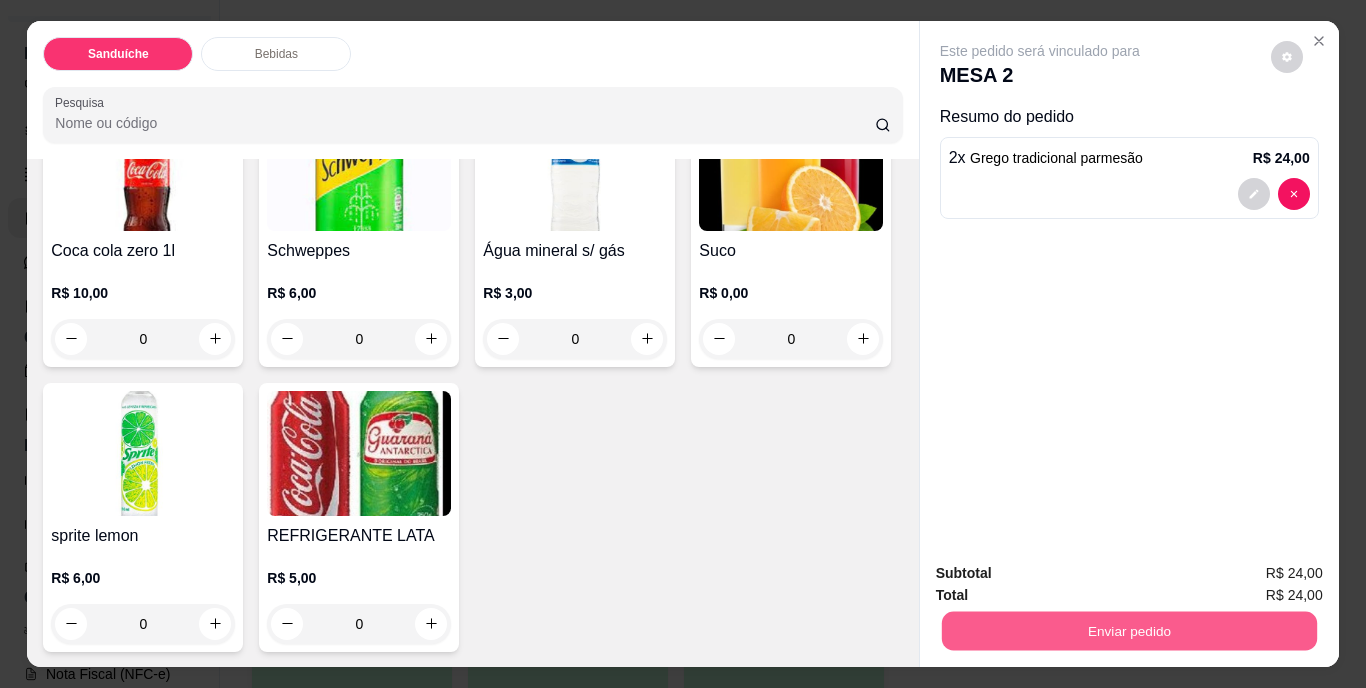 click on "Enviar pedido" at bounding box center [1128, 631] 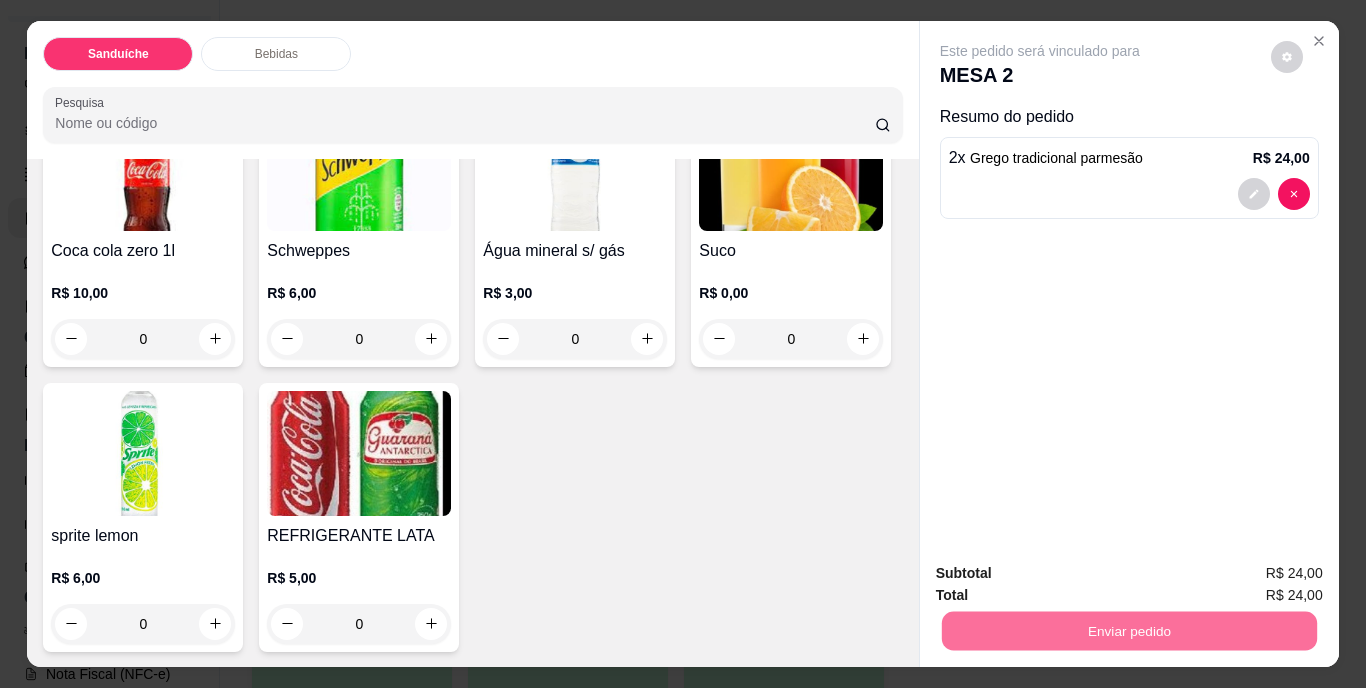 click on "Não registrar e enviar pedido" at bounding box center (1063, 574) 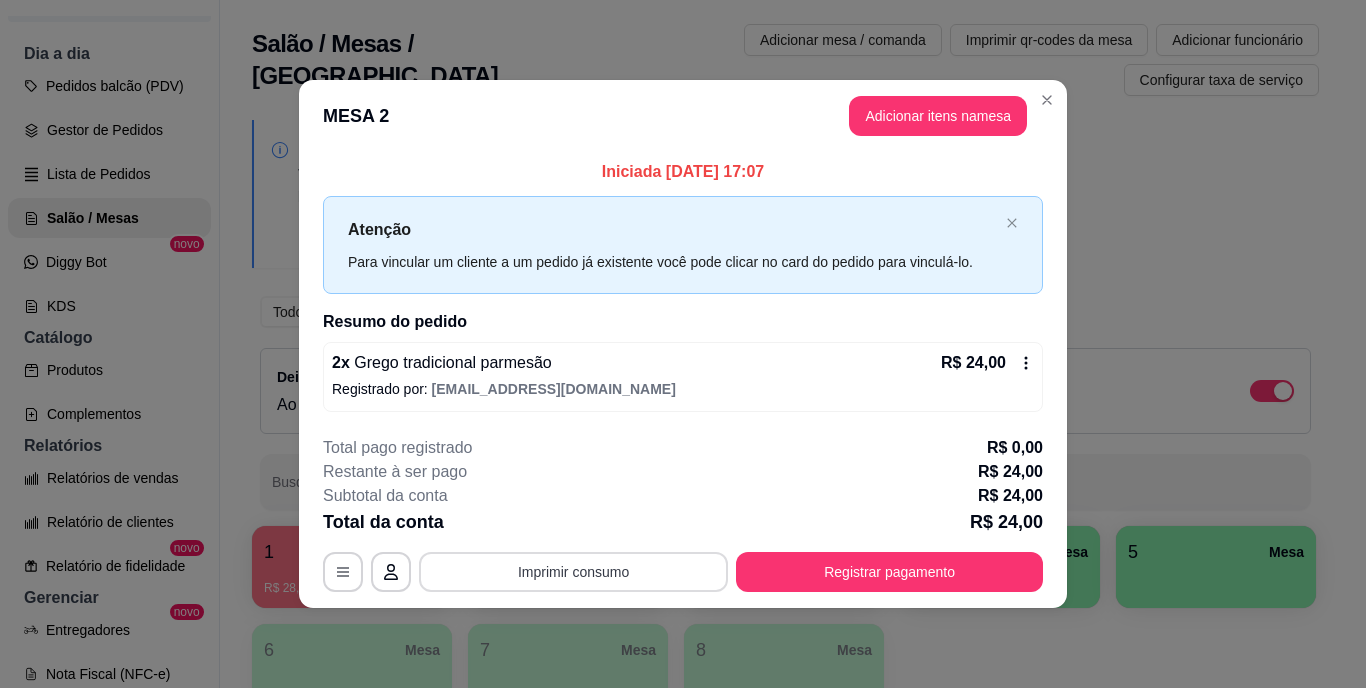 click on "Imprimir consumo" at bounding box center [573, 572] 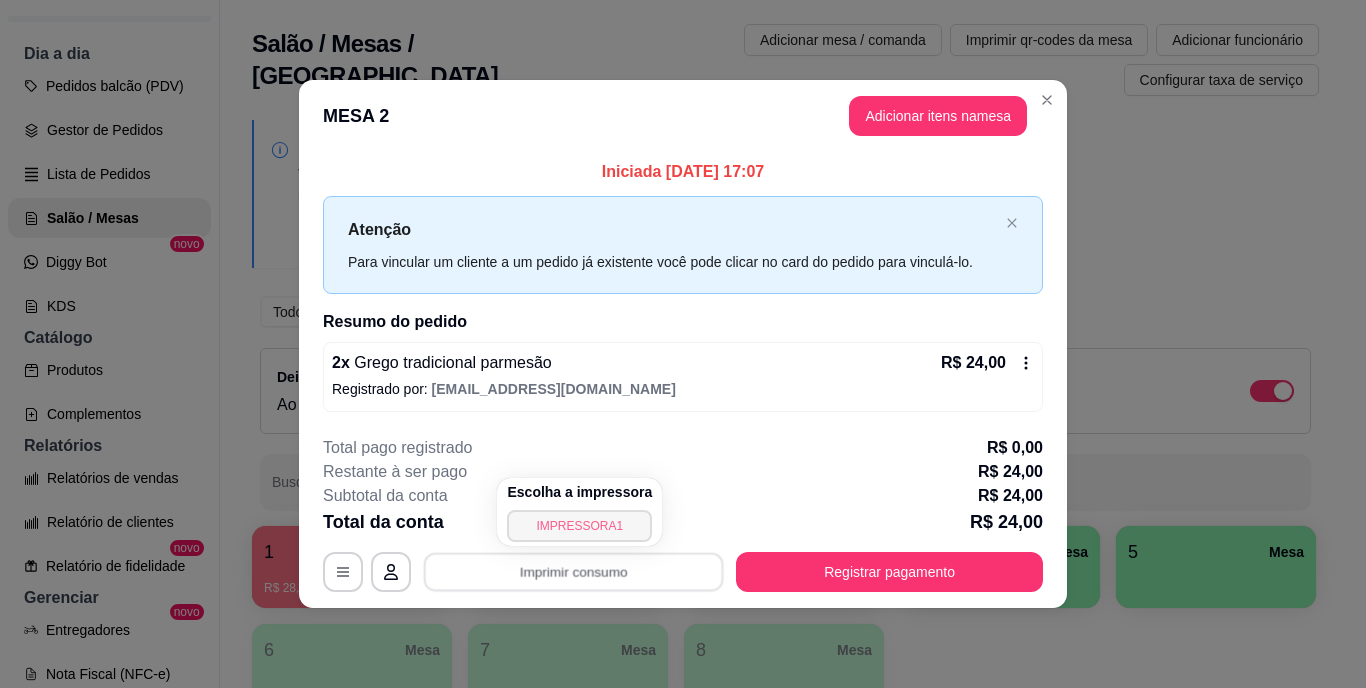click on "IMPRESSORA1" at bounding box center (579, 526) 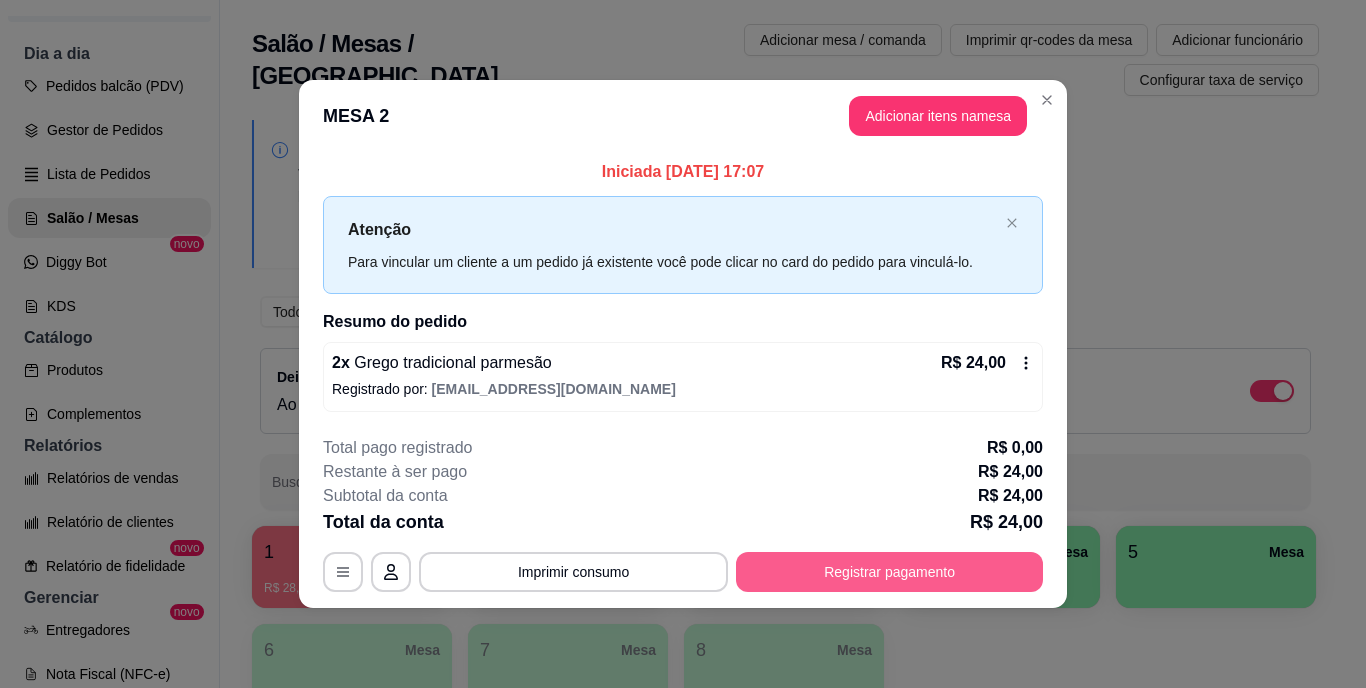 click on "Registrar pagamento" at bounding box center [889, 572] 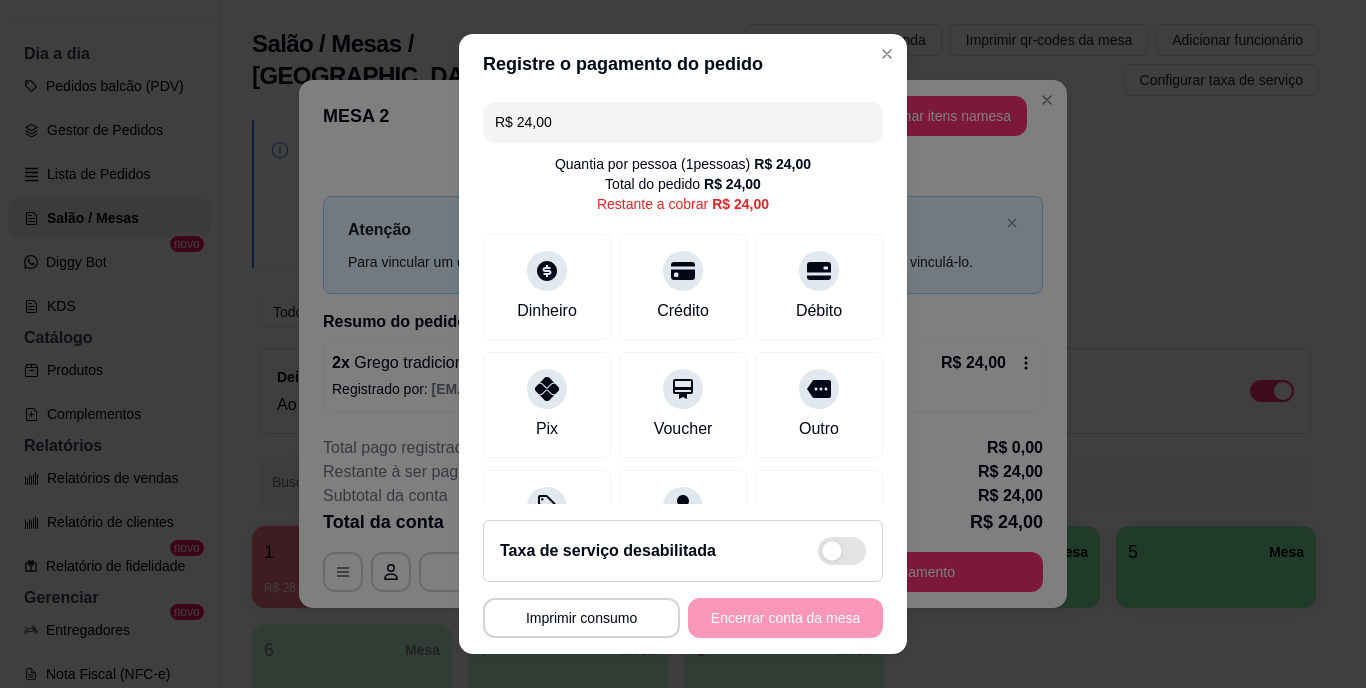 click on "R$ 24,00" at bounding box center [683, 122] 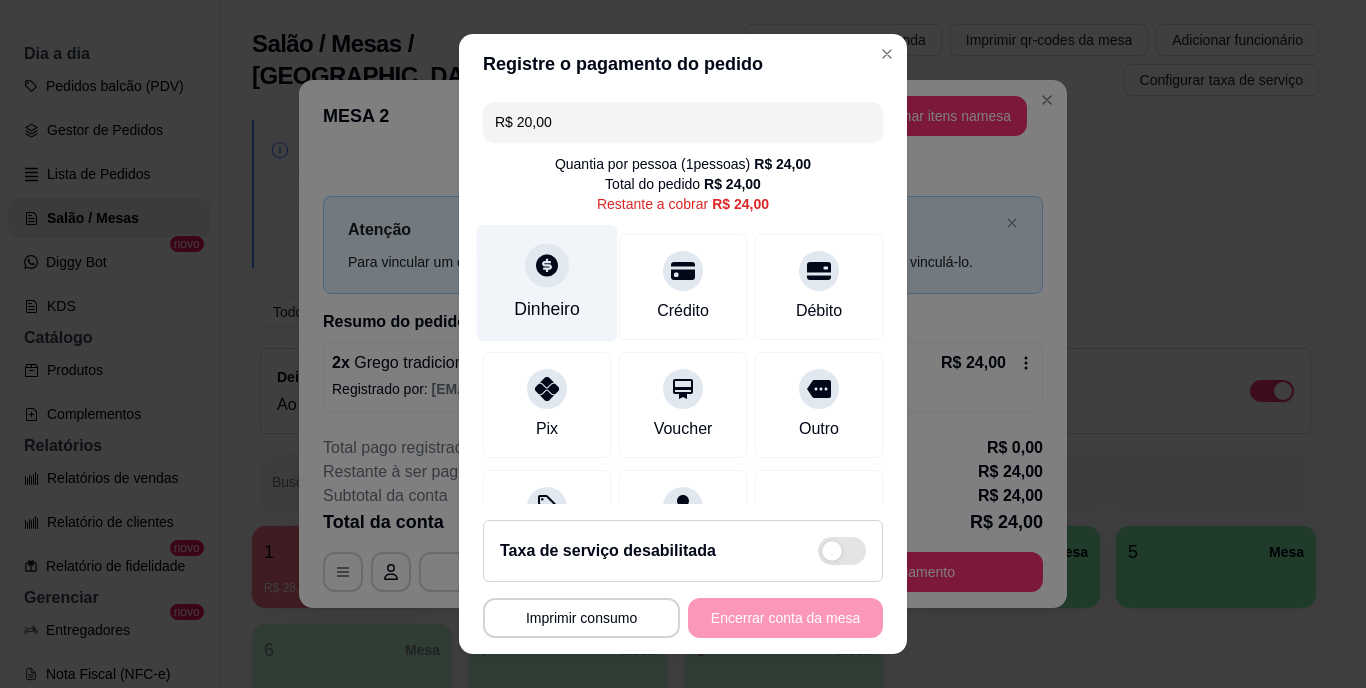 click 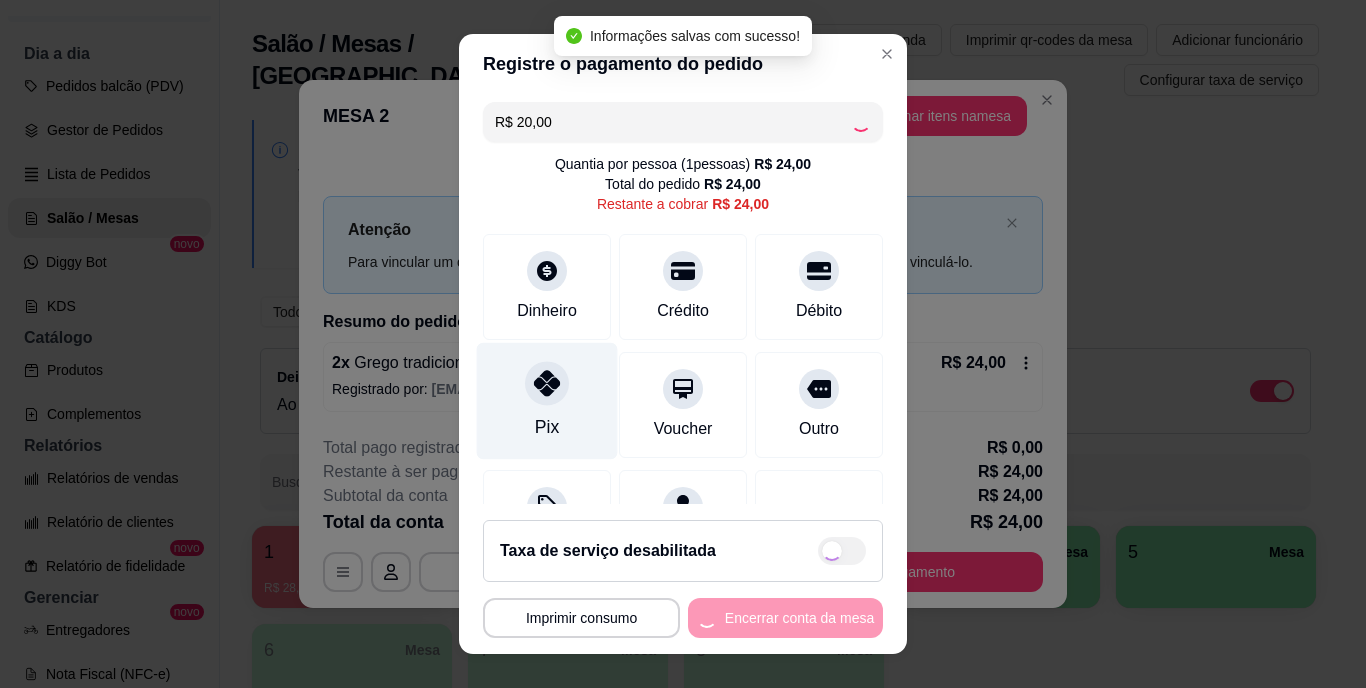 click on "Pix" at bounding box center [547, 401] 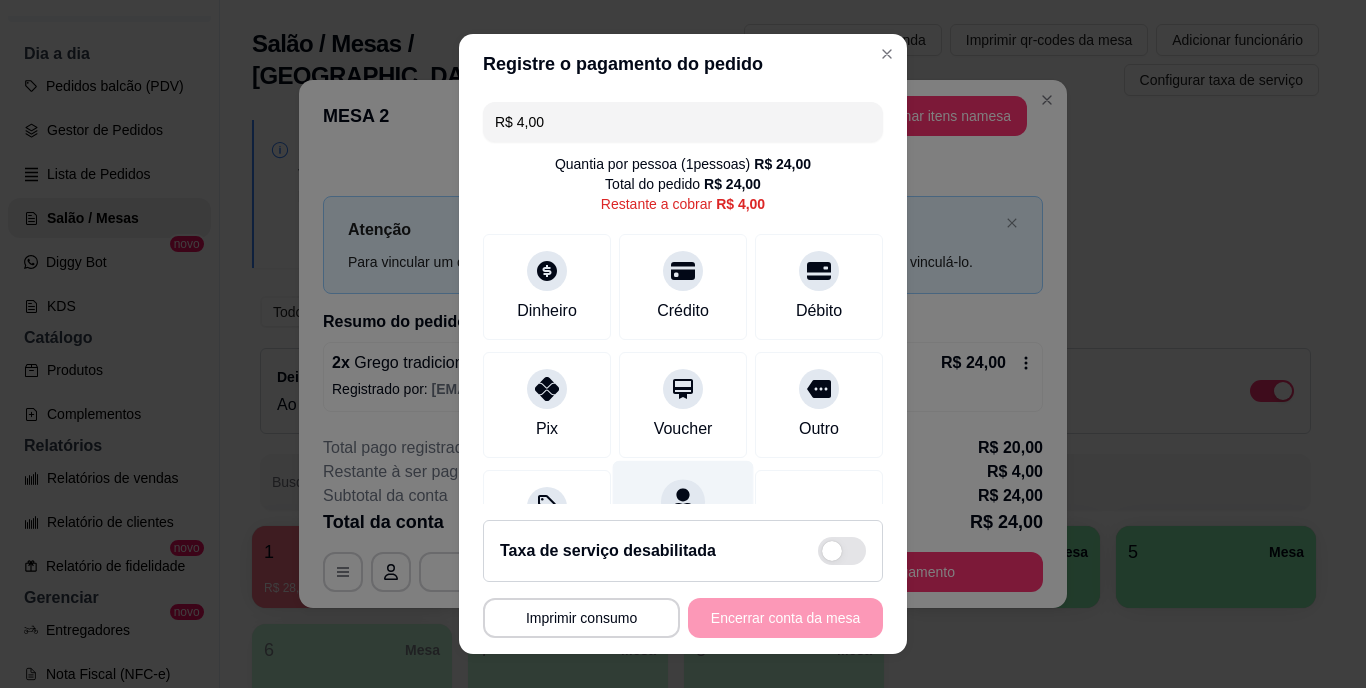 scroll, scrollTop: 208, scrollLeft: 0, axis: vertical 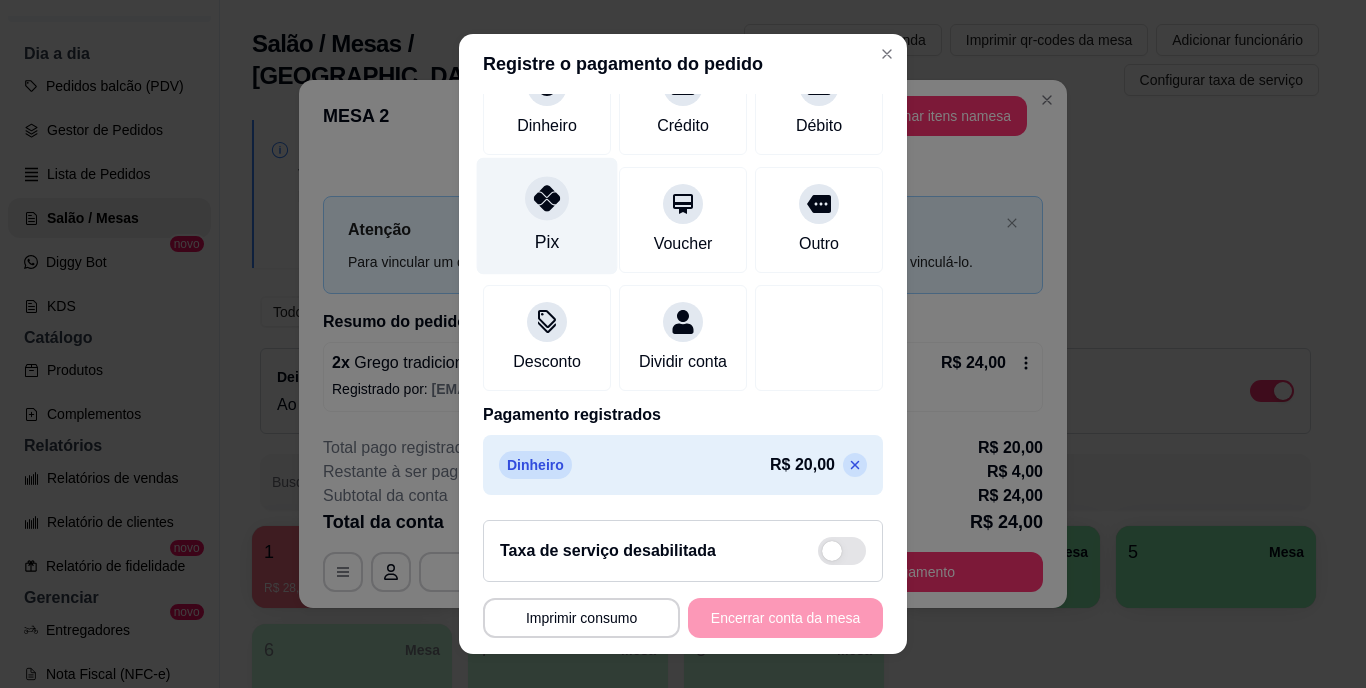 click 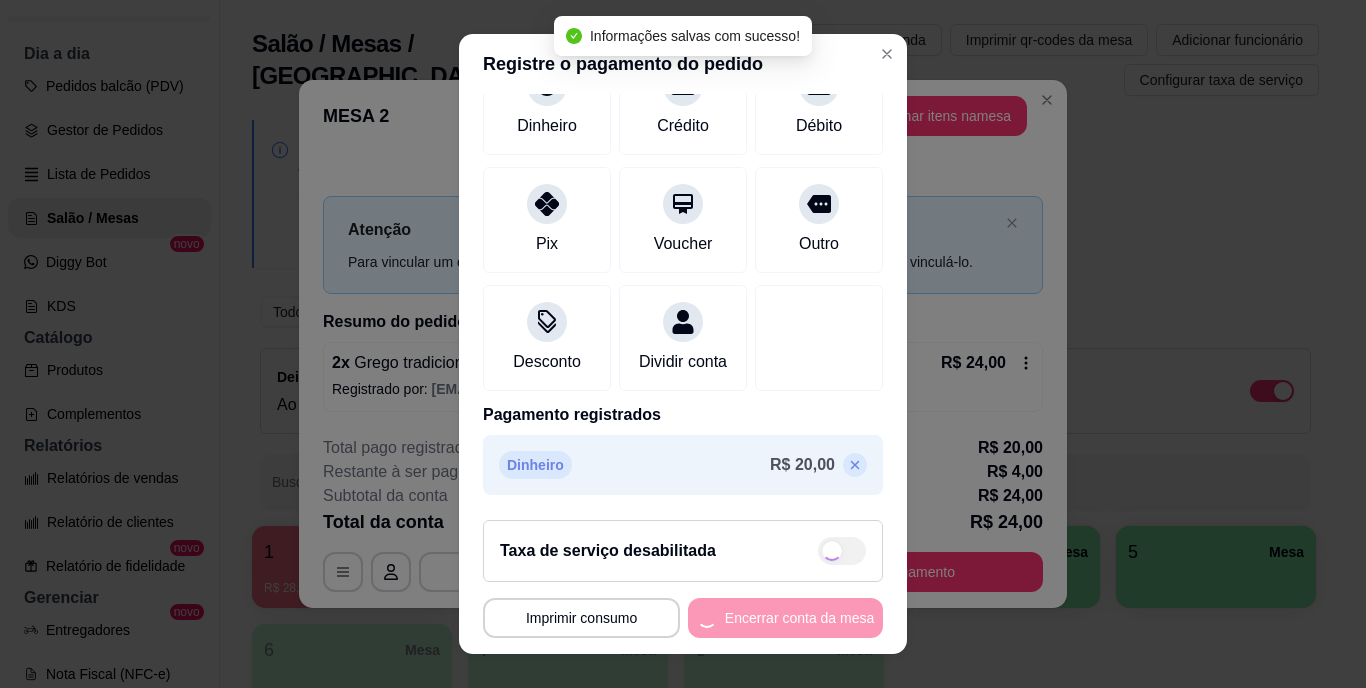 type on "R$ 0,00" 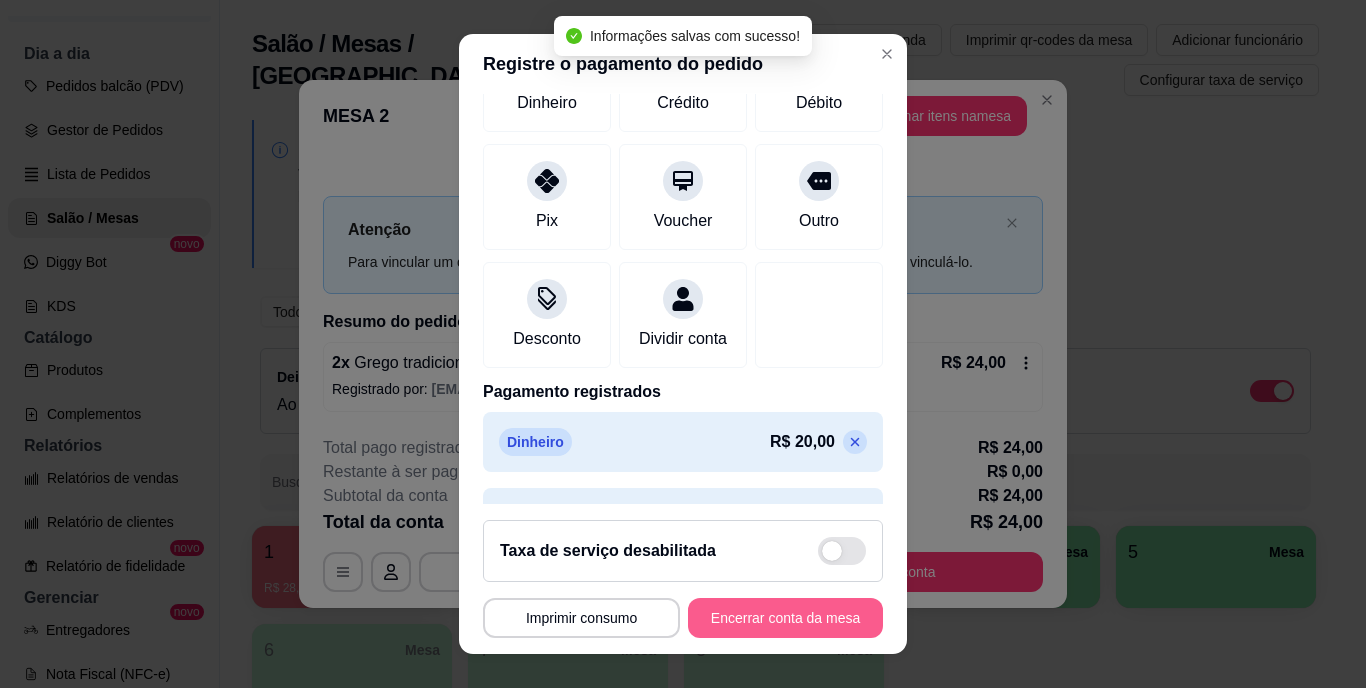 click on "Encerrar conta da mesa" at bounding box center [785, 618] 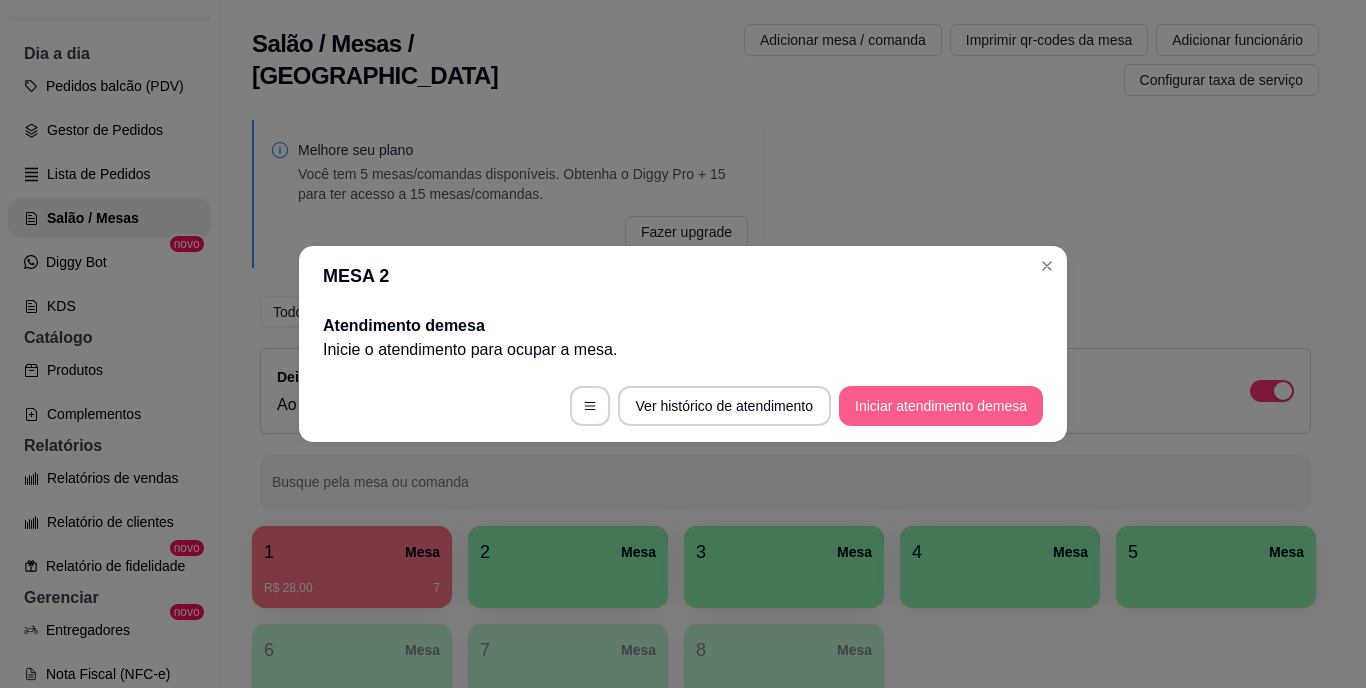 click on "Iniciar atendimento de  mesa" at bounding box center [941, 406] 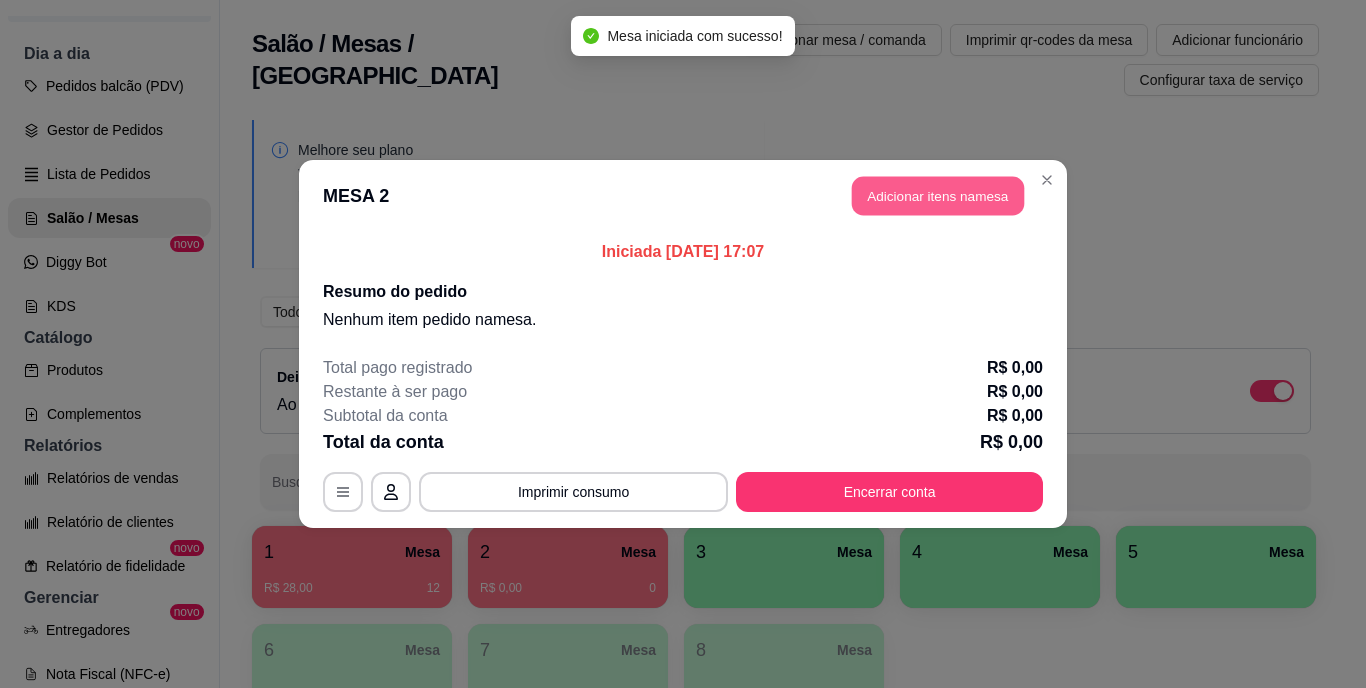 click on "Adicionar itens na  mesa" at bounding box center [938, 196] 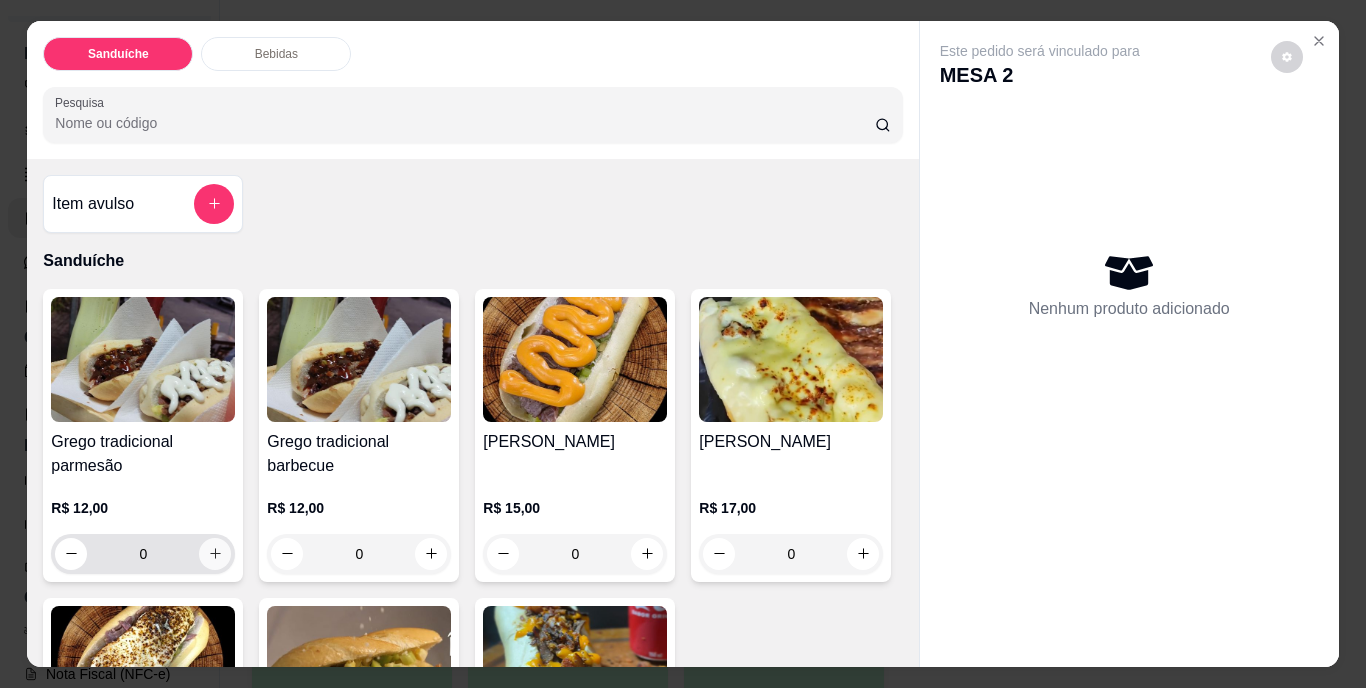 click at bounding box center [215, 554] 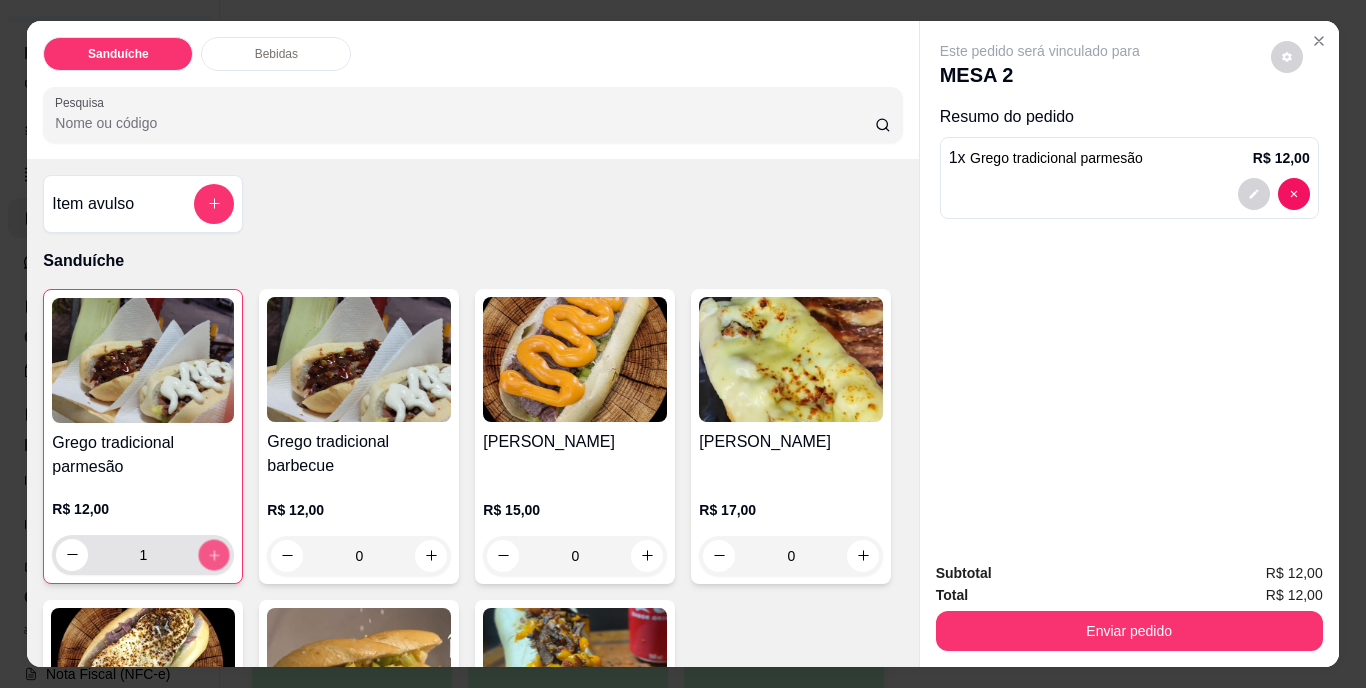 click 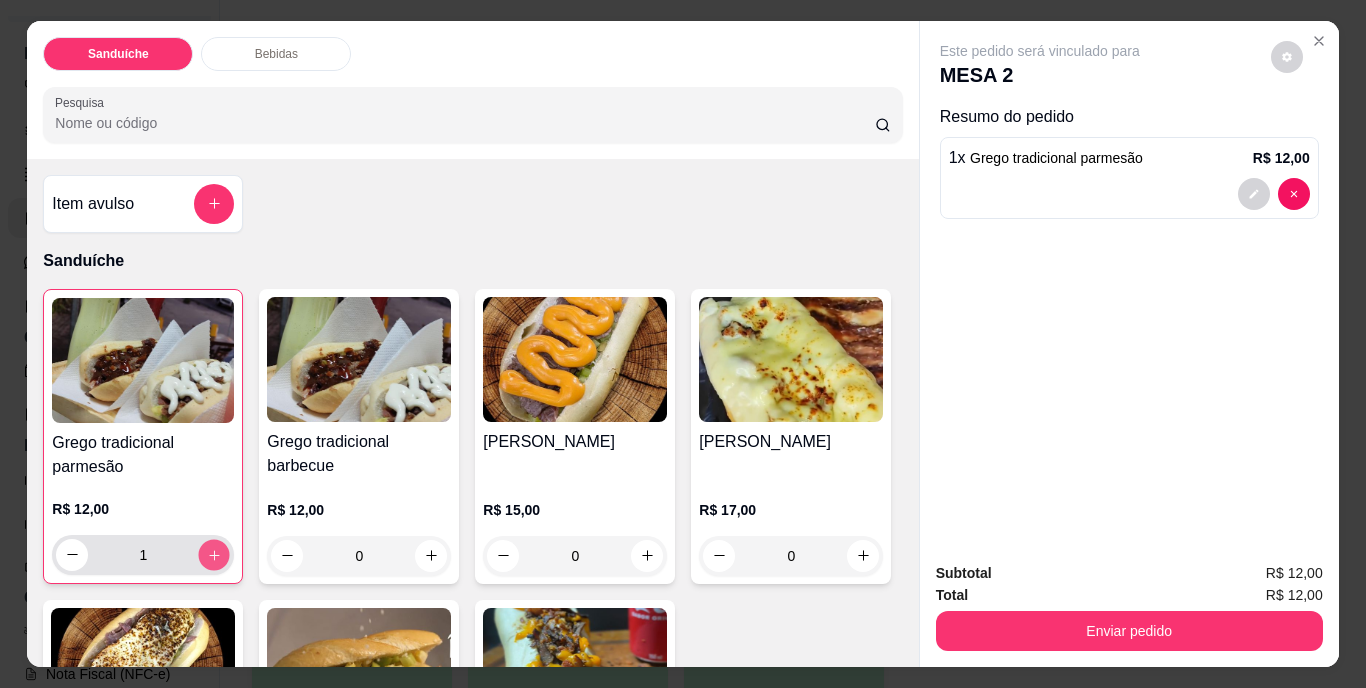 type on "2" 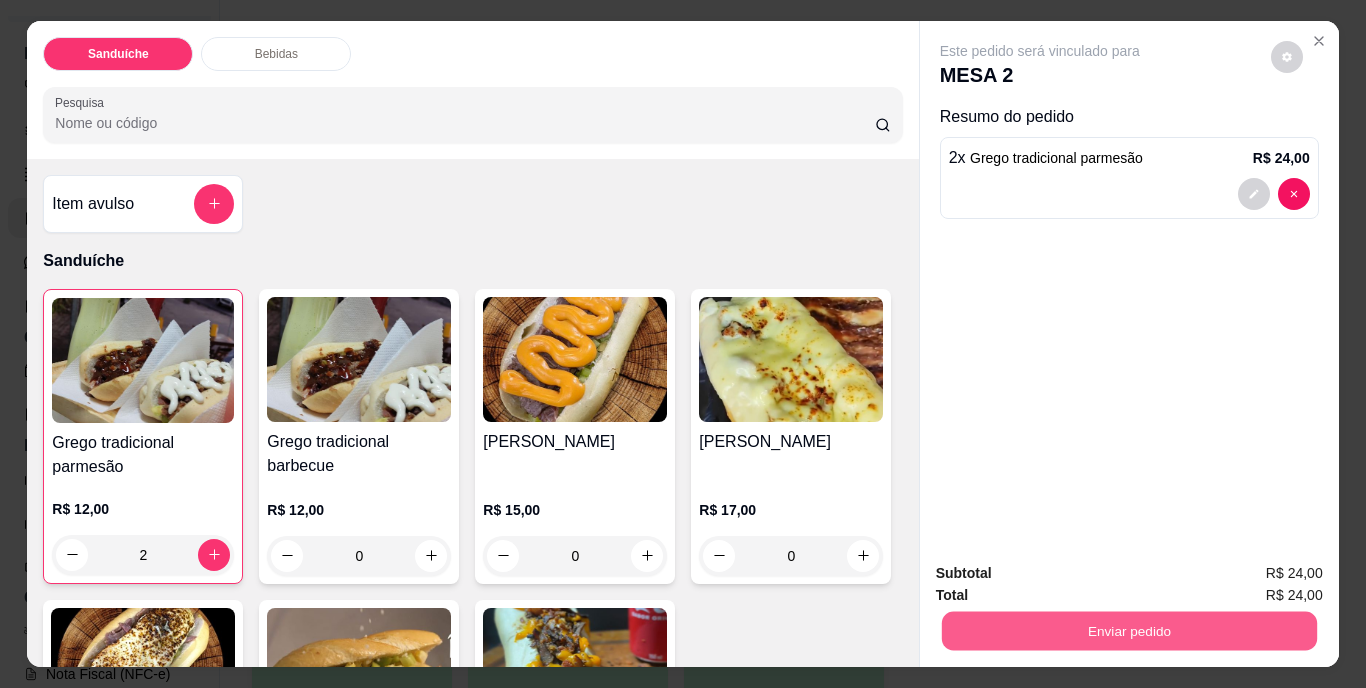 click on "Enviar pedido" at bounding box center [1128, 631] 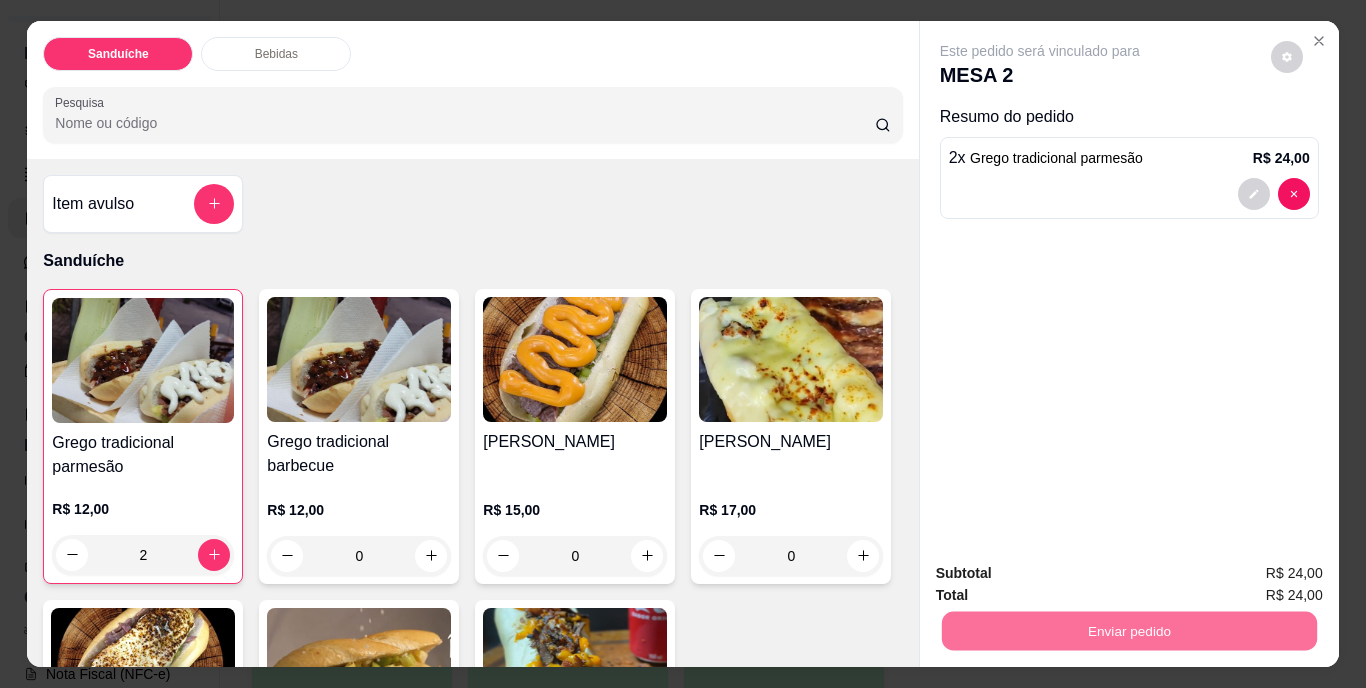 click on "Não registrar e enviar pedido" at bounding box center (1063, 575) 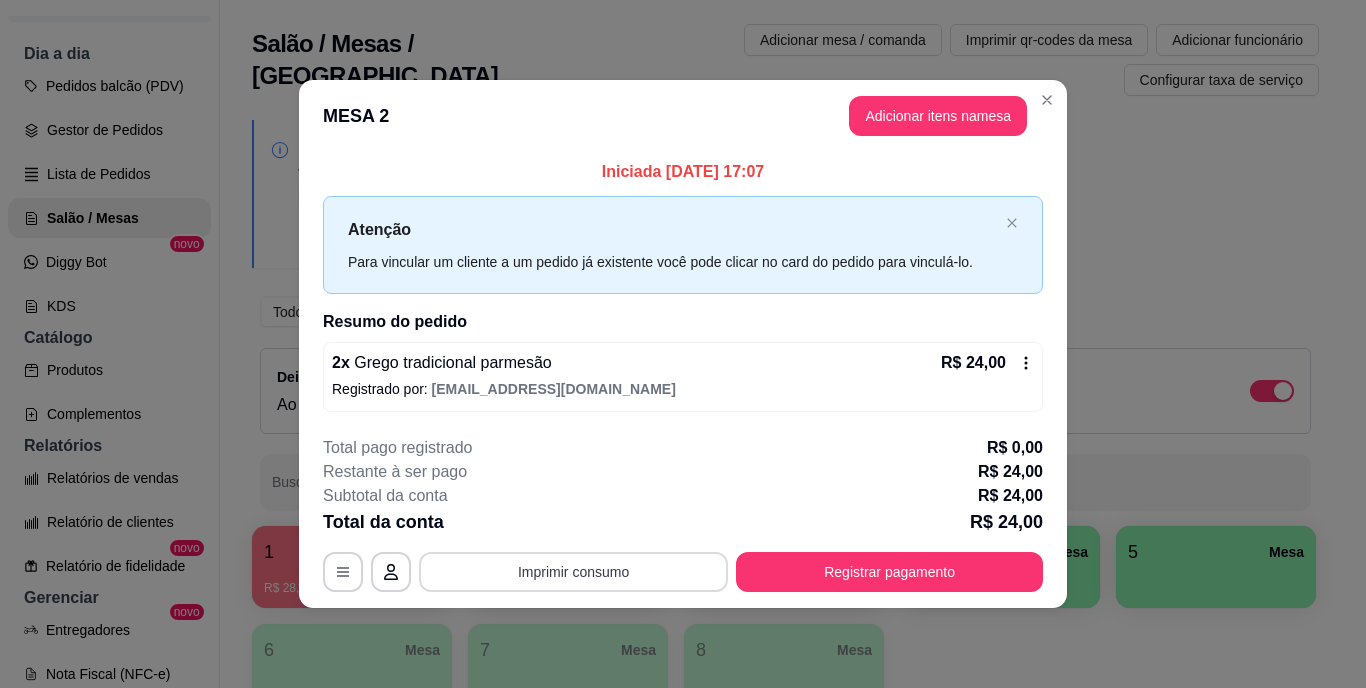 click on "Imprimir consumo" at bounding box center (573, 572) 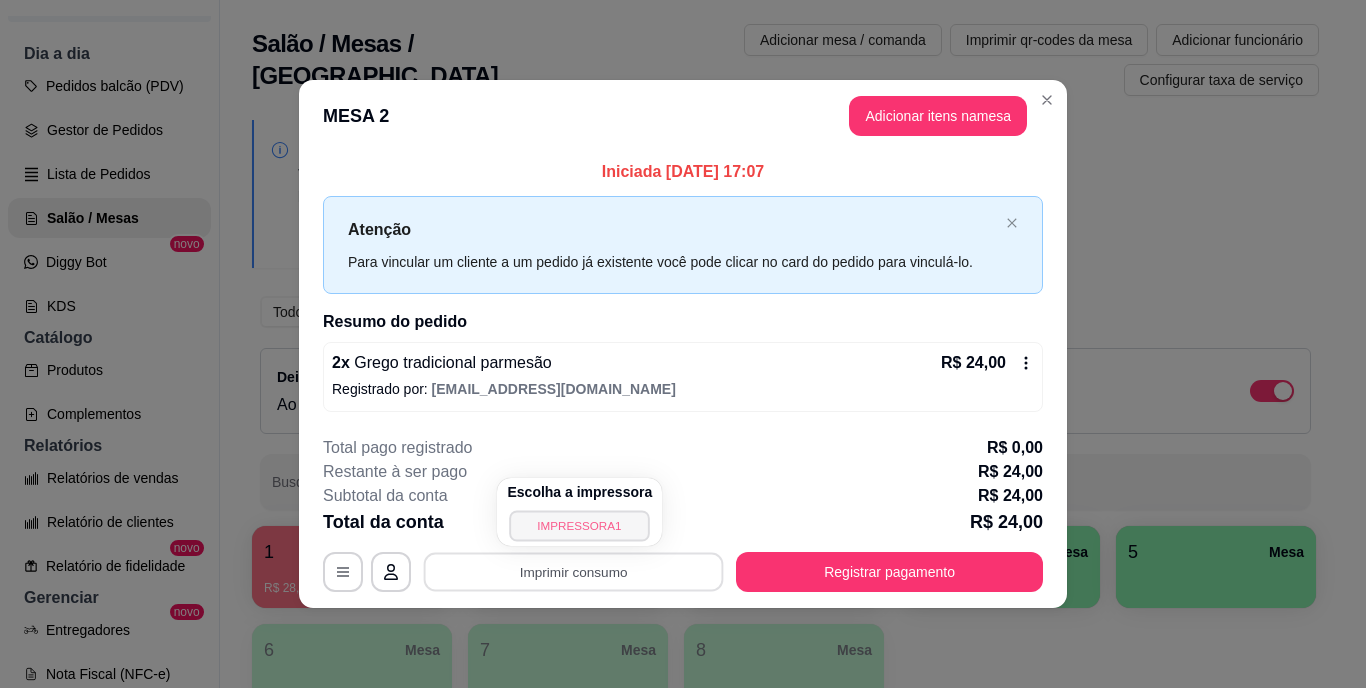 click on "IMPRESSORA1" at bounding box center [580, 525] 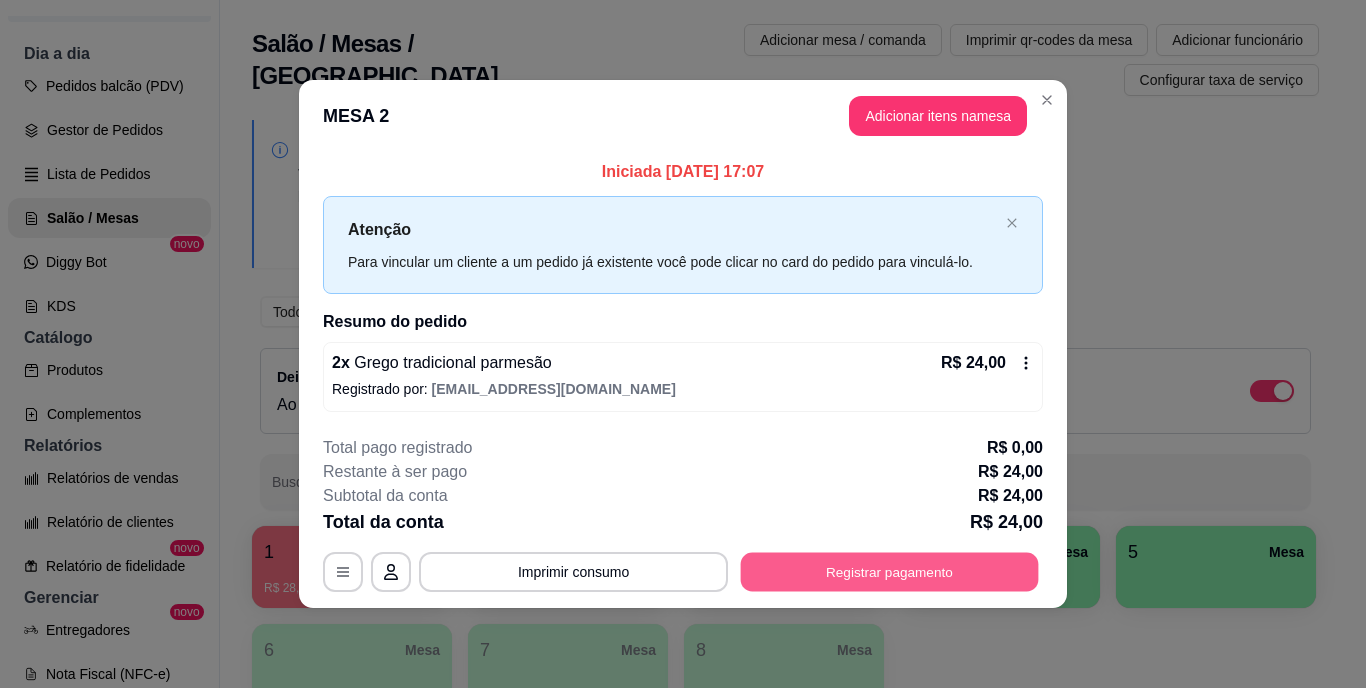 click on "Registrar pagamento" at bounding box center [890, 571] 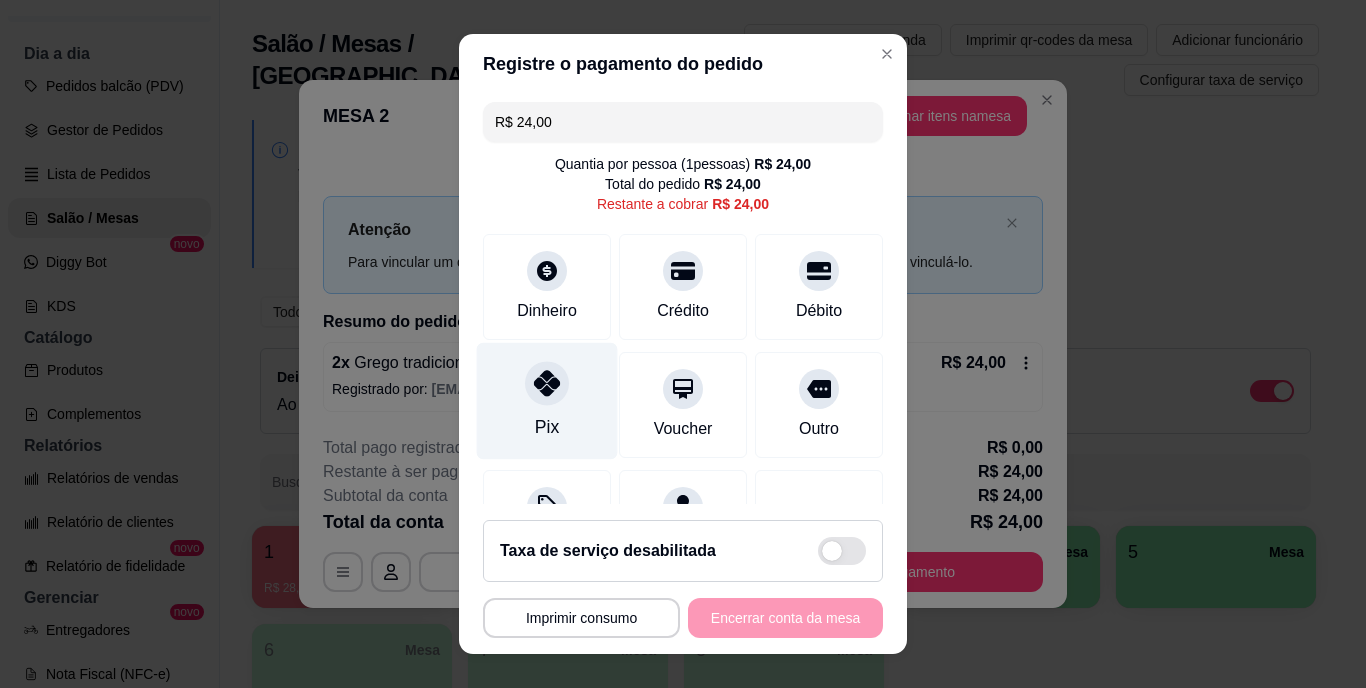 click at bounding box center (547, 384) 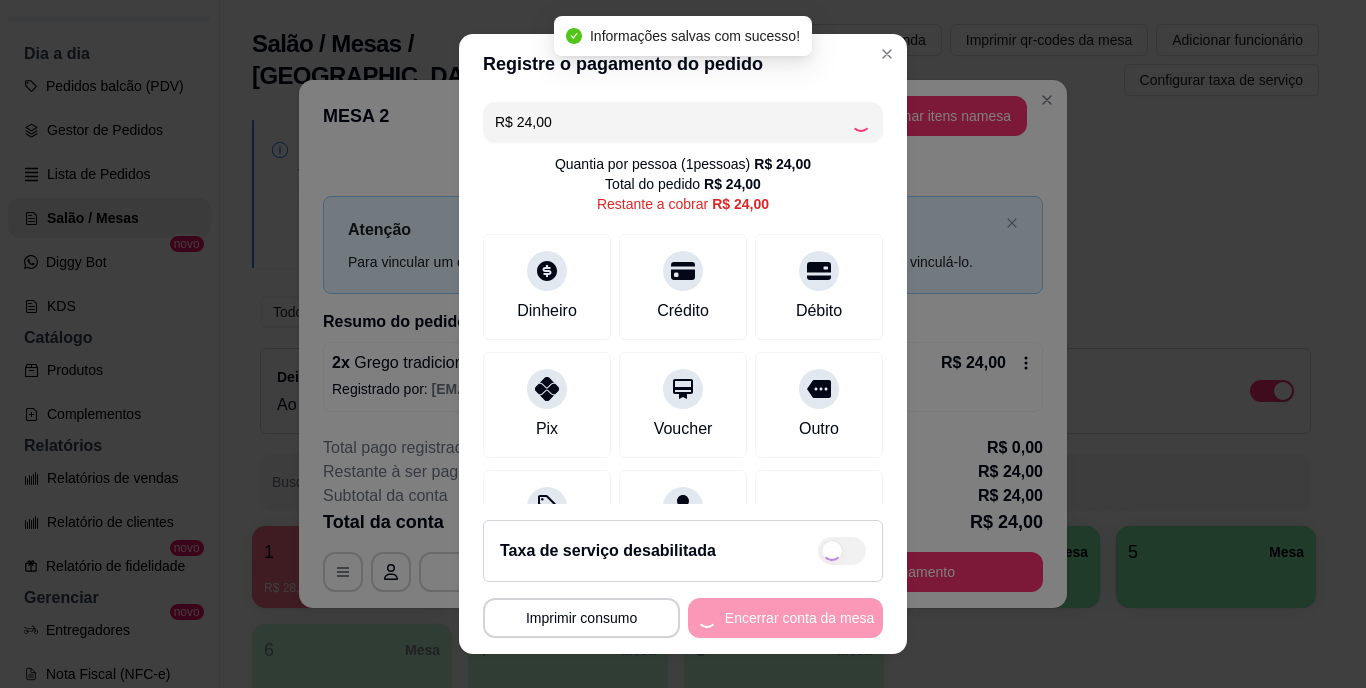 type on "R$ 0,00" 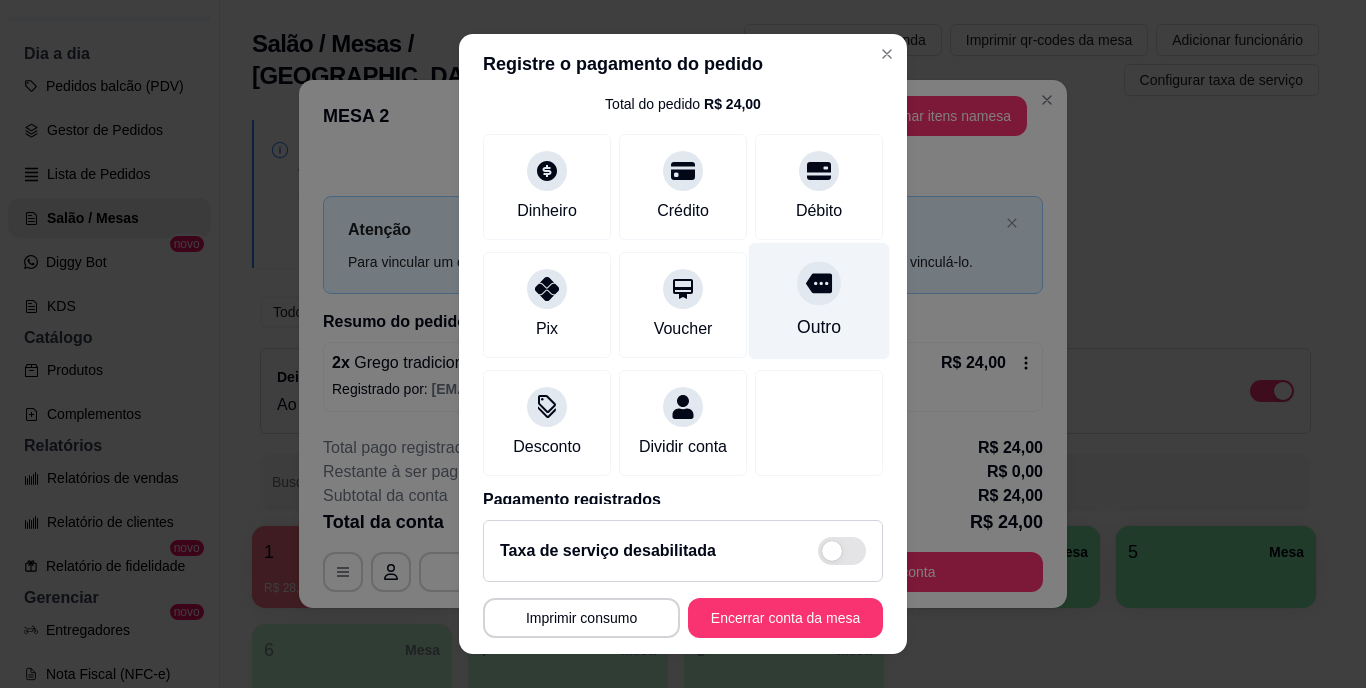 scroll, scrollTop: 188, scrollLeft: 0, axis: vertical 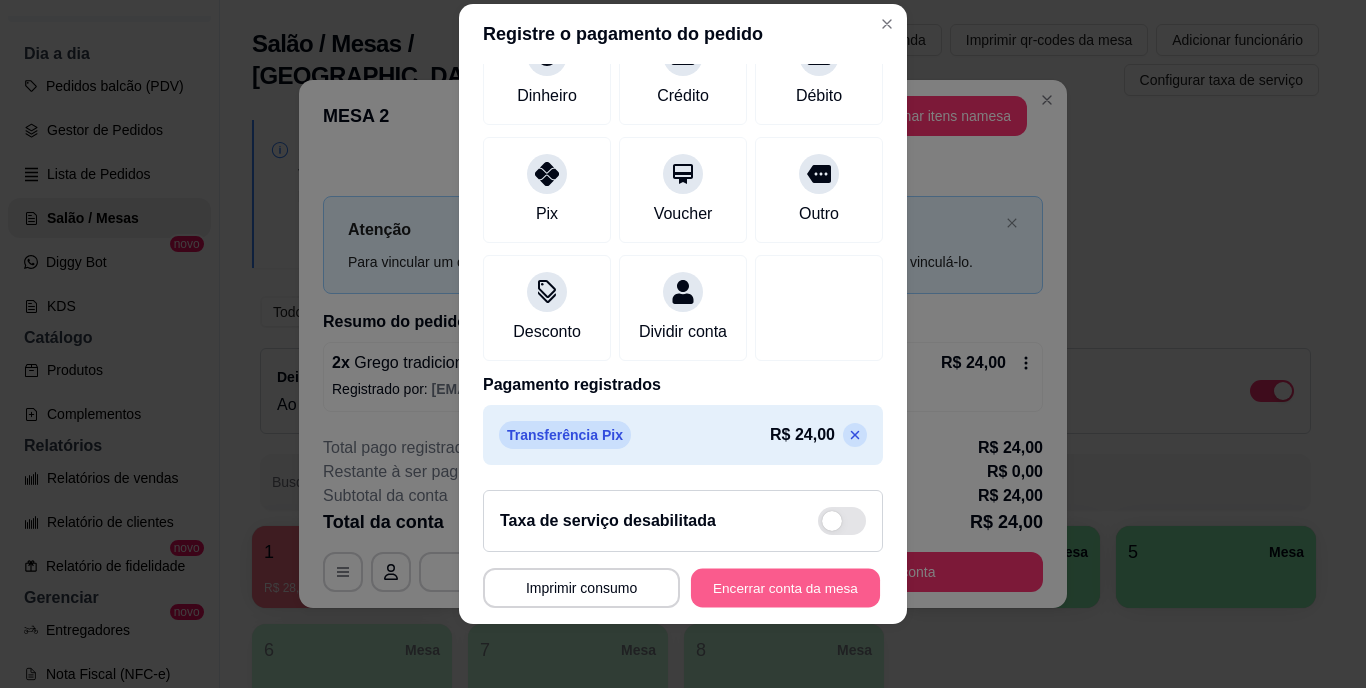 click on "Encerrar conta da mesa" at bounding box center [785, 587] 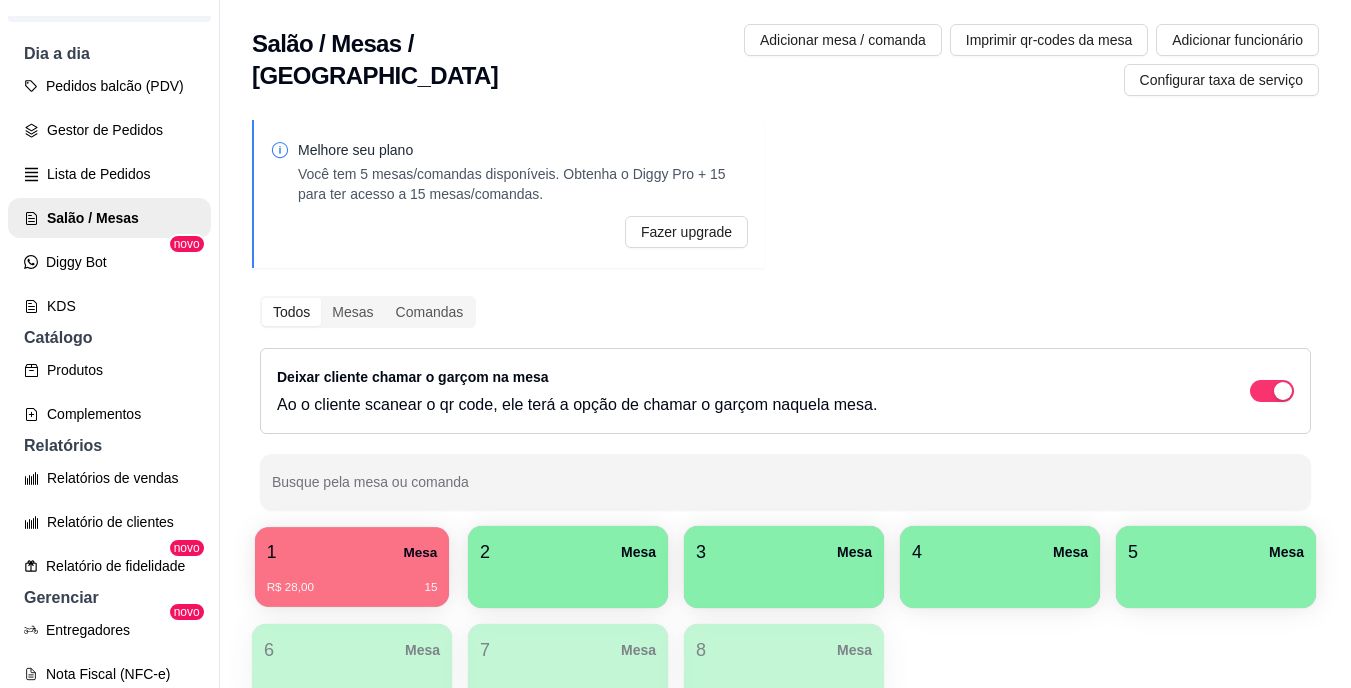 click on "1 Mesa" at bounding box center (352, 552) 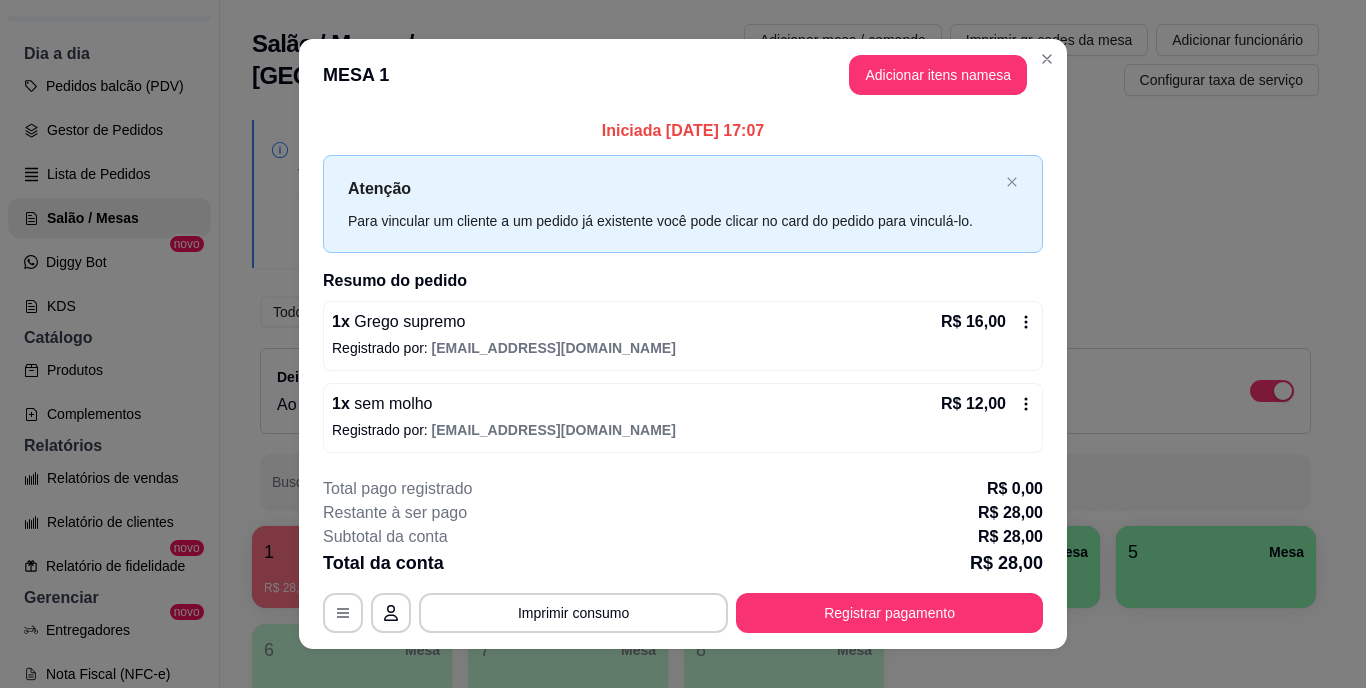 scroll, scrollTop: 25, scrollLeft: 0, axis: vertical 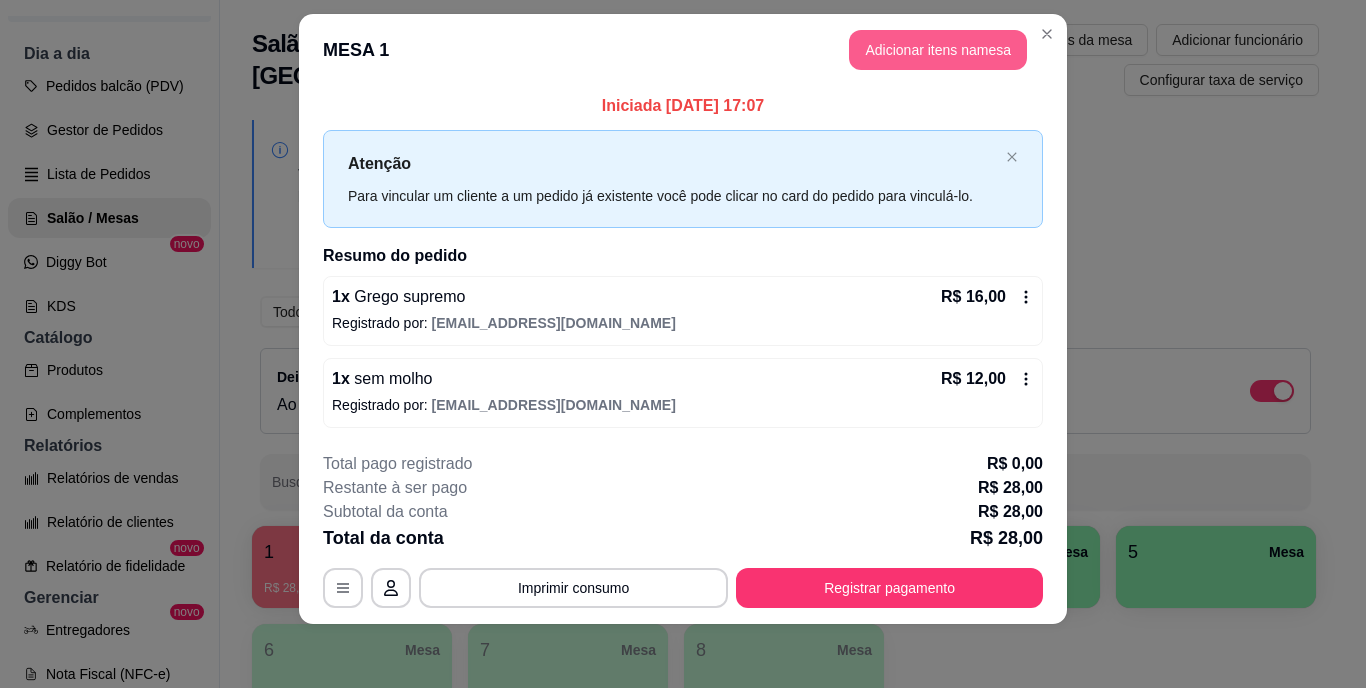 click on "Adicionar itens na  mesa" at bounding box center (938, 50) 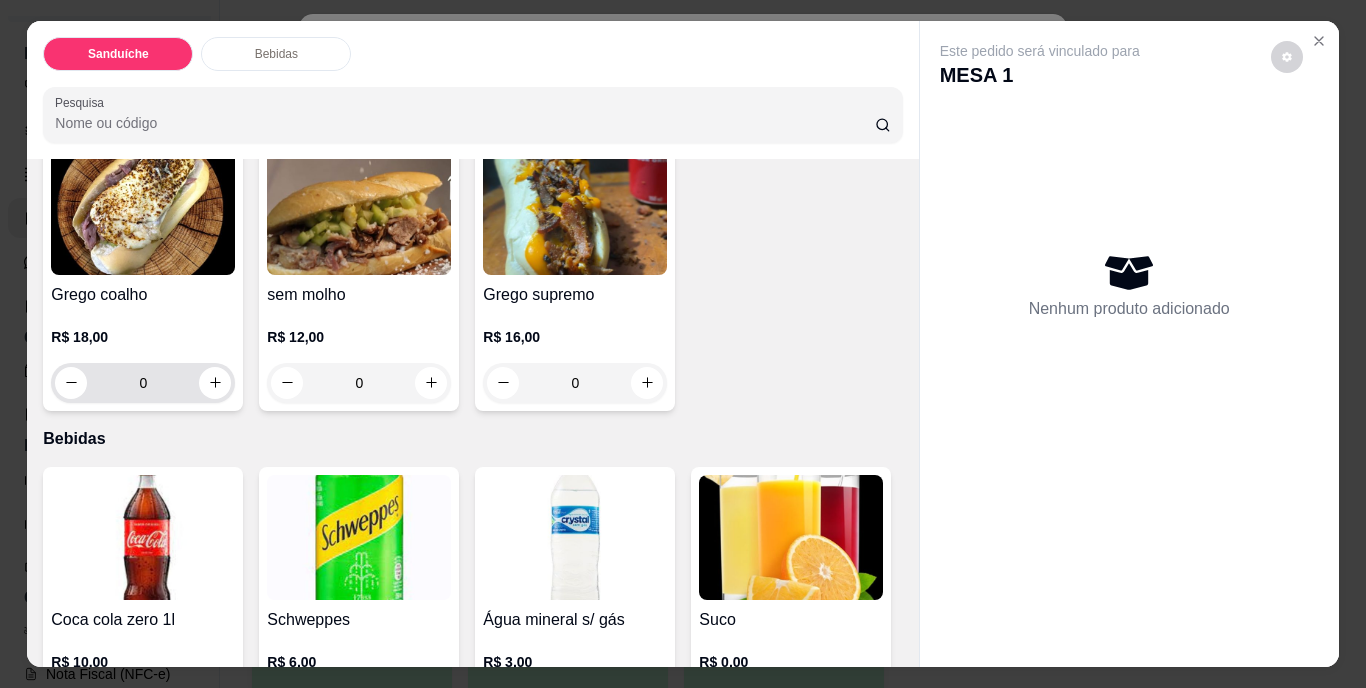 scroll, scrollTop: 500, scrollLeft: 0, axis: vertical 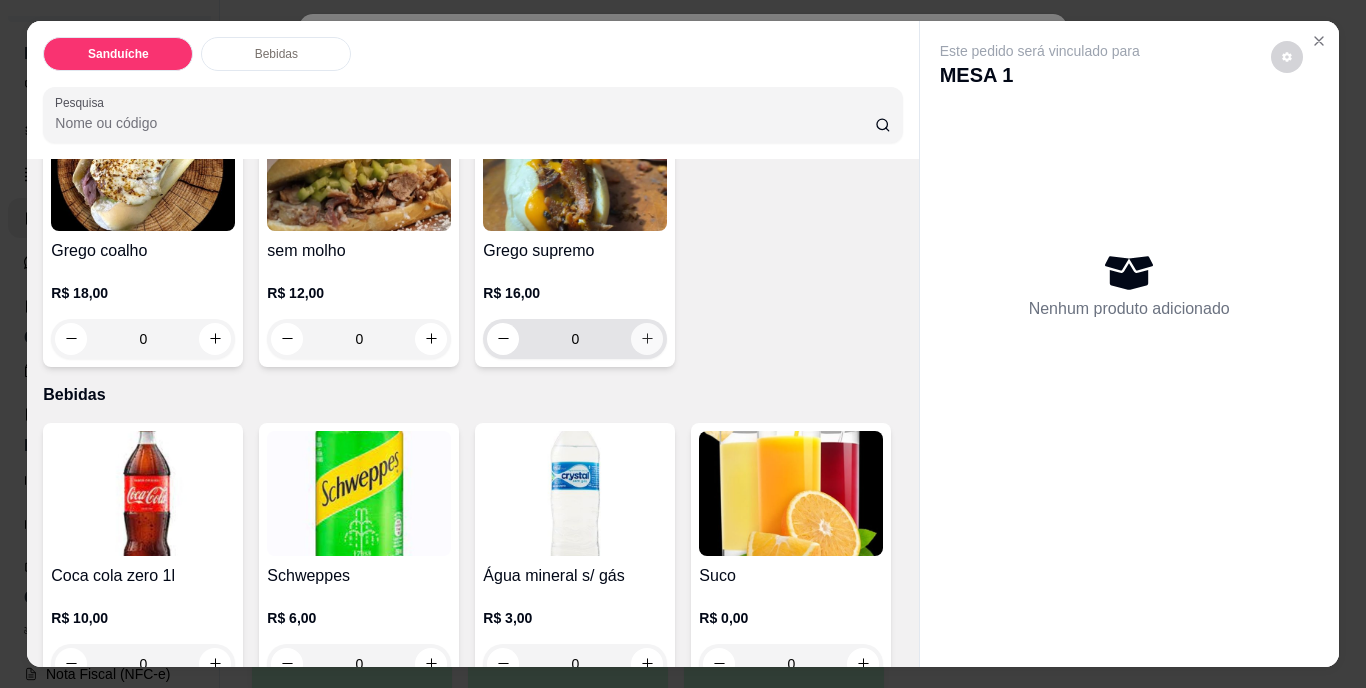click 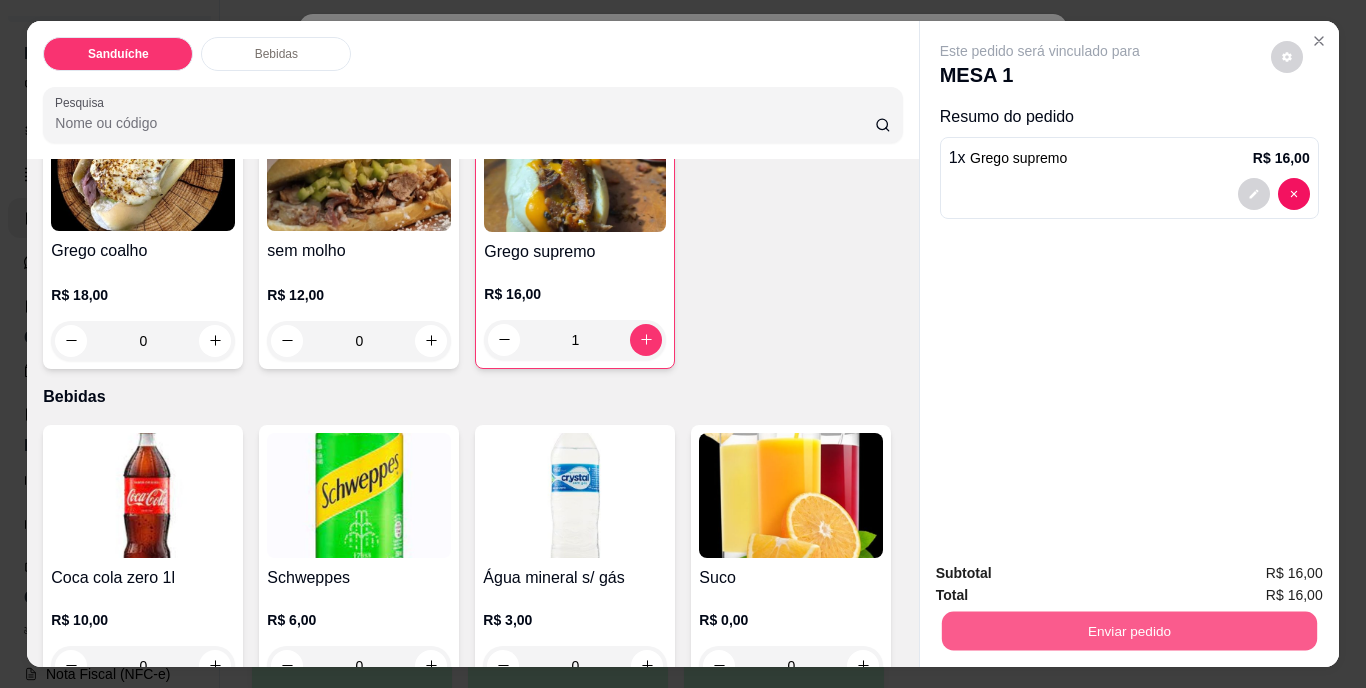 click on "Enviar pedido" at bounding box center (1128, 631) 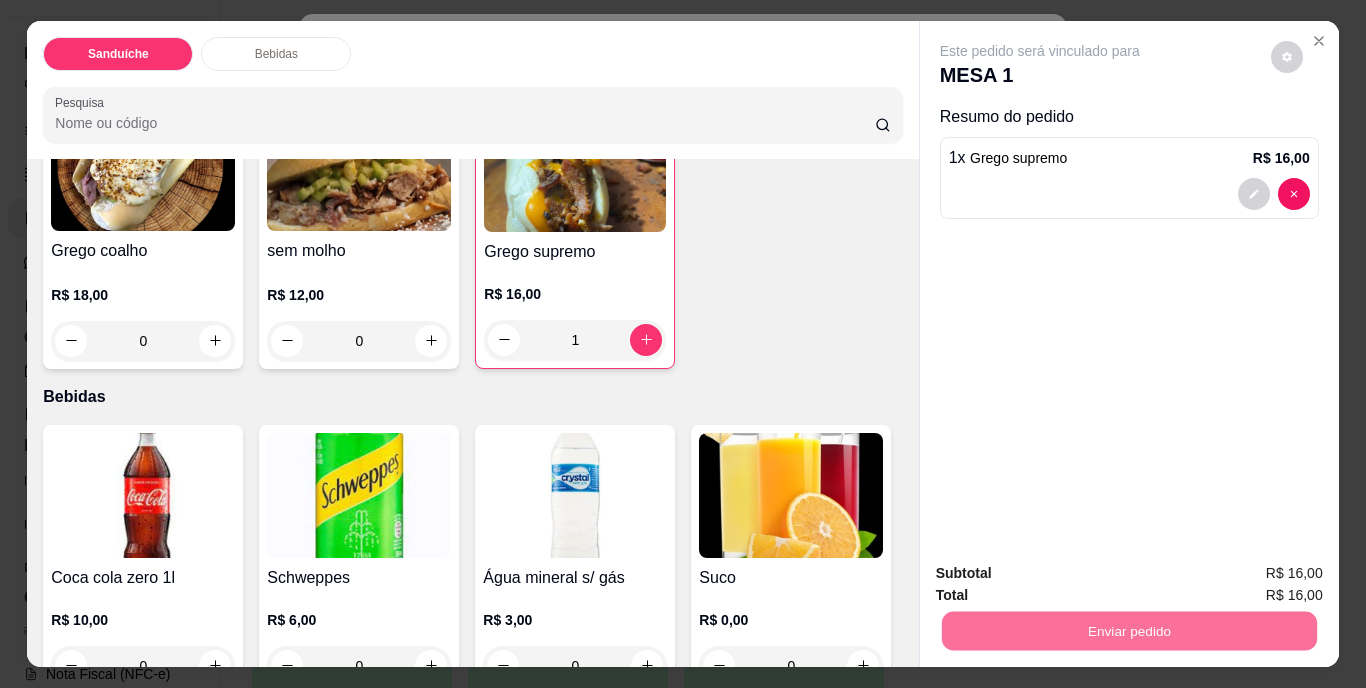 click on "Não registrar e enviar pedido" at bounding box center (1063, 574) 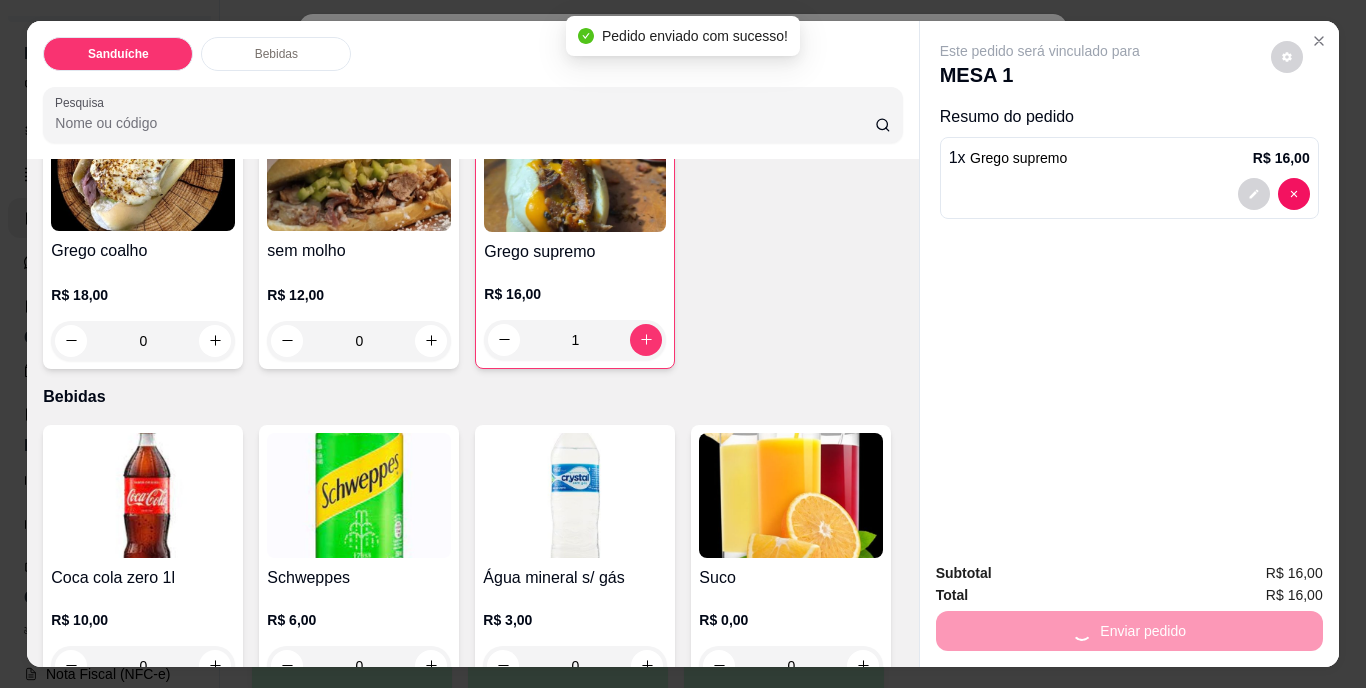 scroll, scrollTop: 0, scrollLeft: 0, axis: both 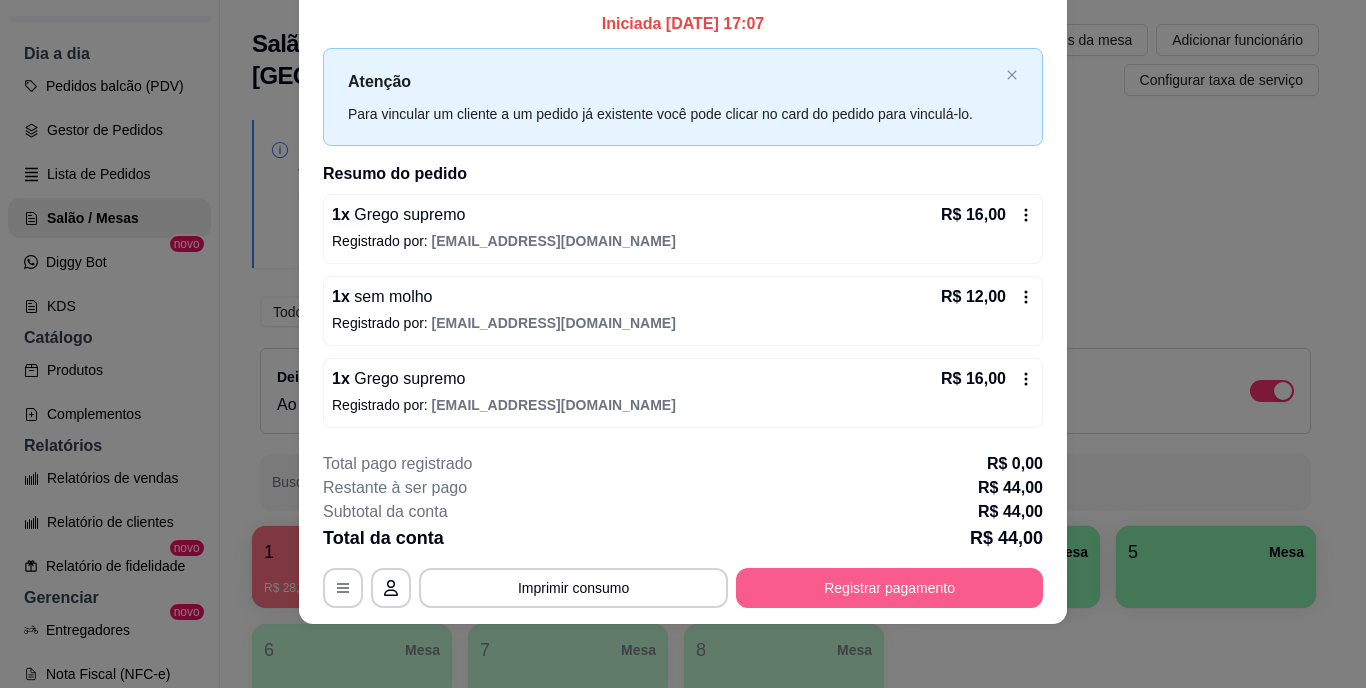 click on "Registrar pagamento" at bounding box center (889, 588) 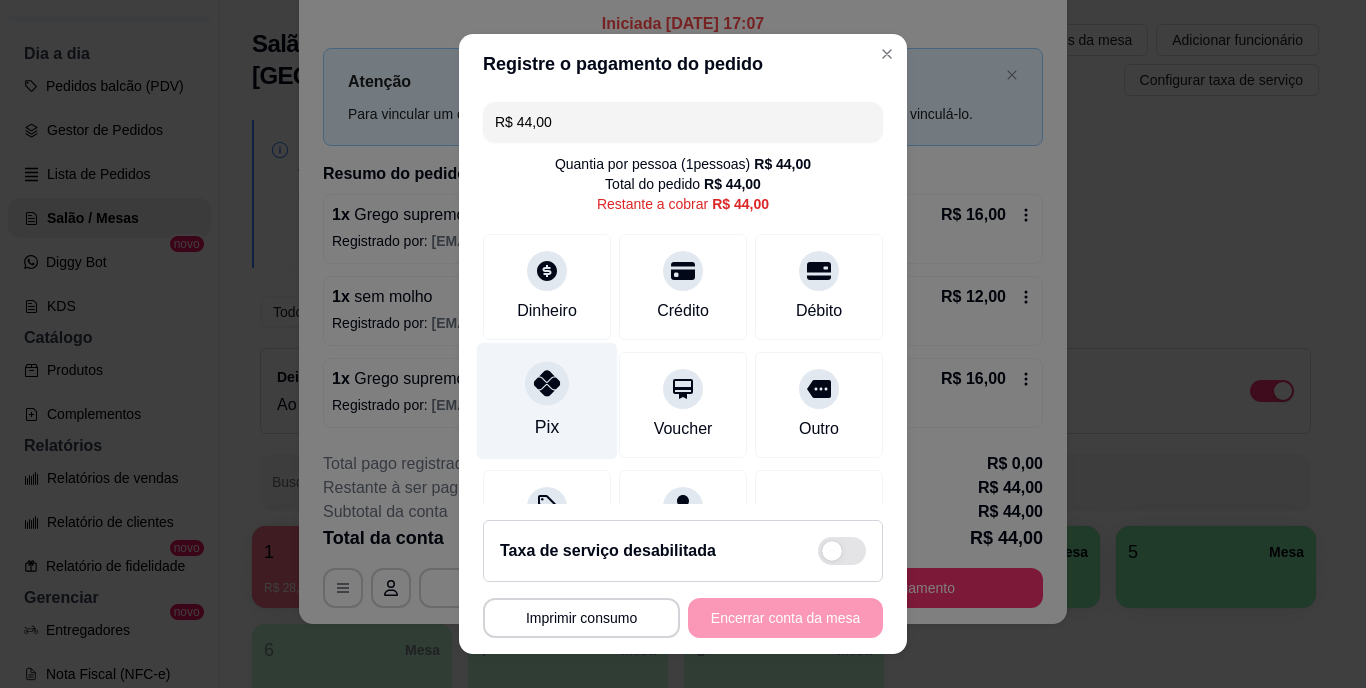 drag, startPoint x: 528, startPoint y: 397, endPoint x: 552, endPoint y: 412, distance: 28.301943 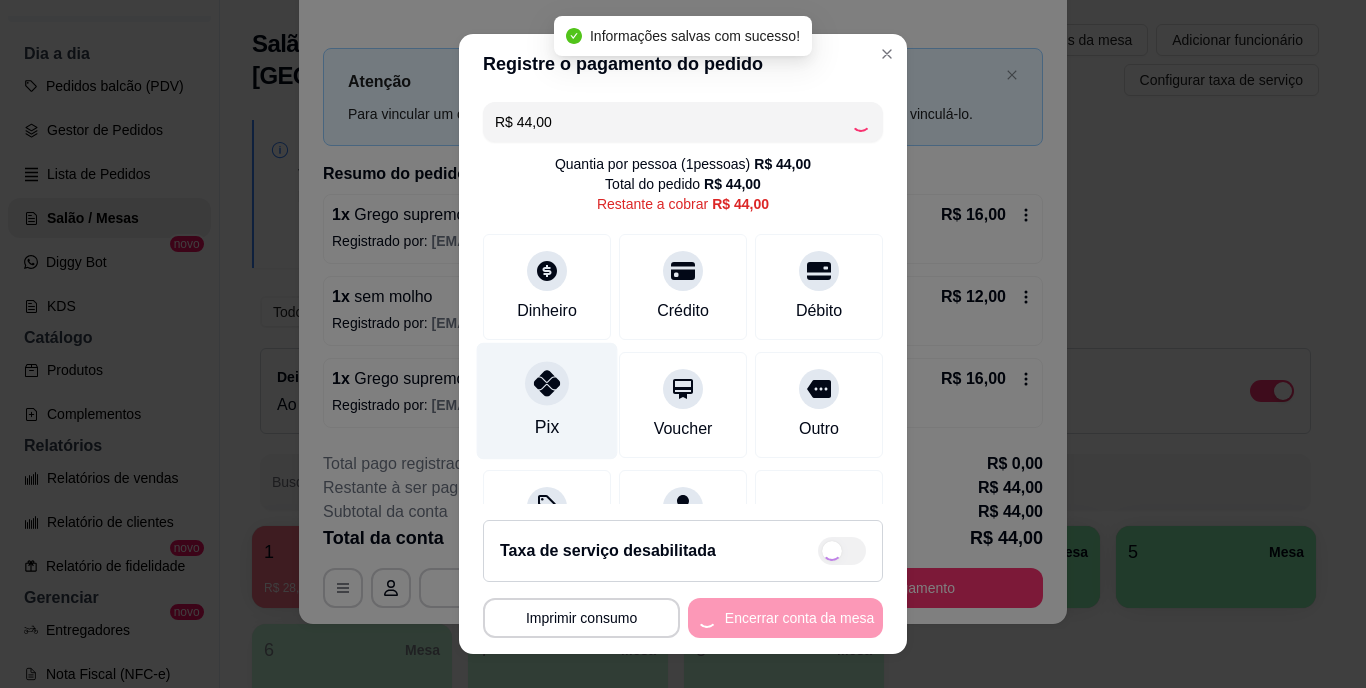 type on "R$ 0,00" 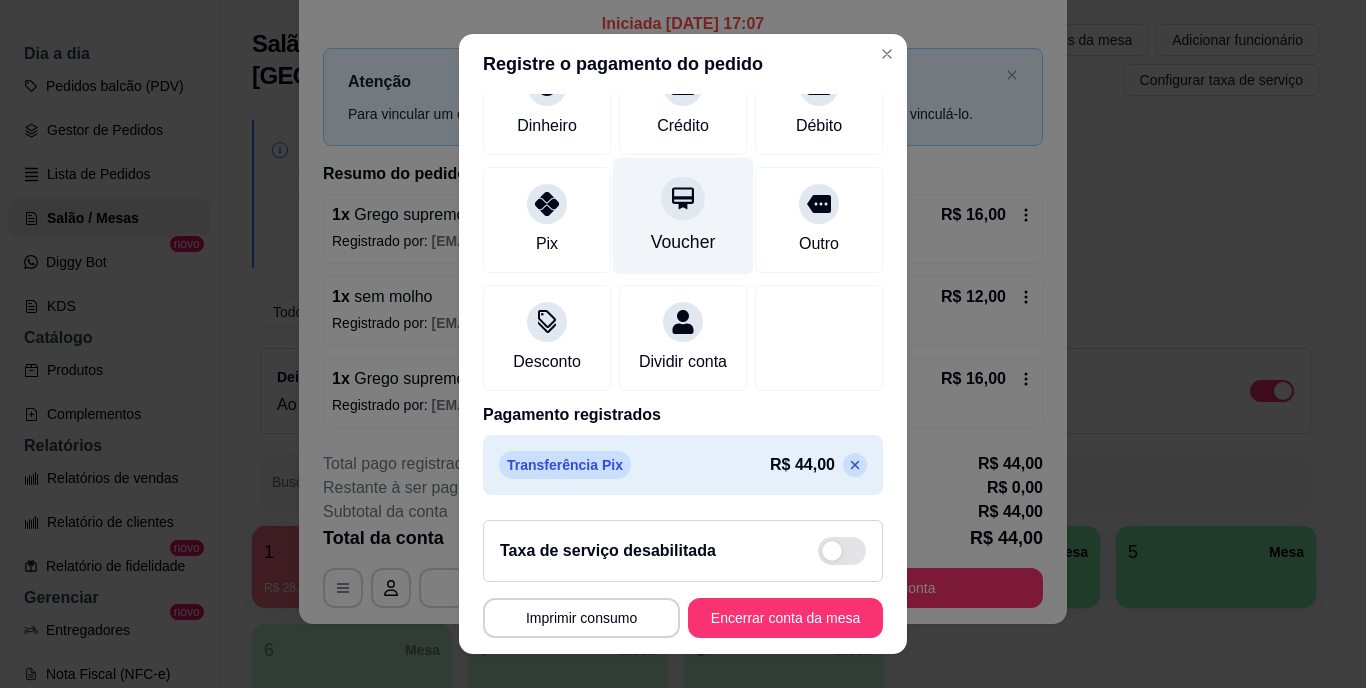scroll, scrollTop: 188, scrollLeft: 0, axis: vertical 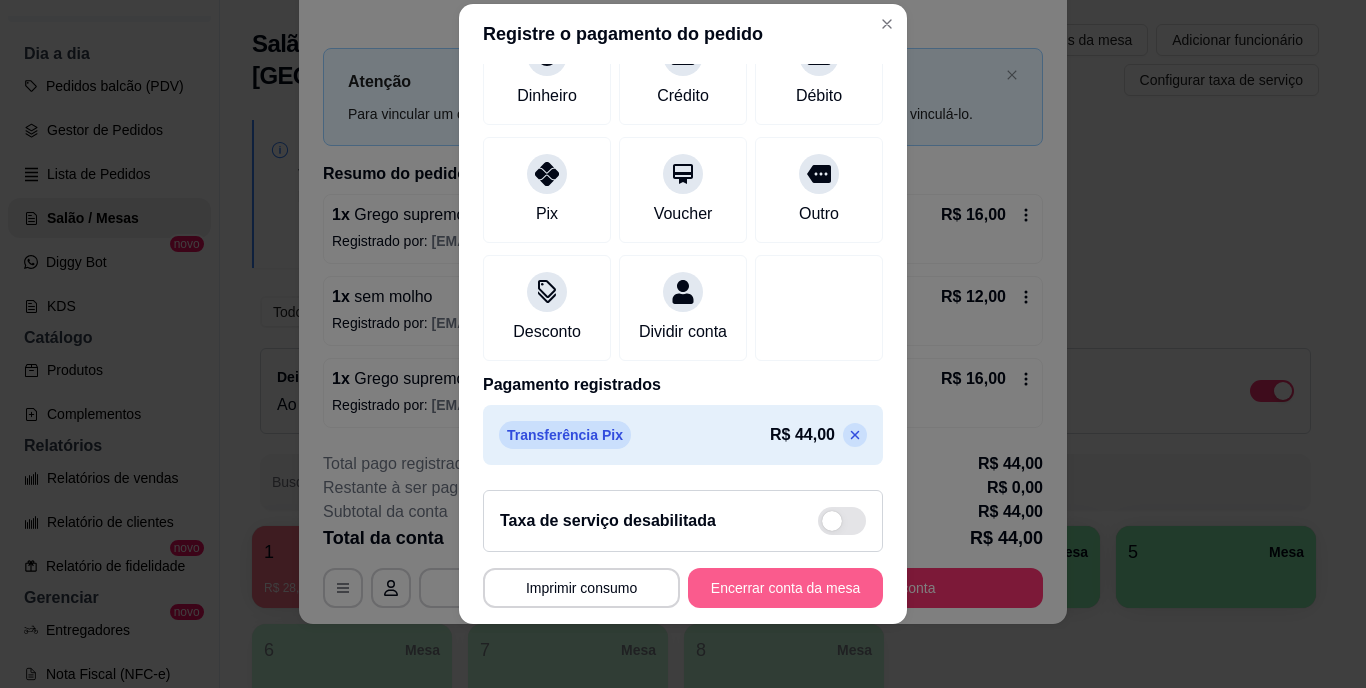 click on "Encerrar conta da mesa" at bounding box center [785, 588] 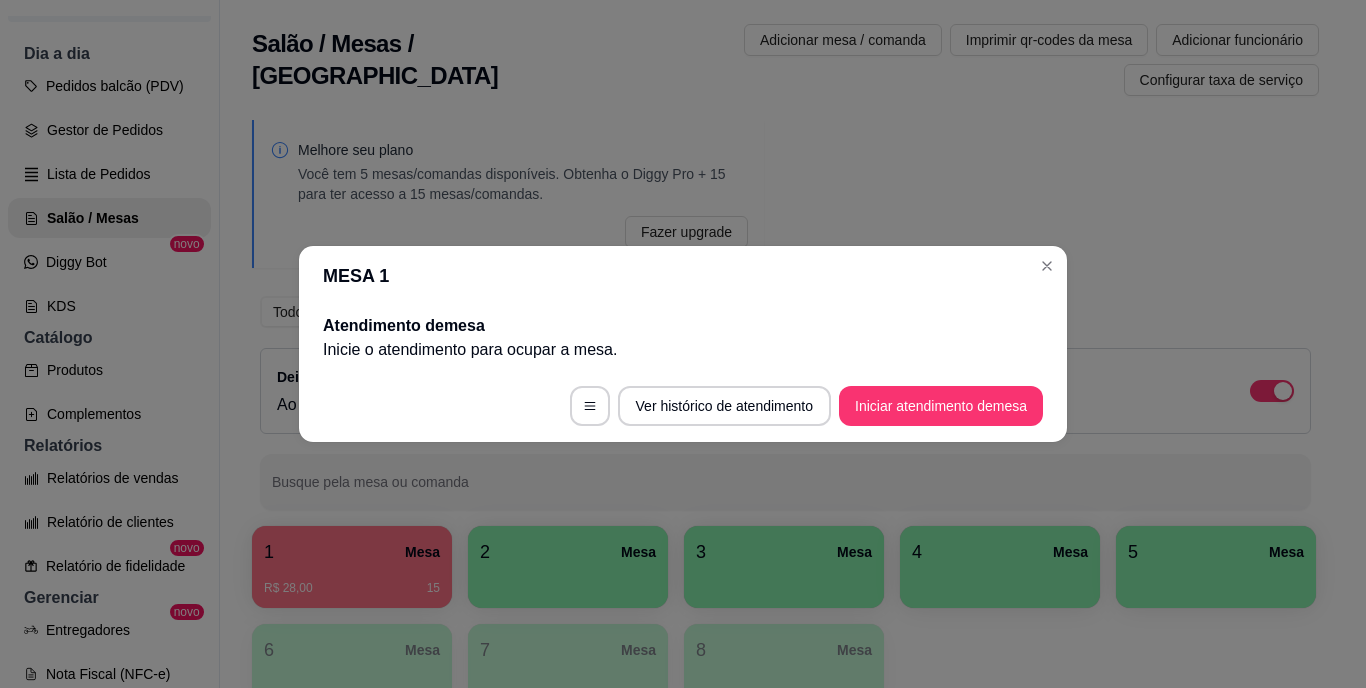 scroll, scrollTop: 0, scrollLeft: 0, axis: both 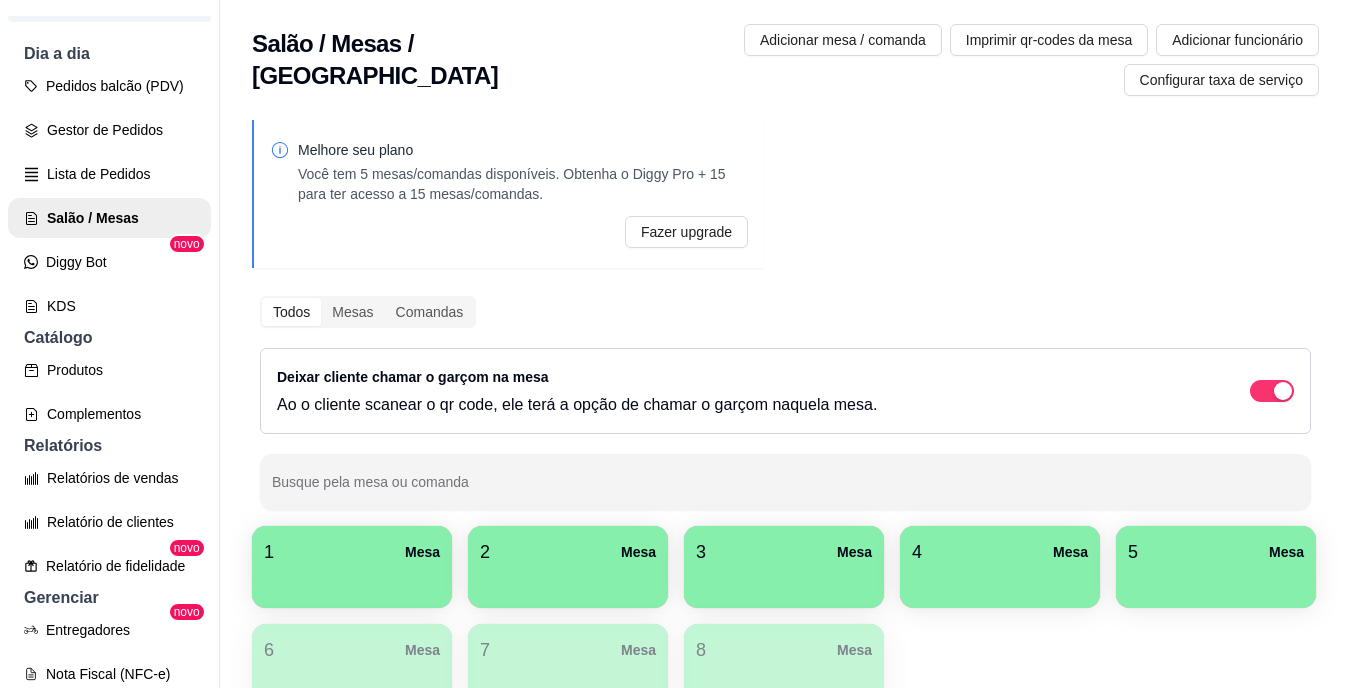 type 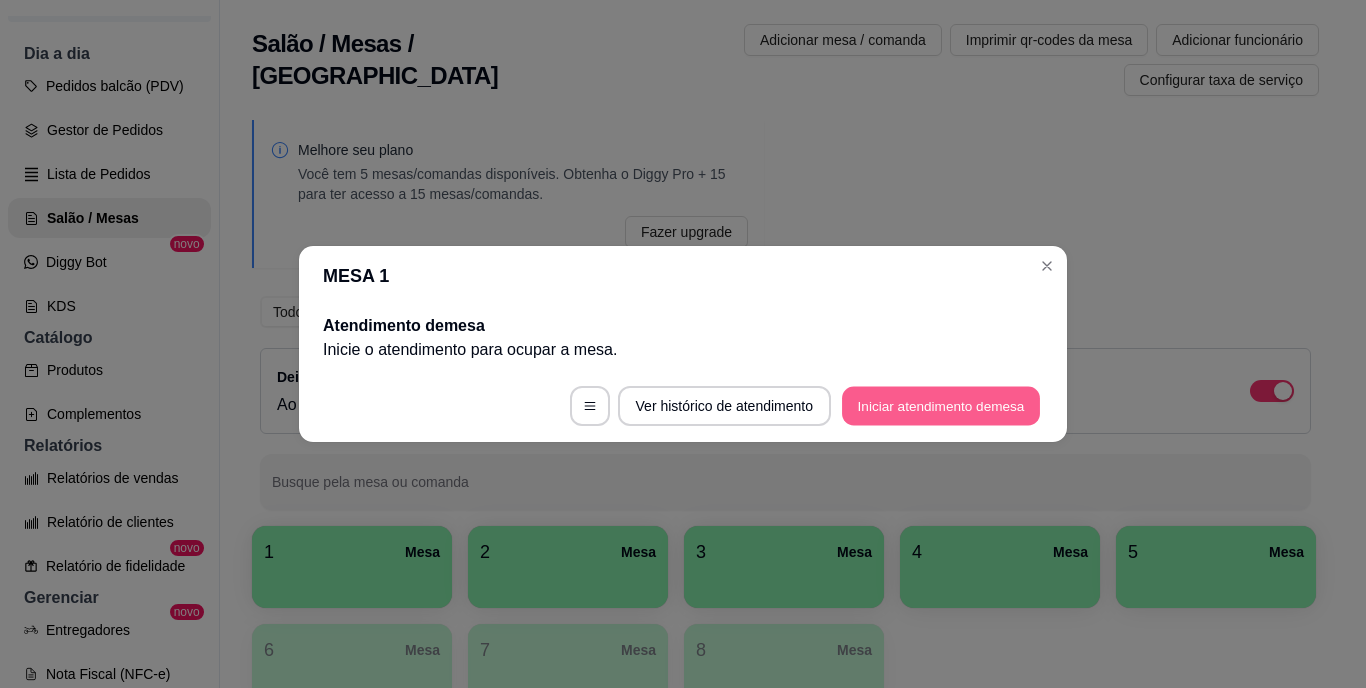 click on "Iniciar atendimento de  mesa" at bounding box center [941, 406] 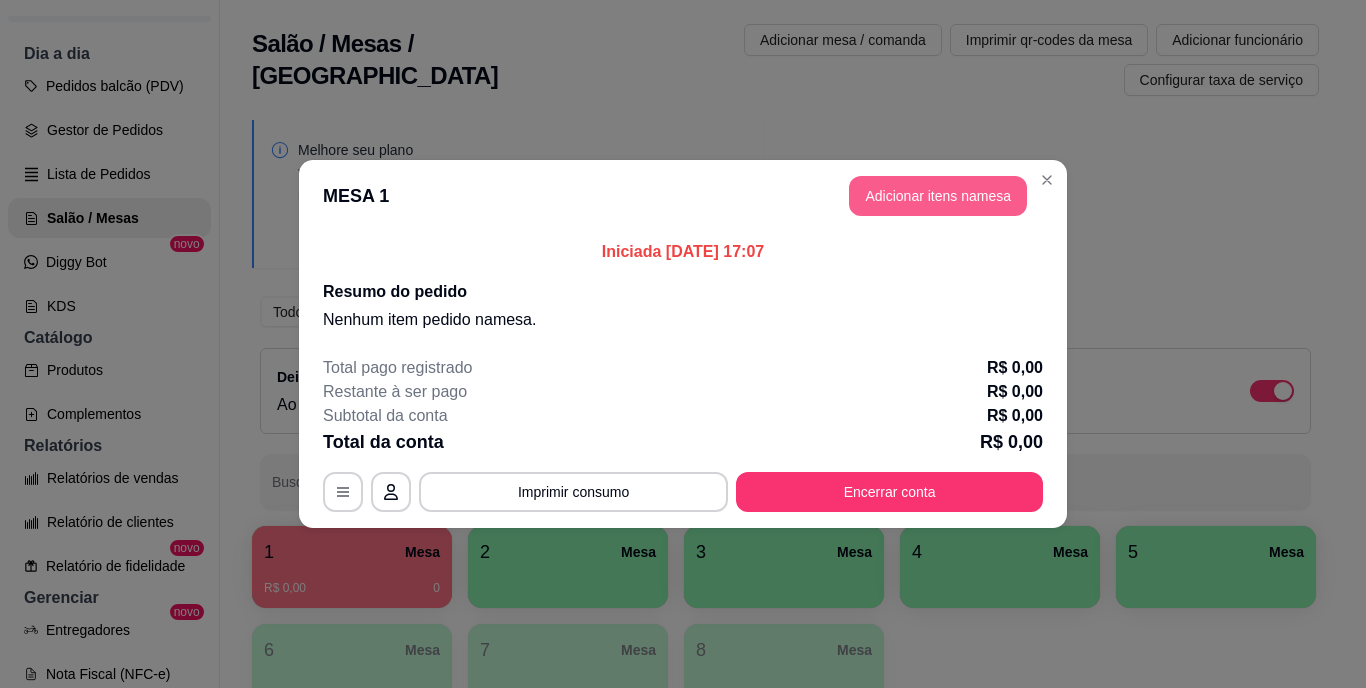 click on "Adicionar itens na  mesa" at bounding box center [938, 196] 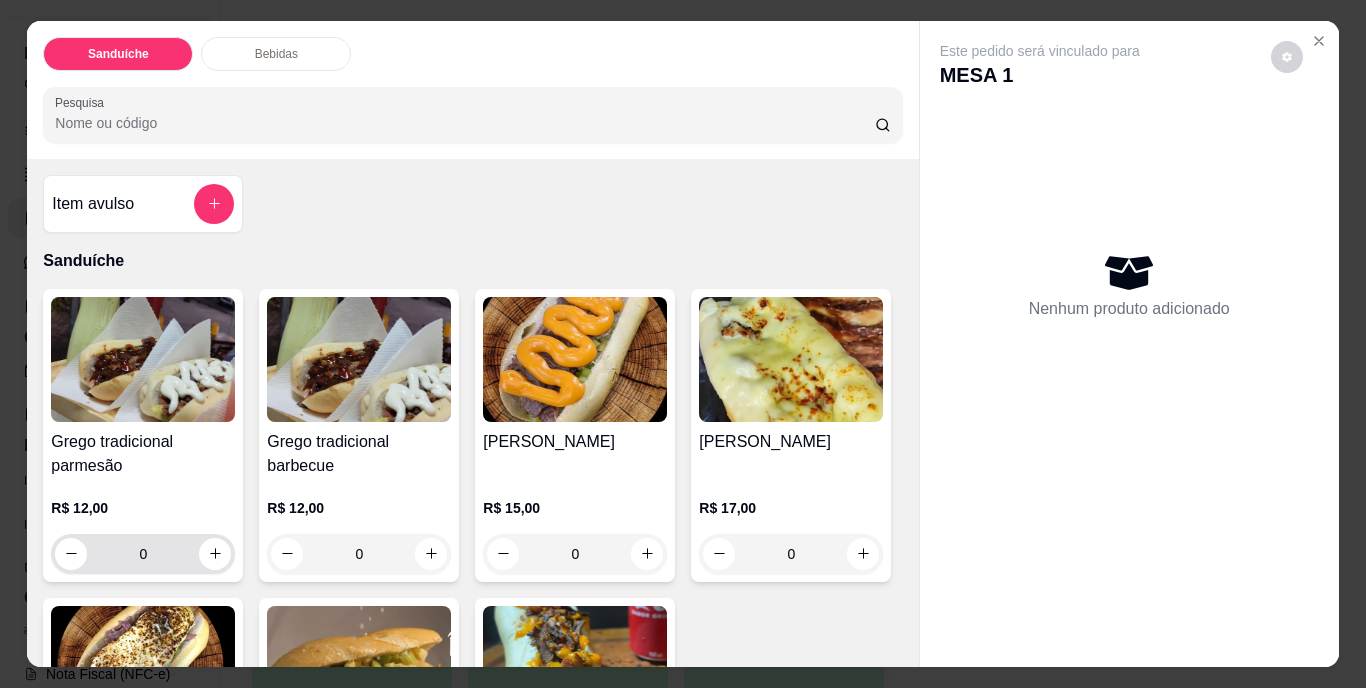click on "0" at bounding box center (143, 554) 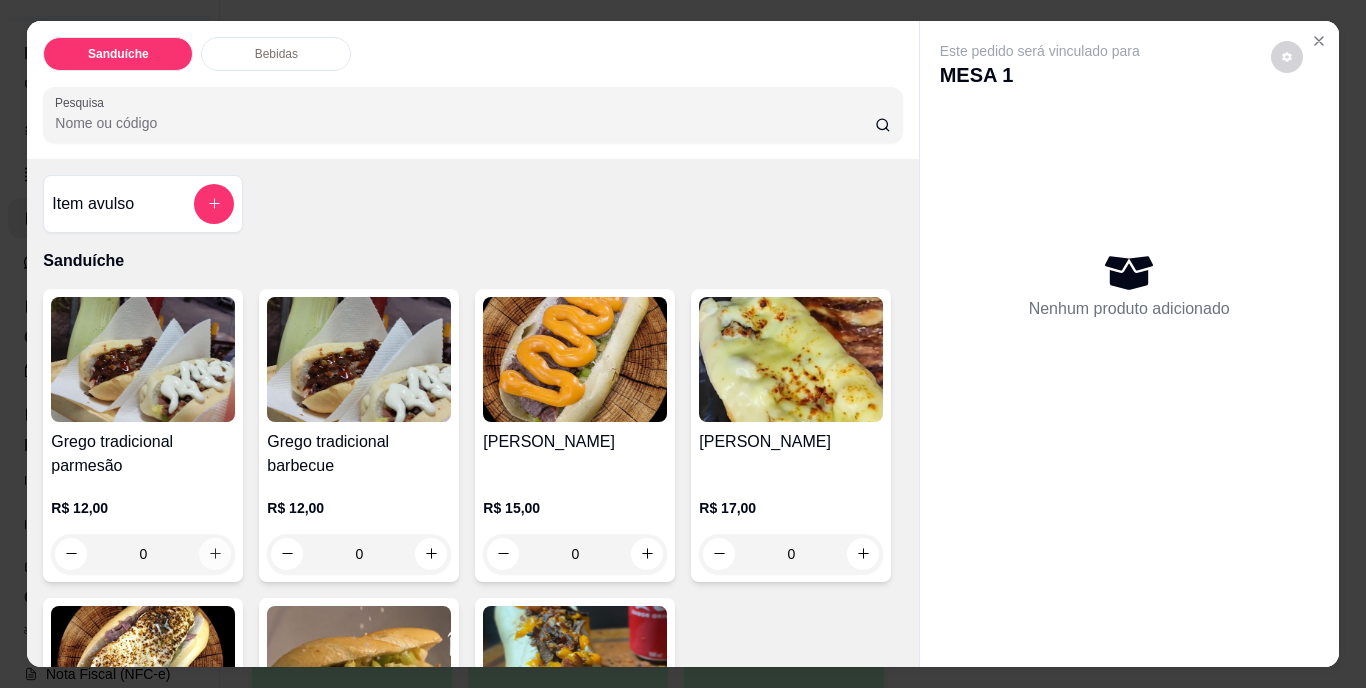 click 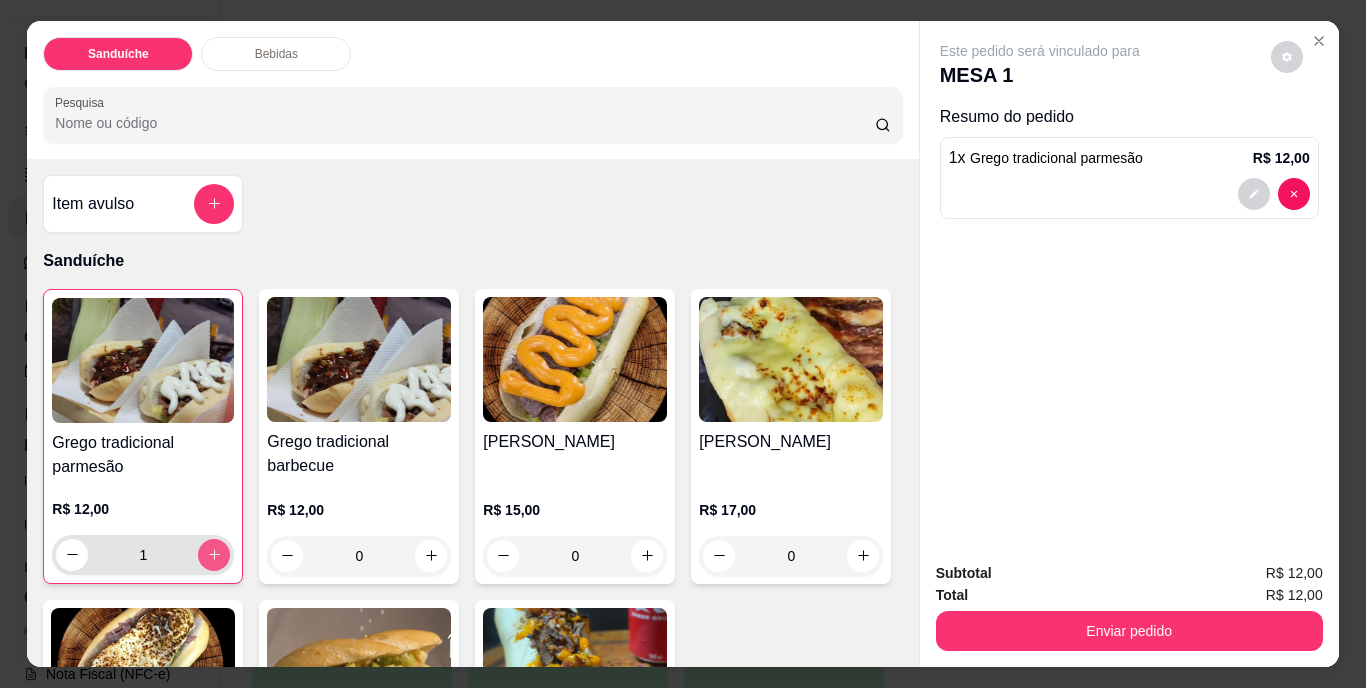 click at bounding box center (214, 555) 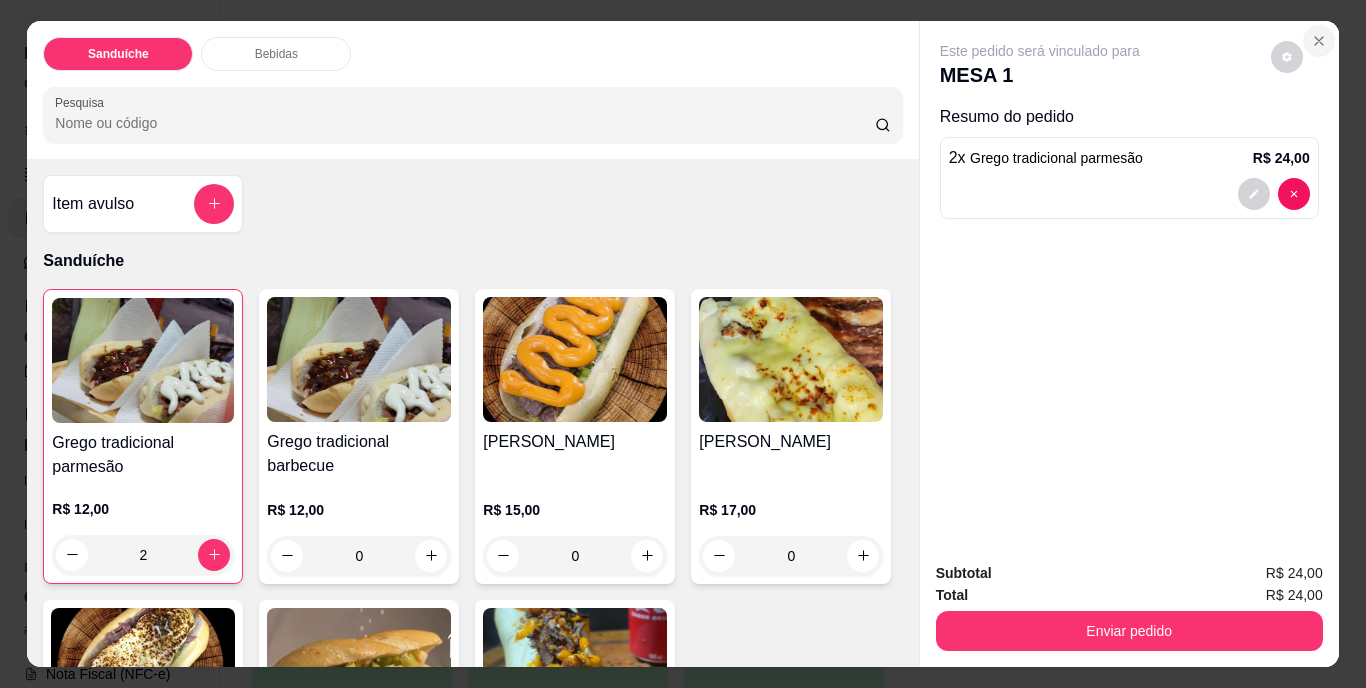 click 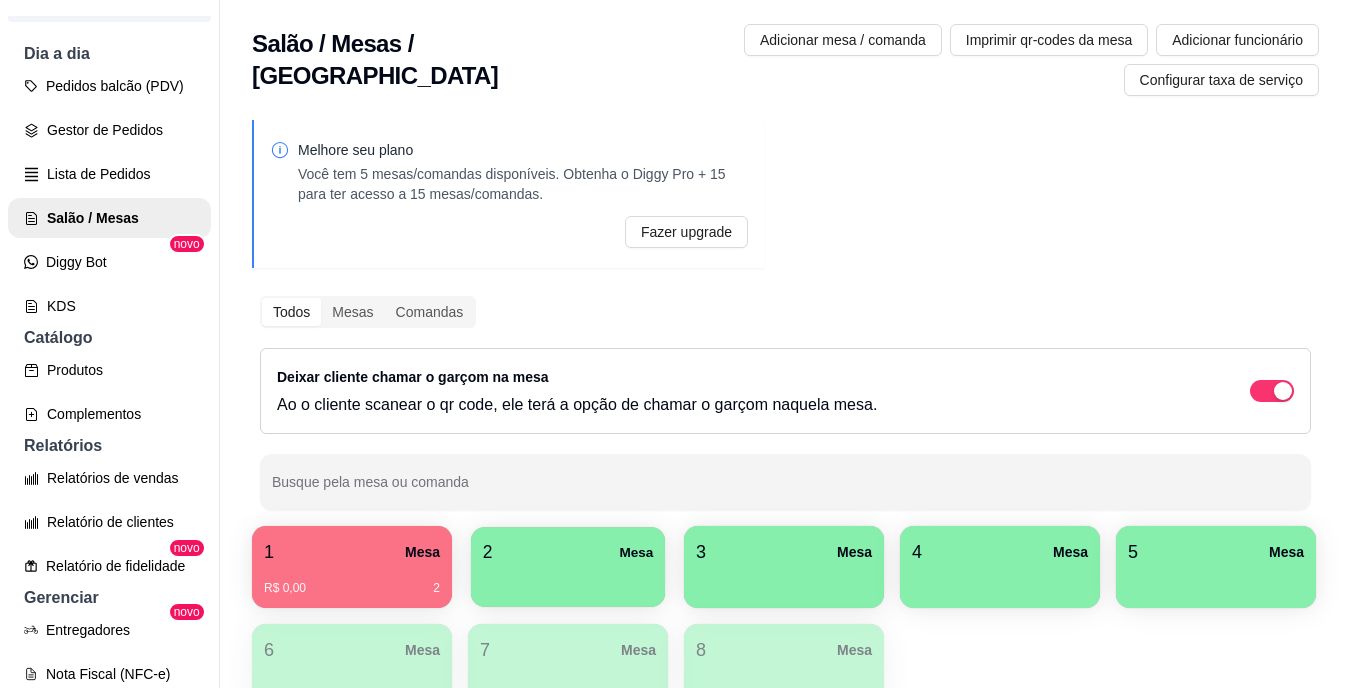 click at bounding box center [568, 580] 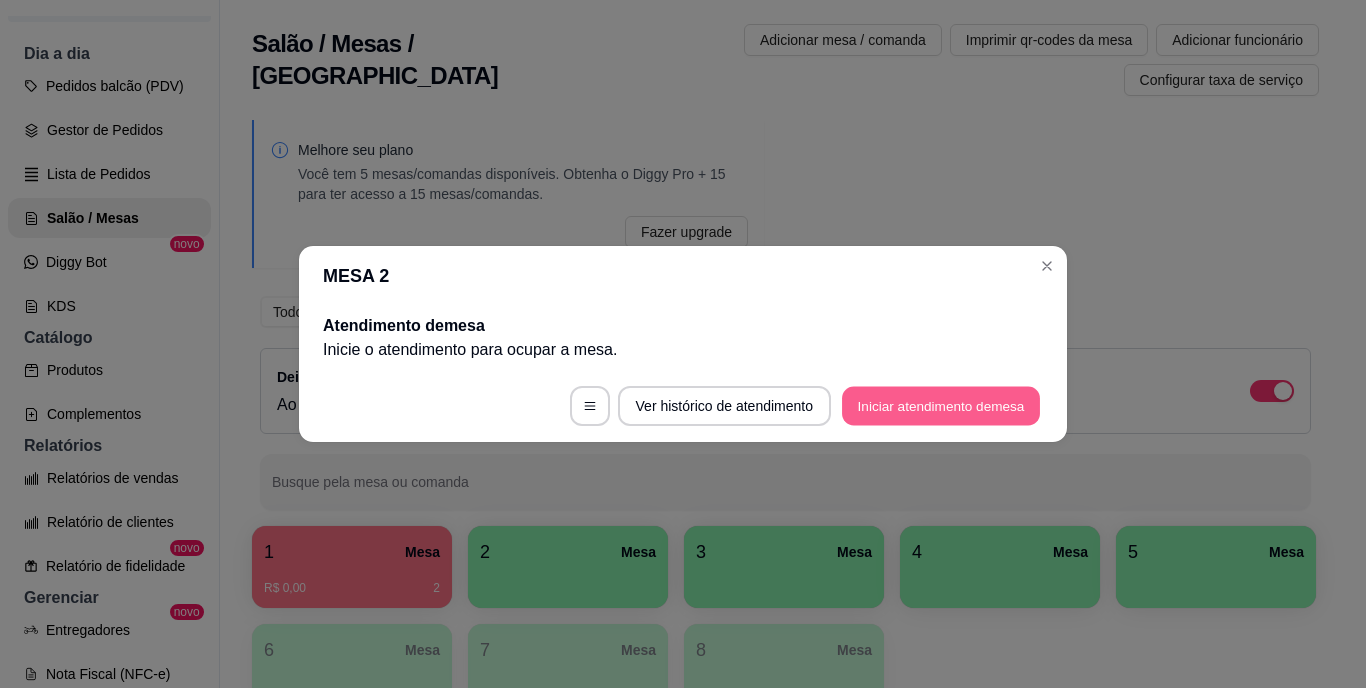 click on "Iniciar atendimento de  mesa" at bounding box center [941, 406] 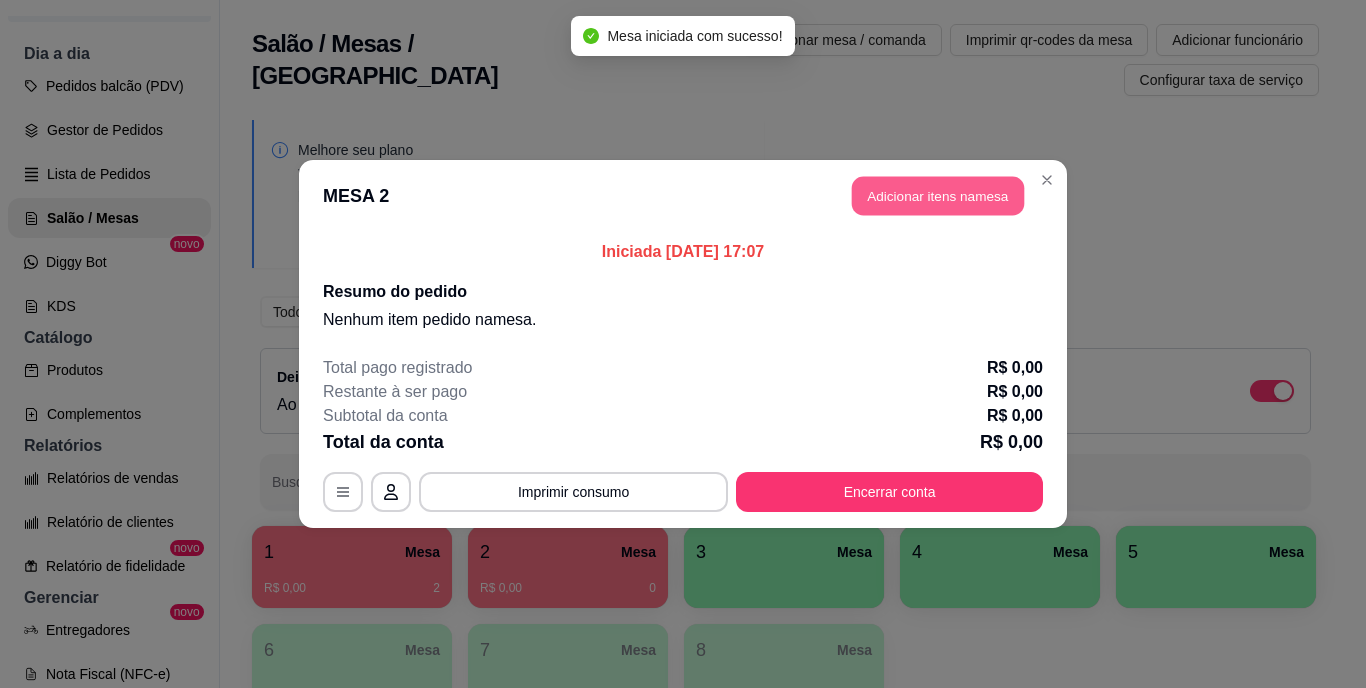 click on "Adicionar itens na  mesa" at bounding box center (938, 196) 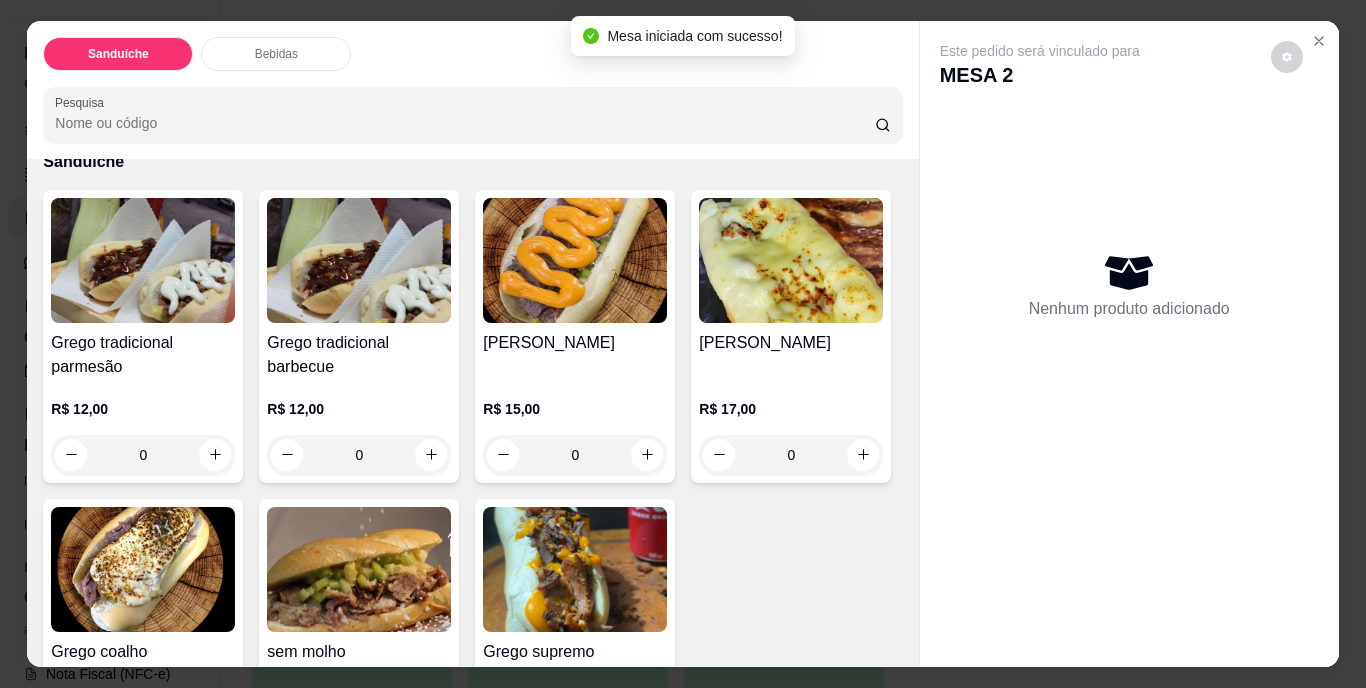 scroll, scrollTop: 100, scrollLeft: 0, axis: vertical 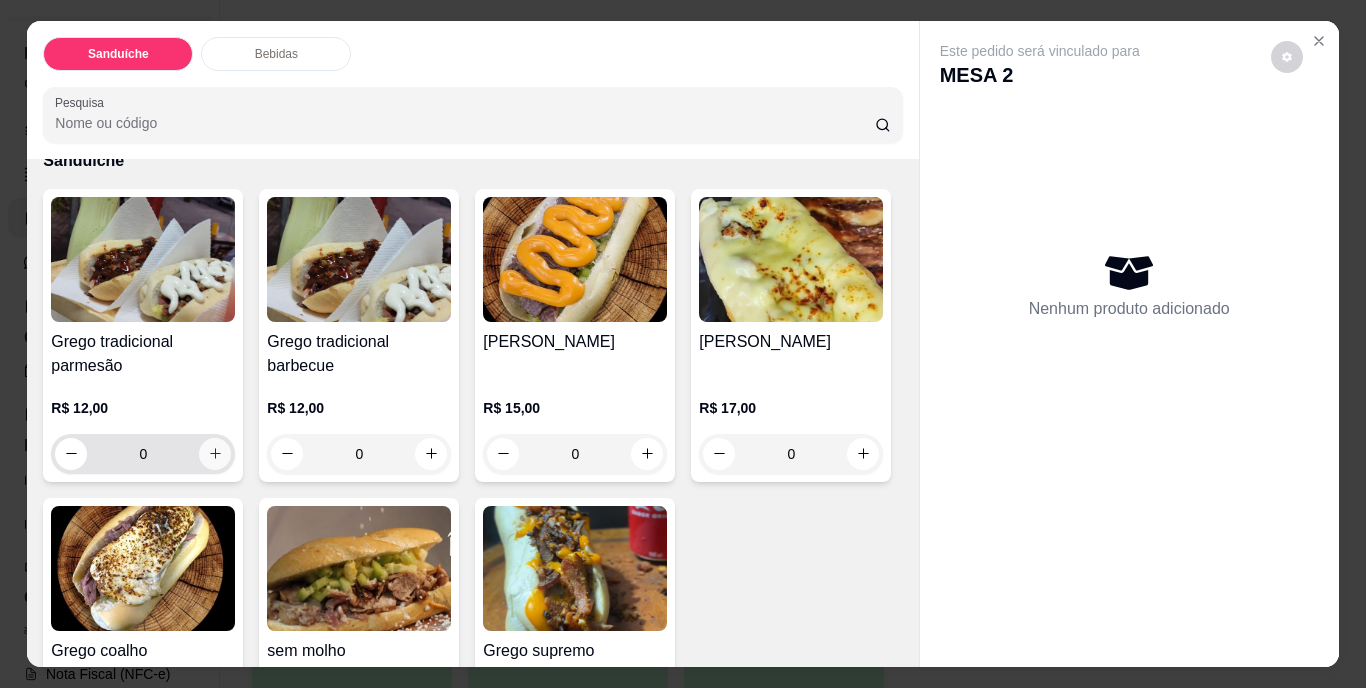 click 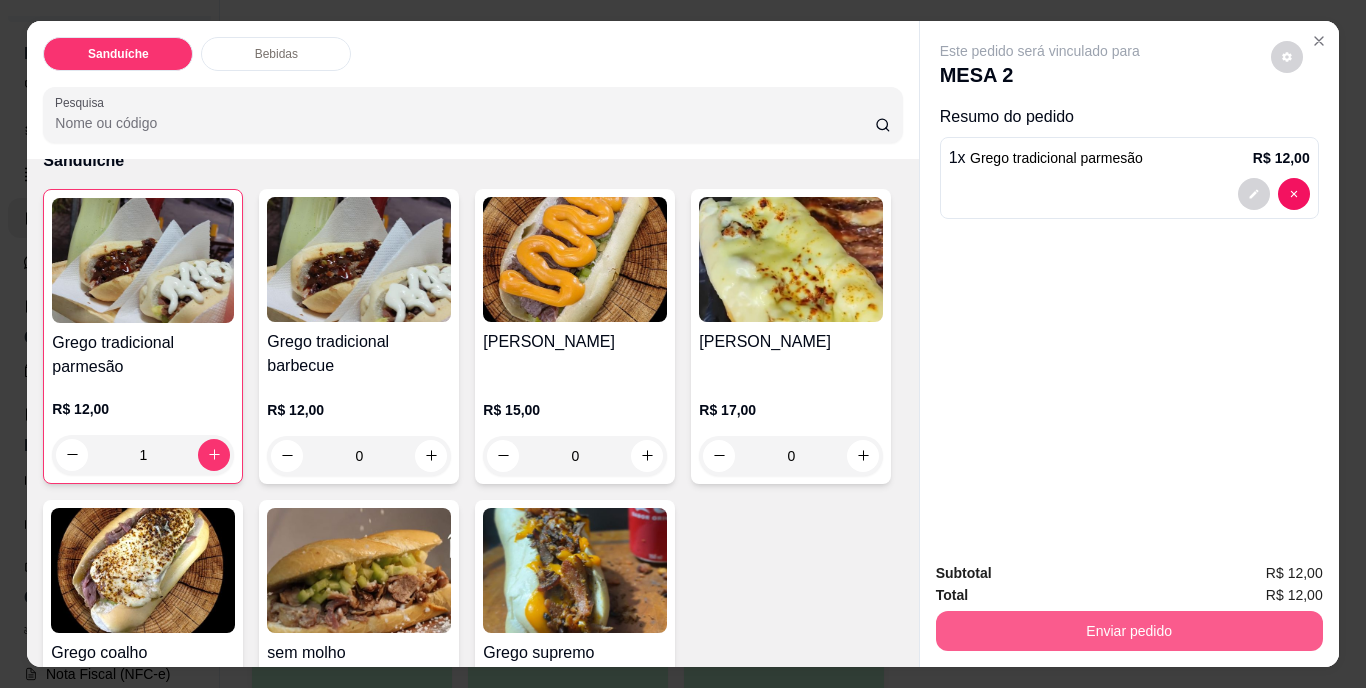 click on "Enviar pedido" at bounding box center [1129, 631] 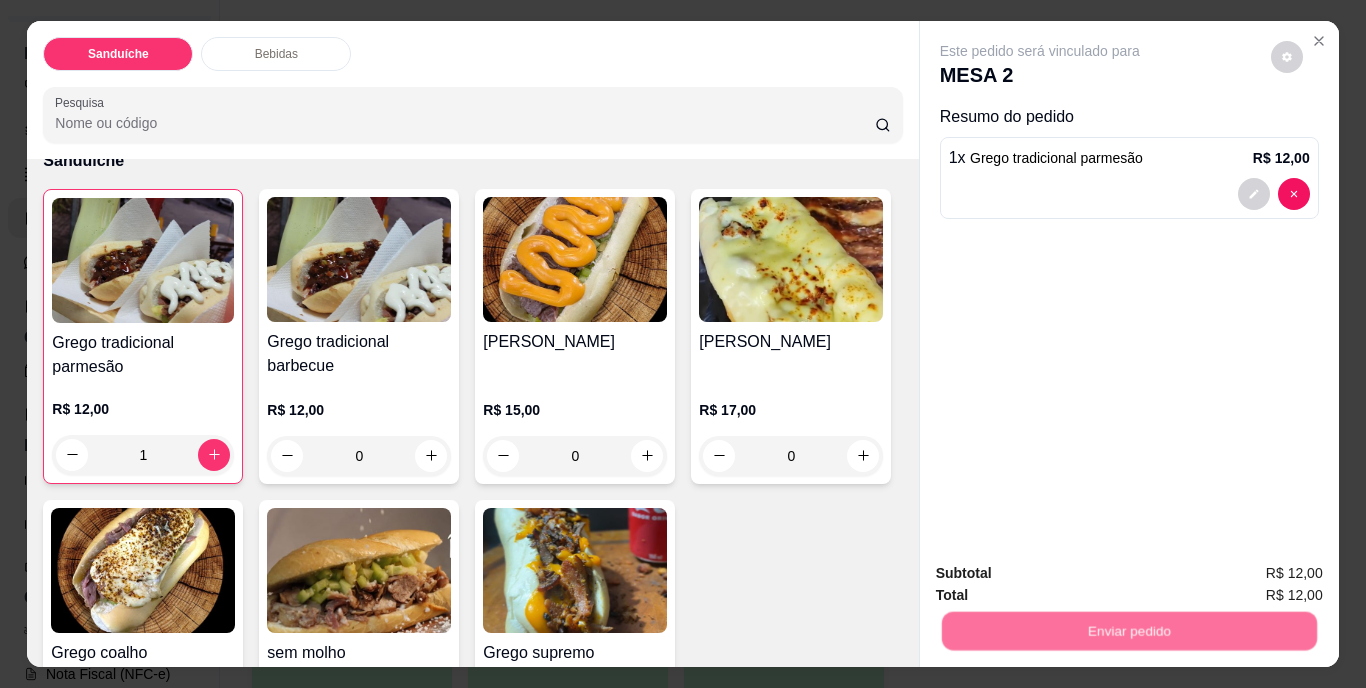 click on "Não registrar e enviar pedido" at bounding box center [1063, 575] 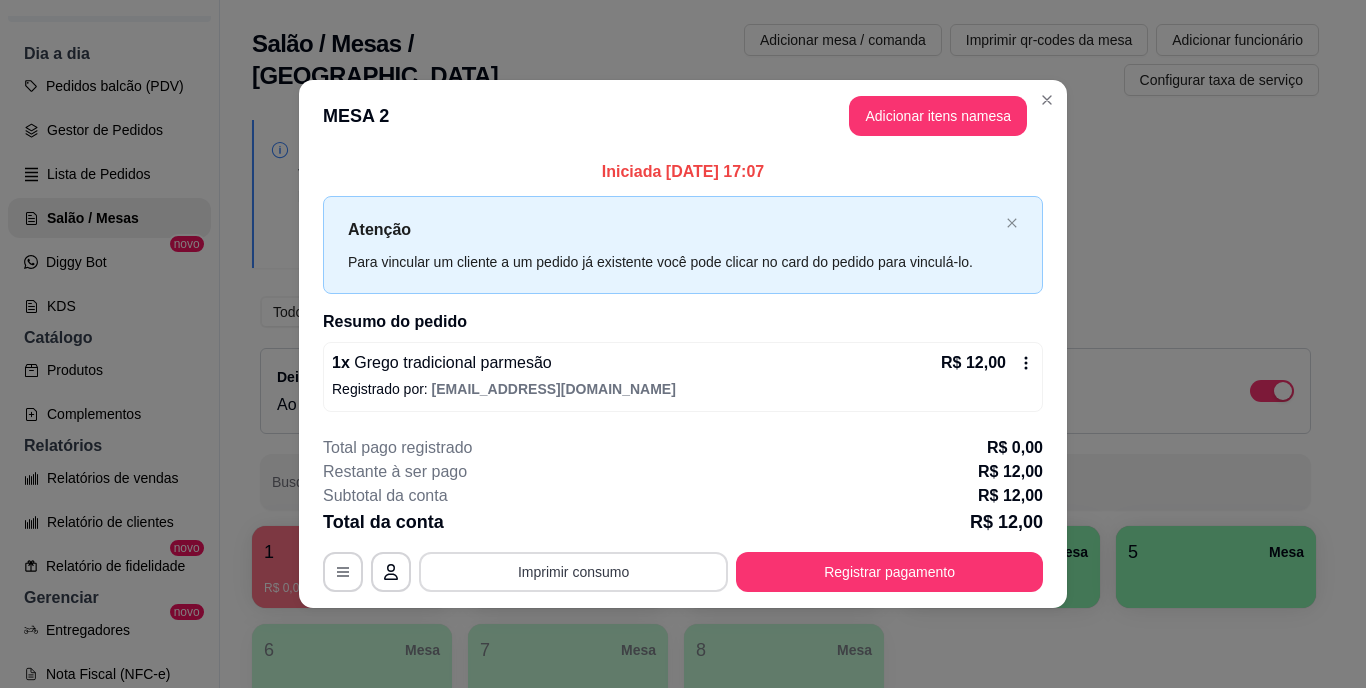 click on "Imprimir consumo" at bounding box center (573, 572) 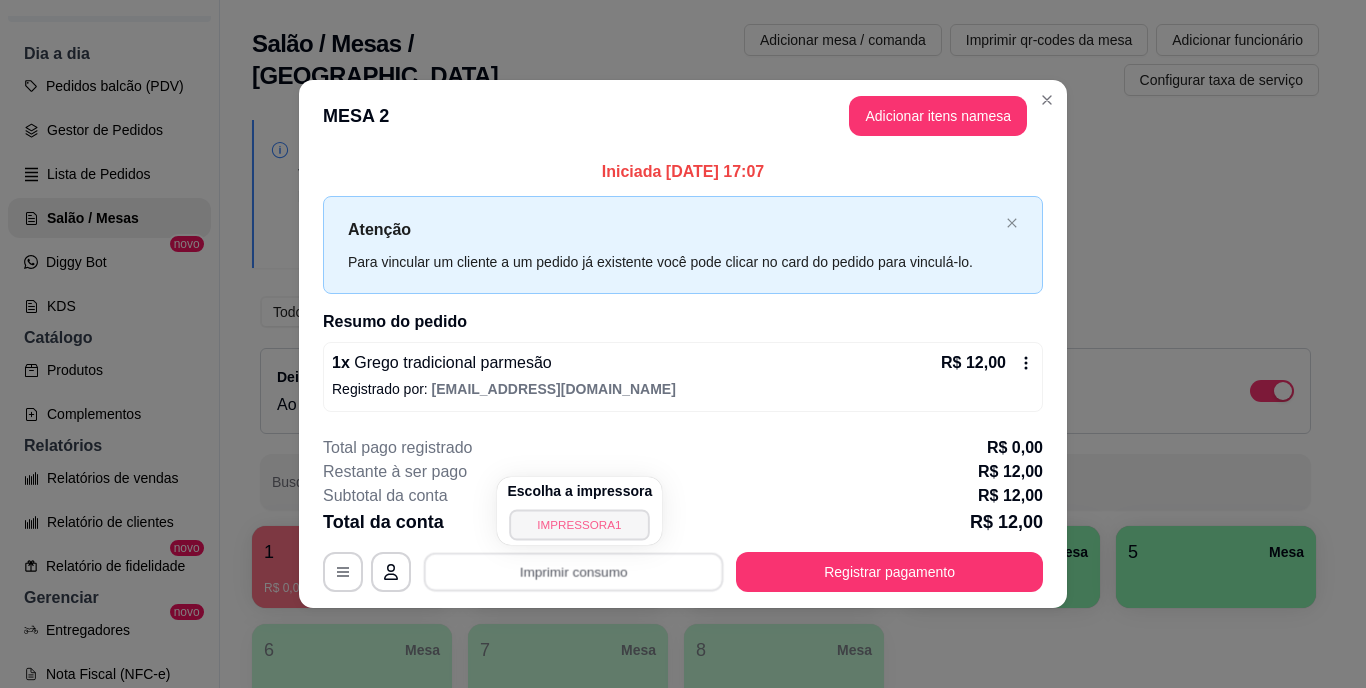 click on "IMPRESSORA1" at bounding box center (580, 524) 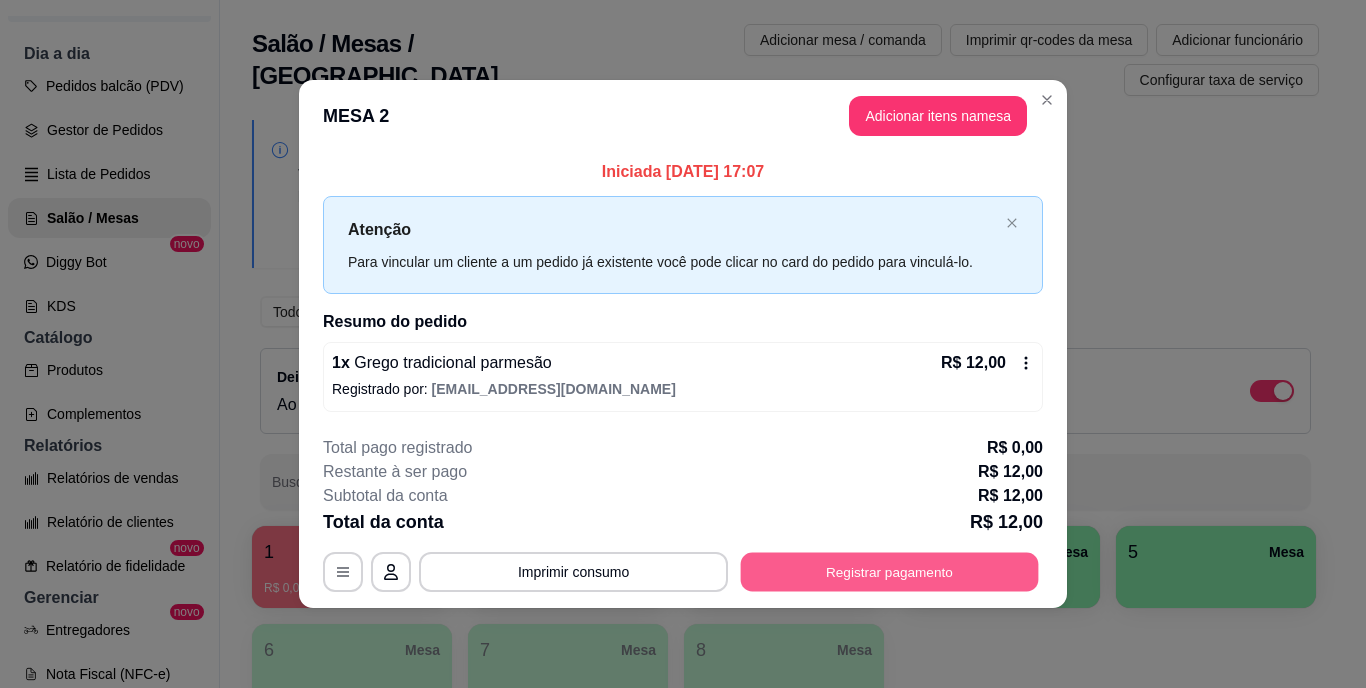 click on "Registrar pagamento" at bounding box center (890, 571) 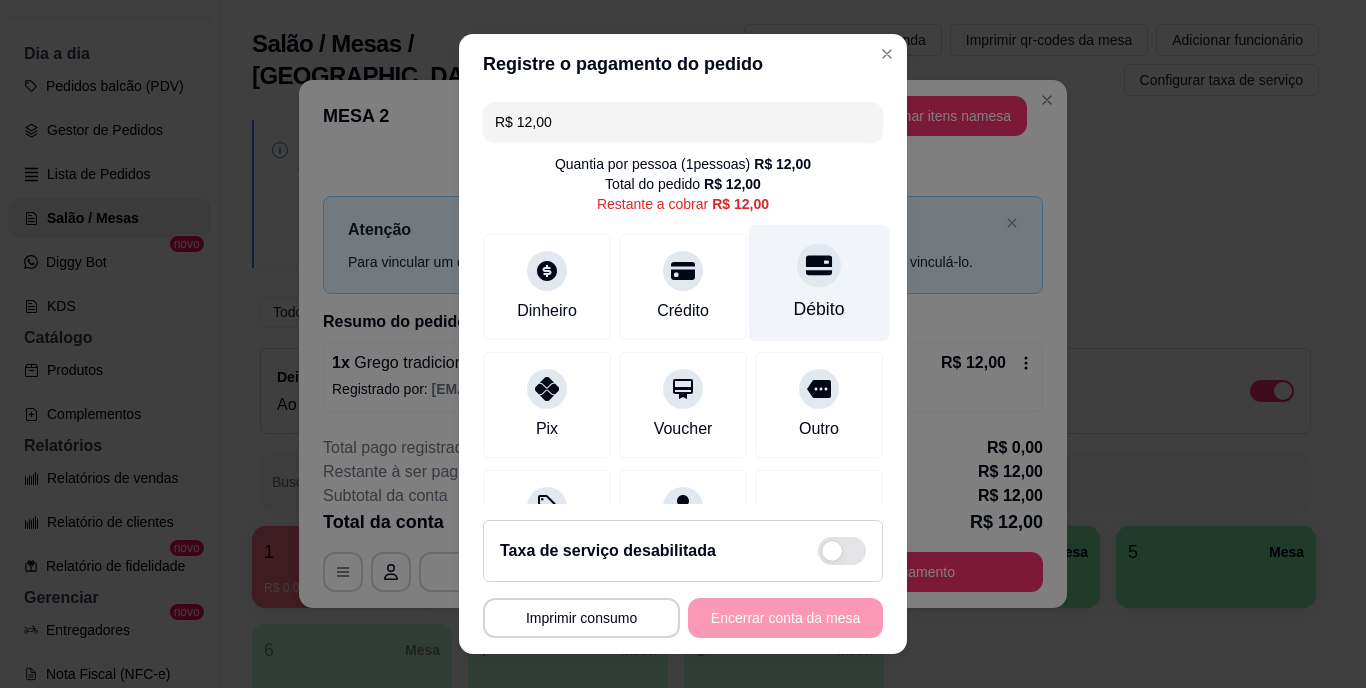 click at bounding box center [819, 266] 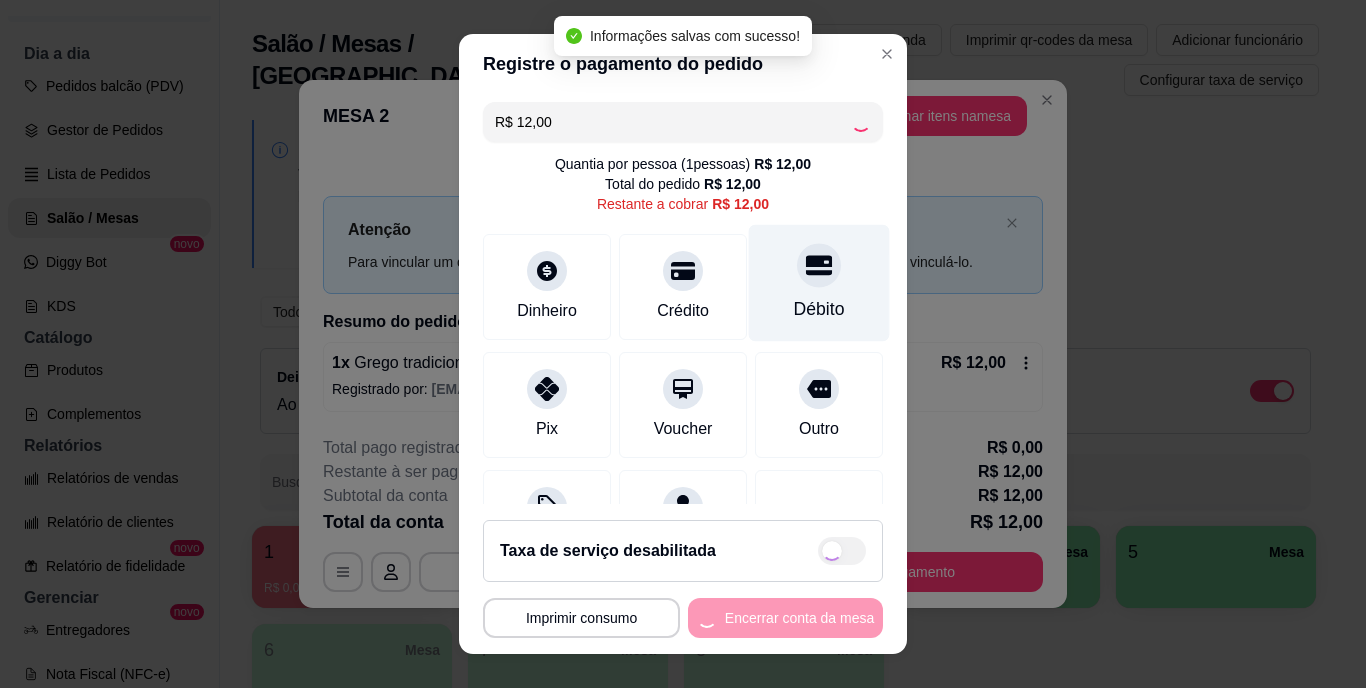 type on "R$ 0,00" 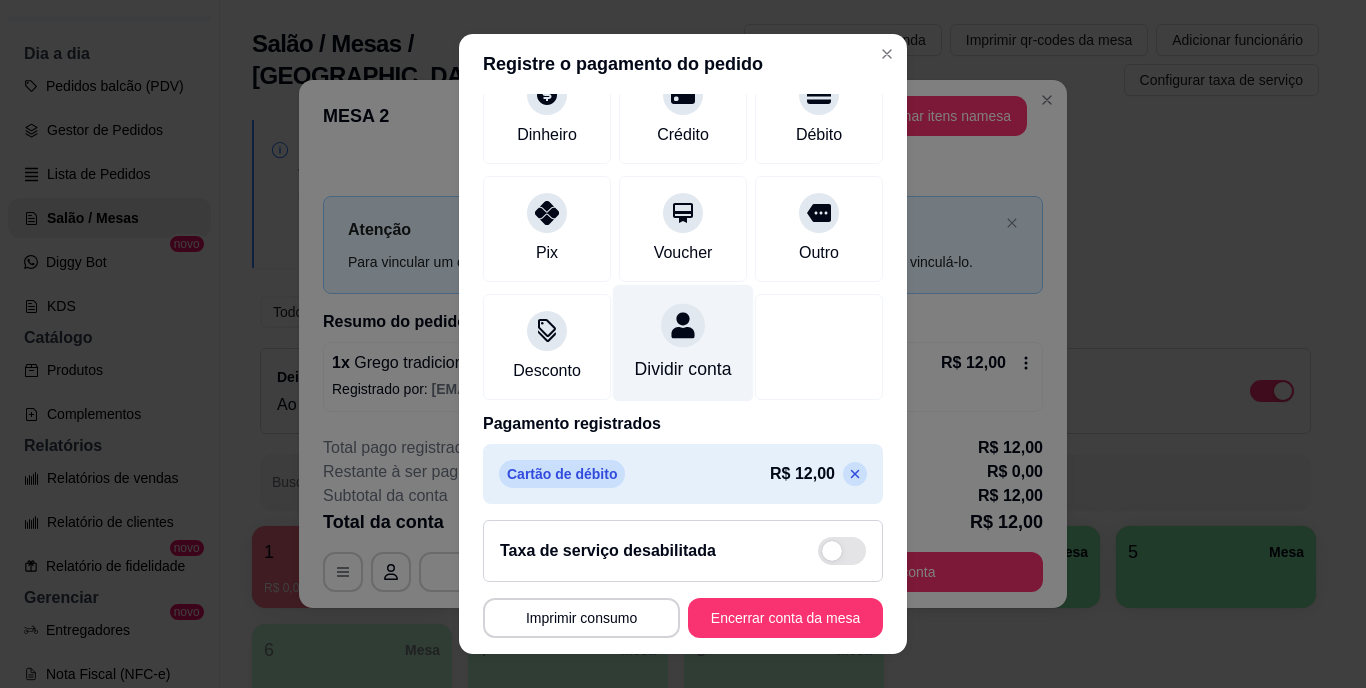scroll, scrollTop: 188, scrollLeft: 0, axis: vertical 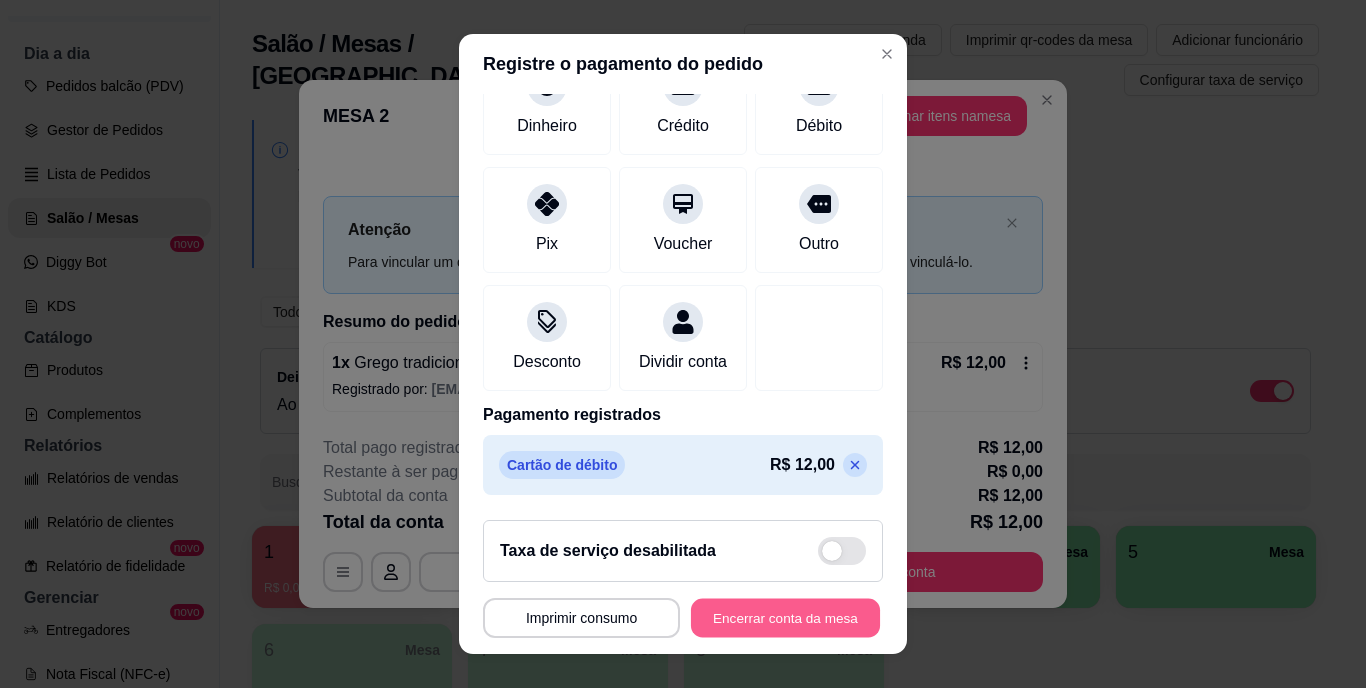 click on "Encerrar conta da mesa" at bounding box center [785, 617] 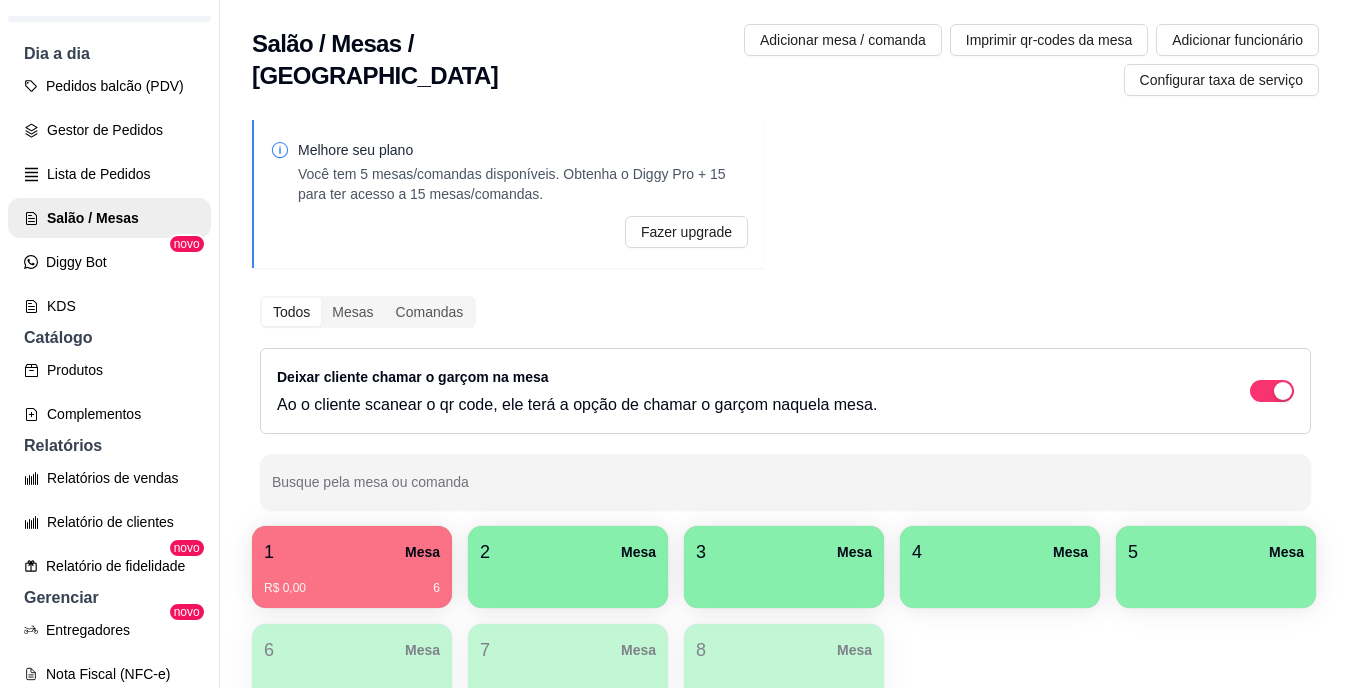 click on "1 Mesa" at bounding box center [352, 552] 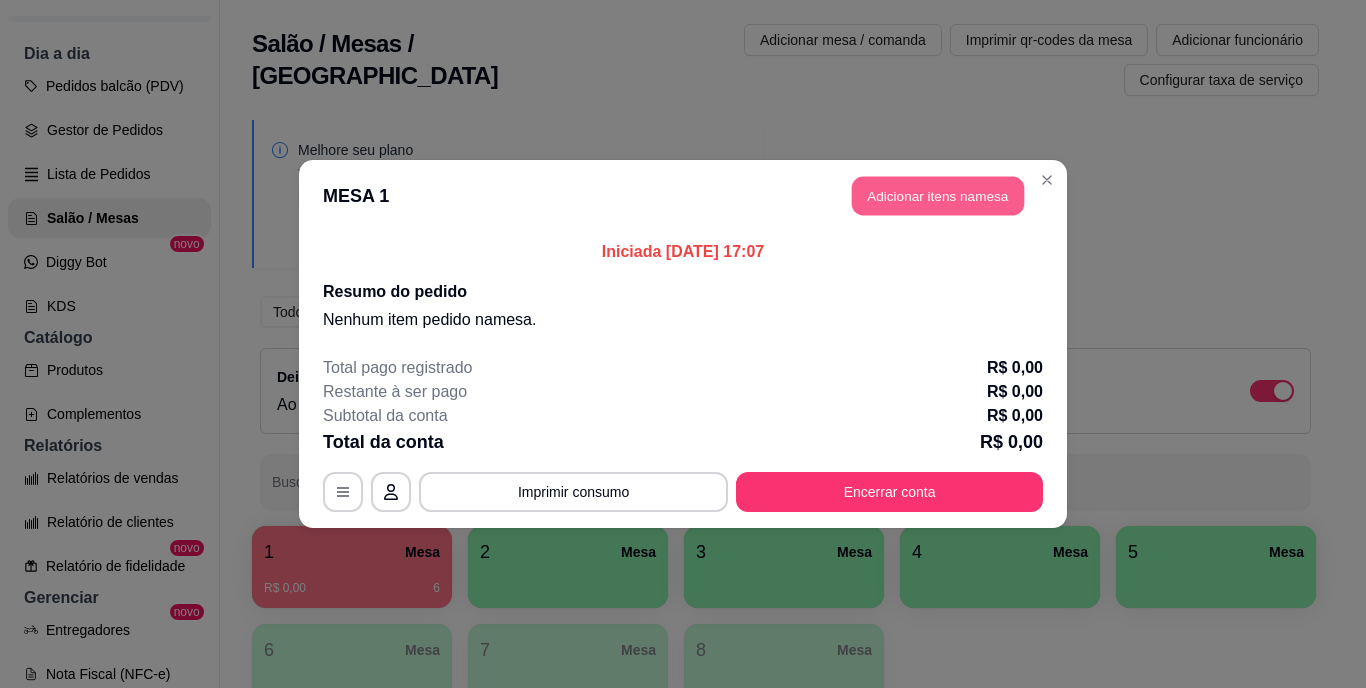 click on "Adicionar itens na  mesa" at bounding box center [938, 196] 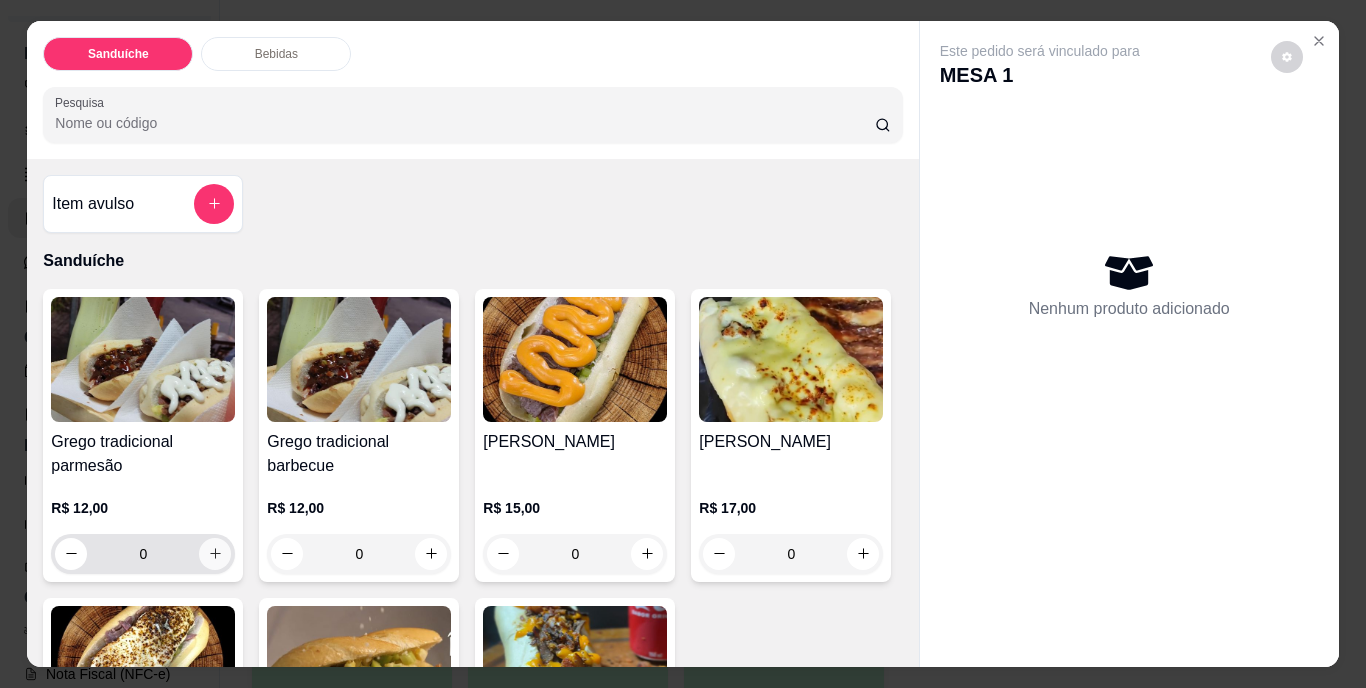 click 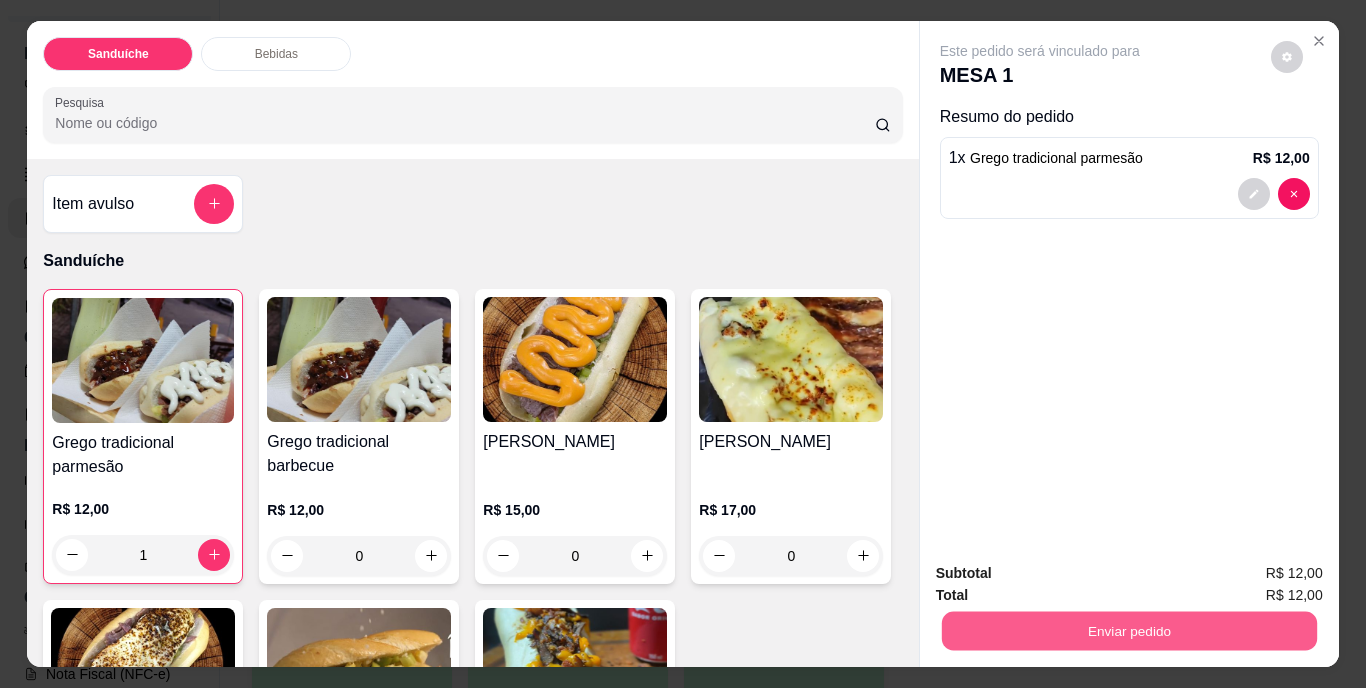 click on "Enviar pedido" at bounding box center (1128, 631) 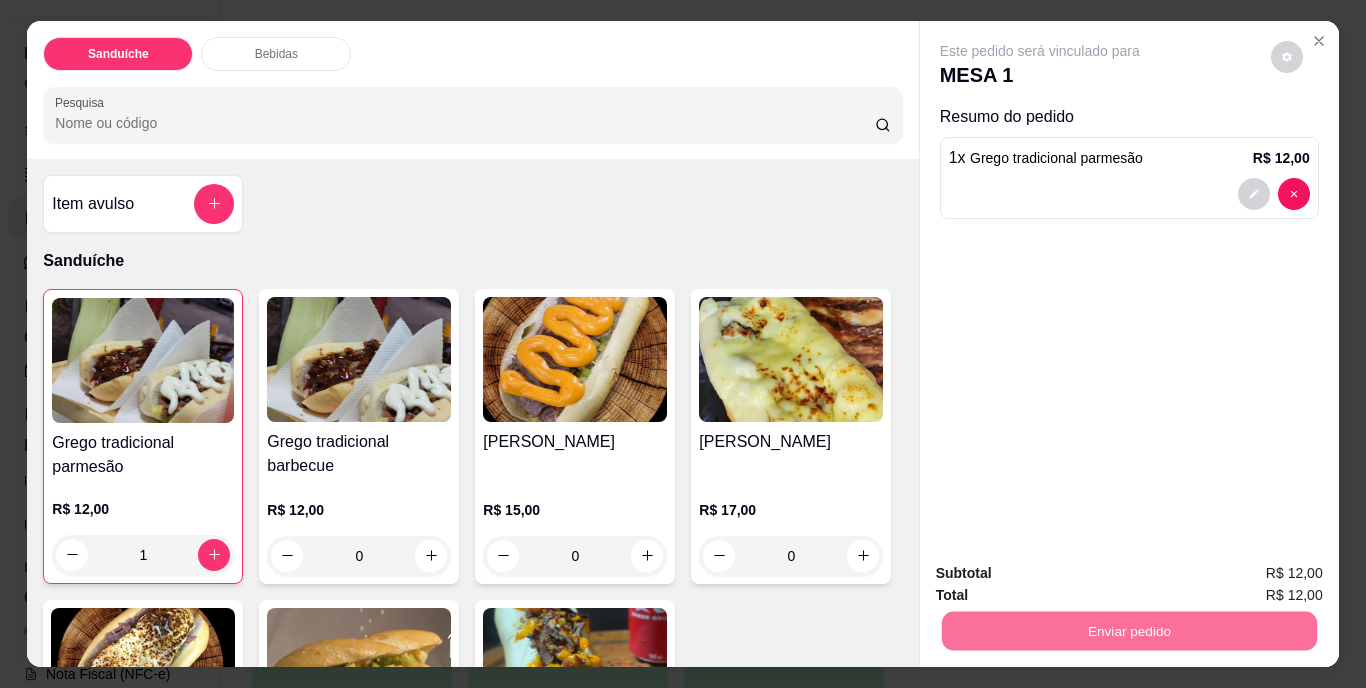 click on "Não registrar e enviar pedido" at bounding box center [1063, 575] 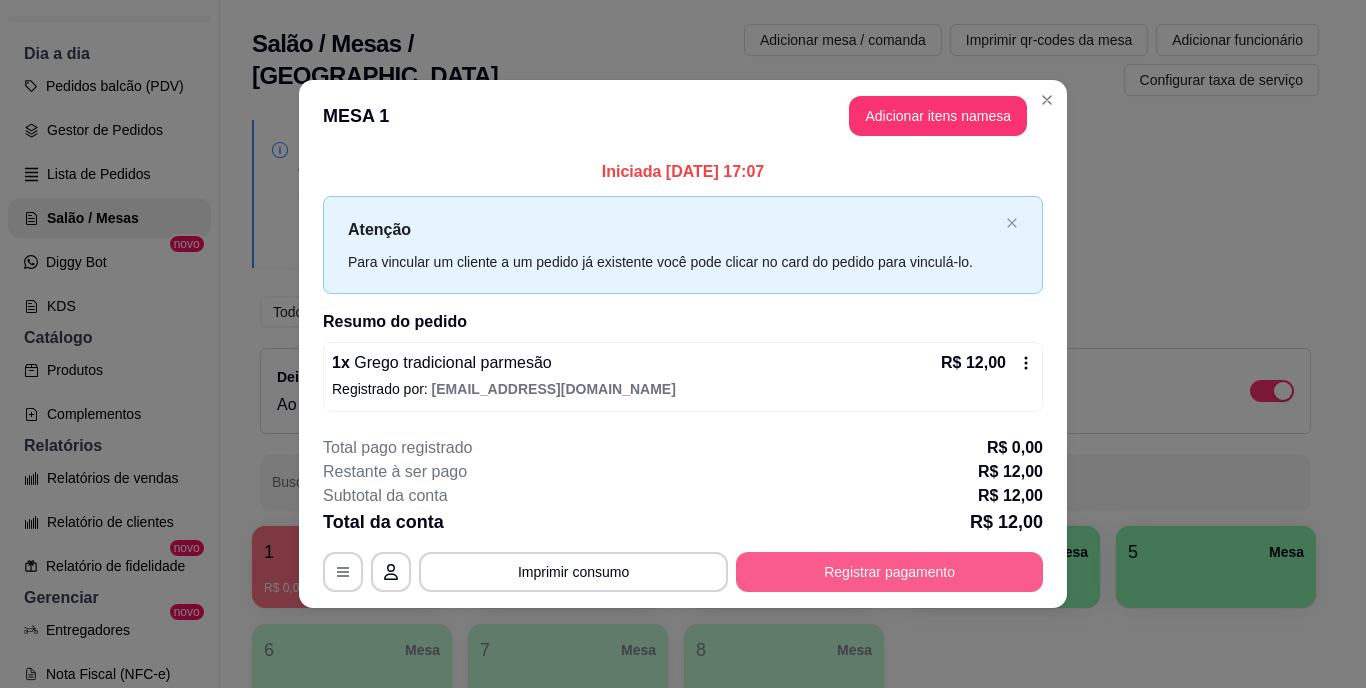 click on "Registrar pagamento" at bounding box center [889, 572] 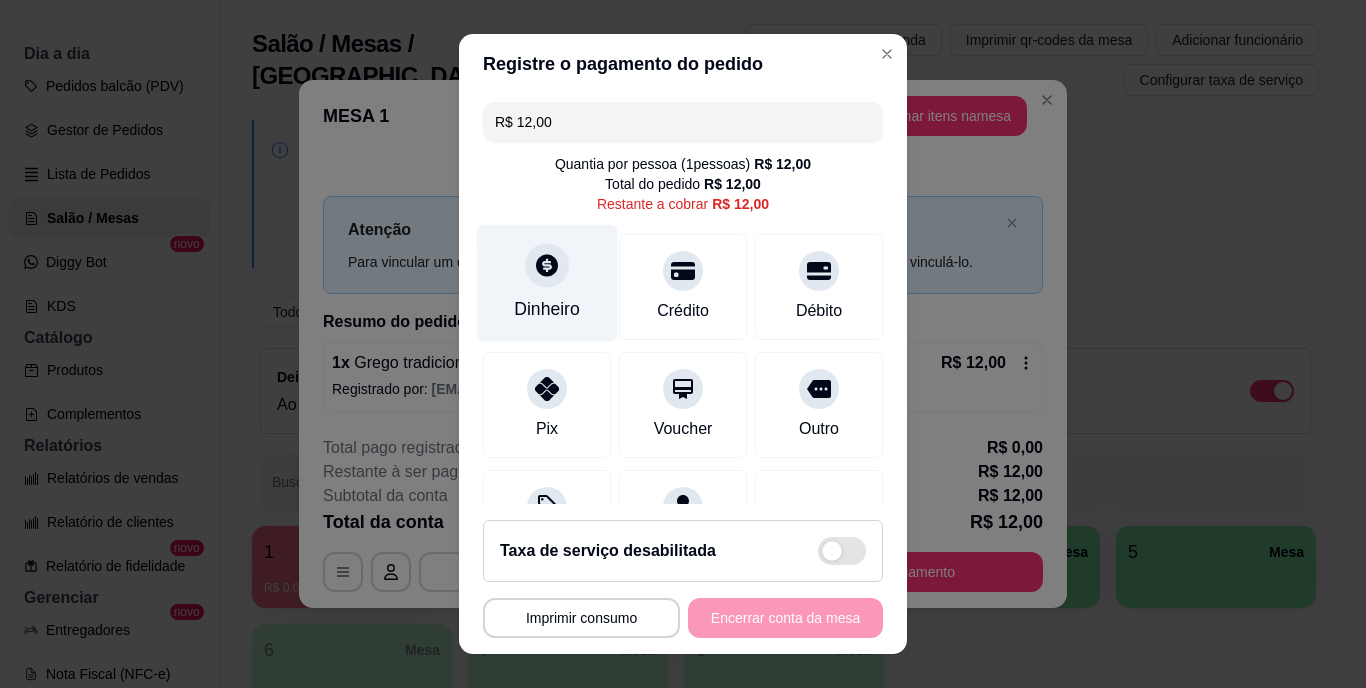 click at bounding box center [547, 266] 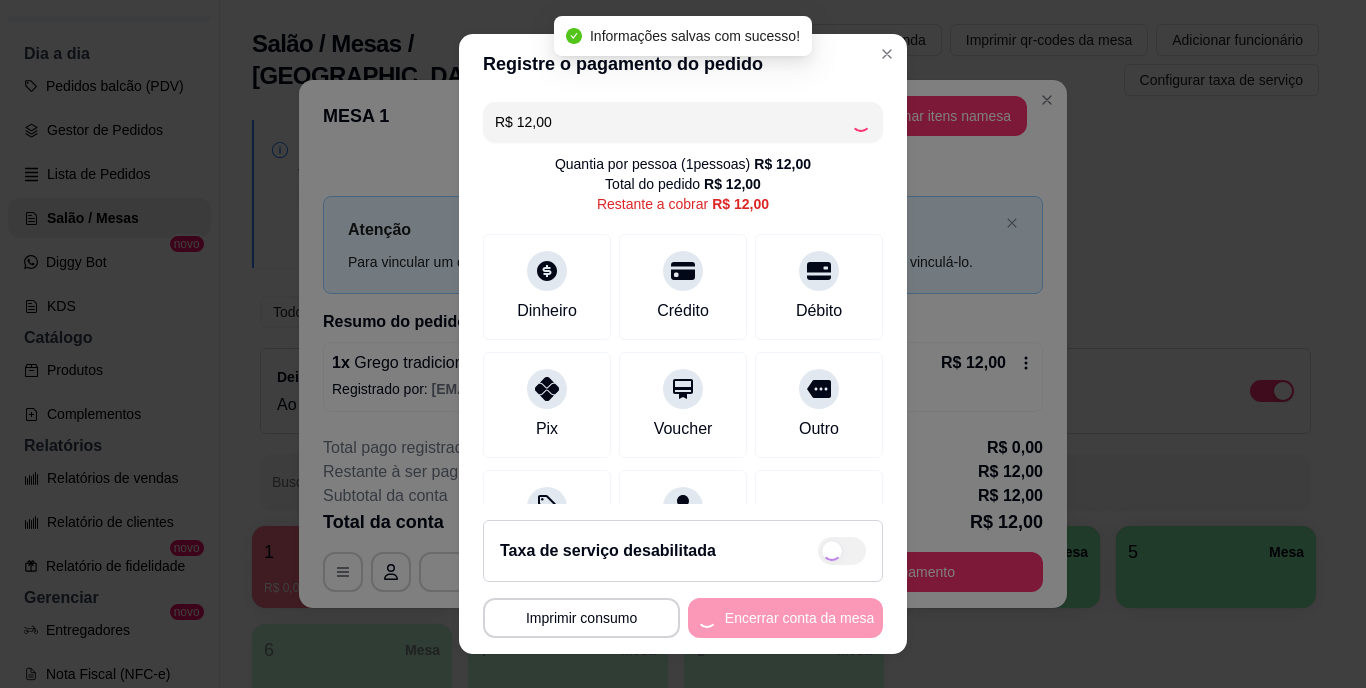 type on "R$ 0,00" 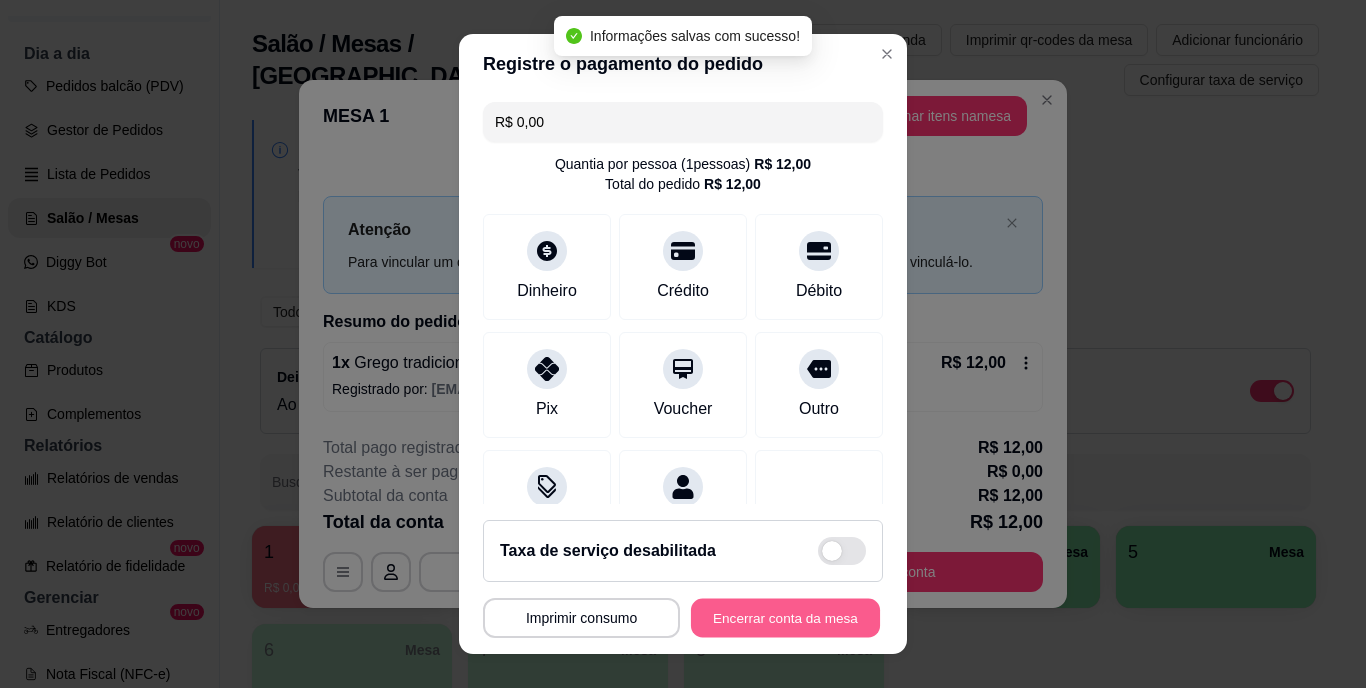click on "Encerrar conta da mesa" at bounding box center [785, 617] 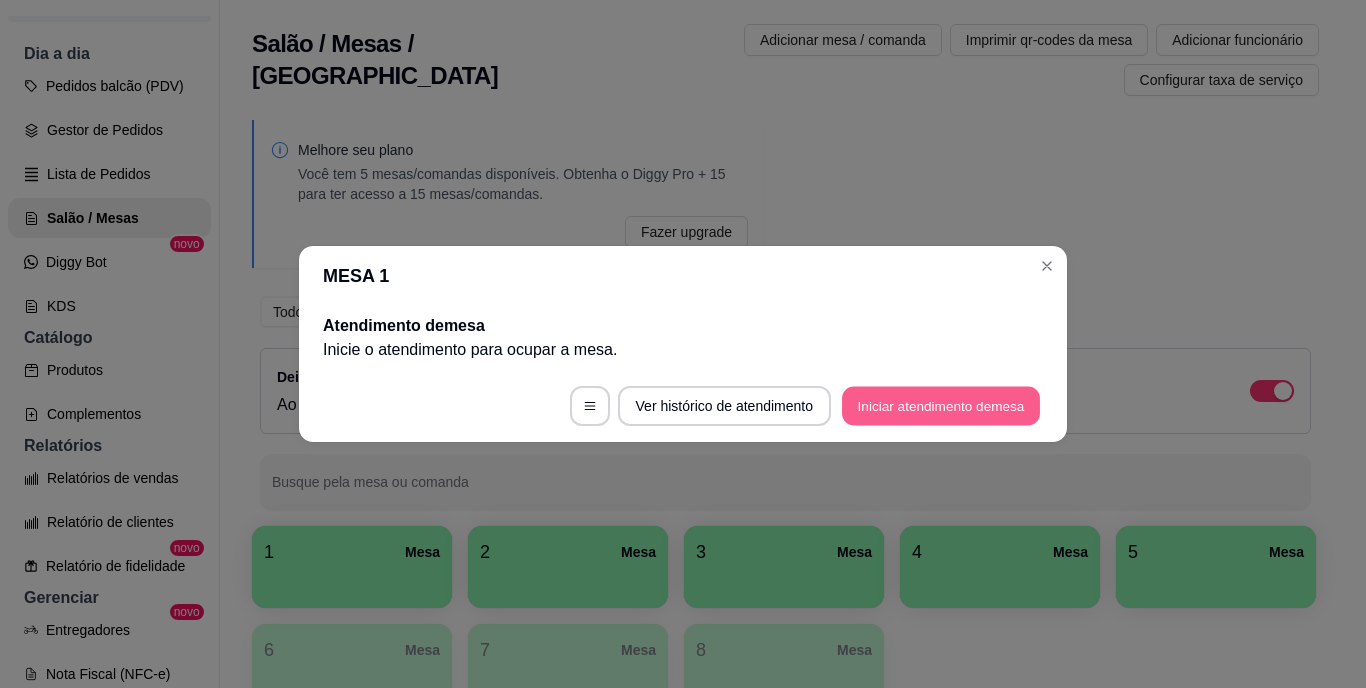 click on "Iniciar atendimento de  mesa" at bounding box center (941, 406) 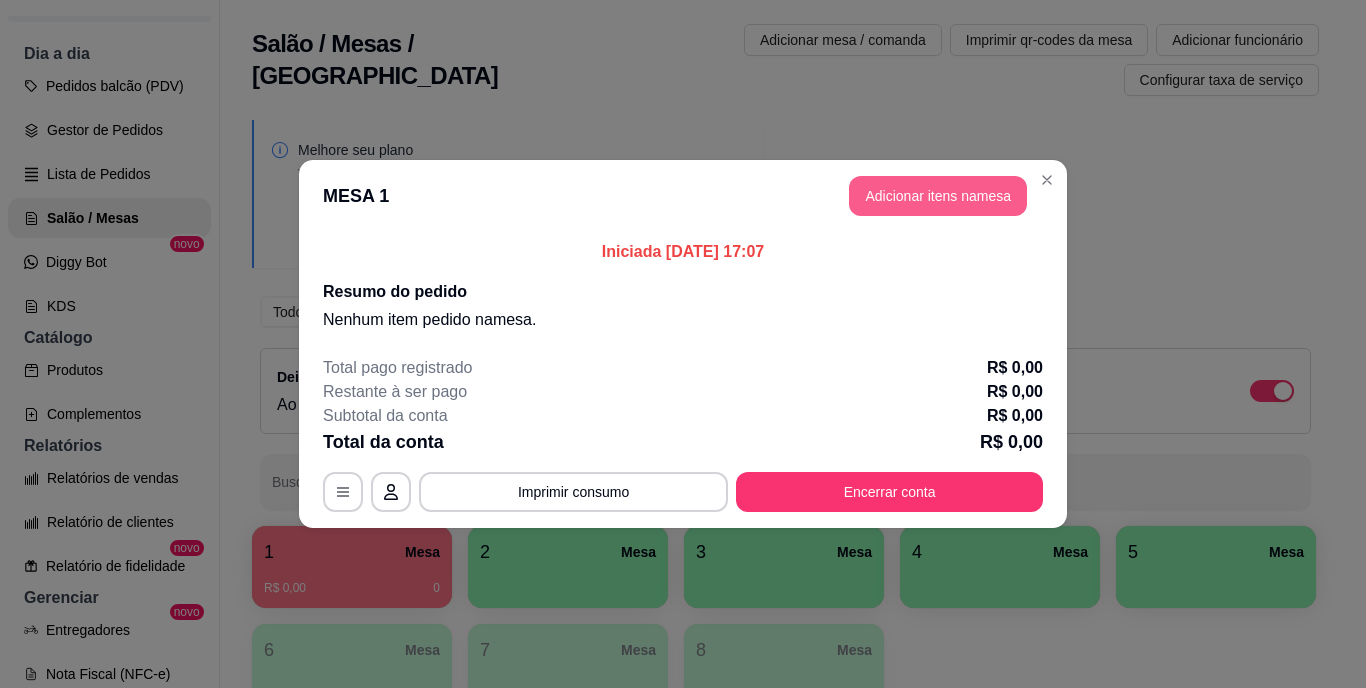 click on "Adicionar itens na  mesa" at bounding box center (938, 196) 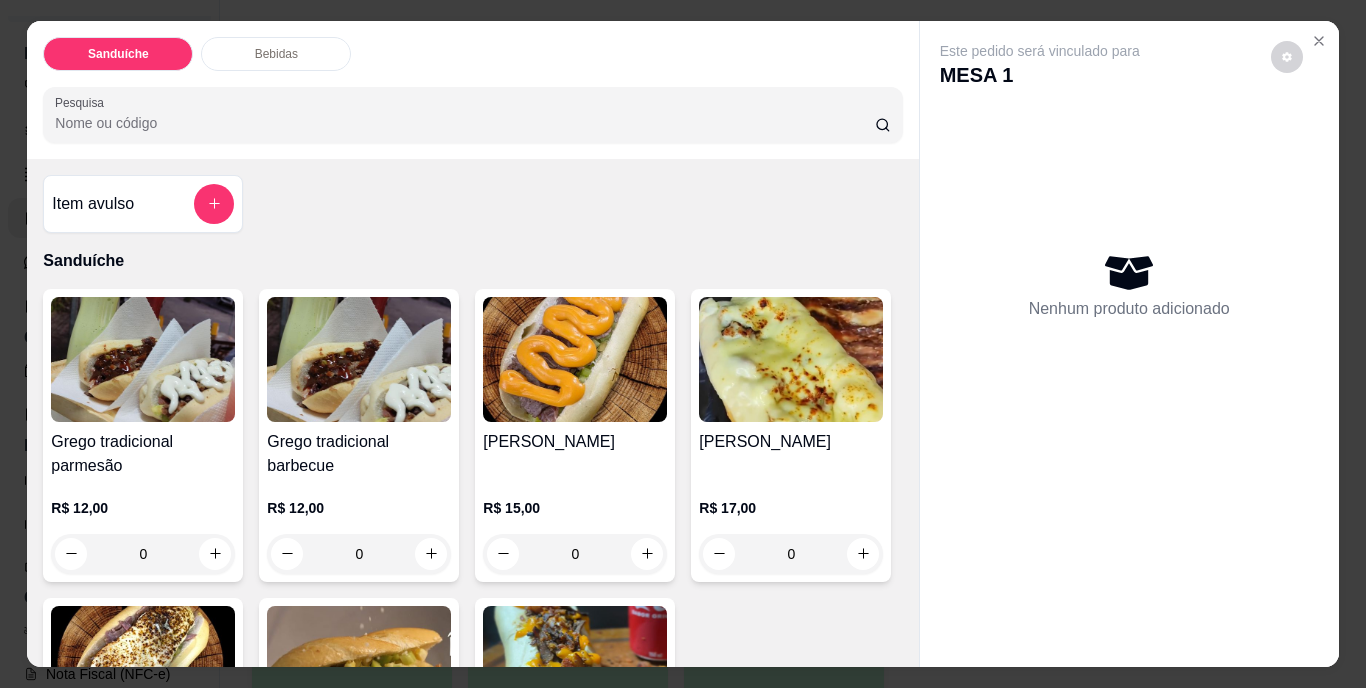 scroll, scrollTop: 300, scrollLeft: 0, axis: vertical 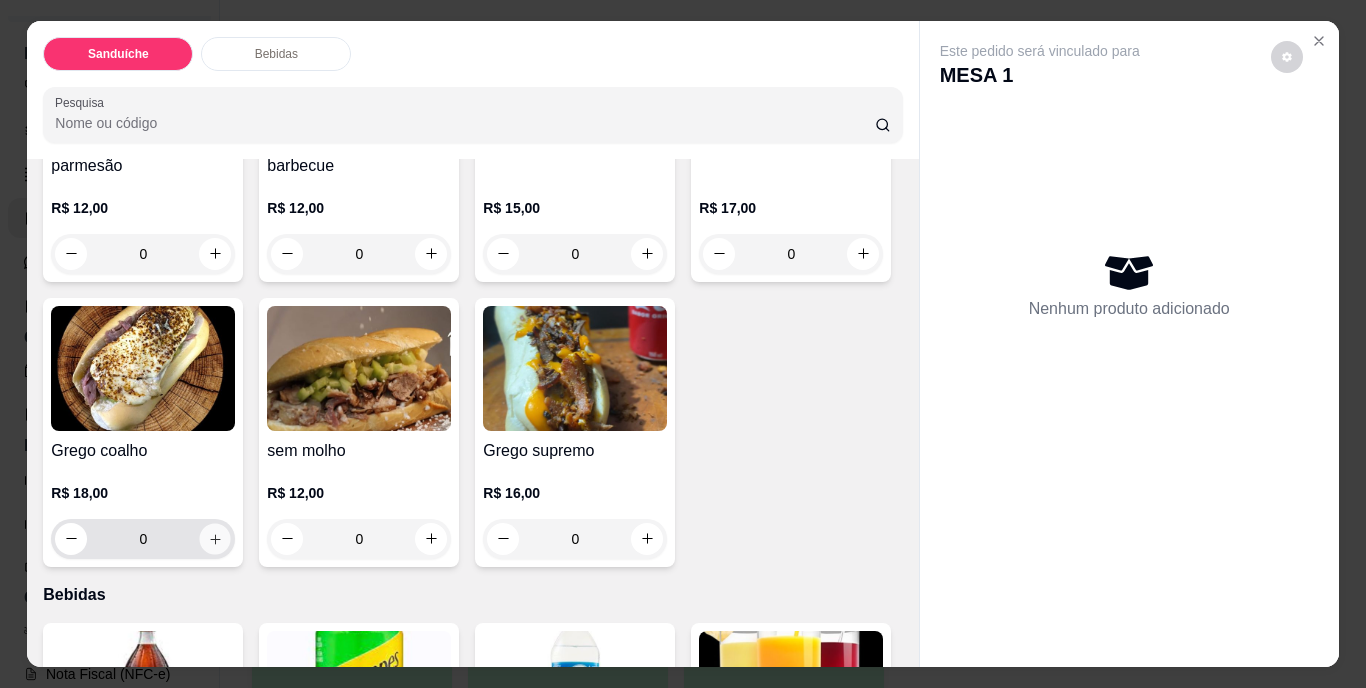 click 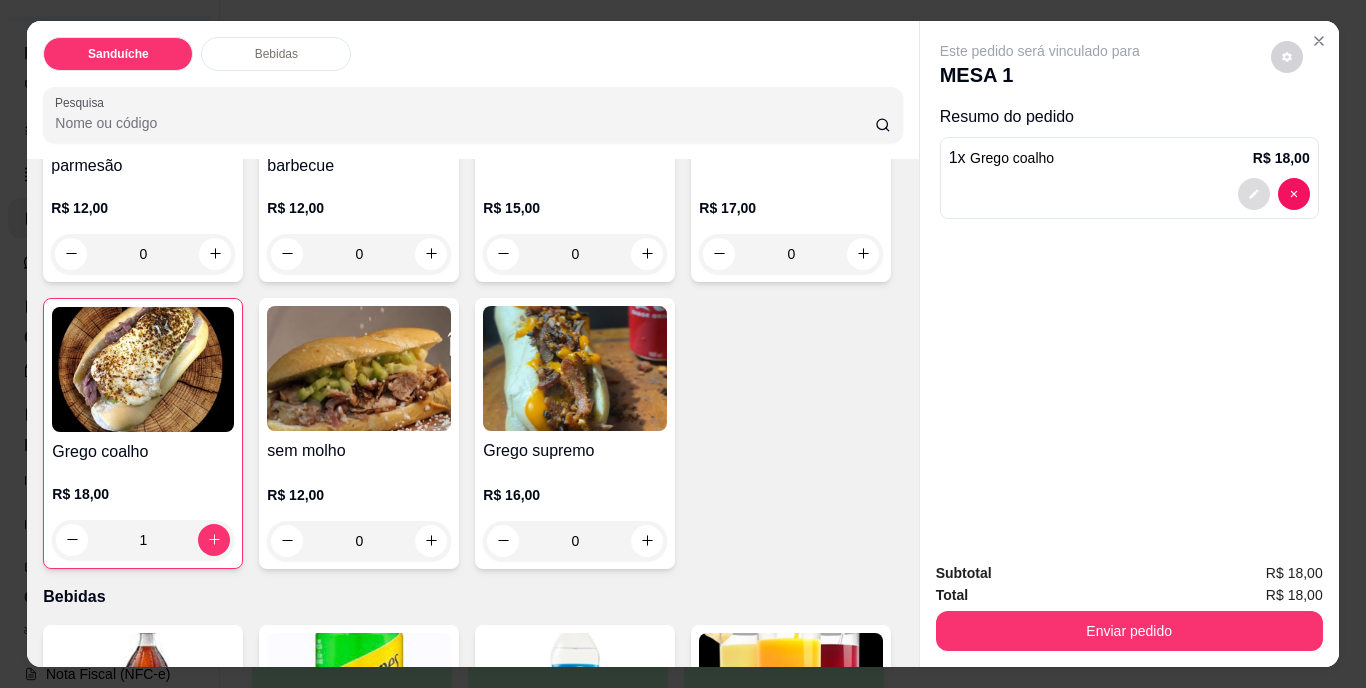 click 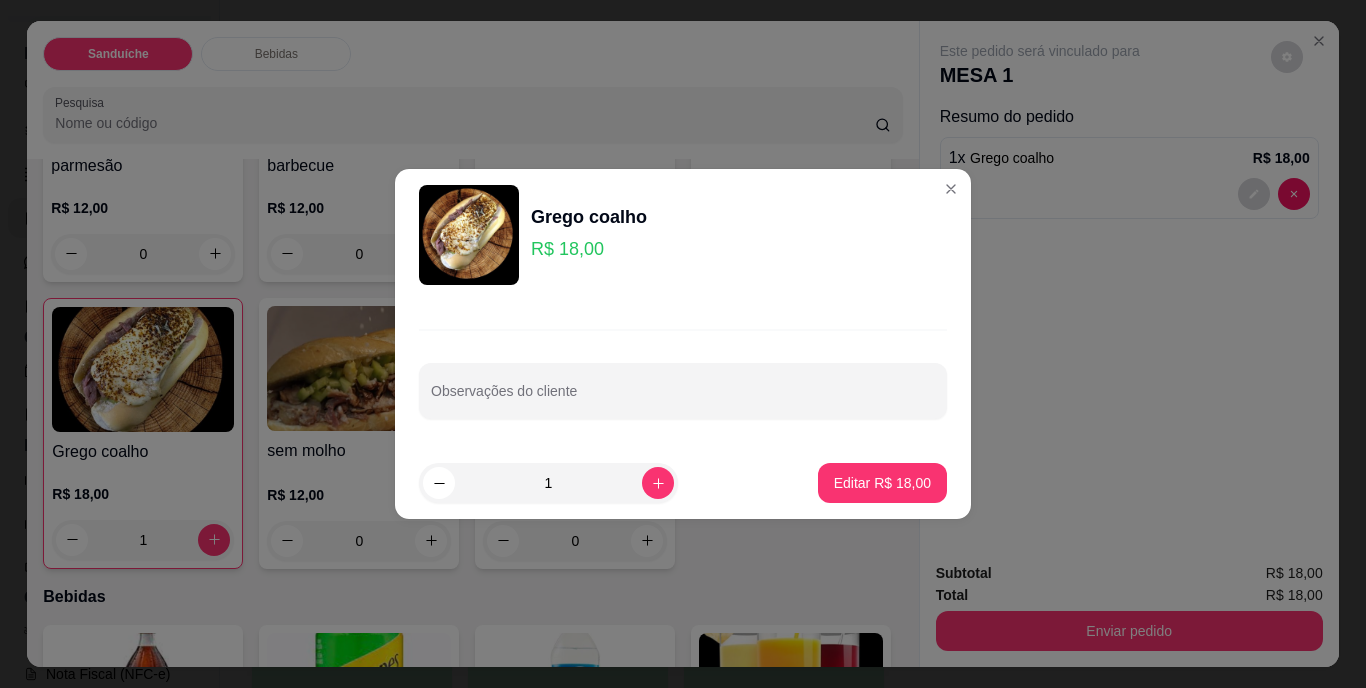 click on "Grego coalho R$ 18,00 Observações do cliente 1 Editar   R$ 18,00" at bounding box center [683, 344] 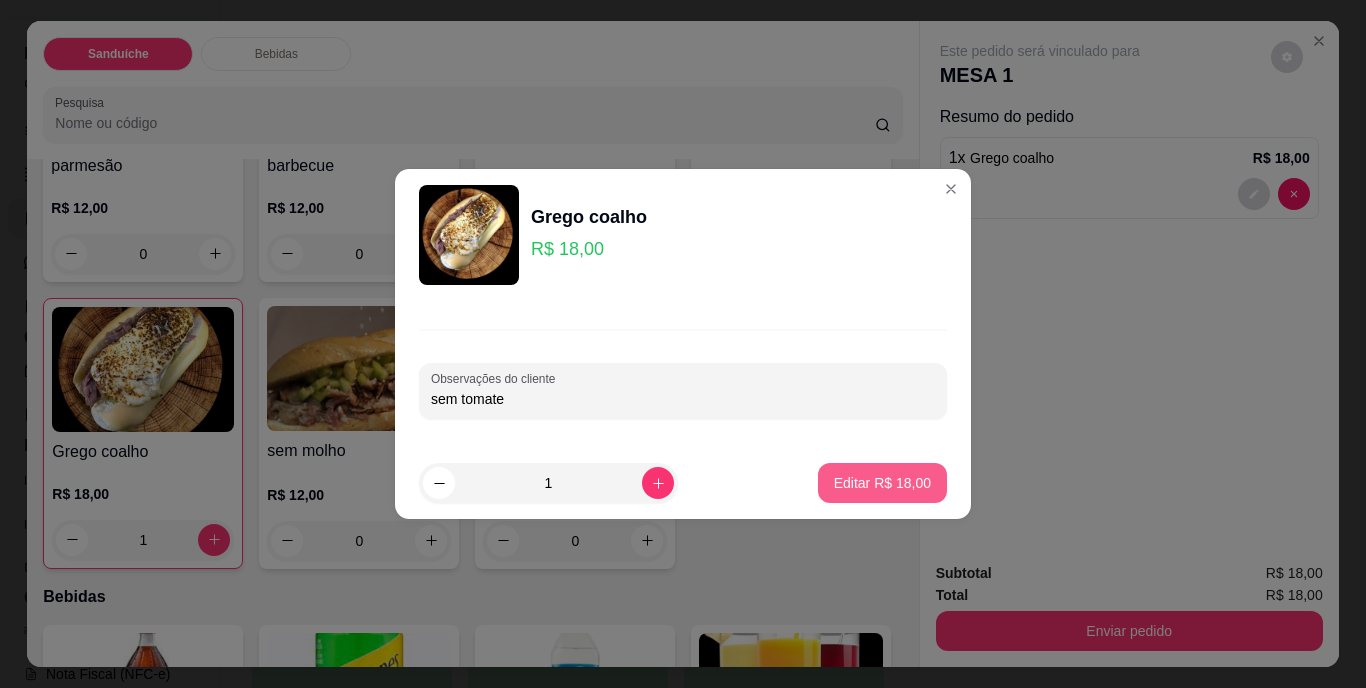type on "sem tomate" 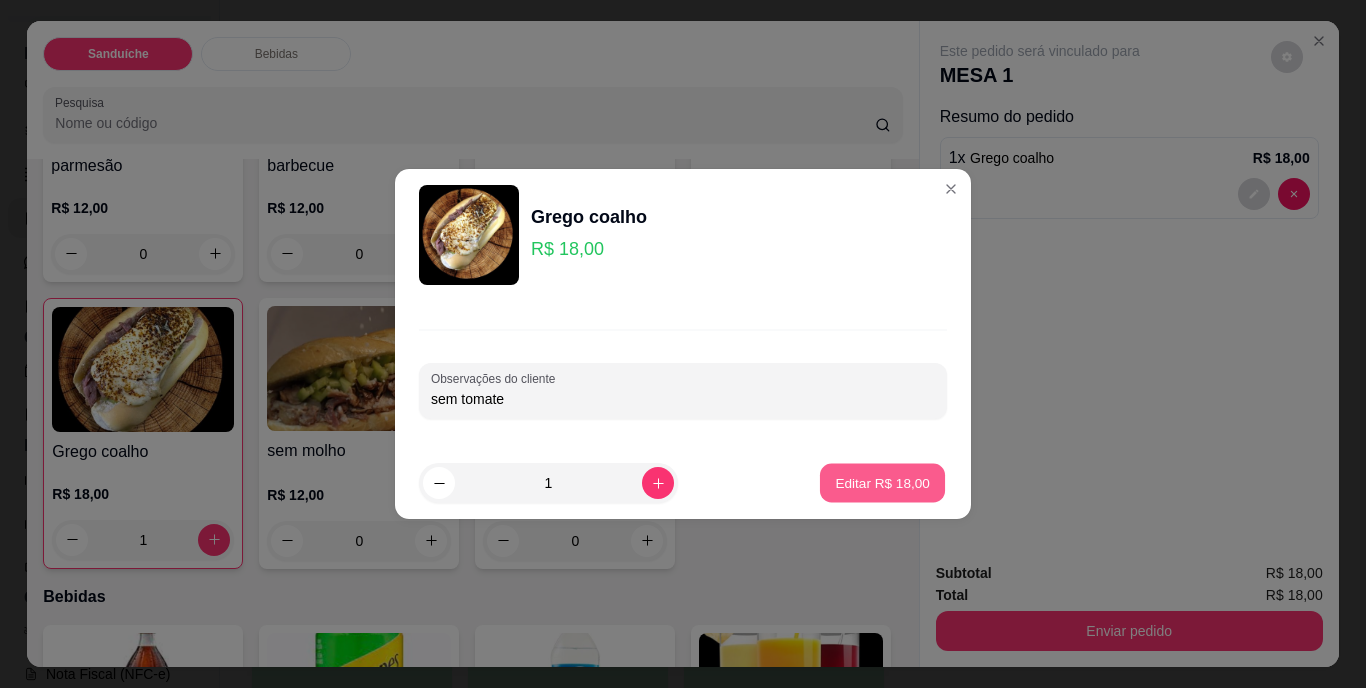 click on "Editar   R$ 18,00" at bounding box center [882, 482] 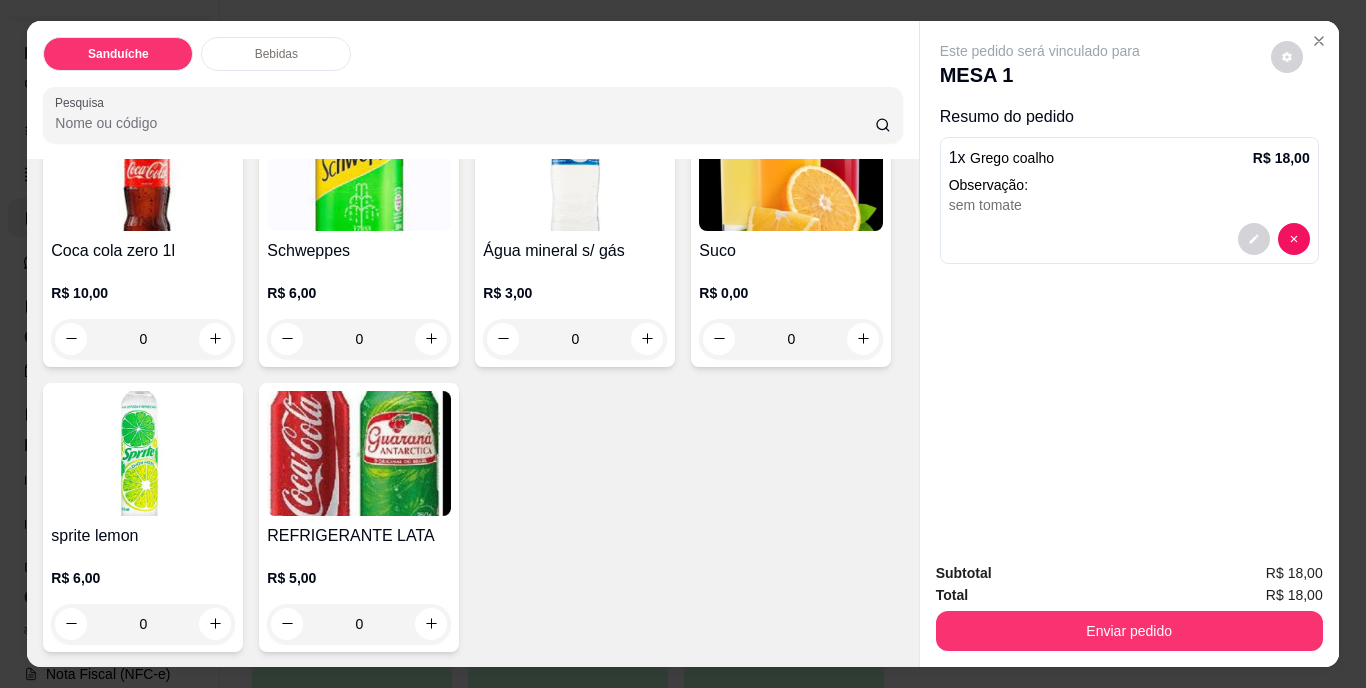 scroll, scrollTop: 900, scrollLeft: 0, axis: vertical 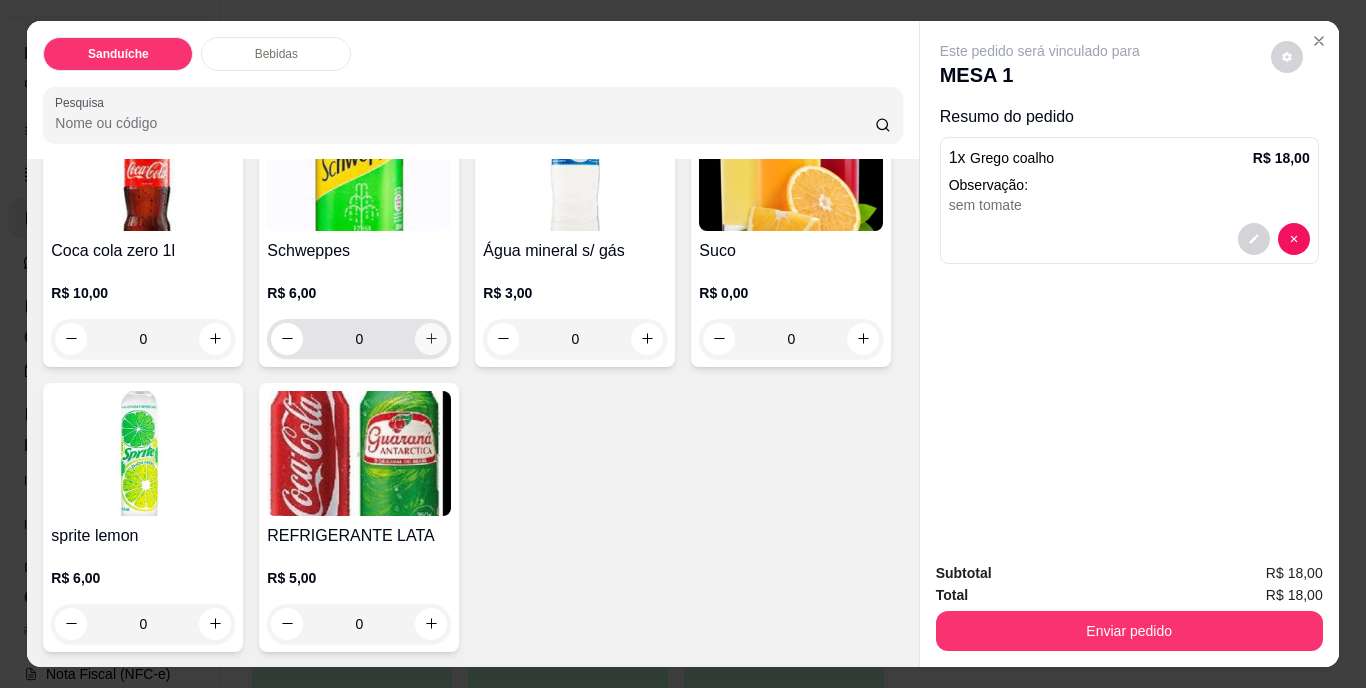 click 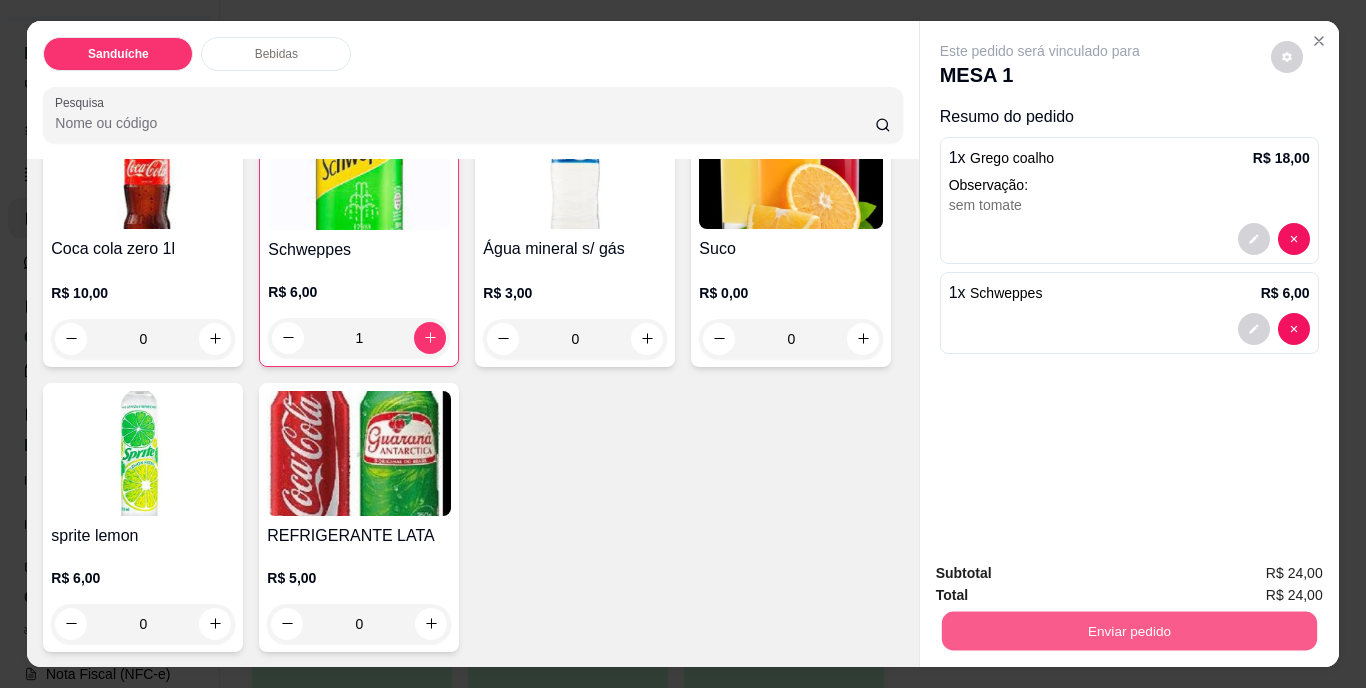 click on "Enviar pedido" at bounding box center [1128, 631] 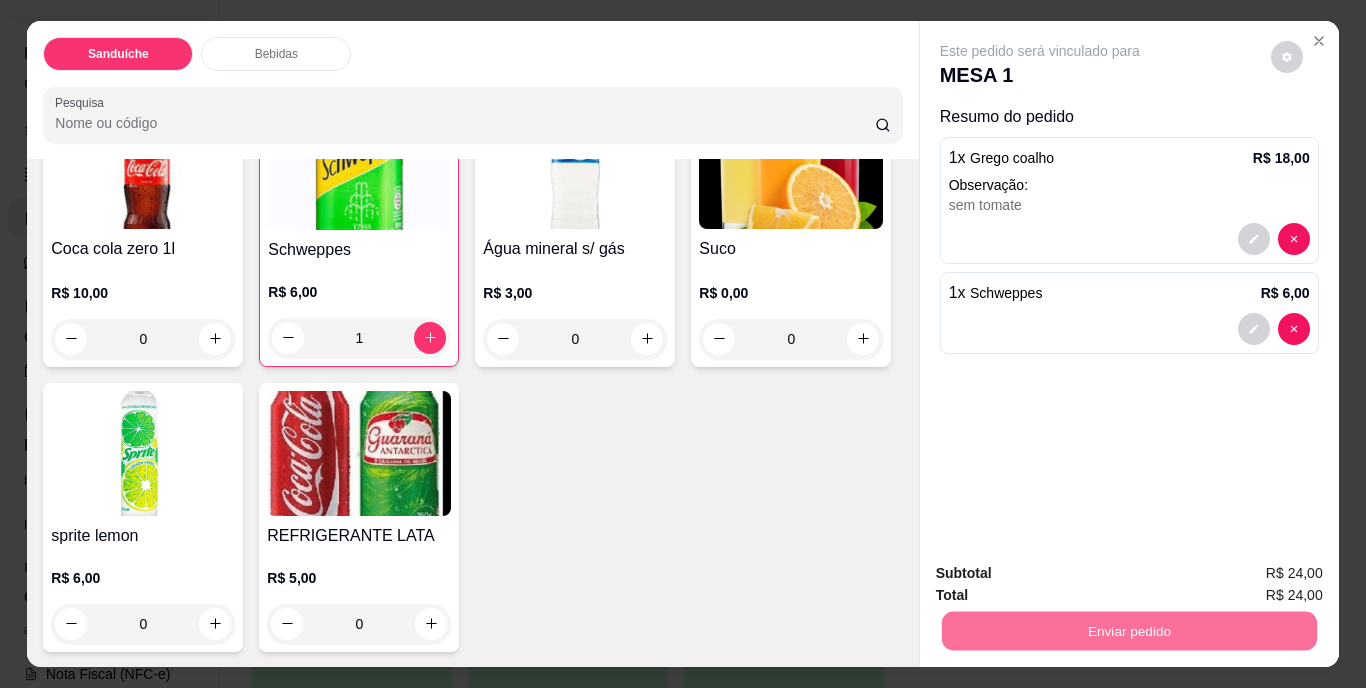 click on "Não registrar e enviar pedido" at bounding box center [1063, 574] 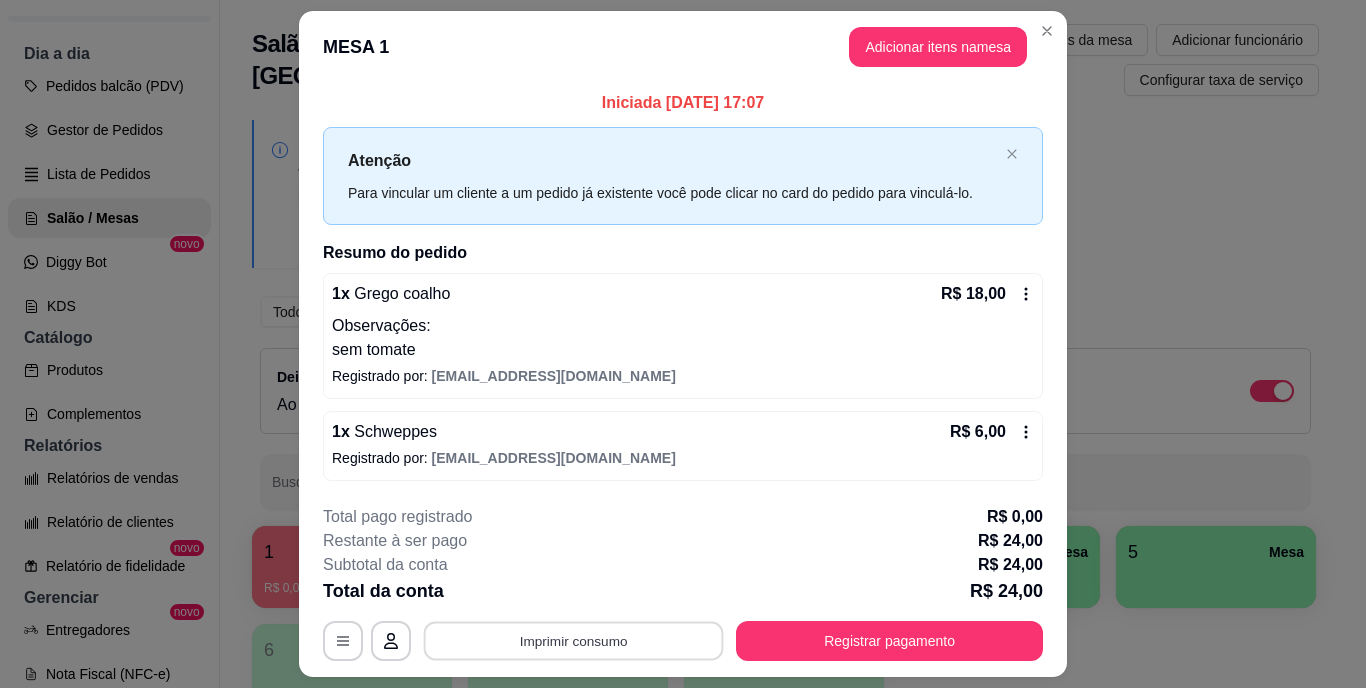 click on "Imprimir consumo" at bounding box center [574, 640] 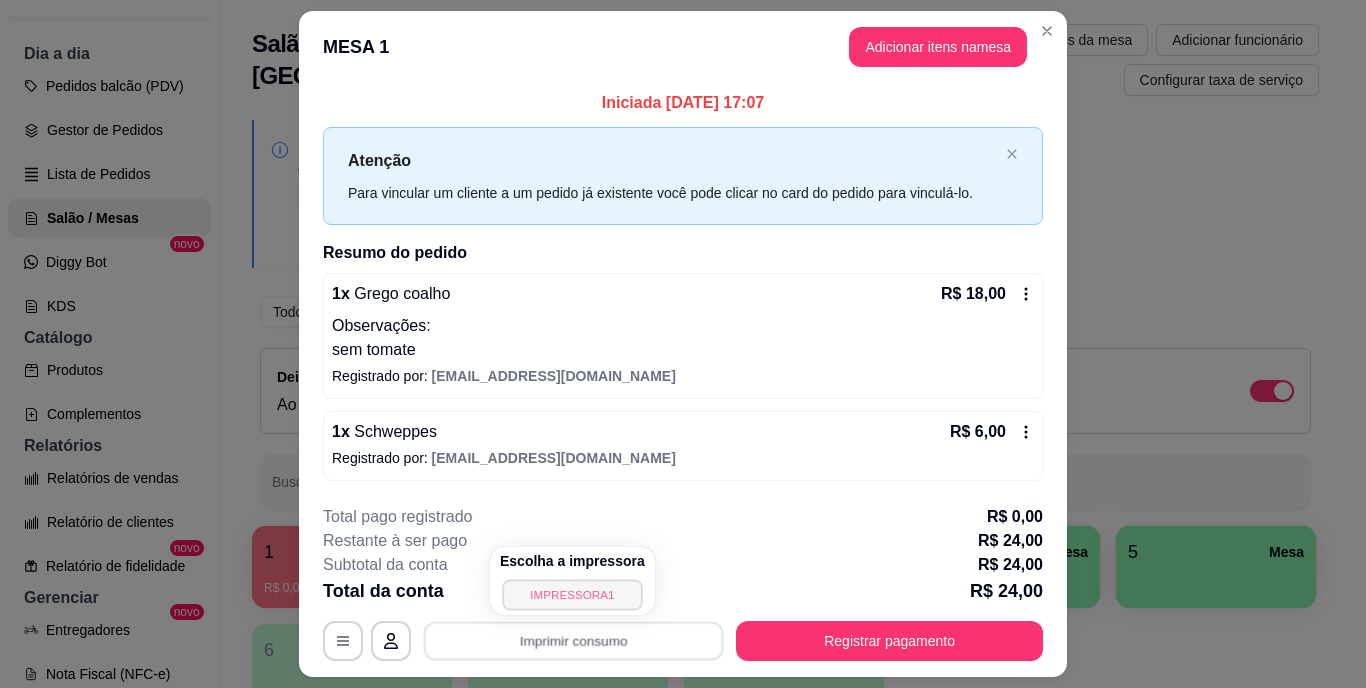 click on "IMPRESSORA1" at bounding box center (572, 594) 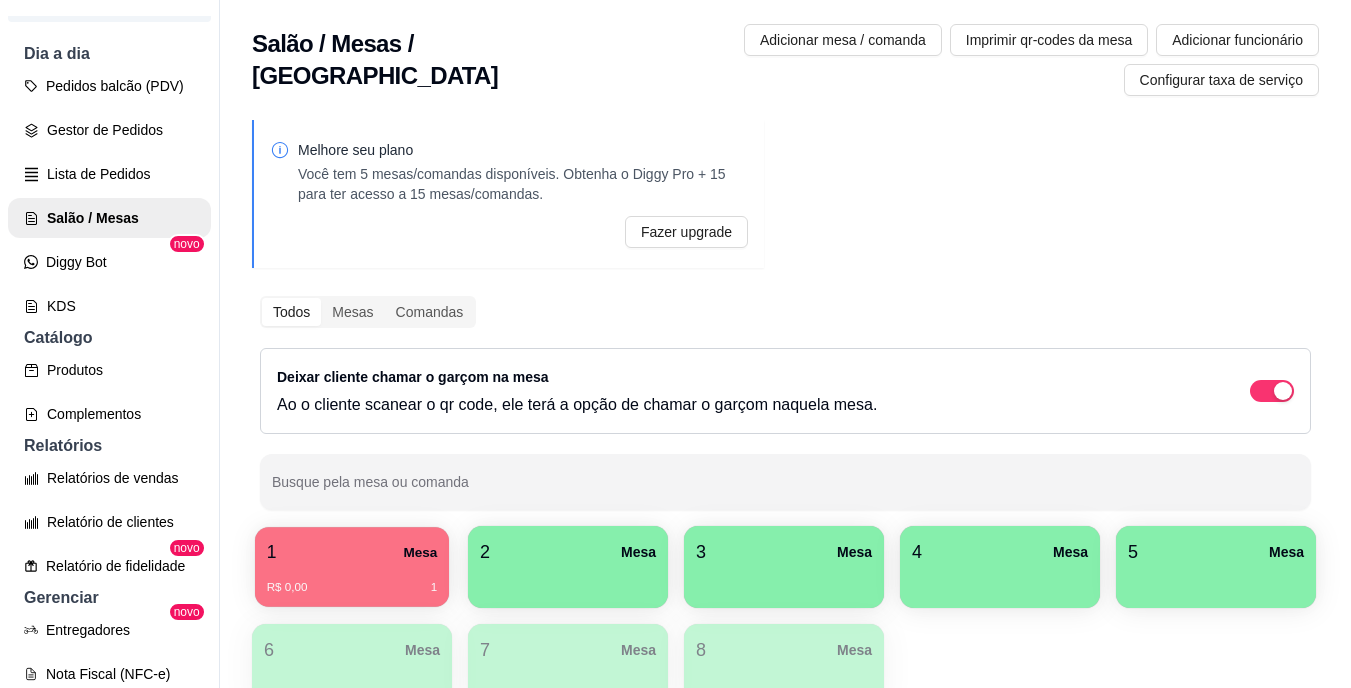 click on "1 Mesa" at bounding box center (352, 552) 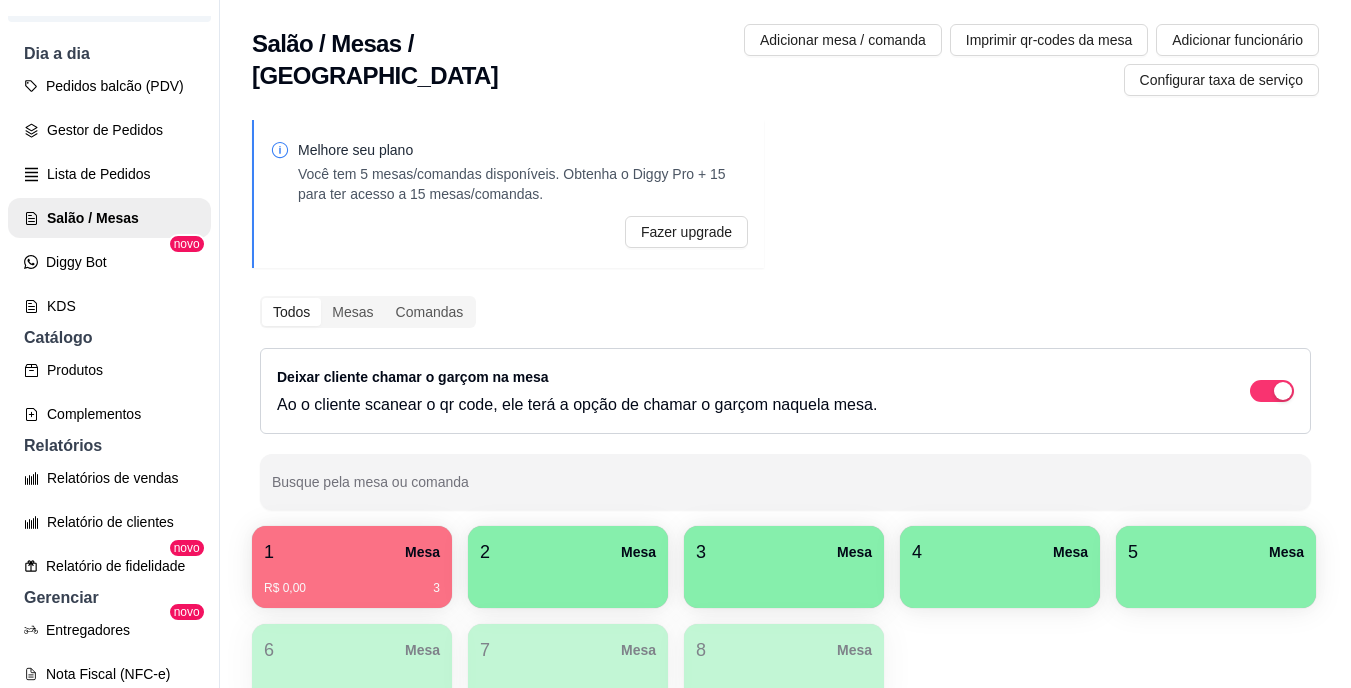 click on "1 Mesa" at bounding box center [352, 552] 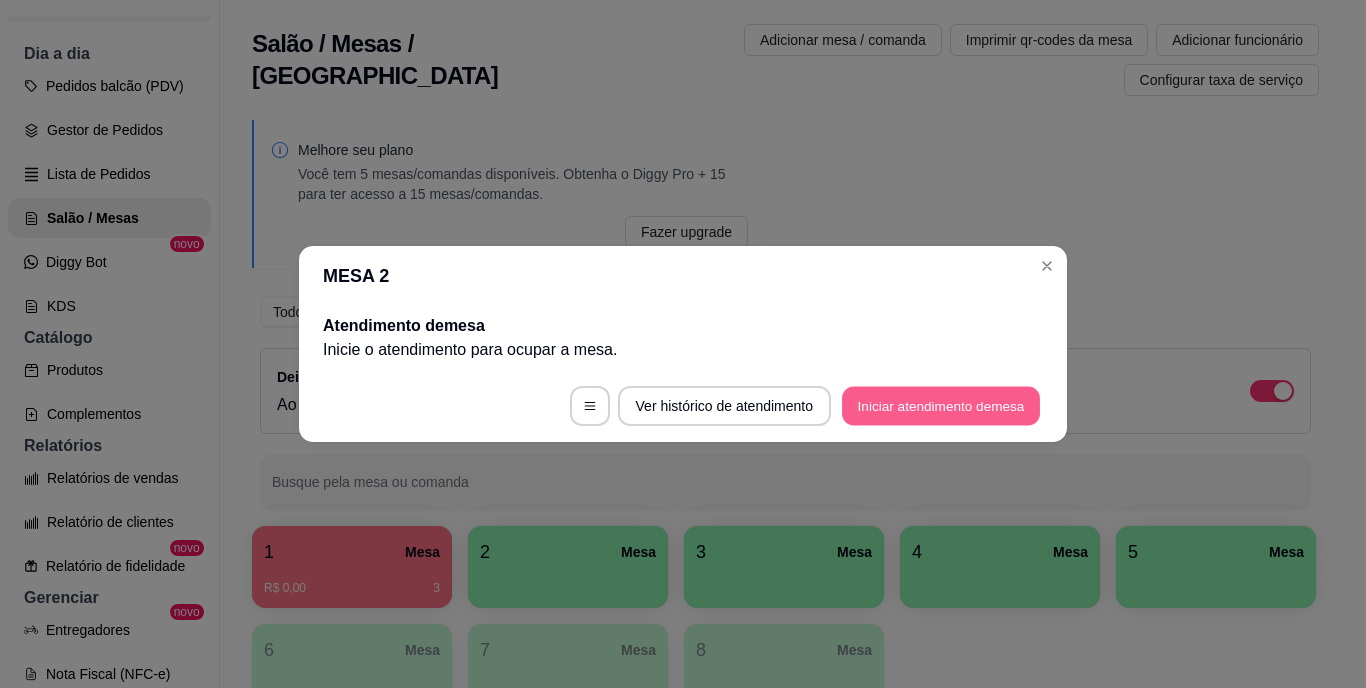click on "Iniciar atendimento de  mesa" at bounding box center [941, 406] 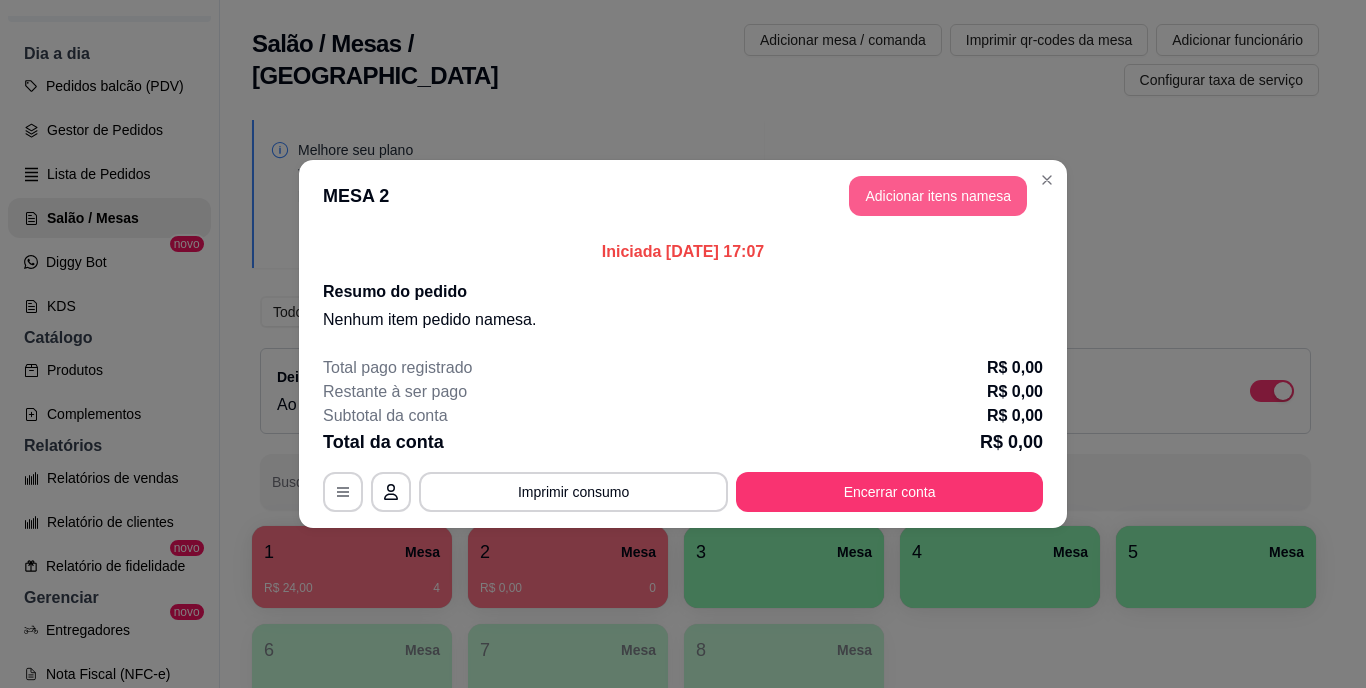 click on "Adicionar itens na  mesa" at bounding box center (938, 196) 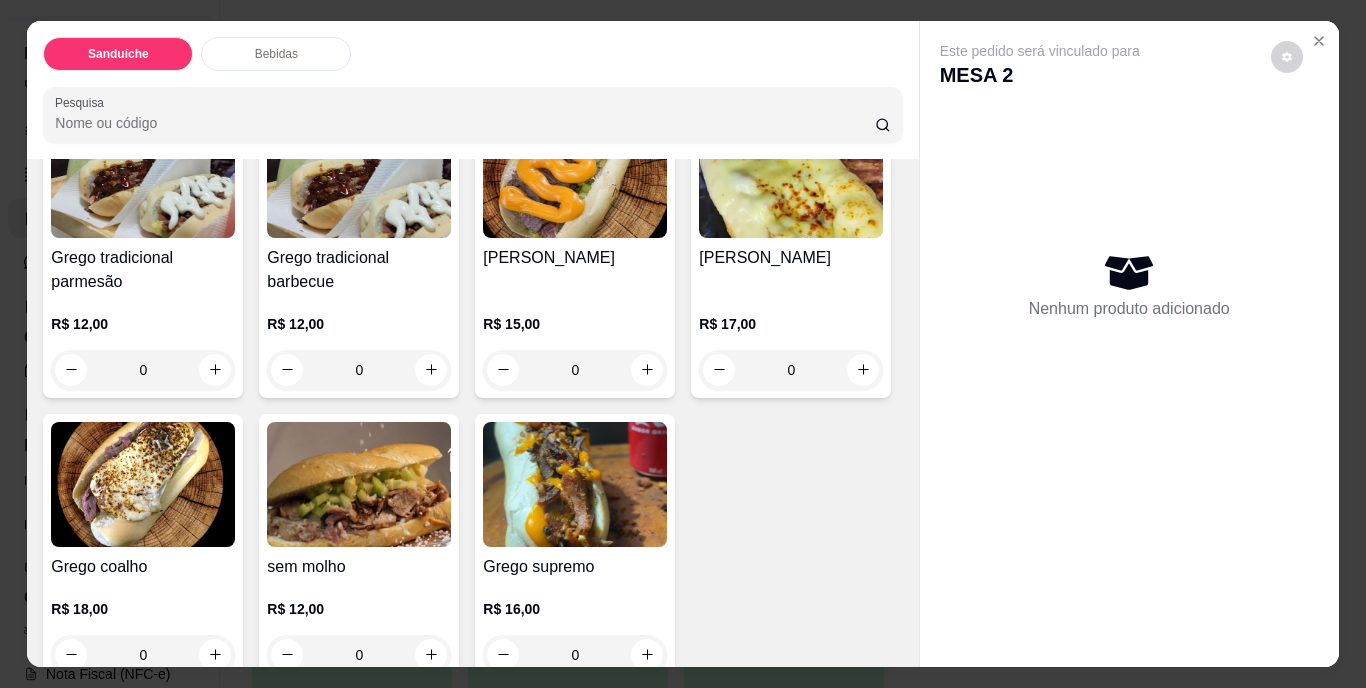scroll, scrollTop: 200, scrollLeft: 0, axis: vertical 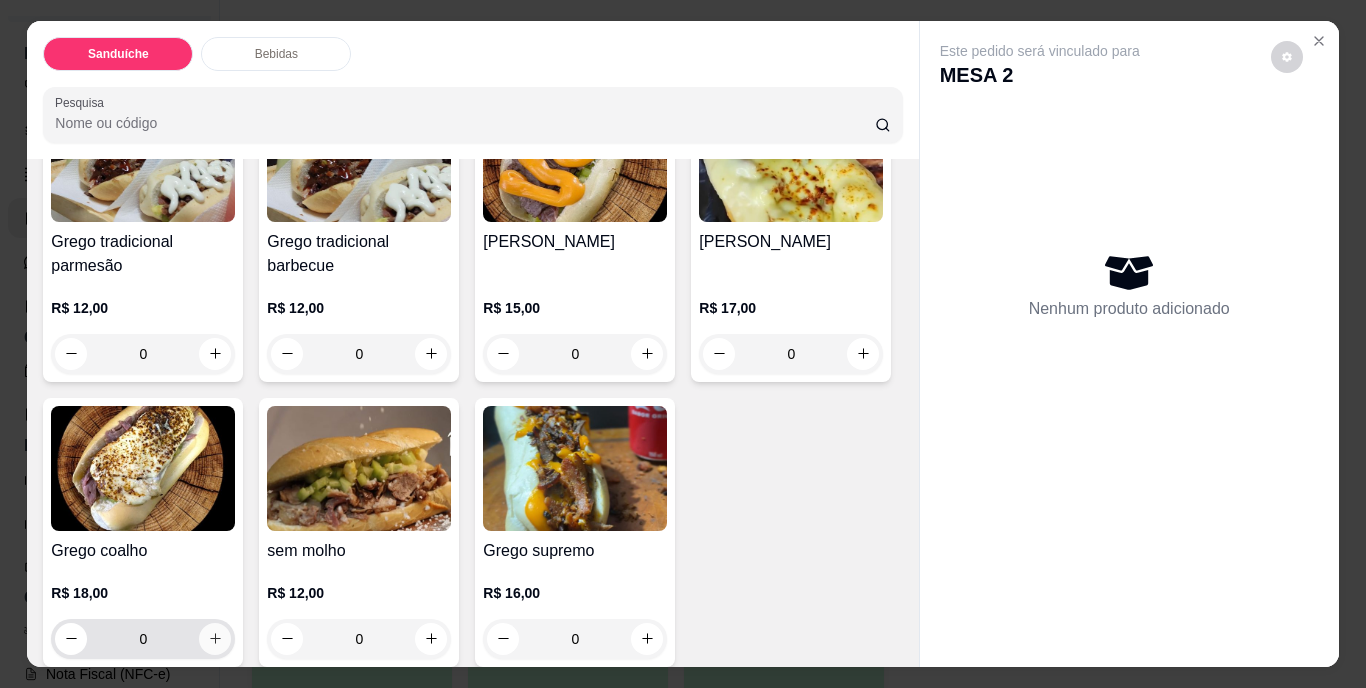 click 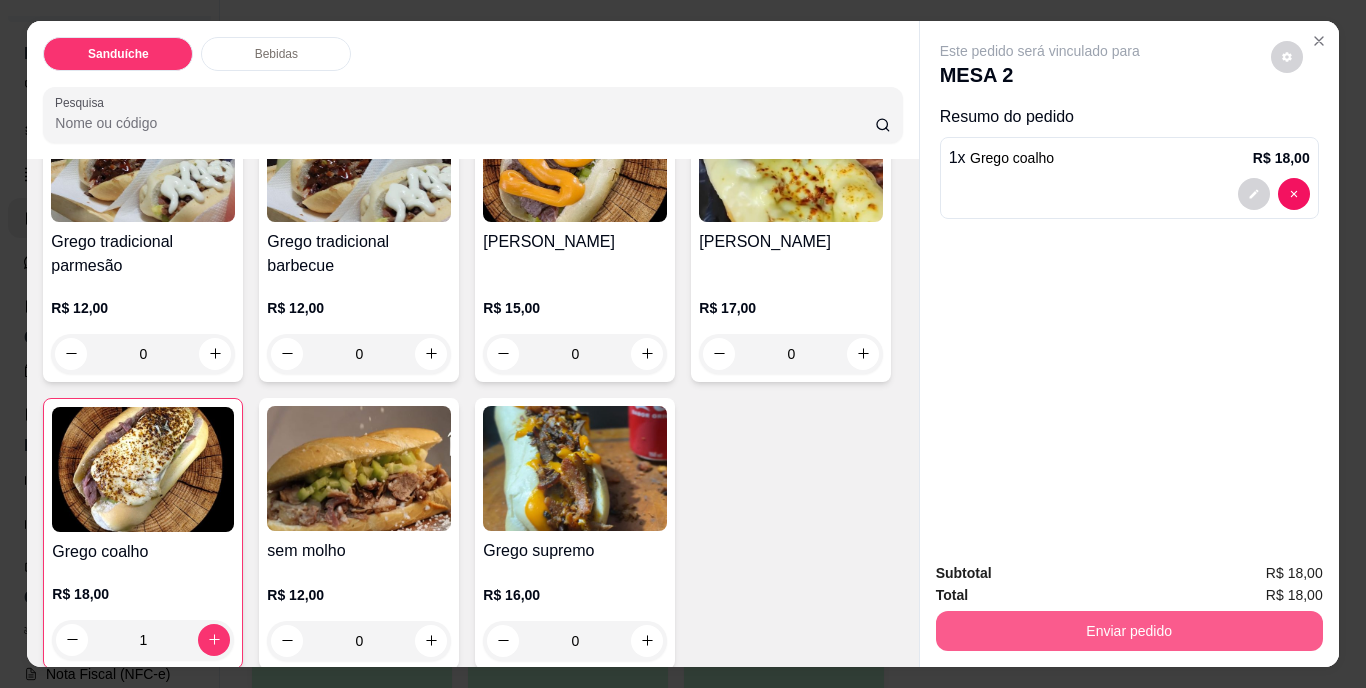 click on "Enviar pedido" at bounding box center (1129, 631) 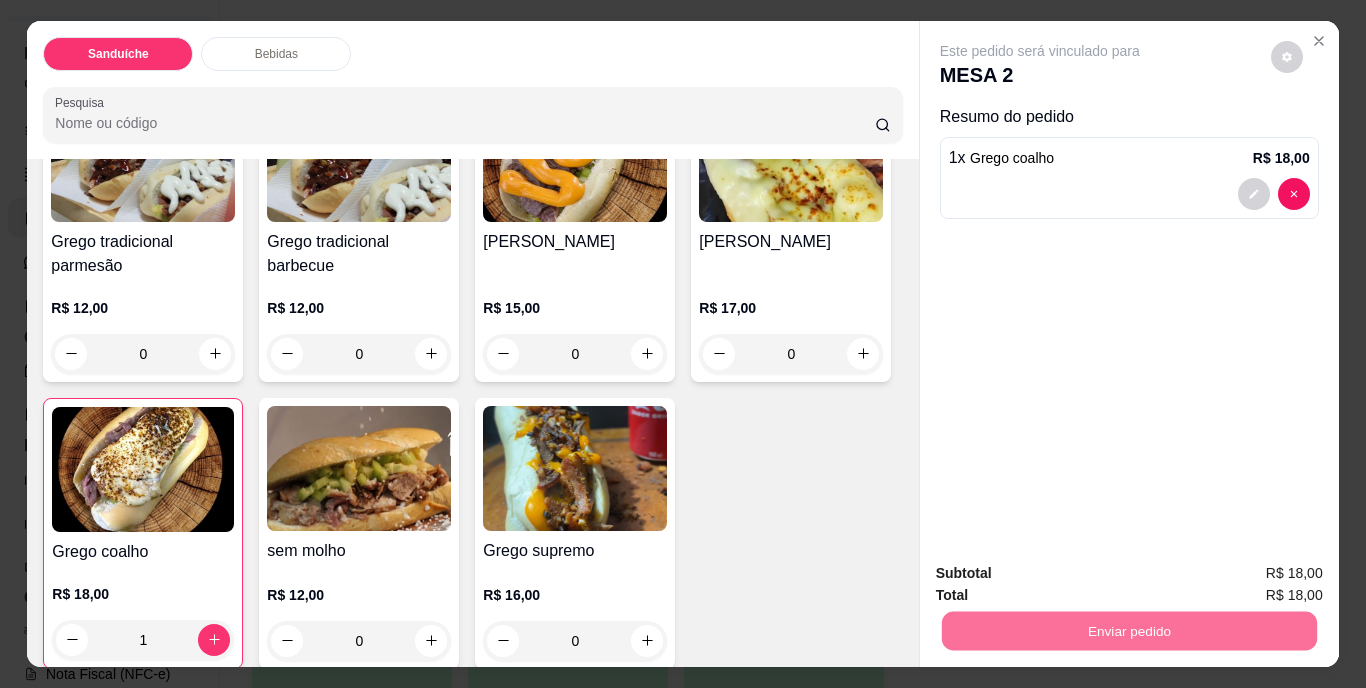 click on "Grego tradicional parmesão   R$ 12,00 0 Grego tradicional barbecue   R$ 12,00 0 [PERSON_NAME]   R$ 15,00 0 [PERSON_NAME]   R$ 17,00 0 Grego coalho   R$ 18,00 1 sem molho   R$ 12,00 0 Grego supremo   R$ 16,00 0" at bounding box center [472, 379] 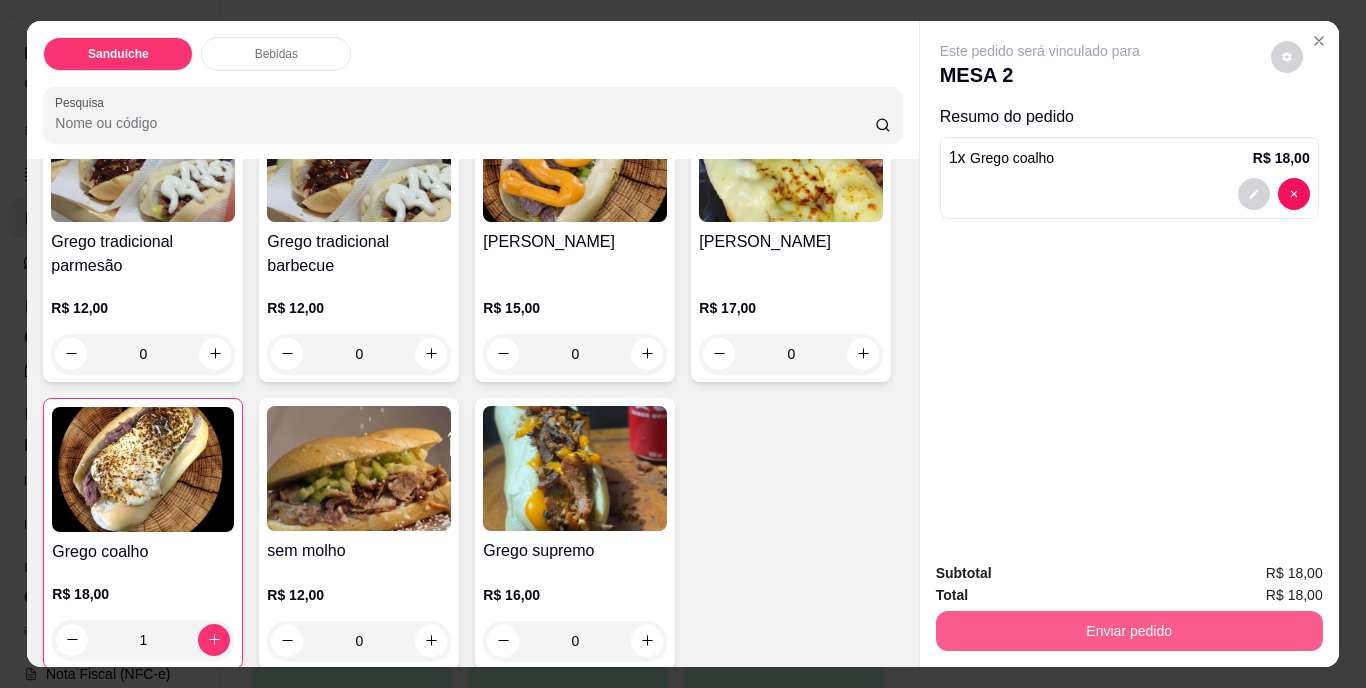 click on "Enviar pedido" at bounding box center [1129, 631] 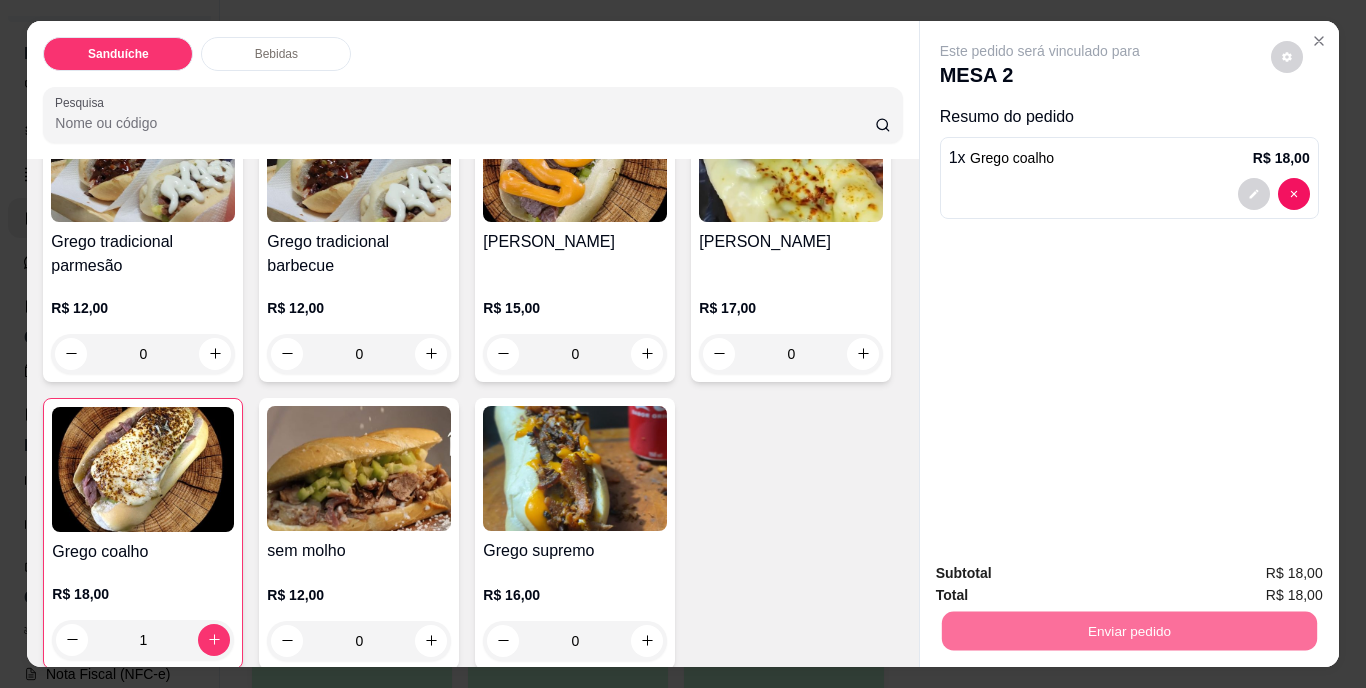 click on "Não registrar e enviar pedido" at bounding box center [1063, 574] 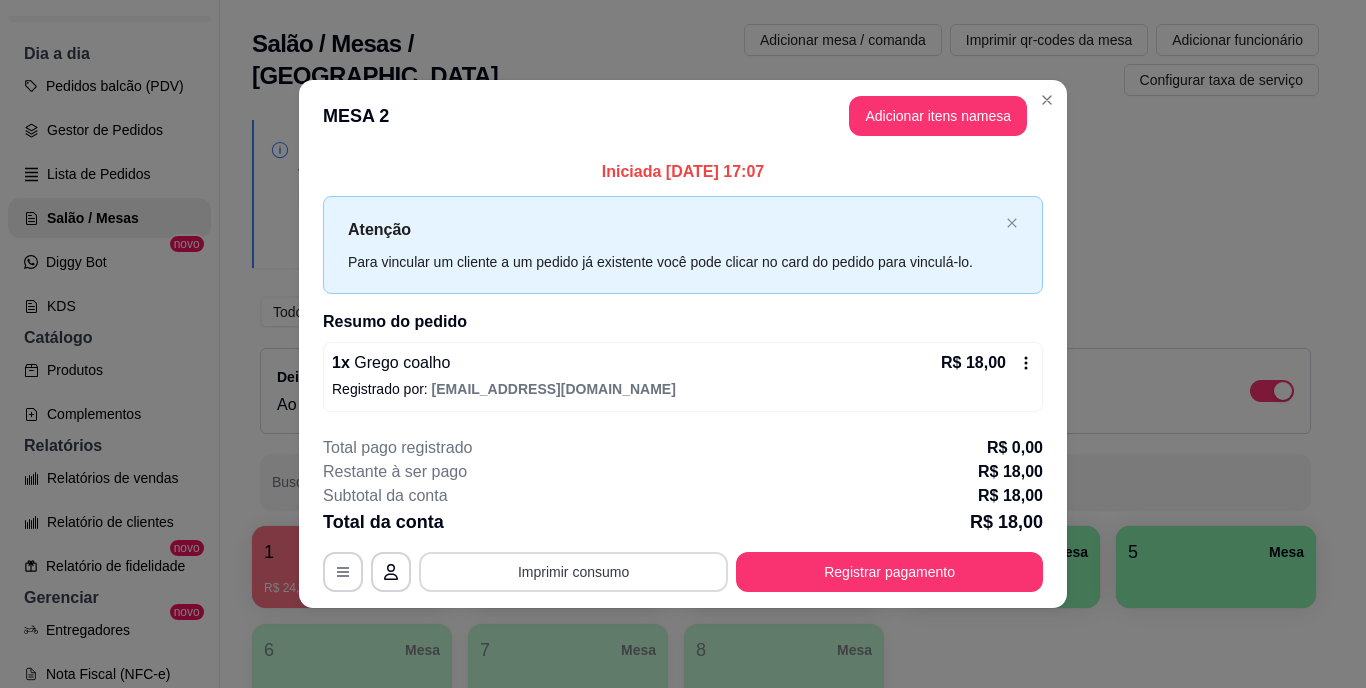 click on "Imprimir consumo" at bounding box center (573, 572) 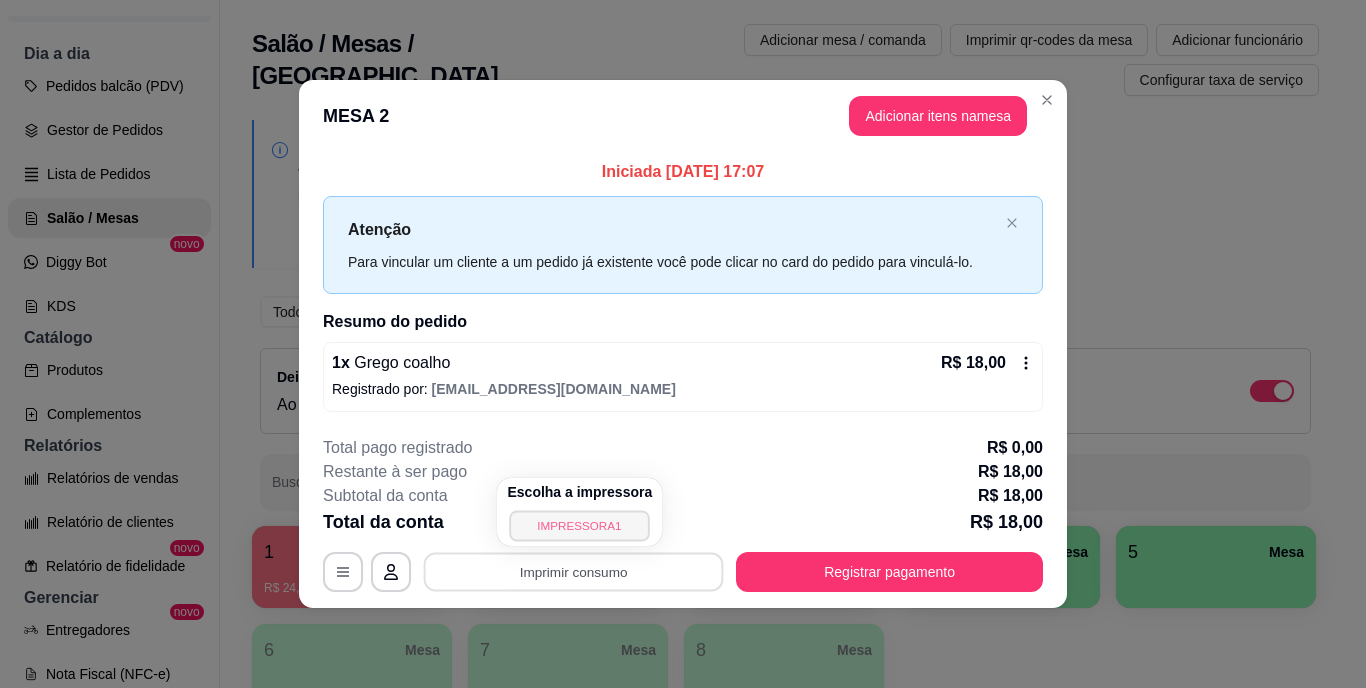 click on "IMPRESSORA1" at bounding box center [580, 525] 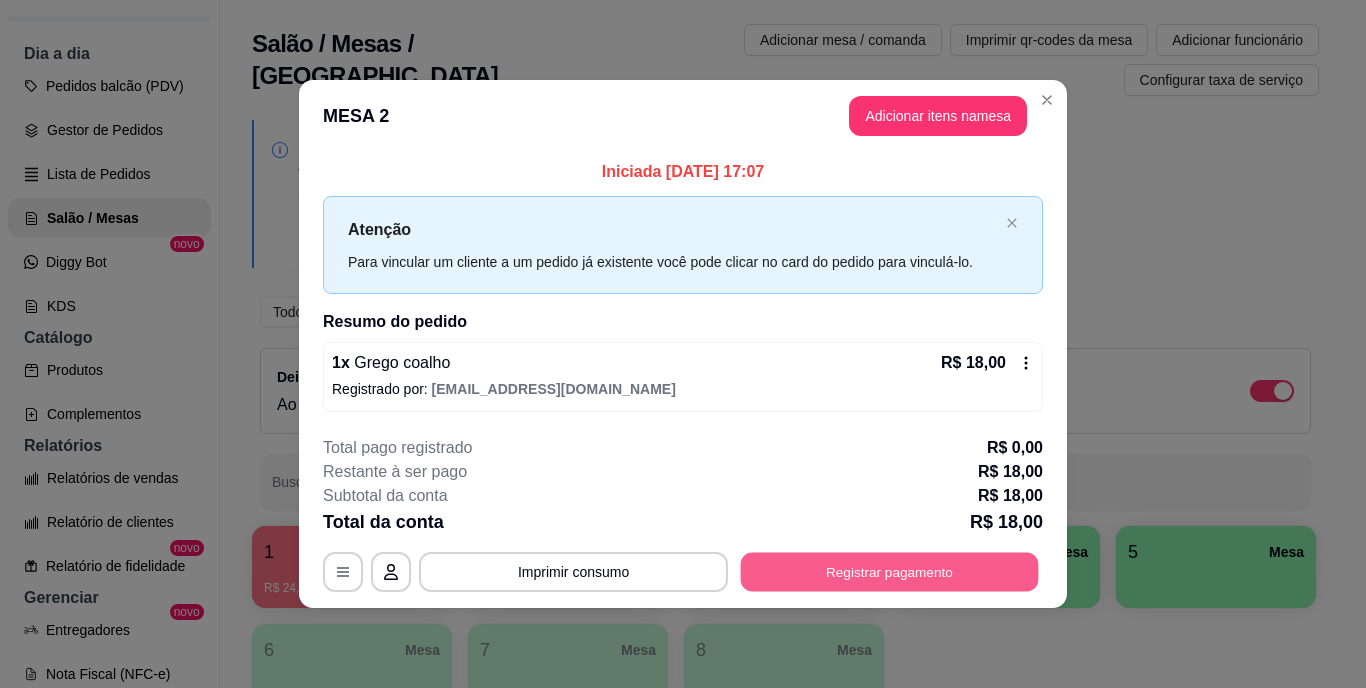 click on "Registrar pagamento" at bounding box center (890, 571) 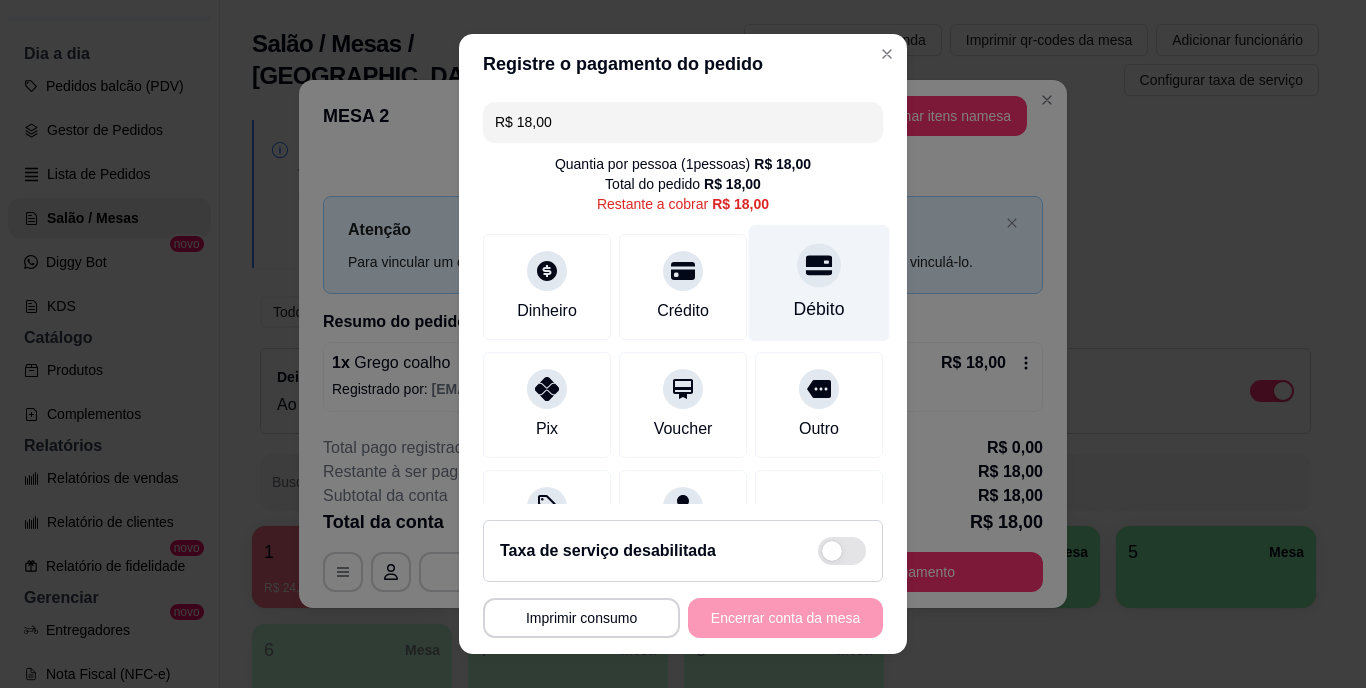 click on "Débito" at bounding box center [819, 283] 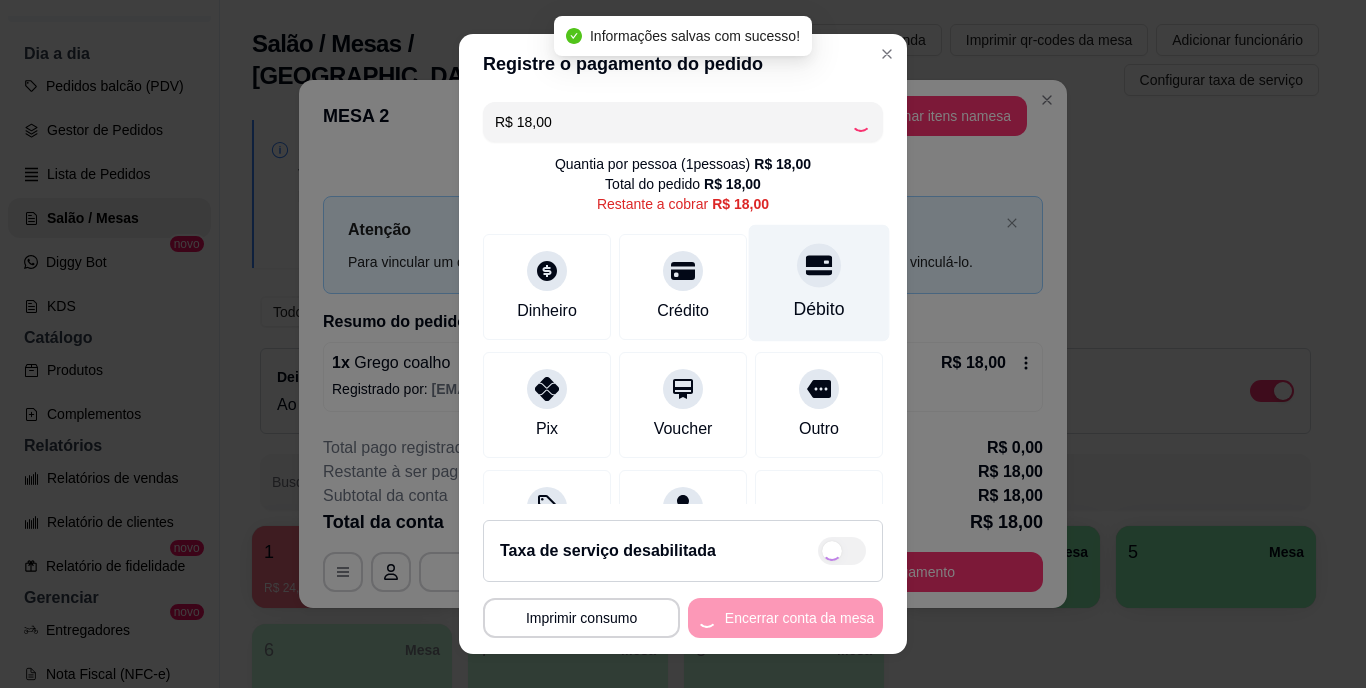 type on "R$ 0,00" 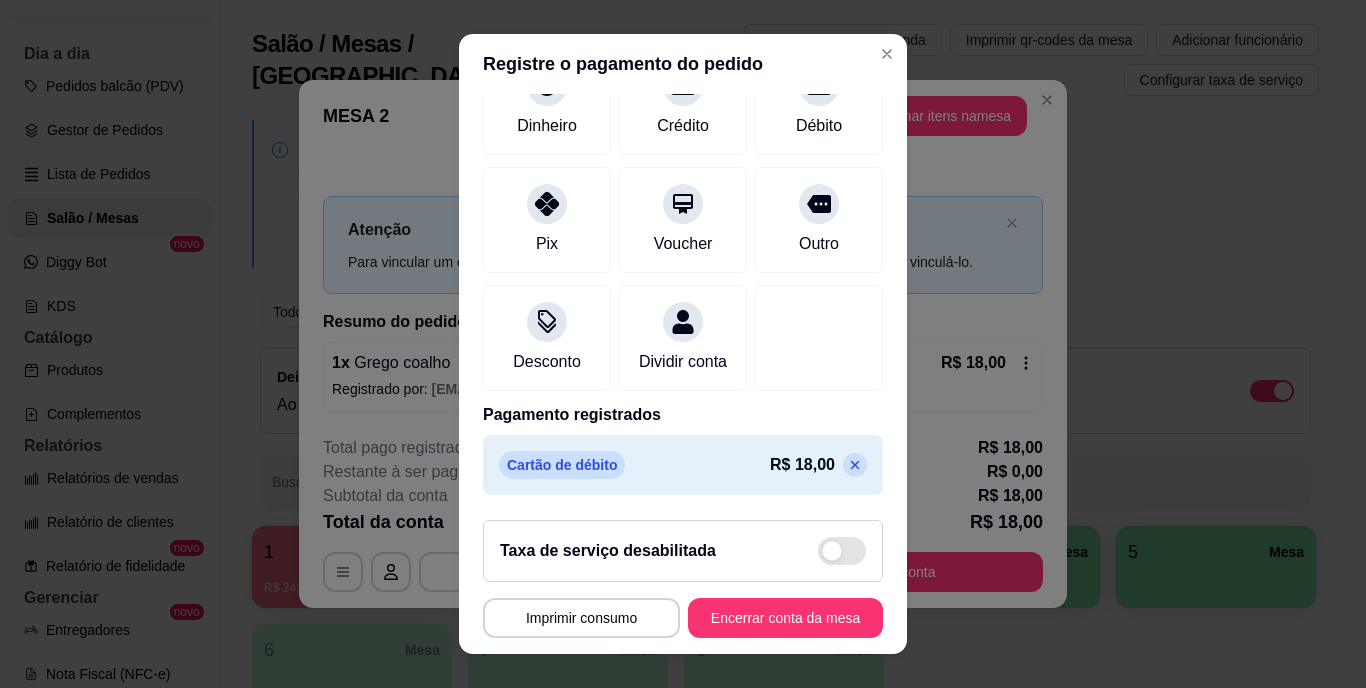 scroll, scrollTop: 188, scrollLeft: 0, axis: vertical 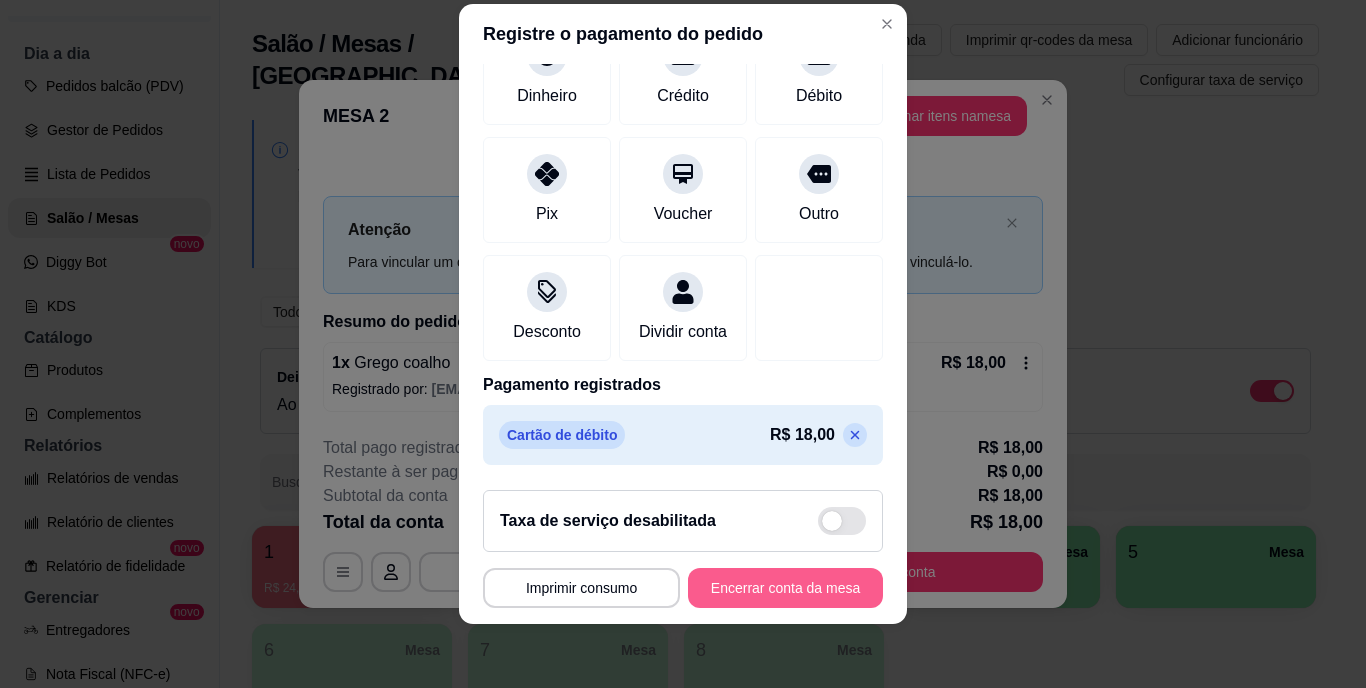 click on "Encerrar conta da mesa" at bounding box center (785, 588) 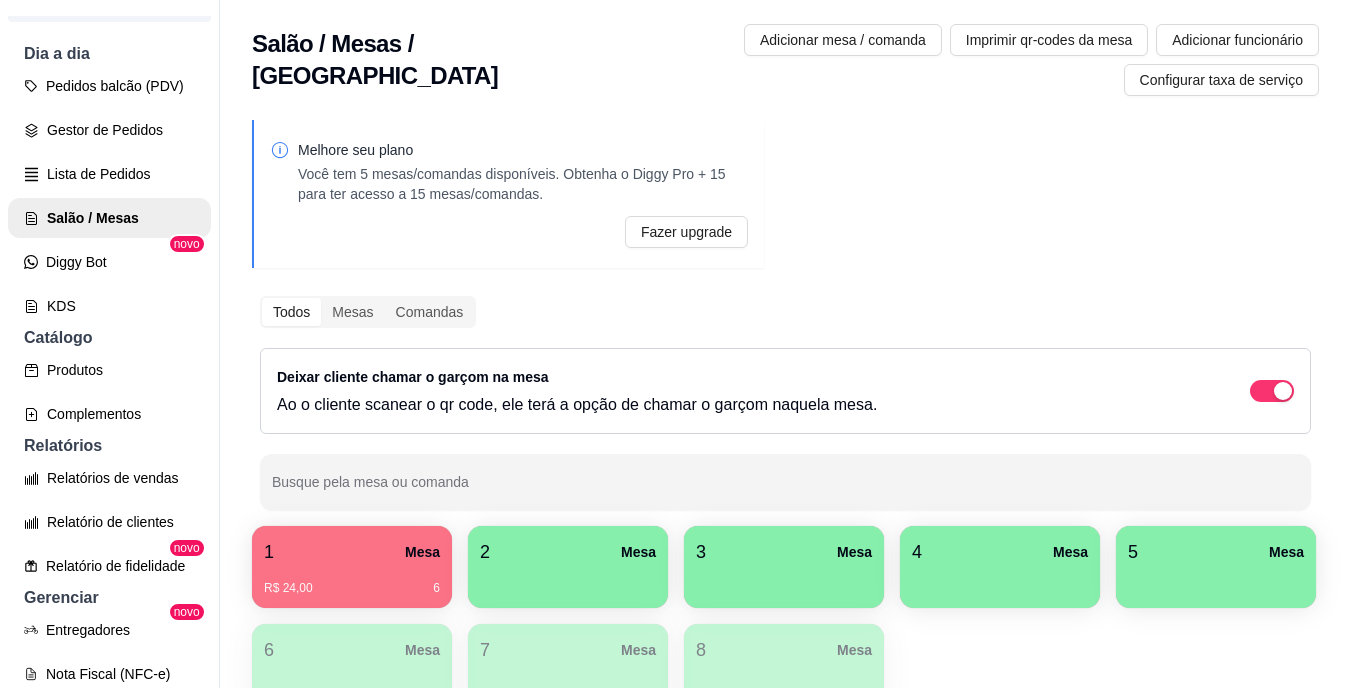 click on "1 Mesa" at bounding box center (352, 552) 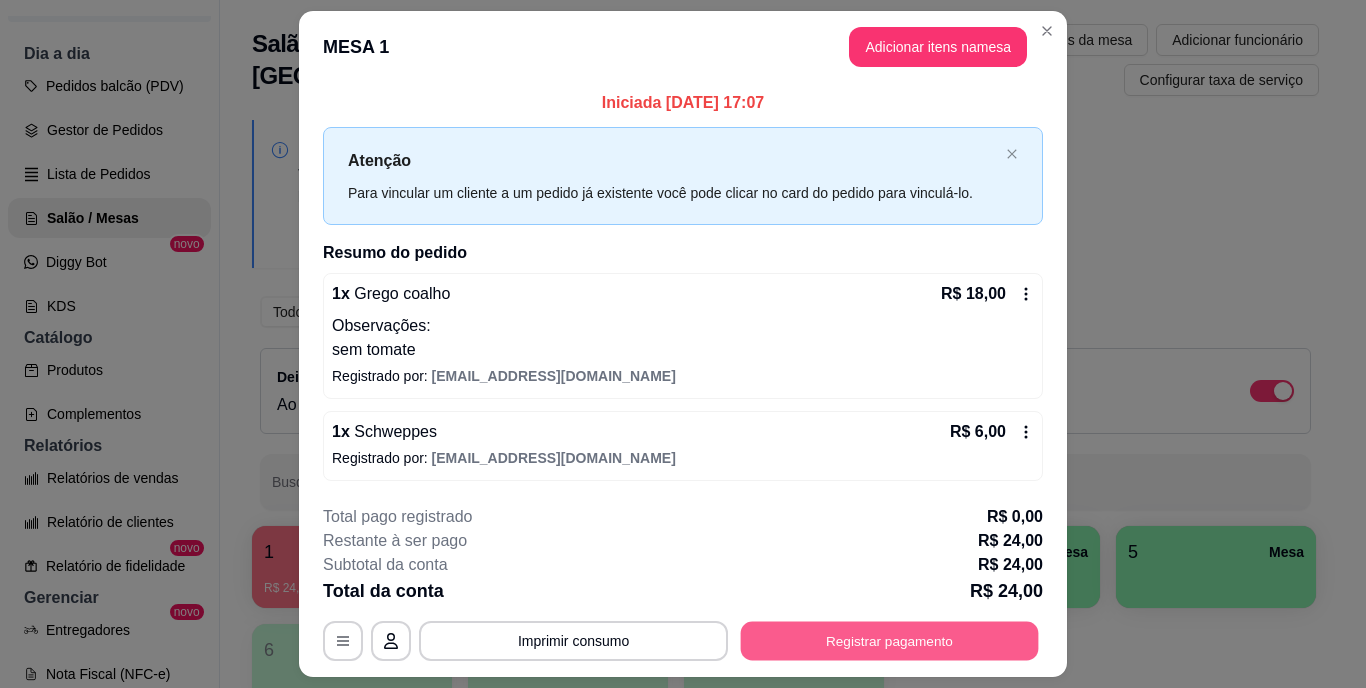 click on "Registrar pagamento" at bounding box center (890, 640) 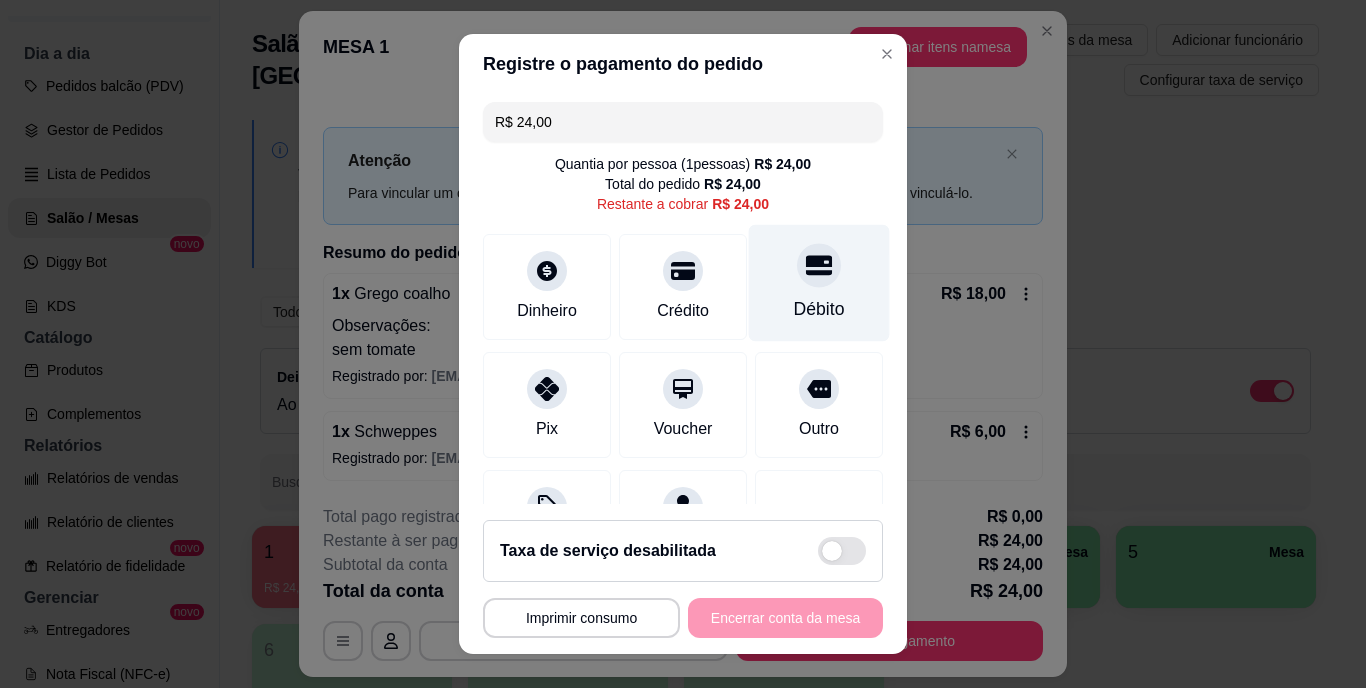 click at bounding box center (819, 266) 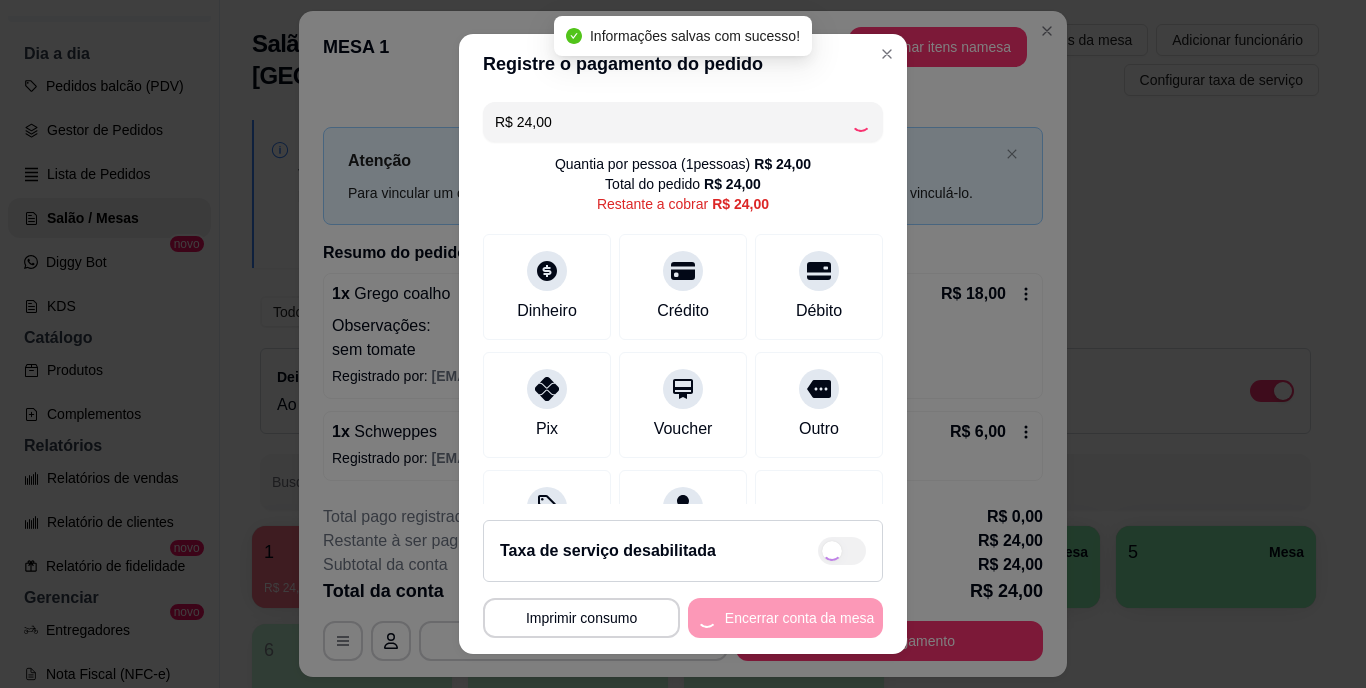 type on "R$ 0,00" 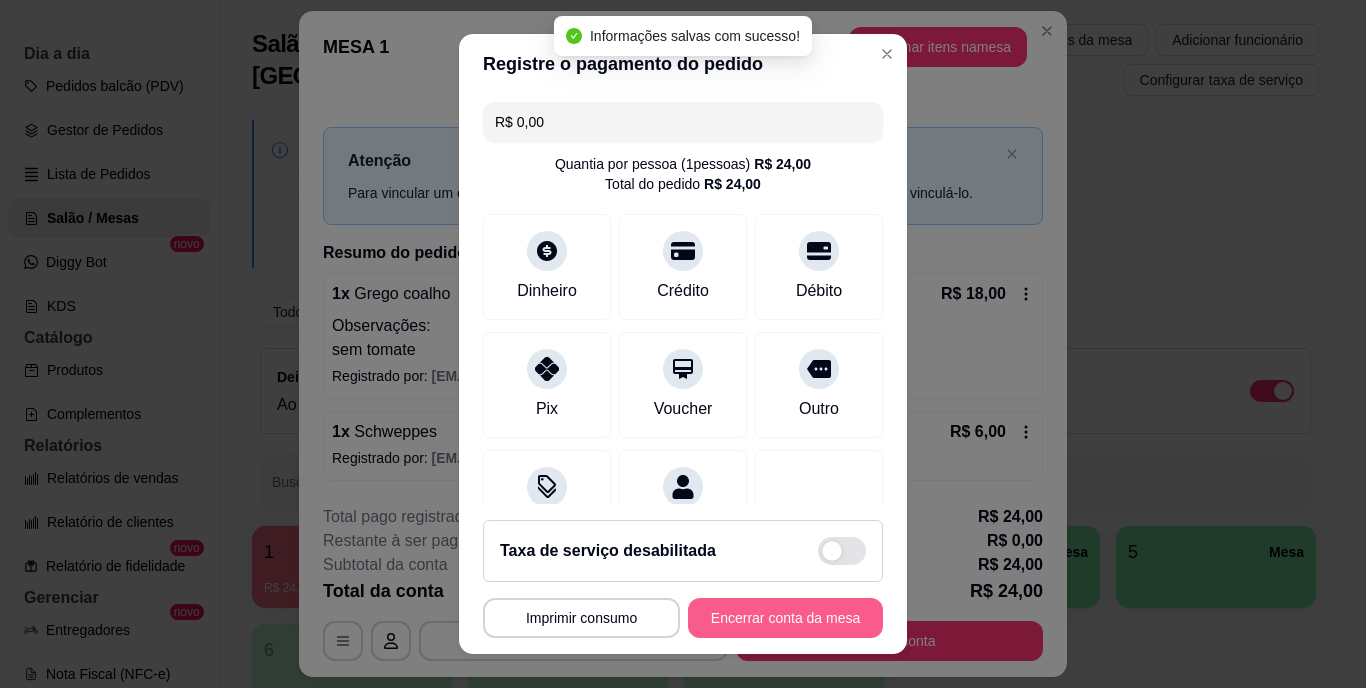click on "Encerrar conta da mesa" at bounding box center (785, 618) 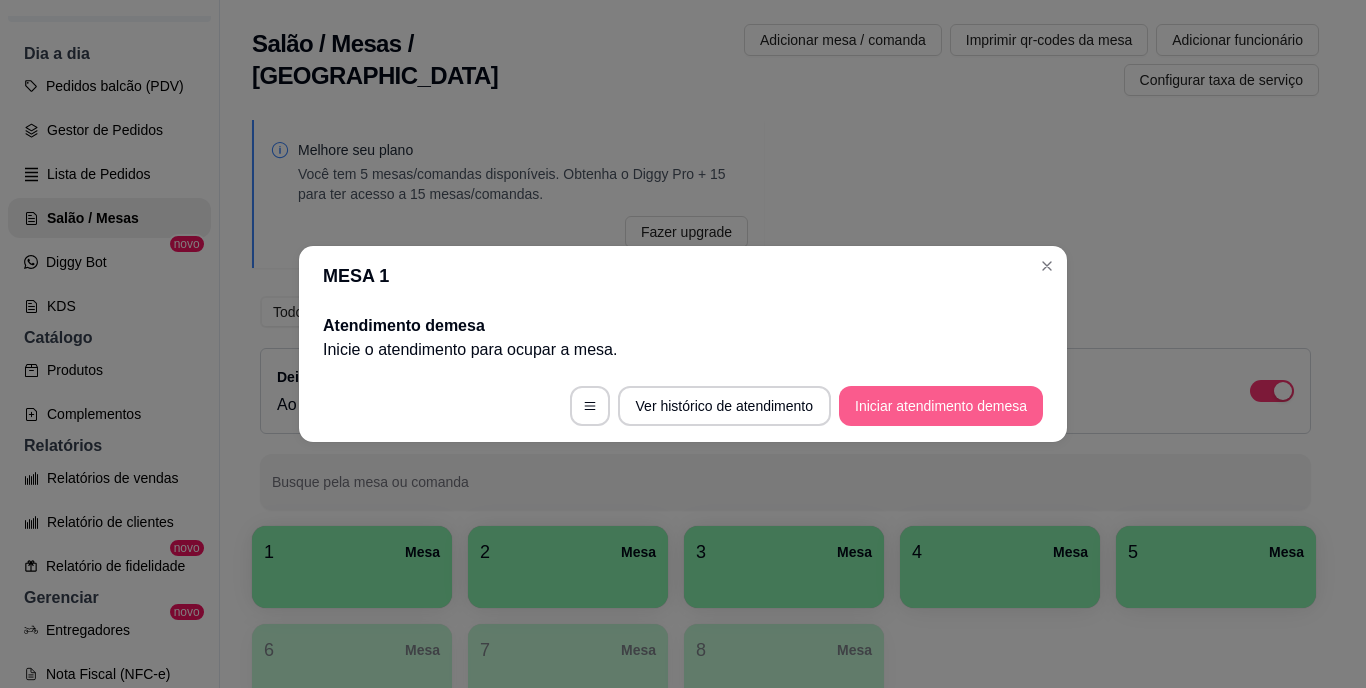 click on "Iniciar atendimento de  mesa" at bounding box center (941, 406) 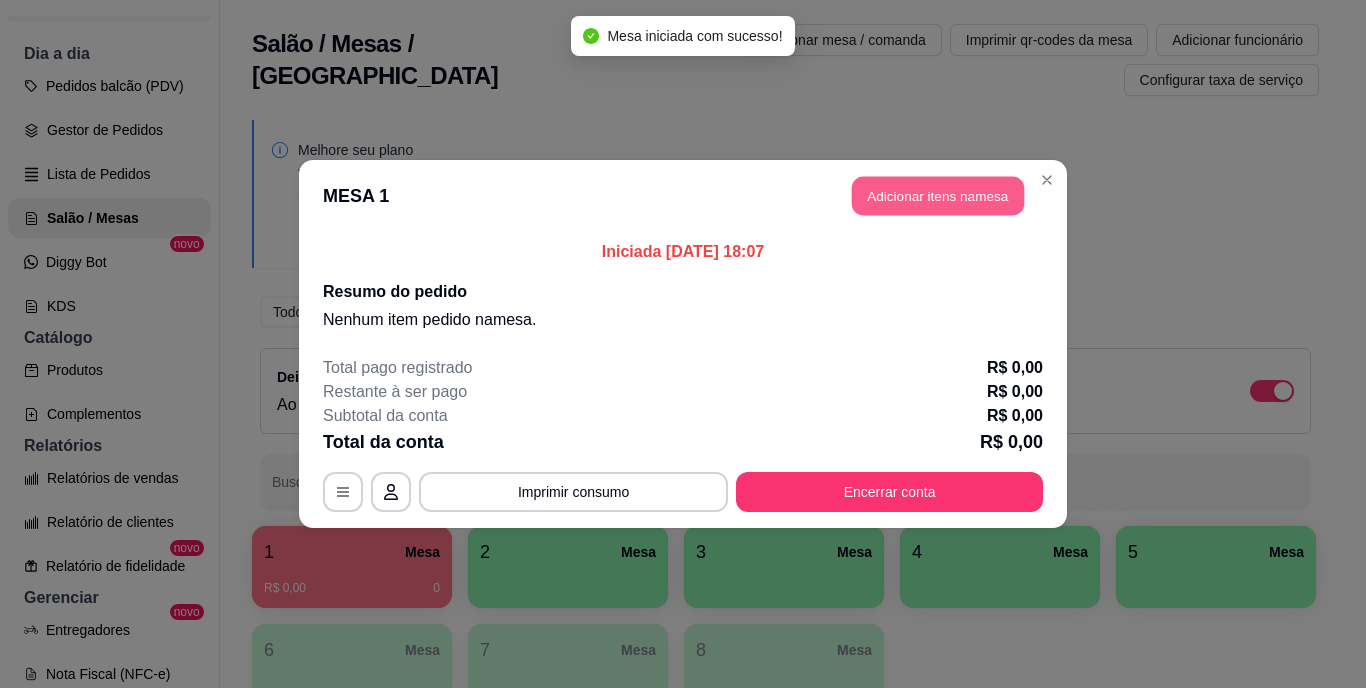click on "Adicionar itens na  mesa" at bounding box center [938, 196] 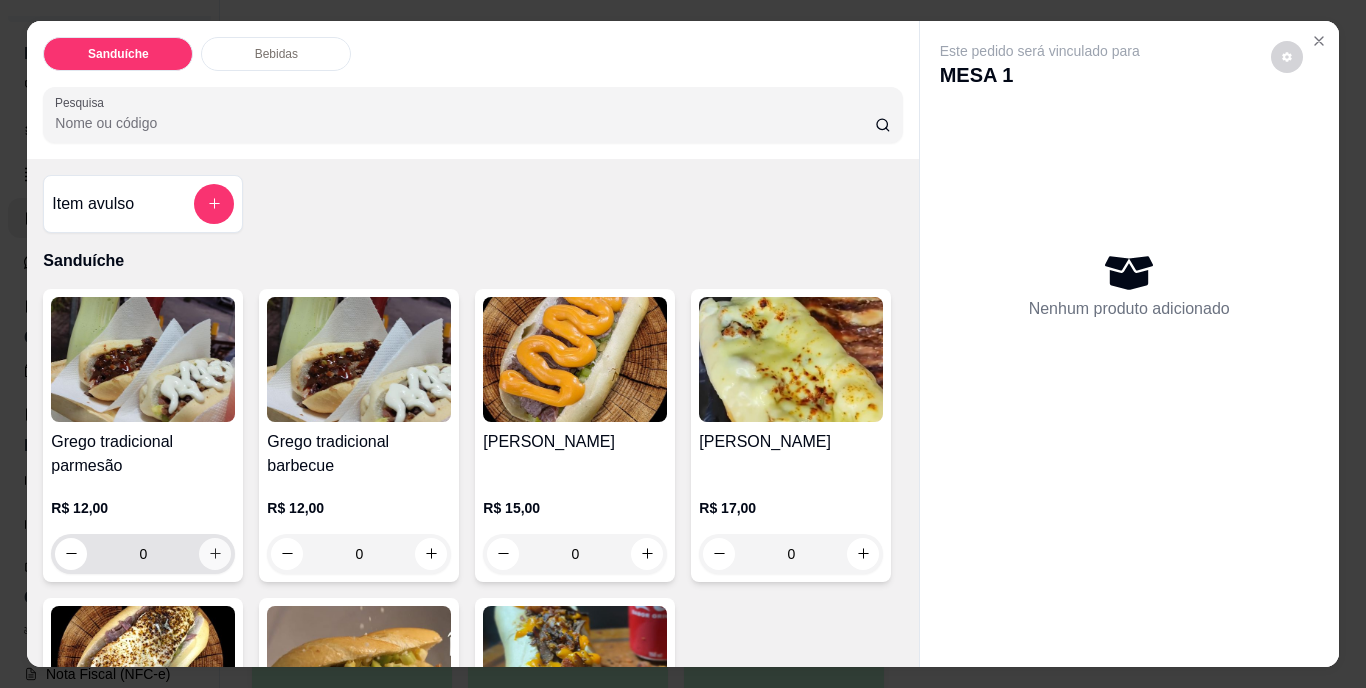 click 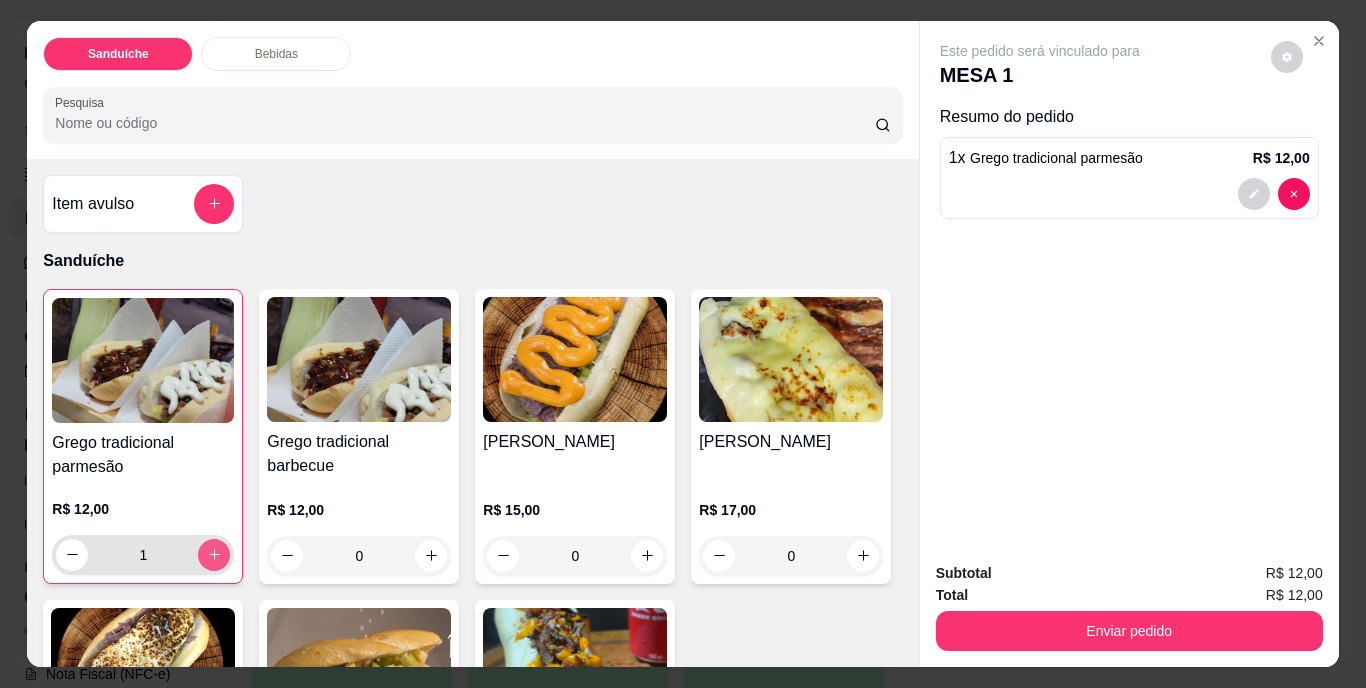 click 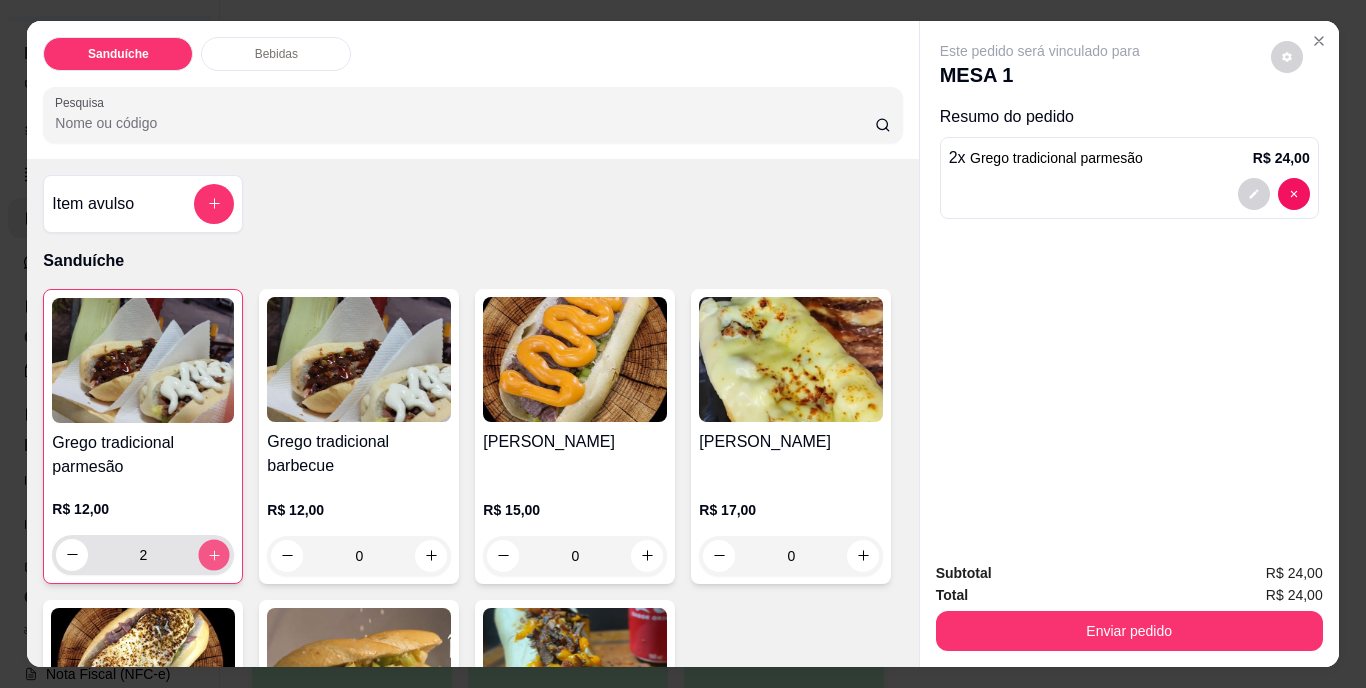 click 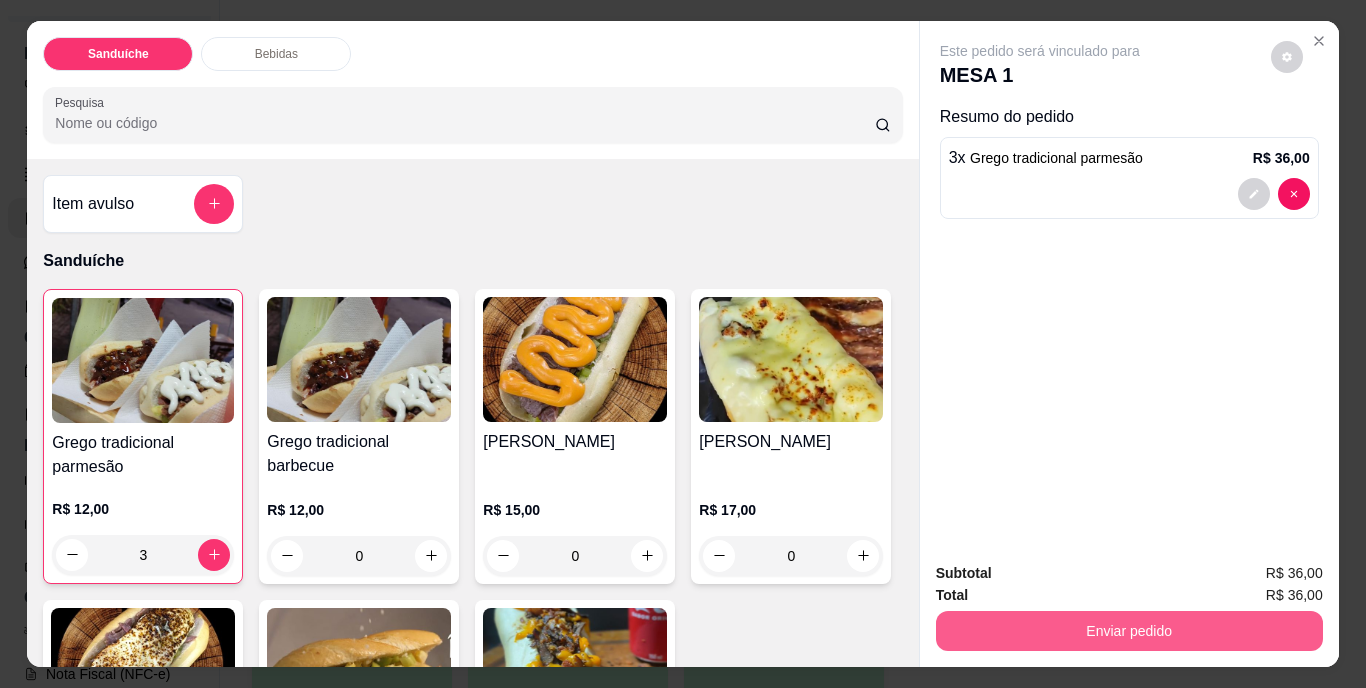 click on "Enviar pedido" at bounding box center (1129, 631) 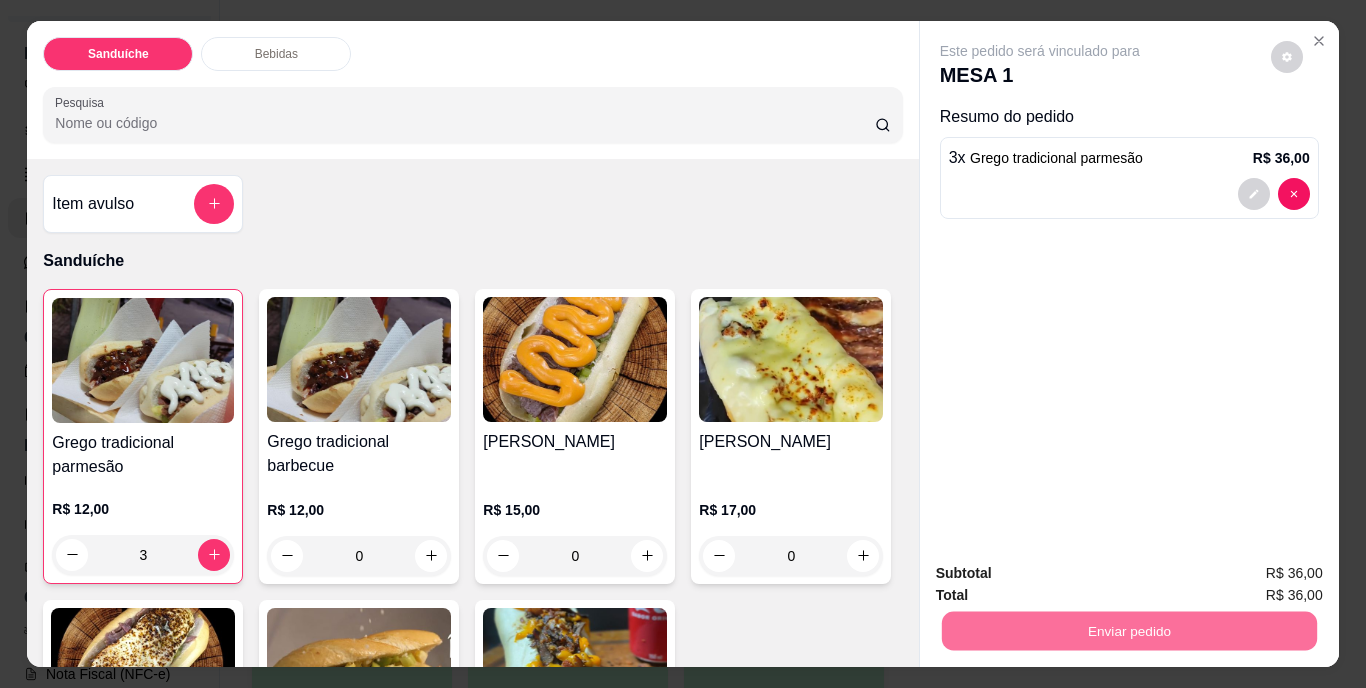 click on "Não registrar e enviar pedido" at bounding box center (1063, 574) 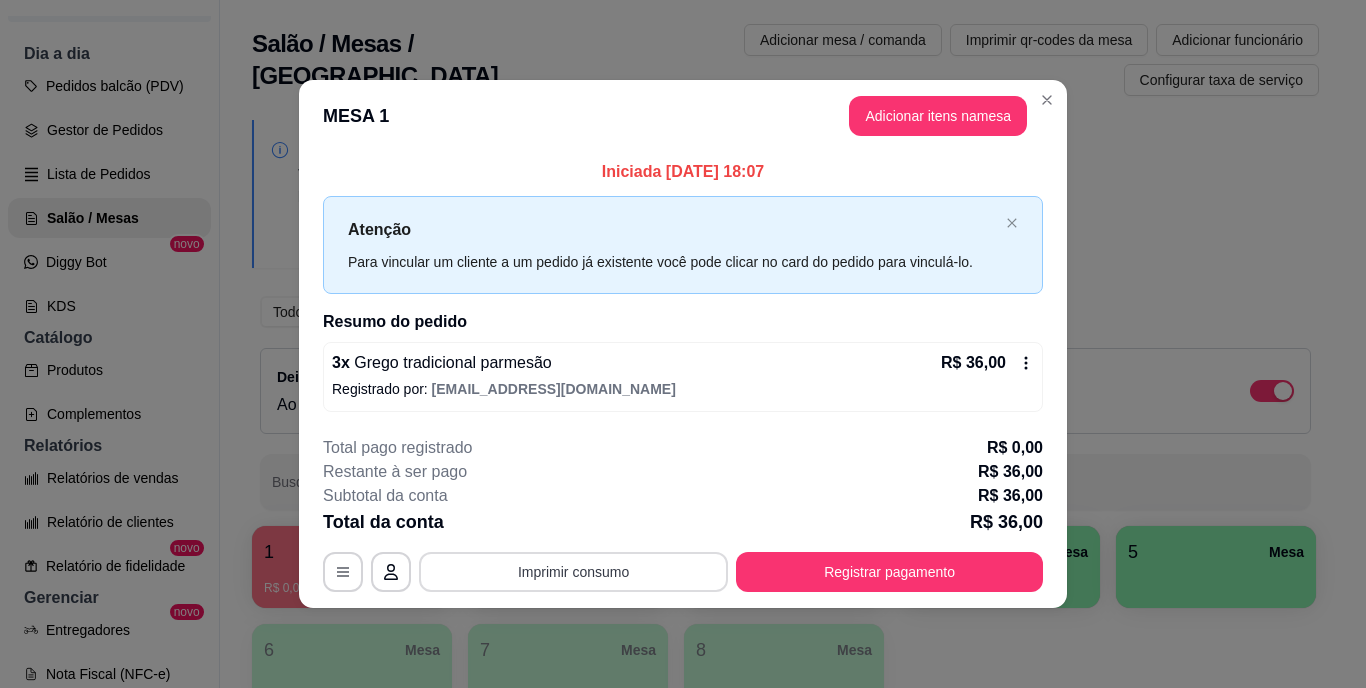 click on "Imprimir consumo" at bounding box center [573, 572] 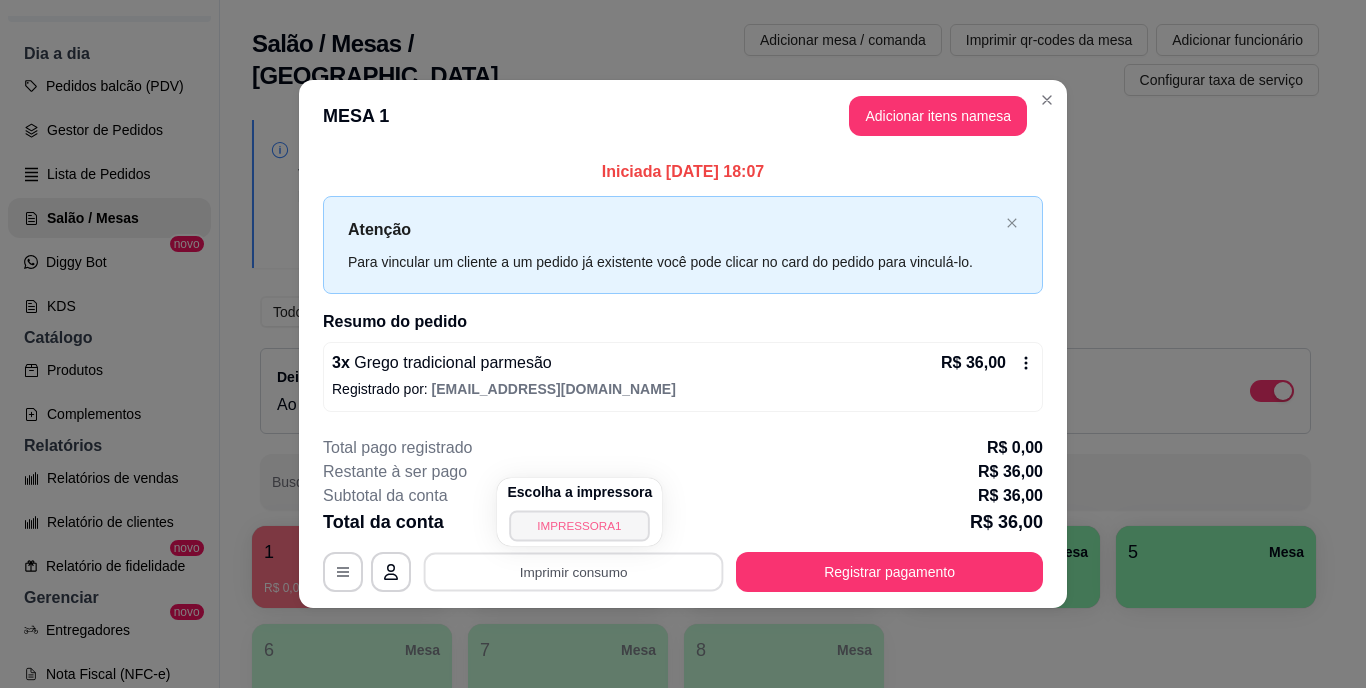 click on "IMPRESSORA1" at bounding box center (580, 525) 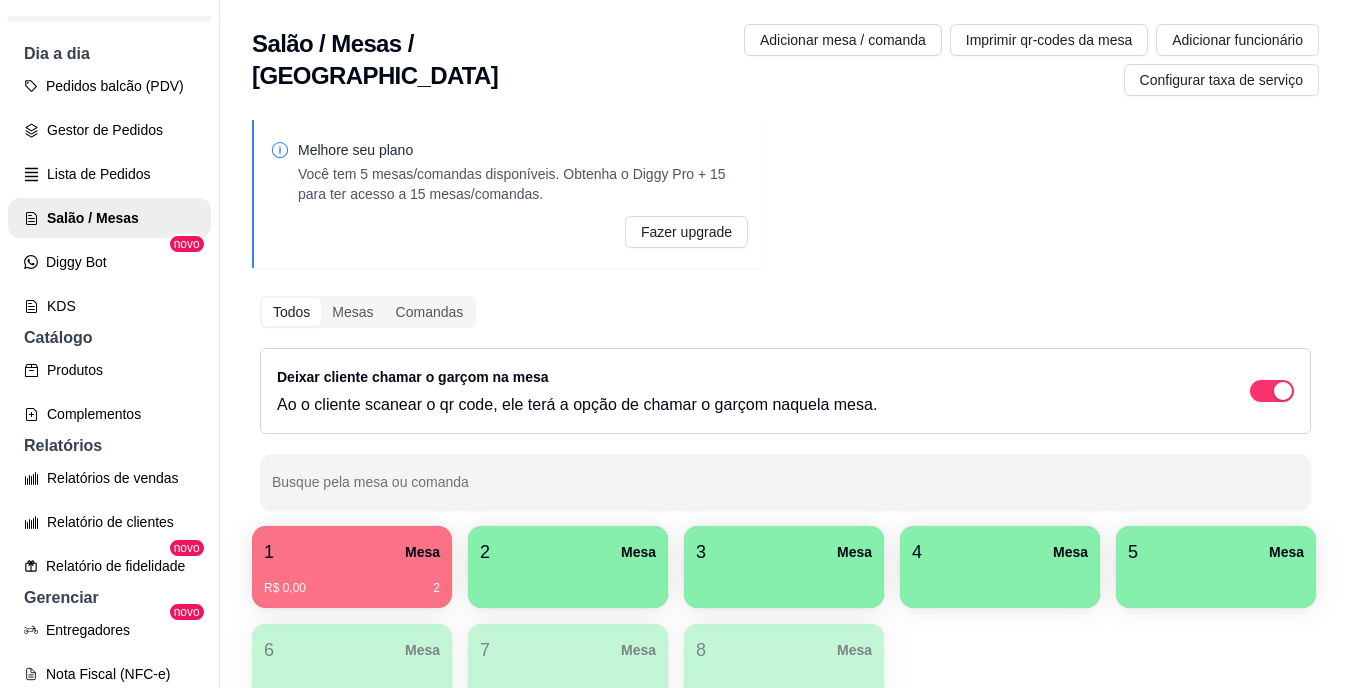 click at bounding box center (568, 581) 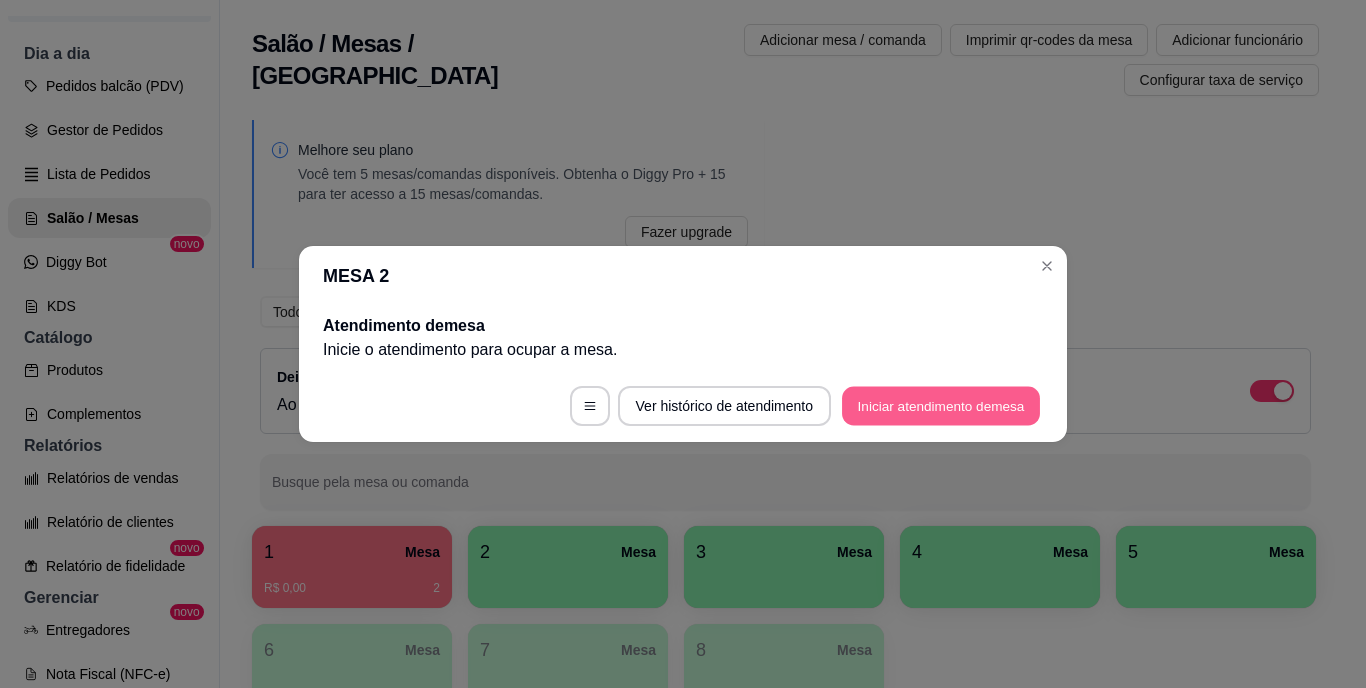 click on "Iniciar atendimento de  mesa" at bounding box center (941, 406) 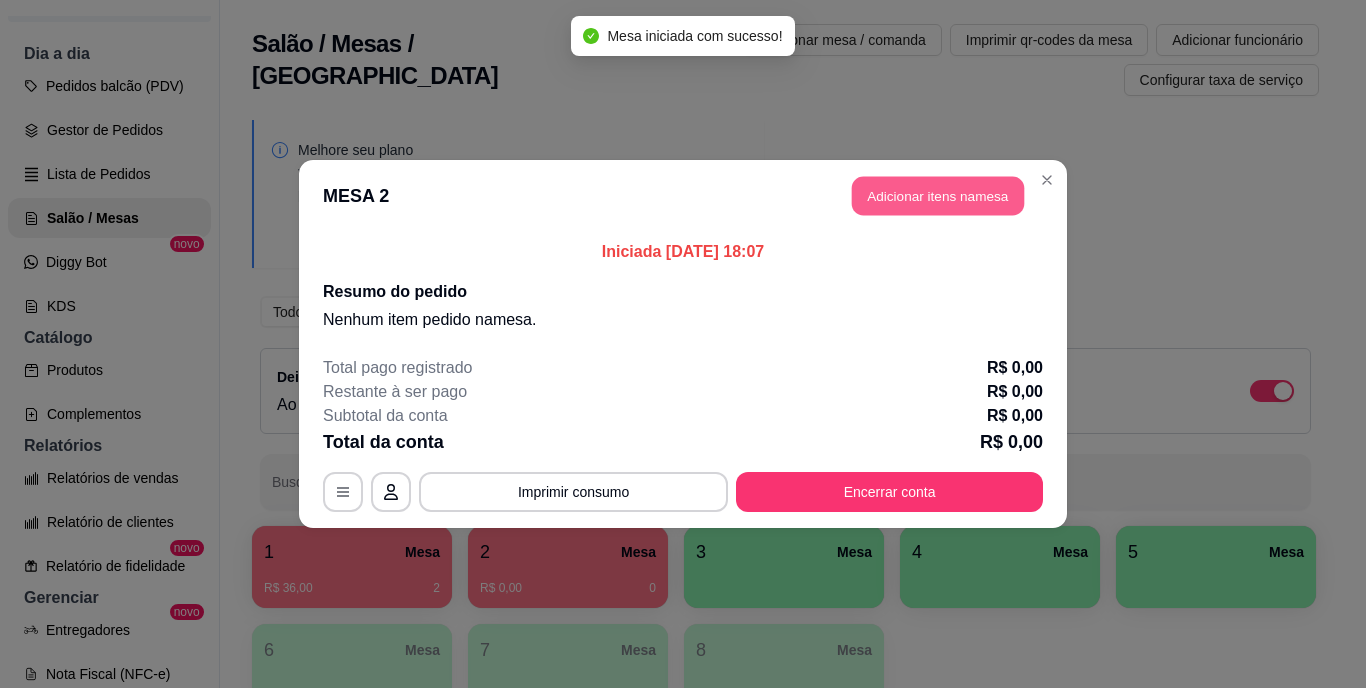 click on "Adicionar itens na  mesa" at bounding box center (938, 196) 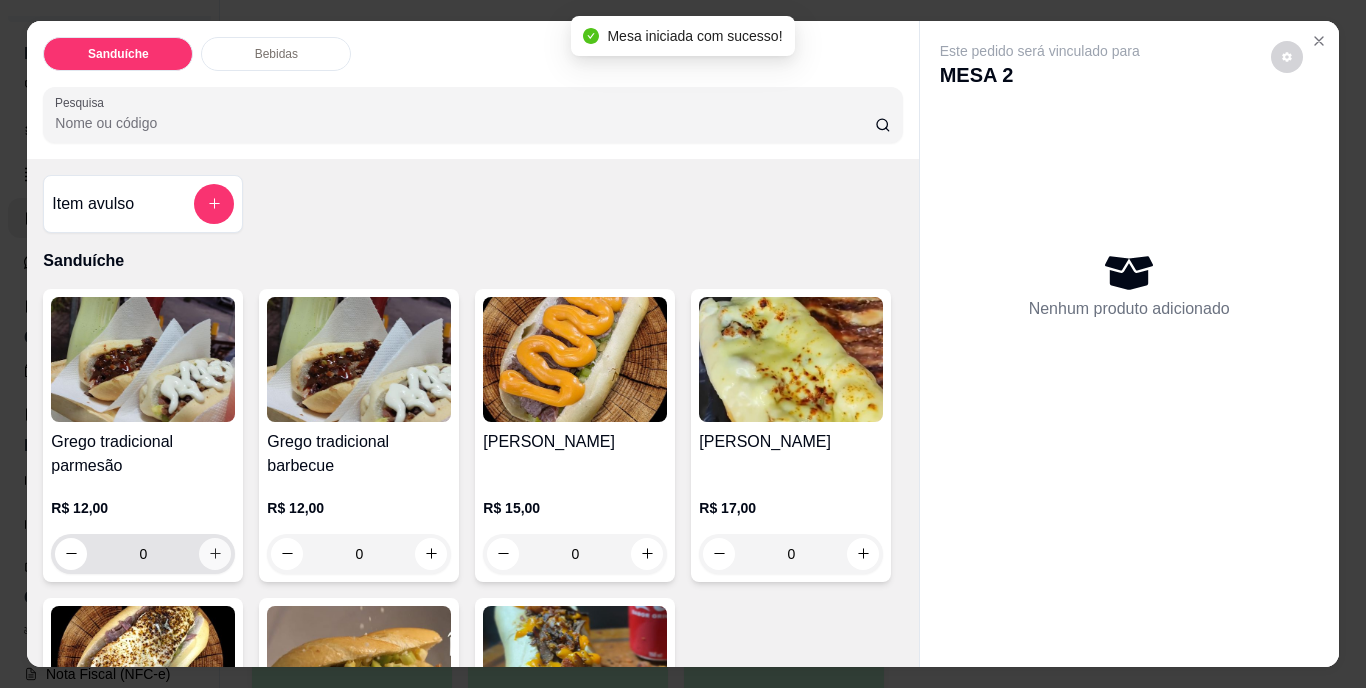 click at bounding box center (215, 554) 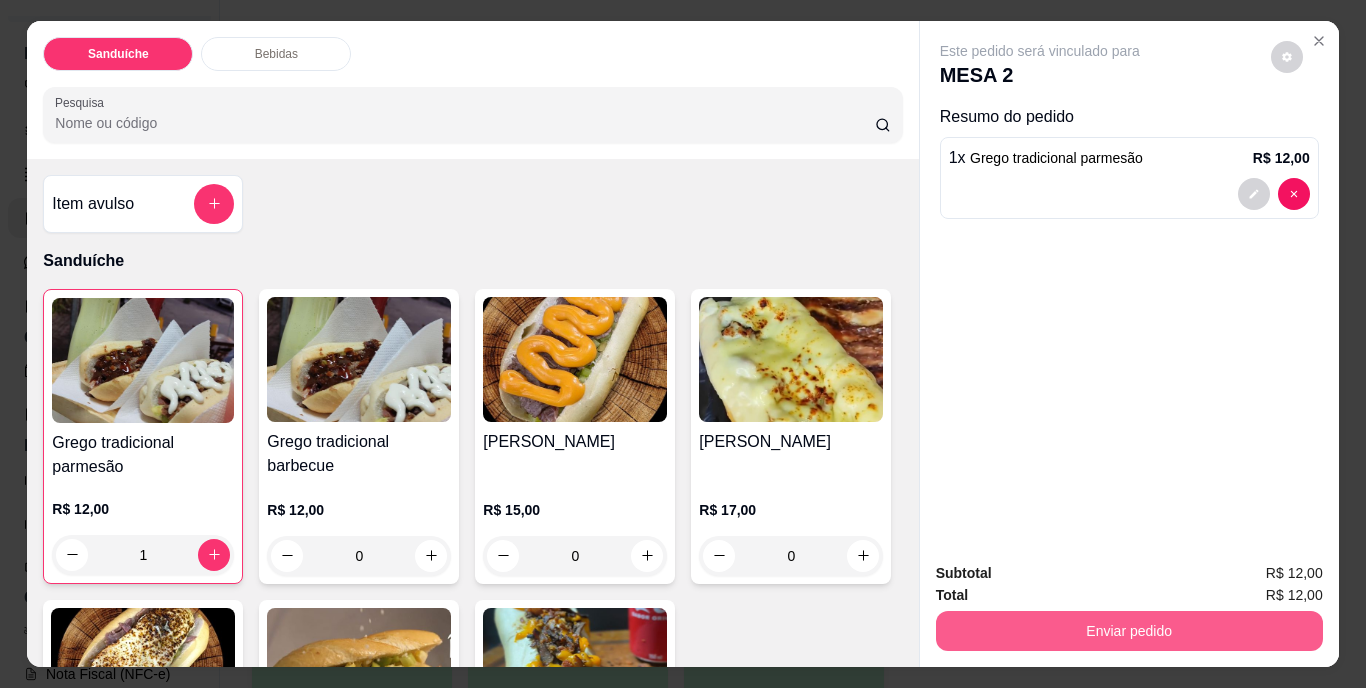 click on "Enviar pedido" at bounding box center [1129, 631] 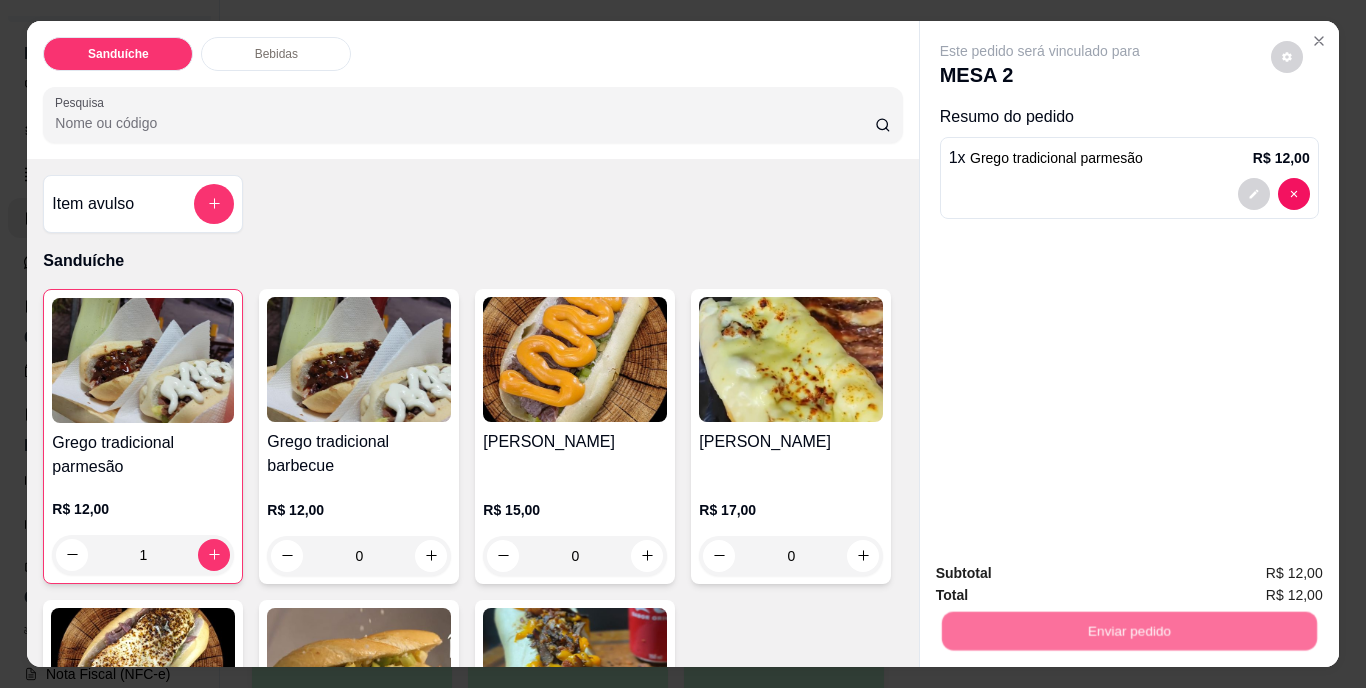 click on "Não registrar e enviar pedido" at bounding box center (1063, 575) 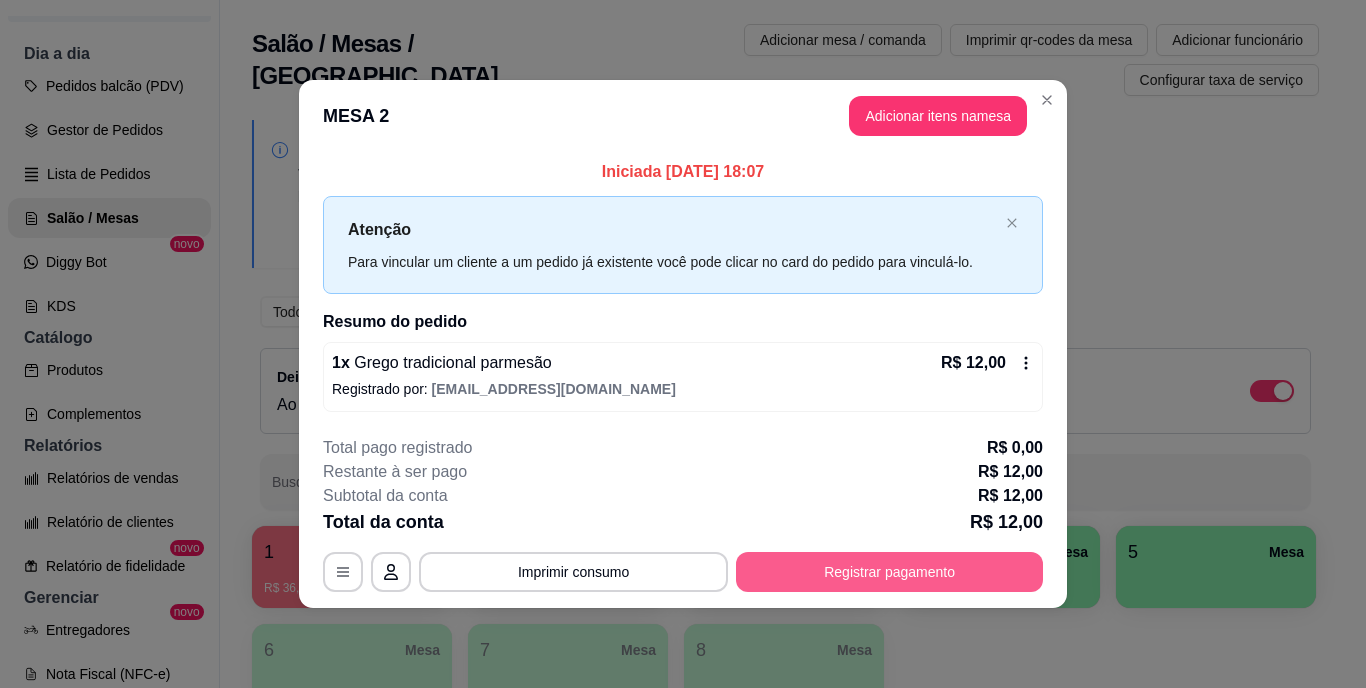 click on "Registrar pagamento" at bounding box center (889, 572) 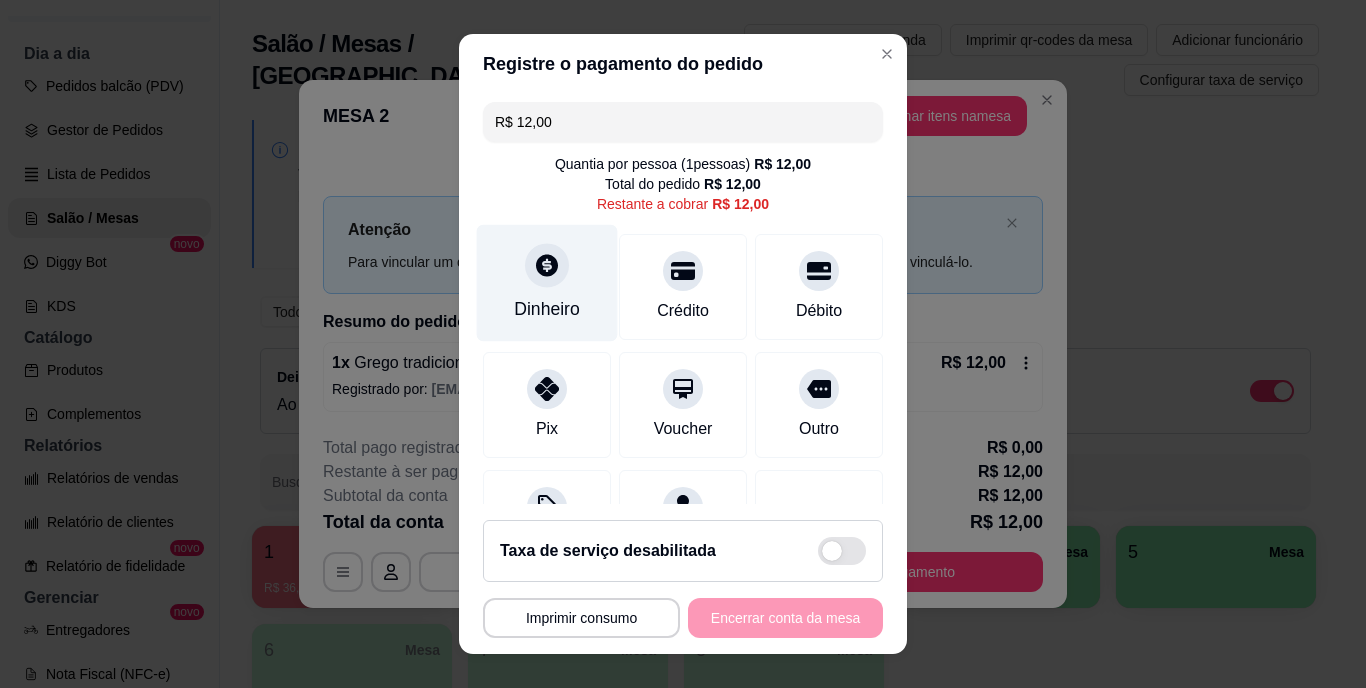click on "Dinheiro" at bounding box center [547, 283] 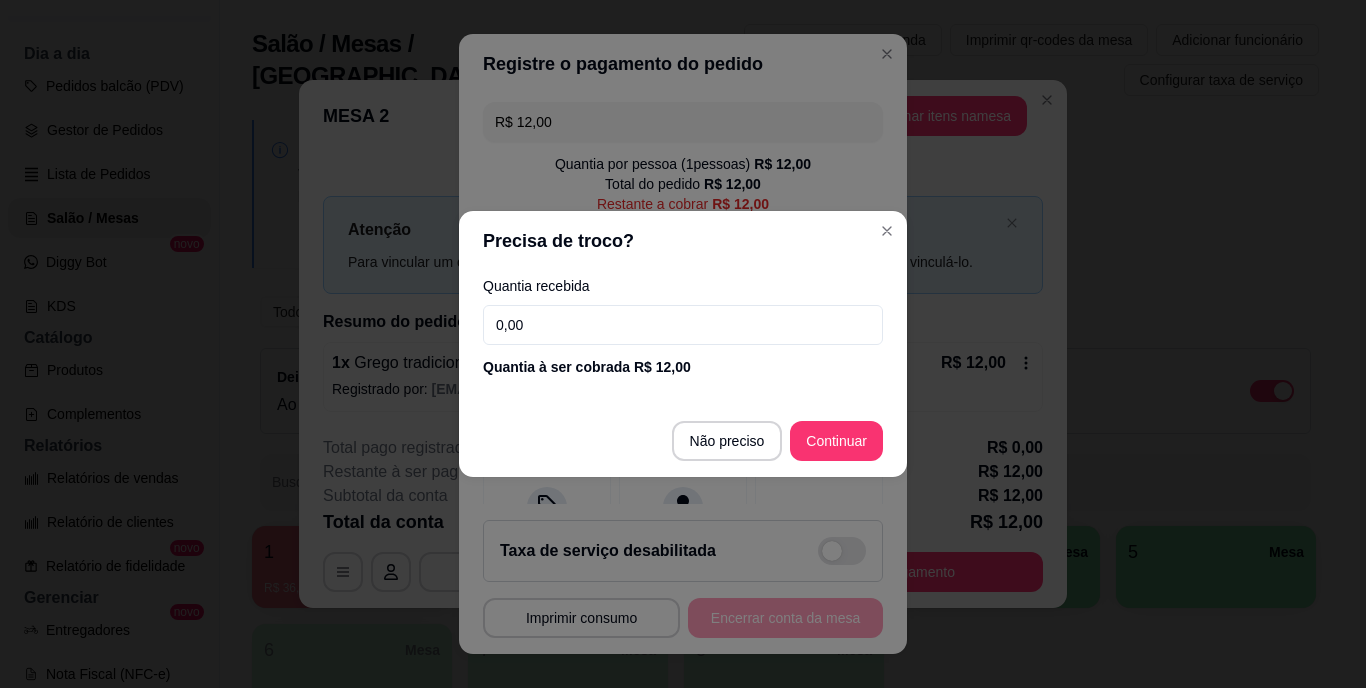click on "0,00" at bounding box center (683, 325) 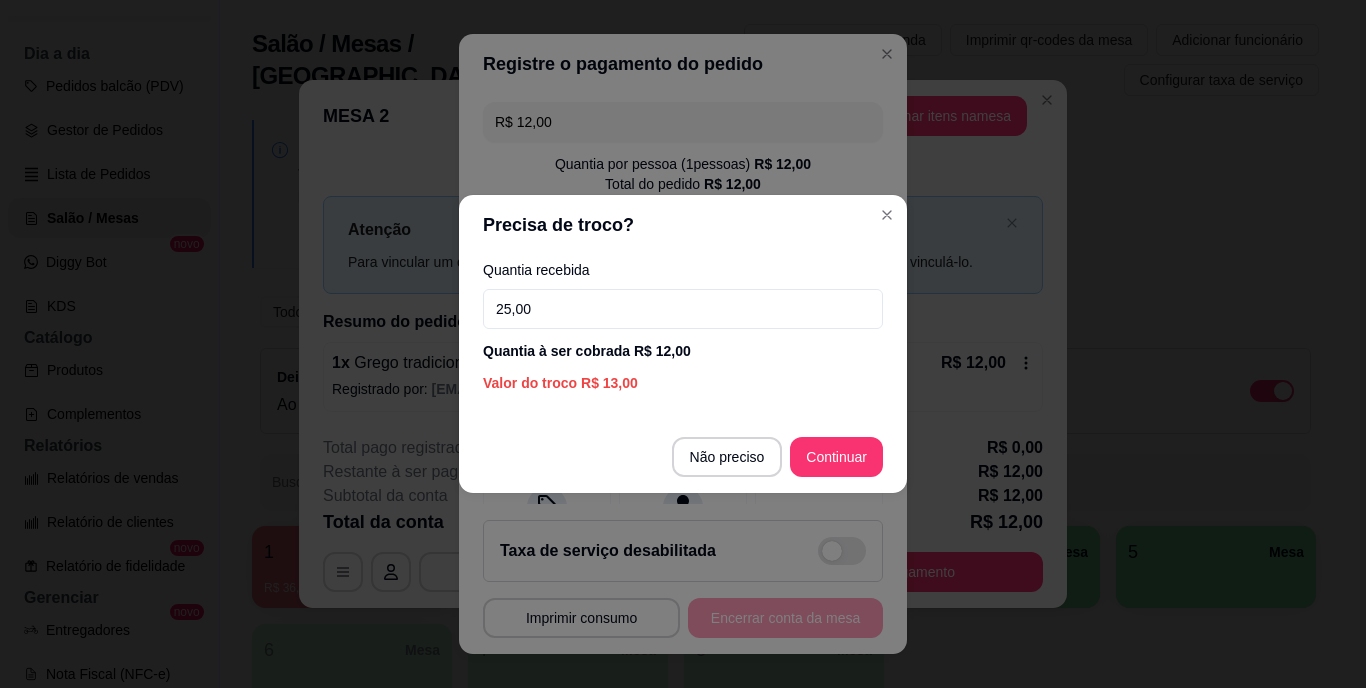 type on "25,00" 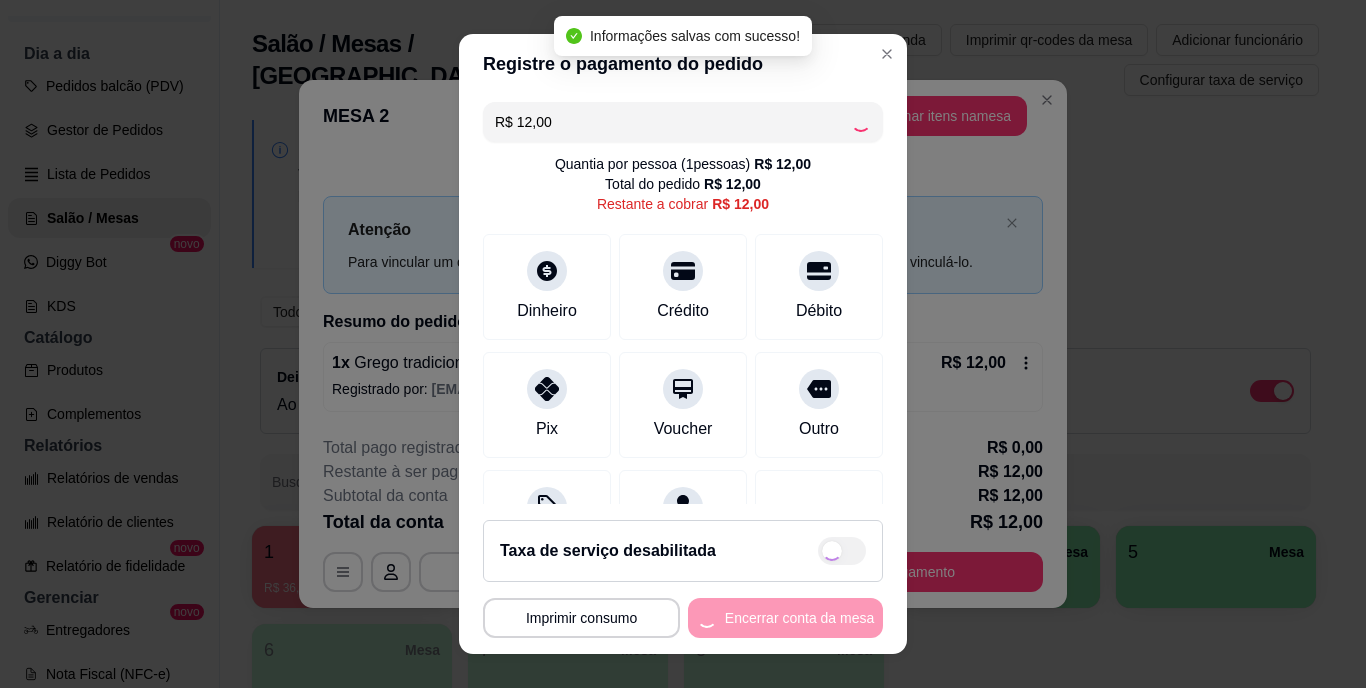 type on "R$ 0,00" 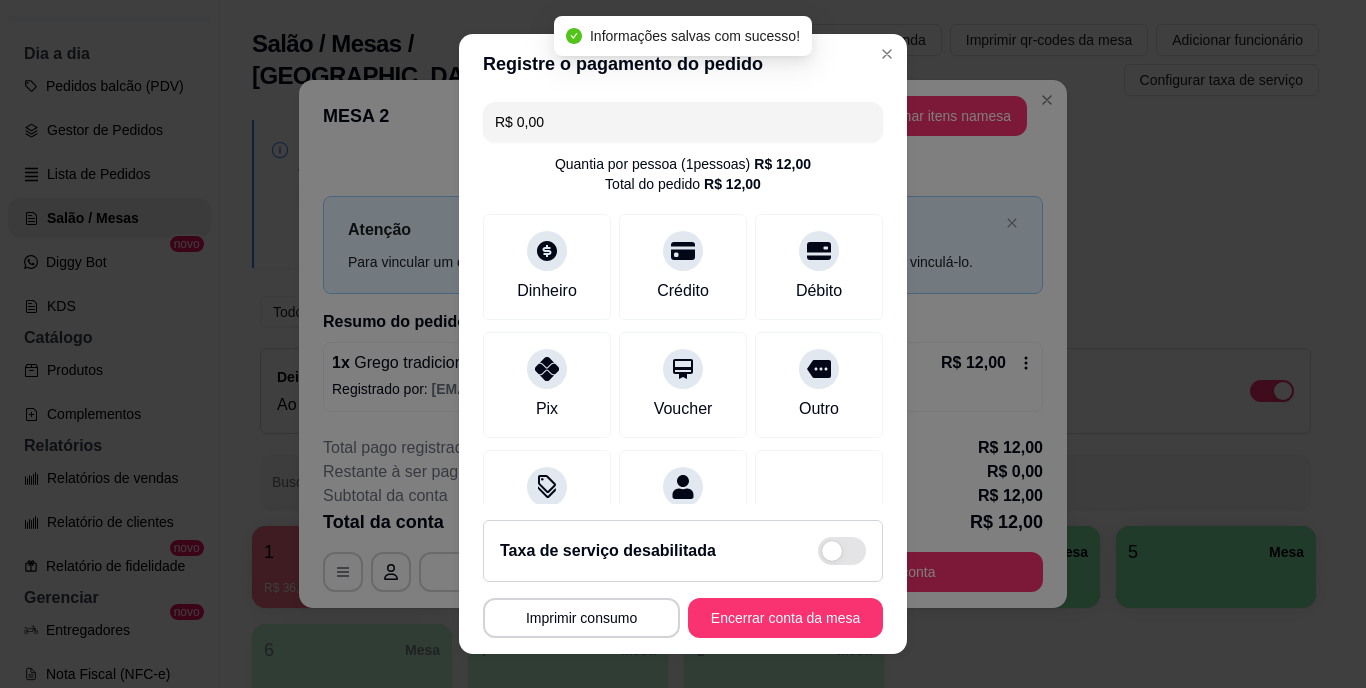 scroll, scrollTop: 30, scrollLeft: 0, axis: vertical 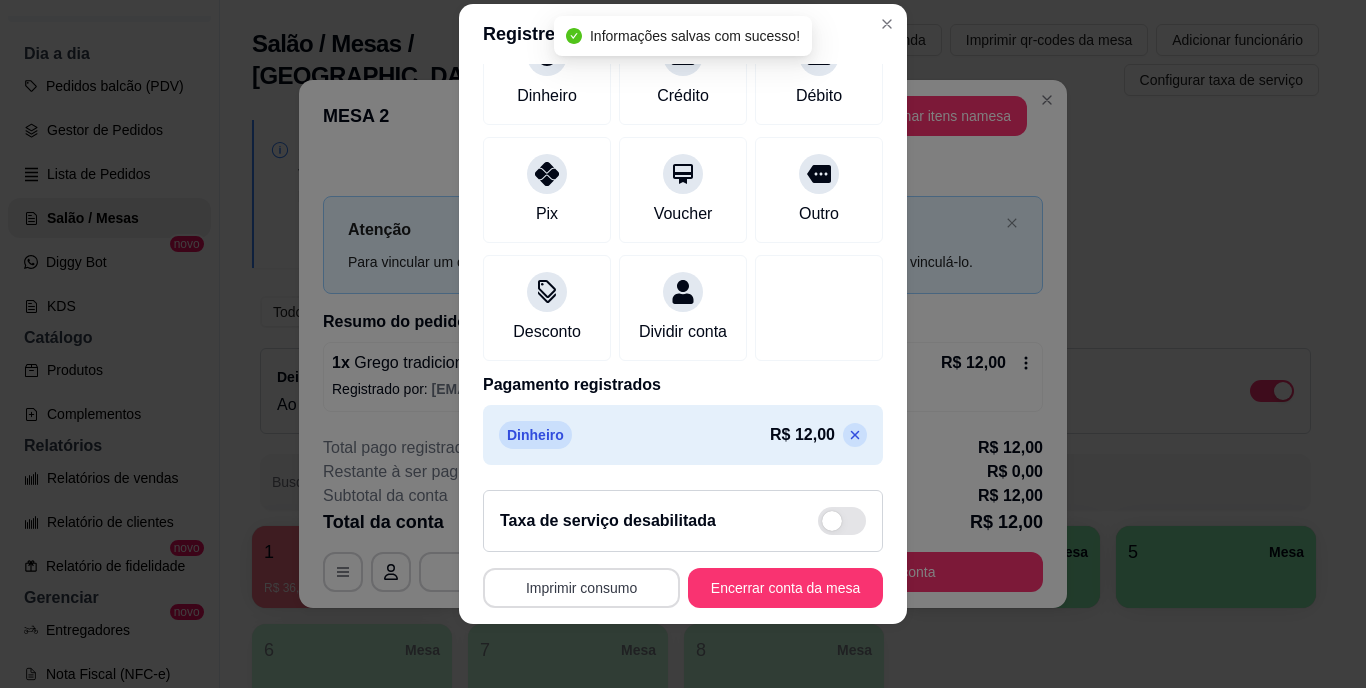click on "Imprimir consumo" at bounding box center (581, 588) 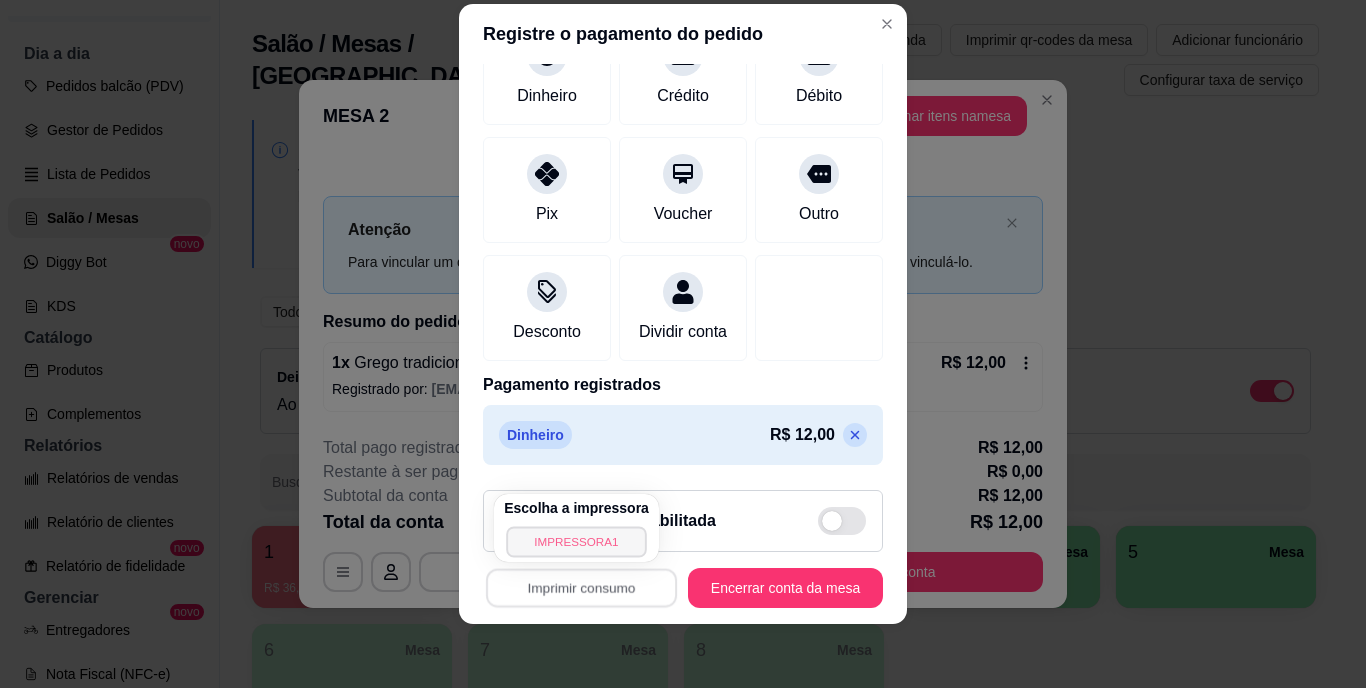 click on "IMPRESSORA1" at bounding box center (576, 541) 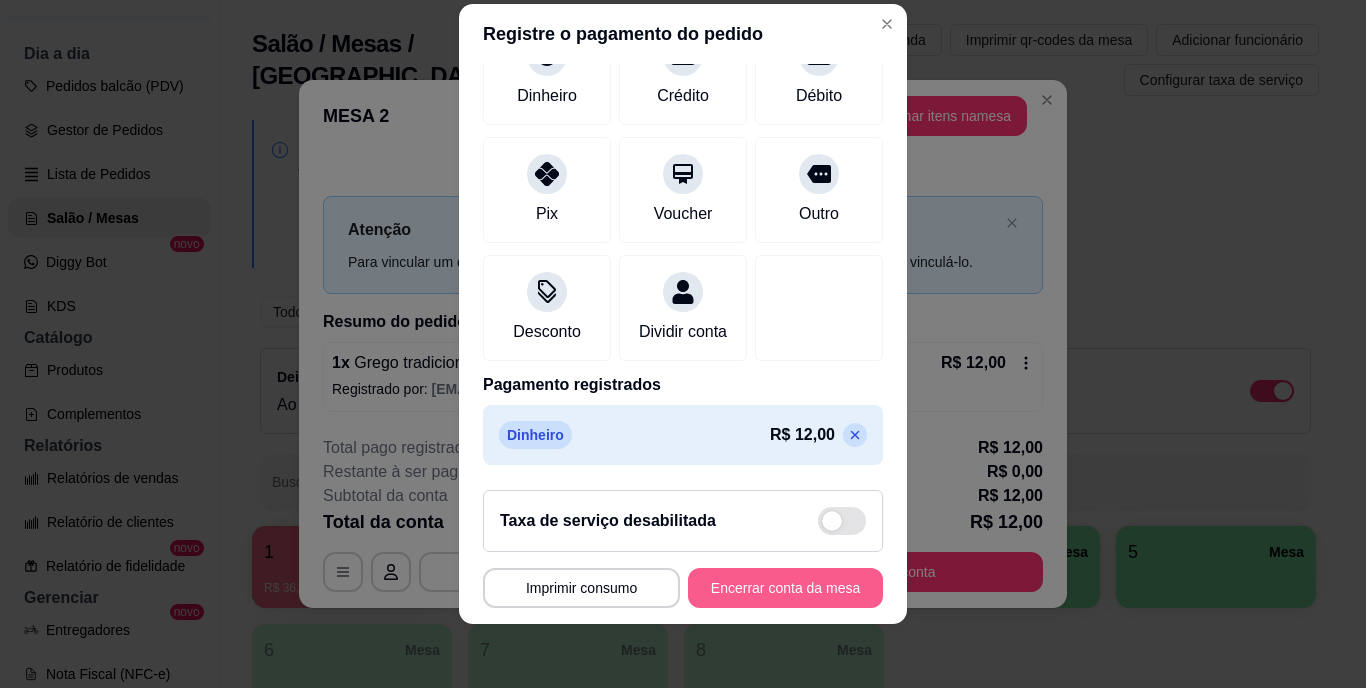 click on "Encerrar conta da mesa" at bounding box center [785, 588] 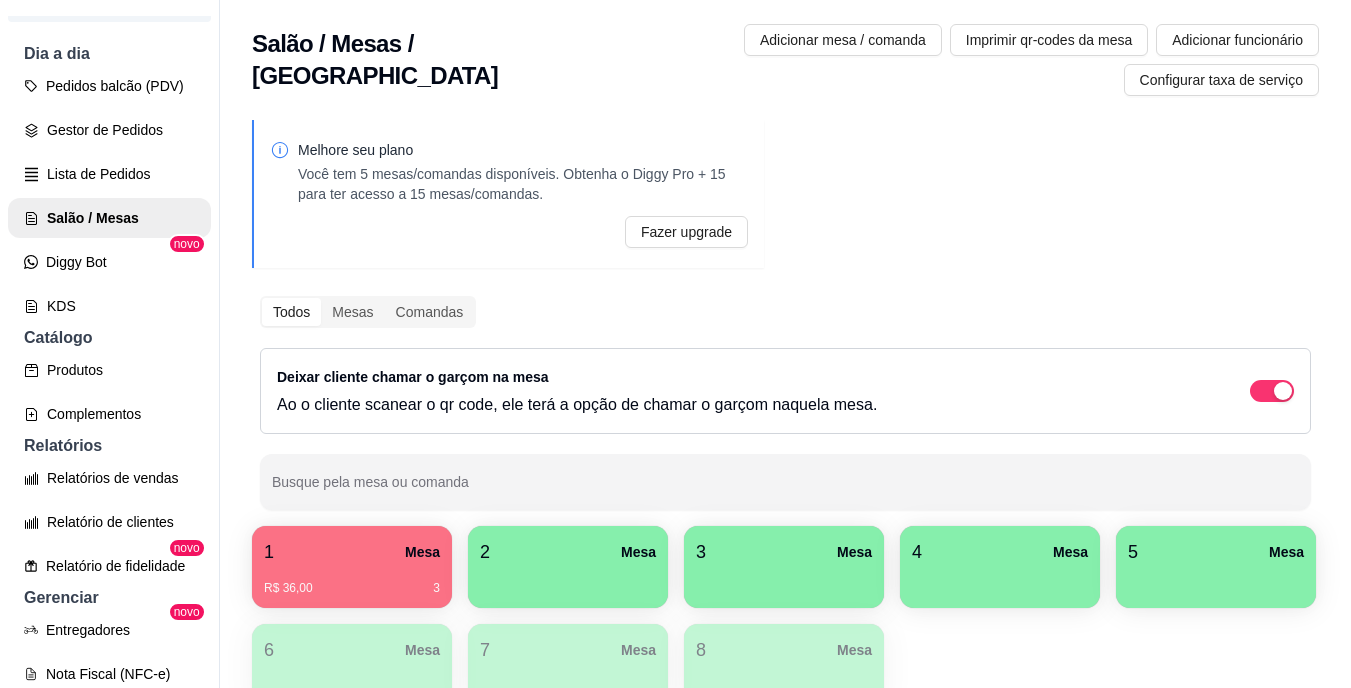 type 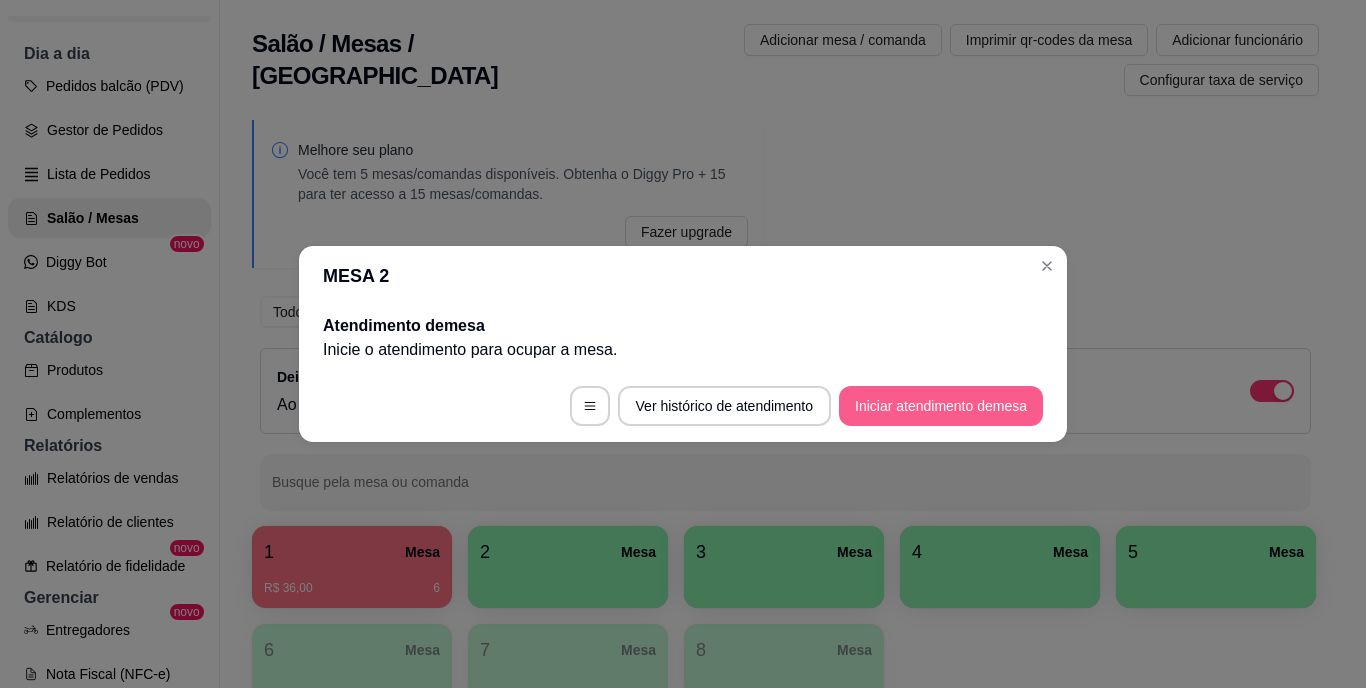 click on "Iniciar atendimento de  mesa" at bounding box center [941, 406] 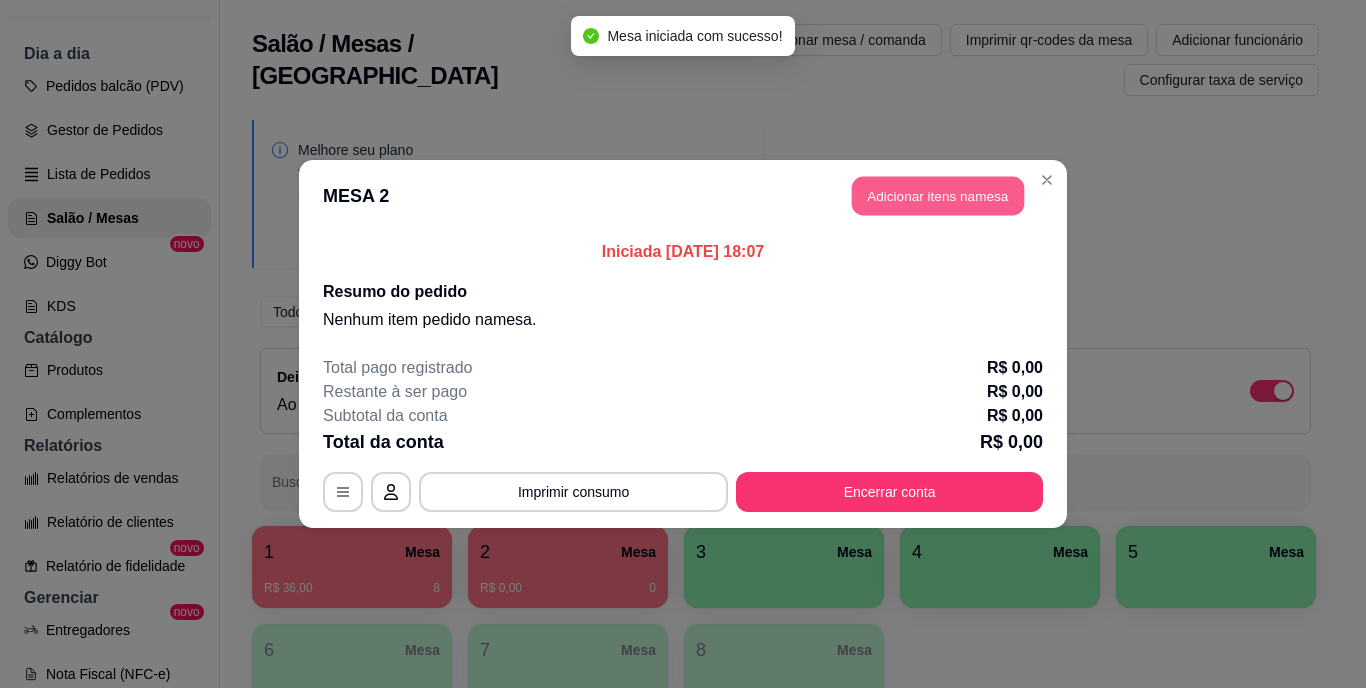 click on "Adicionar itens na  mesa" at bounding box center [938, 196] 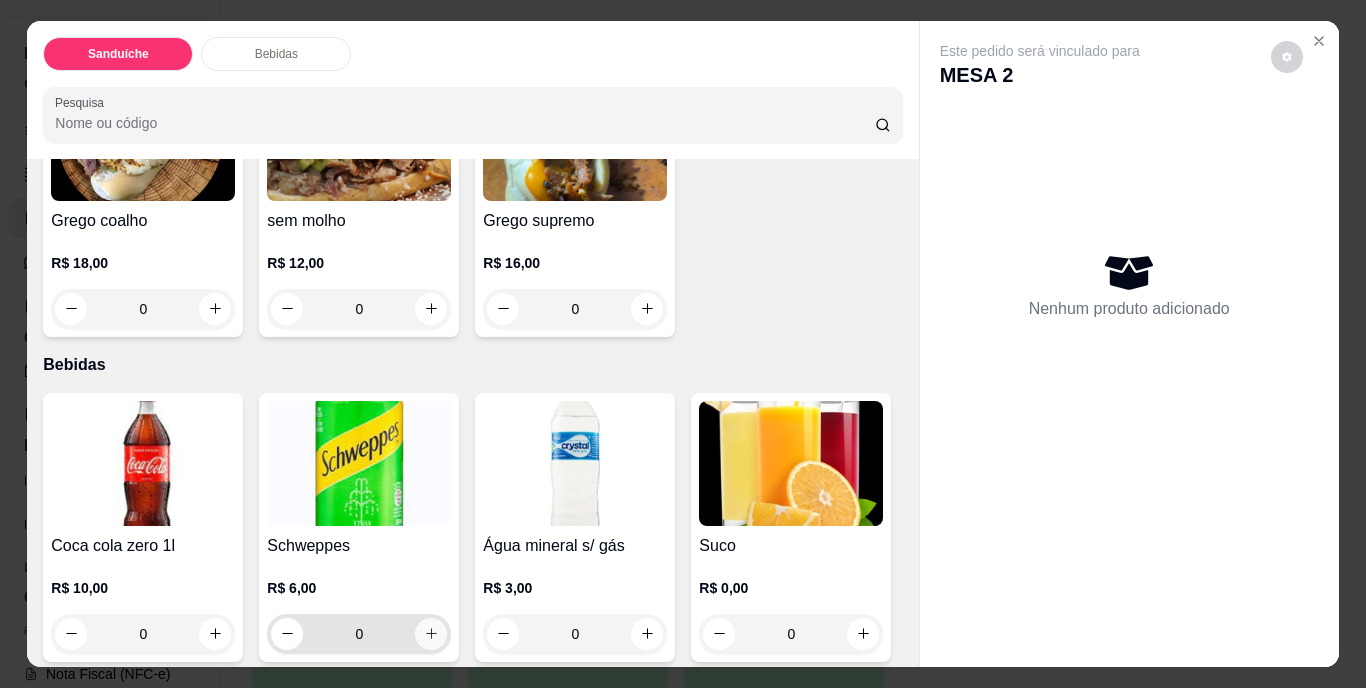 scroll, scrollTop: 1110, scrollLeft: 0, axis: vertical 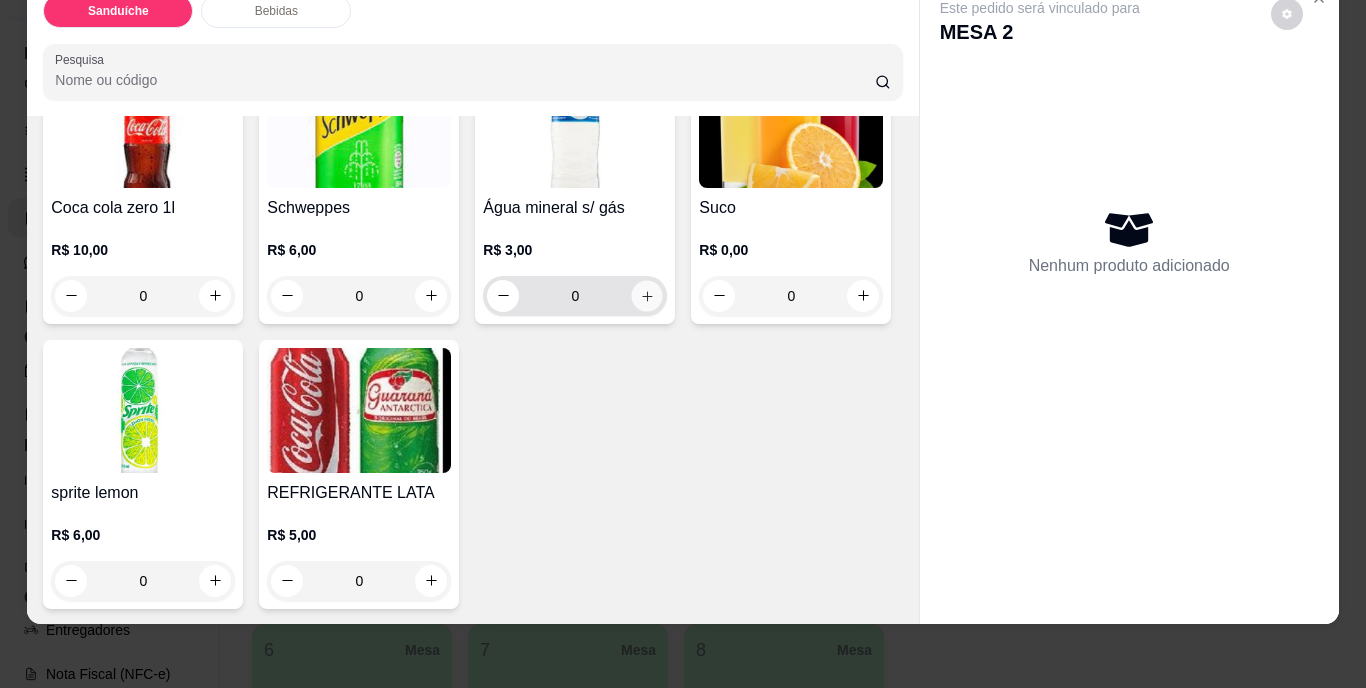 click 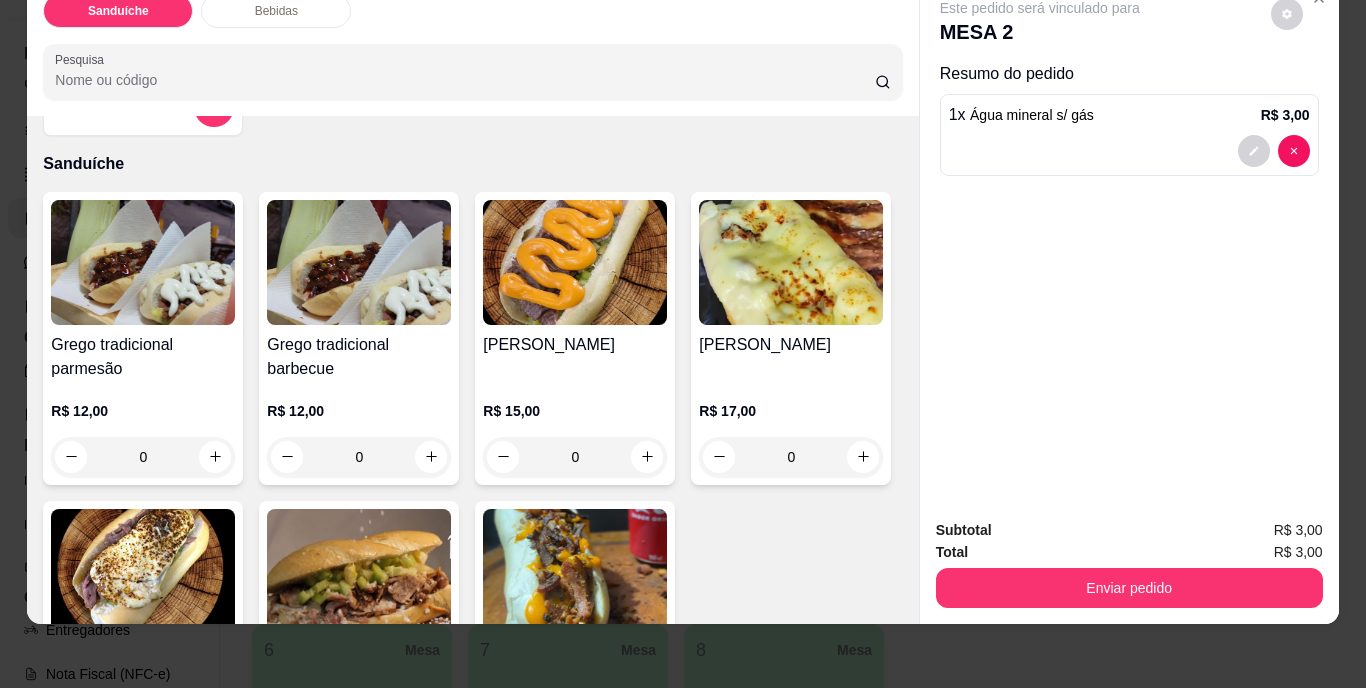 scroll, scrollTop: 0, scrollLeft: 0, axis: both 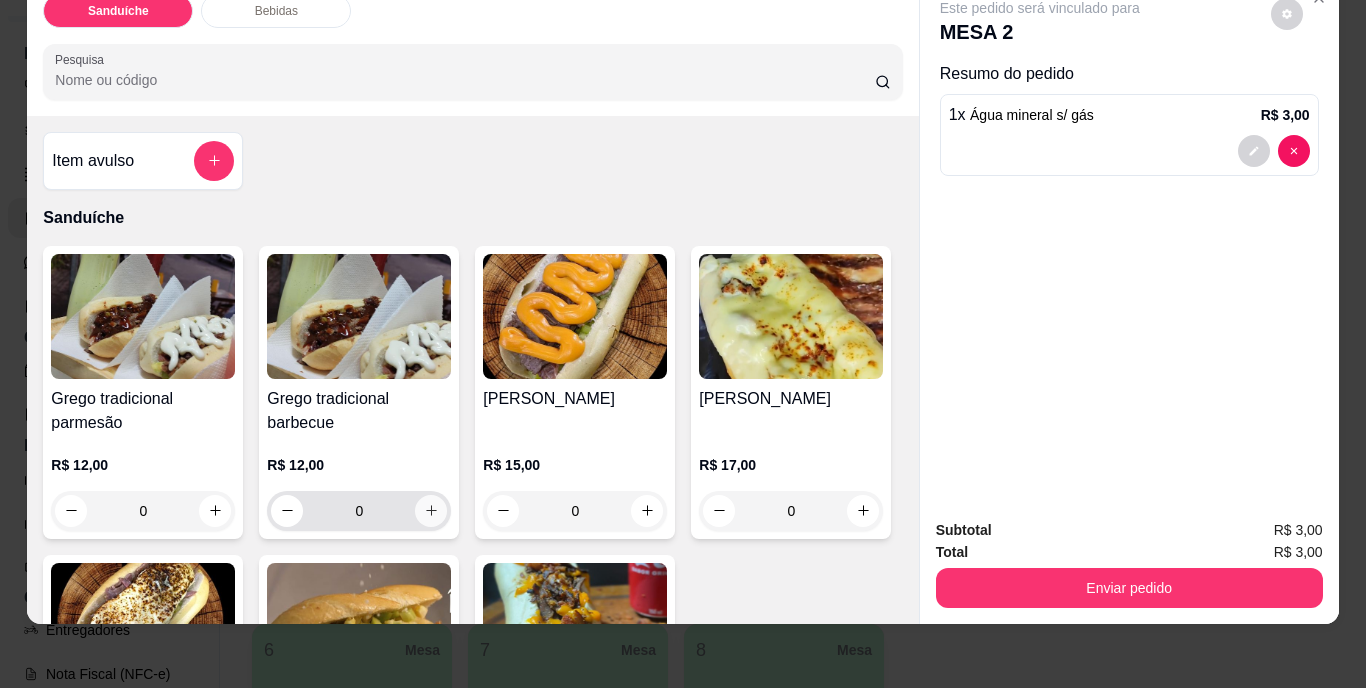 click 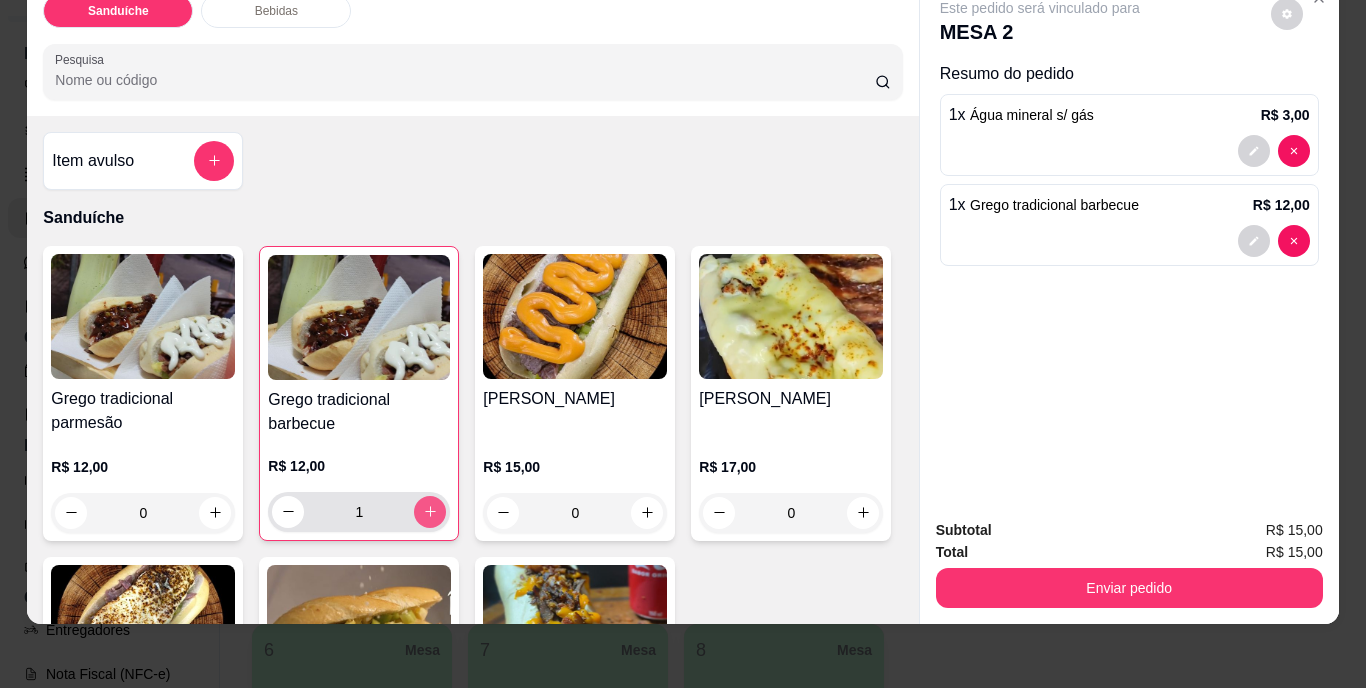 click 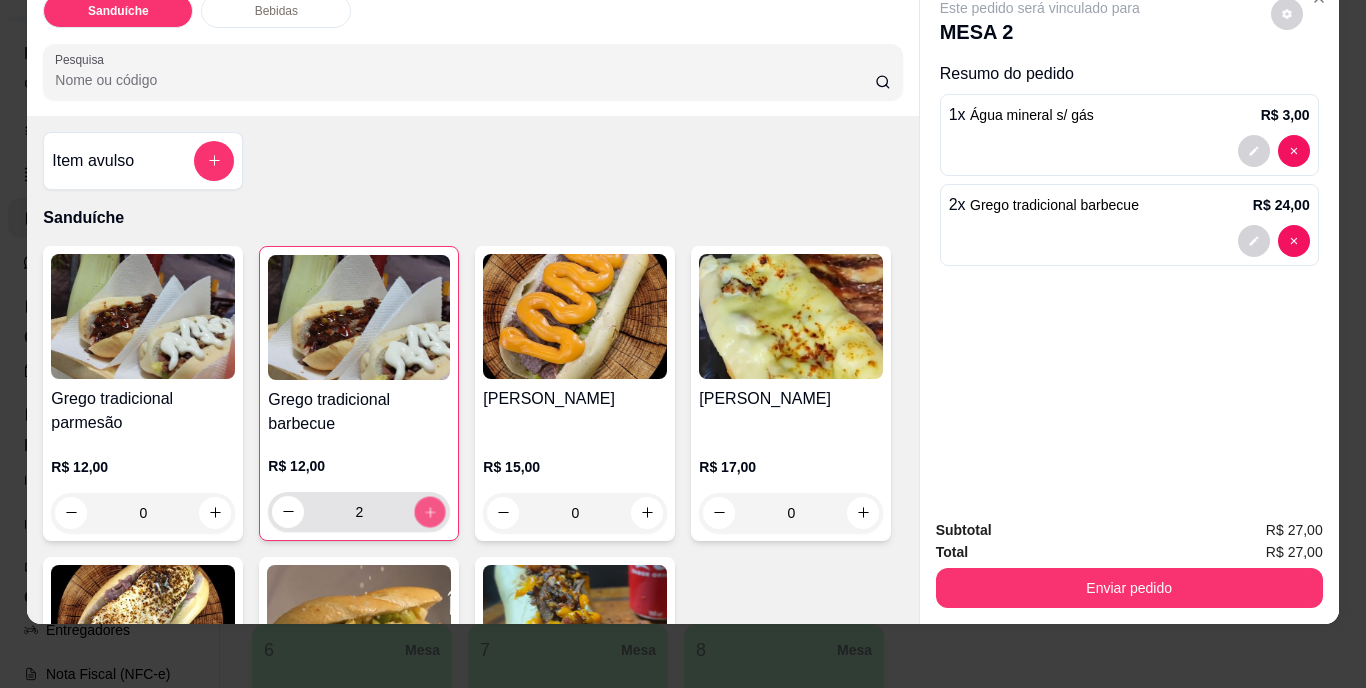 click 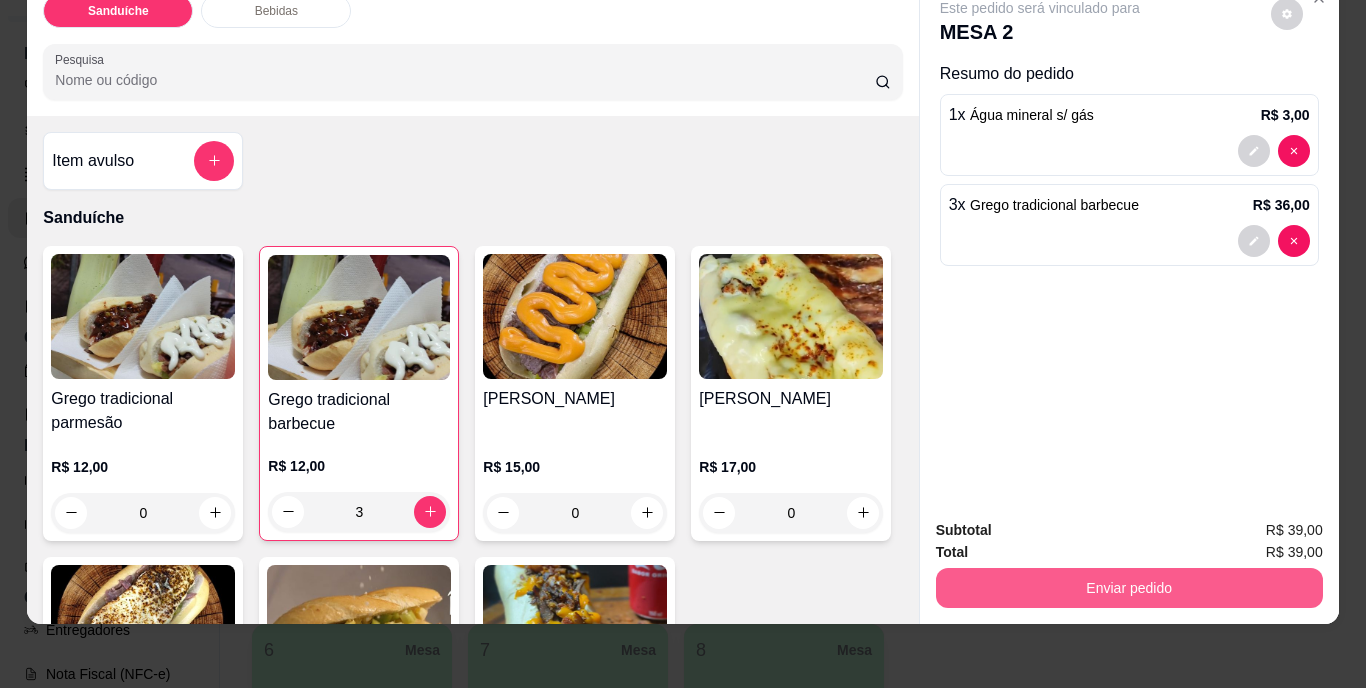 click on "Enviar pedido" at bounding box center [1129, 588] 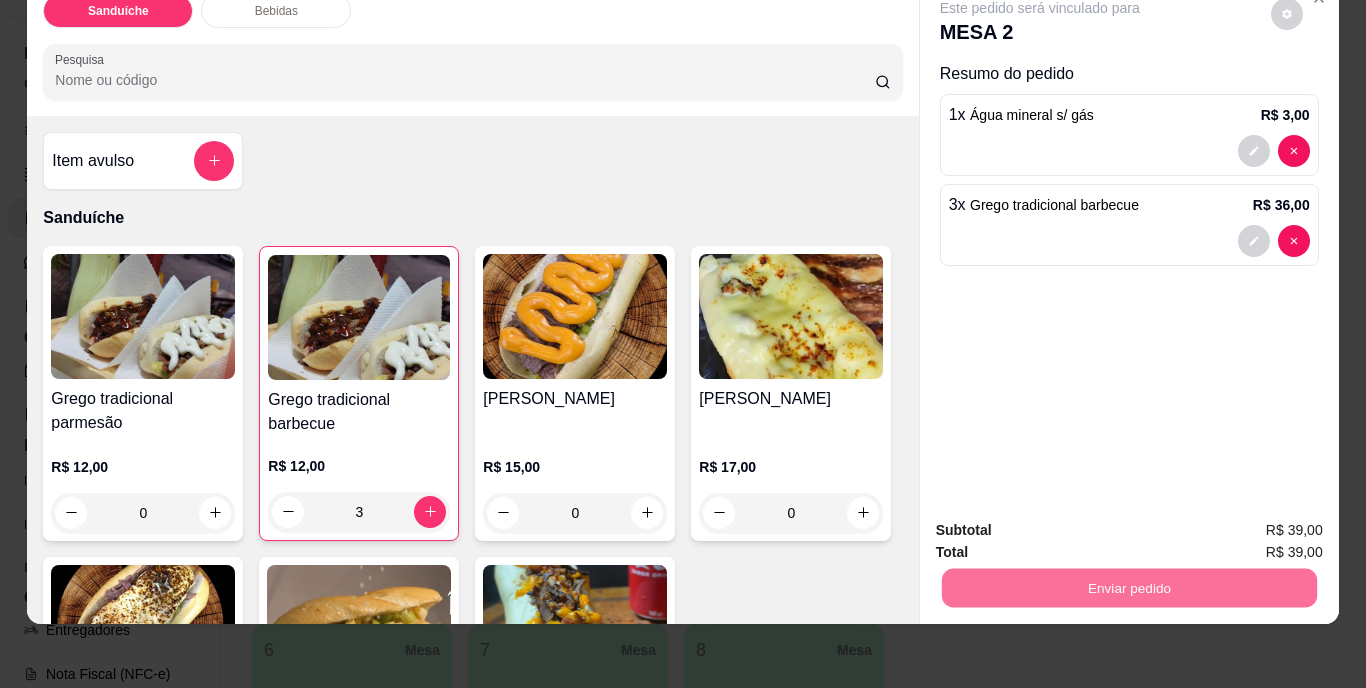 click on "Não registrar e enviar pedido" at bounding box center (1063, 523) 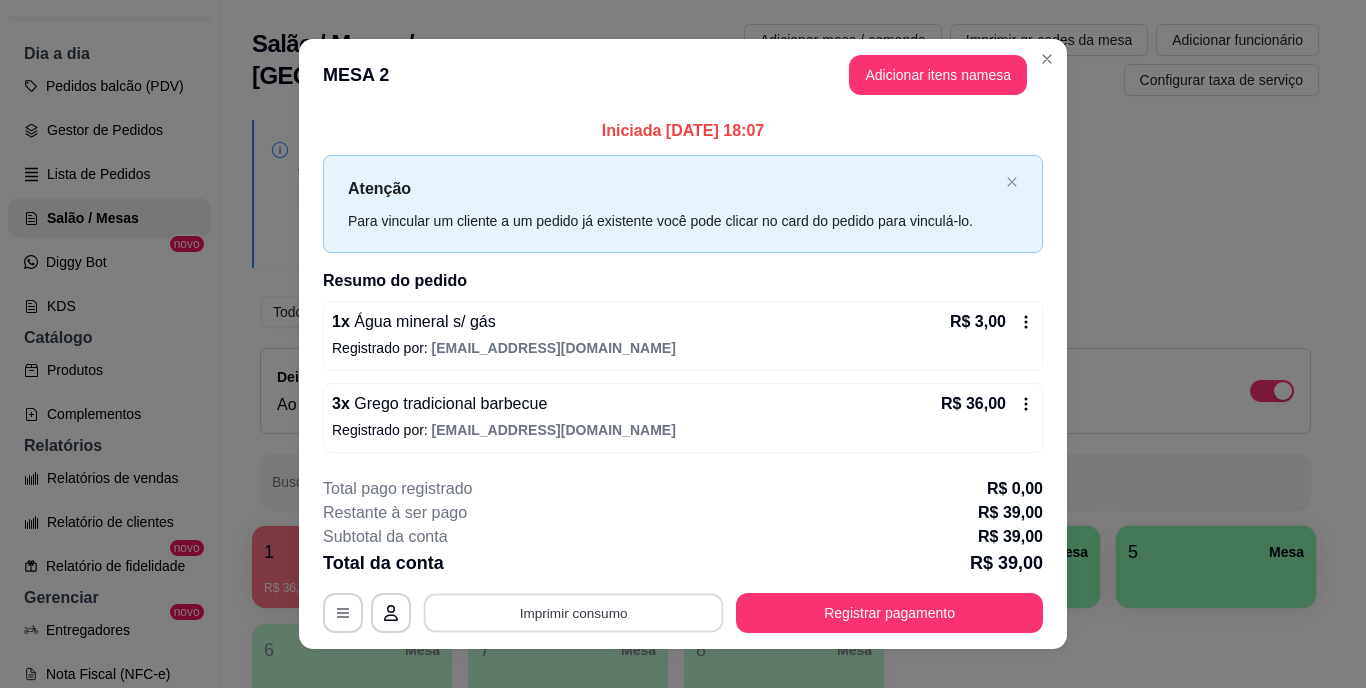 click on "Imprimir consumo" at bounding box center [574, 612] 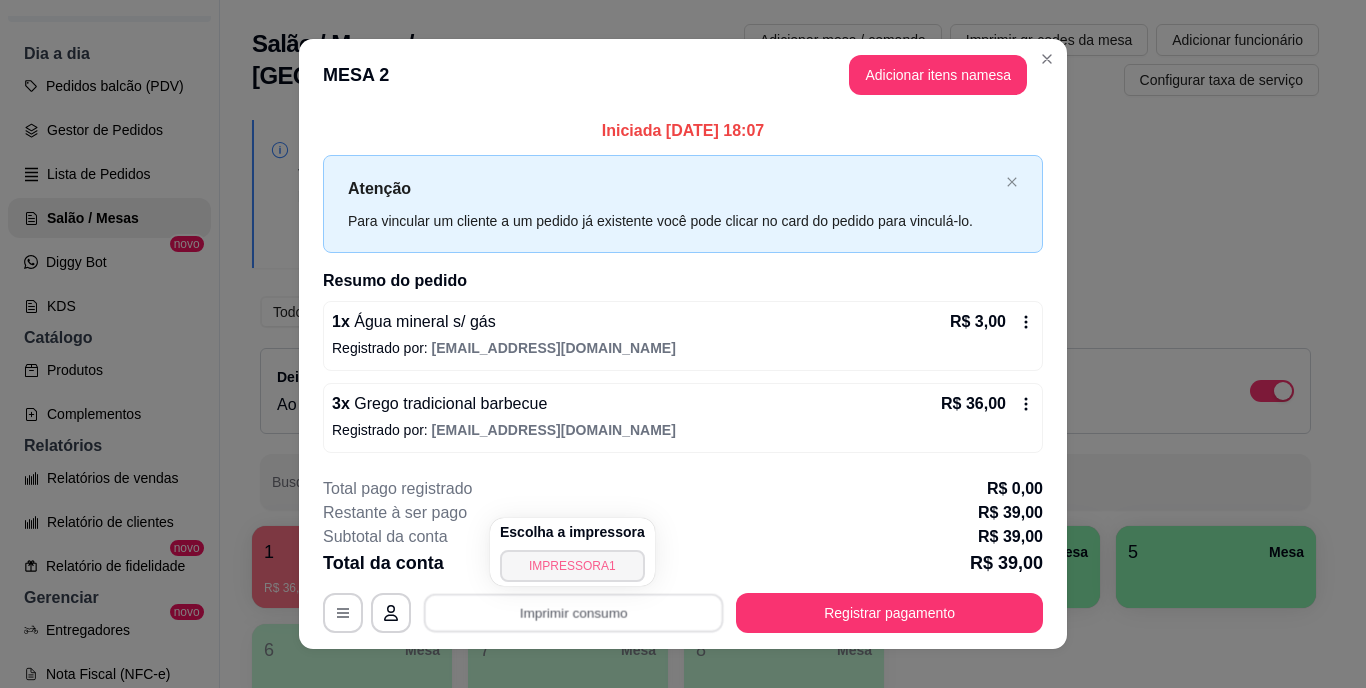 click on "IMPRESSORA1" at bounding box center (572, 566) 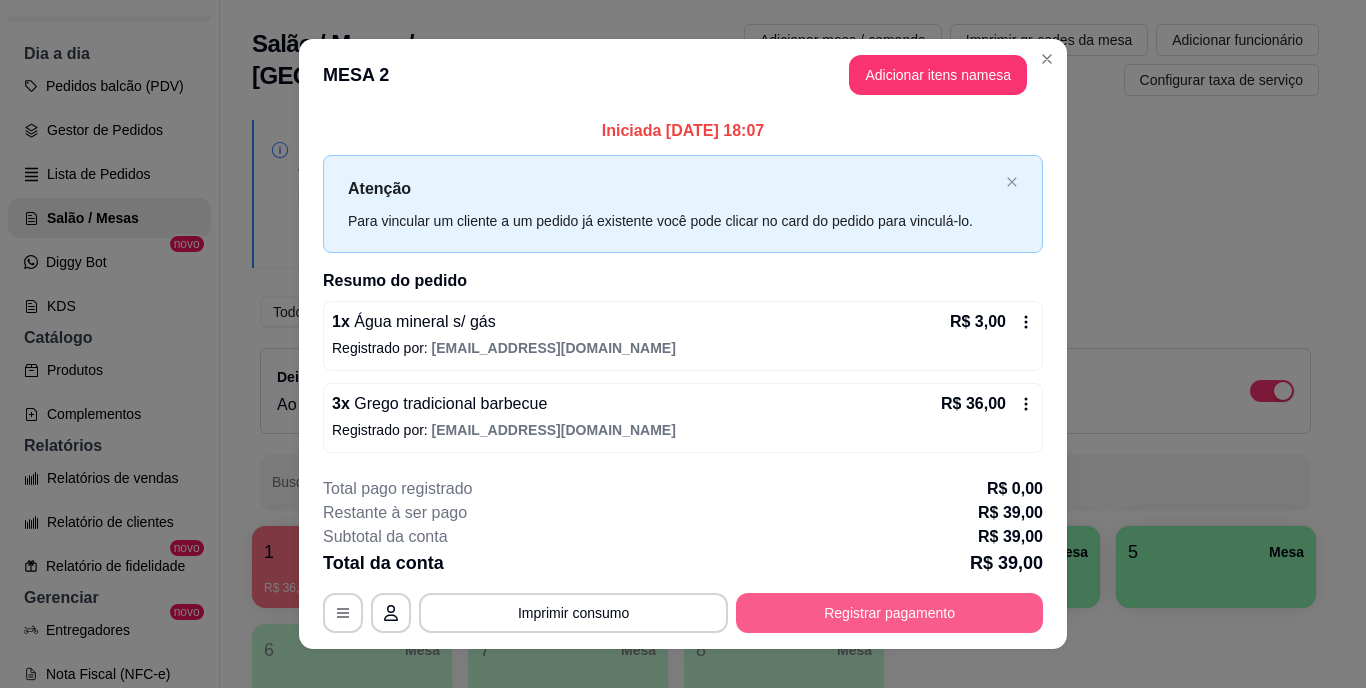 click on "Registrar pagamento" at bounding box center [889, 613] 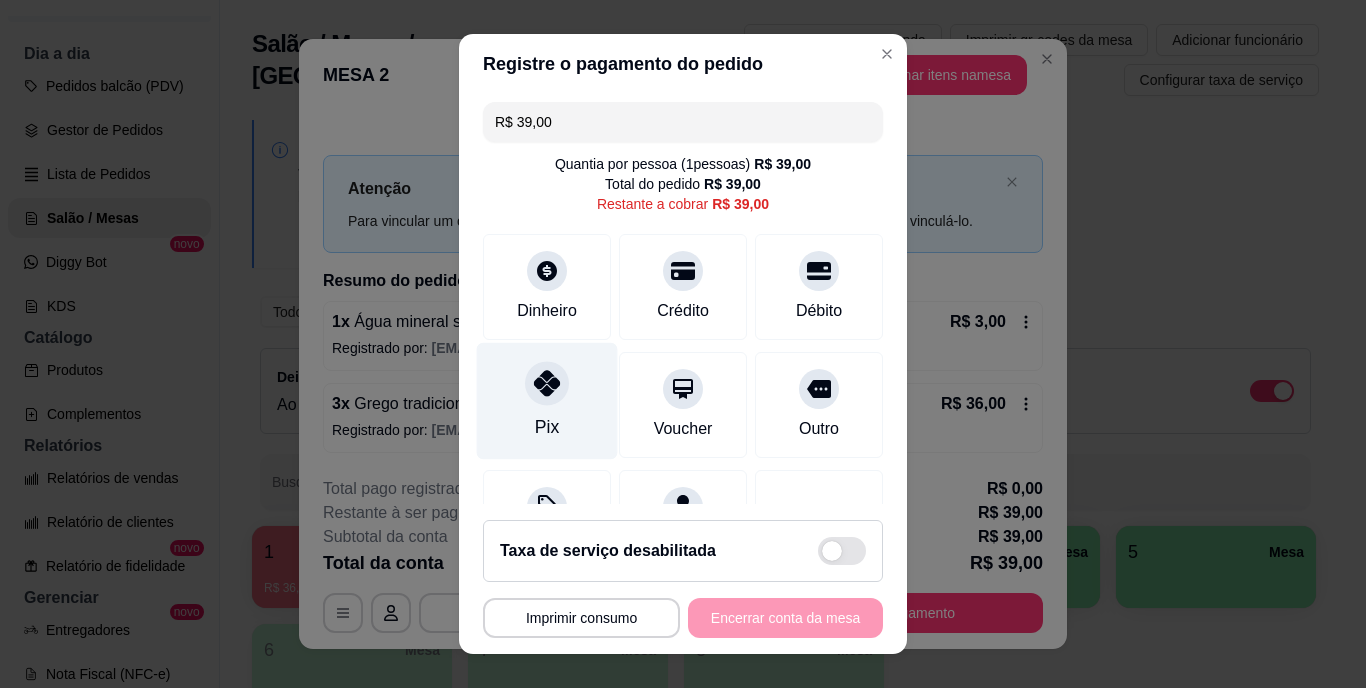 click on "Pix" at bounding box center [547, 401] 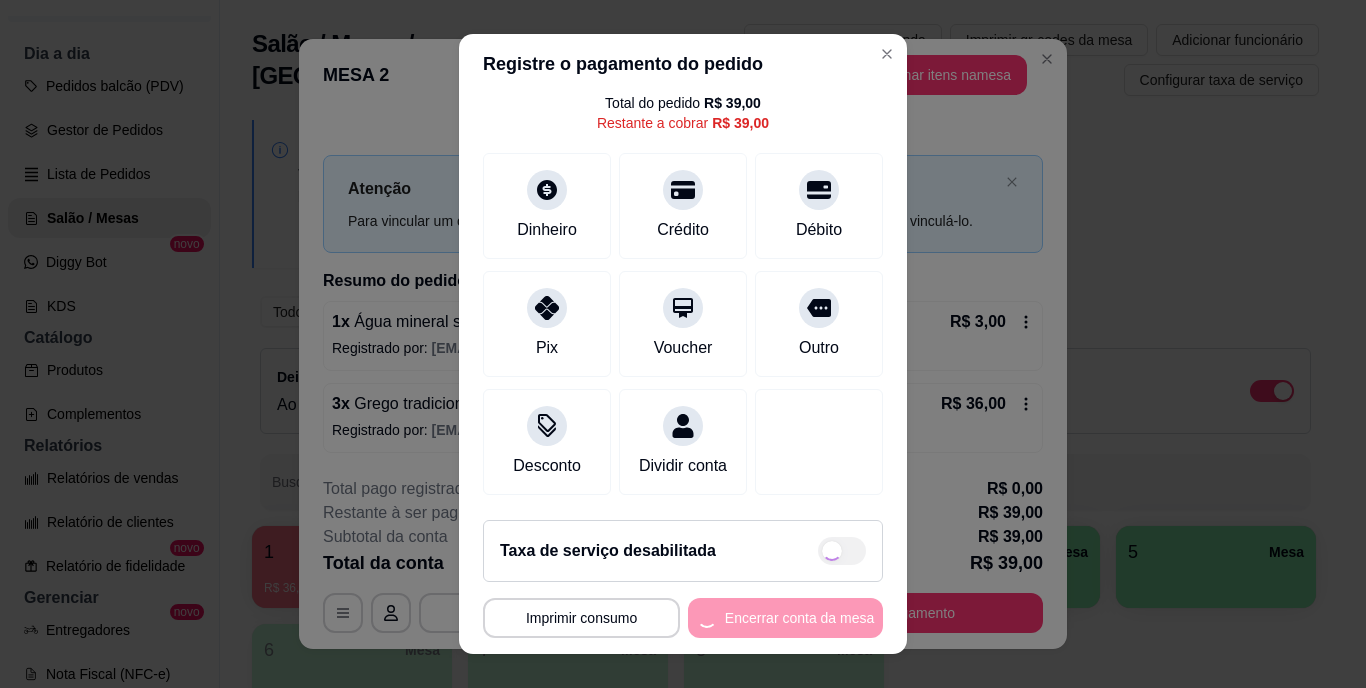 scroll, scrollTop: 104, scrollLeft: 0, axis: vertical 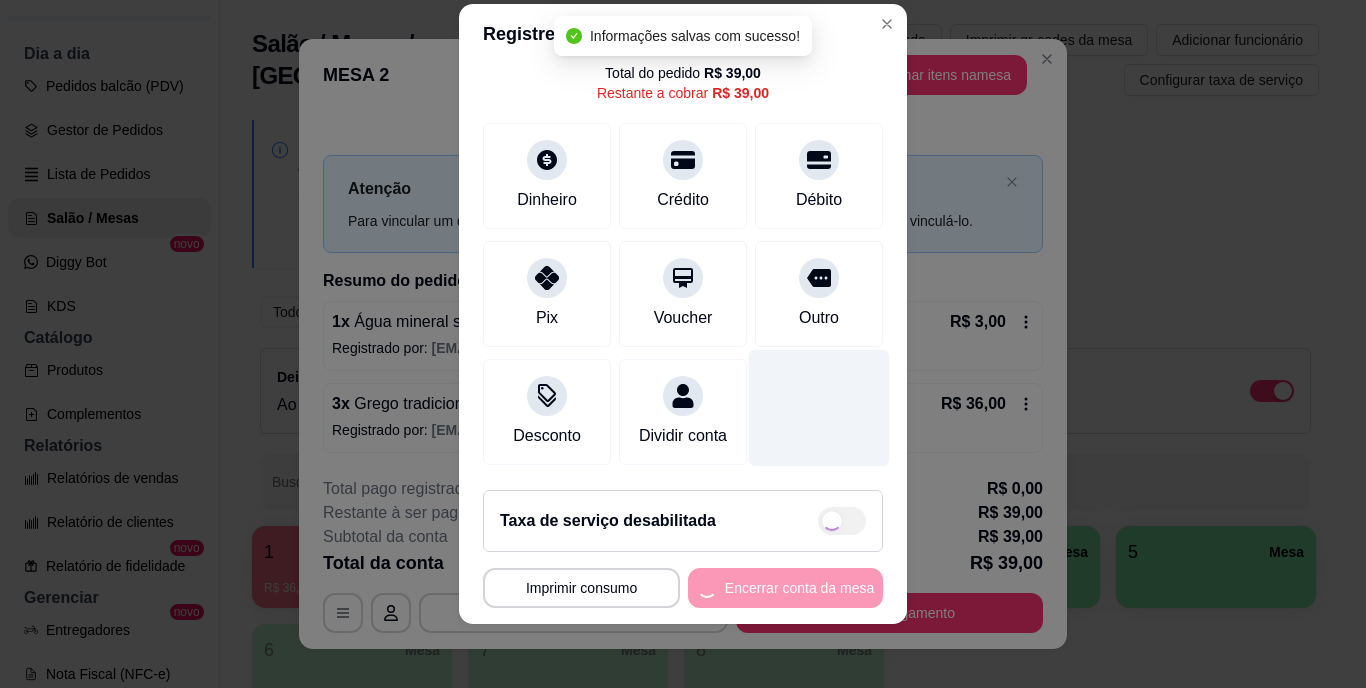 type on "R$ 0,00" 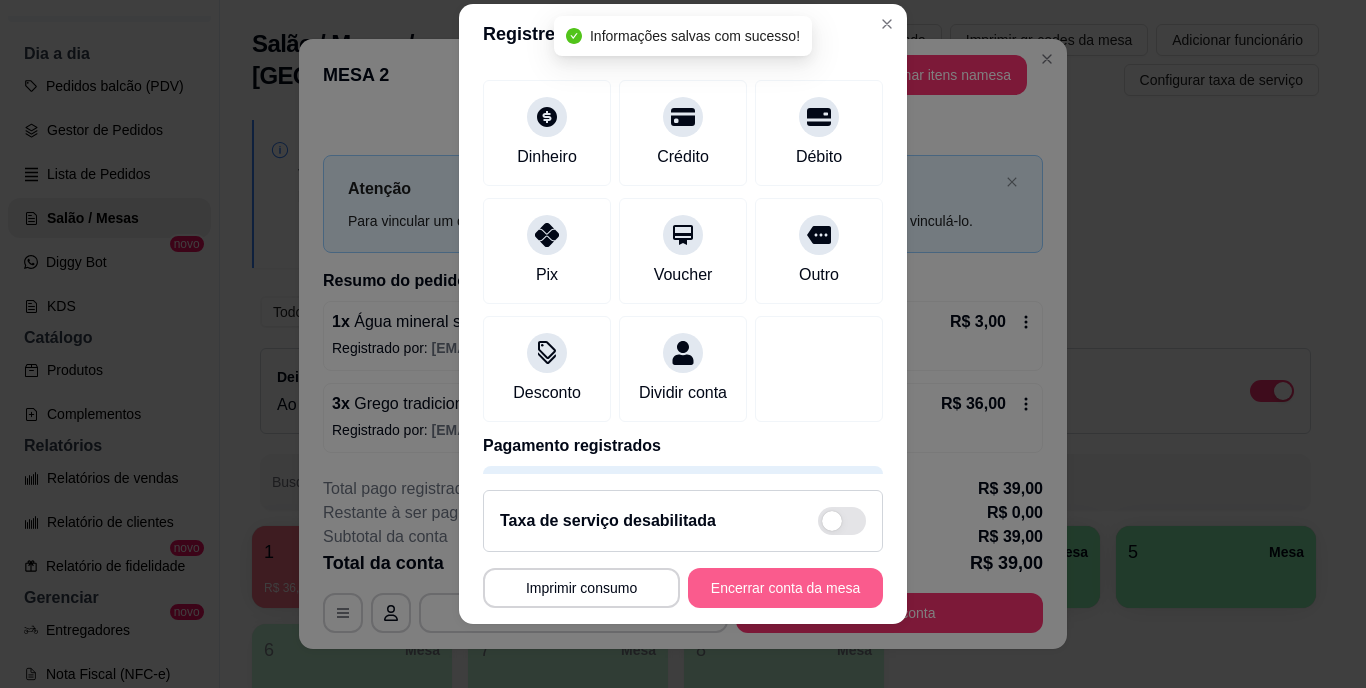 click on "Encerrar conta da mesa" at bounding box center [785, 588] 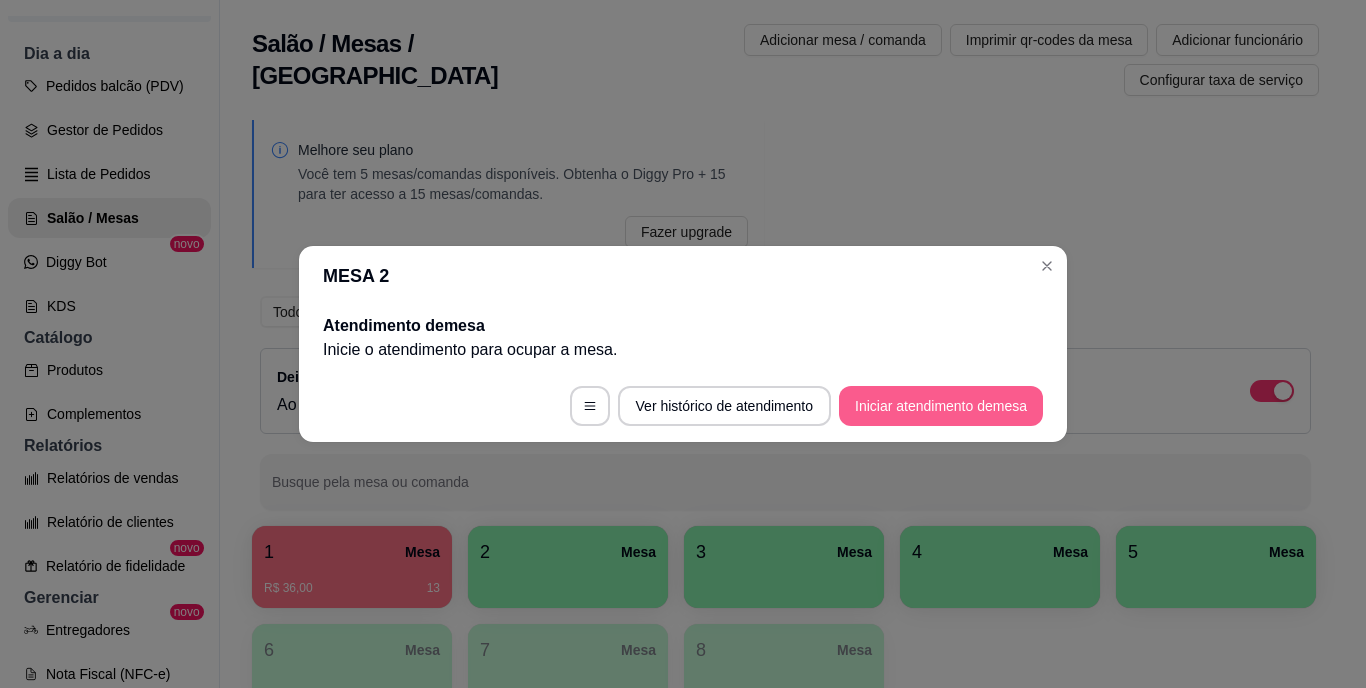 click on "Iniciar atendimento de  mesa" at bounding box center [941, 406] 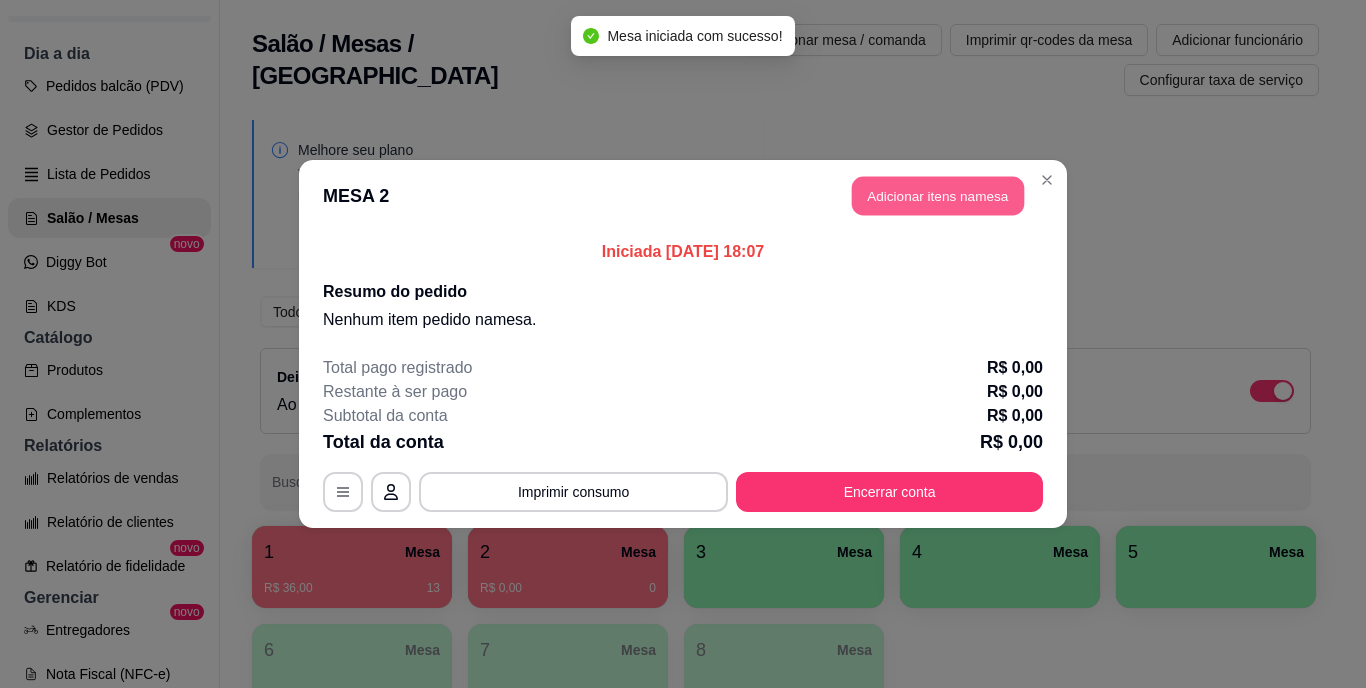 click on "Adicionar itens na  mesa" at bounding box center [938, 196] 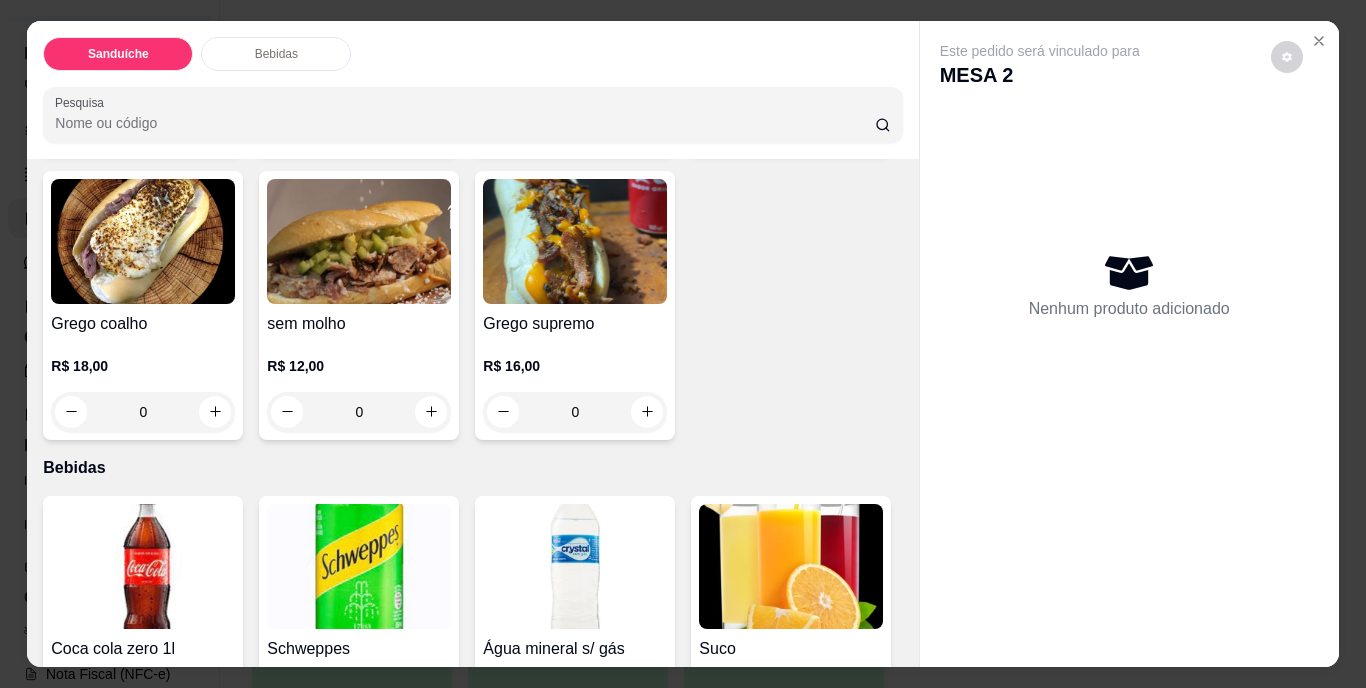 scroll, scrollTop: 200, scrollLeft: 0, axis: vertical 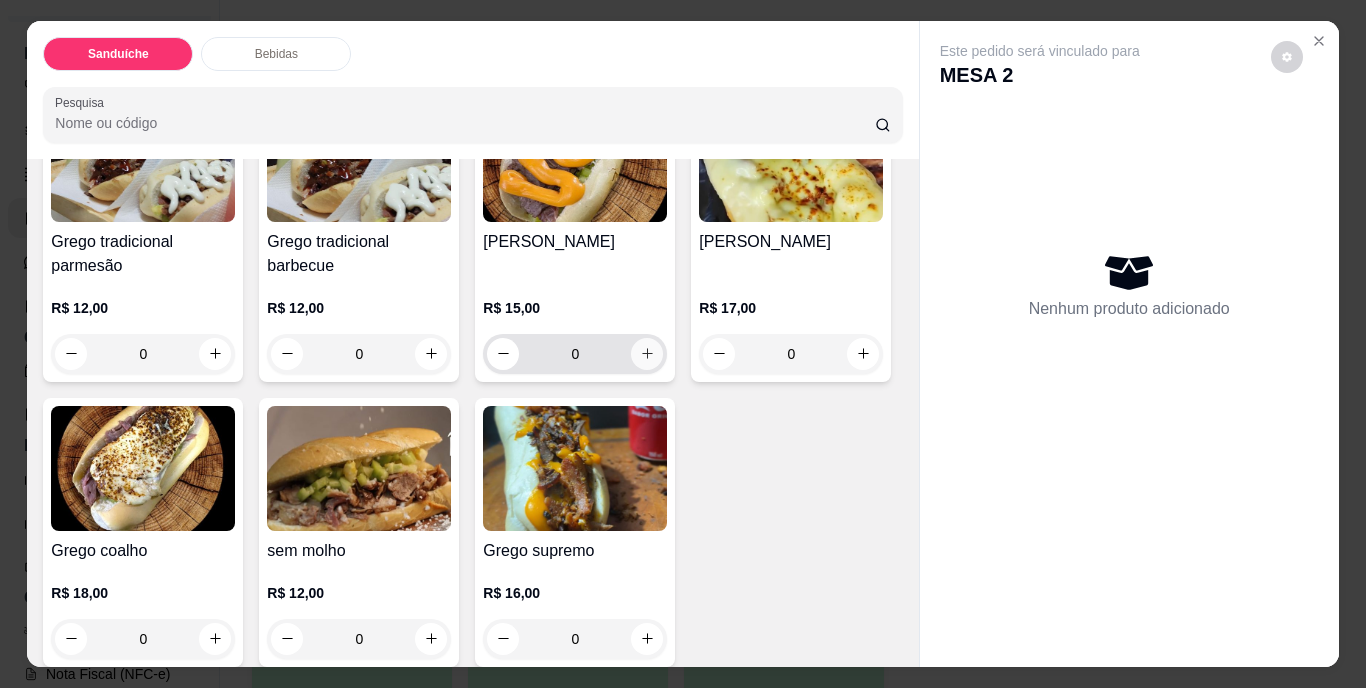click 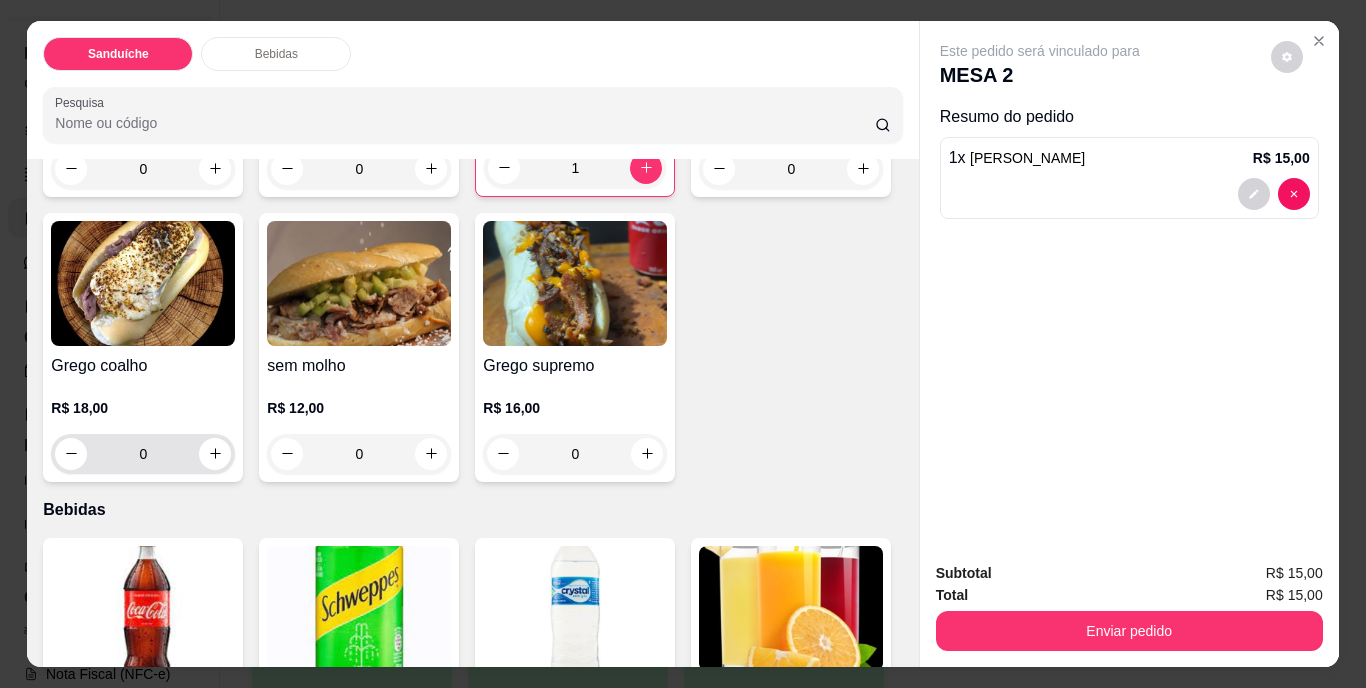 scroll, scrollTop: 400, scrollLeft: 0, axis: vertical 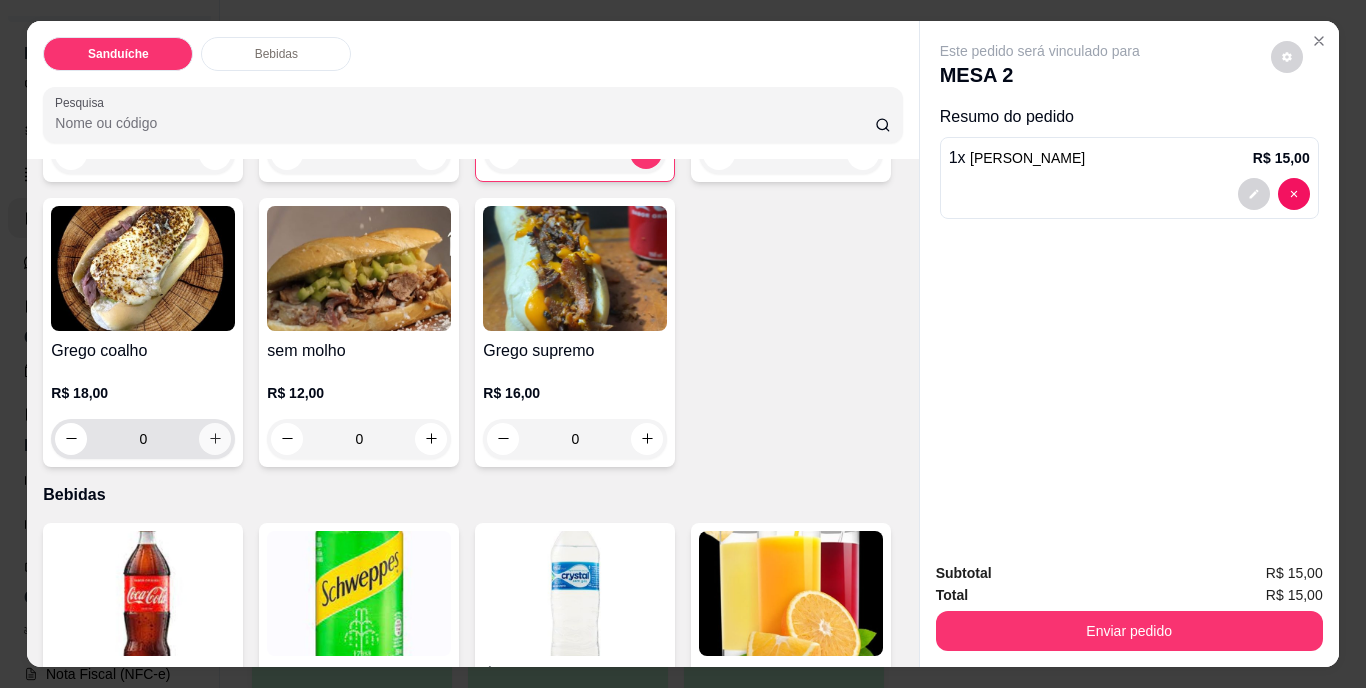 click at bounding box center [215, 439] 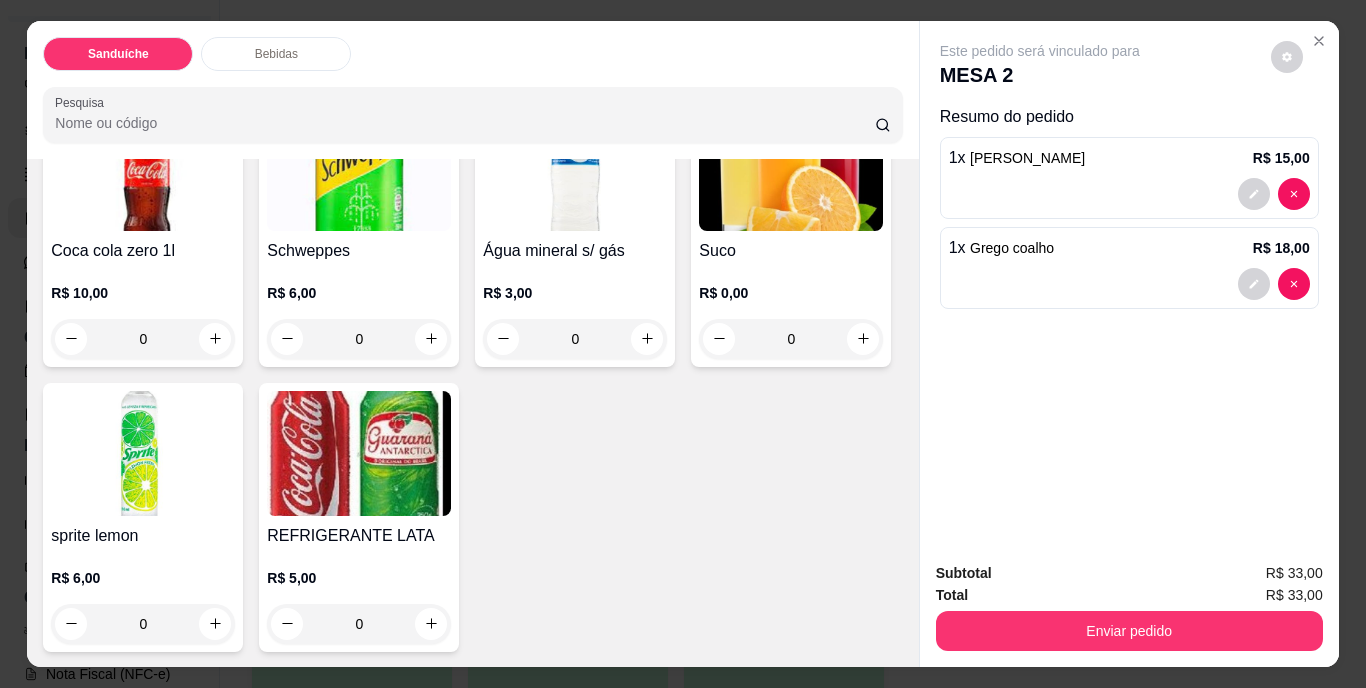 scroll, scrollTop: 1112, scrollLeft: 0, axis: vertical 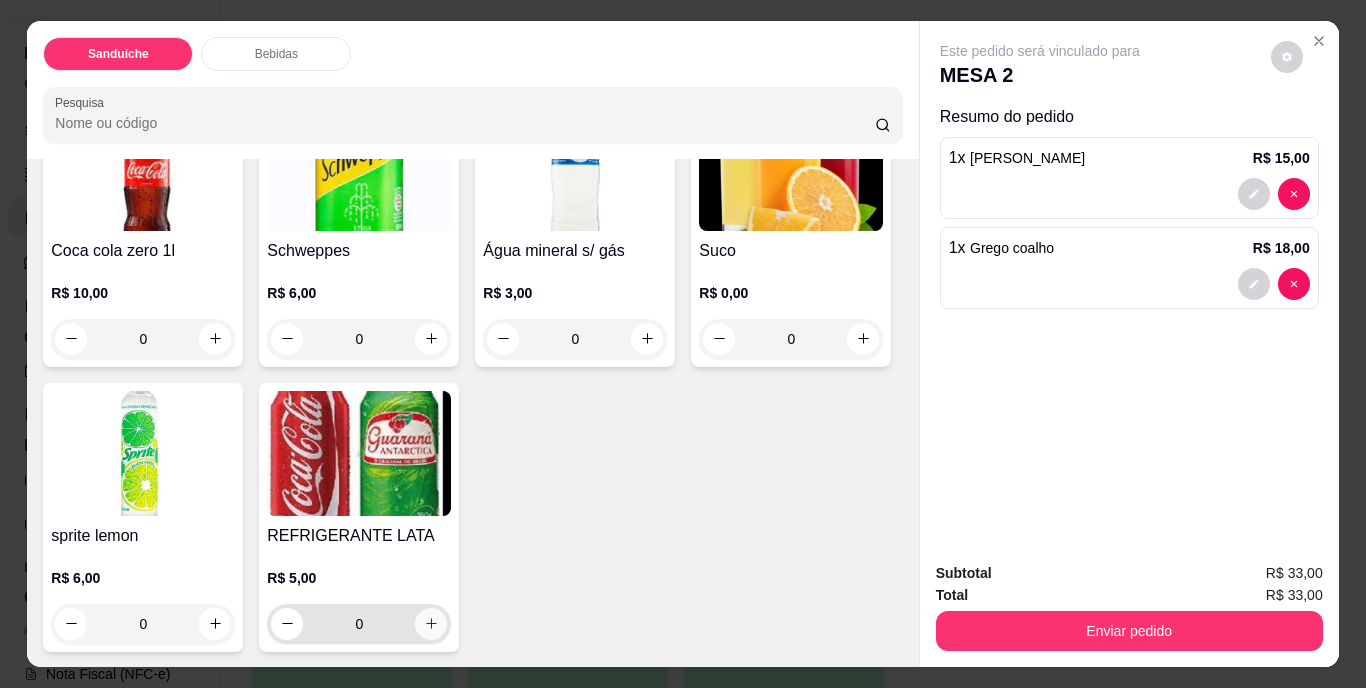 click 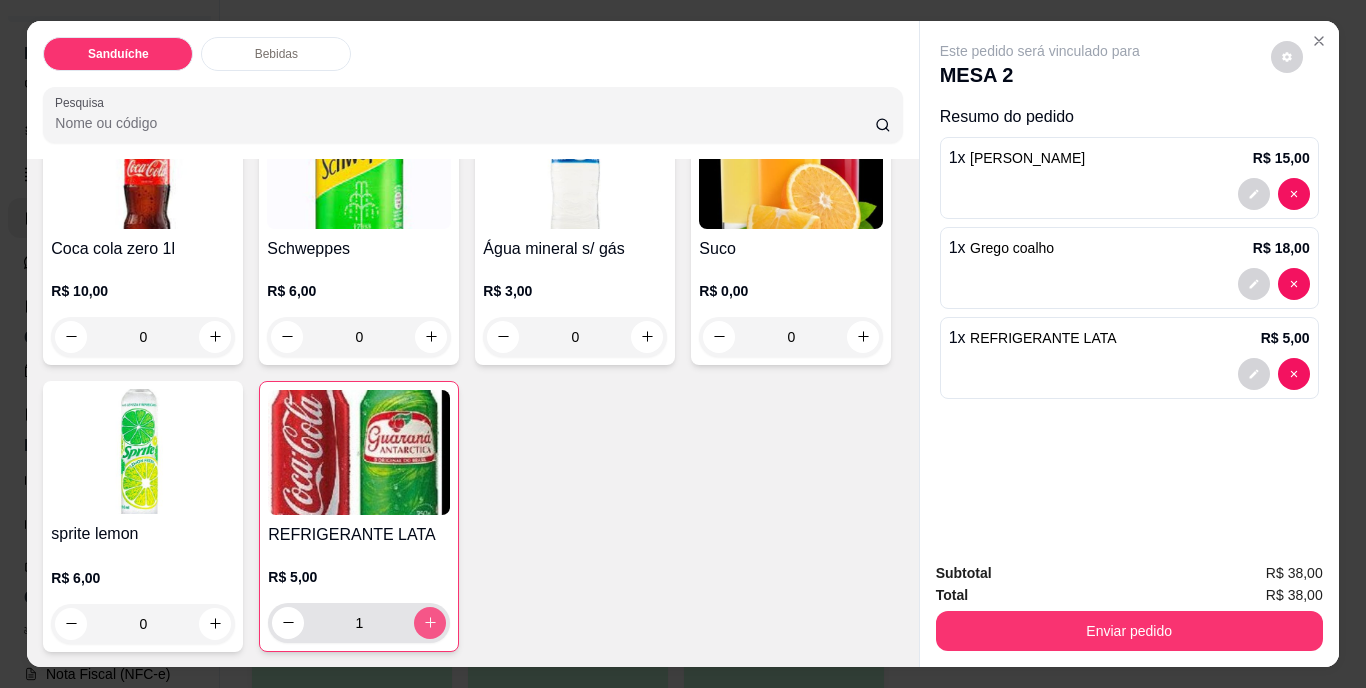 click 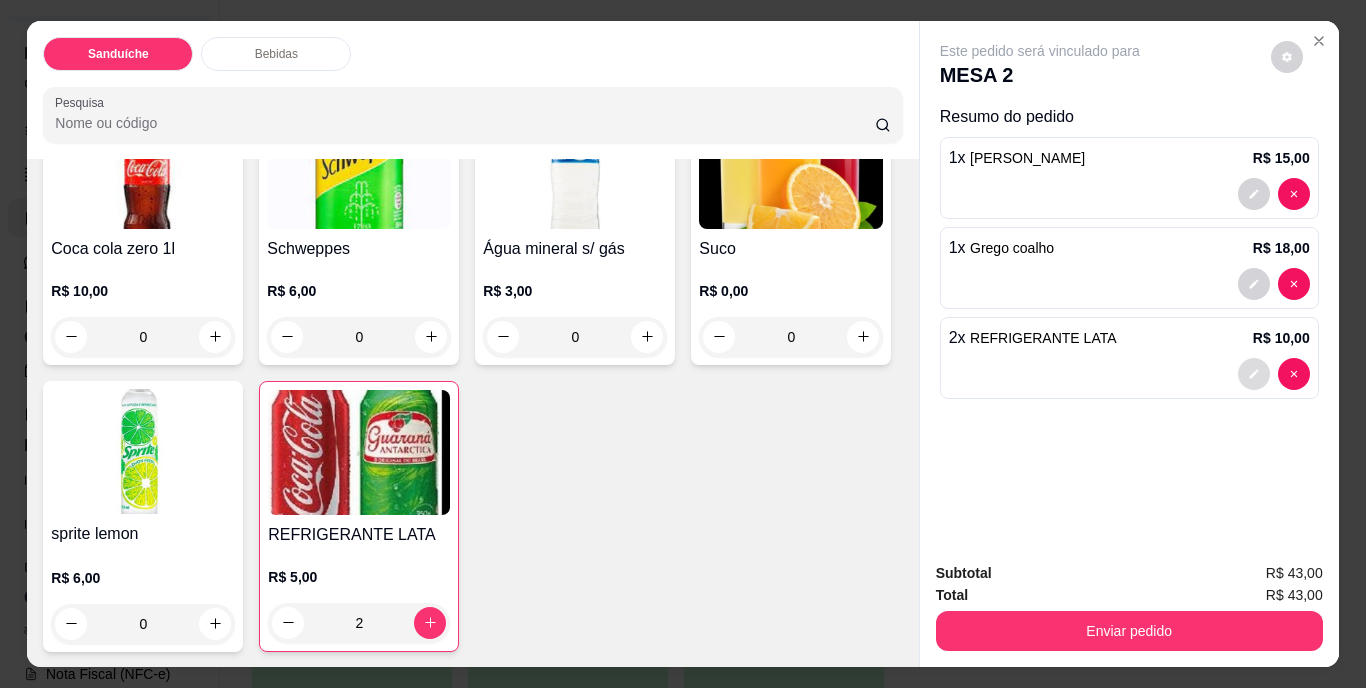 click 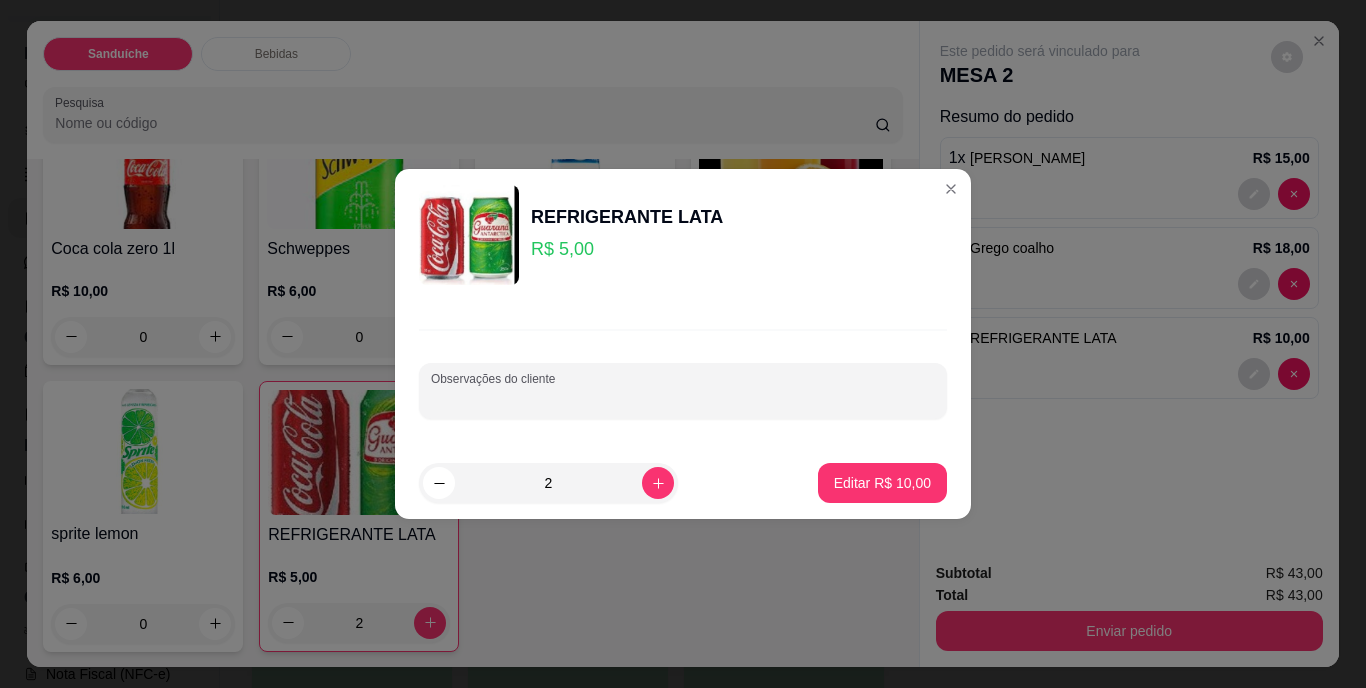 click on "Observações do cliente" at bounding box center [683, 399] 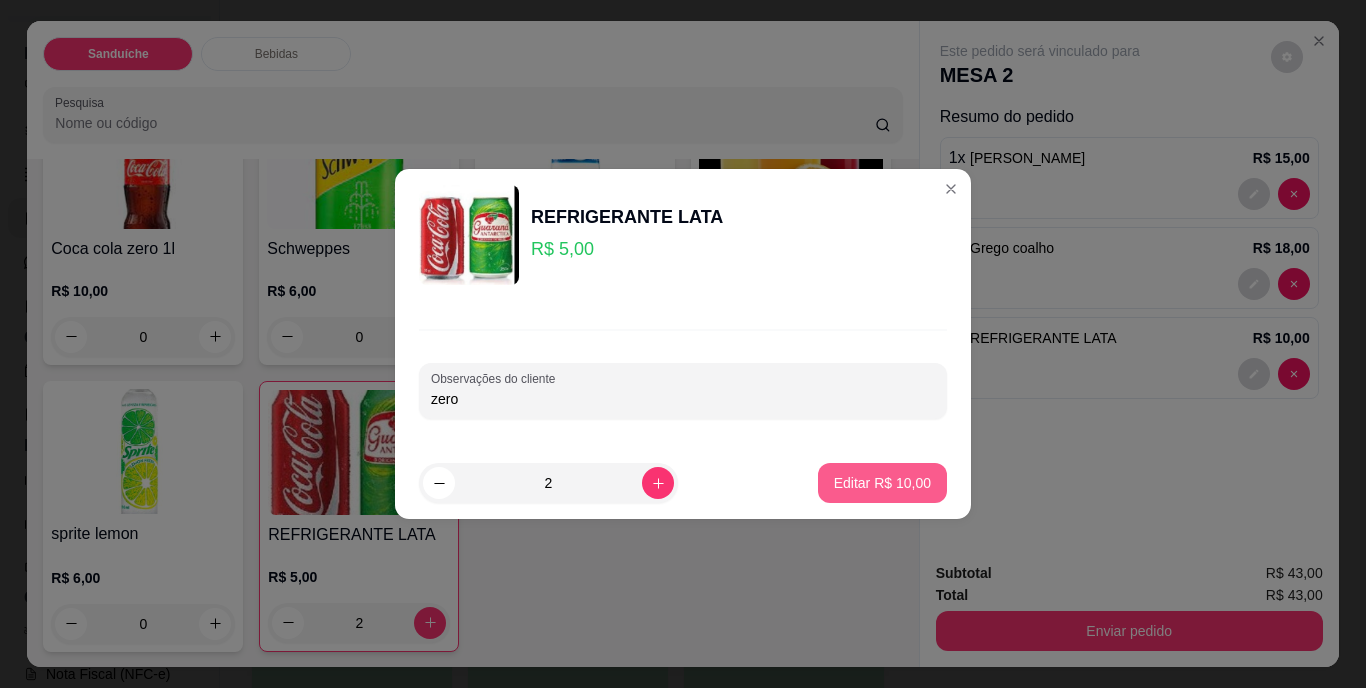 type on "zero" 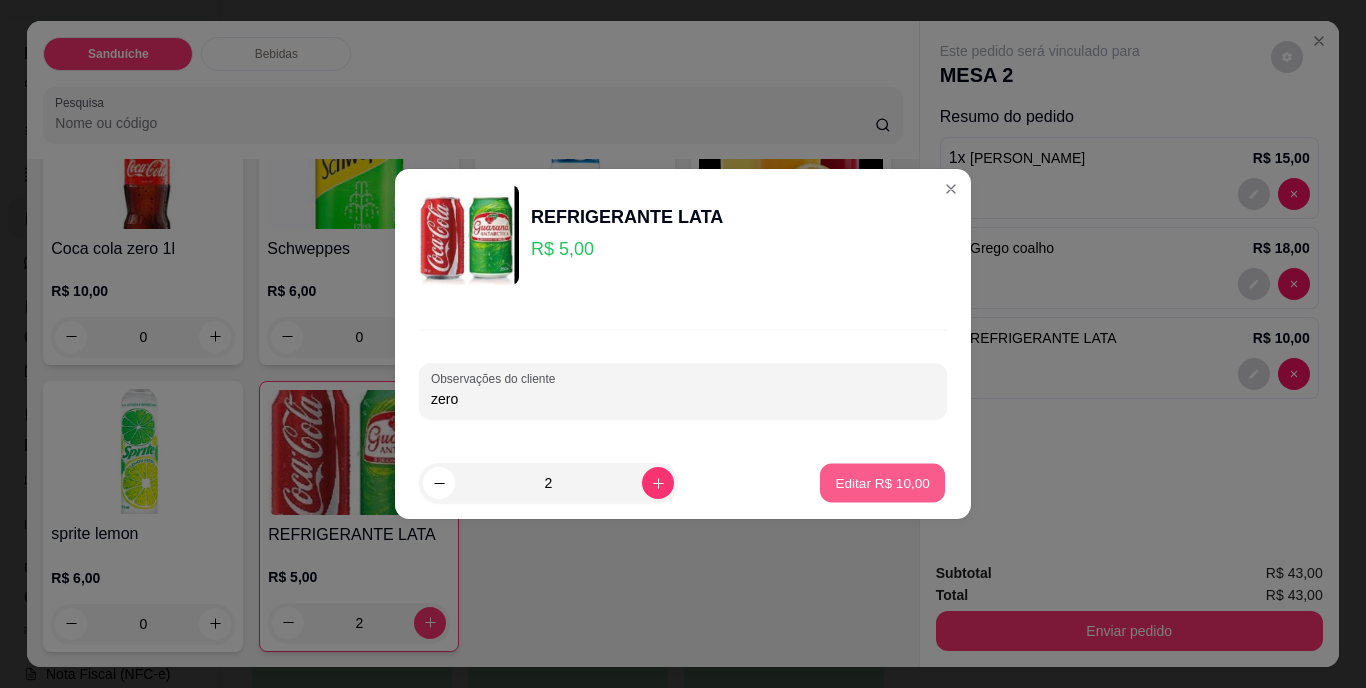 click on "Editar   R$ 10,00" at bounding box center [882, 482] 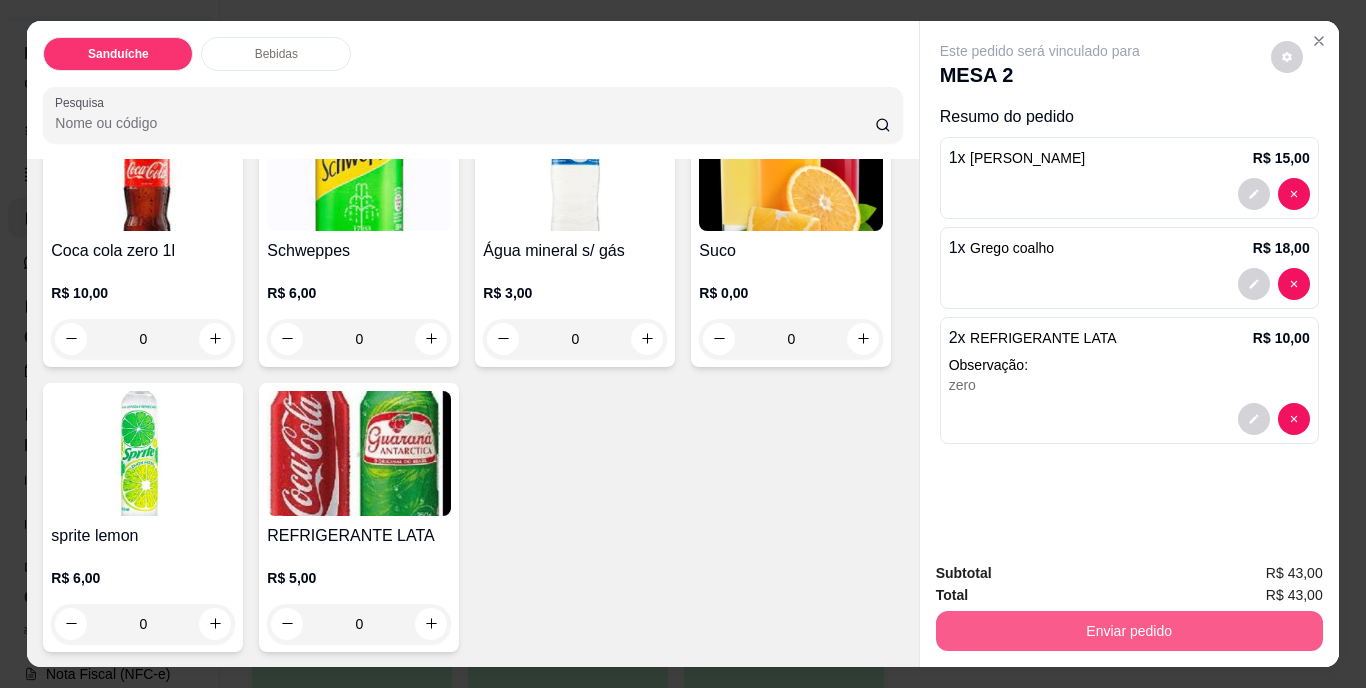 click on "Enviar pedido" at bounding box center (1129, 631) 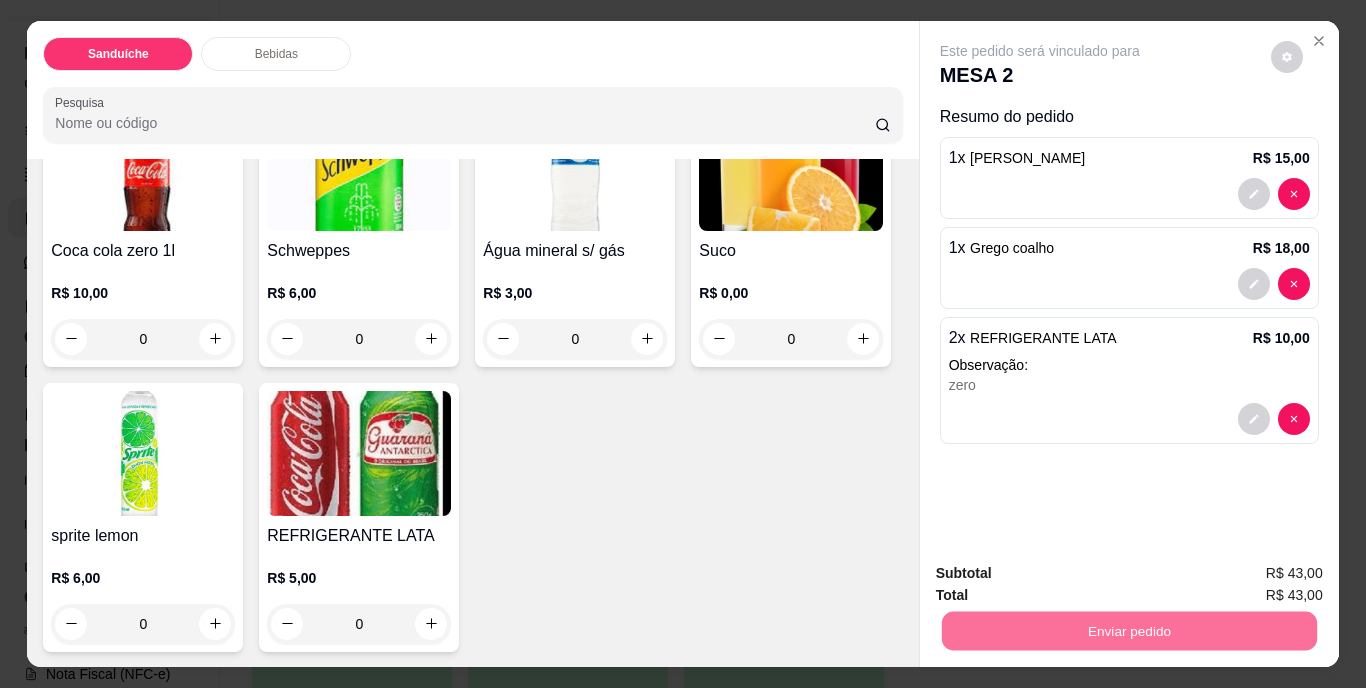 click on "Não registrar e enviar pedido" at bounding box center [1063, 575] 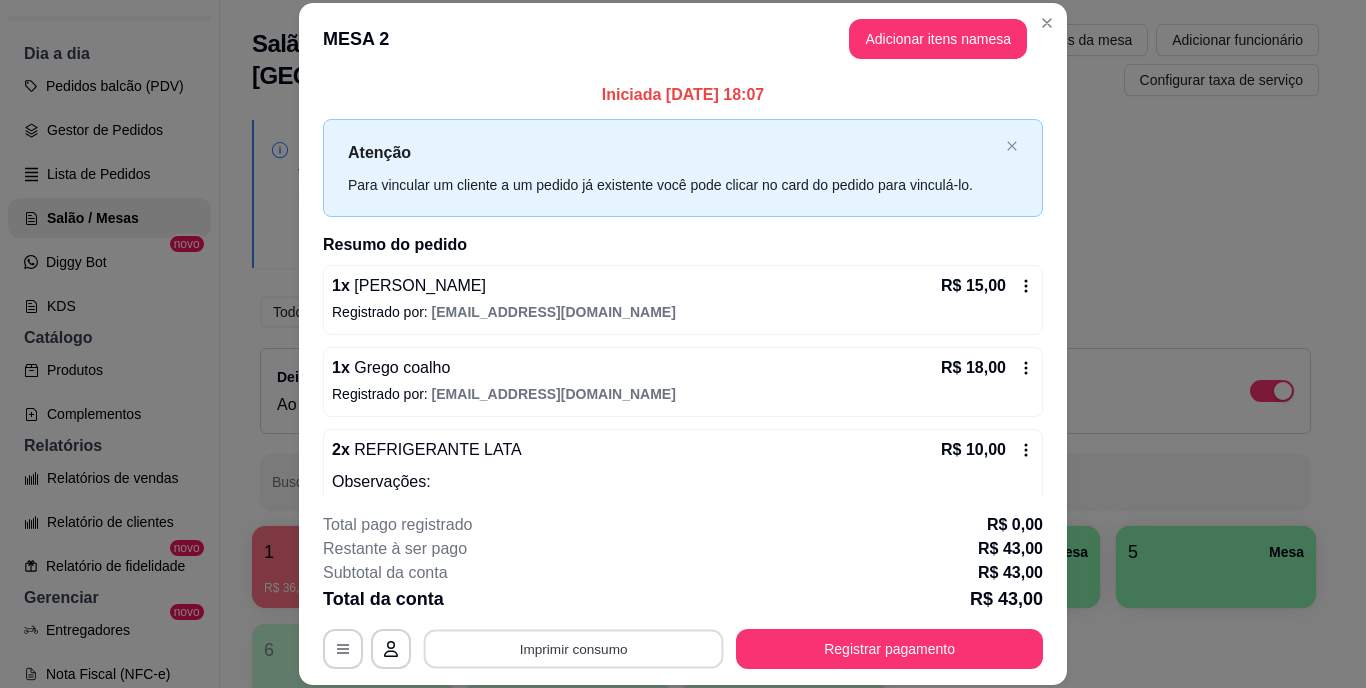 click on "Imprimir consumo" at bounding box center [574, 648] 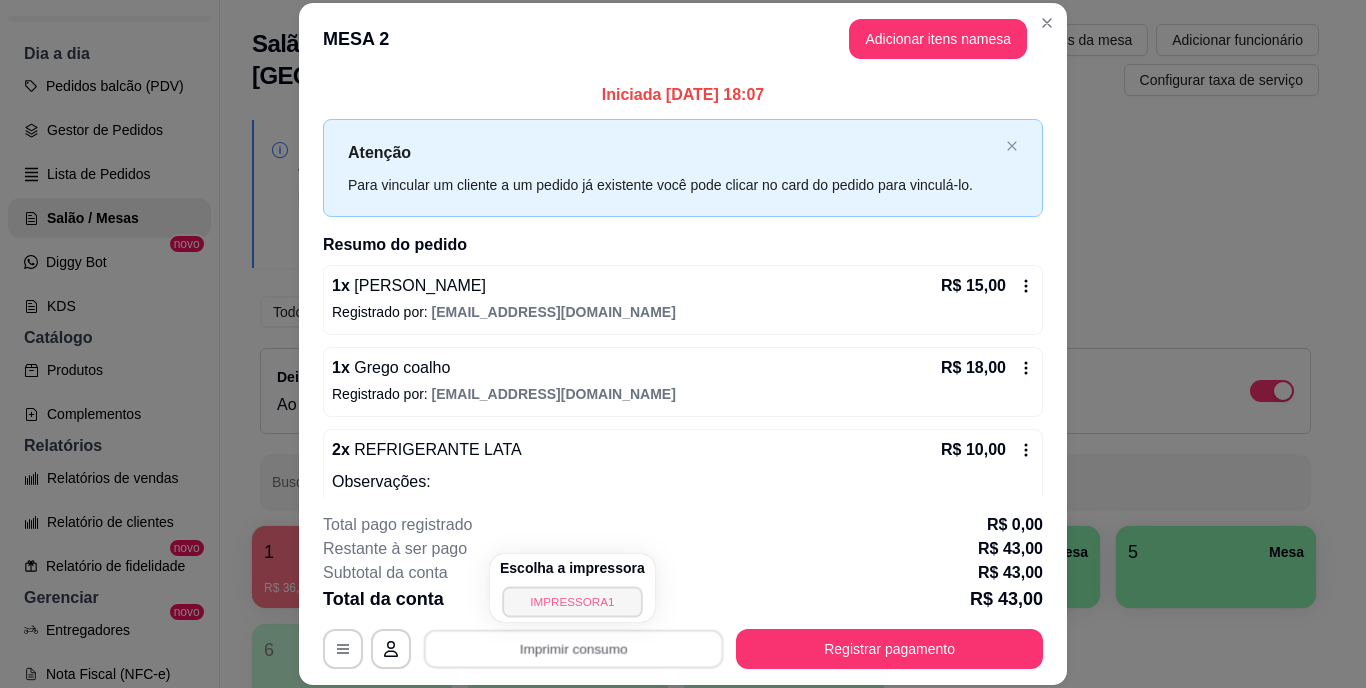 click on "IMPRESSORA1" at bounding box center (572, 601) 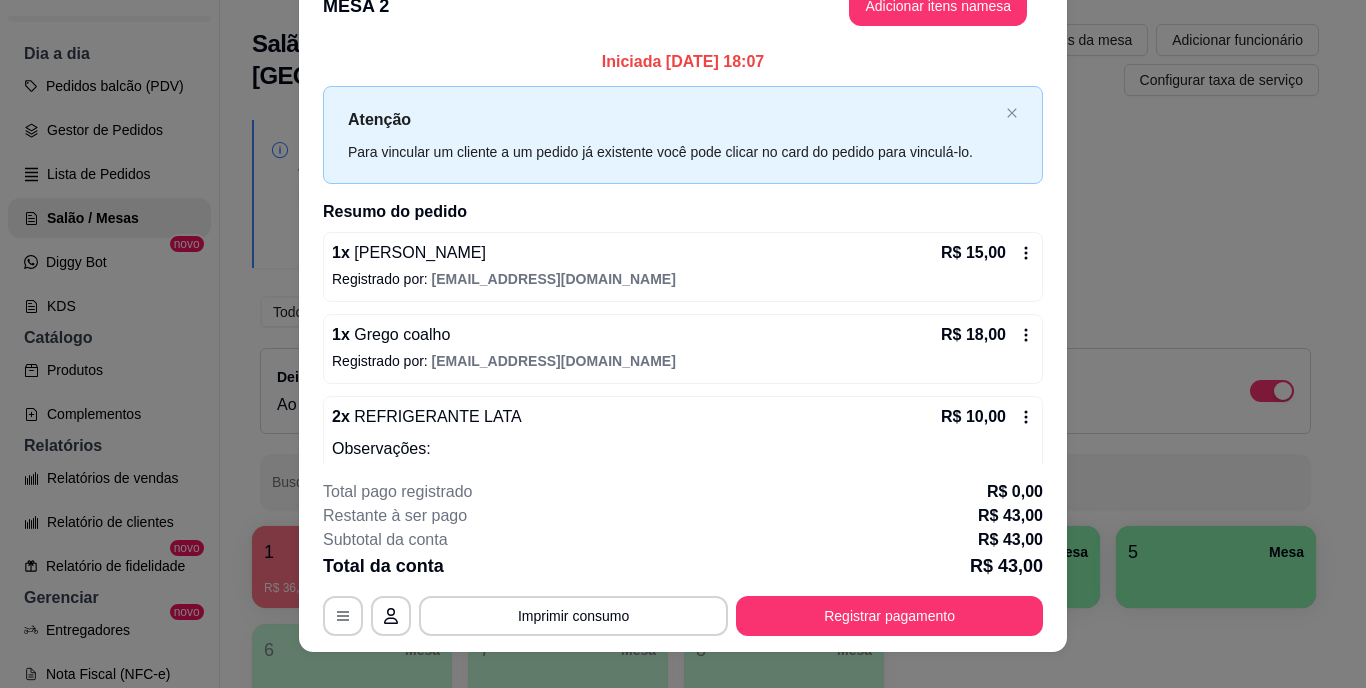 scroll, scrollTop: 61, scrollLeft: 0, axis: vertical 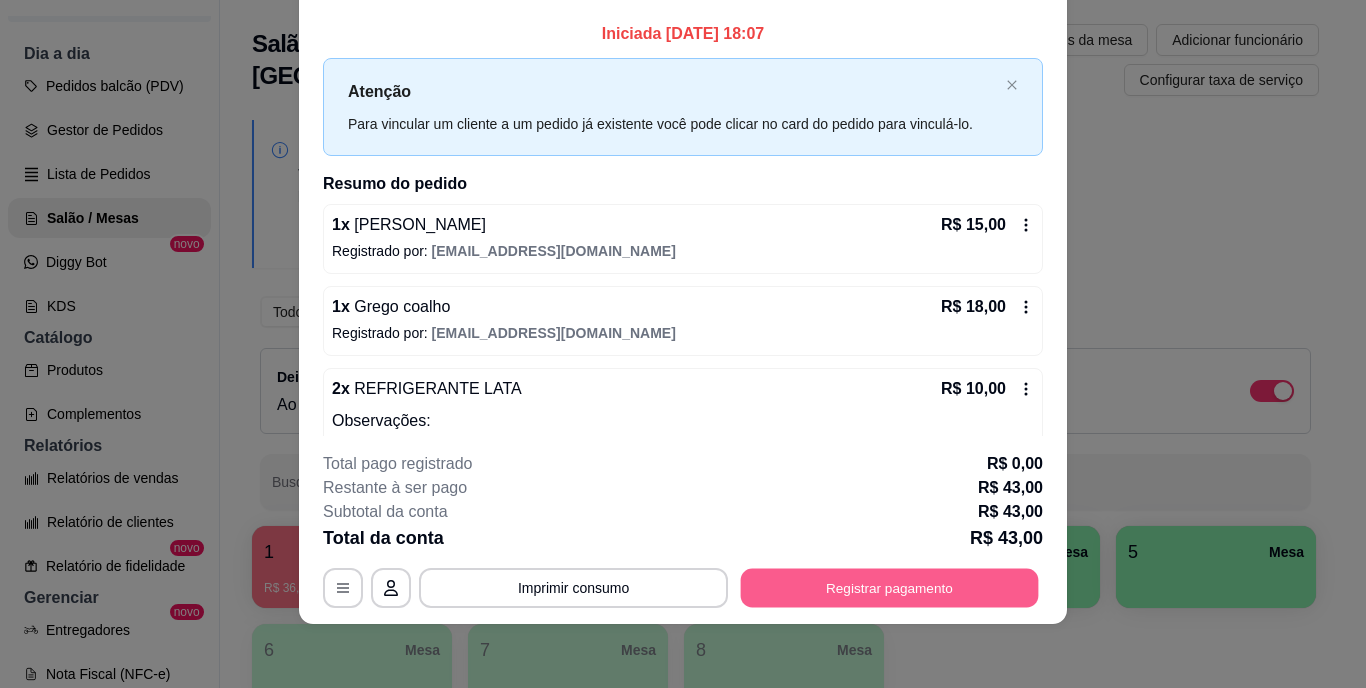 click on "Registrar pagamento" at bounding box center [890, 587] 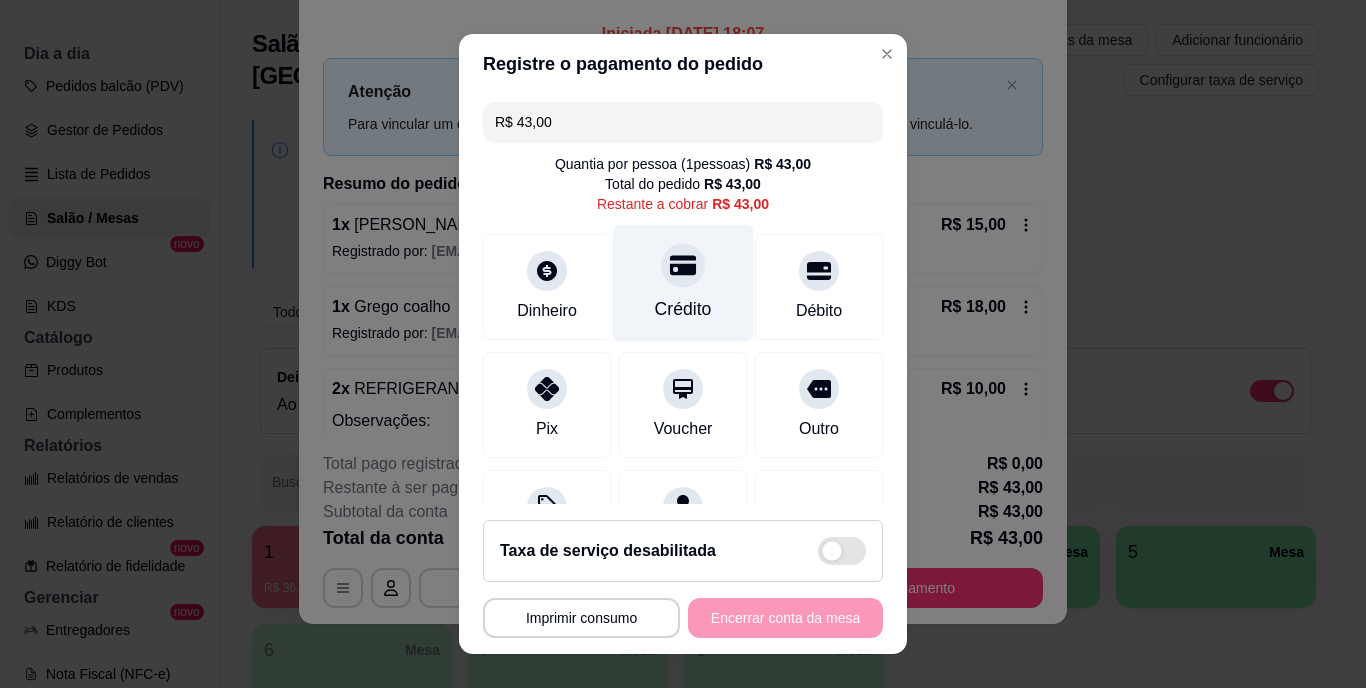 click on "Crédito" at bounding box center (683, 283) 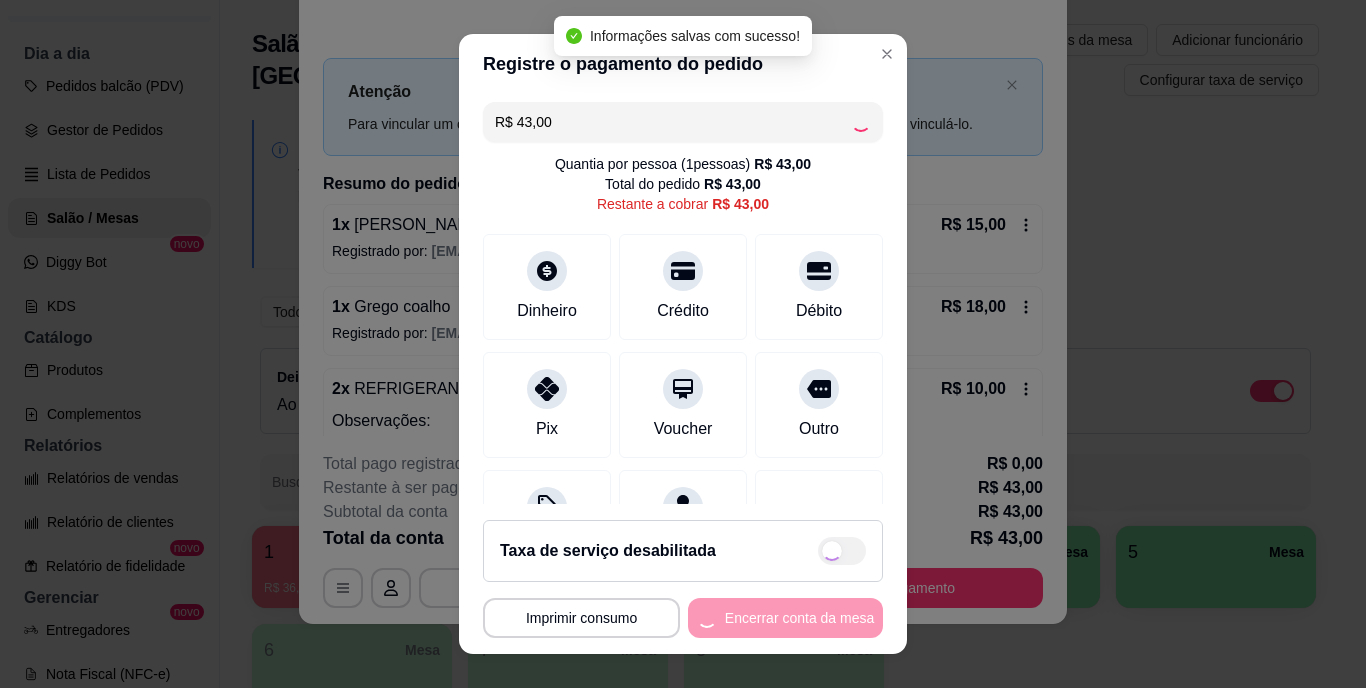 type on "R$ 0,00" 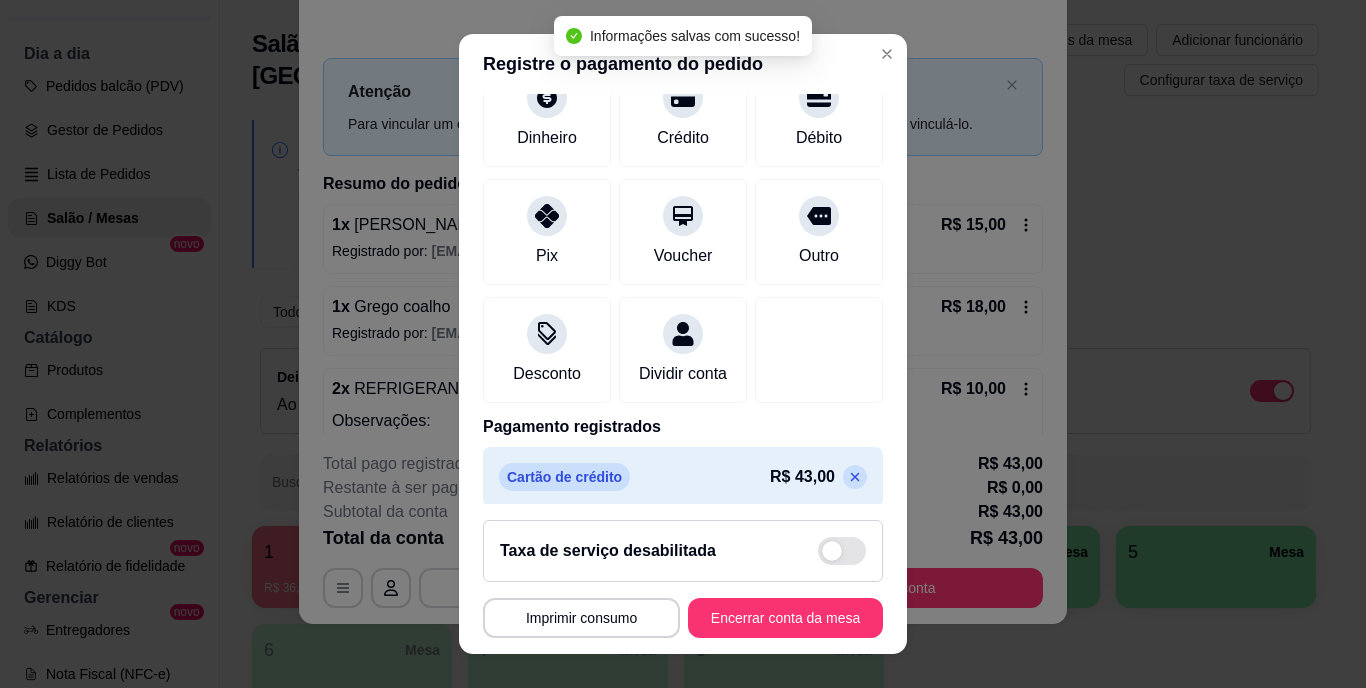 scroll, scrollTop: 188, scrollLeft: 0, axis: vertical 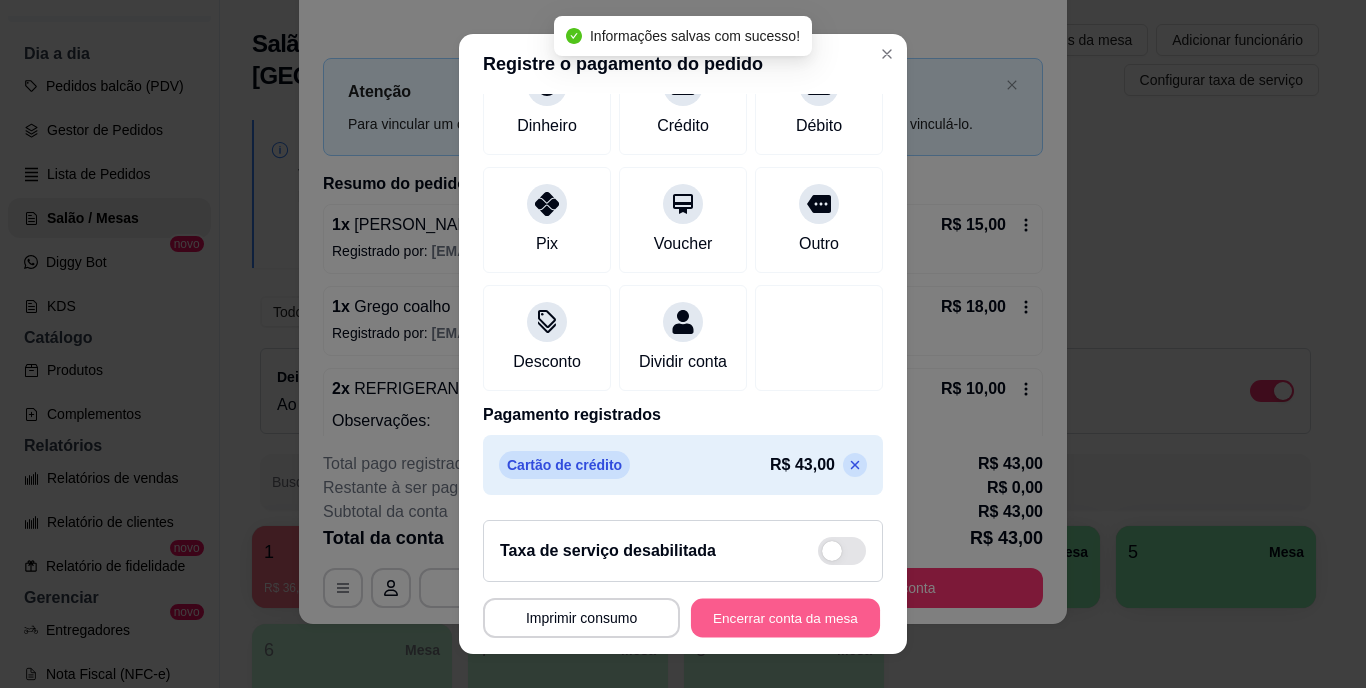 click on "Encerrar conta da mesa" at bounding box center [785, 617] 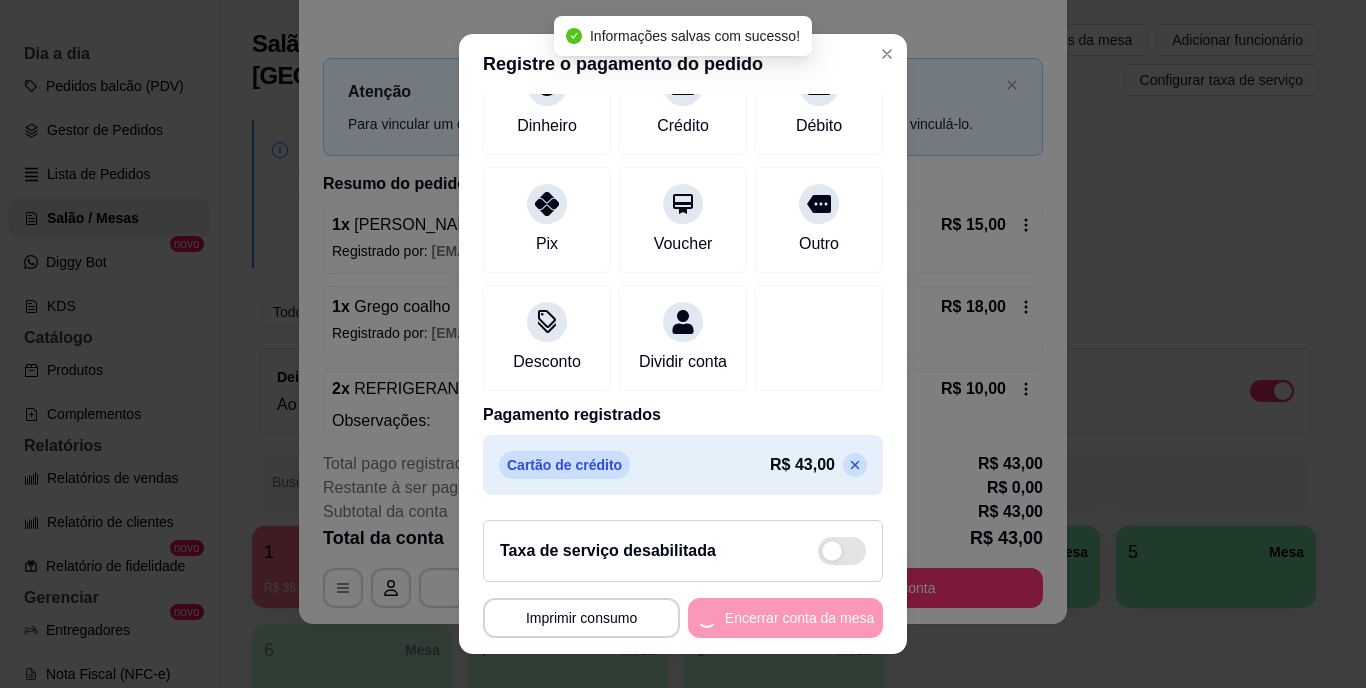 scroll, scrollTop: 0, scrollLeft: 0, axis: both 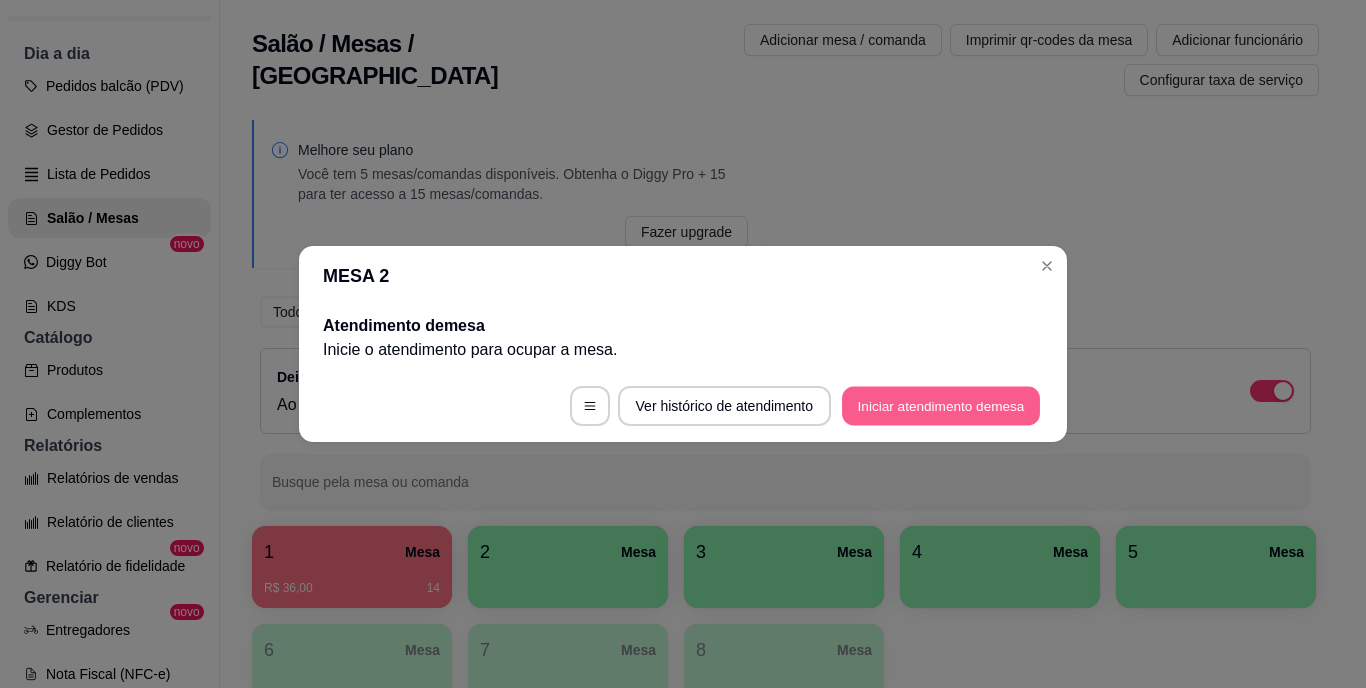 click on "Iniciar atendimento de  mesa" at bounding box center [941, 406] 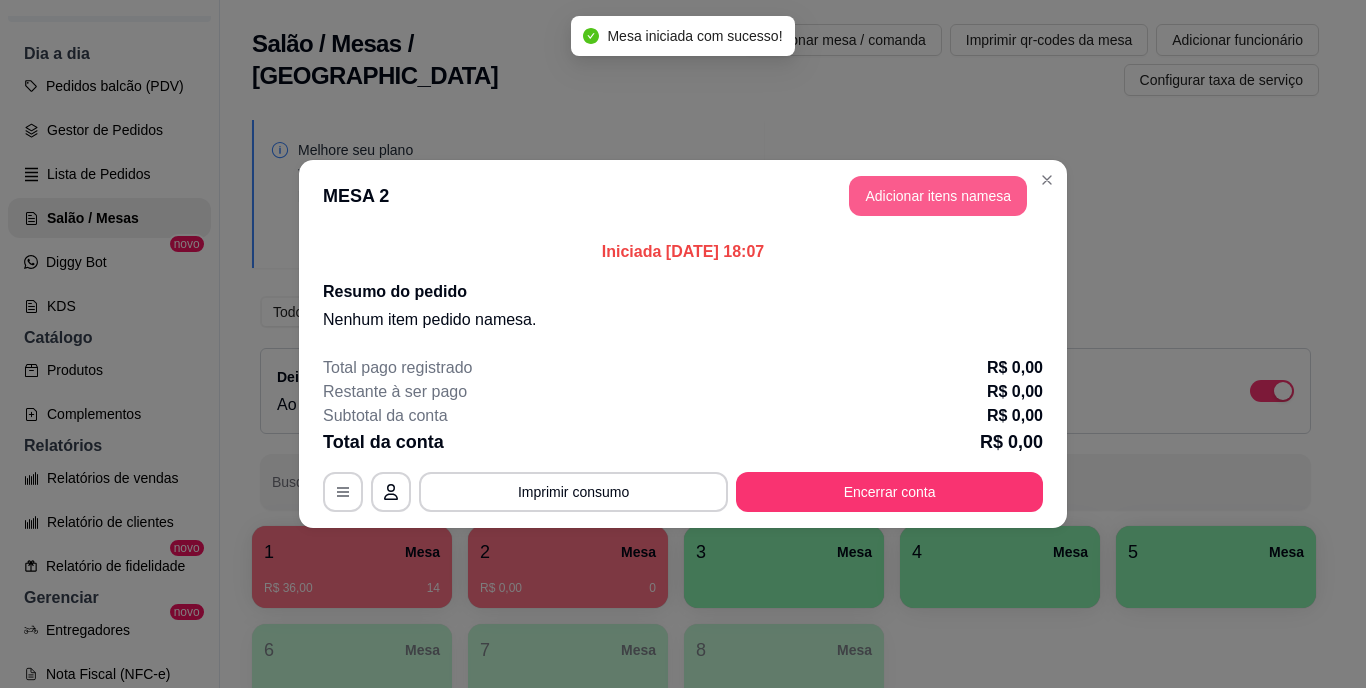 click on "Adicionar itens na  mesa" at bounding box center [938, 196] 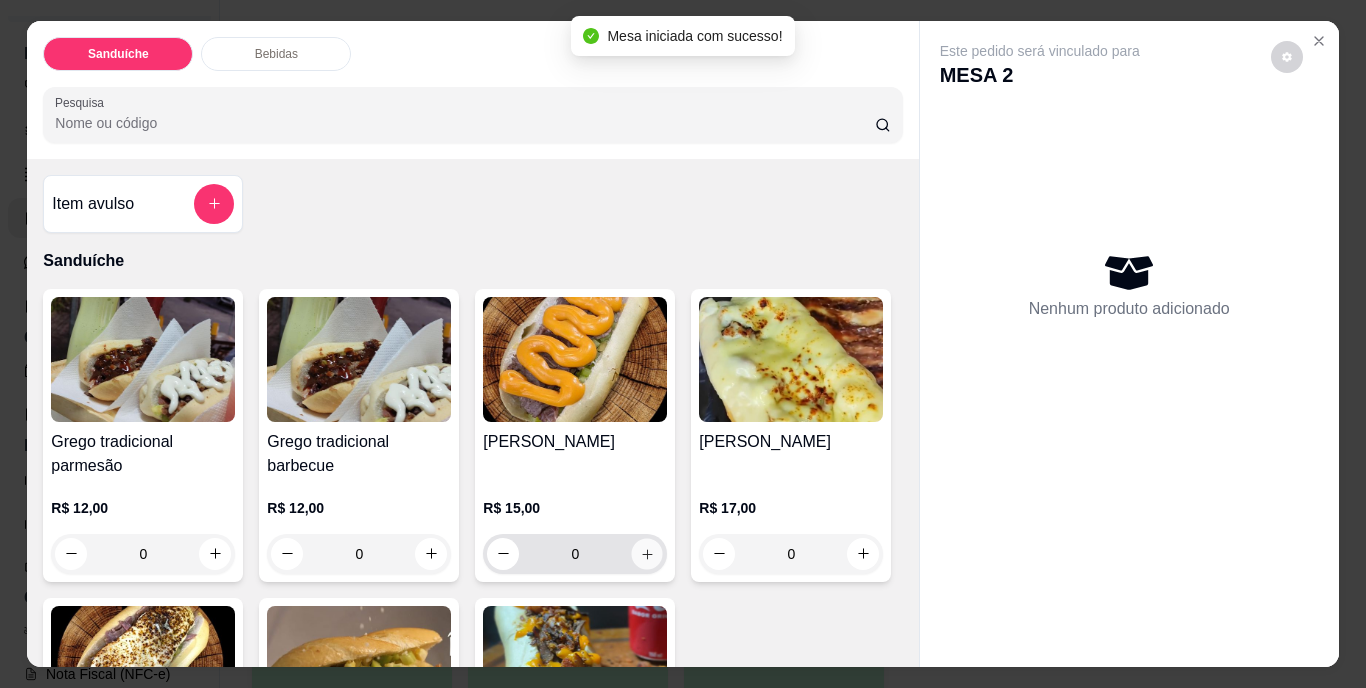 click at bounding box center [647, 553] 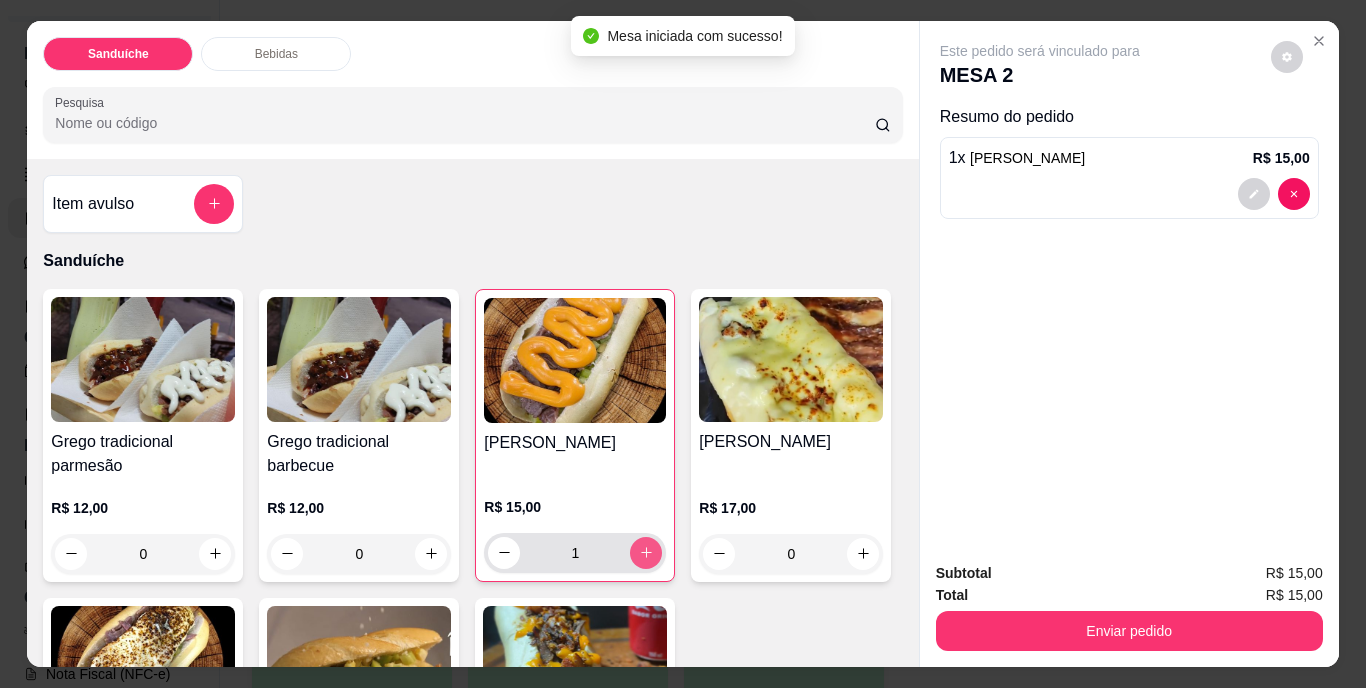 click at bounding box center [646, 553] 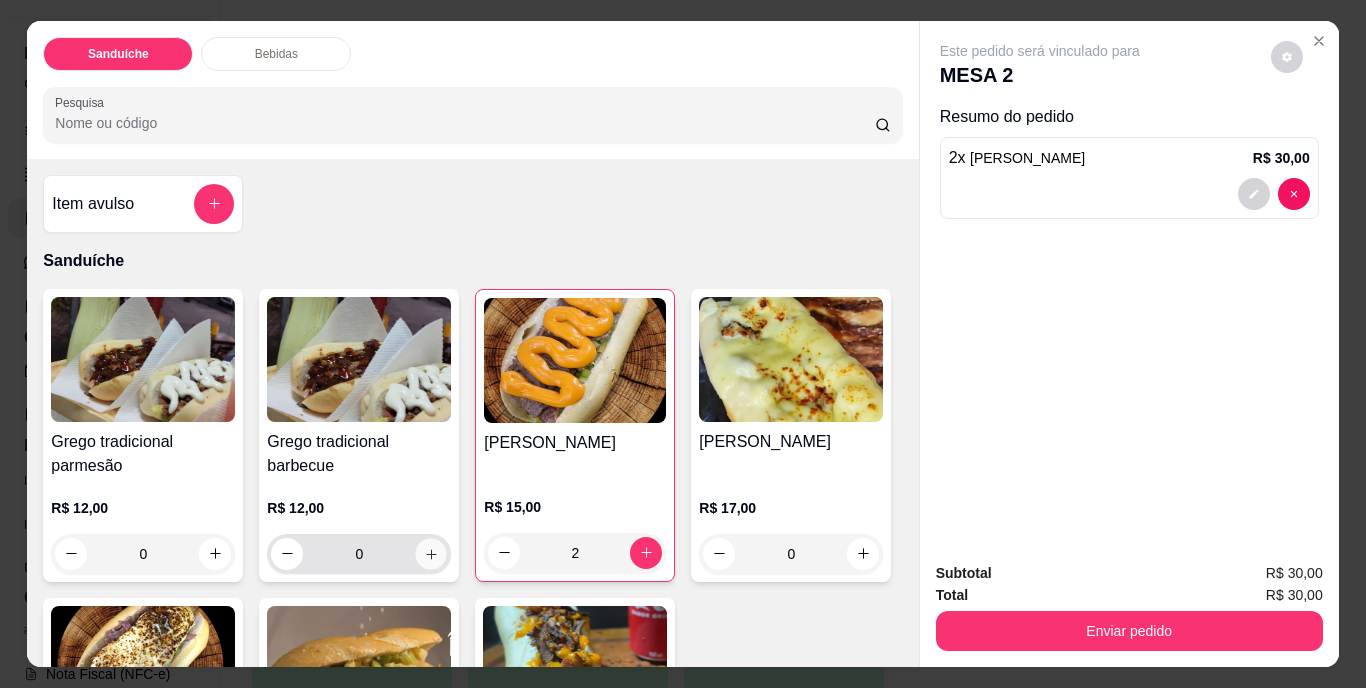 click 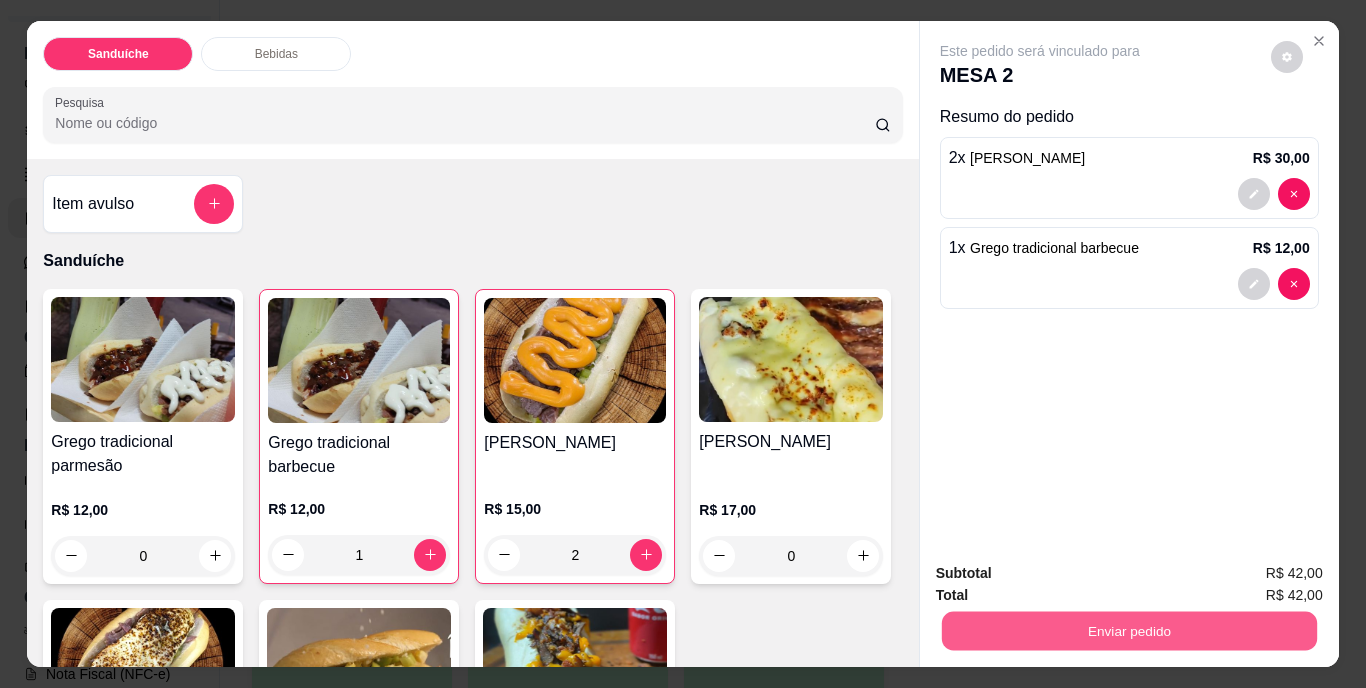 click on "Enviar pedido" at bounding box center (1128, 631) 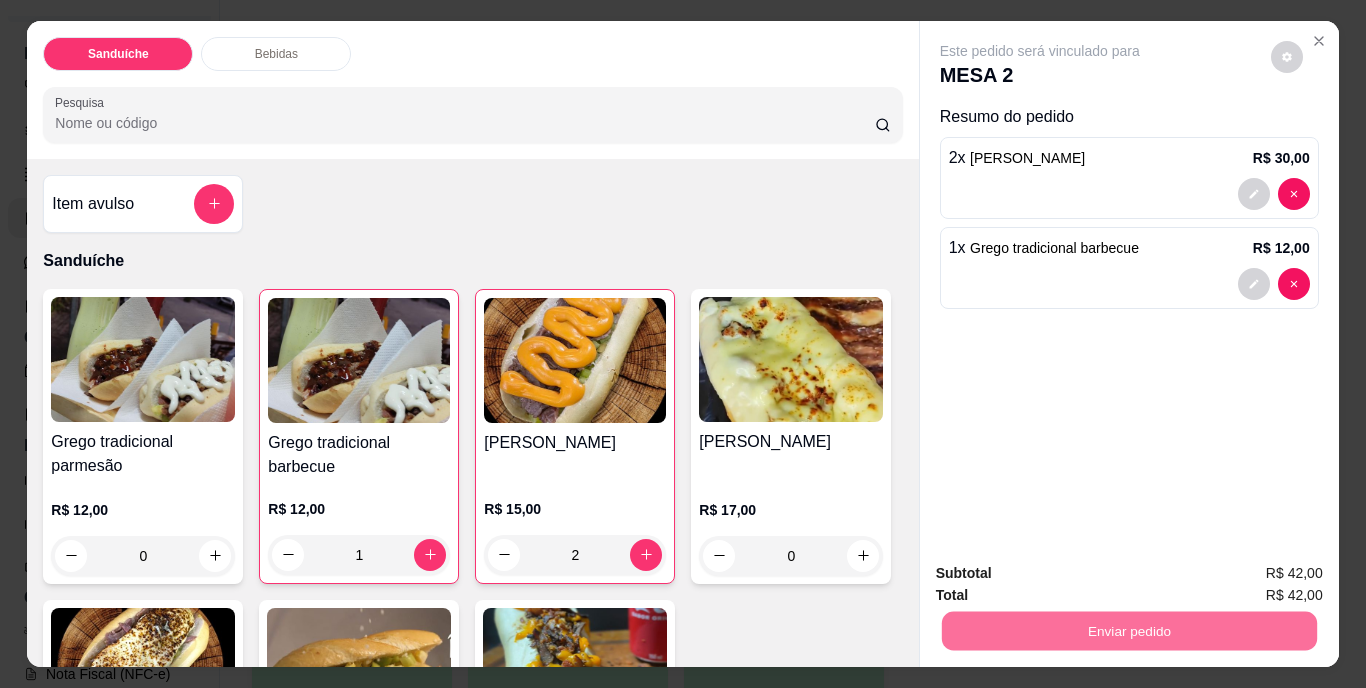 click on "Não registrar e enviar pedido" at bounding box center (1063, 575) 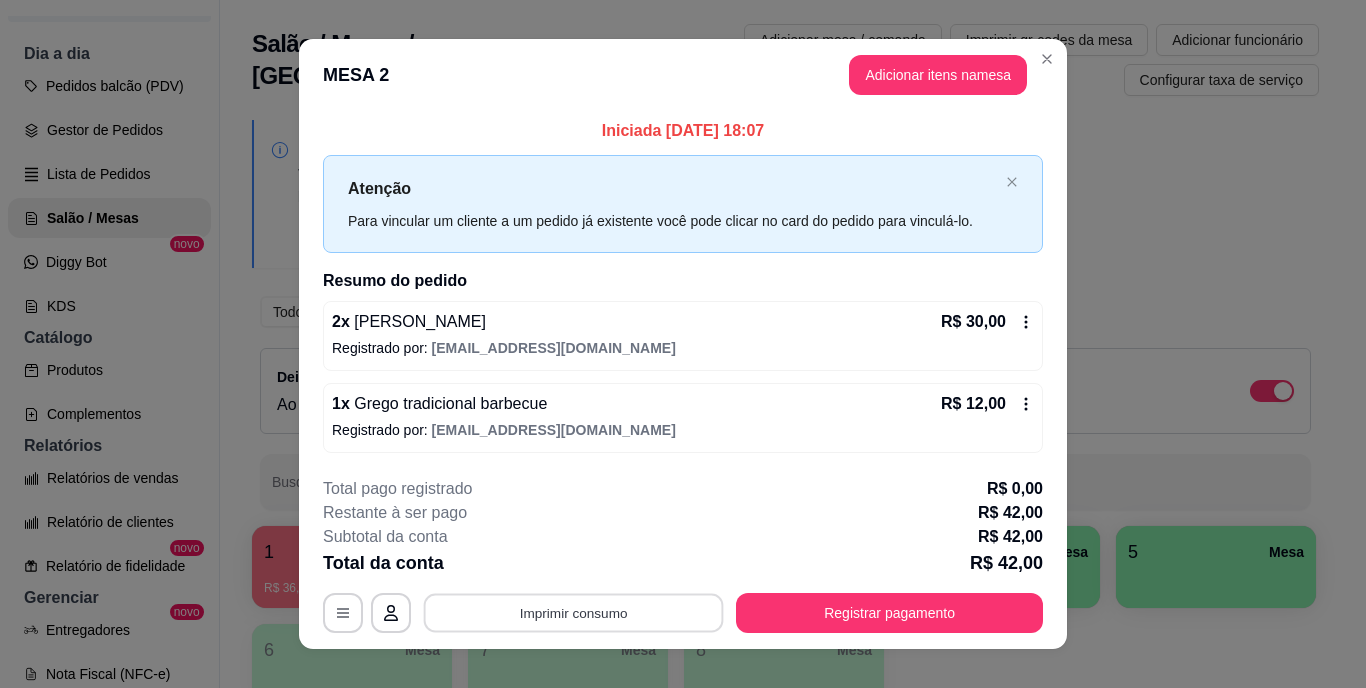 click on "Imprimir consumo" at bounding box center [574, 612] 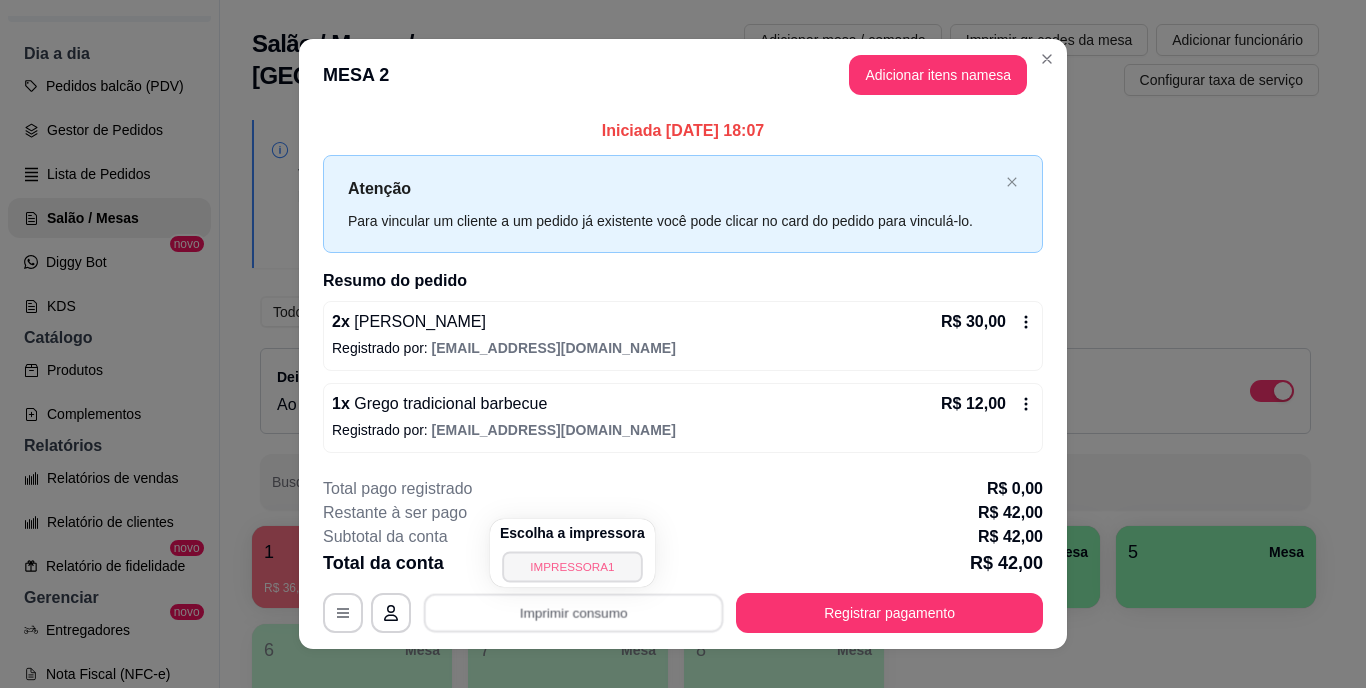 click on "IMPRESSORA1" at bounding box center (572, 566) 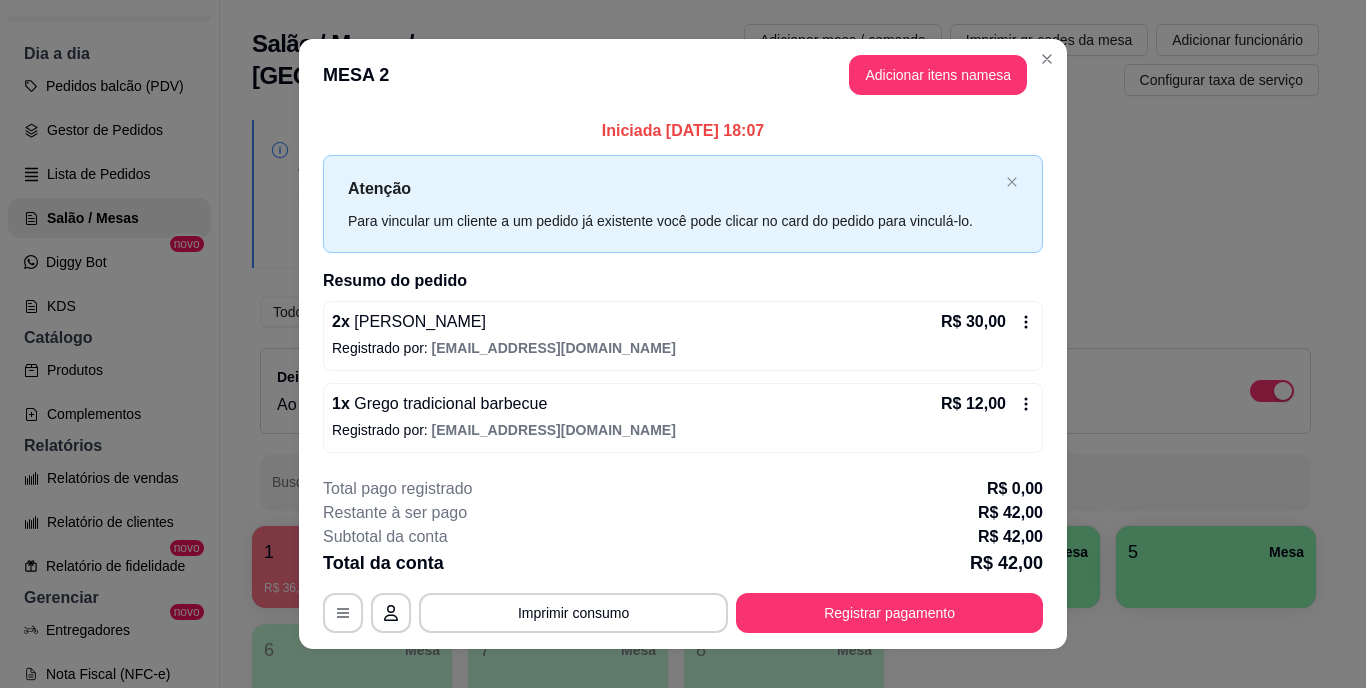 type 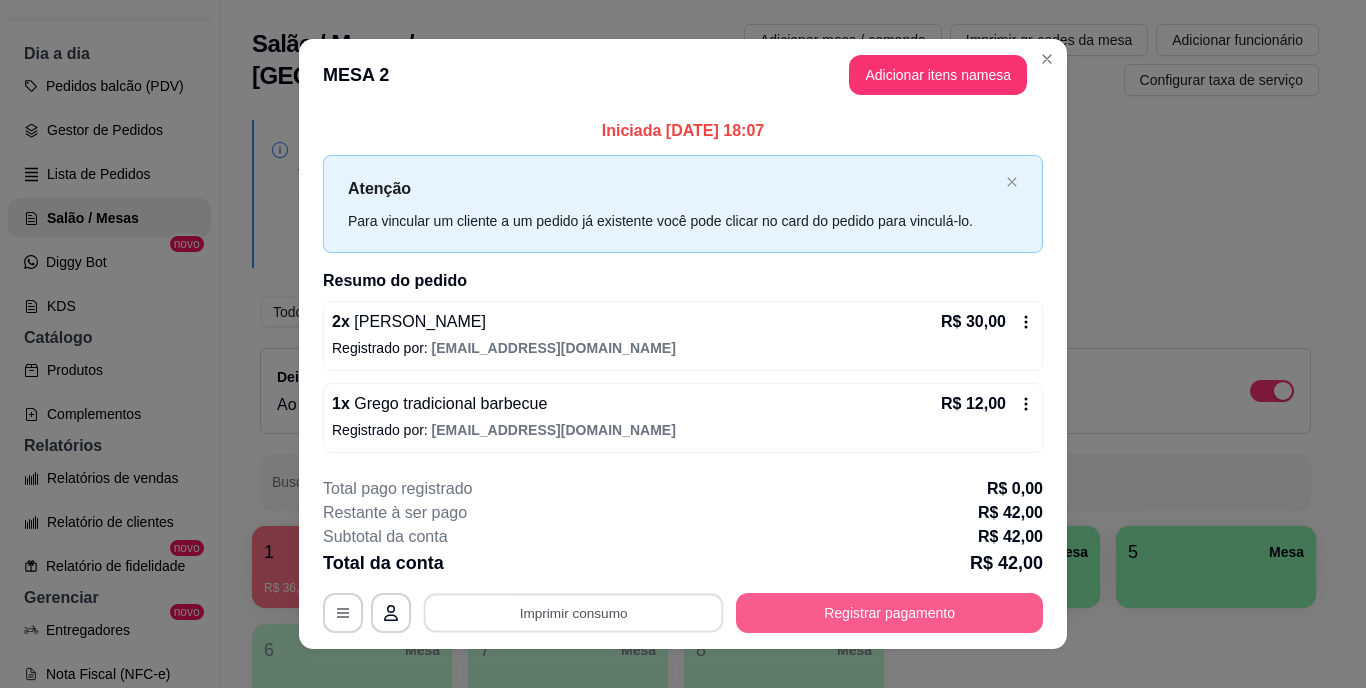 click on "Registrar pagamento" at bounding box center (889, 613) 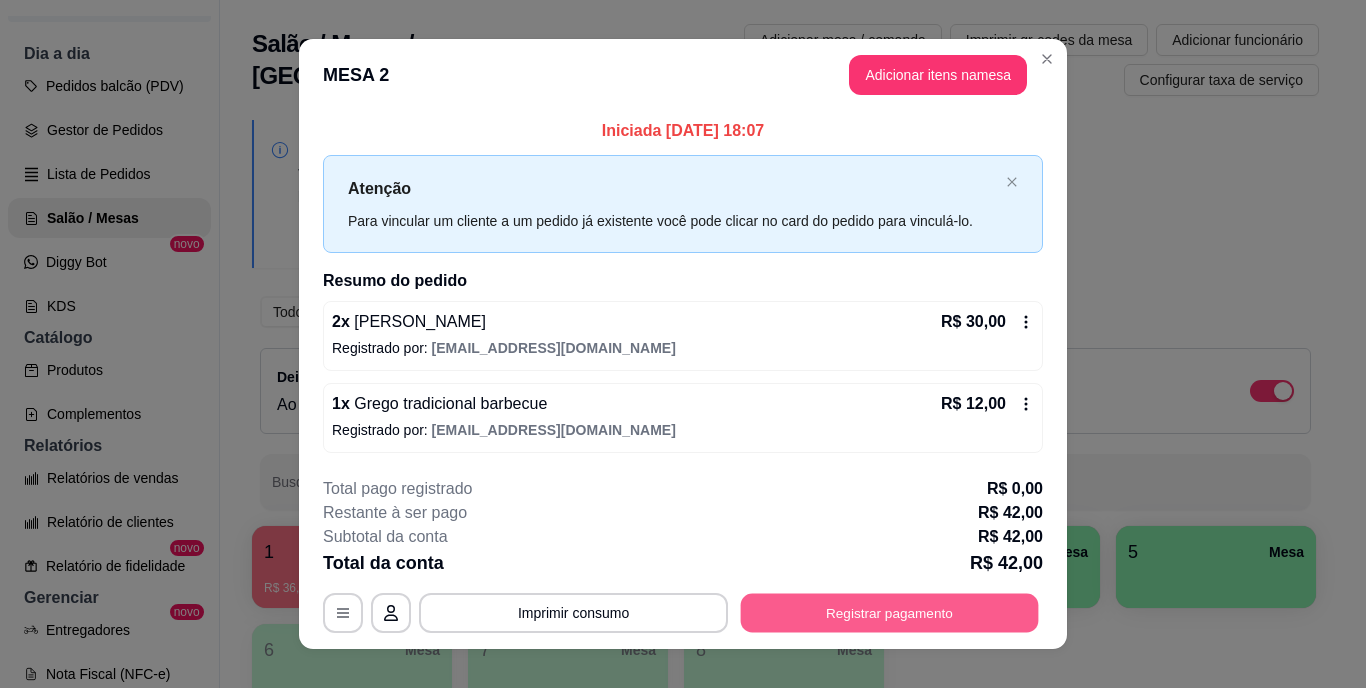 click on "Registrar pagamento" at bounding box center [890, 612] 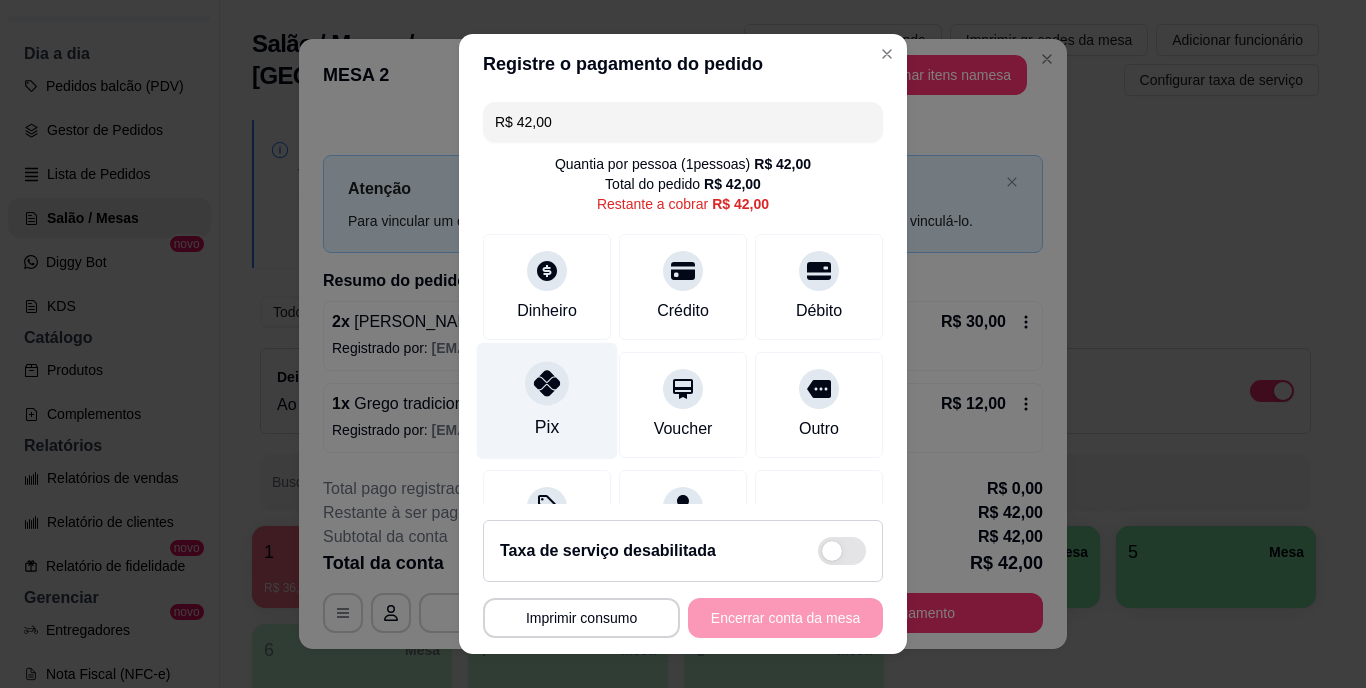 click on "Pix" at bounding box center (547, 428) 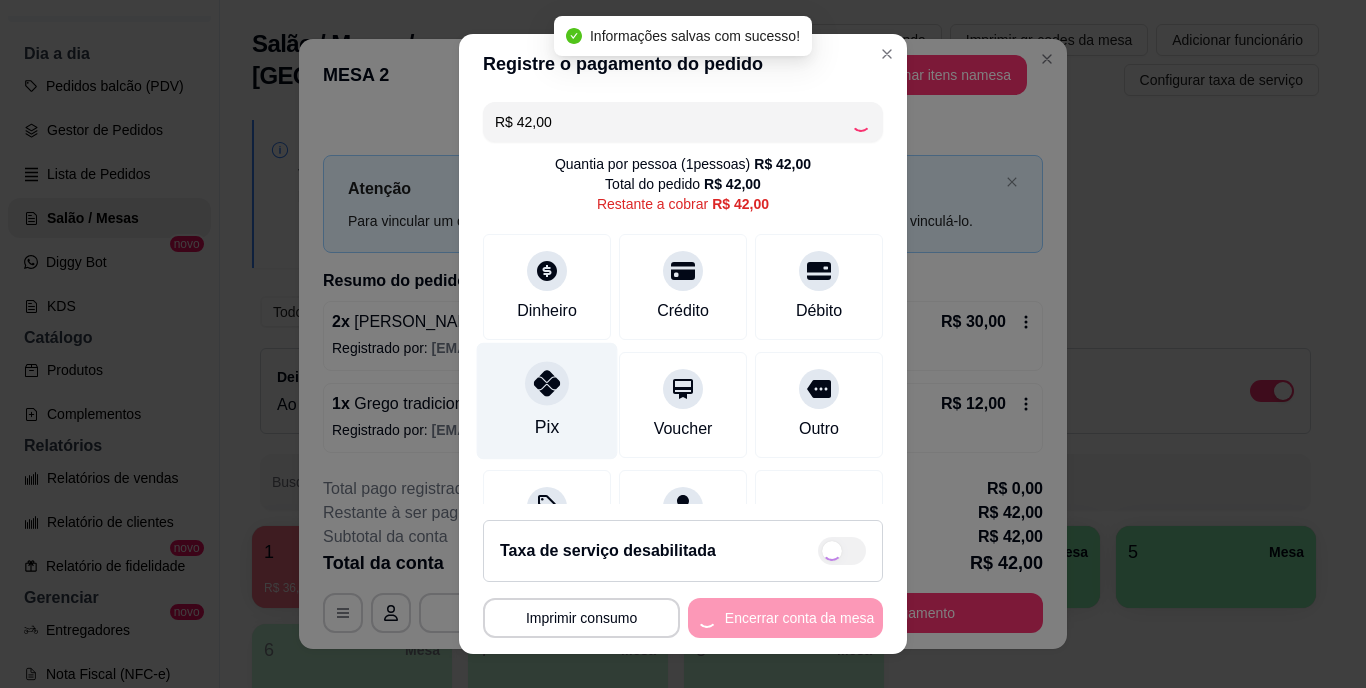type on "R$ 0,00" 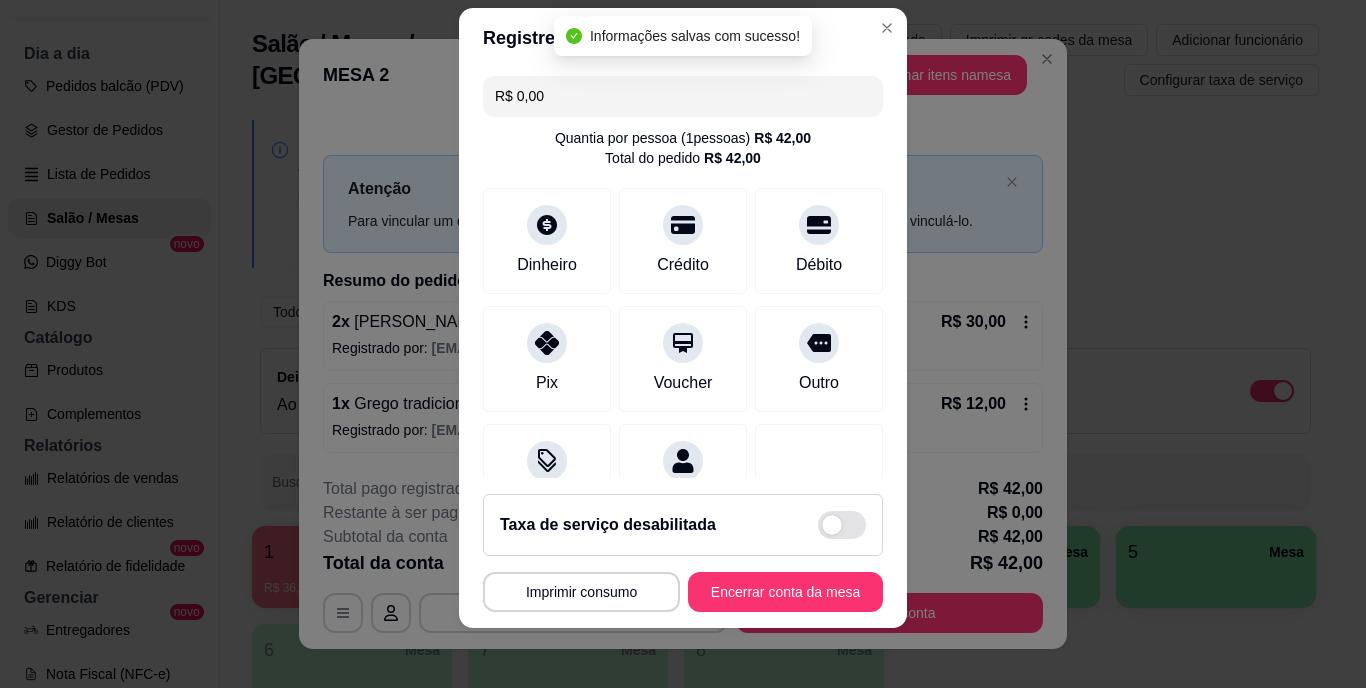 scroll, scrollTop: 30, scrollLeft: 0, axis: vertical 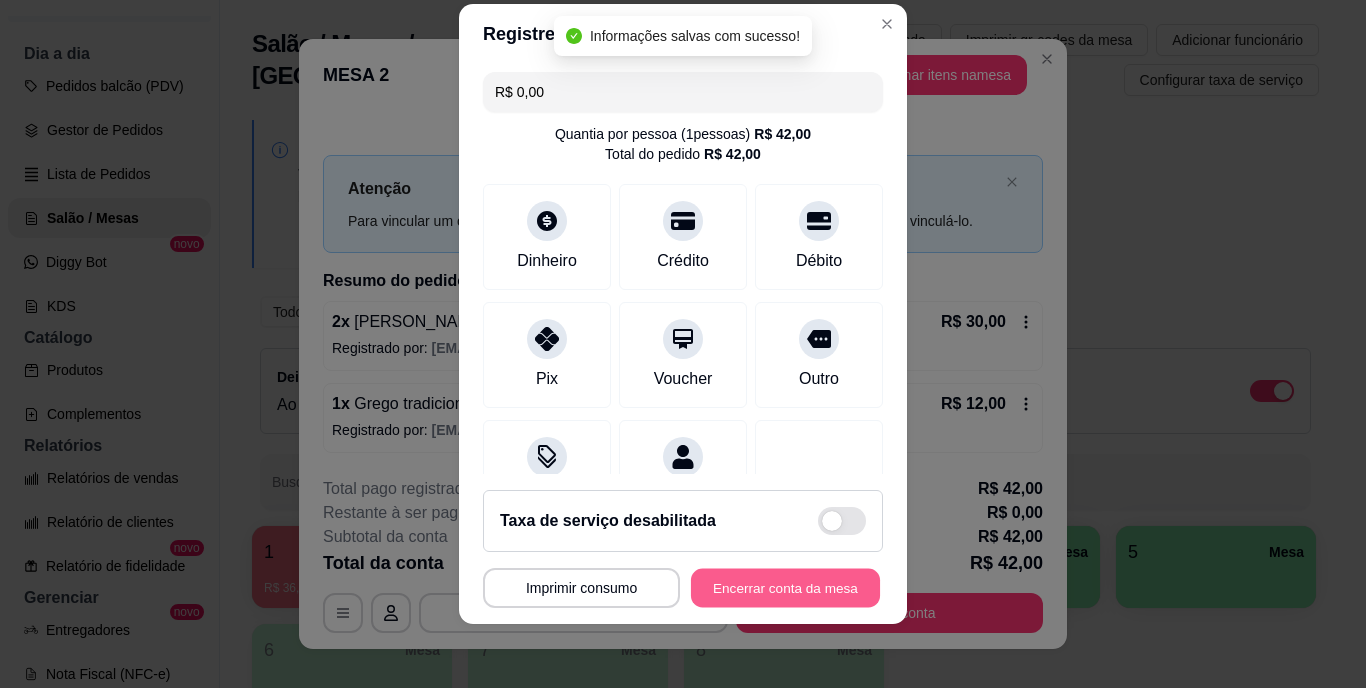 click on "Encerrar conta da mesa" at bounding box center (785, 587) 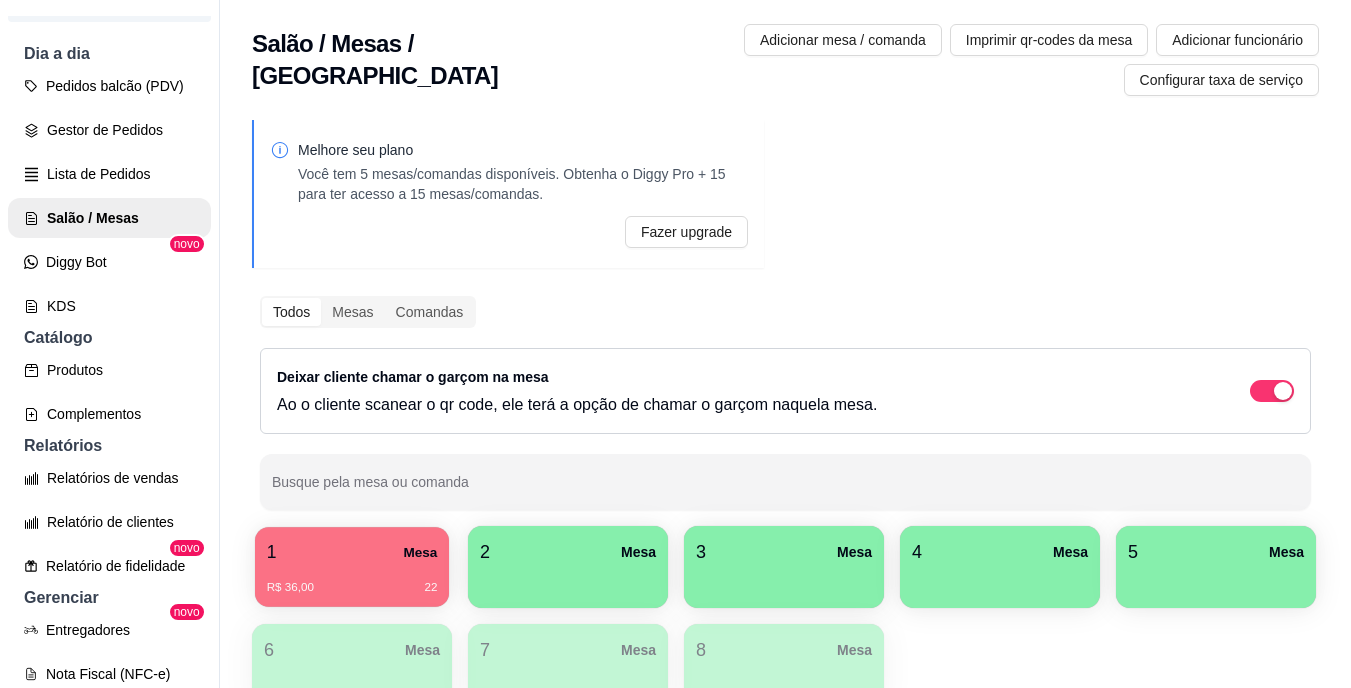 click on "1 Mesa" at bounding box center (352, 552) 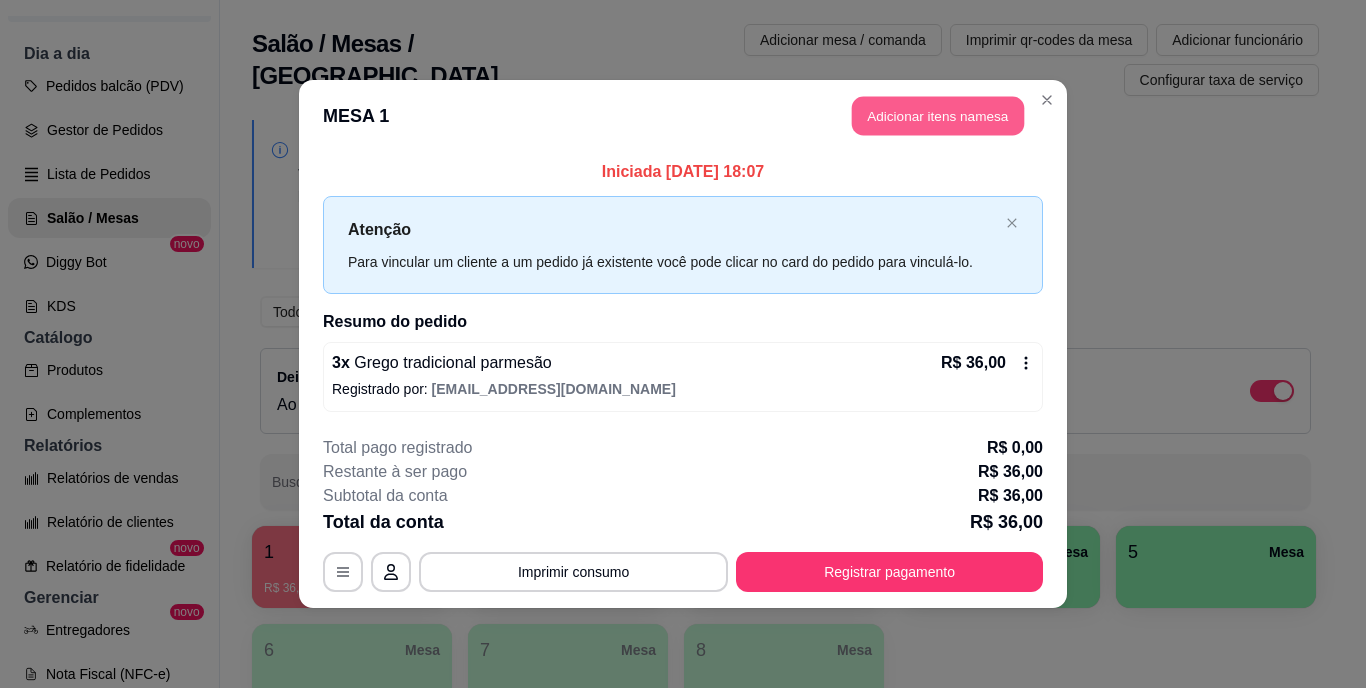 click on "Adicionar itens na  mesa" at bounding box center [938, 116] 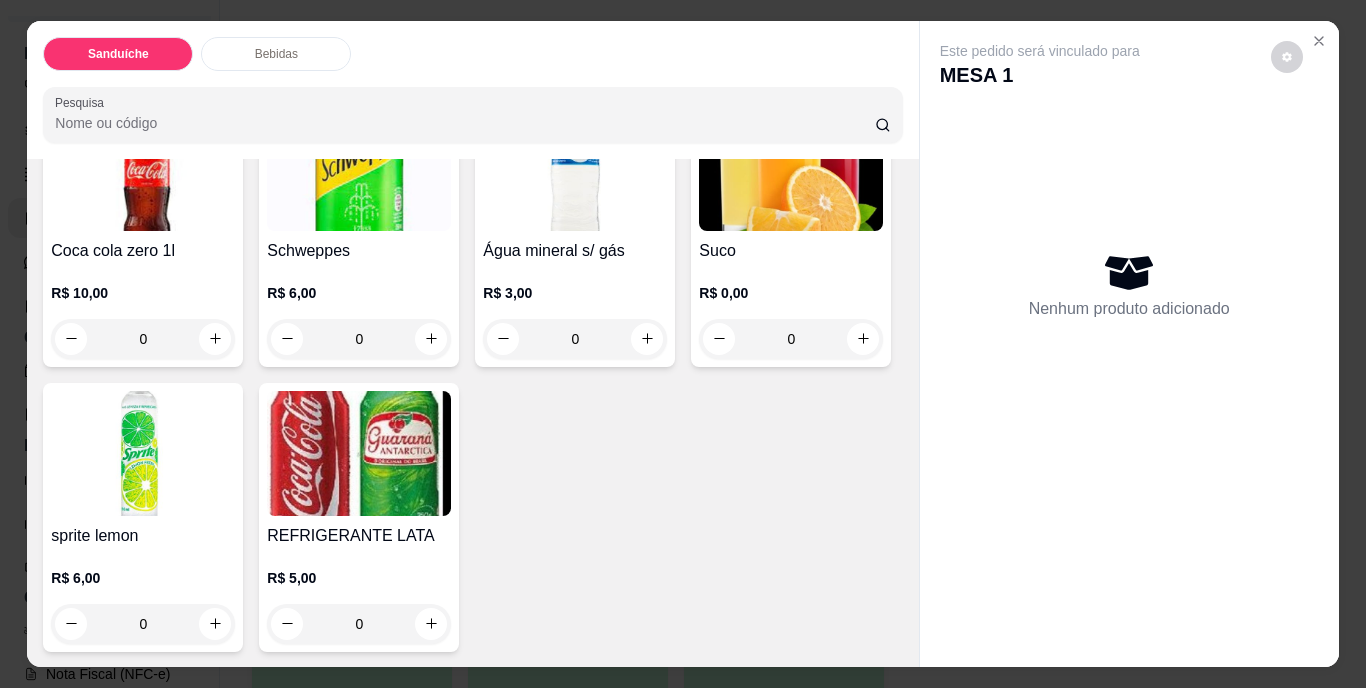 scroll, scrollTop: 1000, scrollLeft: 0, axis: vertical 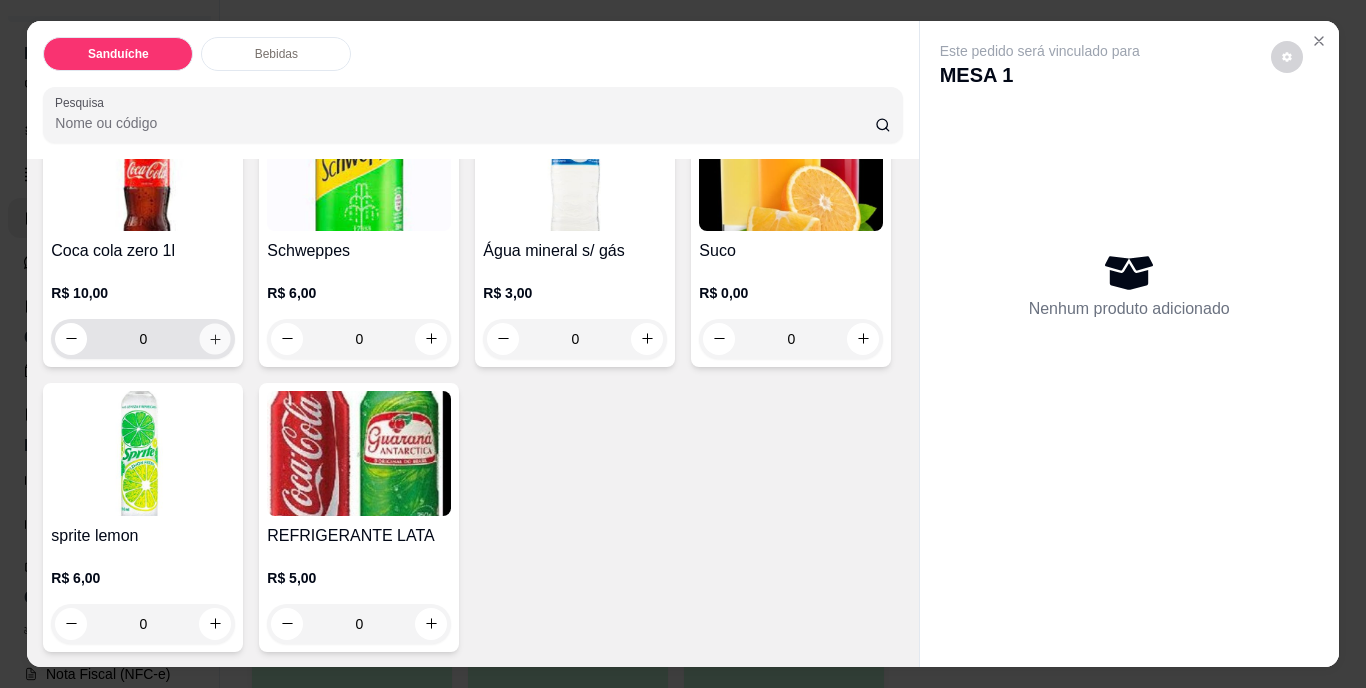 click 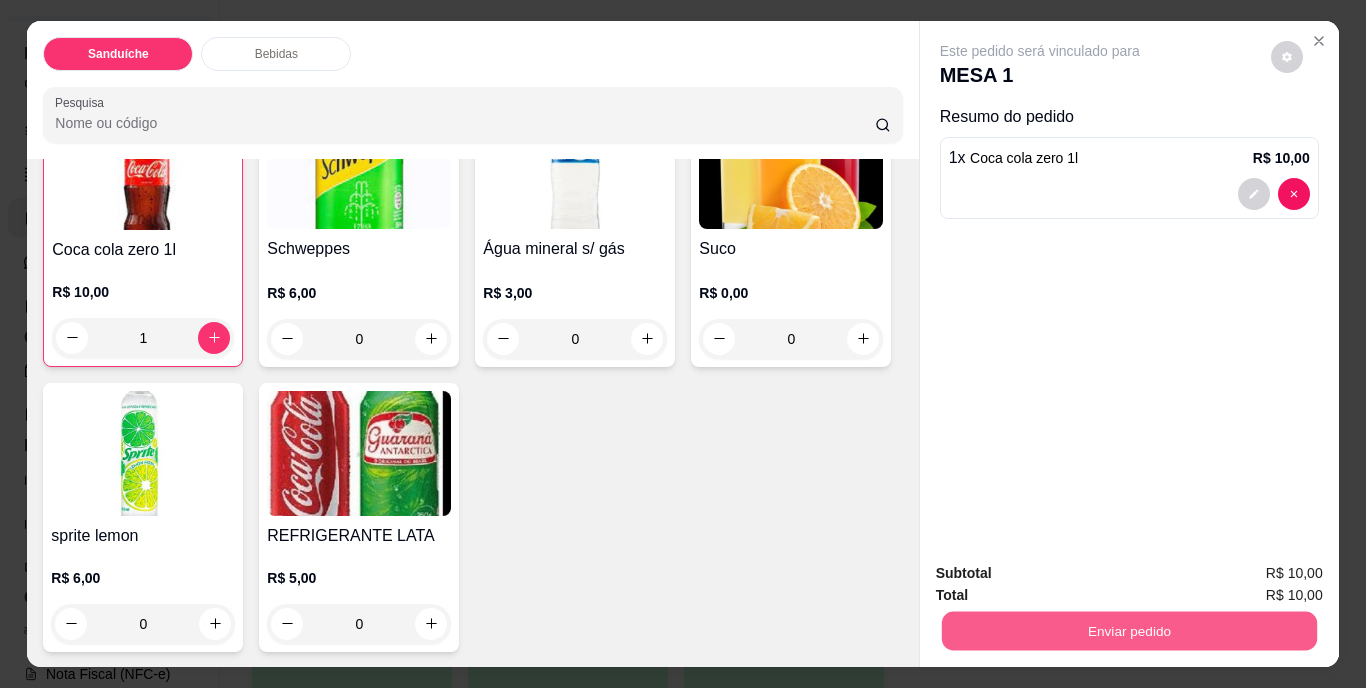 click on "Enviar pedido" at bounding box center [1128, 631] 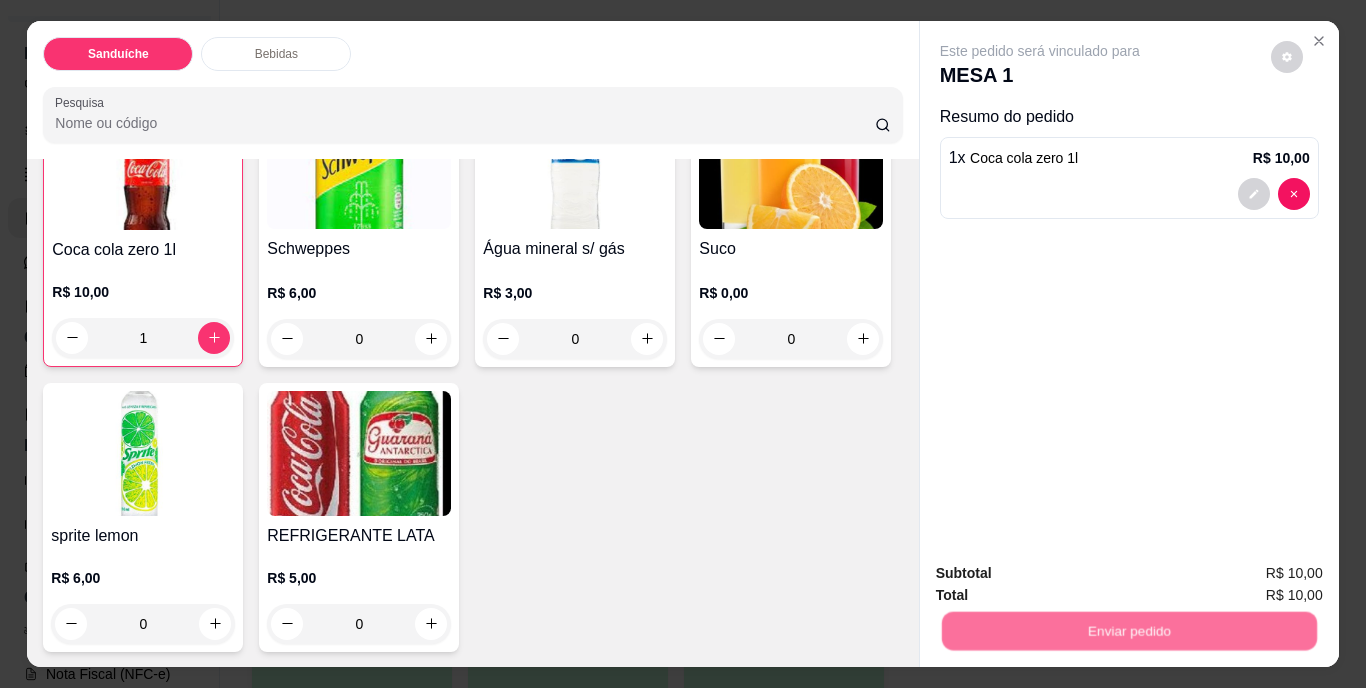 click on "Não registrar e enviar pedido" at bounding box center [1063, 574] 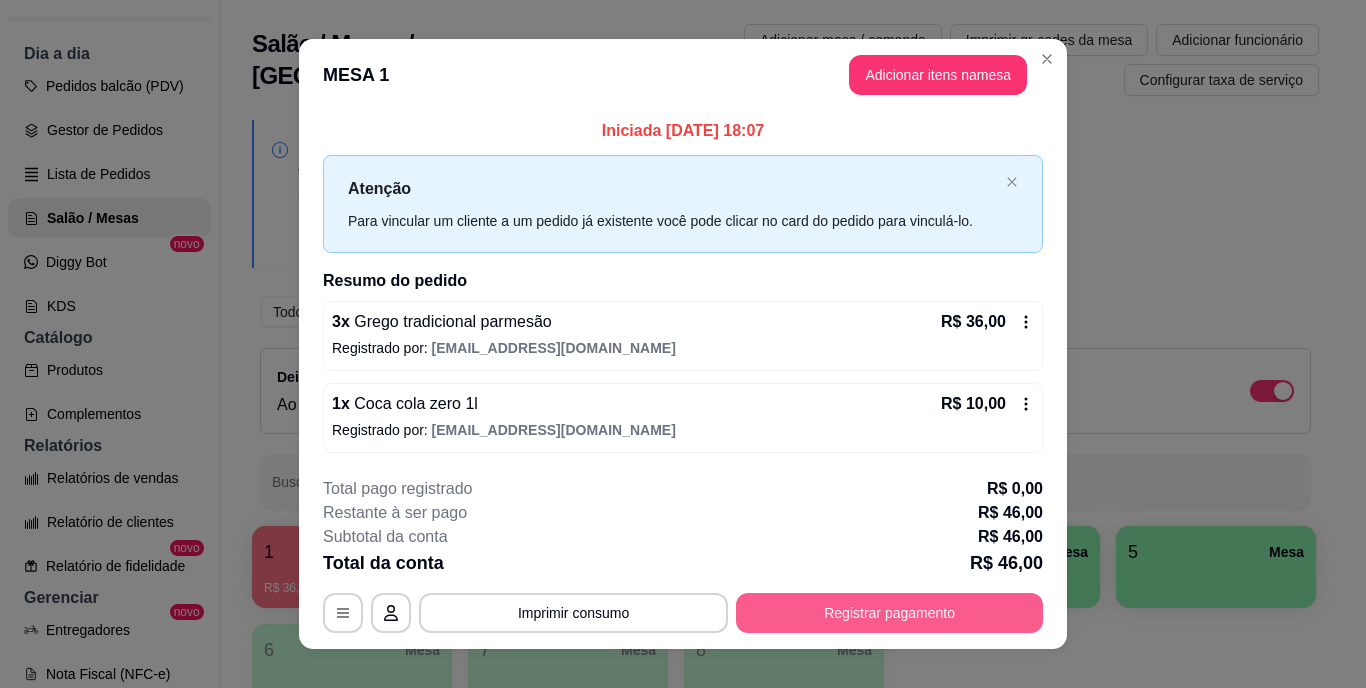click on "Registrar pagamento" at bounding box center (889, 613) 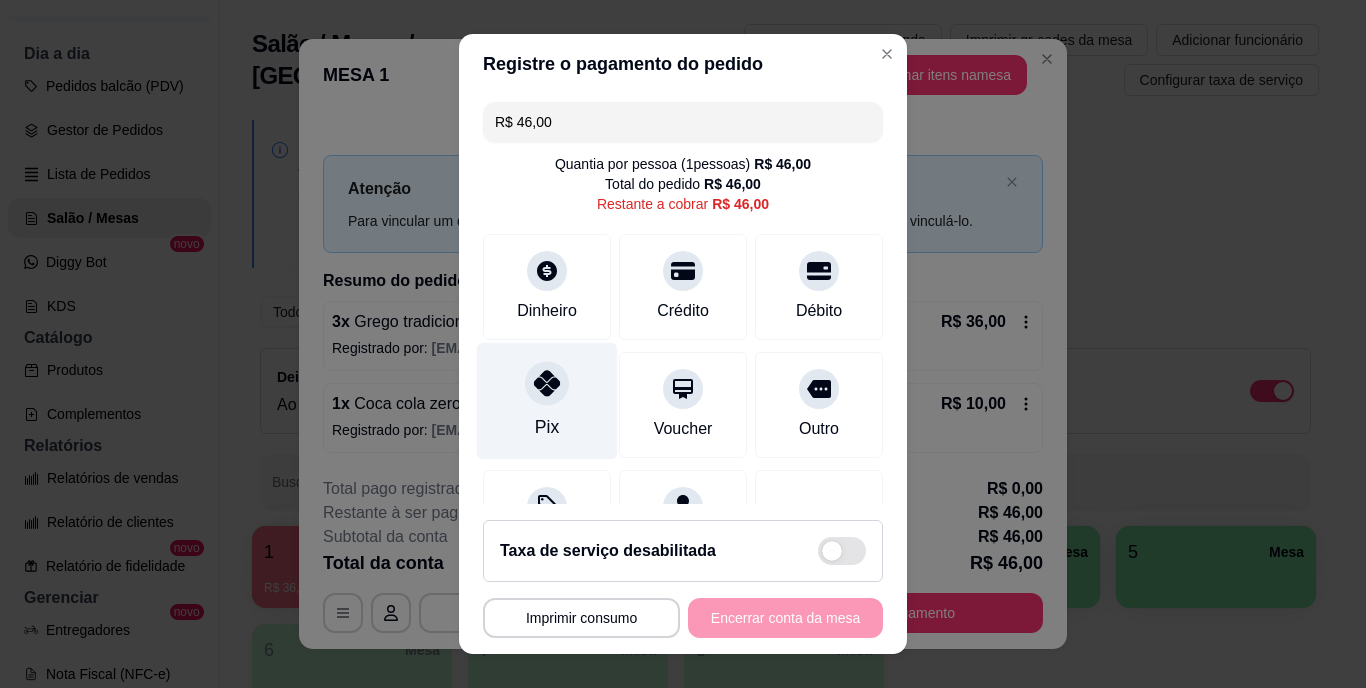 click on "Pix" at bounding box center (547, 428) 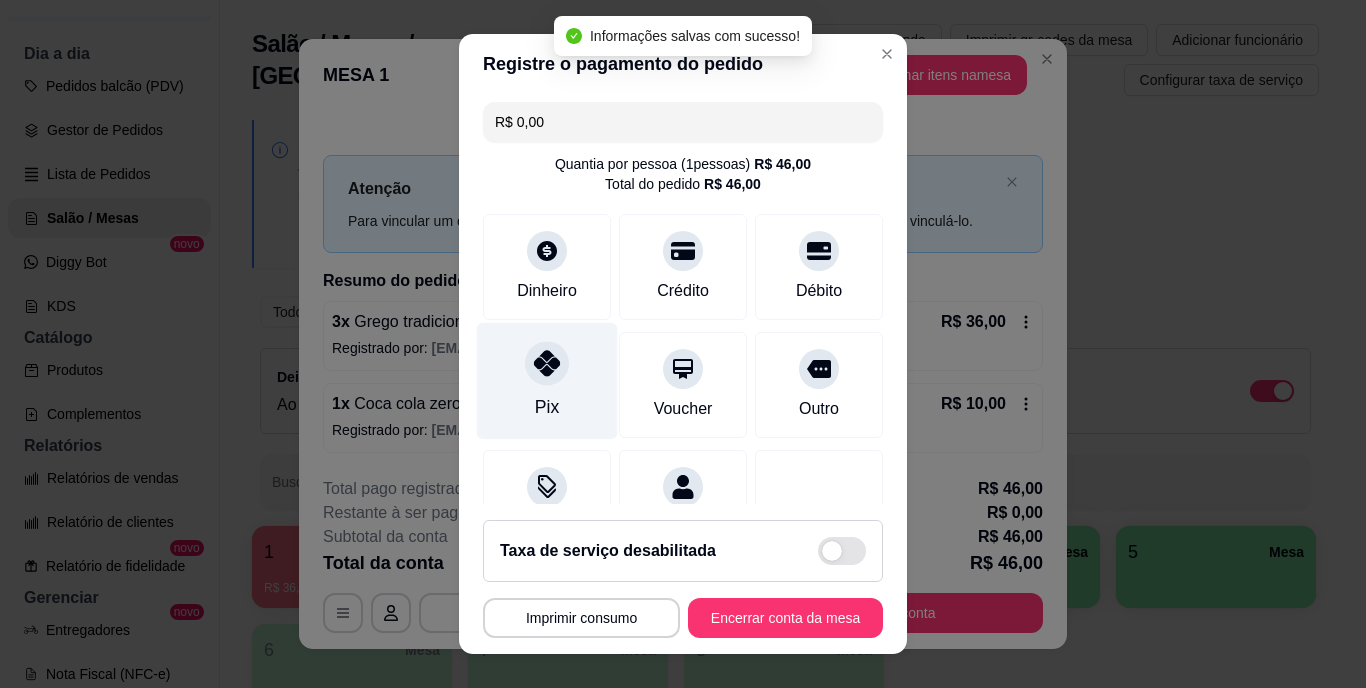 type on "R$ 0,00" 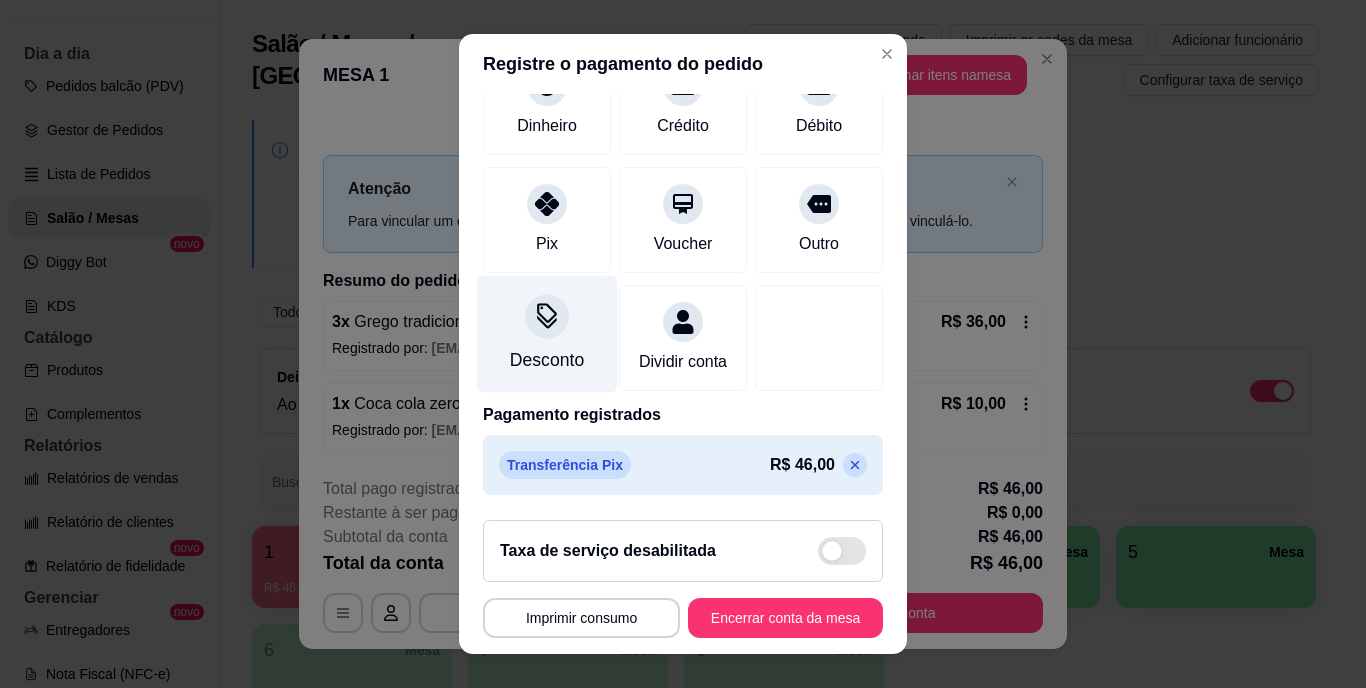 scroll, scrollTop: 188, scrollLeft: 0, axis: vertical 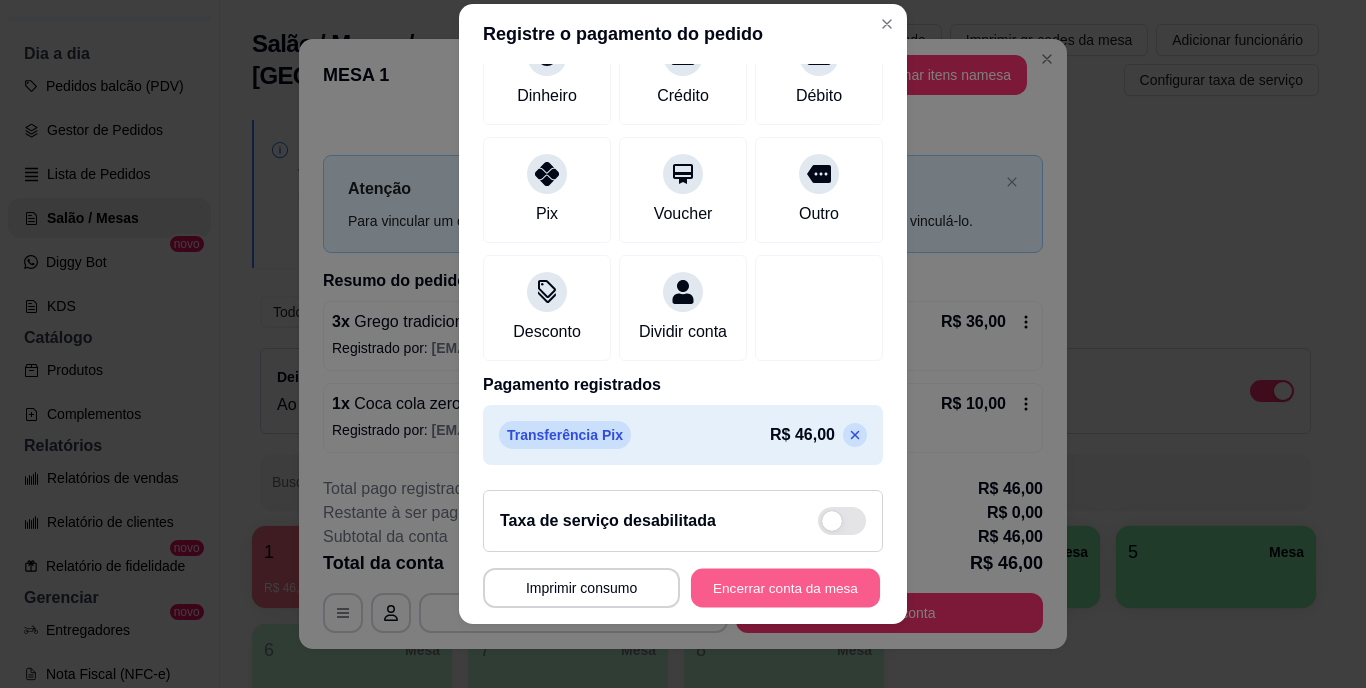 click on "Encerrar conta da mesa" at bounding box center (785, 587) 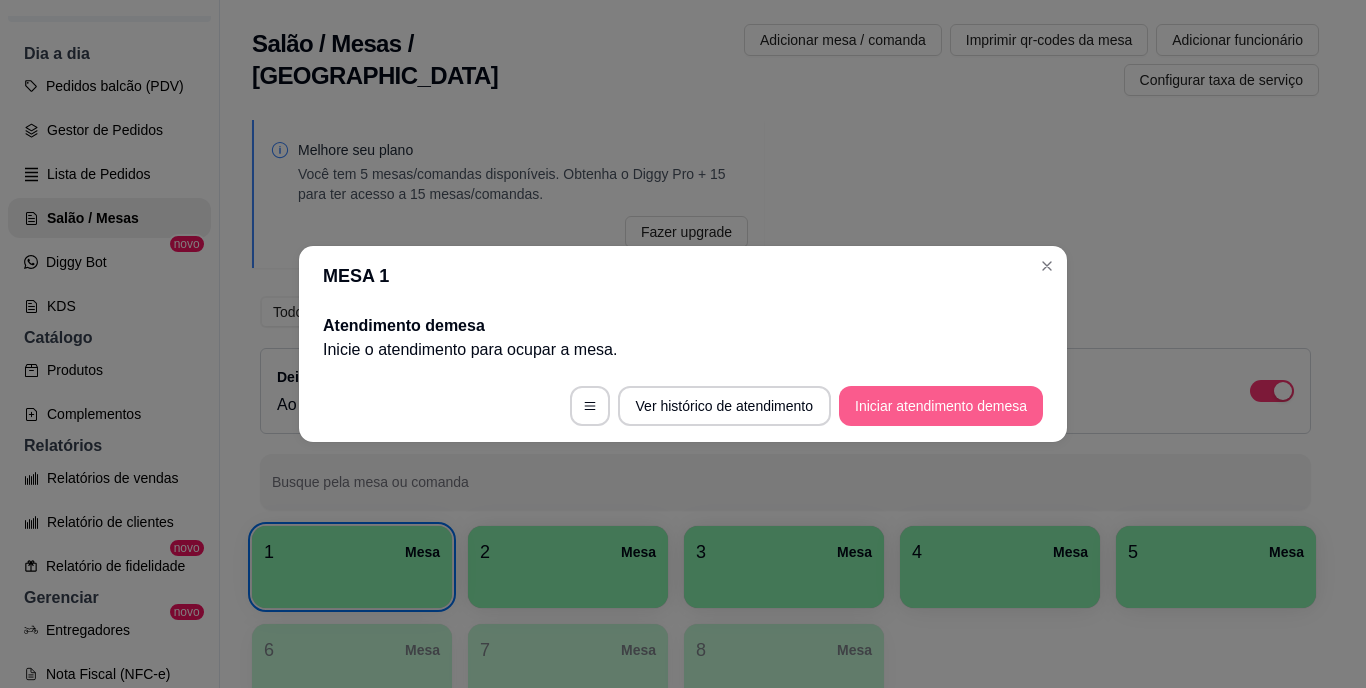 click on "Iniciar atendimento de  mesa" at bounding box center (941, 406) 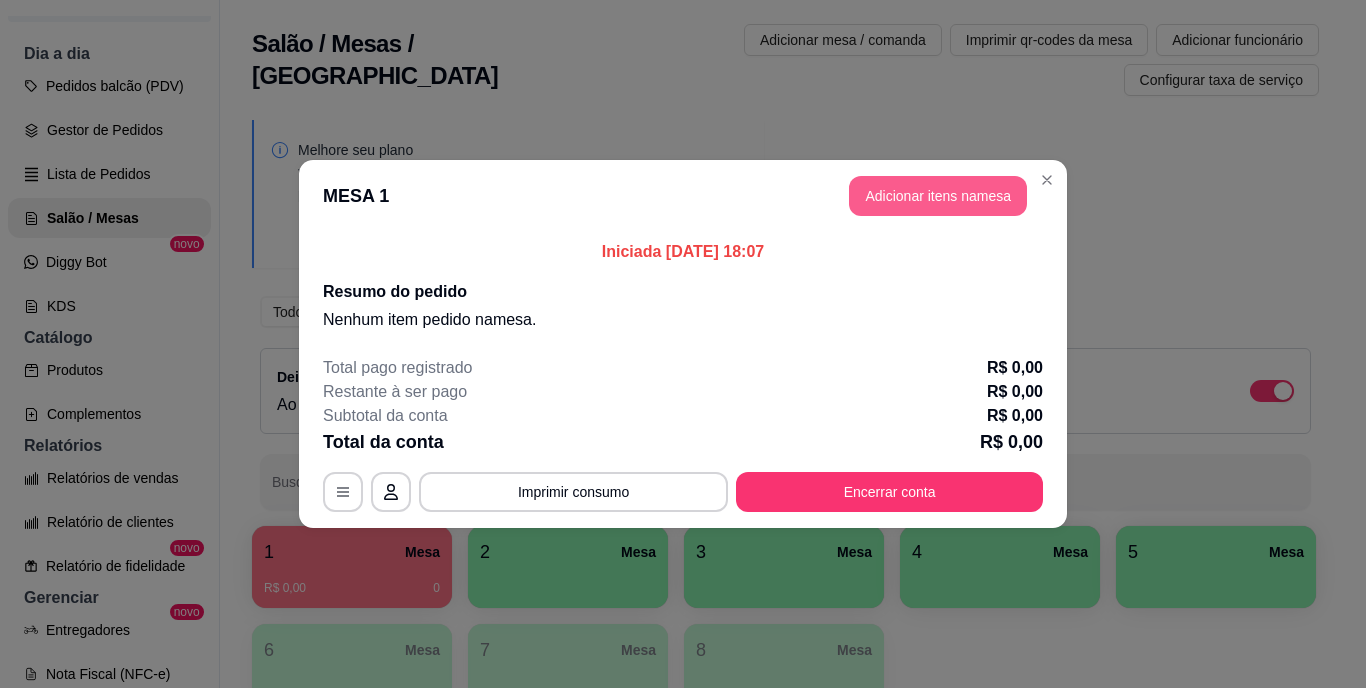 click on "Adicionar itens na  mesa" at bounding box center (938, 196) 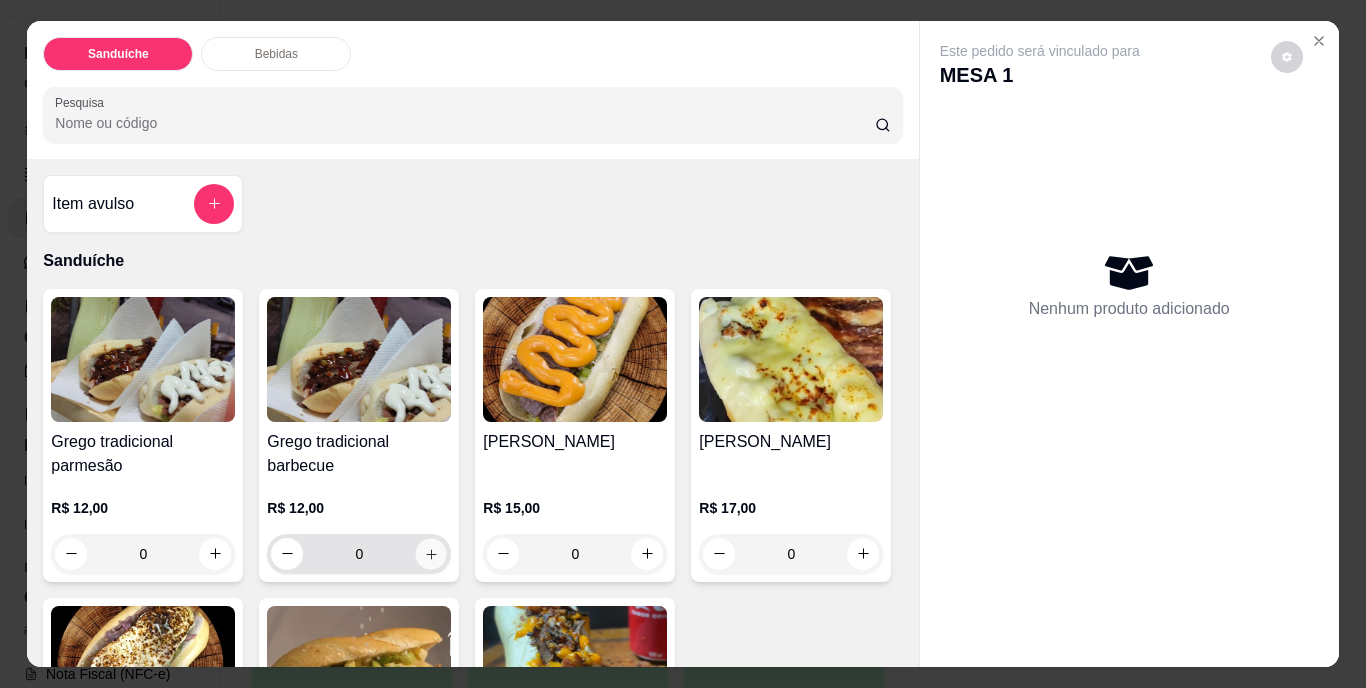 click at bounding box center [431, 553] 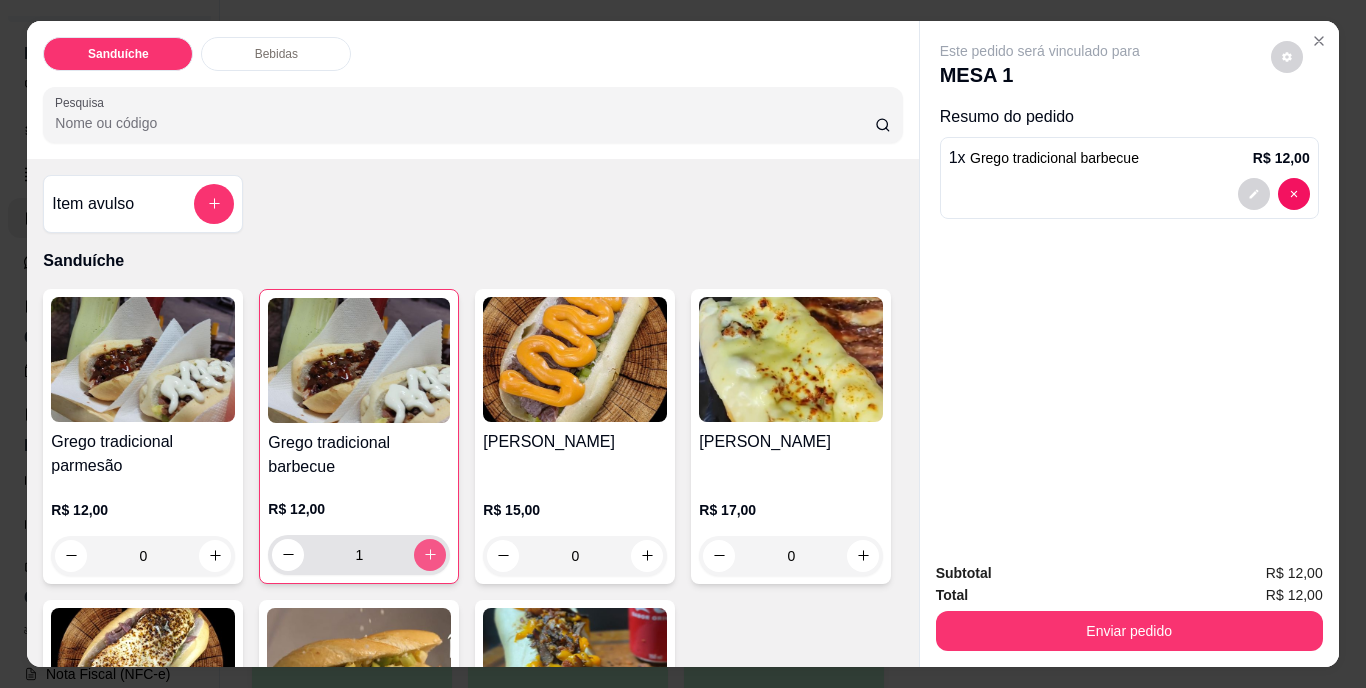 click at bounding box center (430, 555) 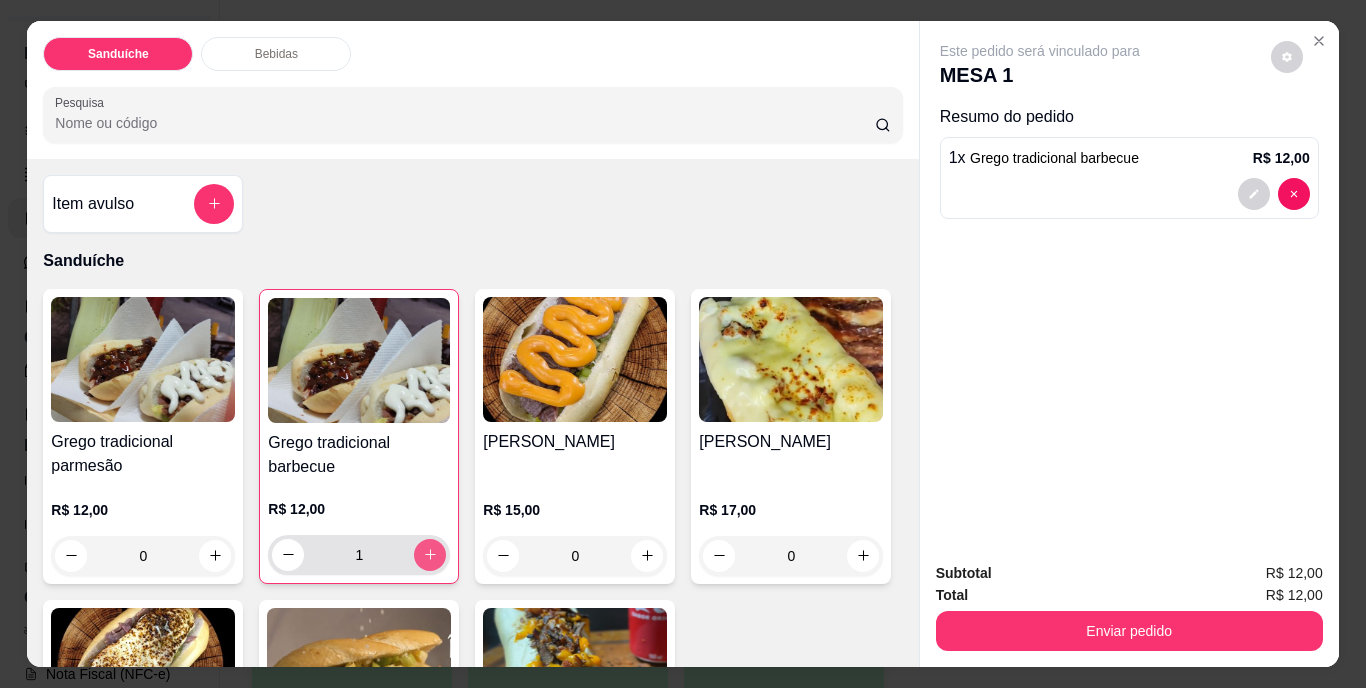 type on "2" 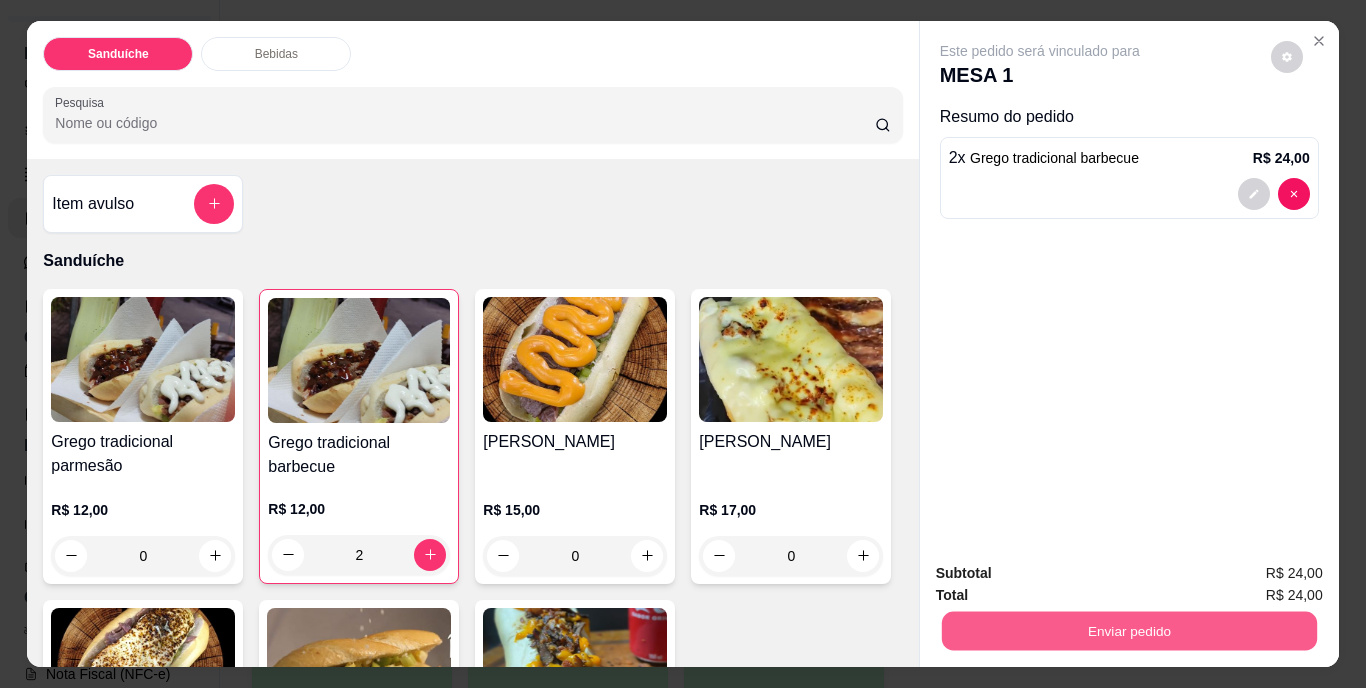 click on "Enviar pedido" at bounding box center (1128, 631) 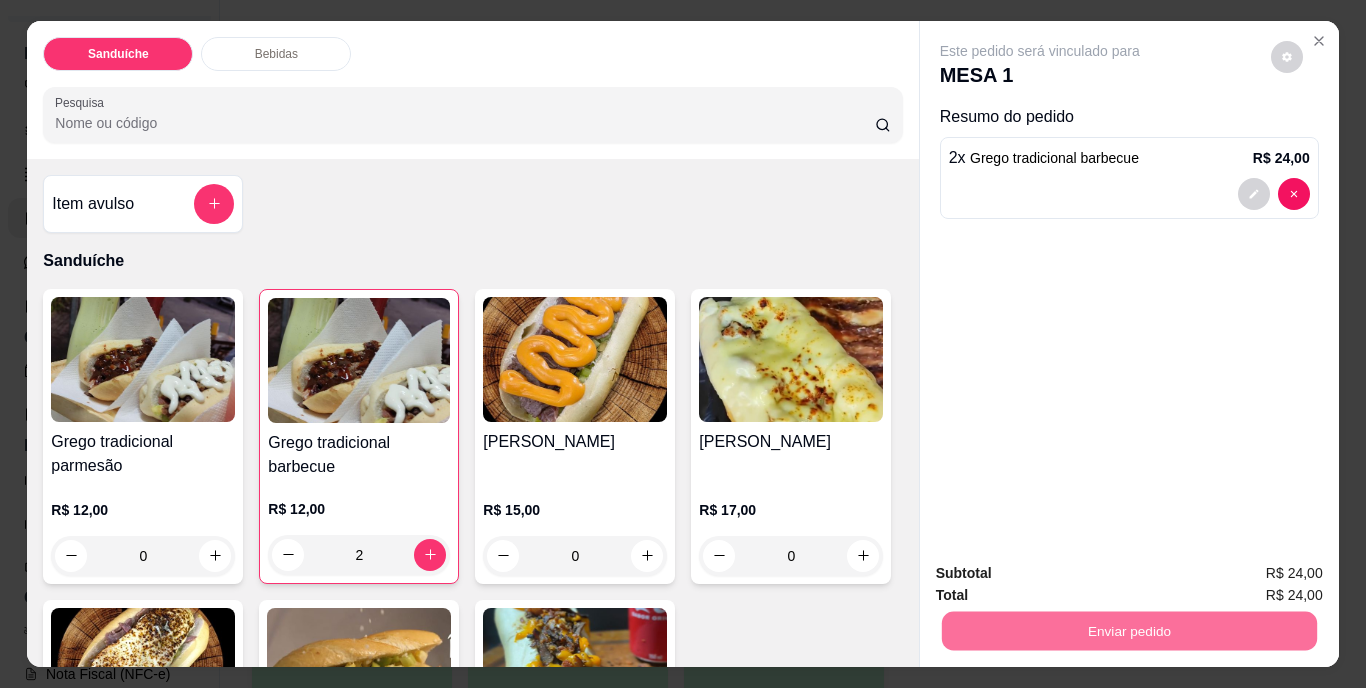 click on "Não registrar e enviar pedido" at bounding box center (1063, 575) 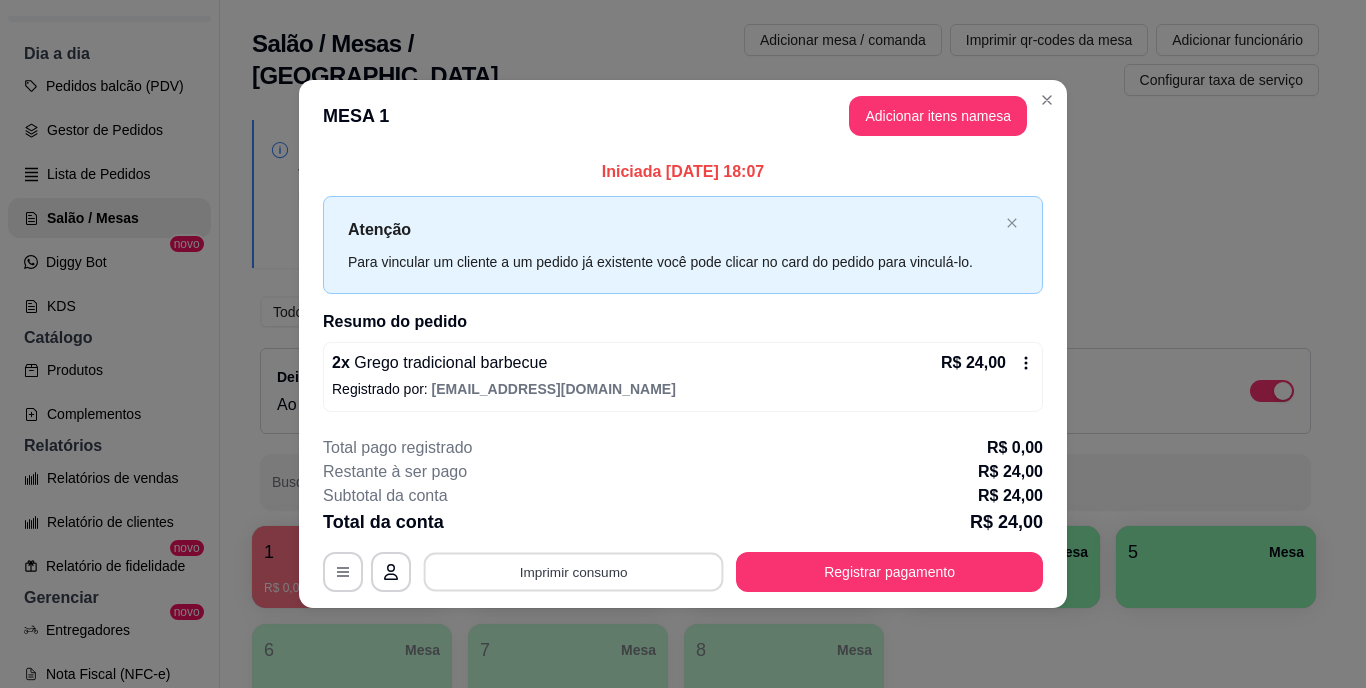 click on "Imprimir consumo" at bounding box center (574, 571) 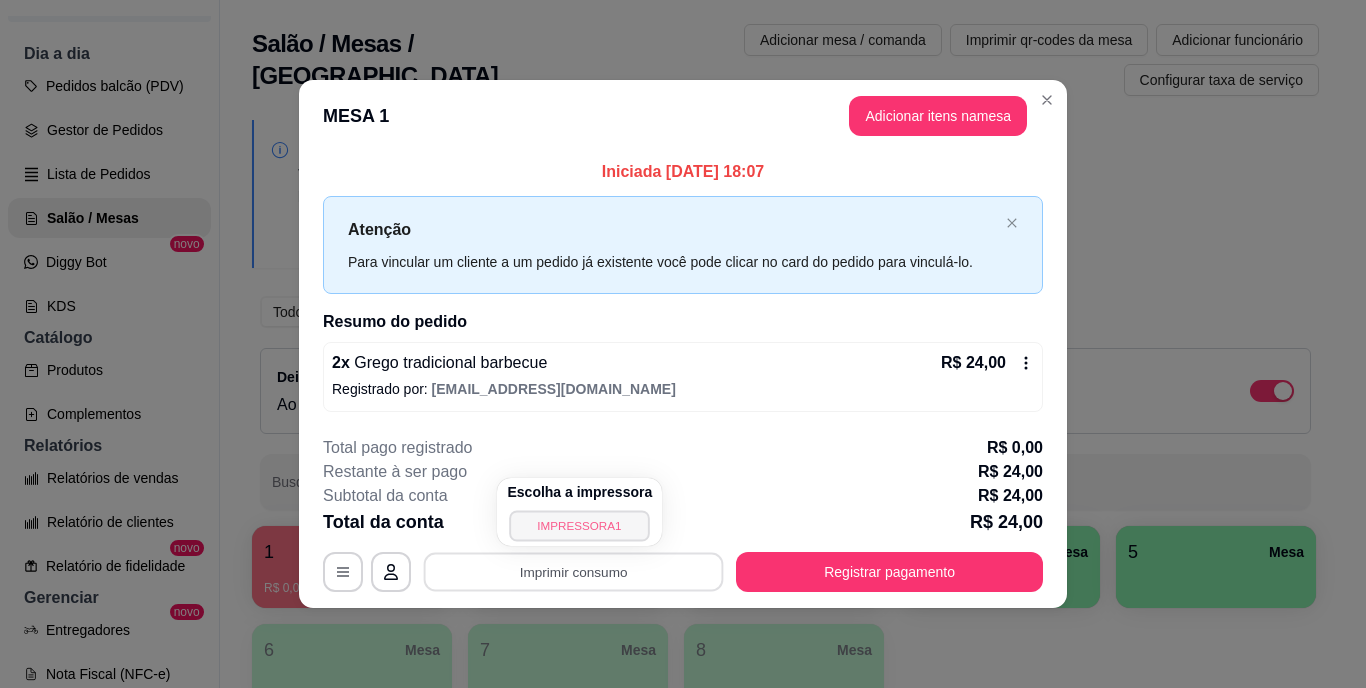 click on "IMPRESSORA1" at bounding box center [580, 525] 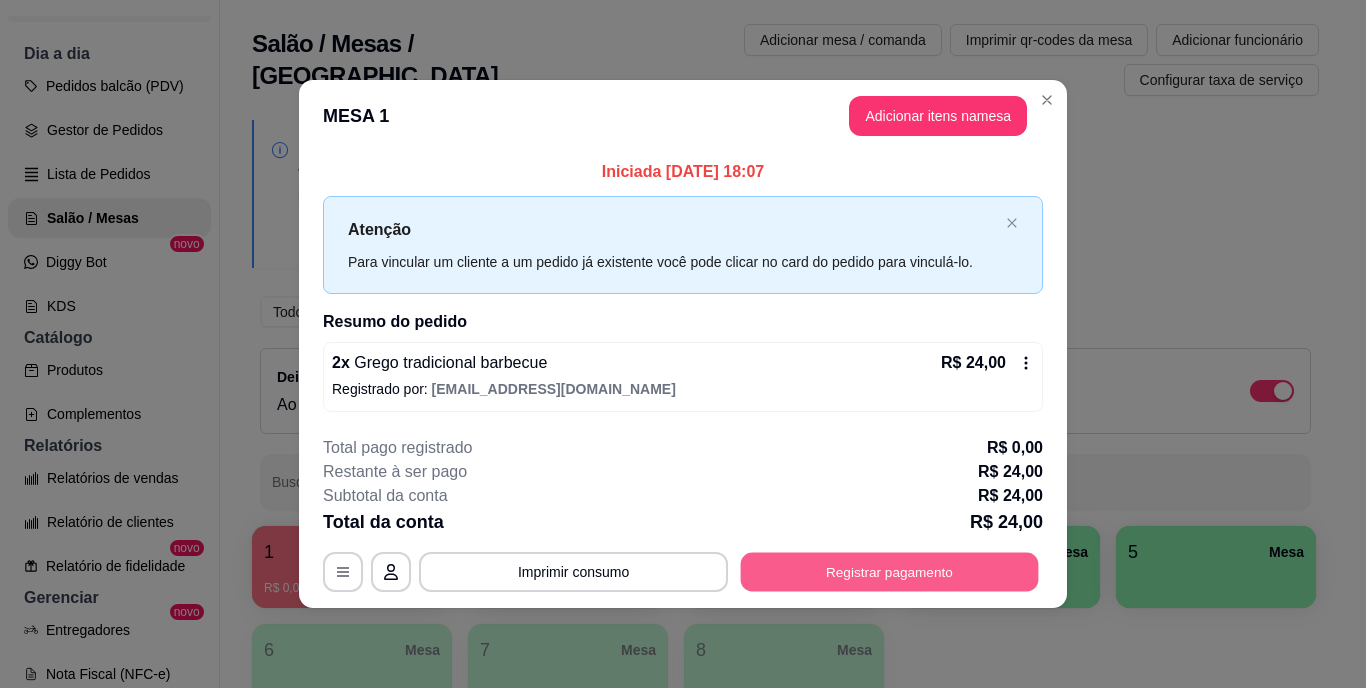click on "Registrar pagamento" at bounding box center (890, 571) 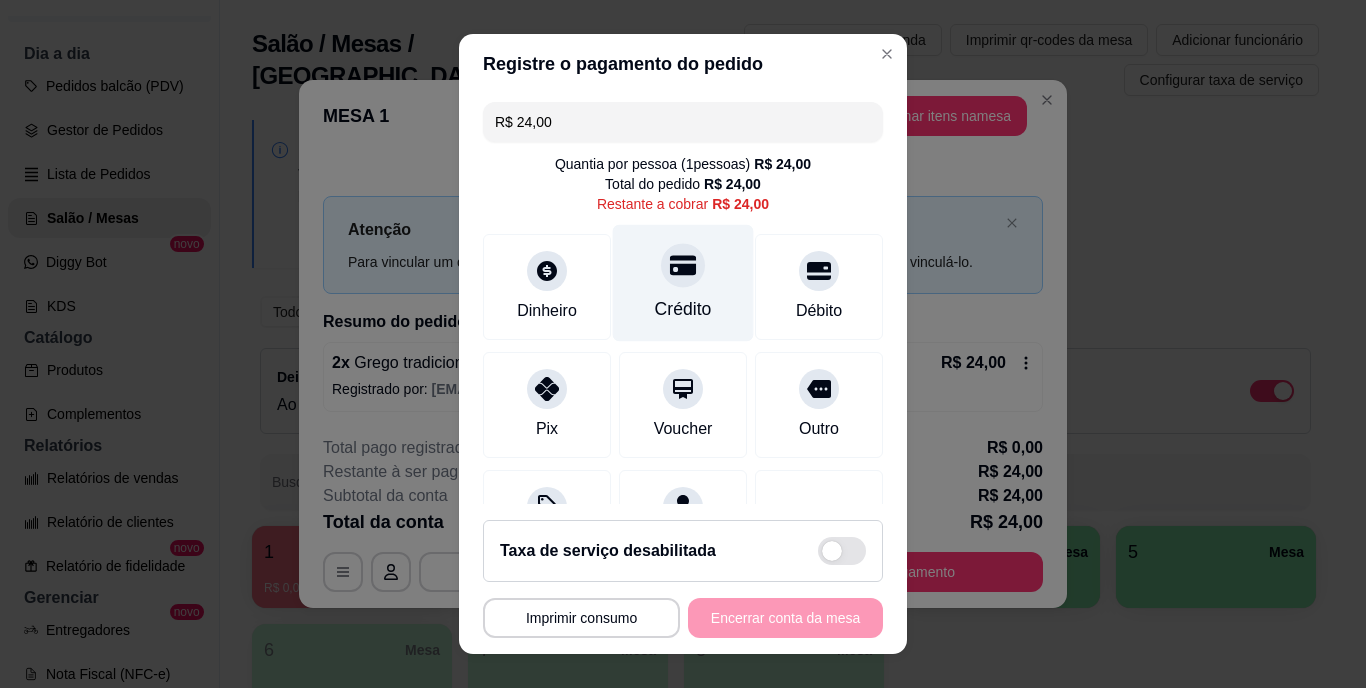 click on "Crédito" at bounding box center [683, 283] 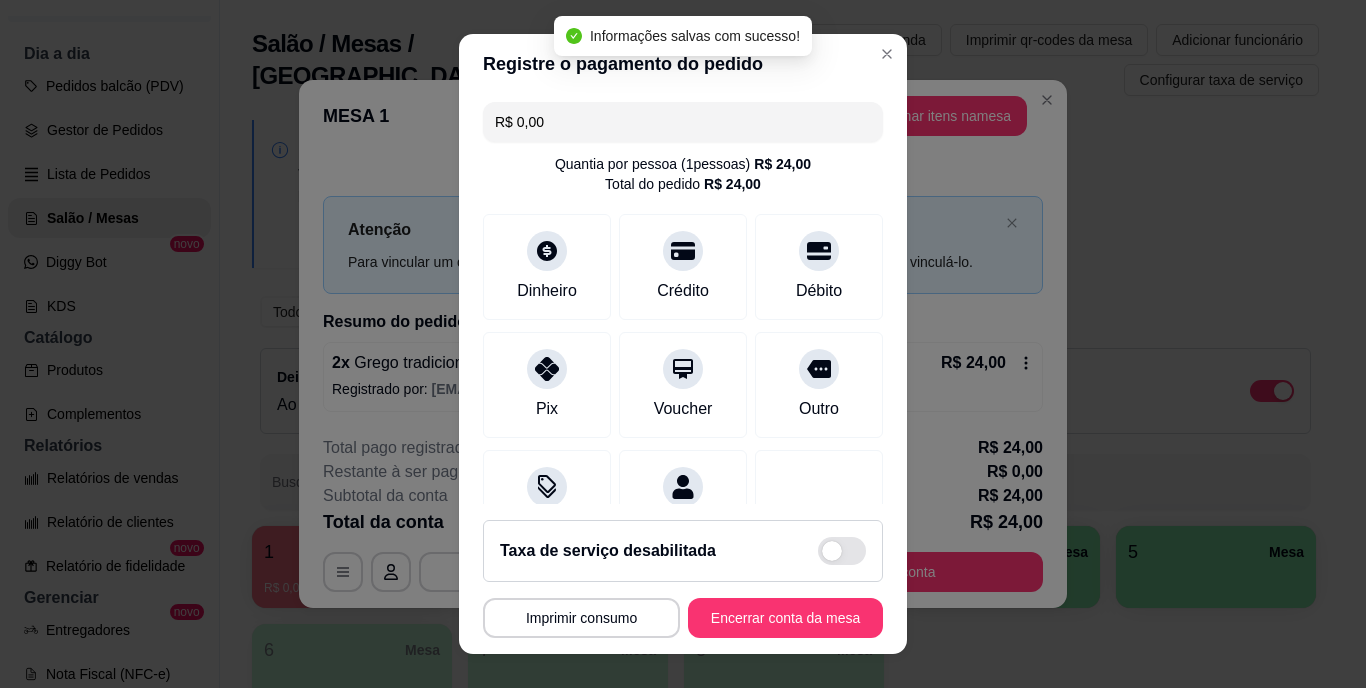 type on "R$ 0,00" 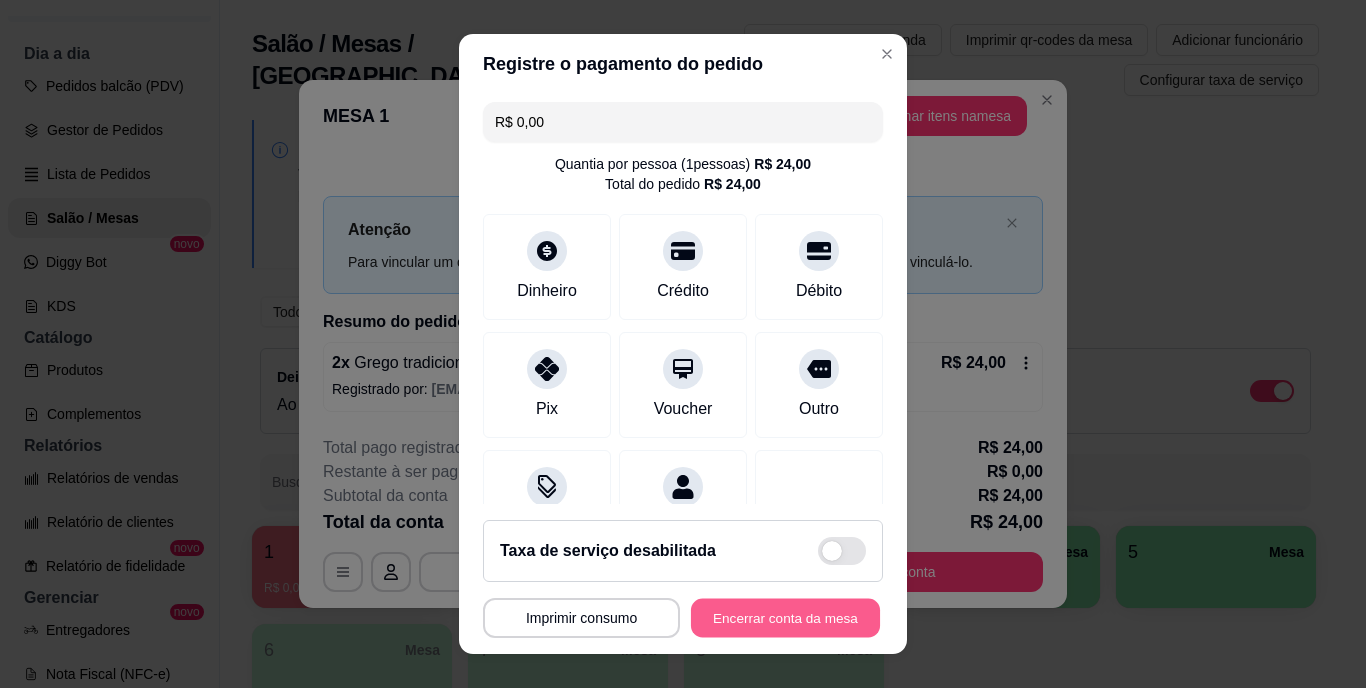 click on "Encerrar conta da mesa" at bounding box center [785, 617] 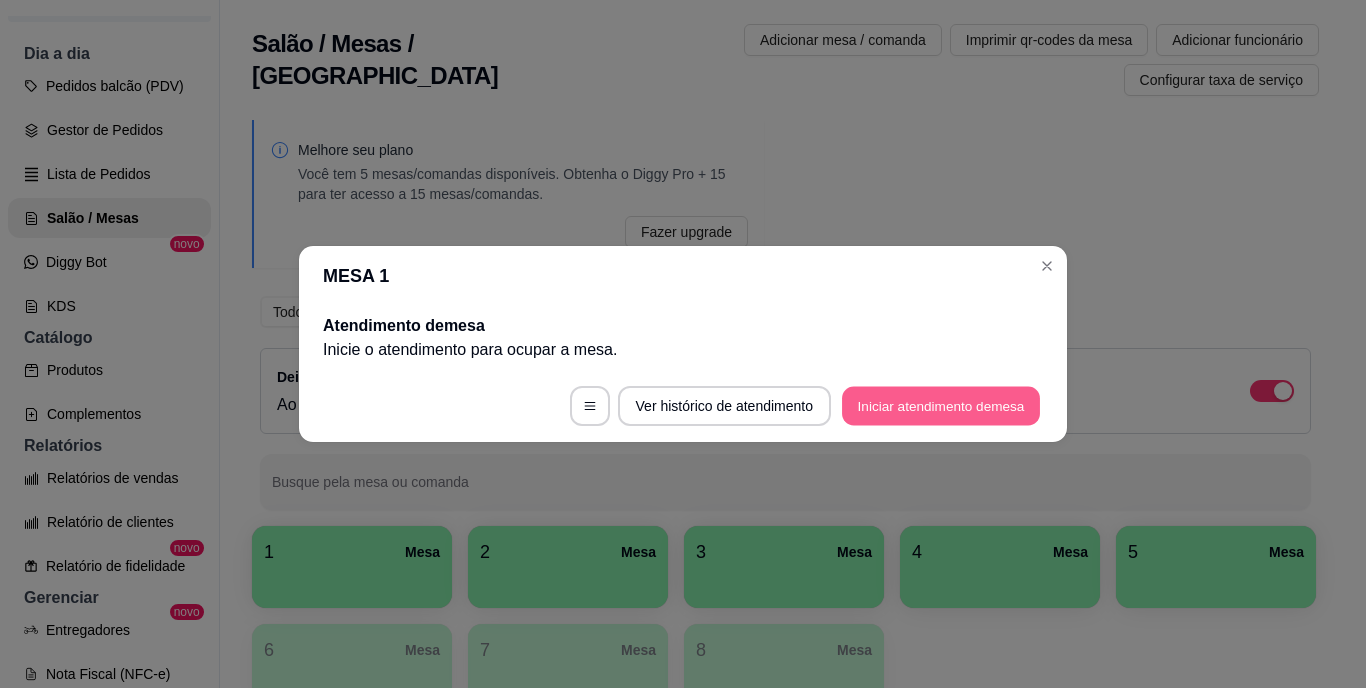 click on "Iniciar atendimento de  mesa" at bounding box center [941, 406] 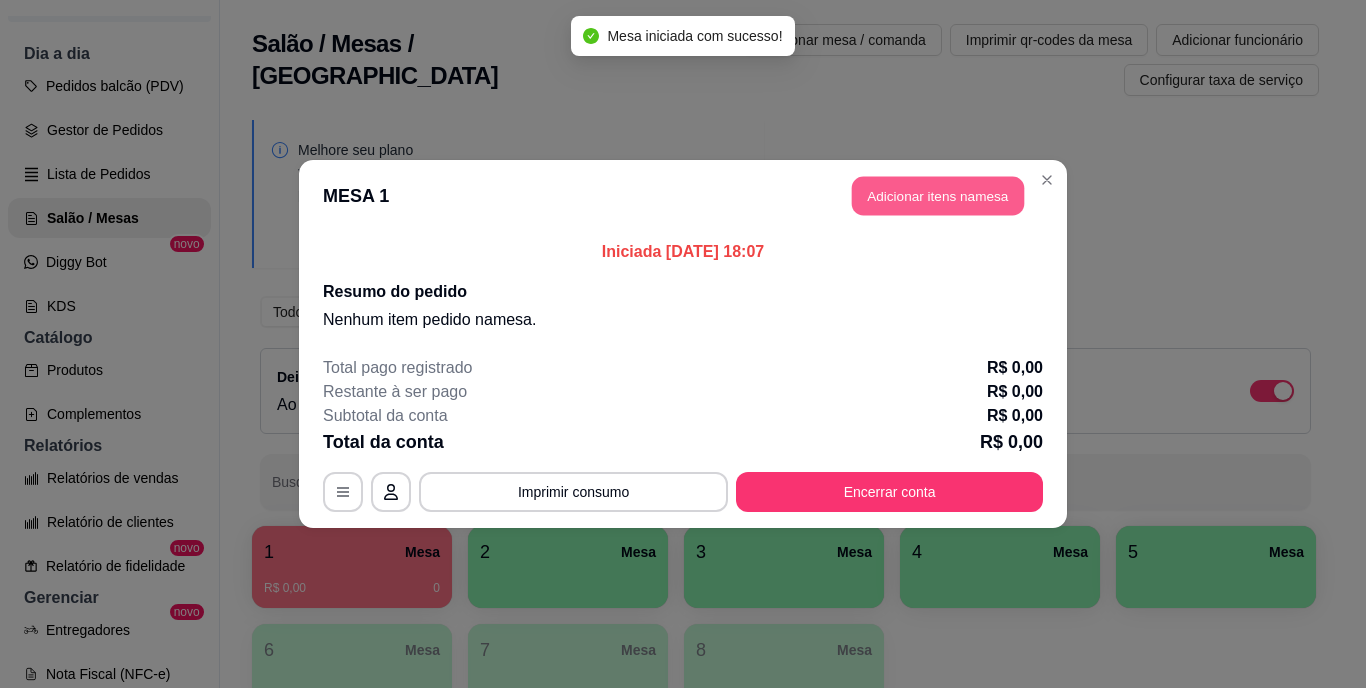 click on "Adicionar itens na  mesa" at bounding box center (938, 196) 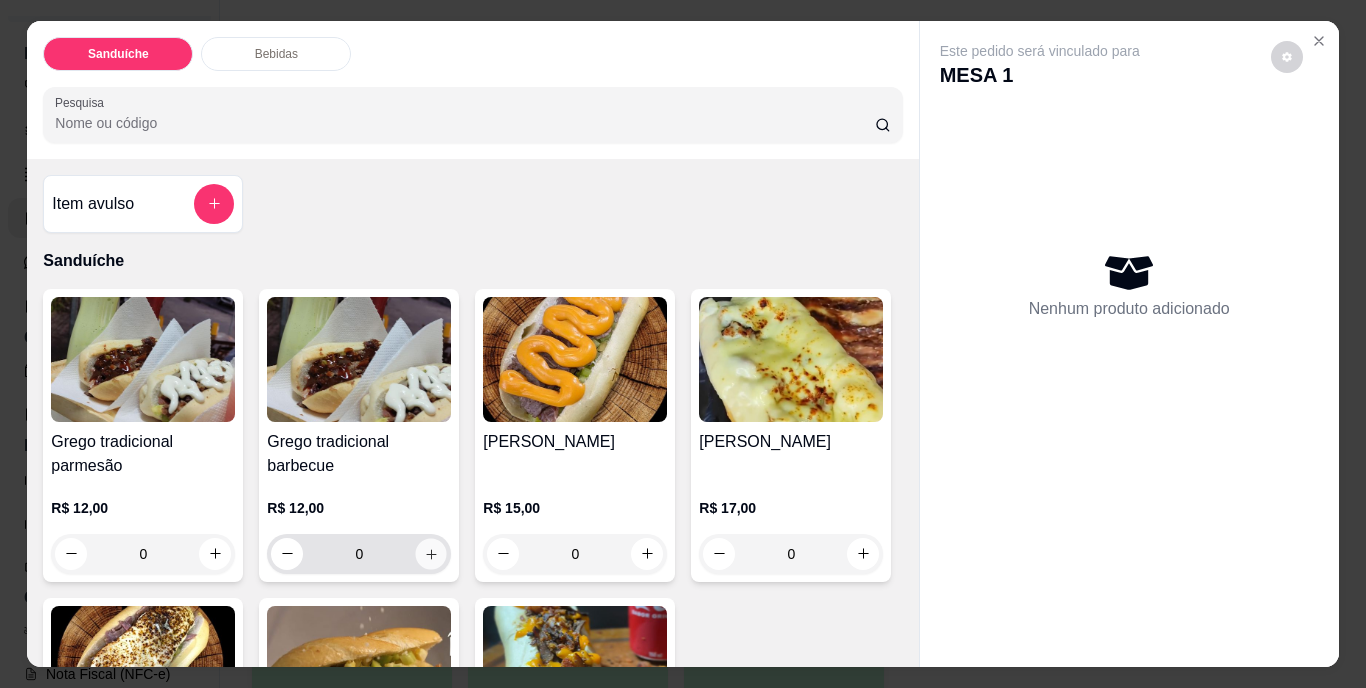 click 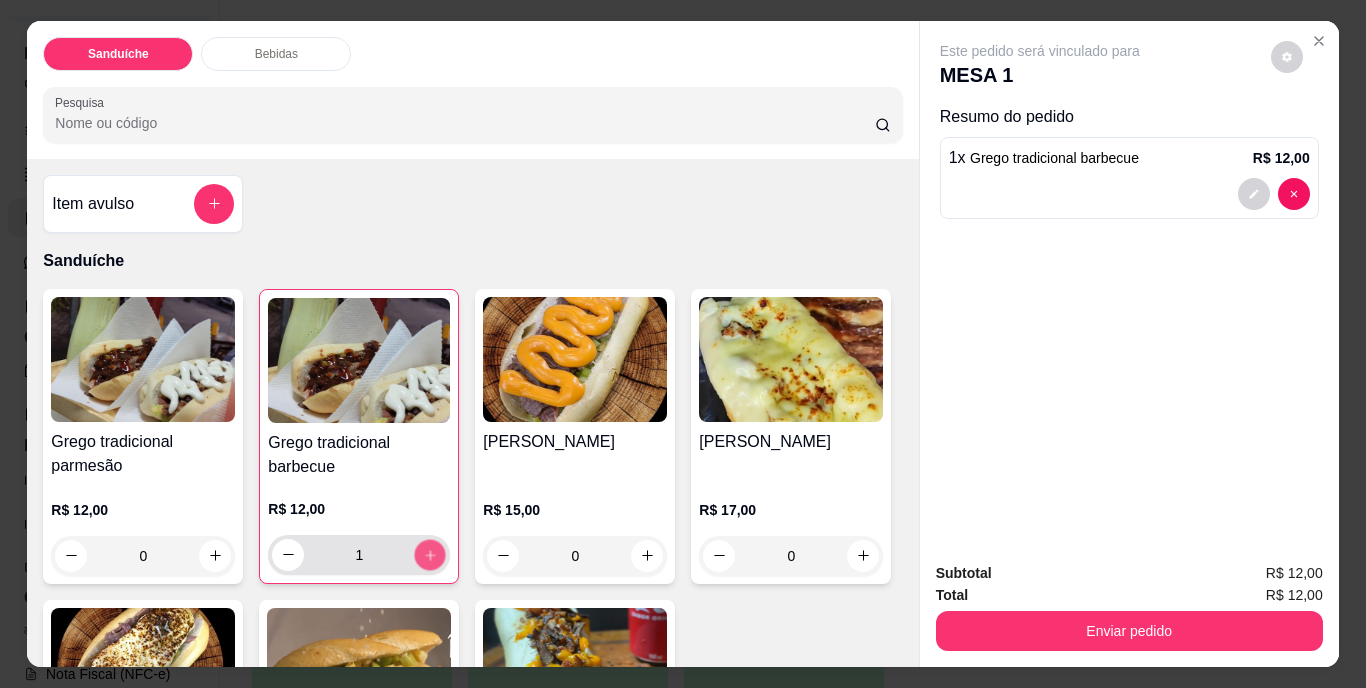 click 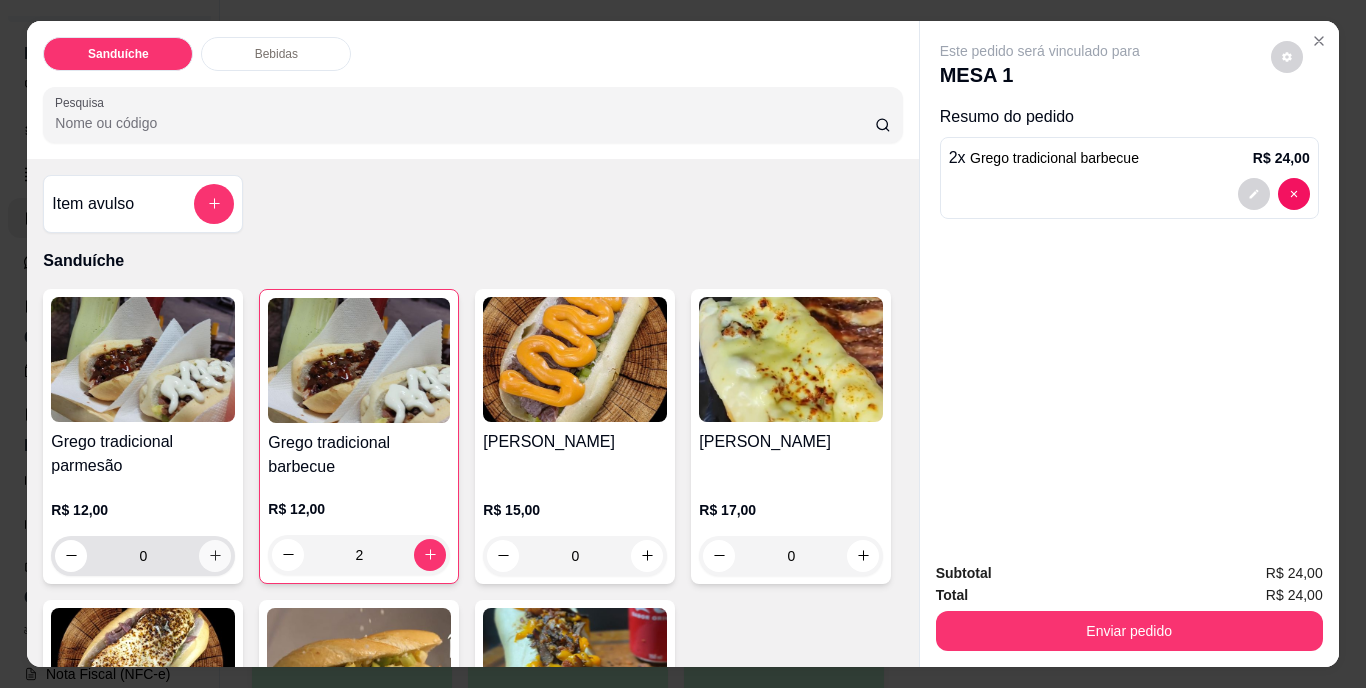 click at bounding box center (215, 556) 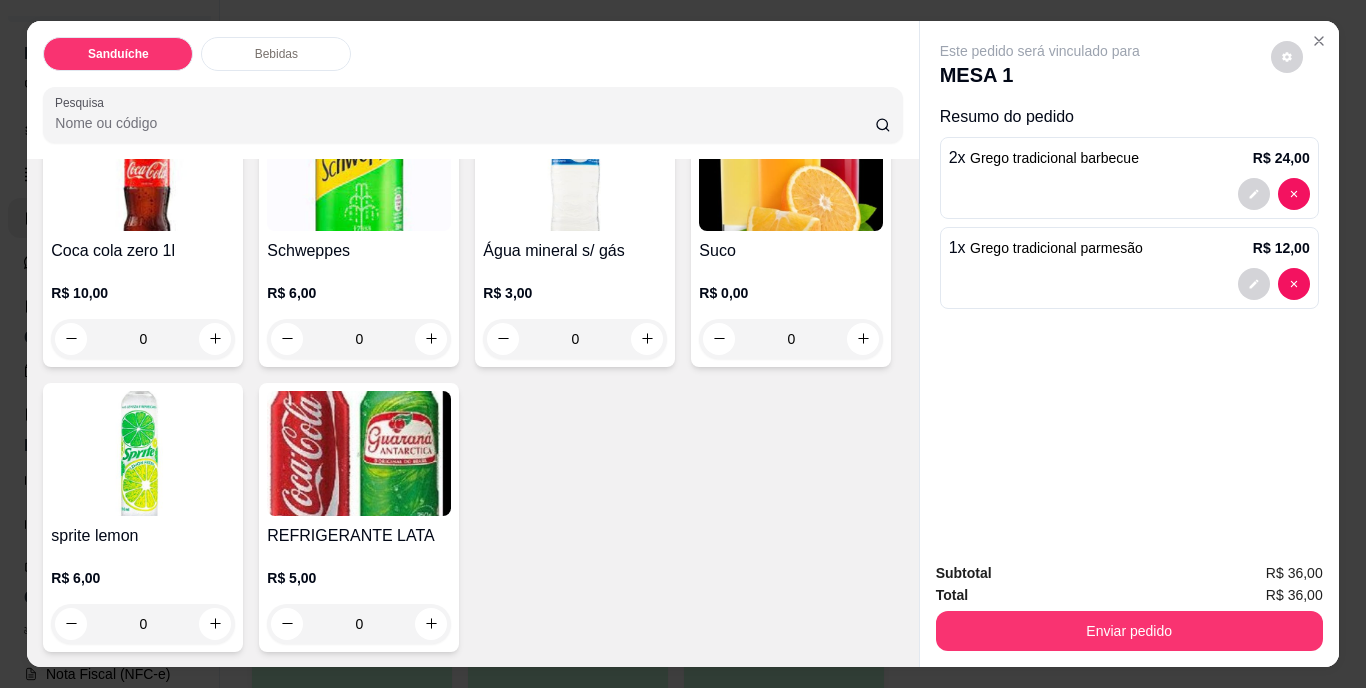 scroll, scrollTop: 900, scrollLeft: 0, axis: vertical 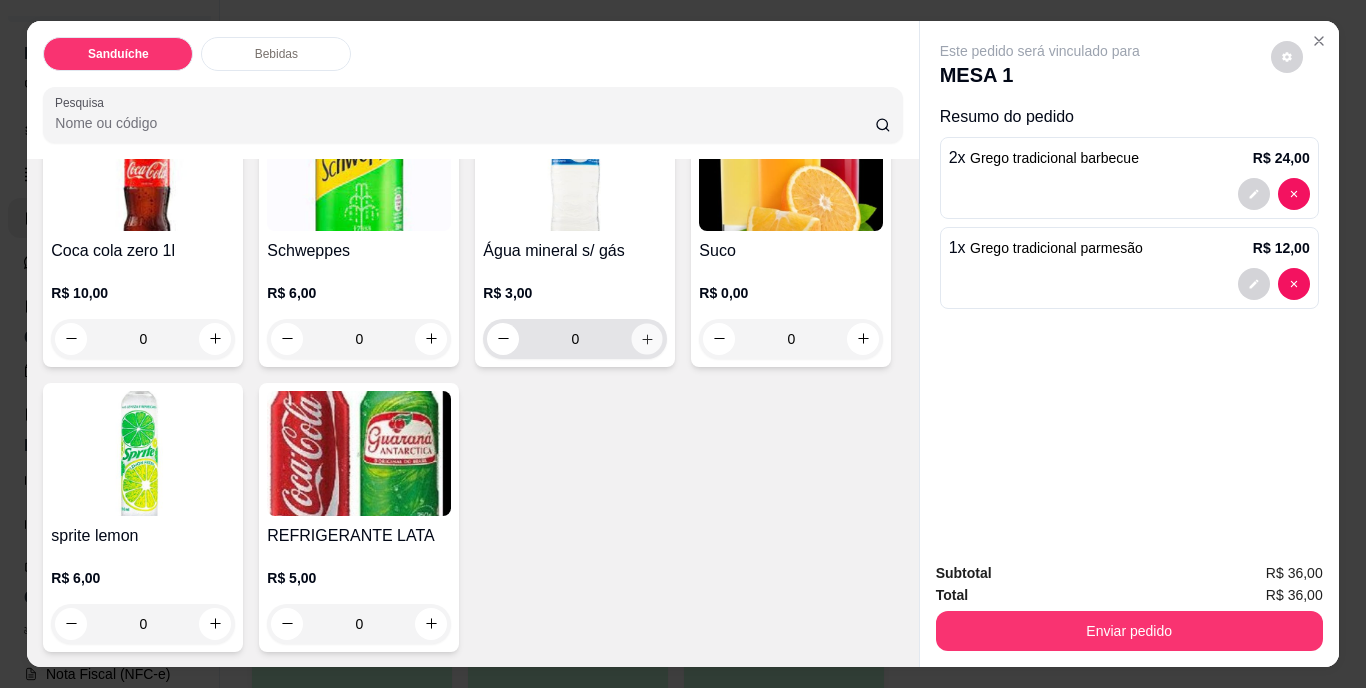 click 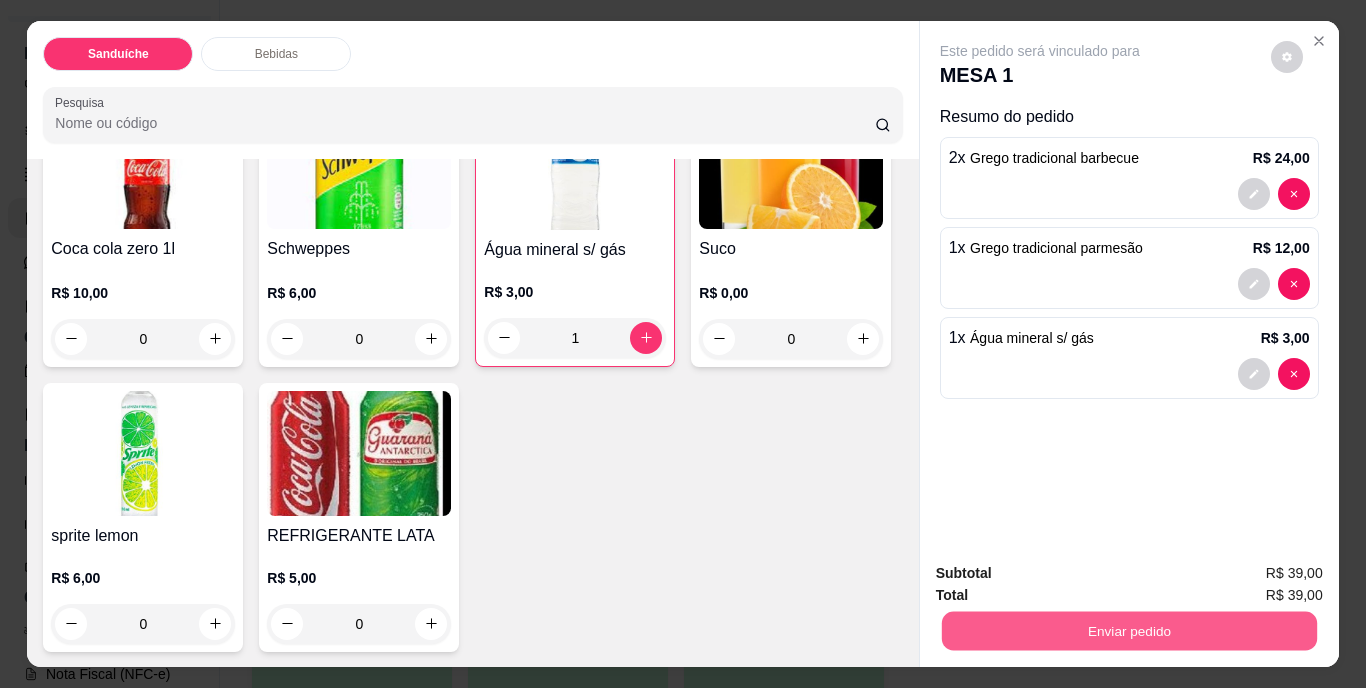 click on "Enviar pedido" at bounding box center [1128, 631] 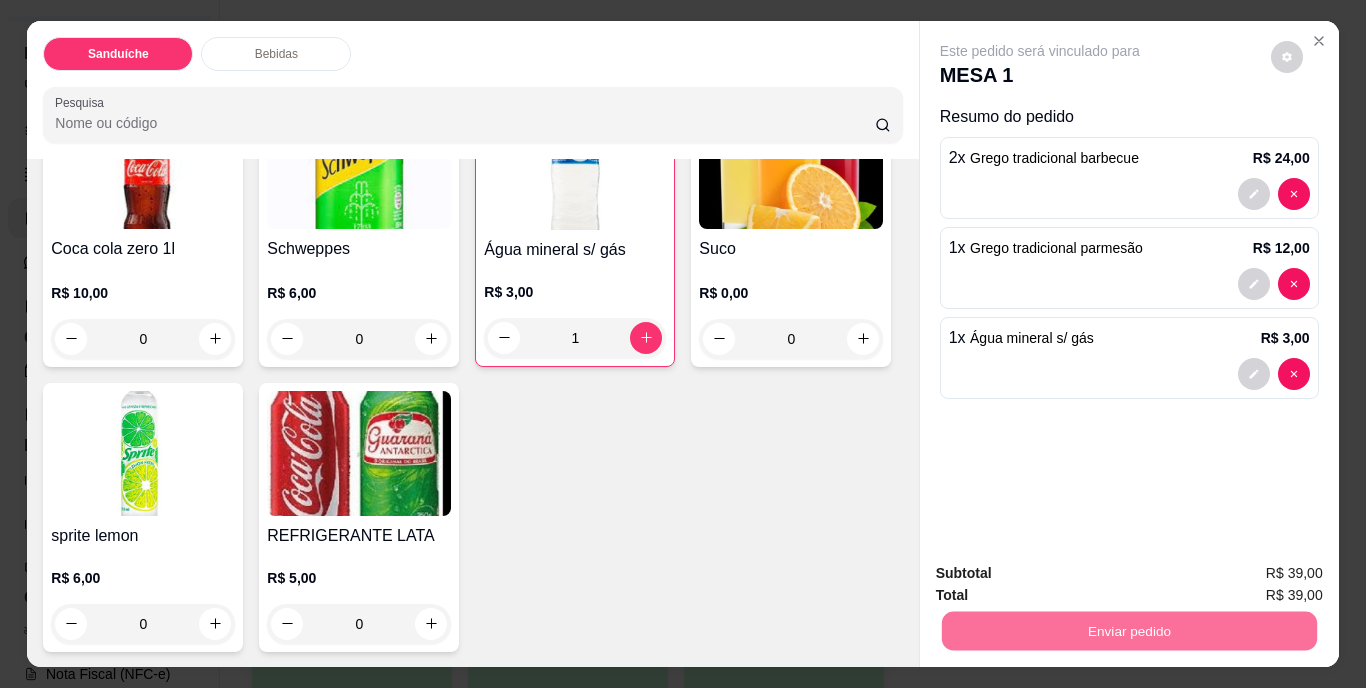 click on "Não registrar e enviar pedido" at bounding box center (1063, 574) 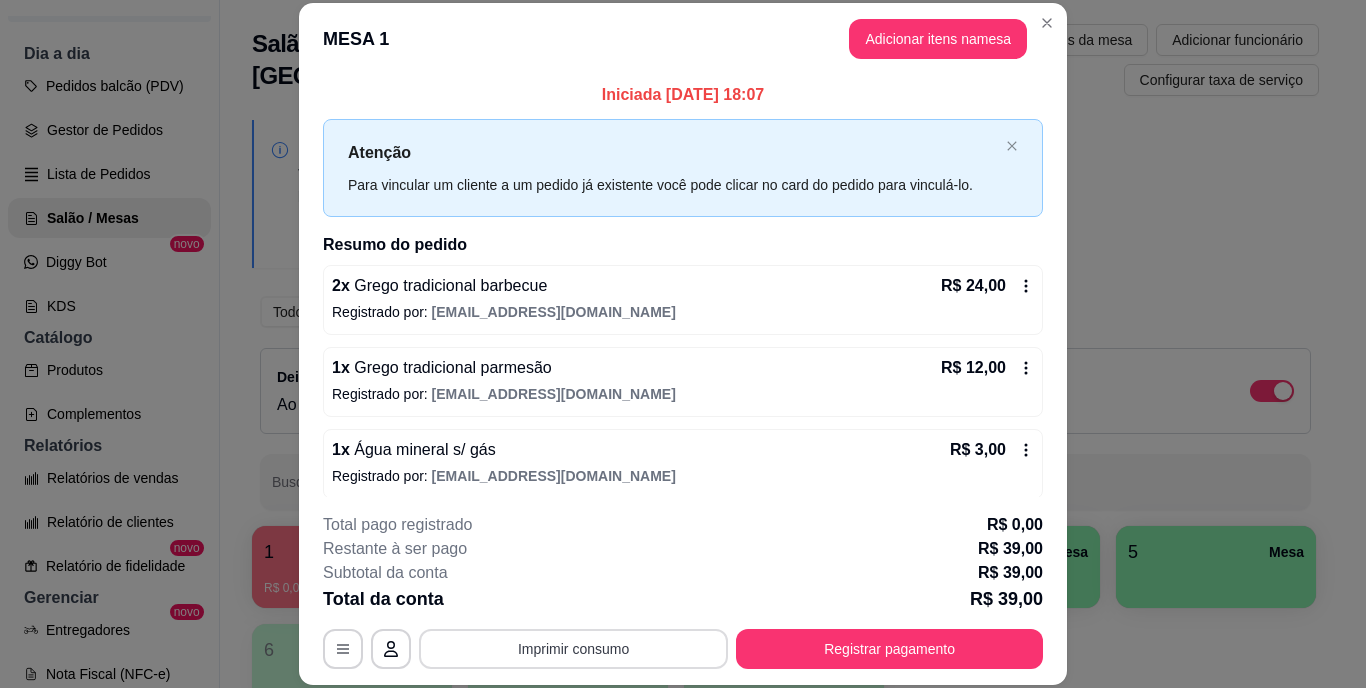 click on "Imprimir consumo" at bounding box center [573, 649] 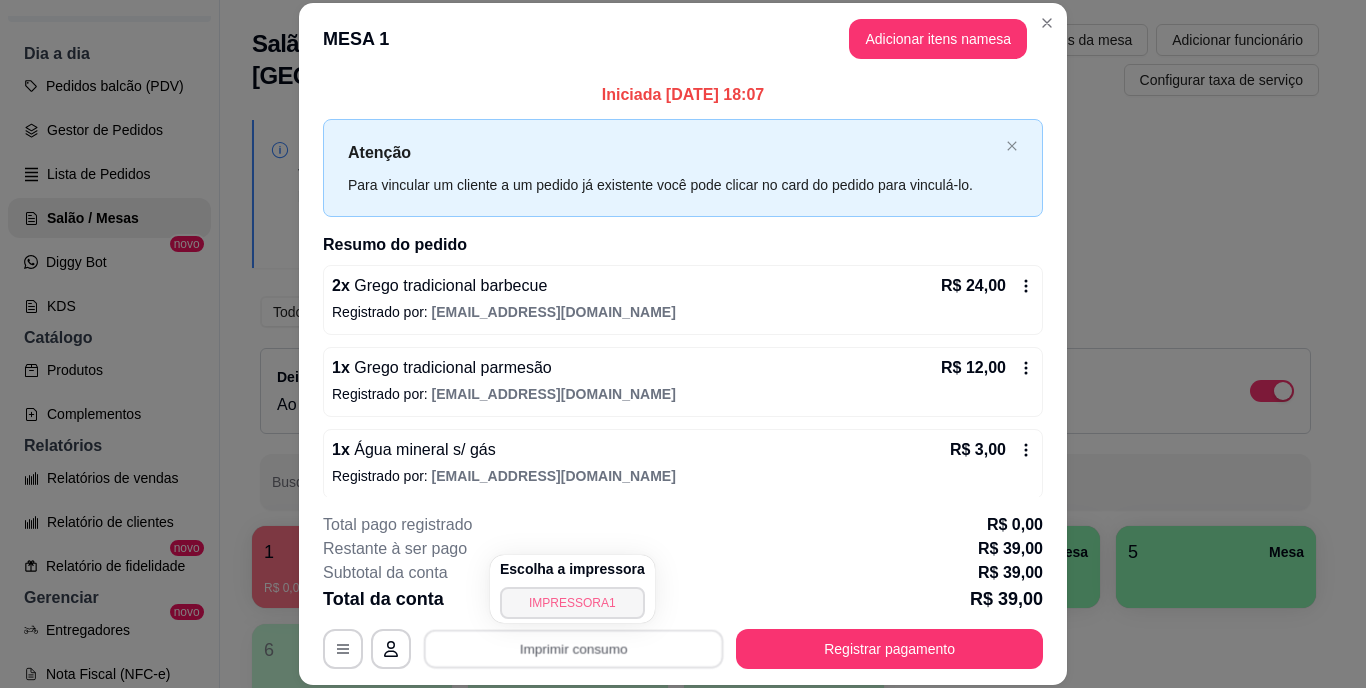 click on "IMPRESSORA1" at bounding box center [572, 603] 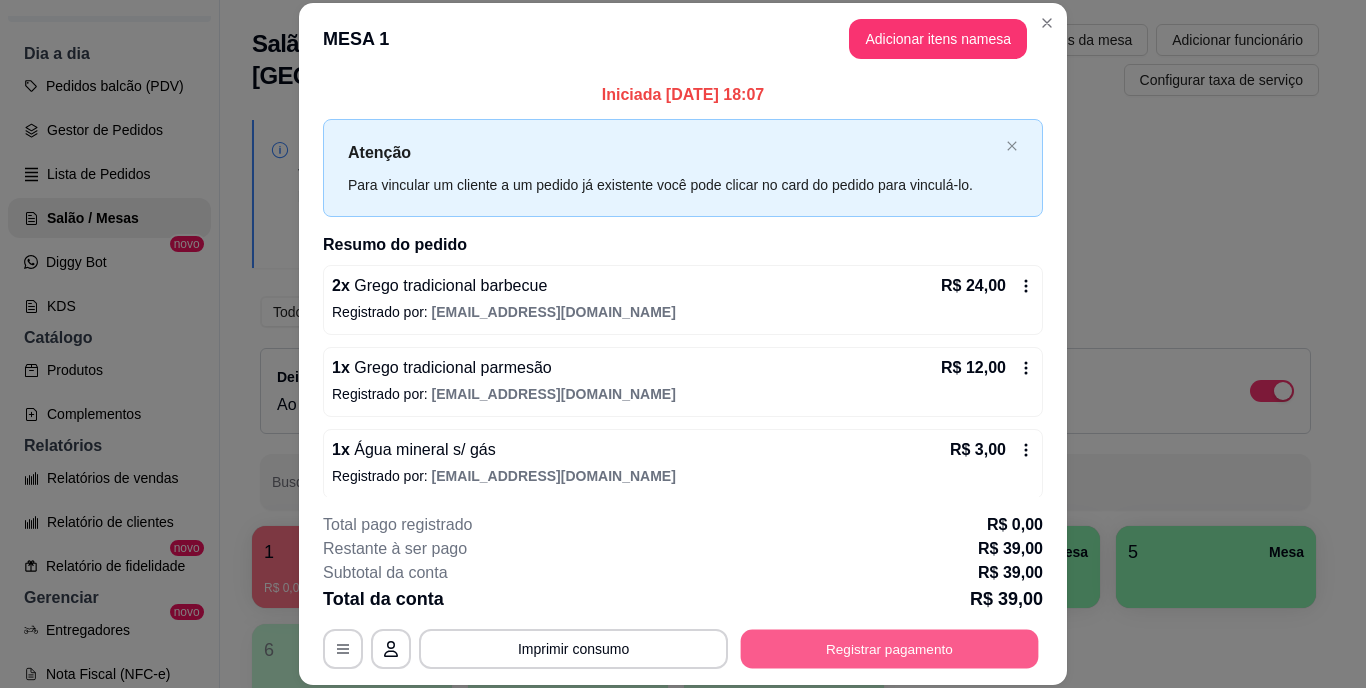 click on "Registrar pagamento" at bounding box center [890, 648] 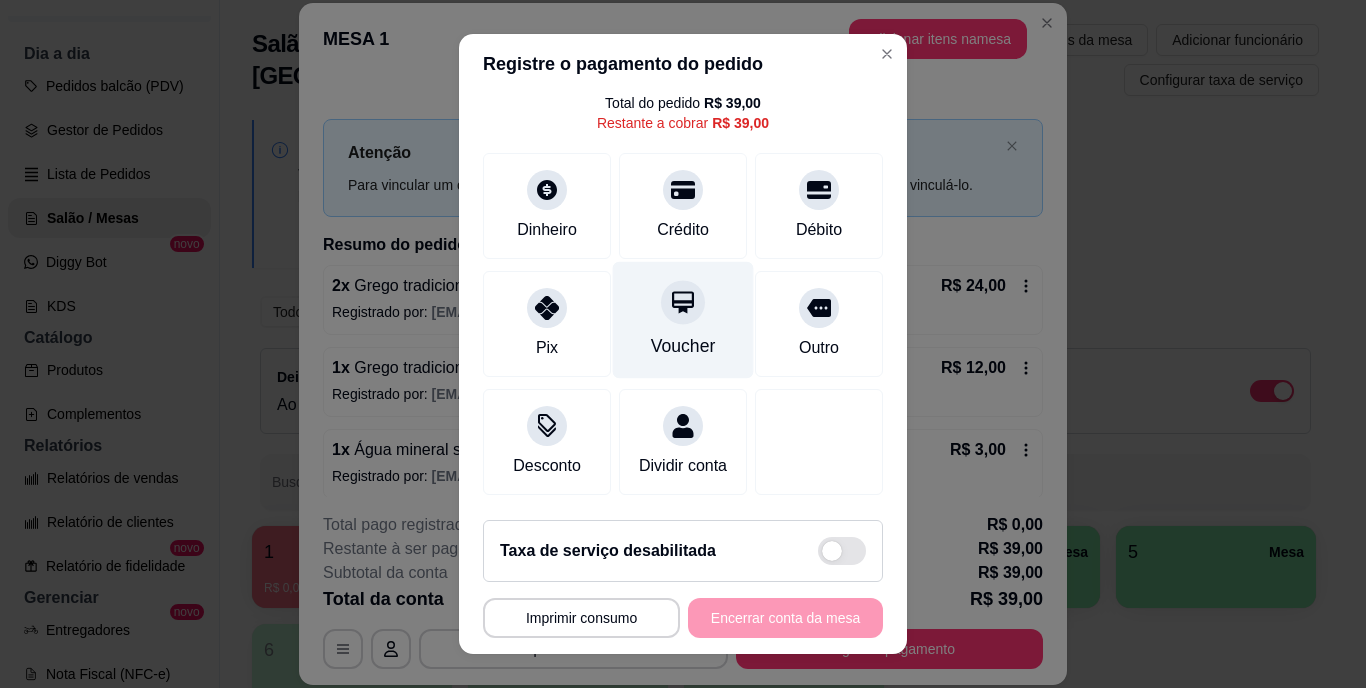 scroll, scrollTop: 104, scrollLeft: 0, axis: vertical 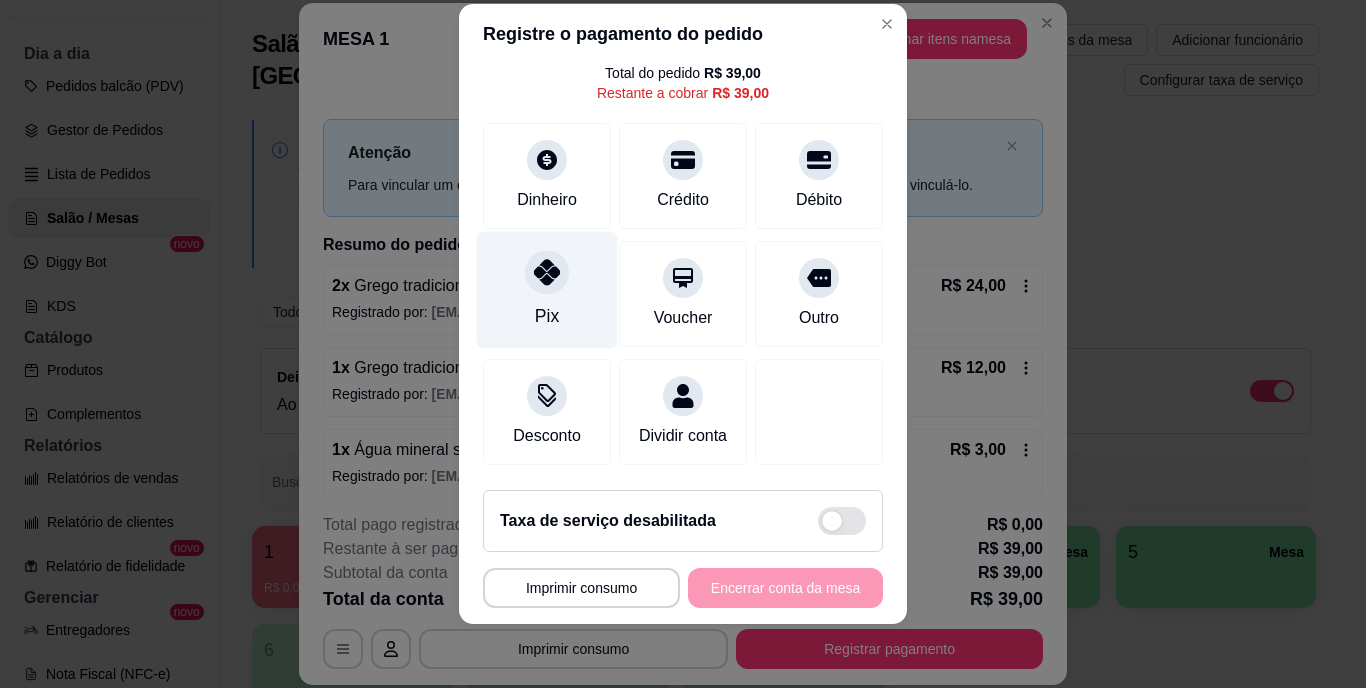 click on "Pix" at bounding box center (547, 290) 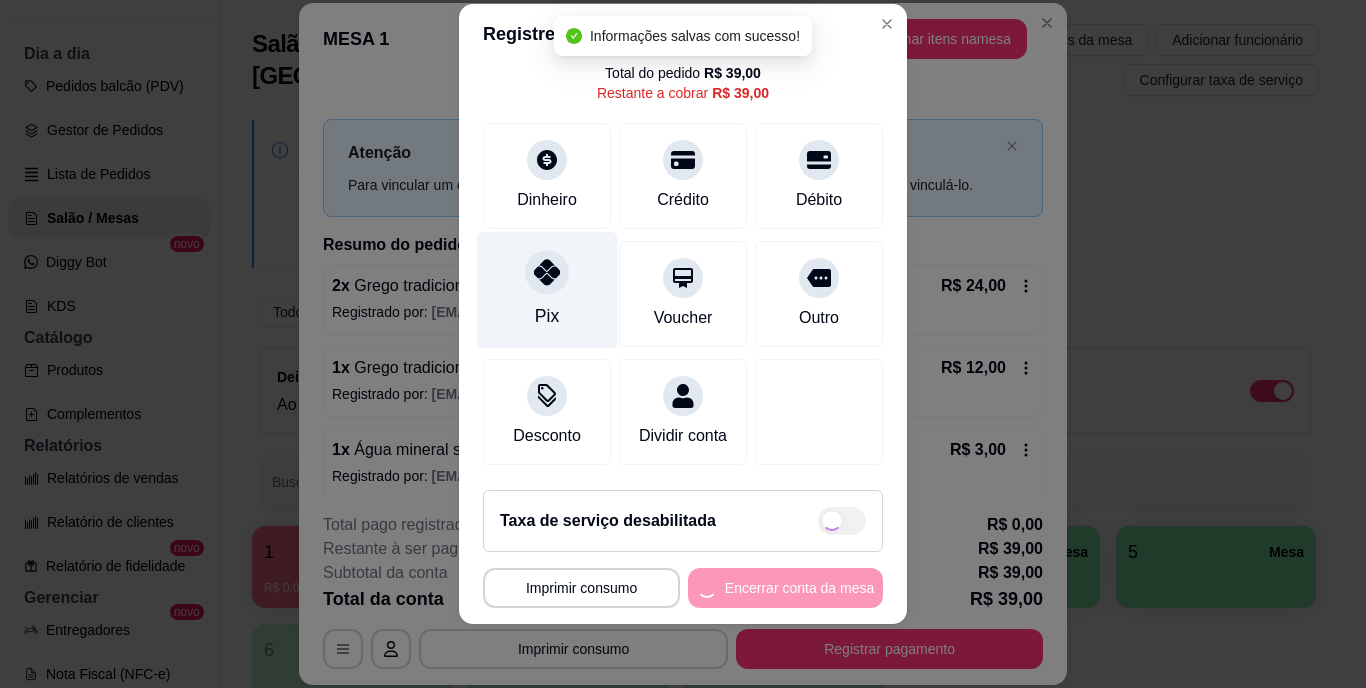 type on "R$ 0,00" 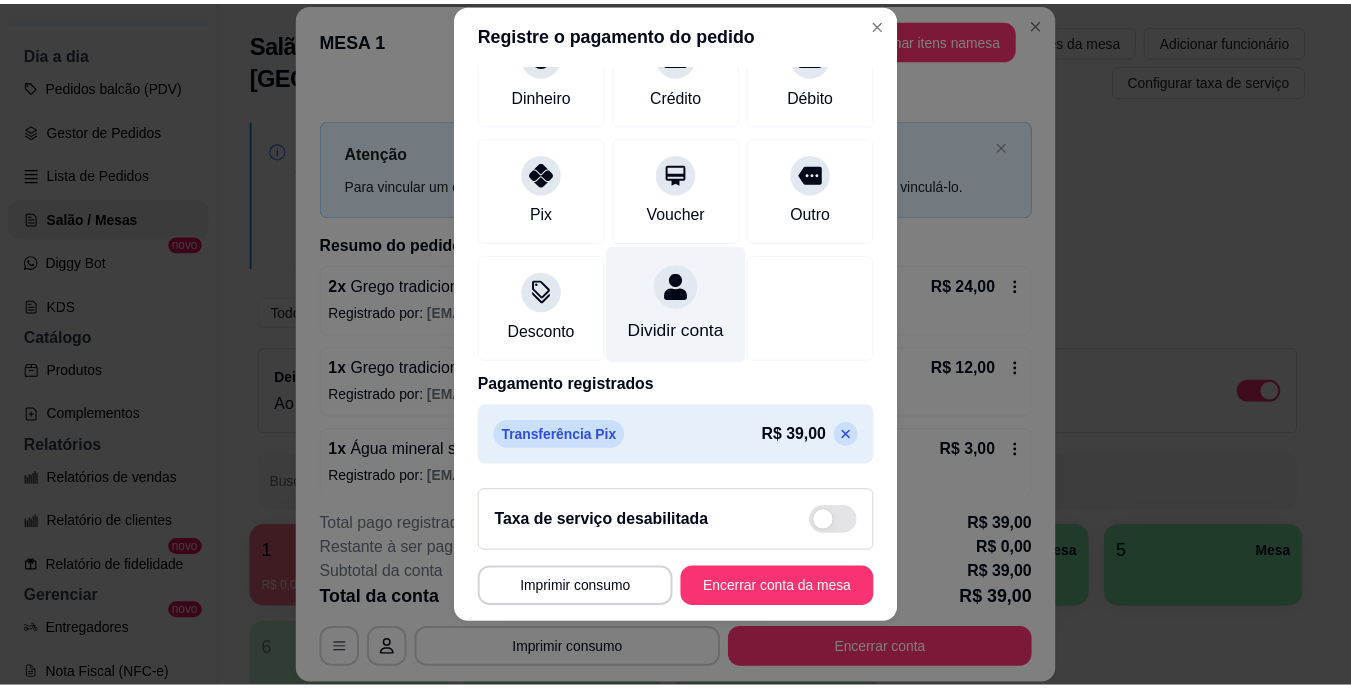 scroll, scrollTop: 188, scrollLeft: 0, axis: vertical 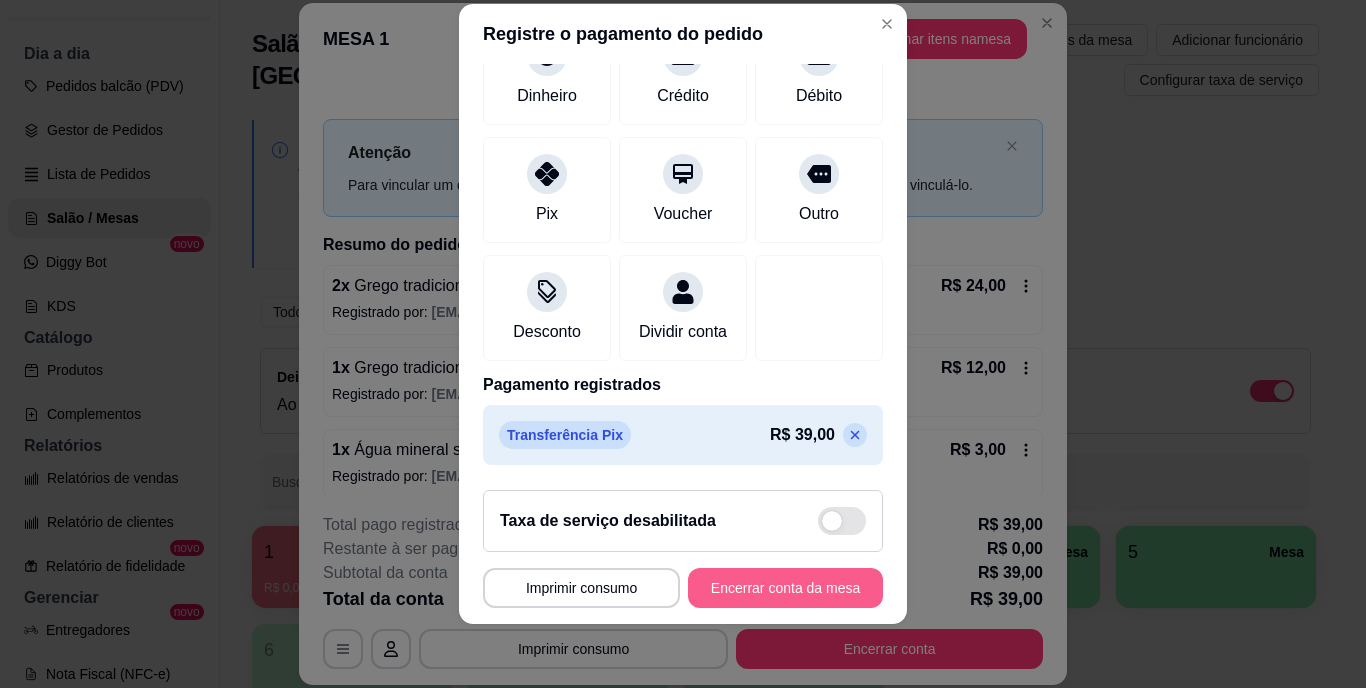 click on "Encerrar conta da mesa" at bounding box center [785, 588] 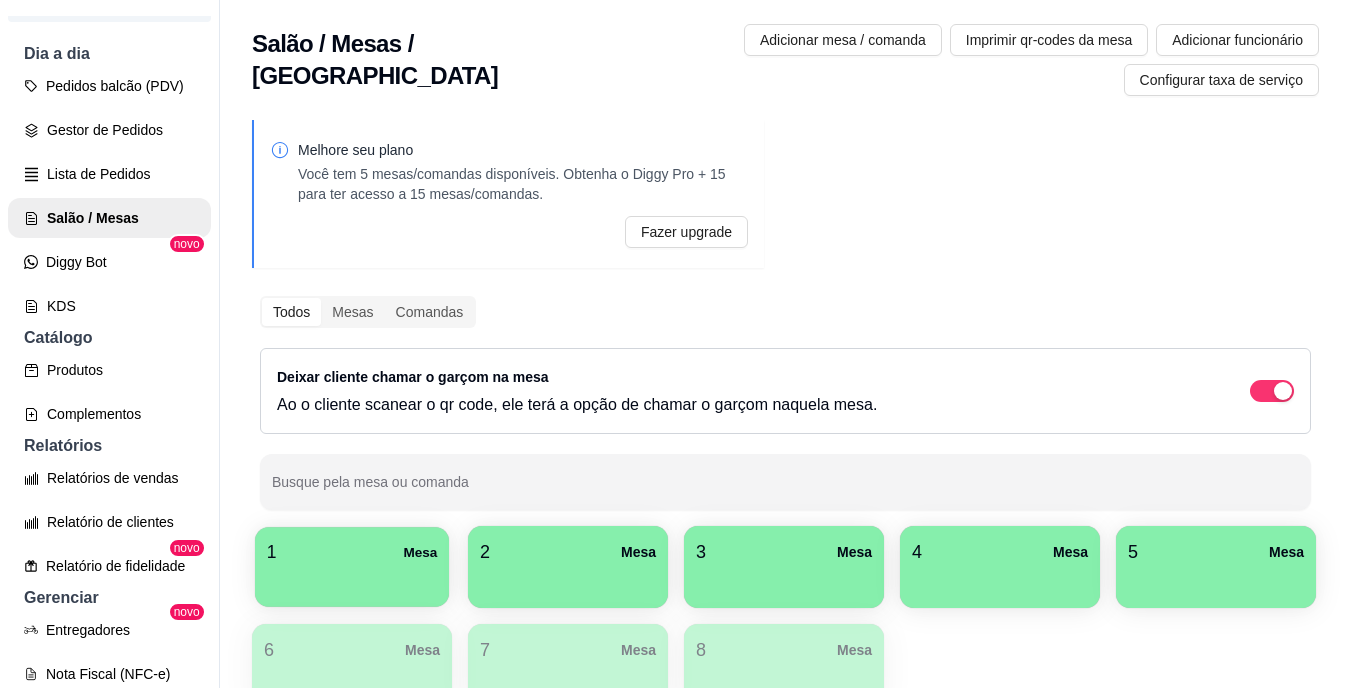 click on "1 Mesa" at bounding box center [352, 552] 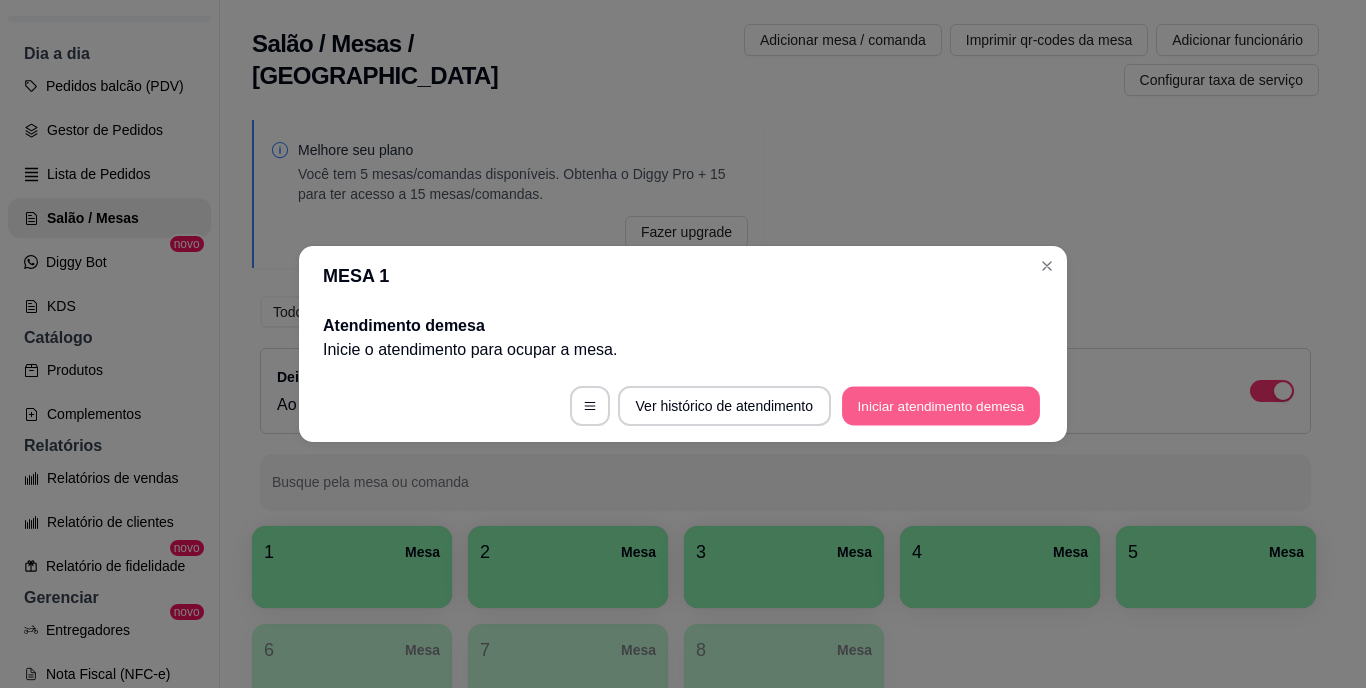 click on "Iniciar atendimento de  mesa" at bounding box center [941, 406] 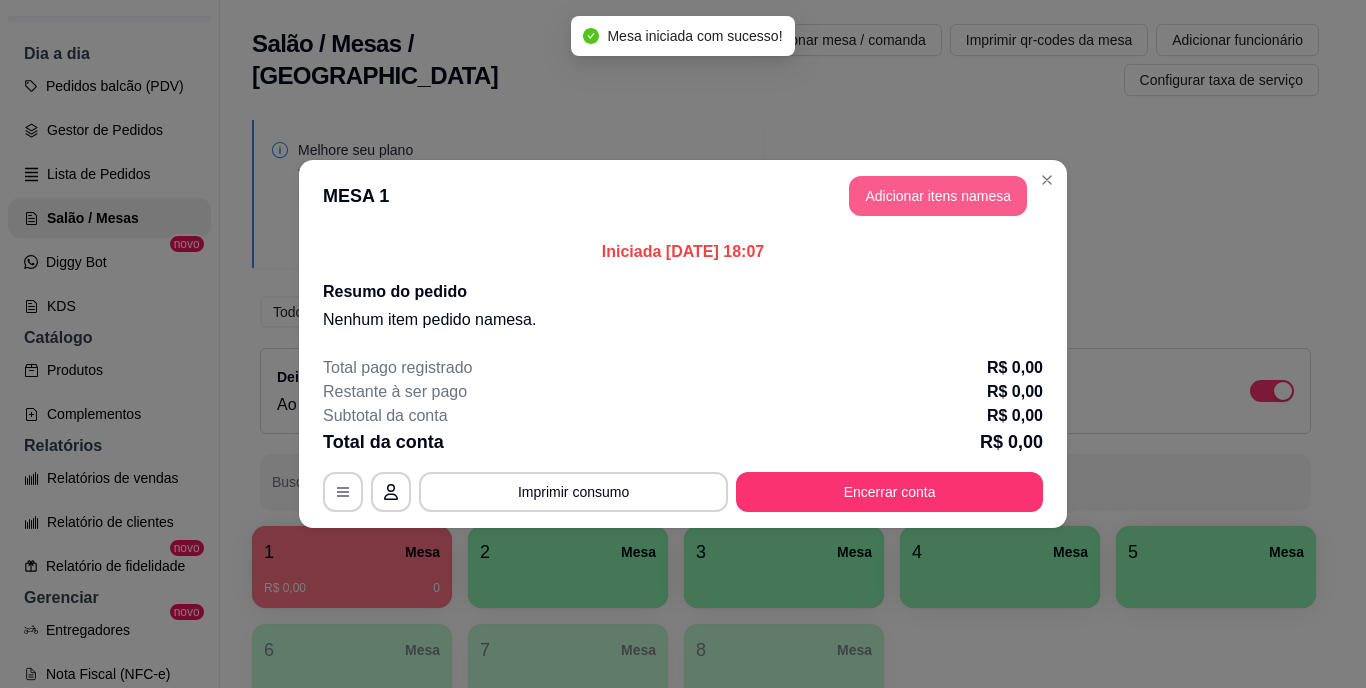 click on "Adicionar itens na  mesa" at bounding box center (938, 196) 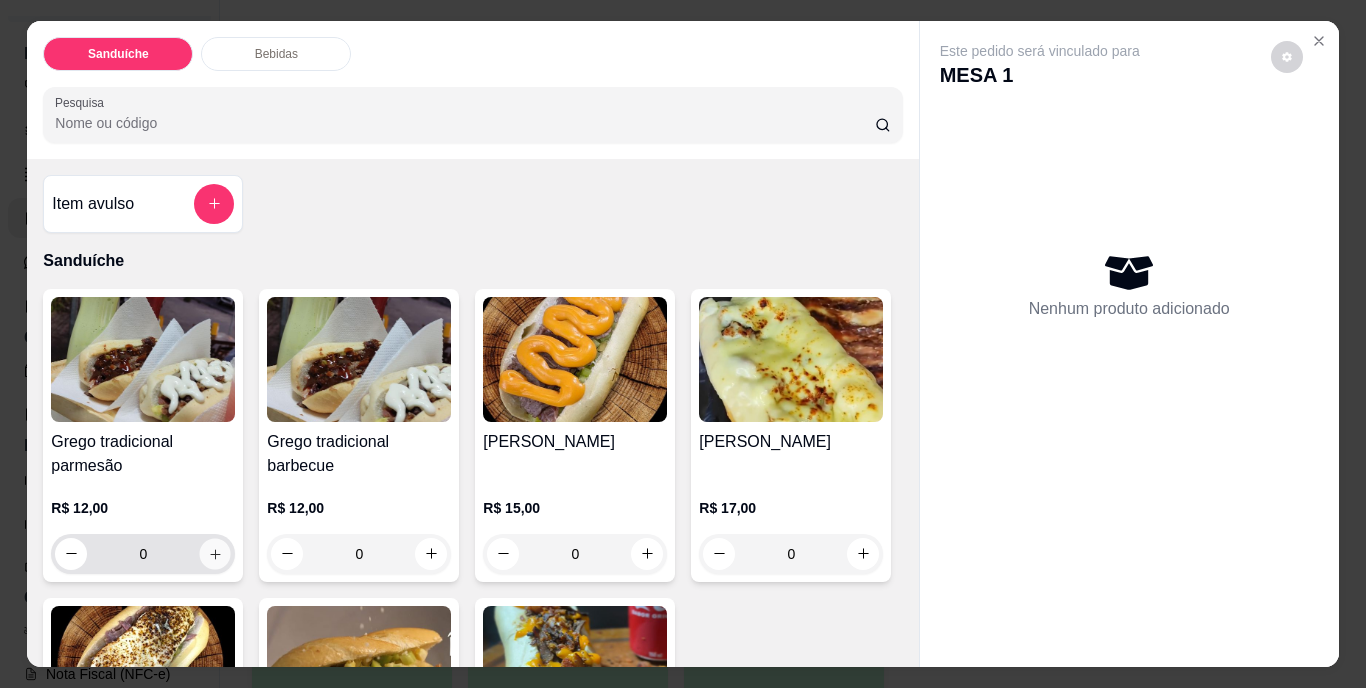 click at bounding box center (215, 553) 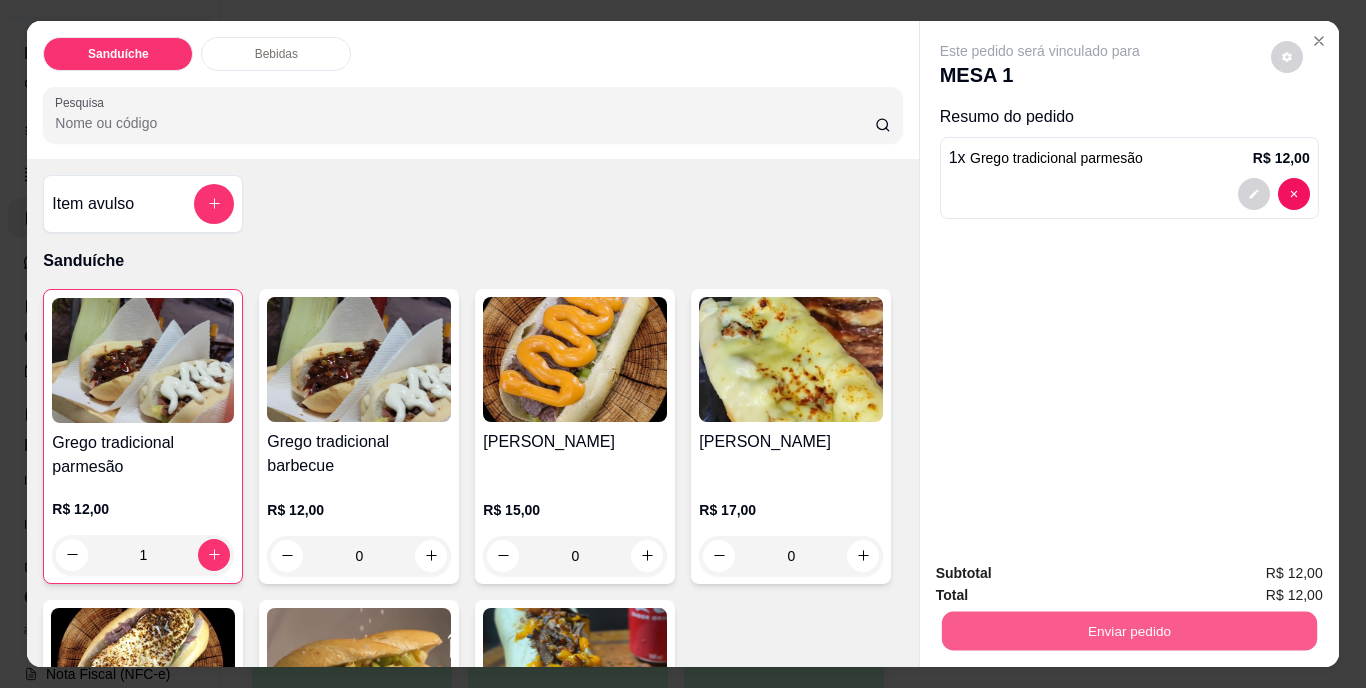 click on "Enviar pedido" at bounding box center [1128, 631] 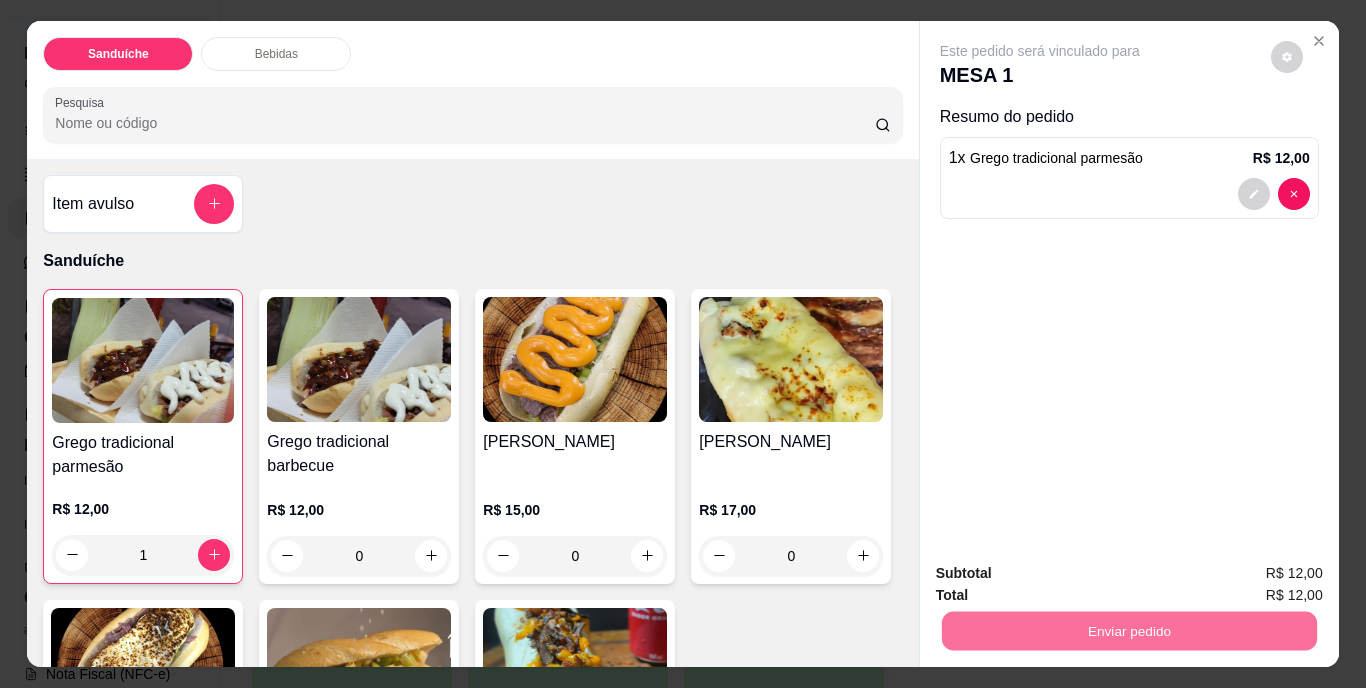 click on "Não registrar e enviar pedido" at bounding box center [1063, 574] 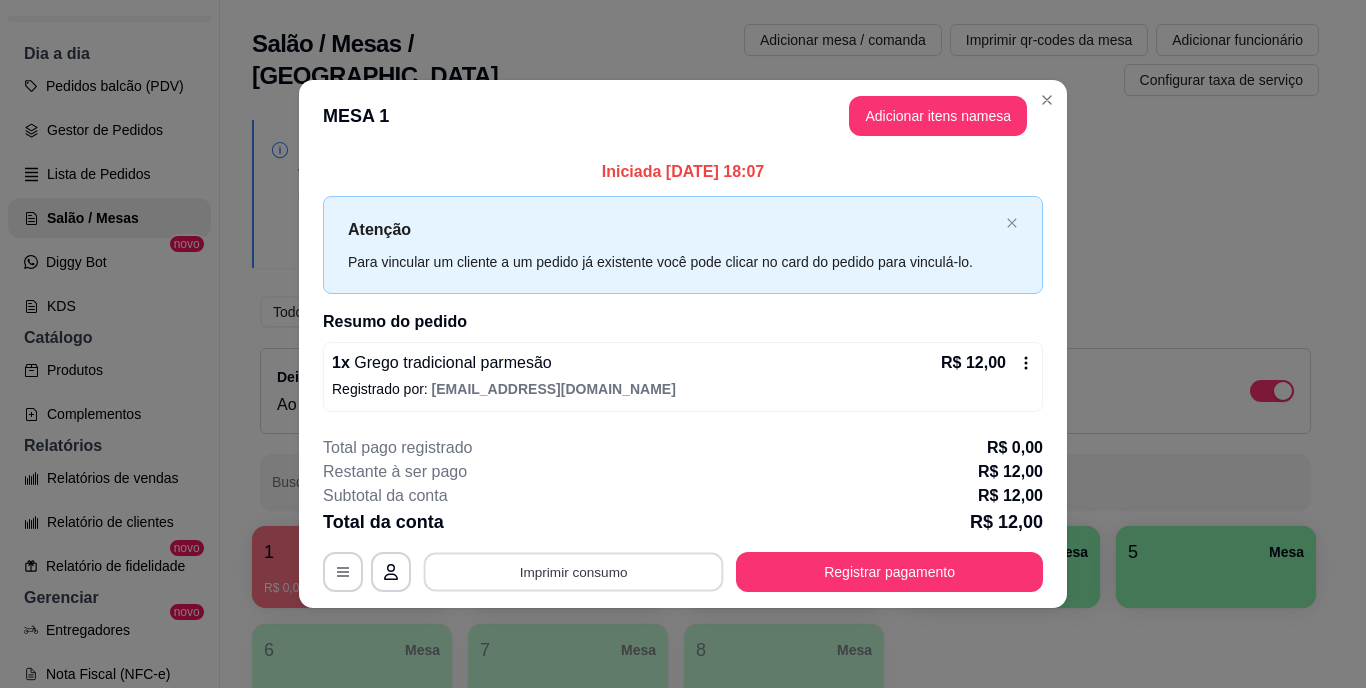click on "Imprimir consumo" at bounding box center [574, 571] 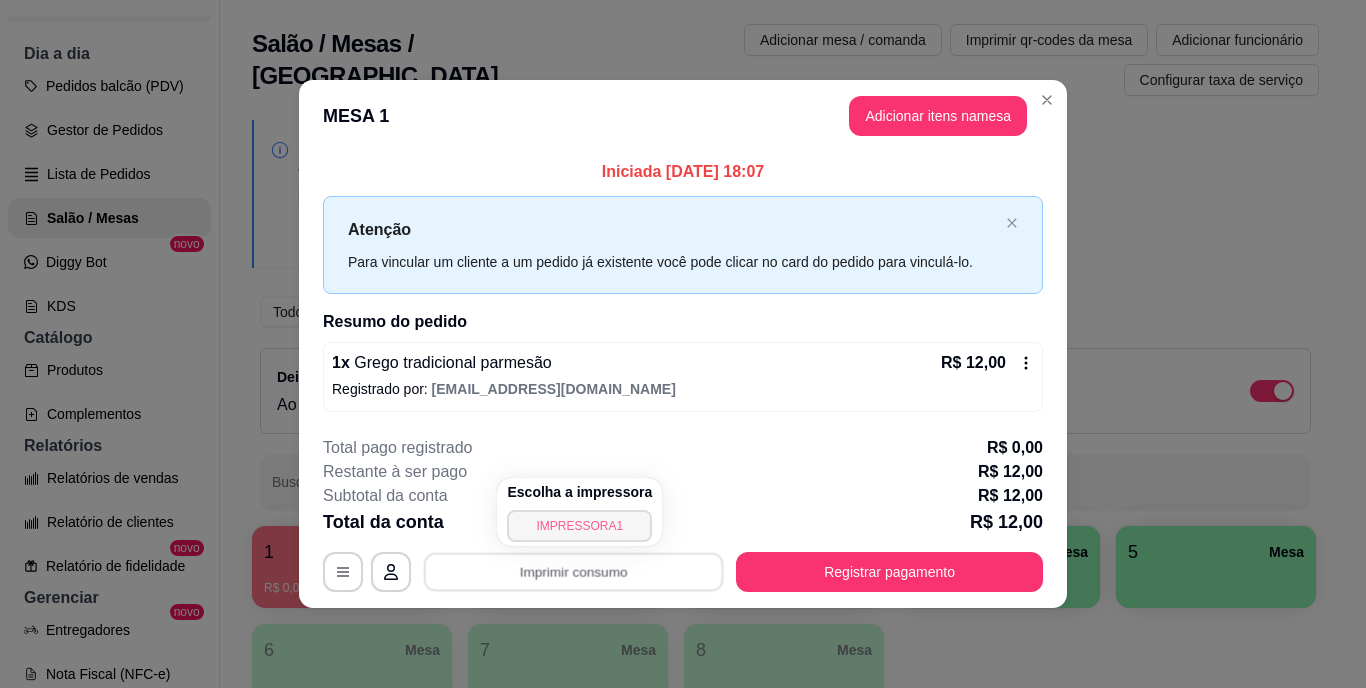 click on "IMPRESSORA1" at bounding box center (579, 526) 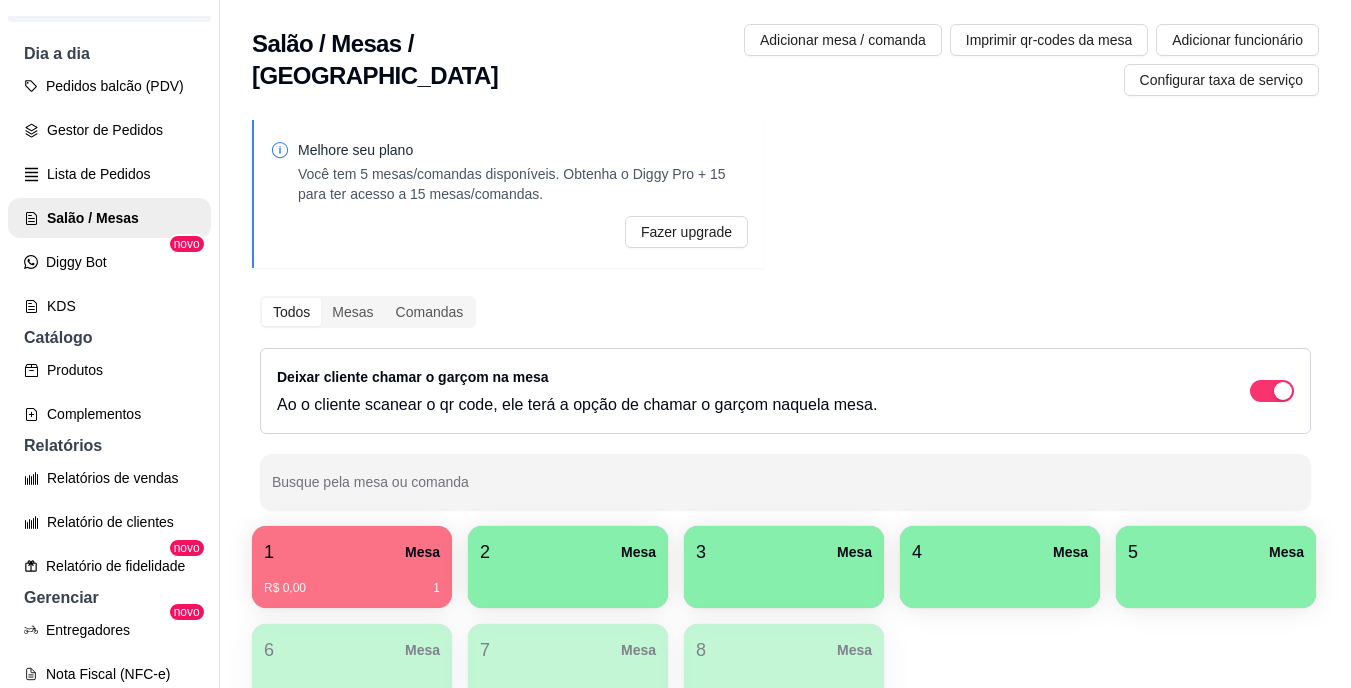 click on "2 Mesa" at bounding box center [568, 552] 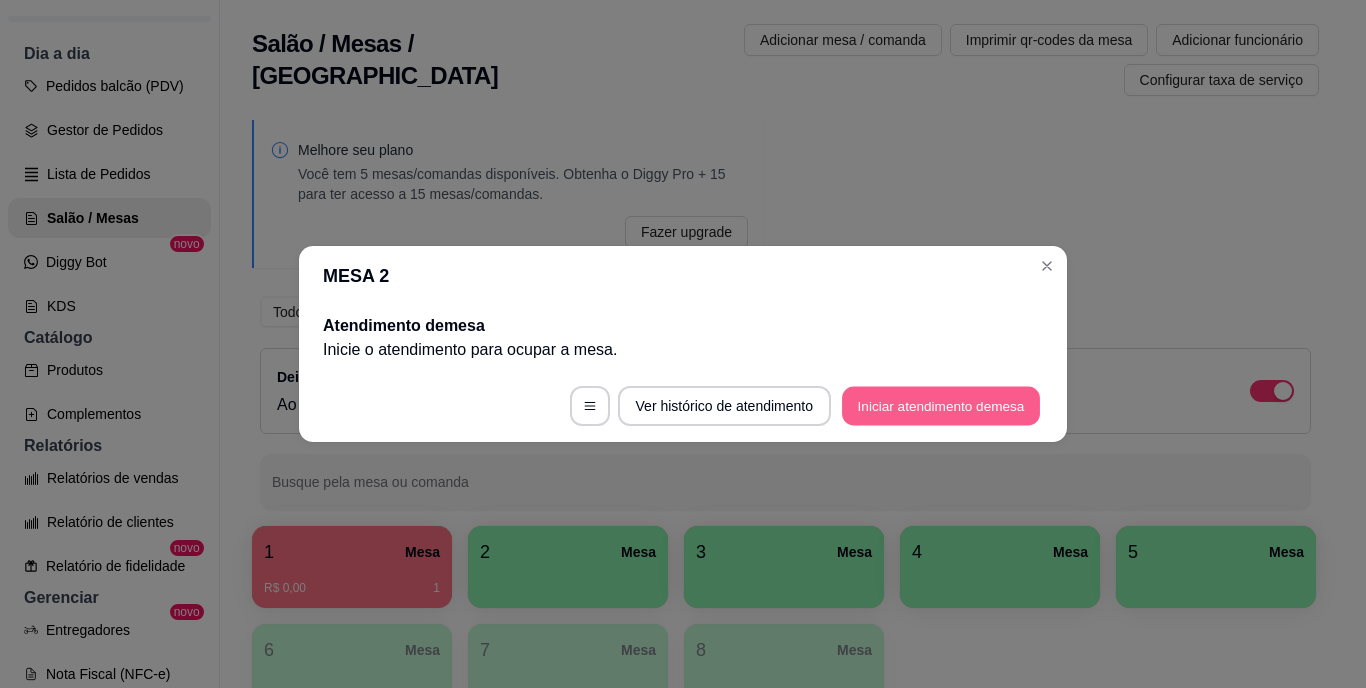 click on "Iniciar atendimento de  mesa" at bounding box center (941, 406) 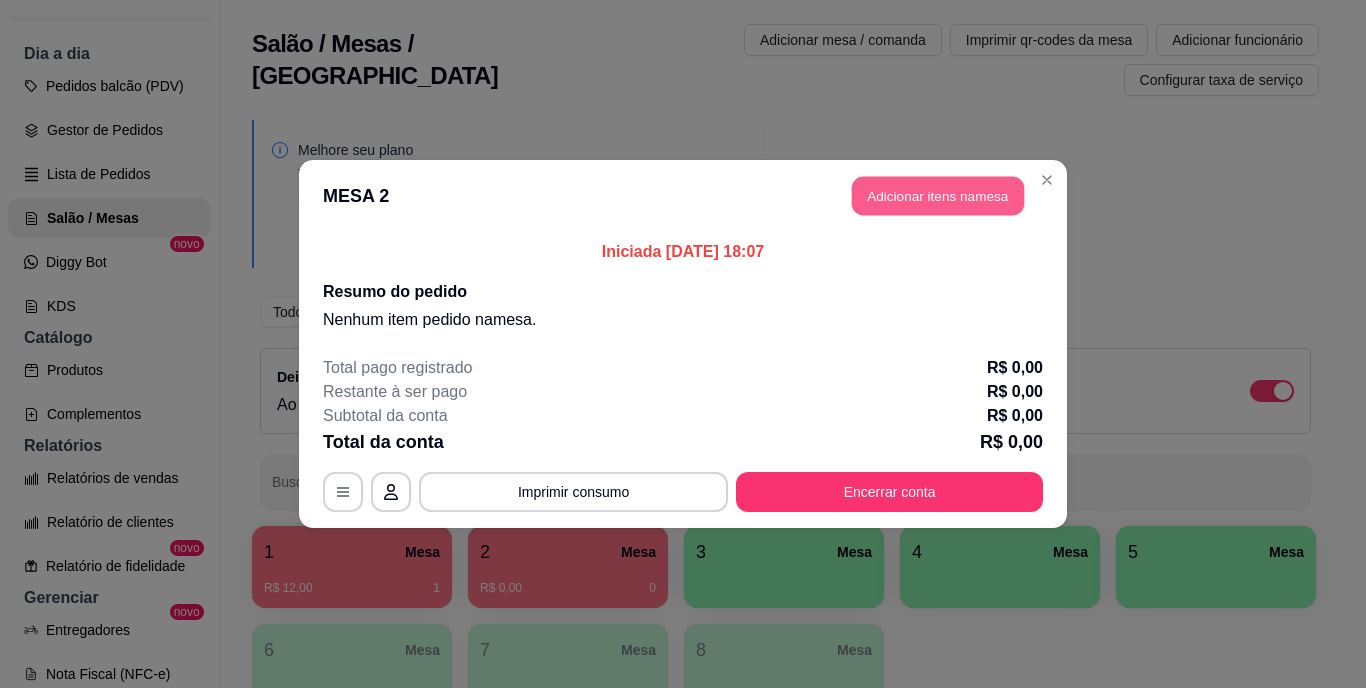 click on "Adicionar itens na  mesa" at bounding box center [938, 196] 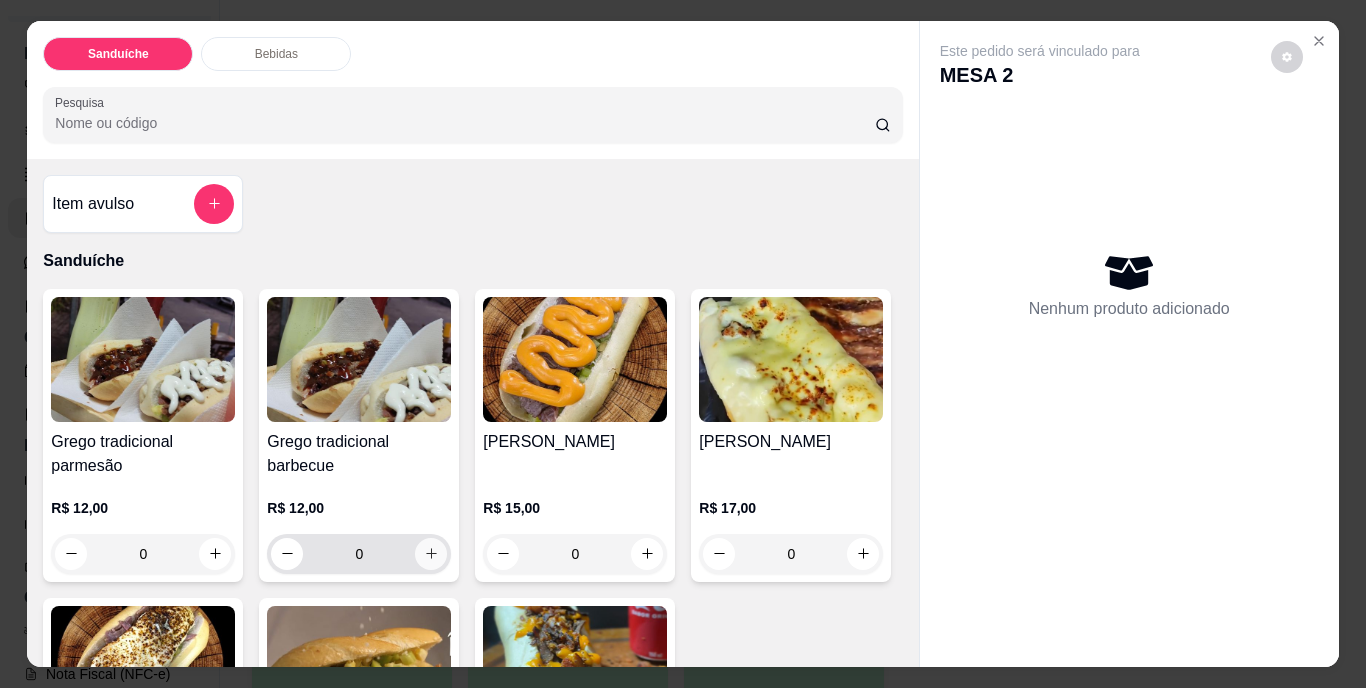 click at bounding box center [431, 554] 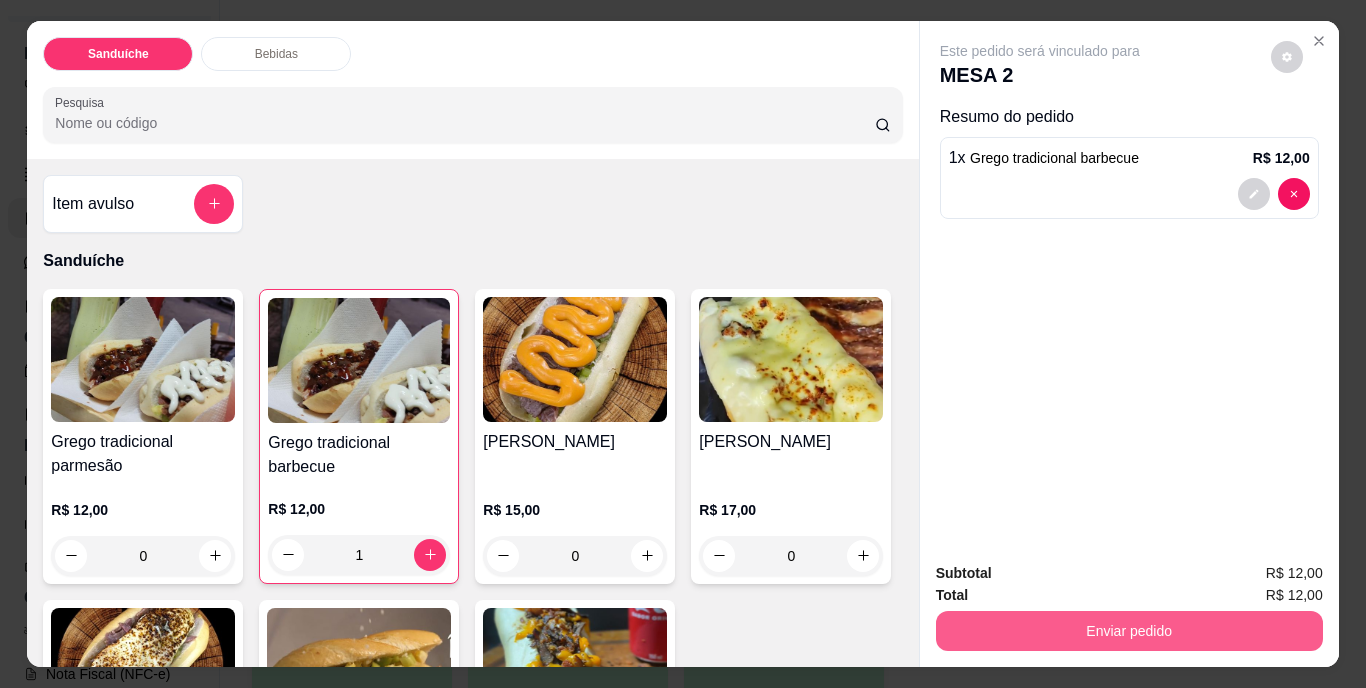 click on "Enviar pedido" at bounding box center [1129, 631] 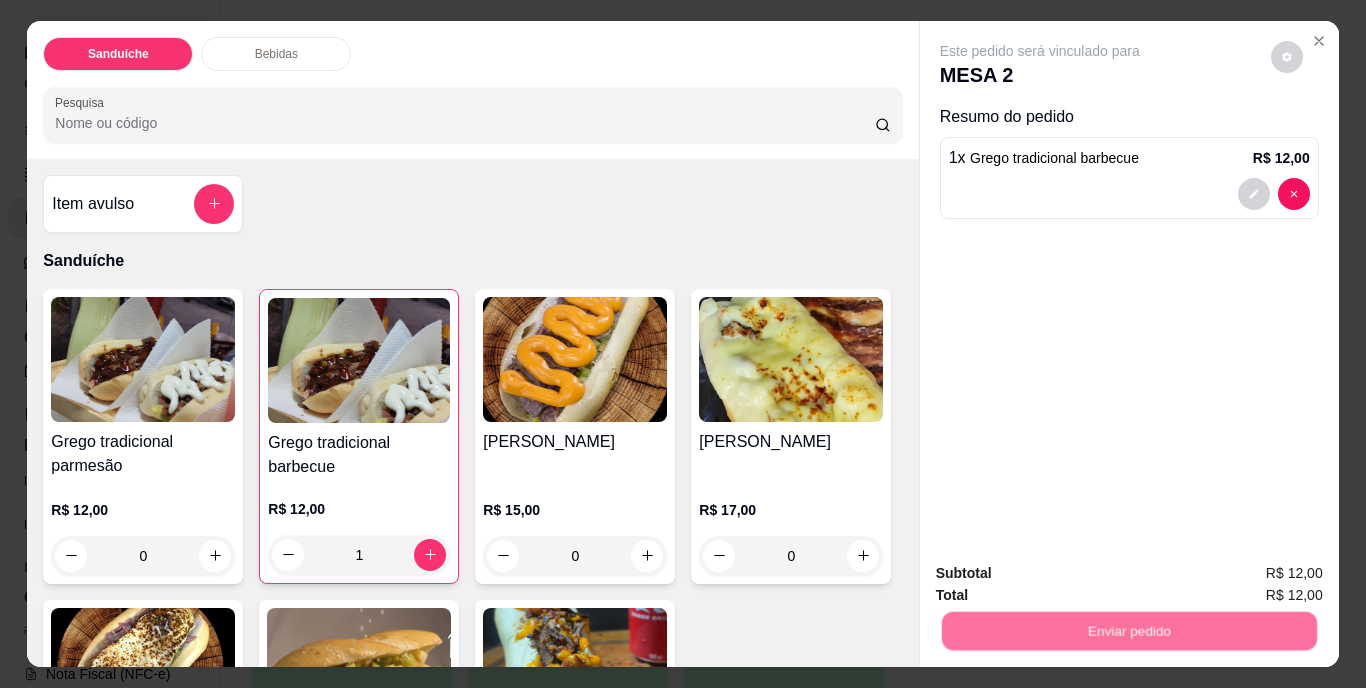 click on "Não registrar e enviar pedido" at bounding box center (1063, 574) 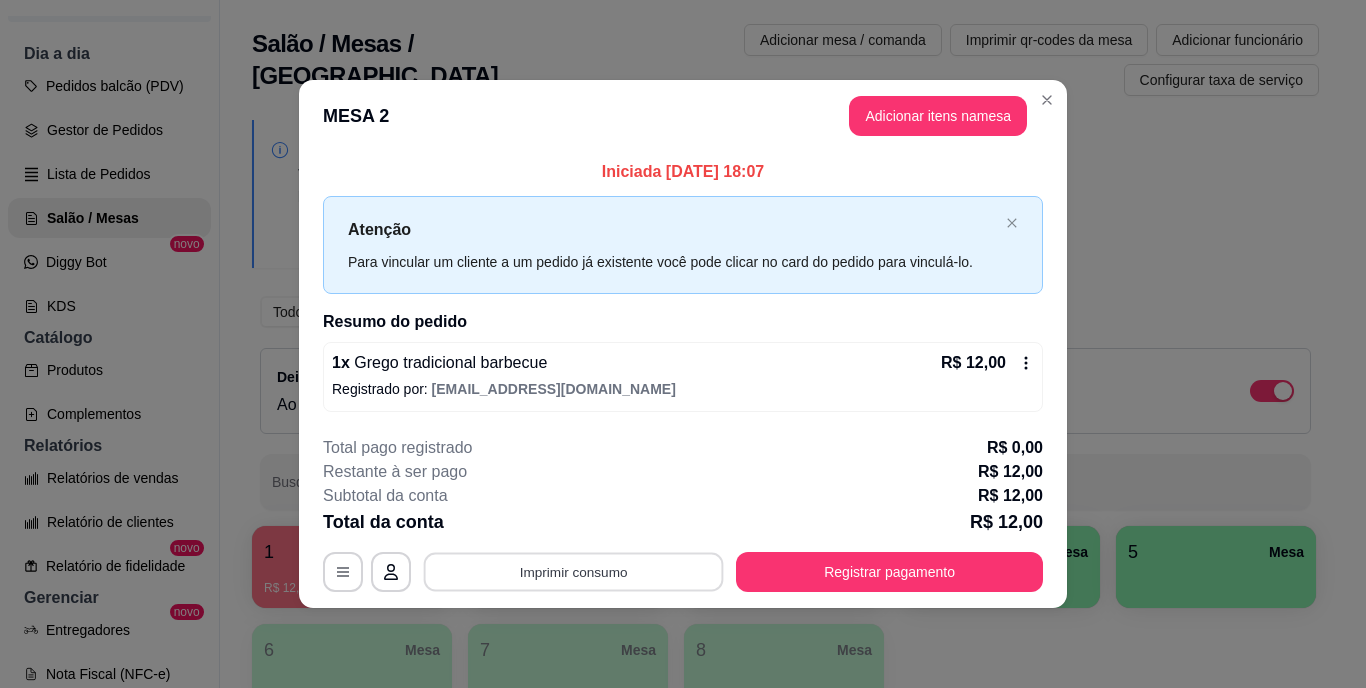 click on "Imprimir consumo" at bounding box center (574, 571) 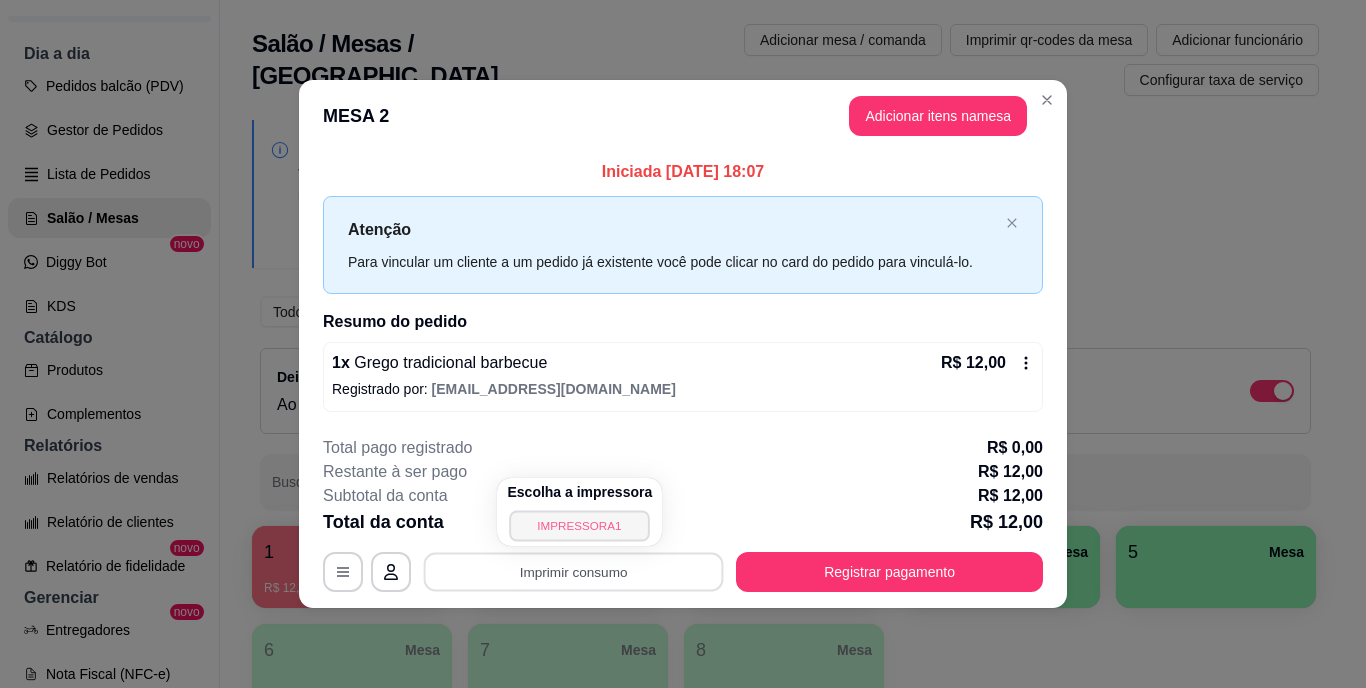 click on "IMPRESSORA1" at bounding box center (580, 525) 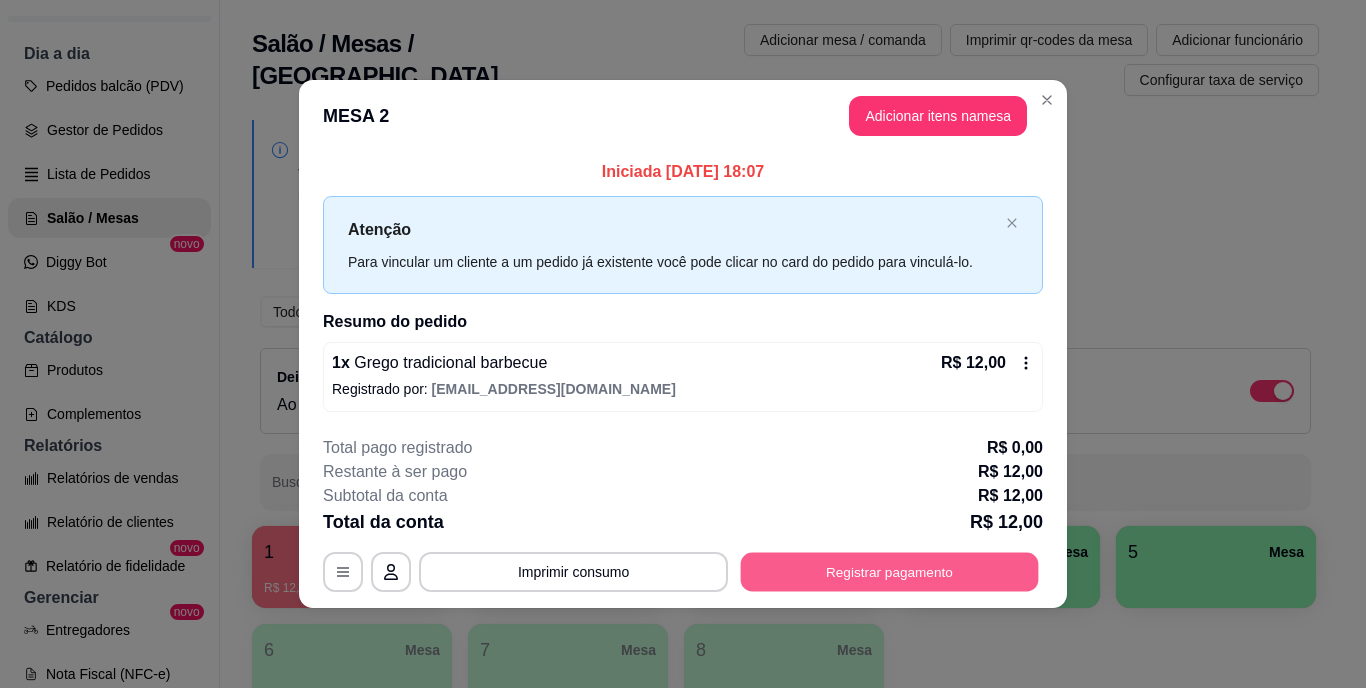click on "Registrar pagamento" at bounding box center [890, 571] 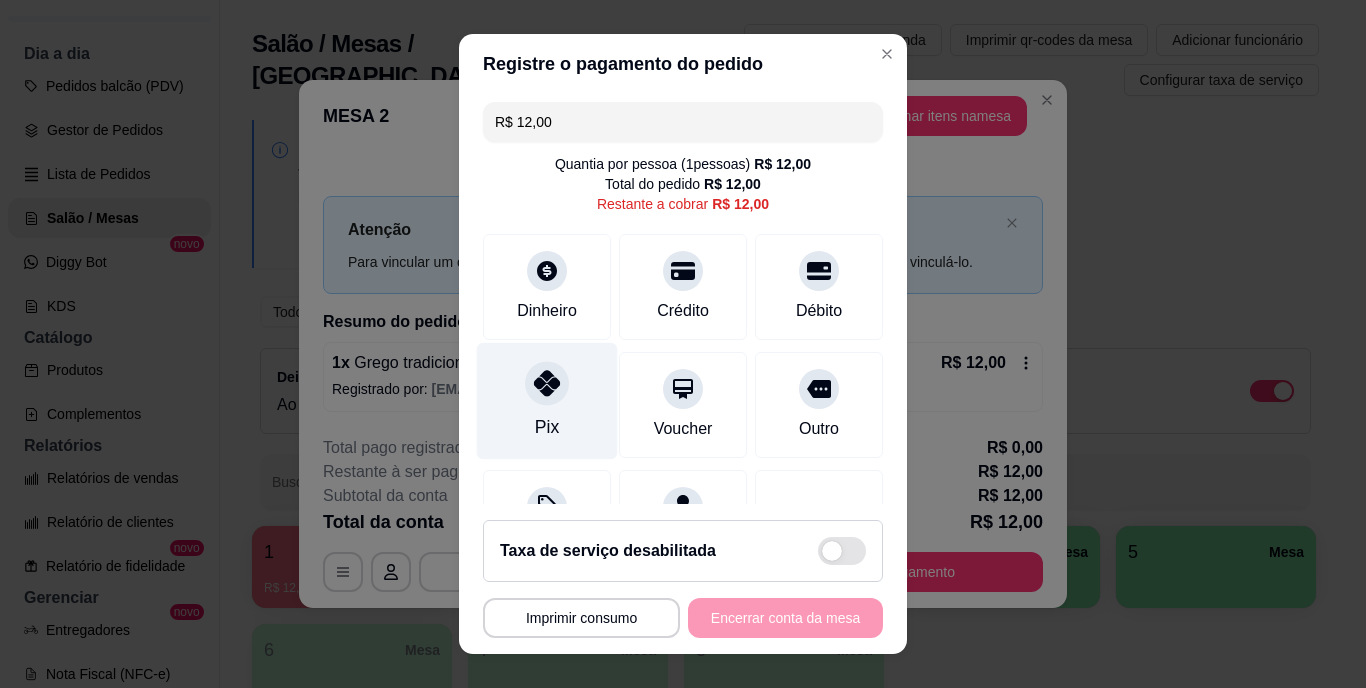click on "Pix" at bounding box center (547, 401) 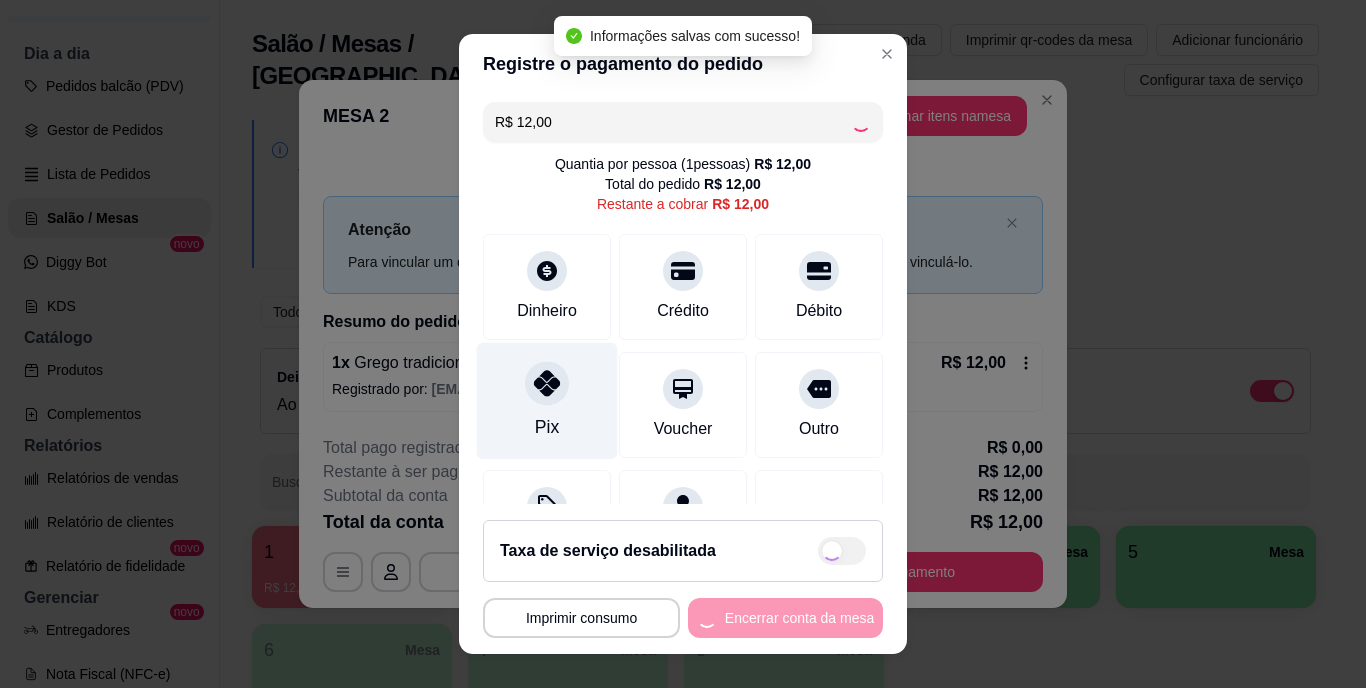 type on "R$ 0,00" 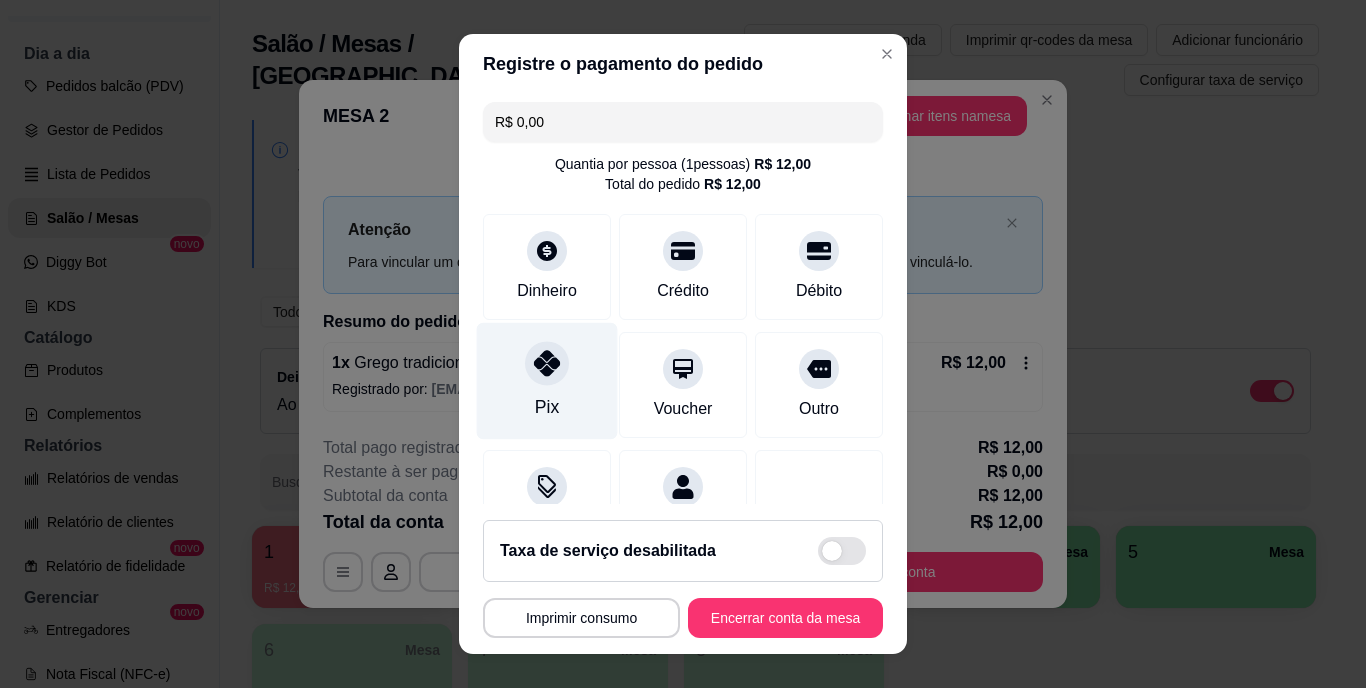click at bounding box center [547, 364] 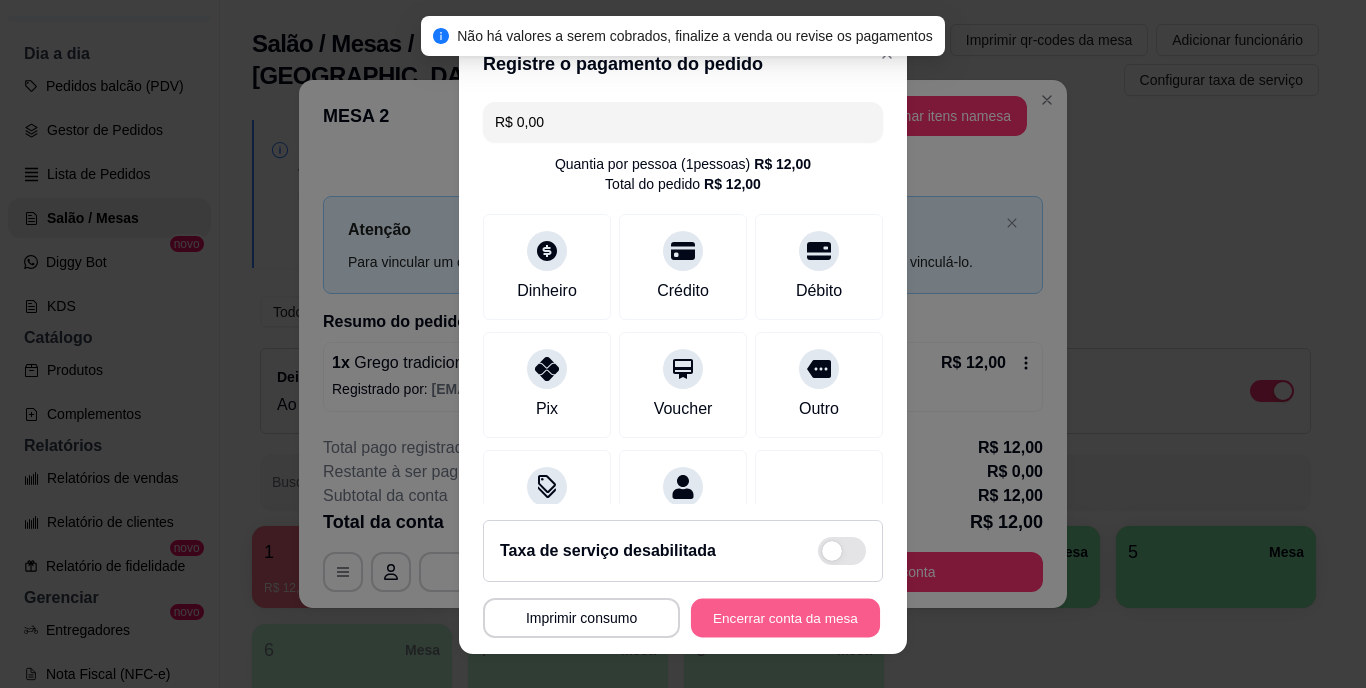 click on "Encerrar conta da mesa" at bounding box center [785, 617] 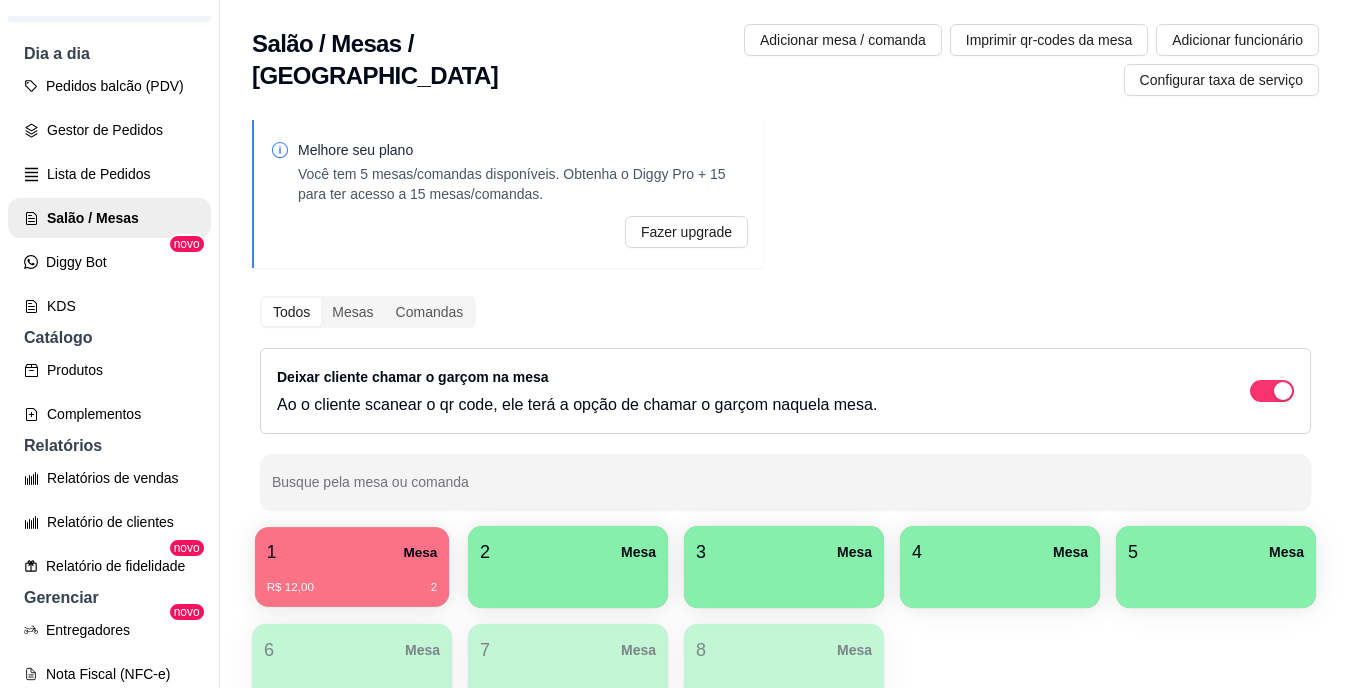 click on "R$ 12,00 2" at bounding box center [352, 588] 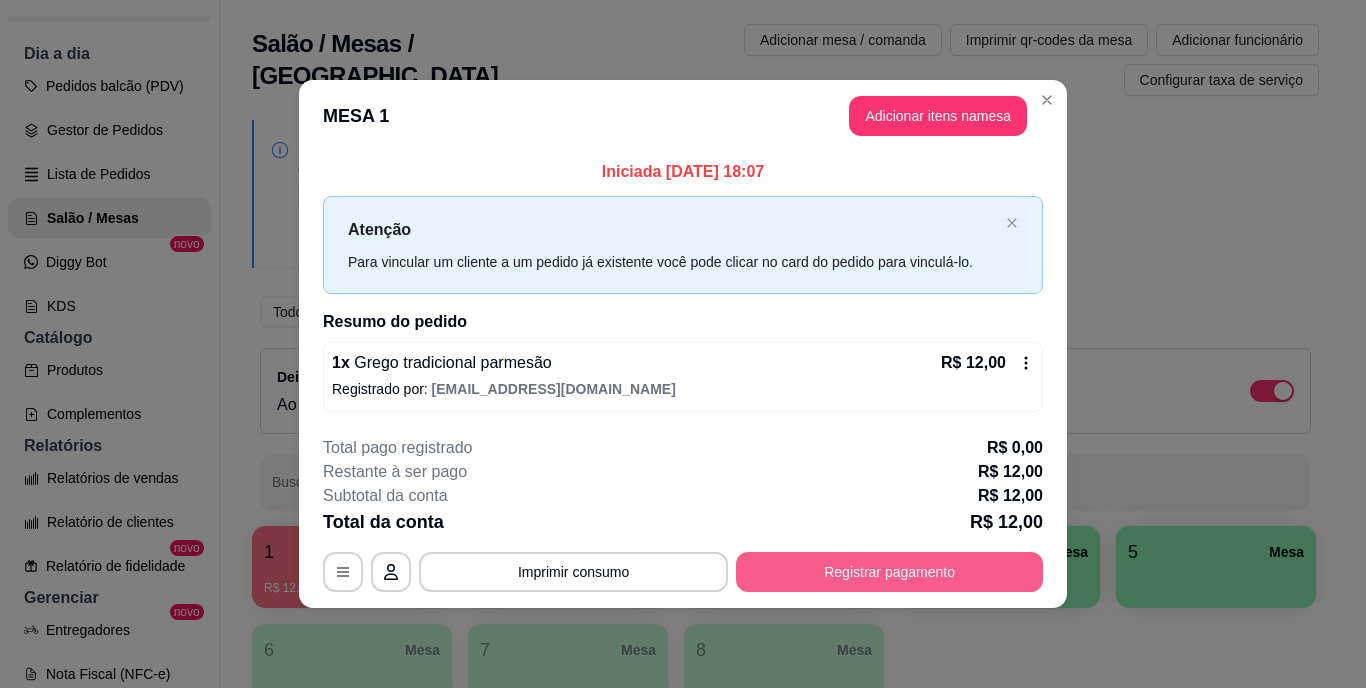 click on "Registrar pagamento" at bounding box center (889, 572) 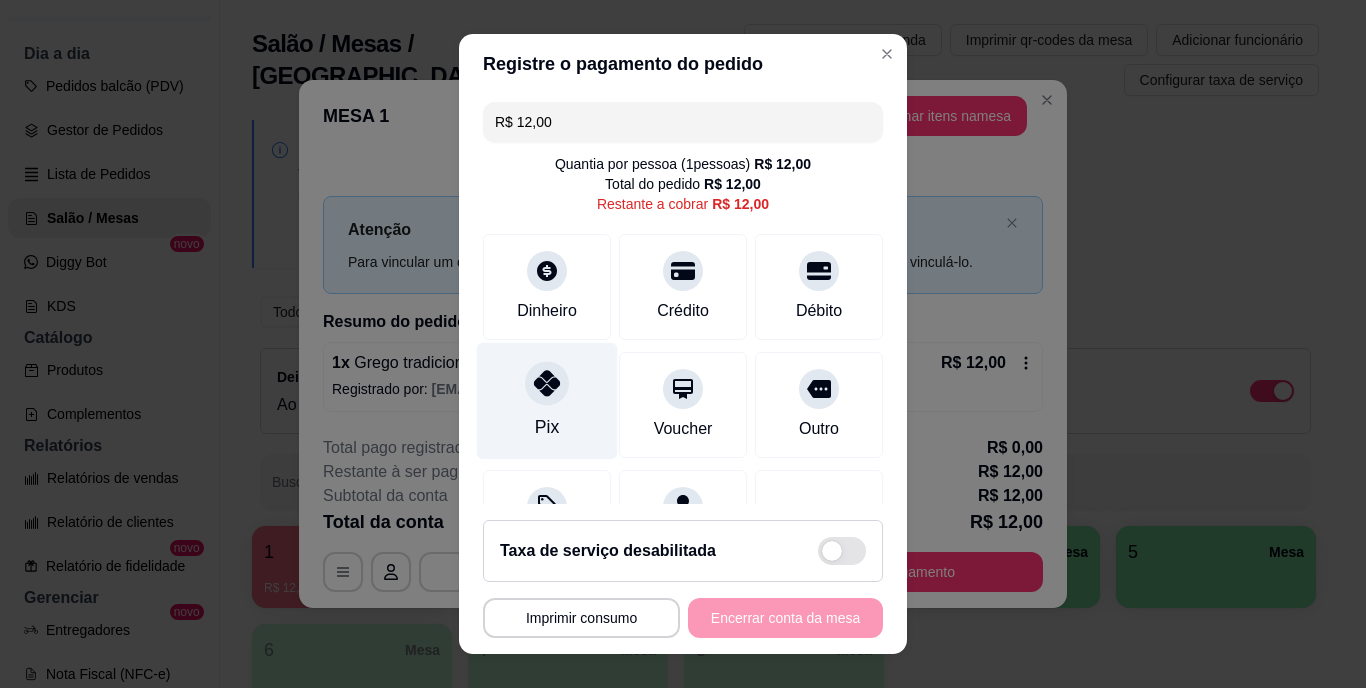 click at bounding box center (547, 384) 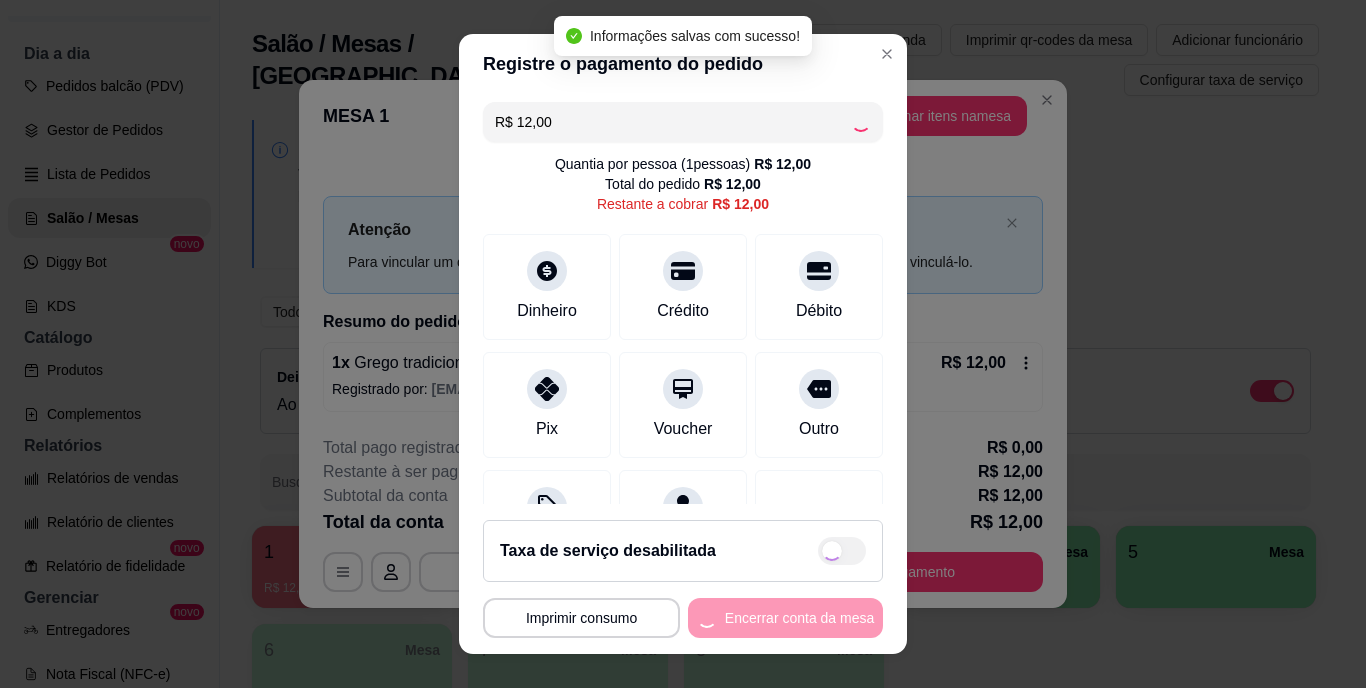 type on "R$ 0,00" 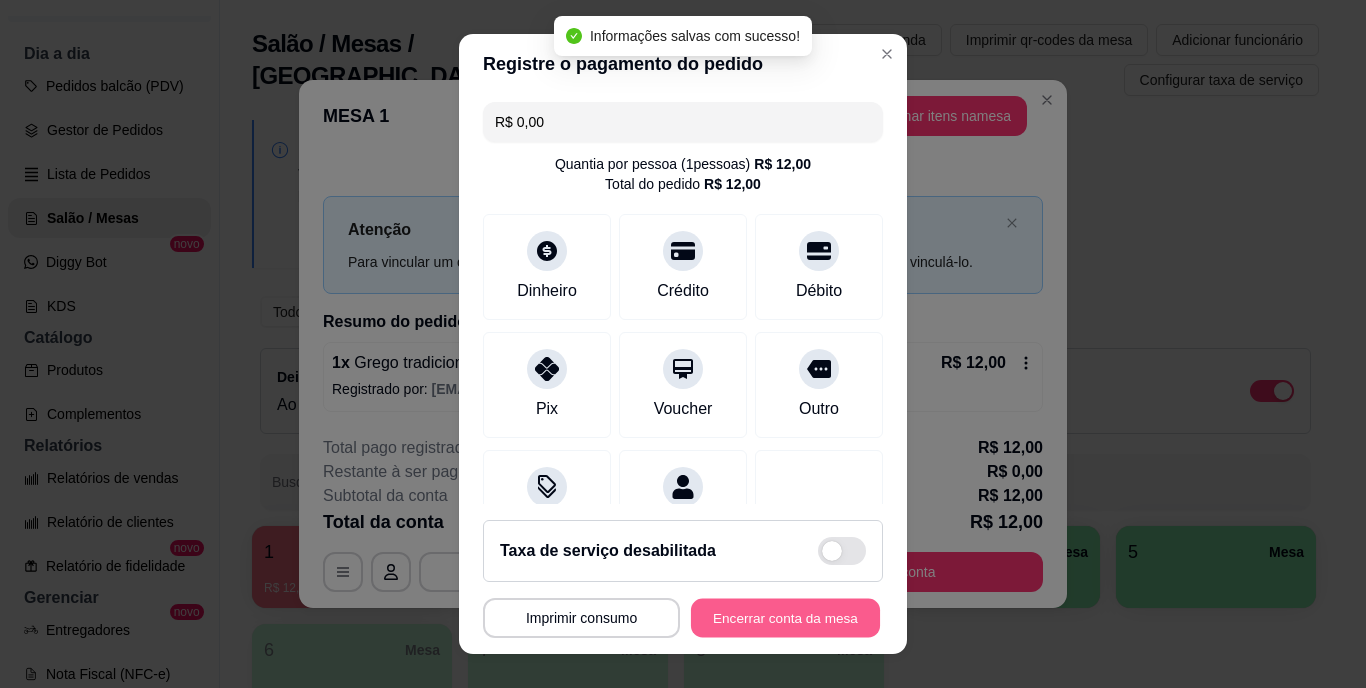 click on "Encerrar conta da mesa" at bounding box center (785, 617) 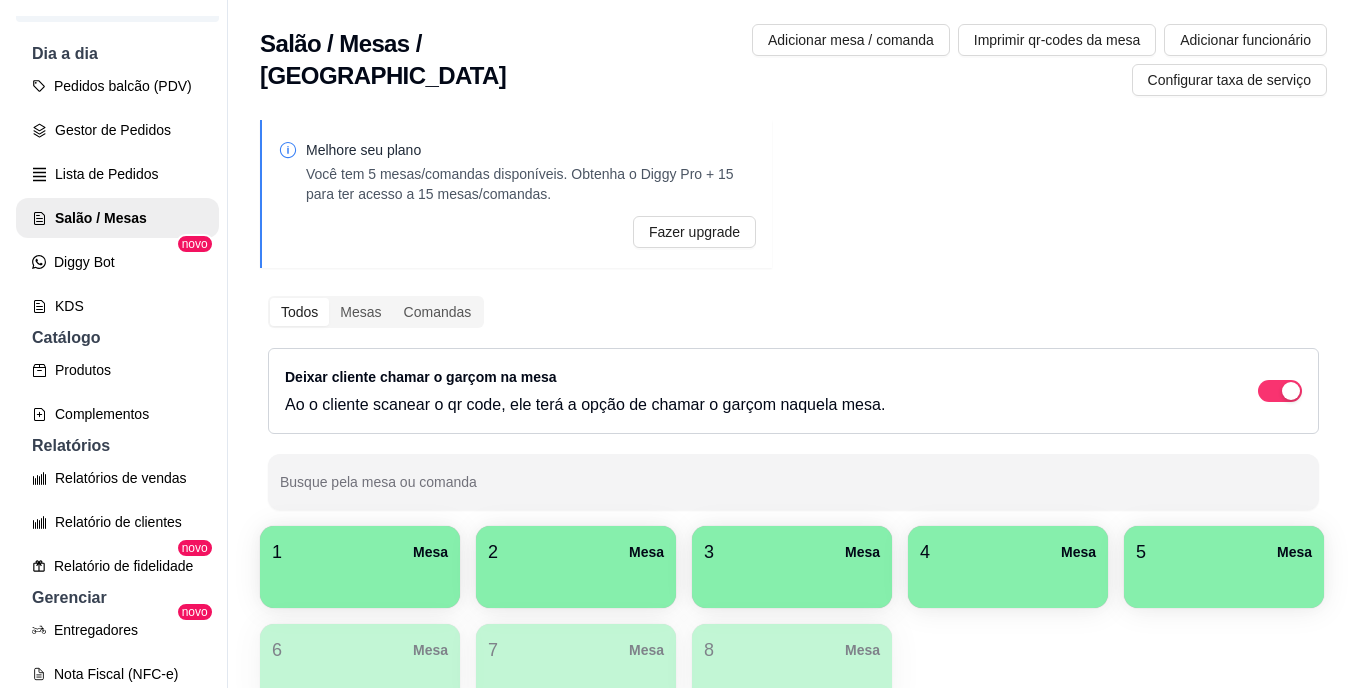 scroll, scrollTop: 113, scrollLeft: 0, axis: vertical 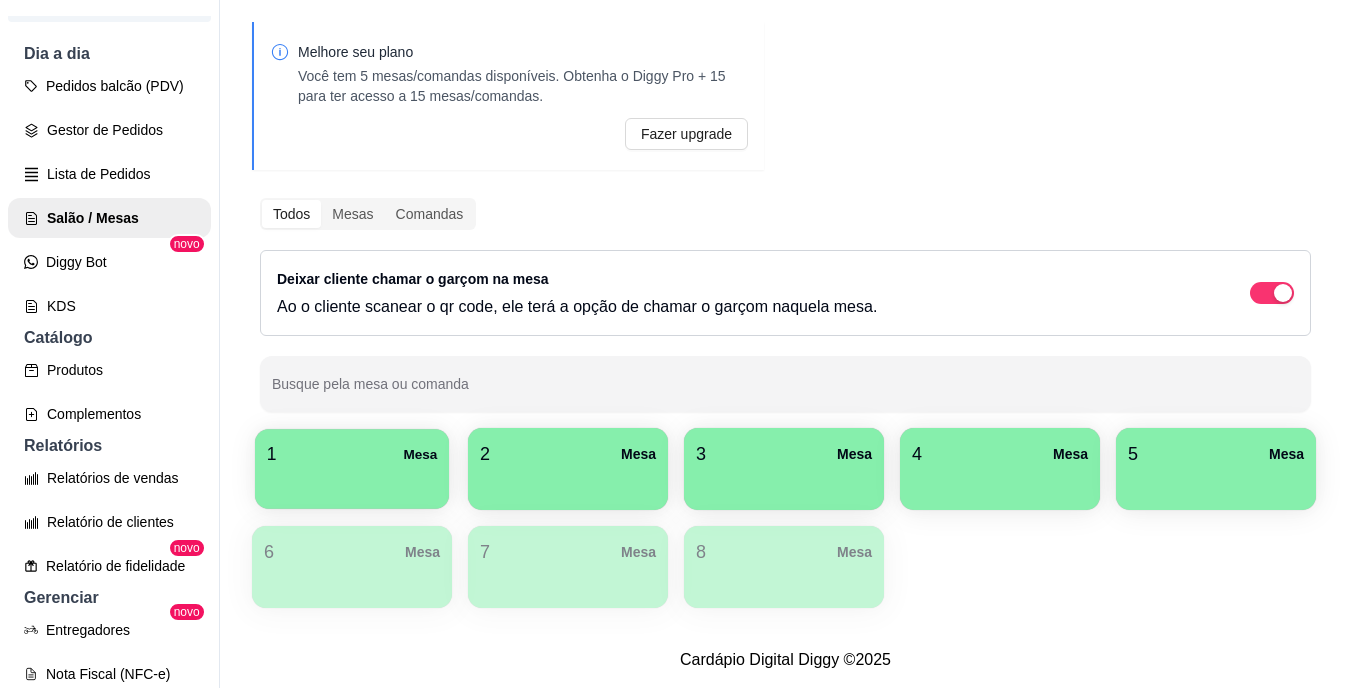 click on "1 Mesa" at bounding box center [352, 454] 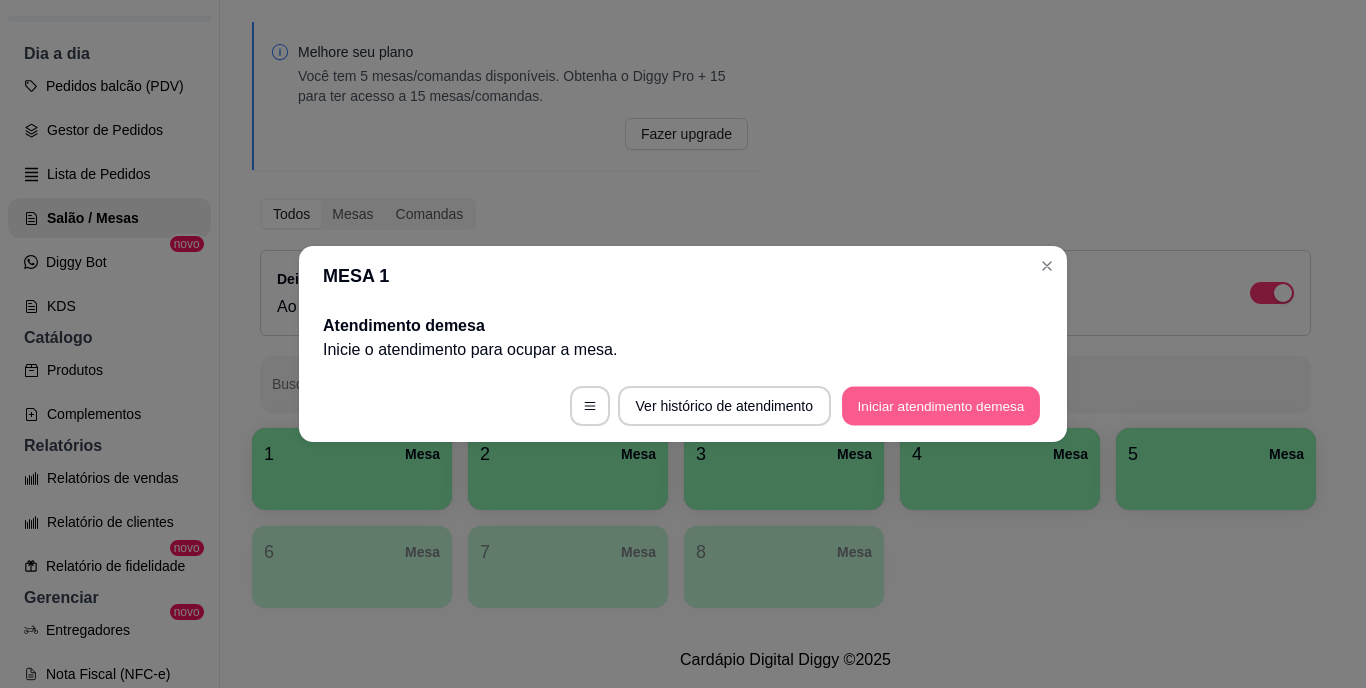 click on "Iniciar atendimento de  mesa" at bounding box center (941, 406) 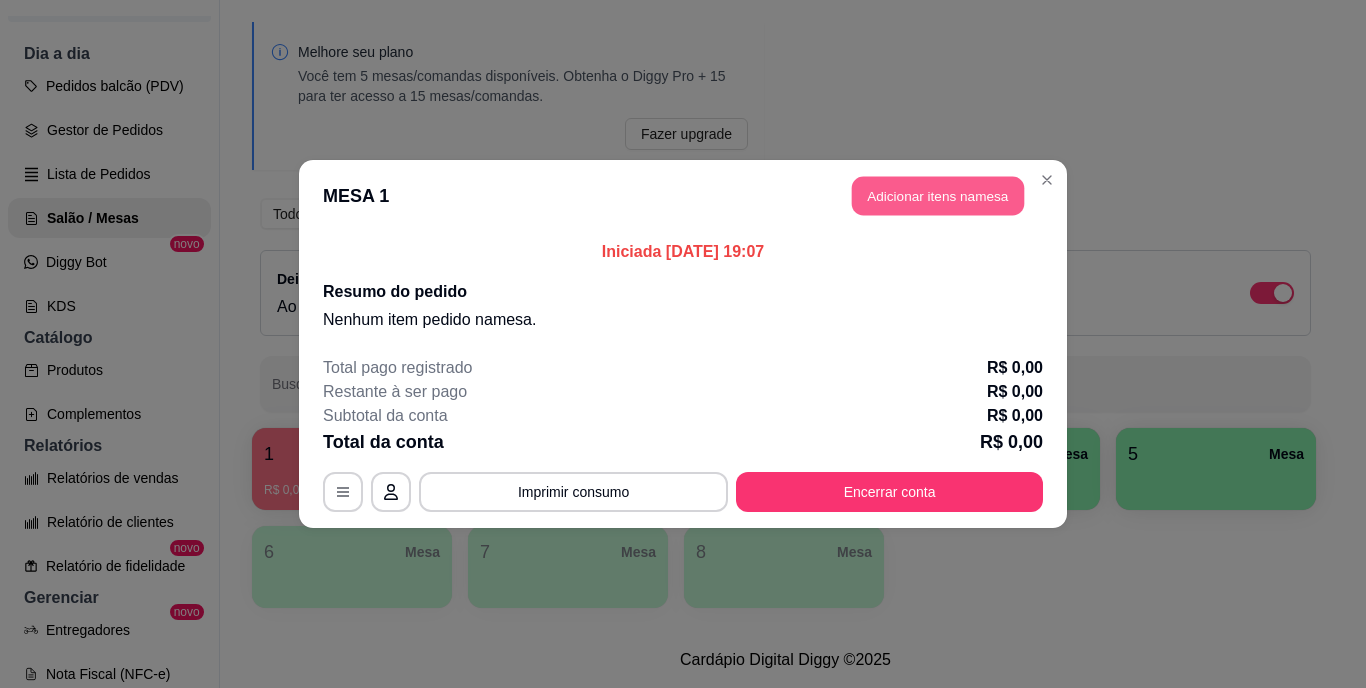 click on "Adicionar itens na  mesa" at bounding box center [938, 196] 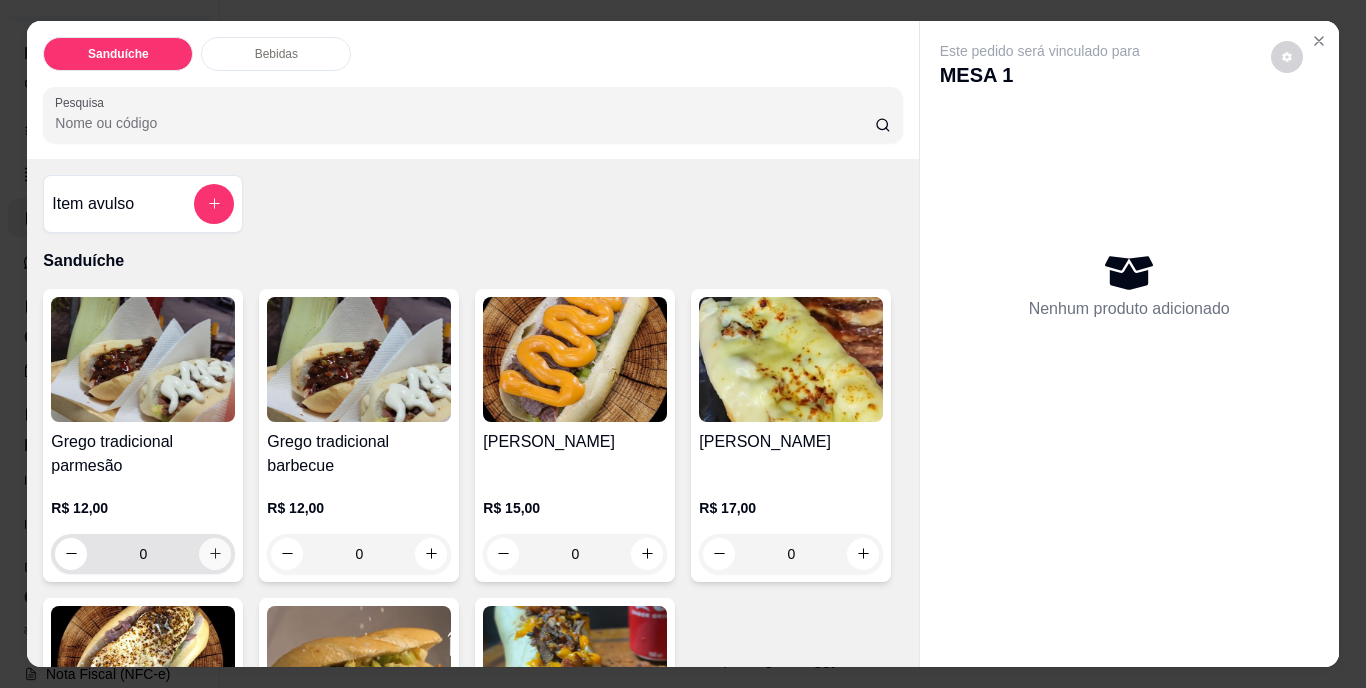 click 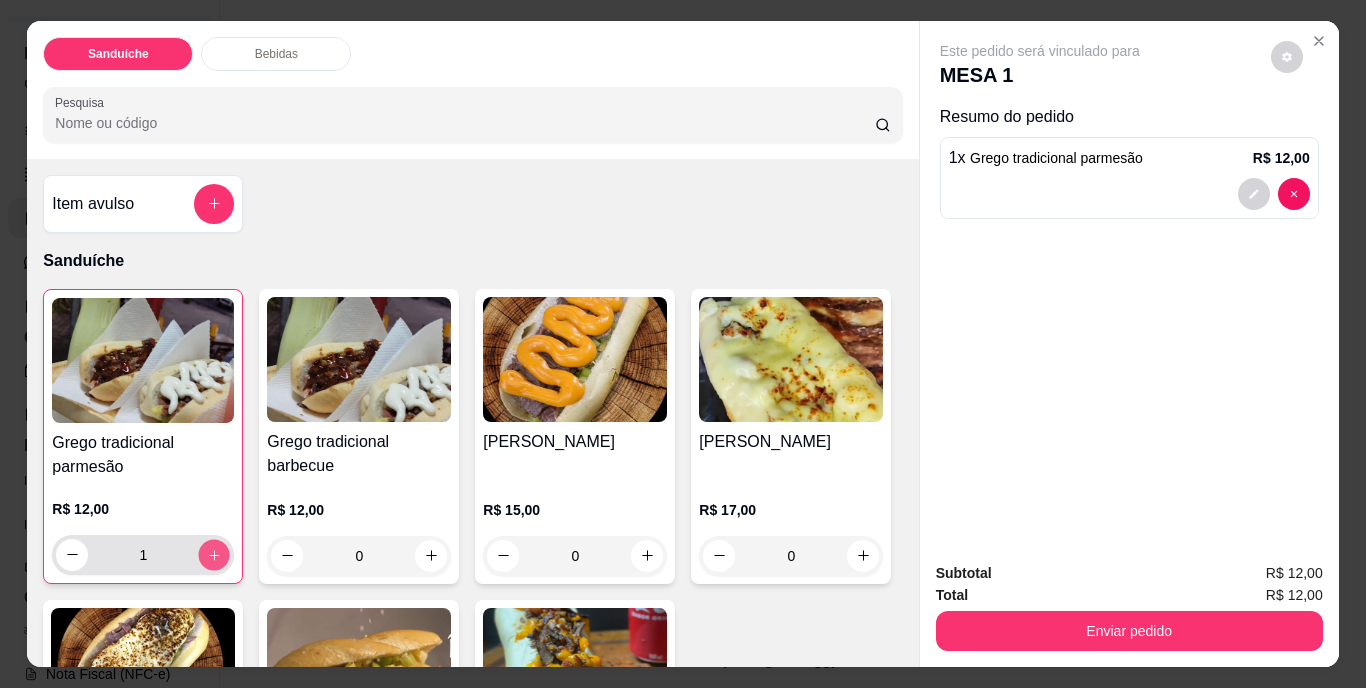 click 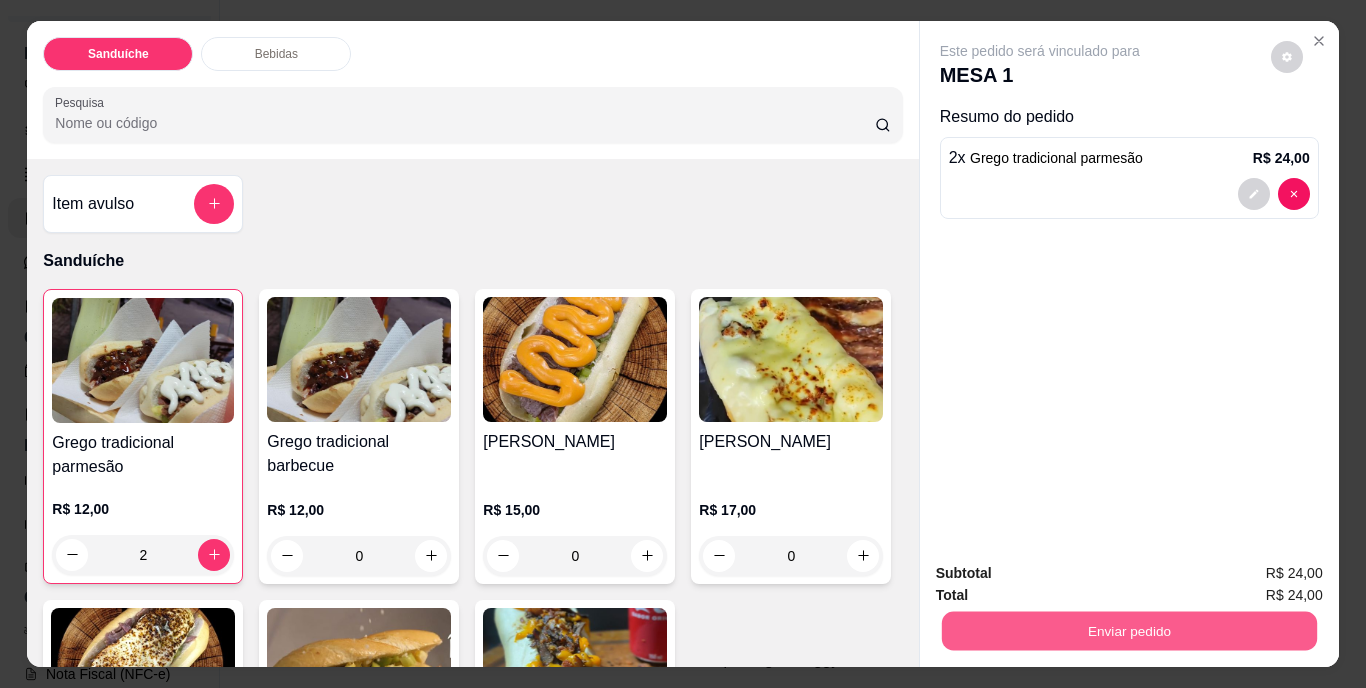 click on "Enviar pedido" at bounding box center (1128, 631) 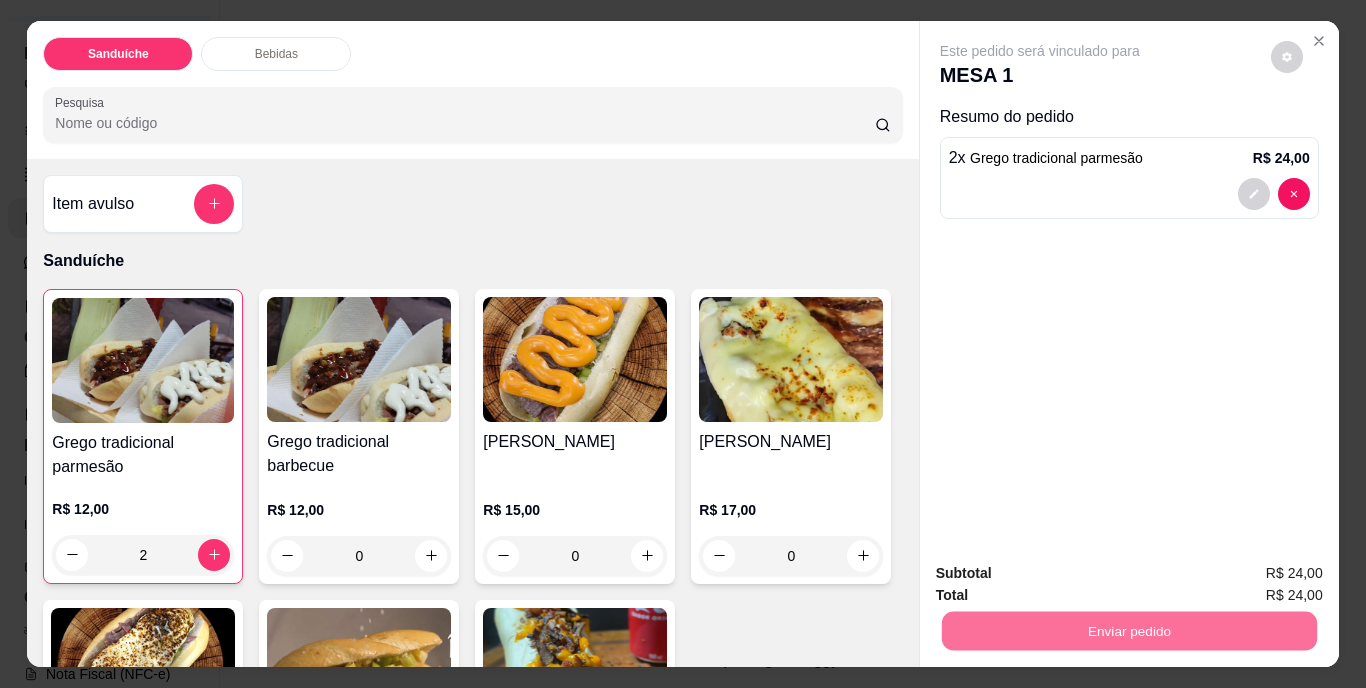click on "Não registrar e enviar pedido" at bounding box center (1063, 574) 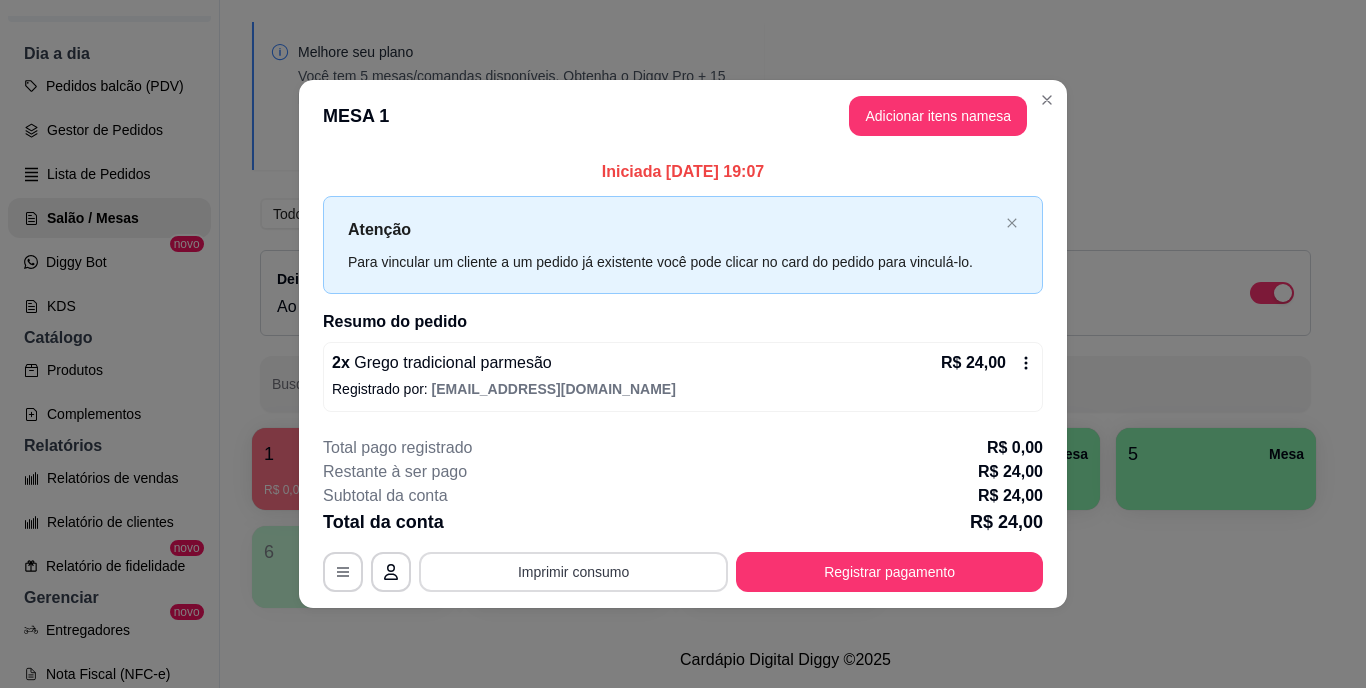 click on "Imprimir consumo" at bounding box center (573, 572) 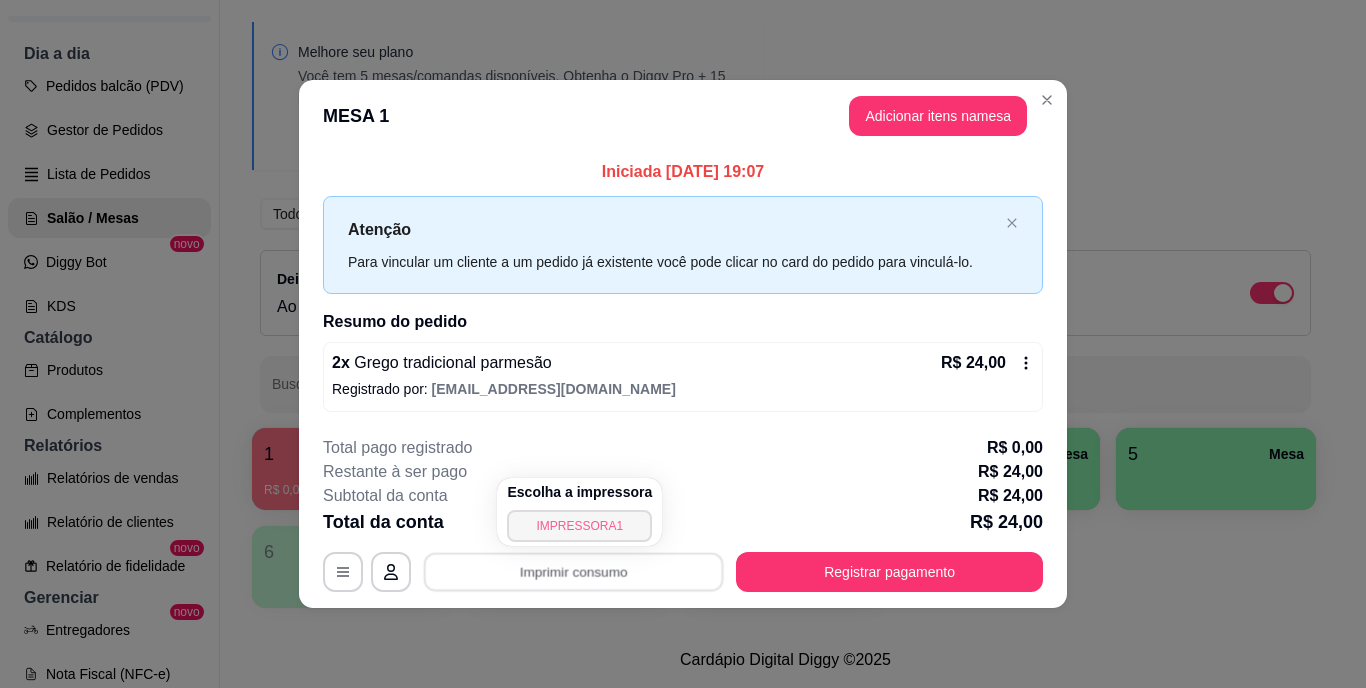 click on "IMPRESSORA1" at bounding box center [579, 526] 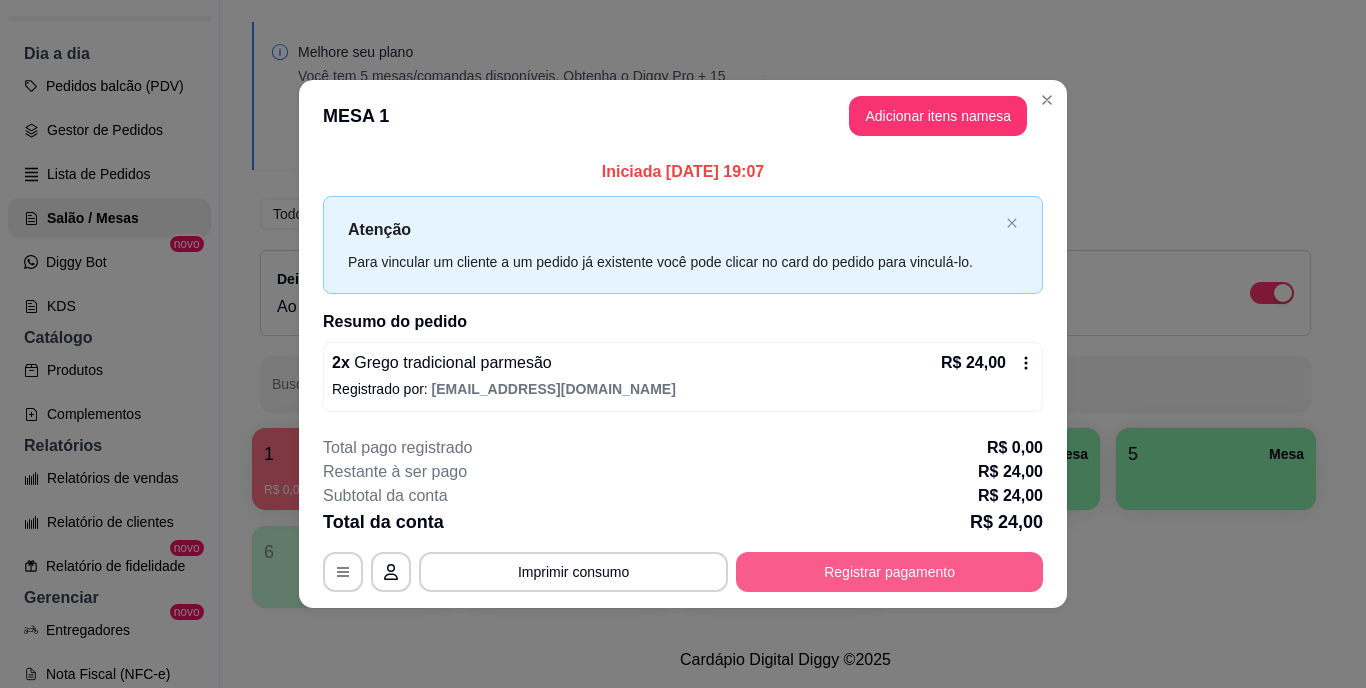 click on "Registrar pagamento" at bounding box center [889, 572] 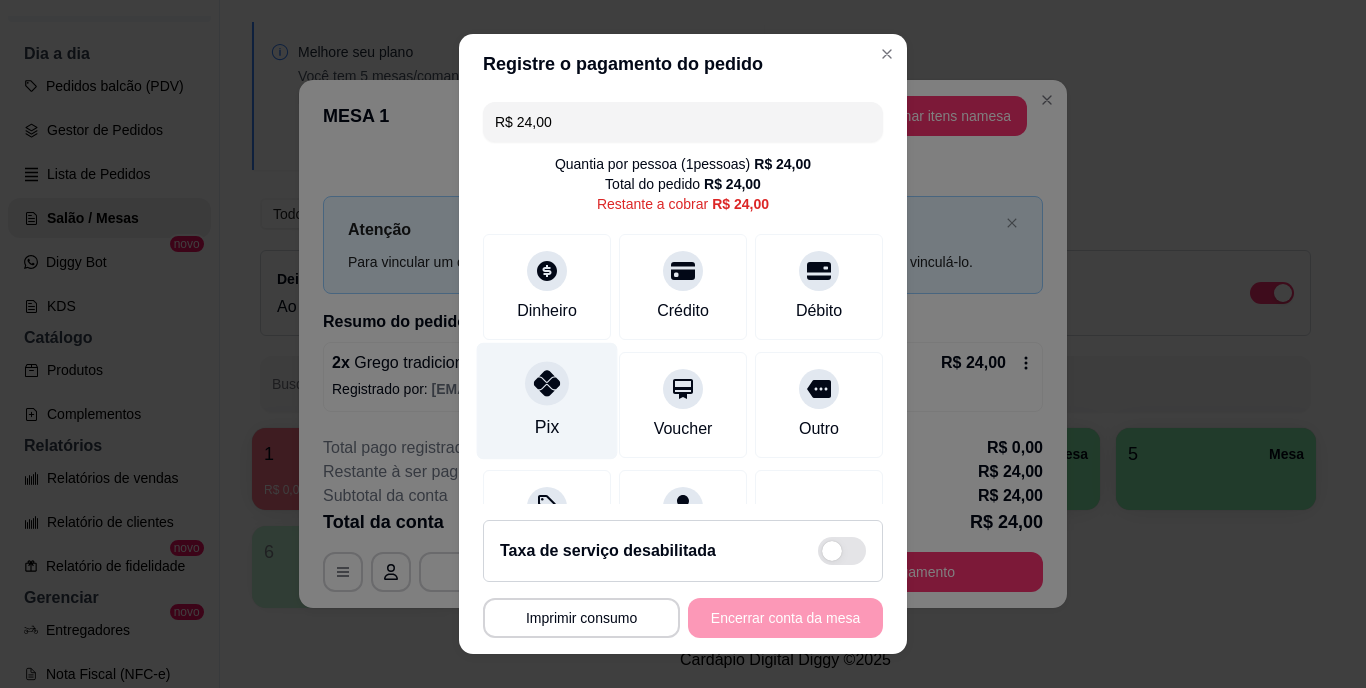 click 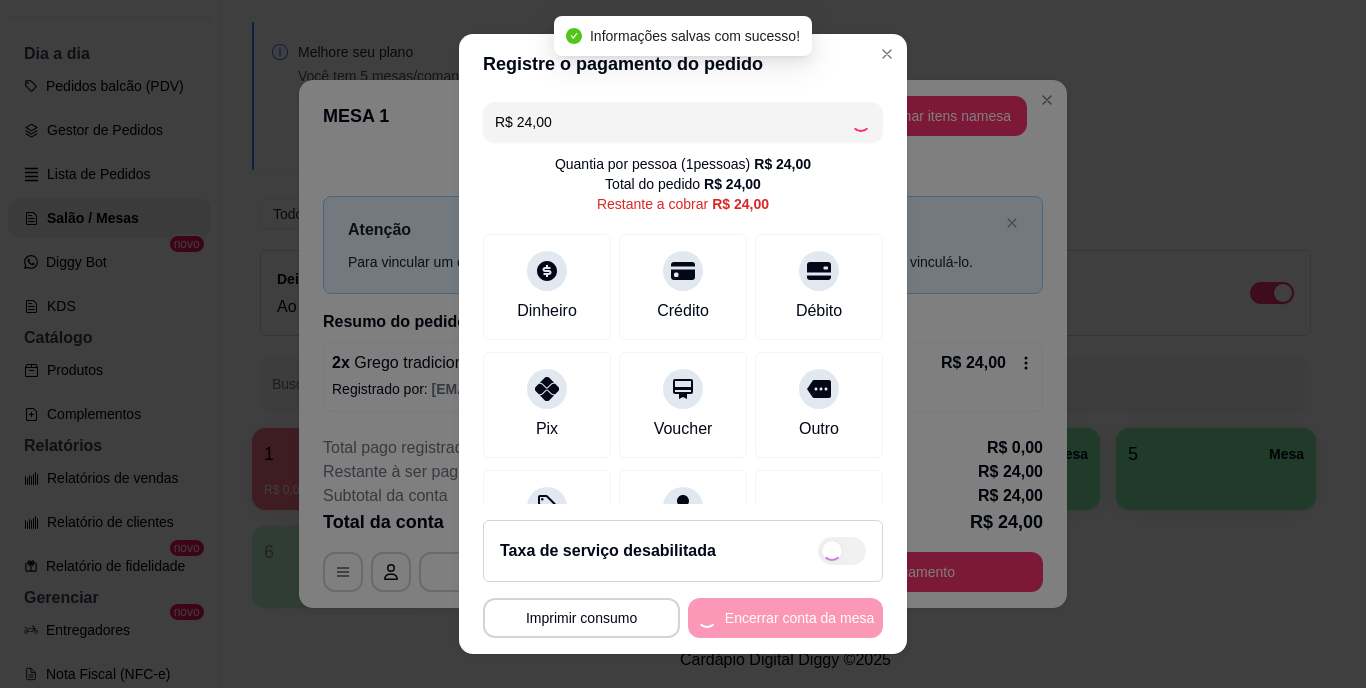type on "R$ 0,00" 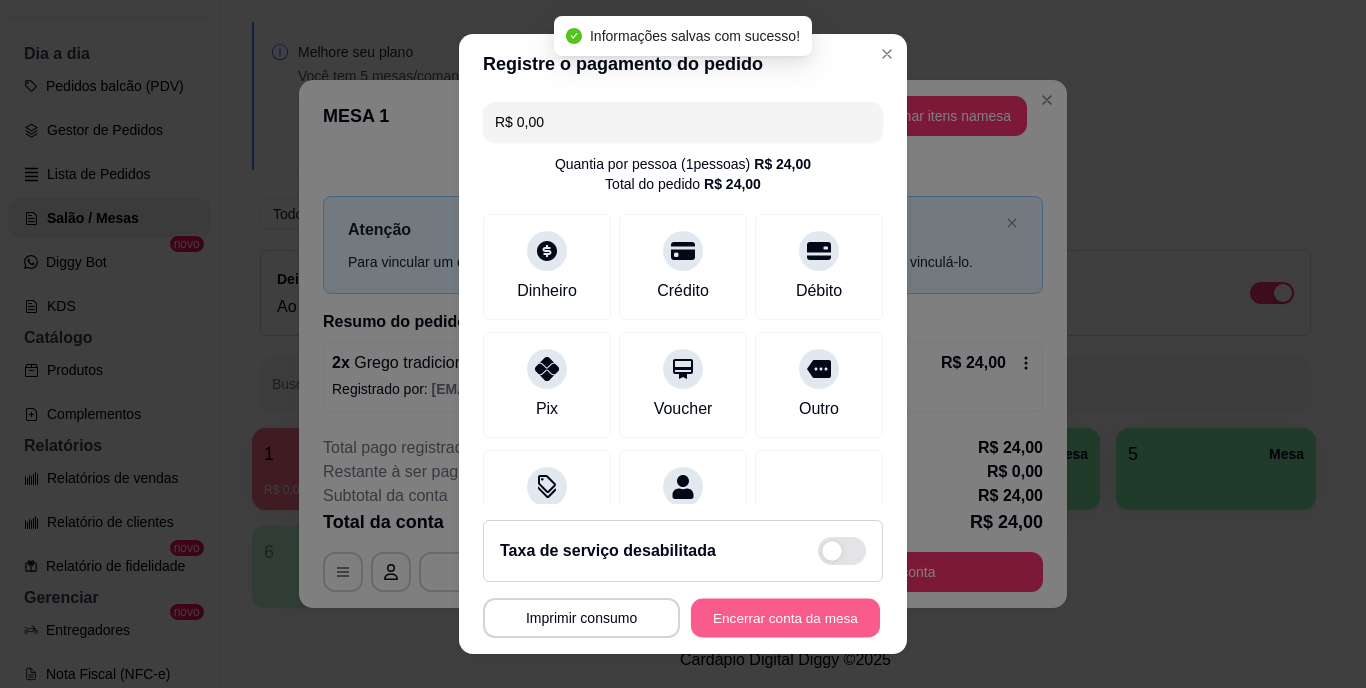 click on "Encerrar conta da mesa" at bounding box center (785, 617) 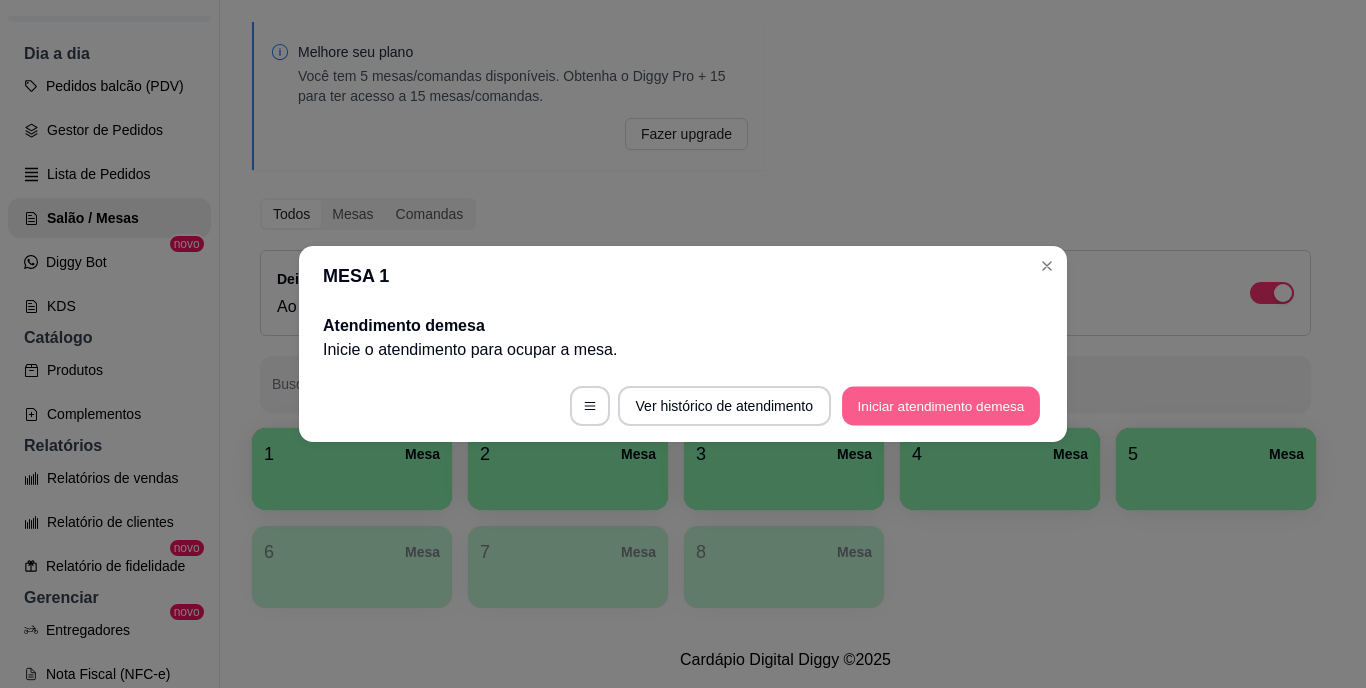 click on "Iniciar atendimento de  mesa" at bounding box center [941, 406] 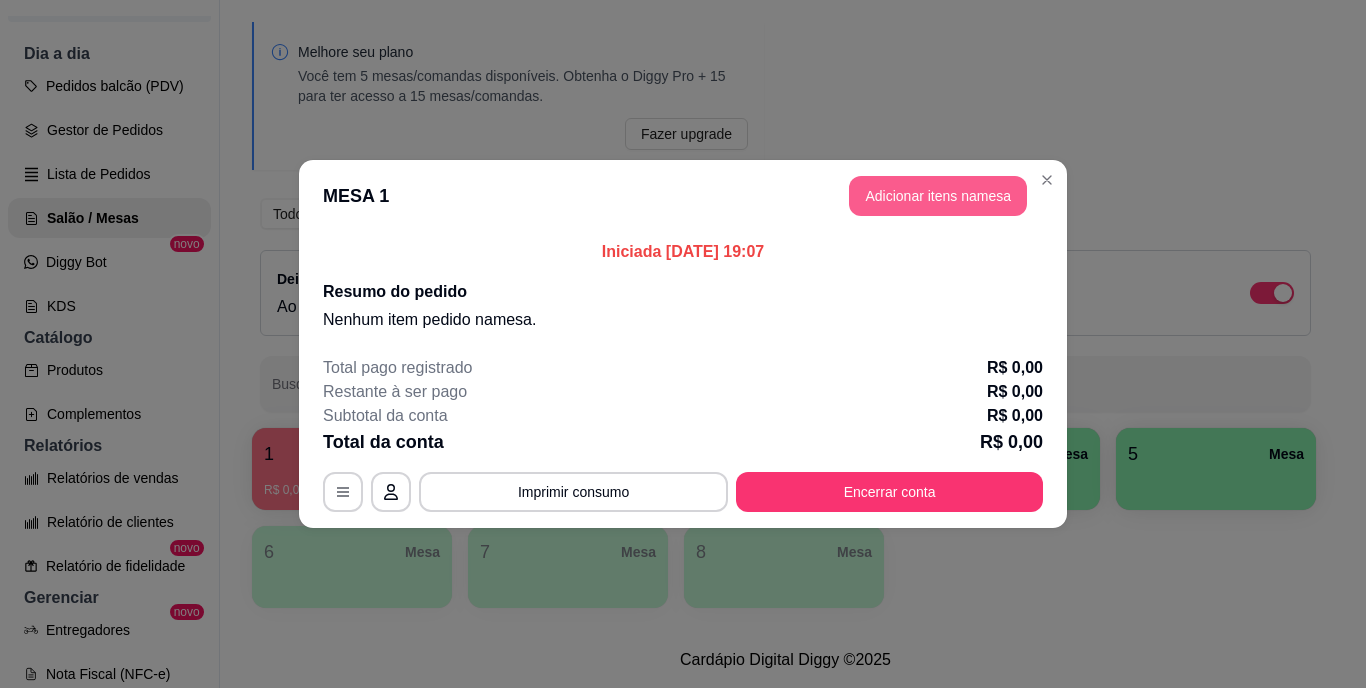 click on "Adicionar itens na  mesa" at bounding box center (938, 196) 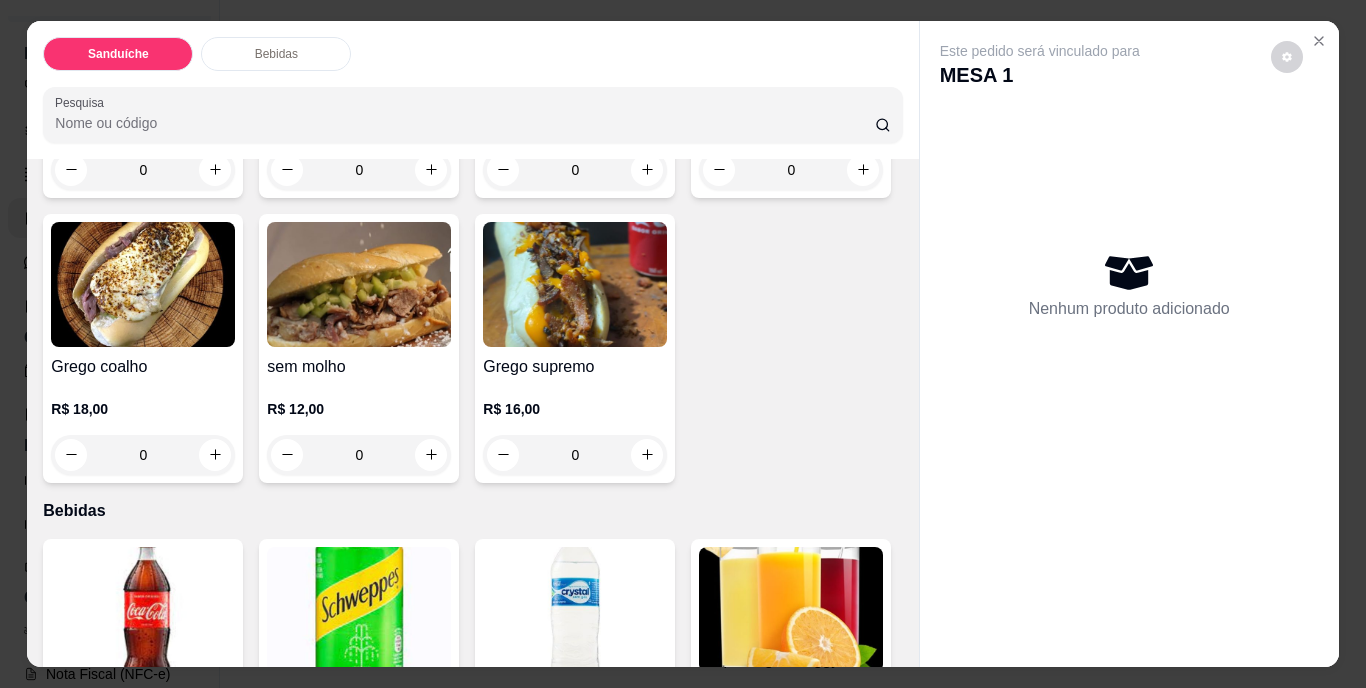 scroll, scrollTop: 500, scrollLeft: 0, axis: vertical 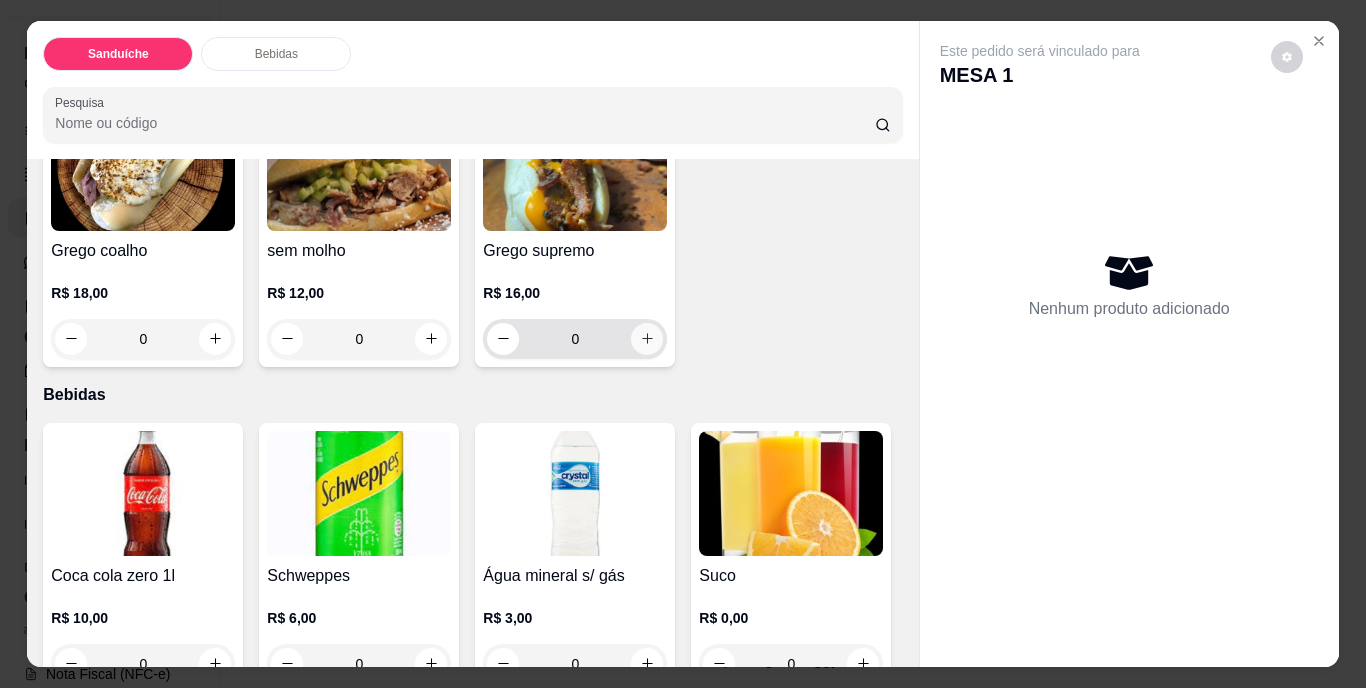 click 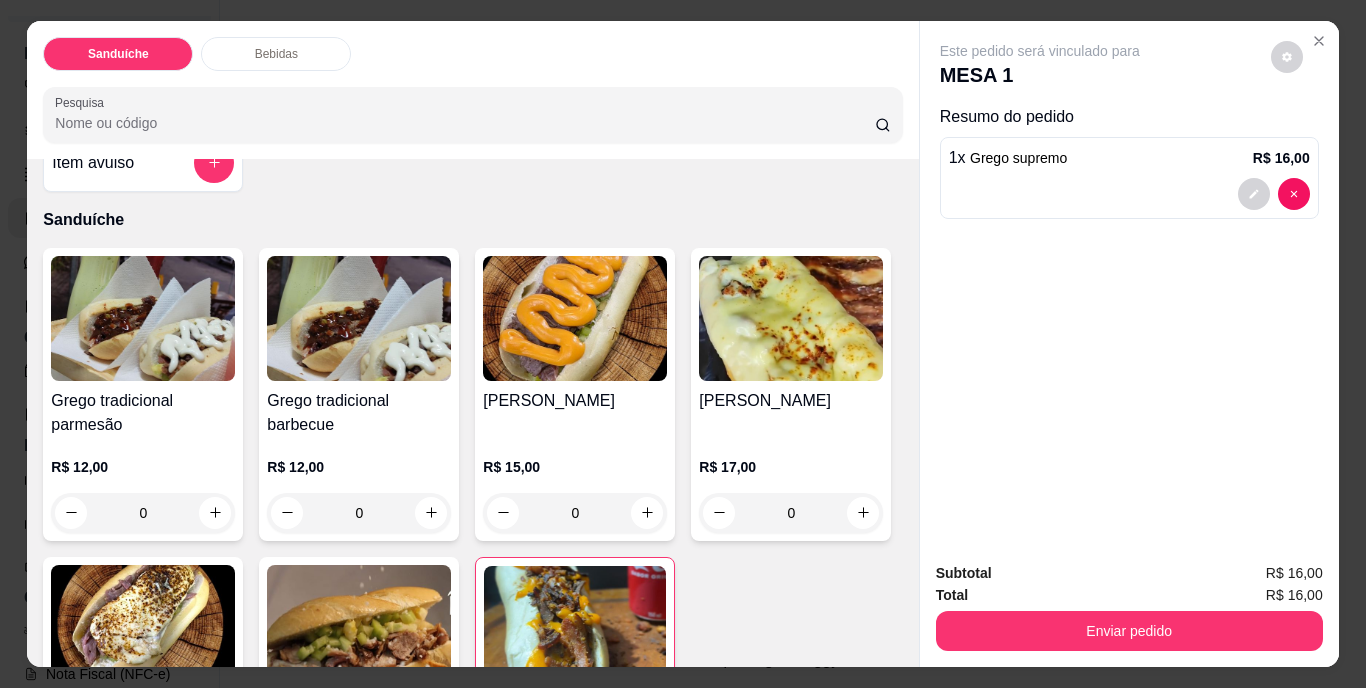 scroll, scrollTop: 0, scrollLeft: 0, axis: both 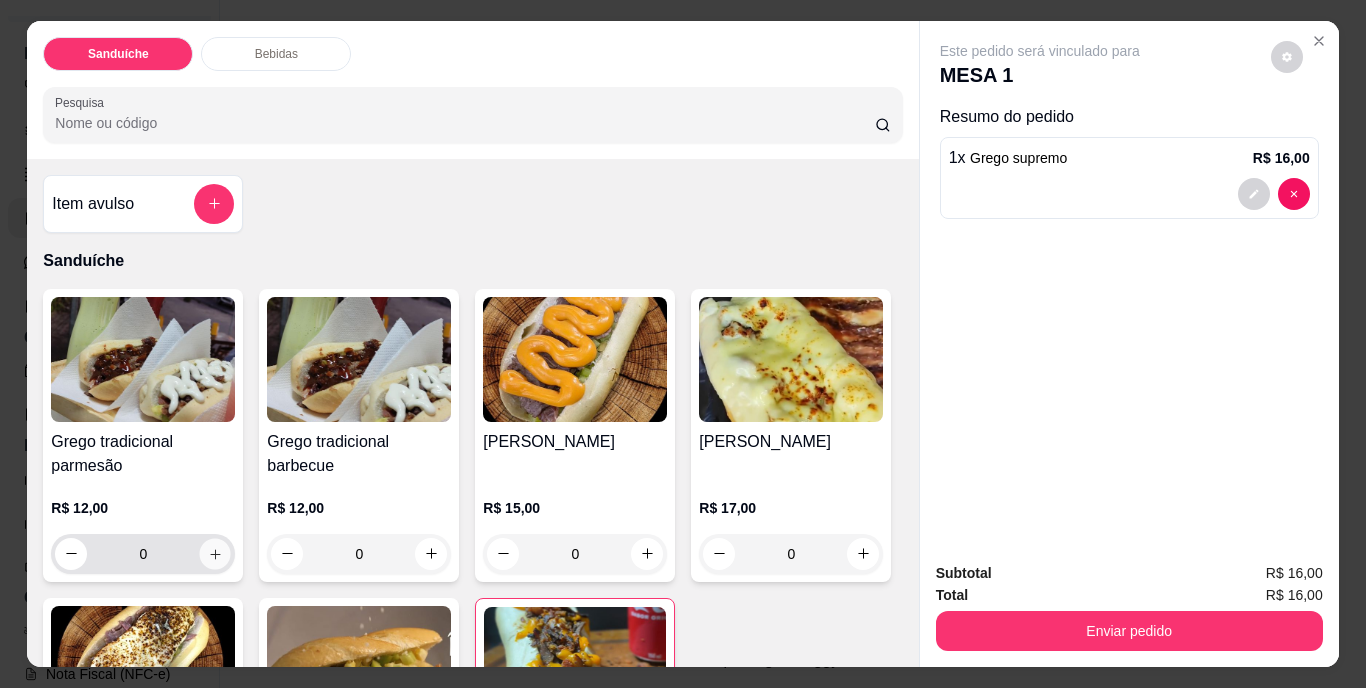 click at bounding box center [215, 553] 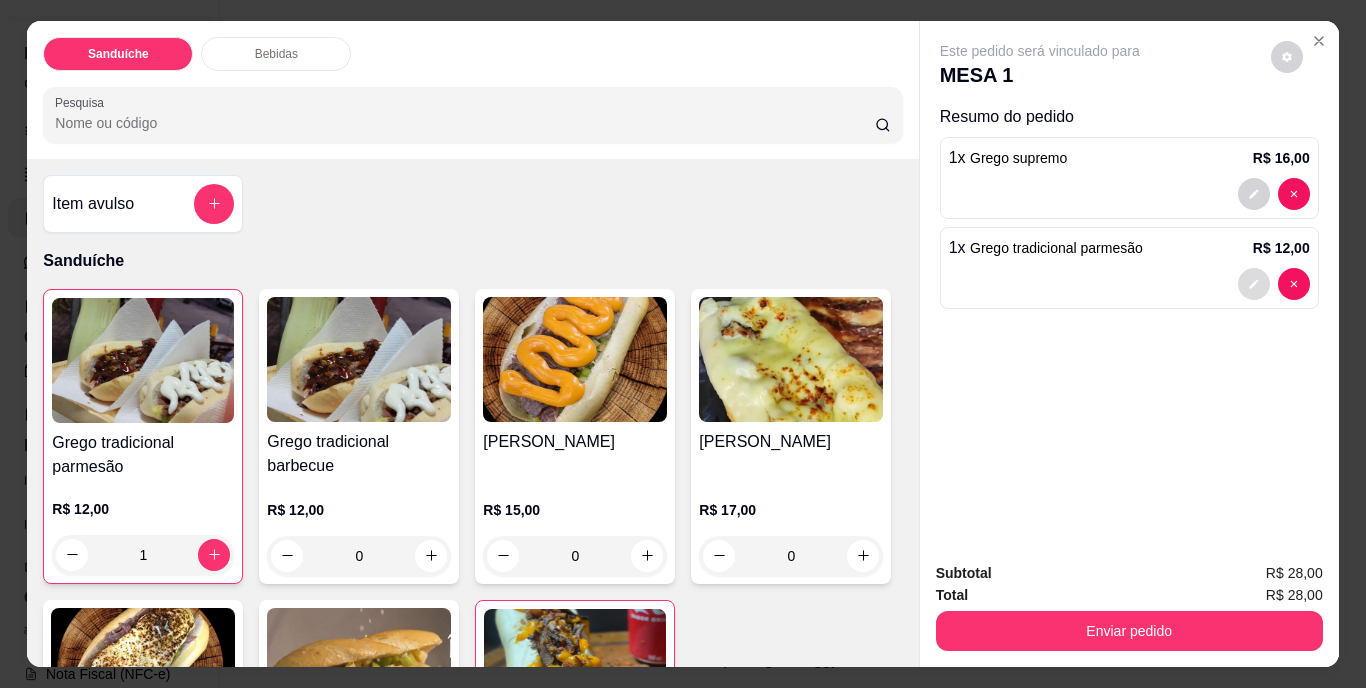 click at bounding box center (1254, 284) 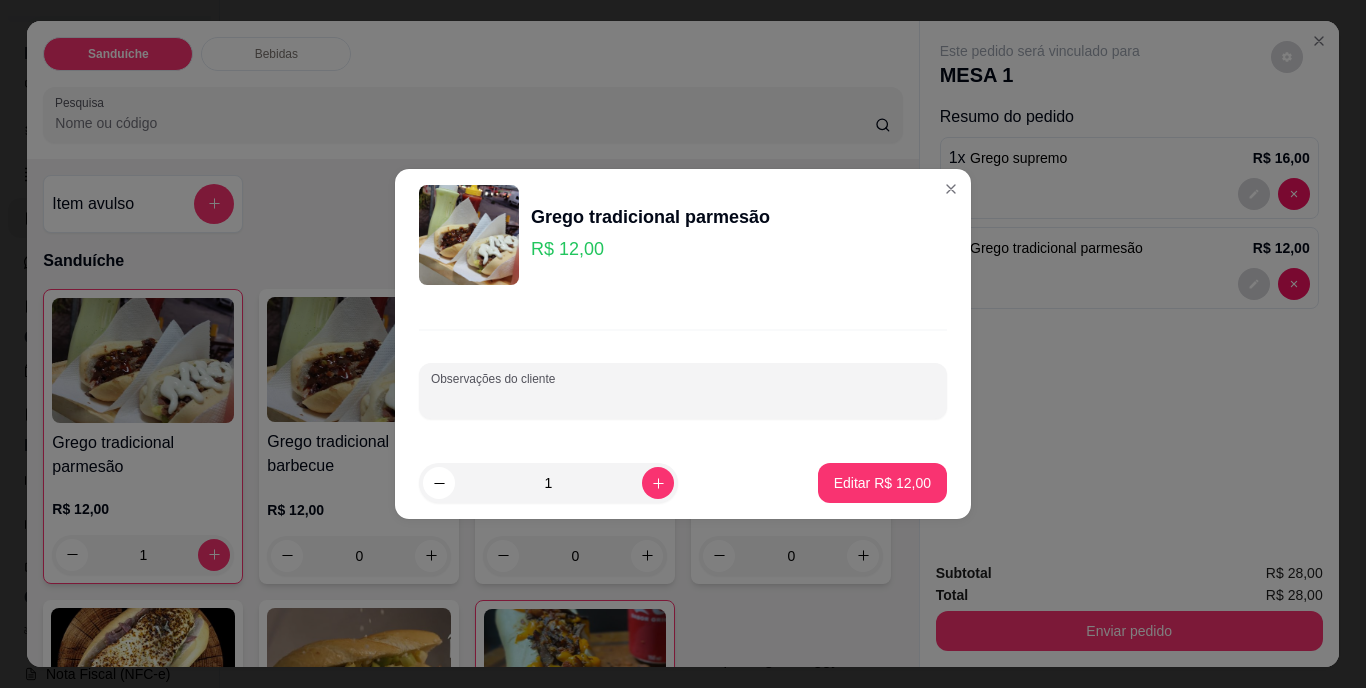 click on "Observações do cliente" at bounding box center [683, 399] 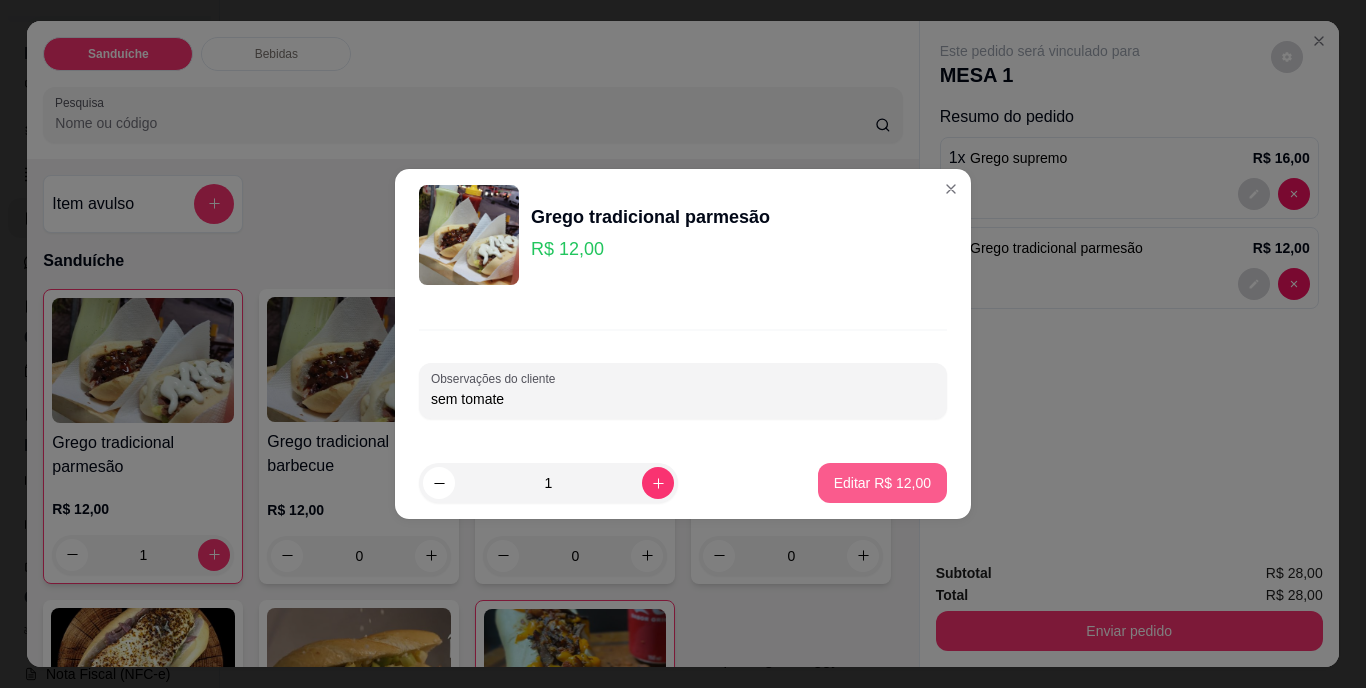 type on "sem tomate" 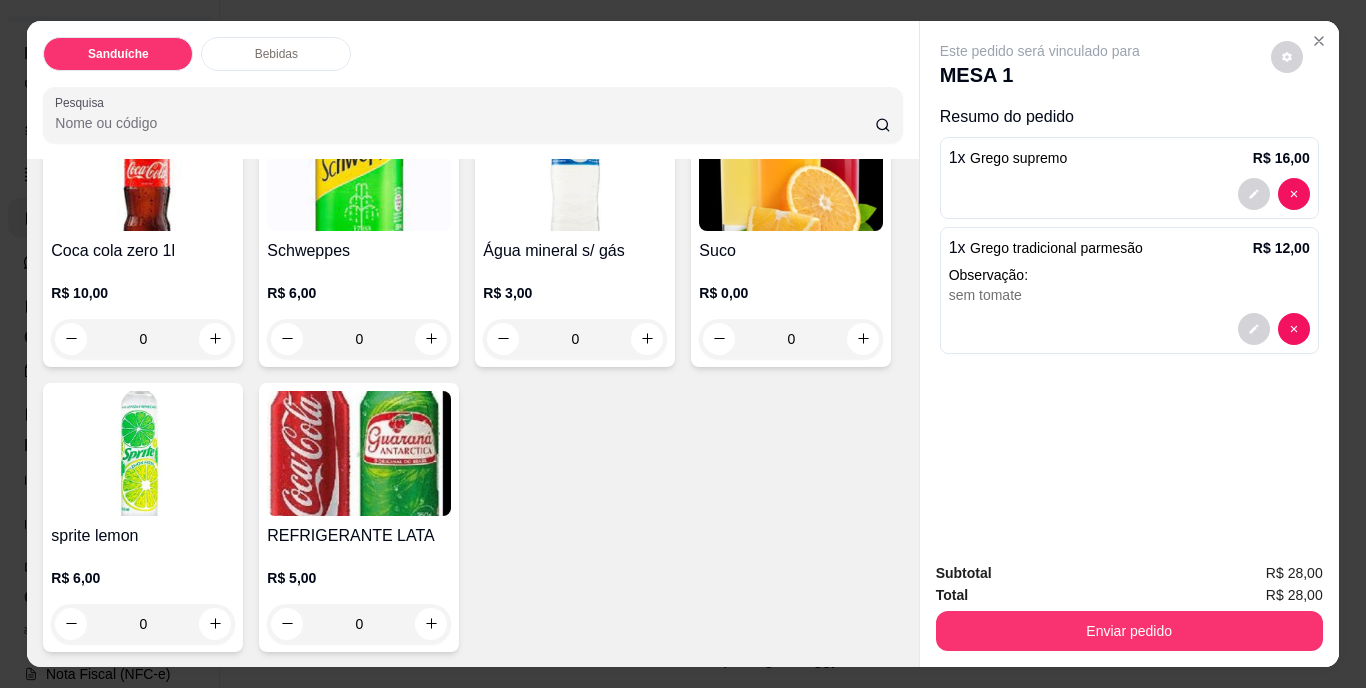 scroll, scrollTop: 900, scrollLeft: 0, axis: vertical 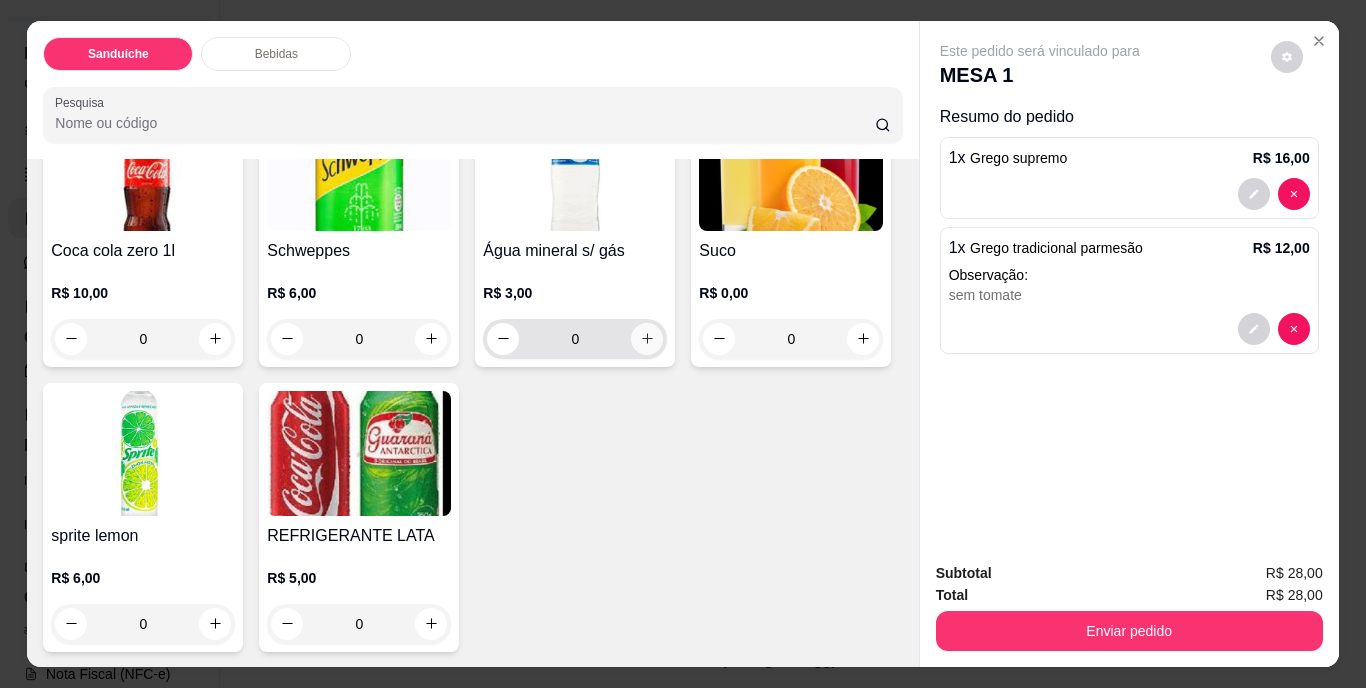 click 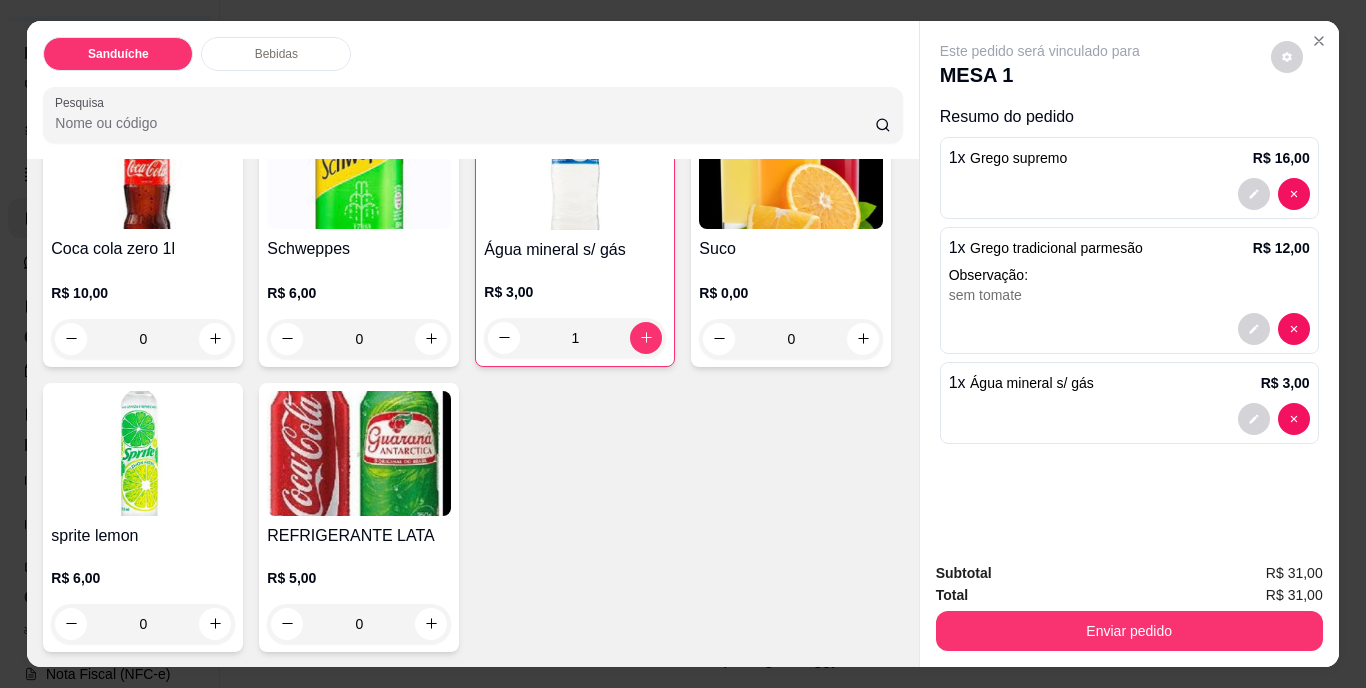 scroll, scrollTop: 1114, scrollLeft: 0, axis: vertical 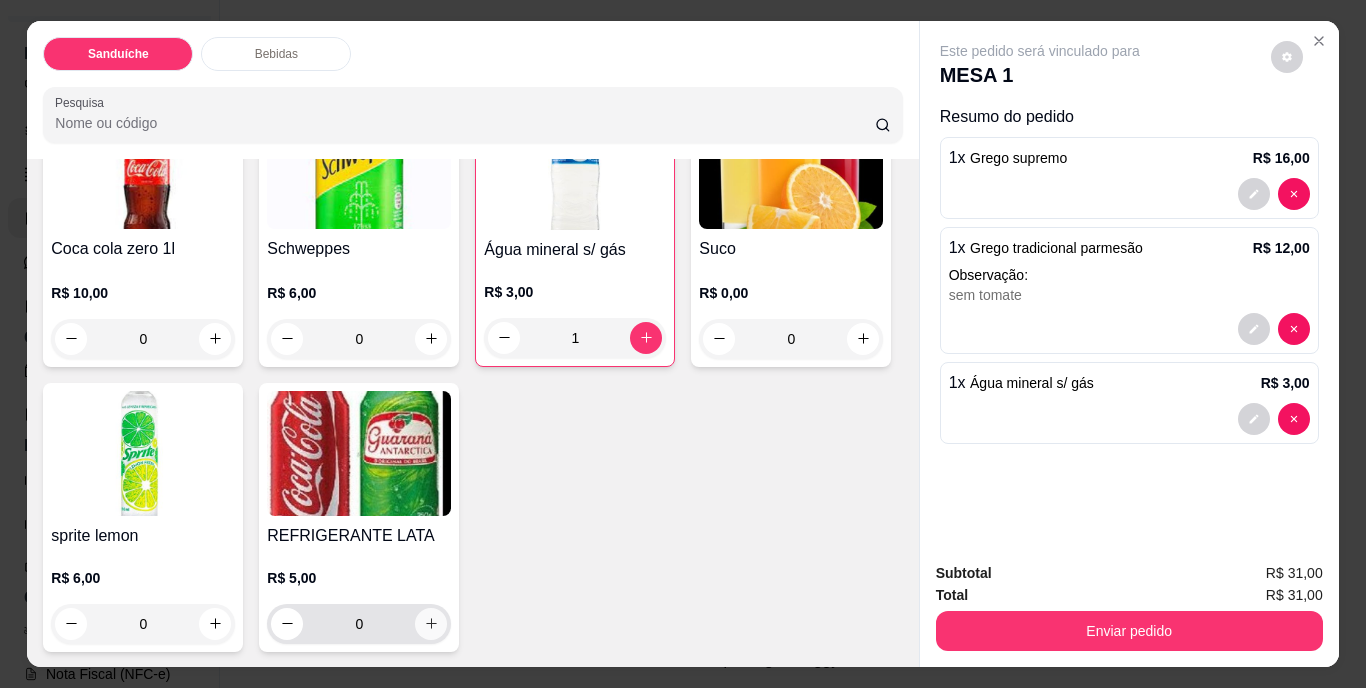 click 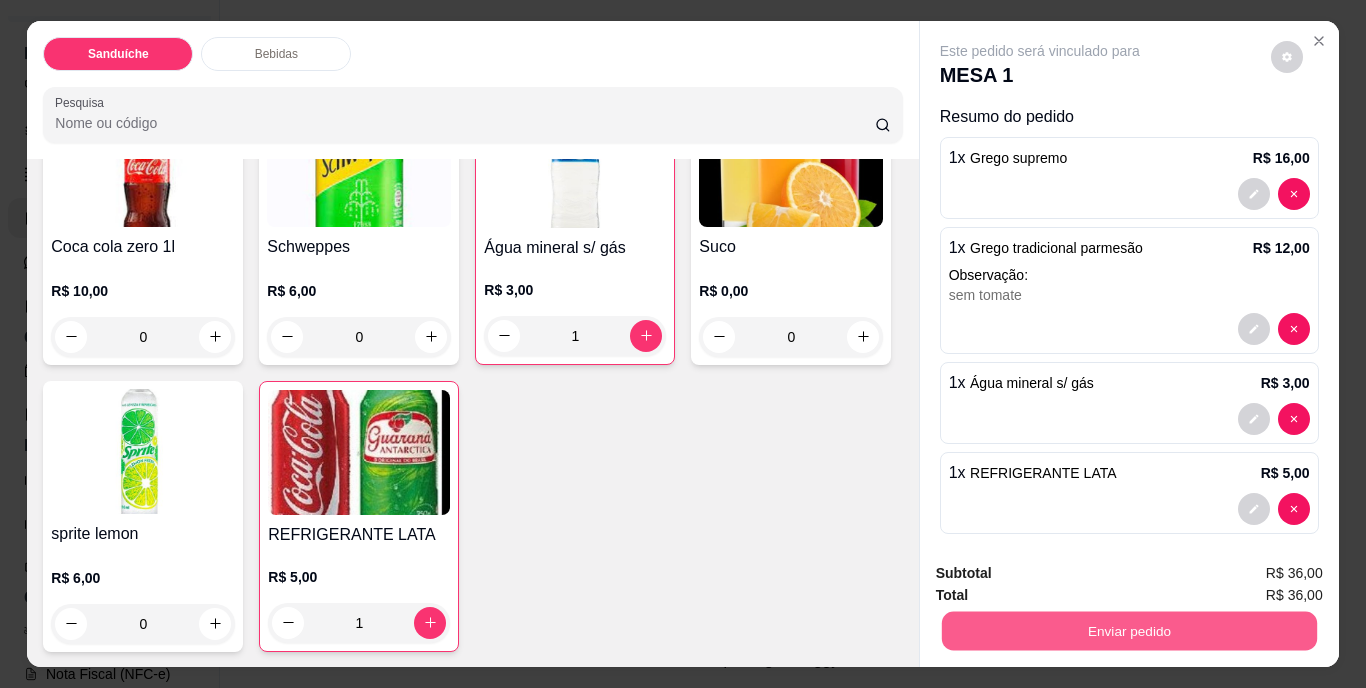 click on "Enviar pedido" at bounding box center [1128, 631] 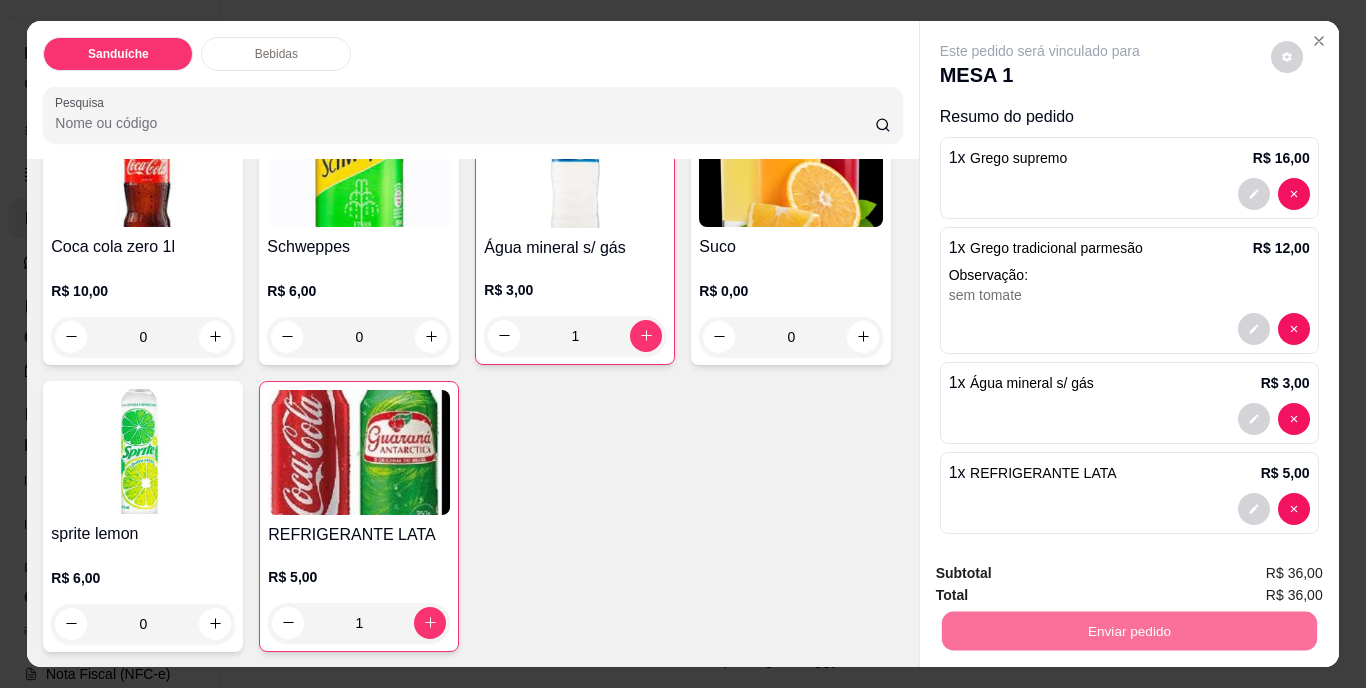 click on "Não registrar e enviar pedido" at bounding box center [1063, 574] 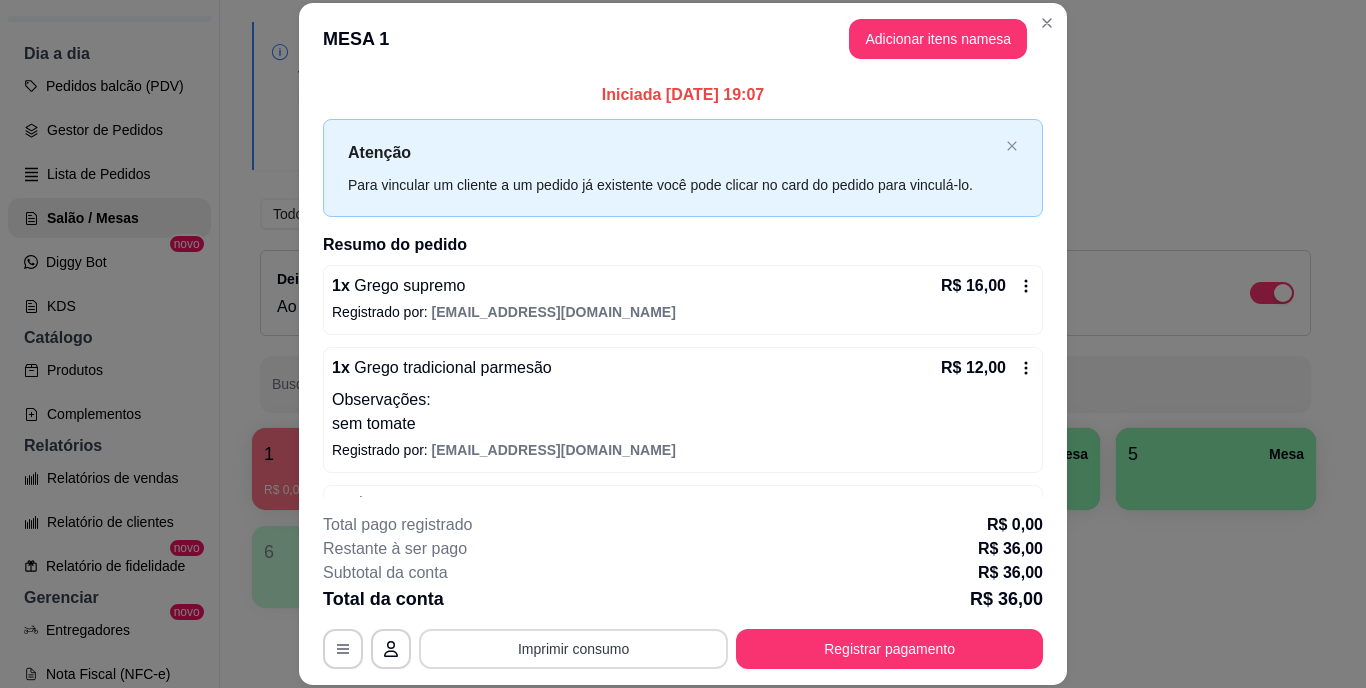 click on "Imprimir consumo" at bounding box center (573, 649) 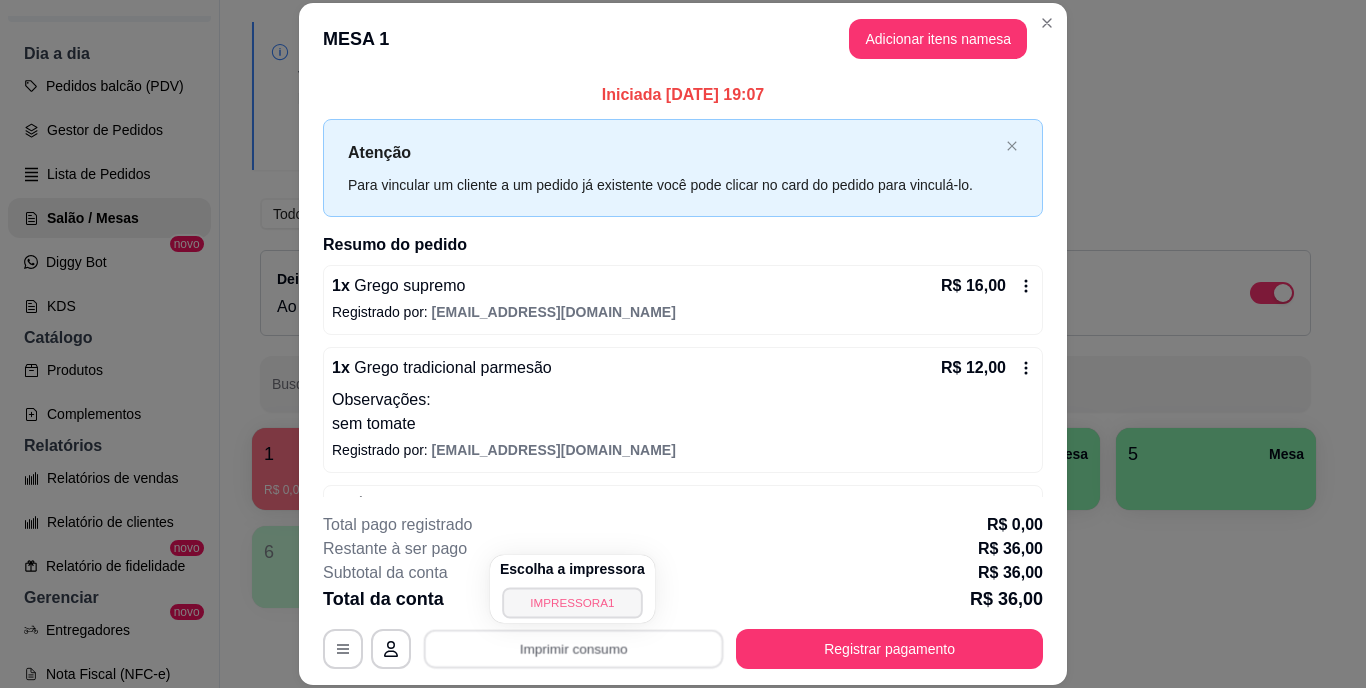 click on "IMPRESSORA1" at bounding box center [572, 602] 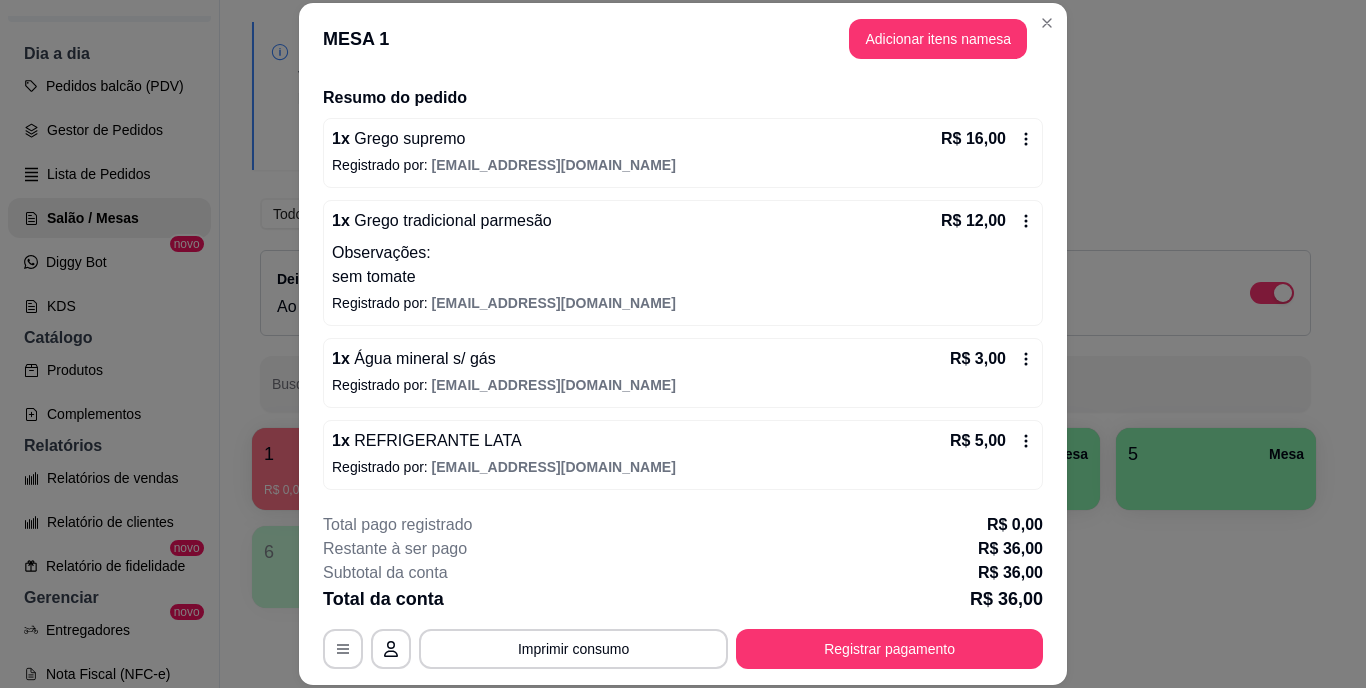 scroll, scrollTop: 148, scrollLeft: 0, axis: vertical 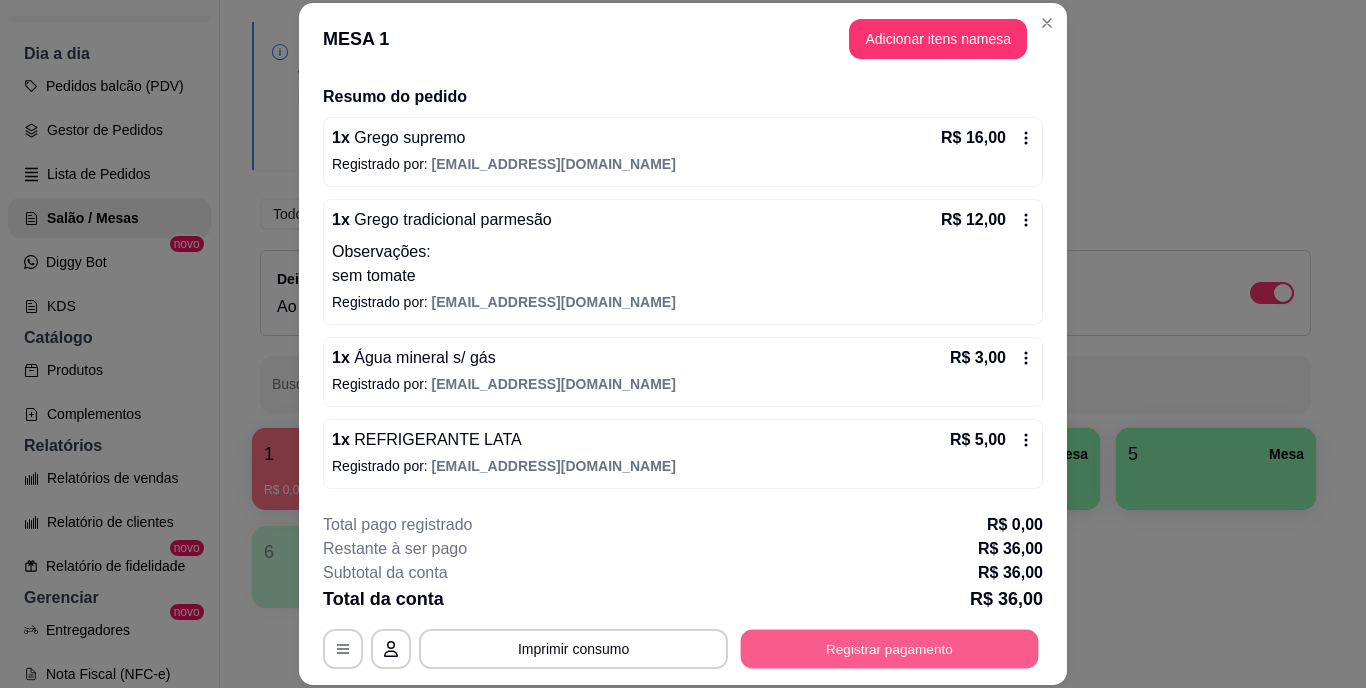 click on "Registrar pagamento" at bounding box center (890, 648) 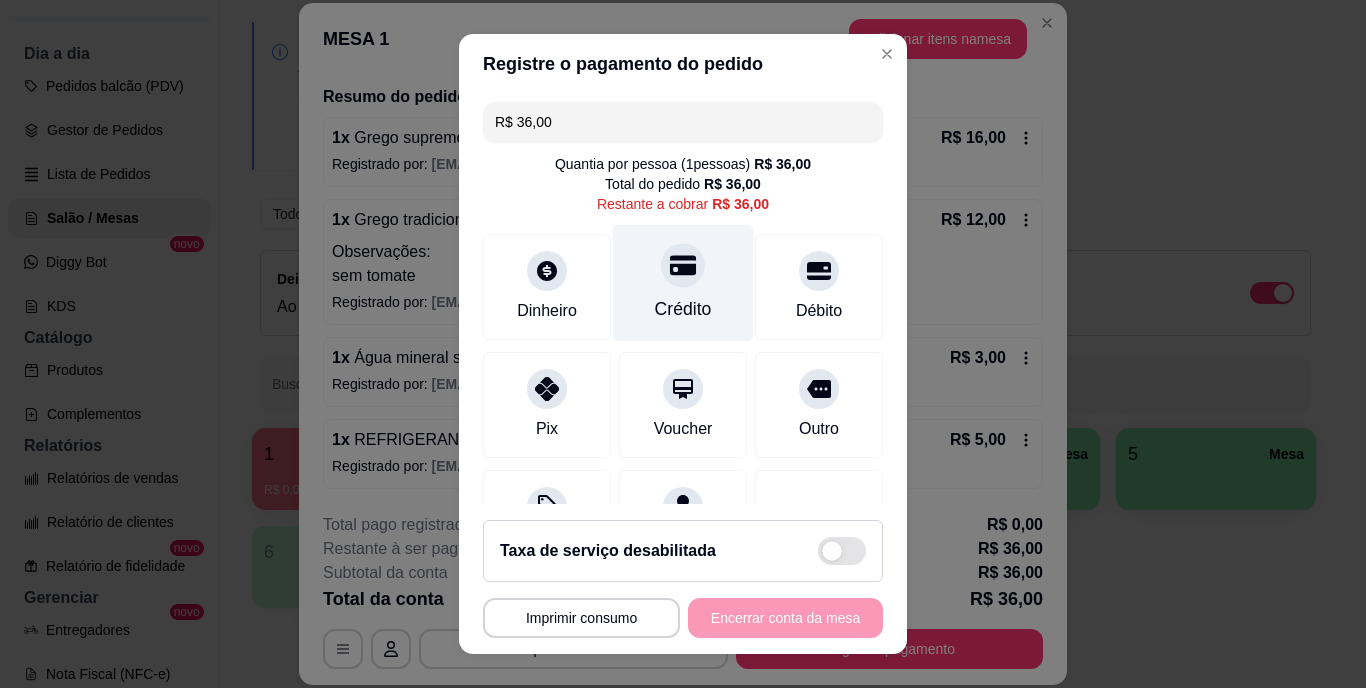 click at bounding box center (683, 266) 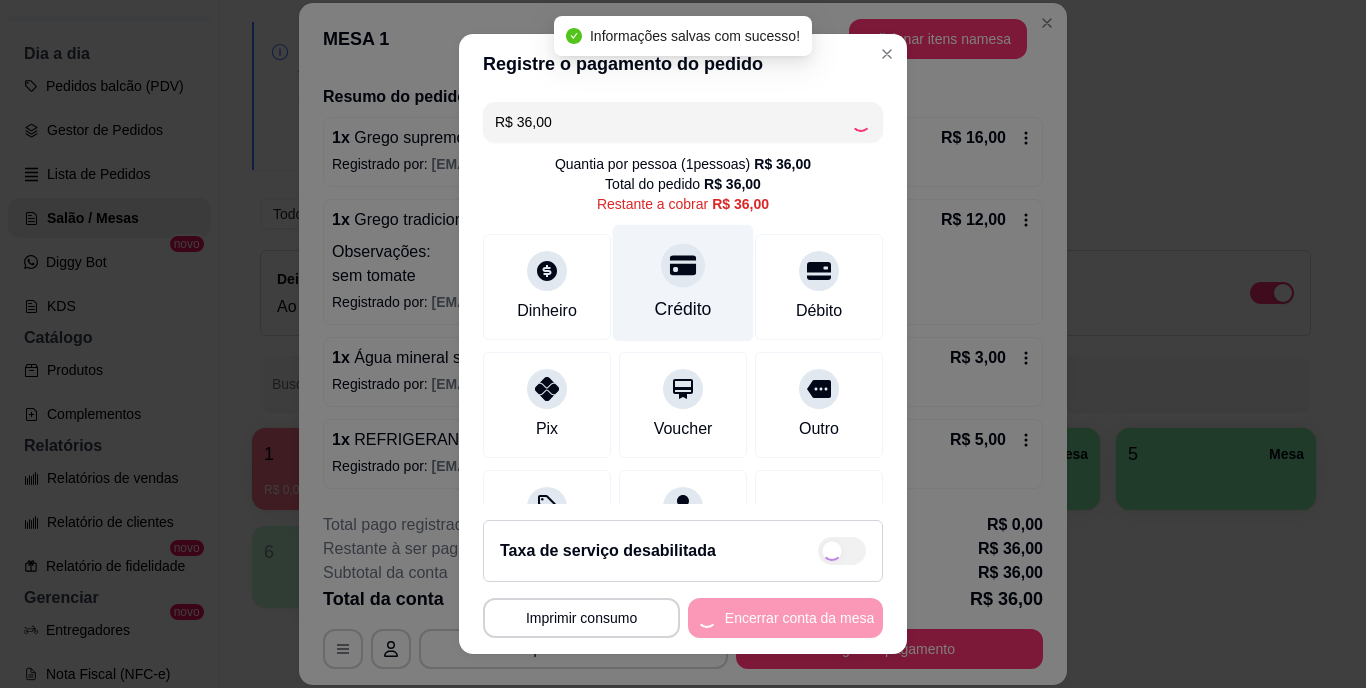 type on "R$ 0,00" 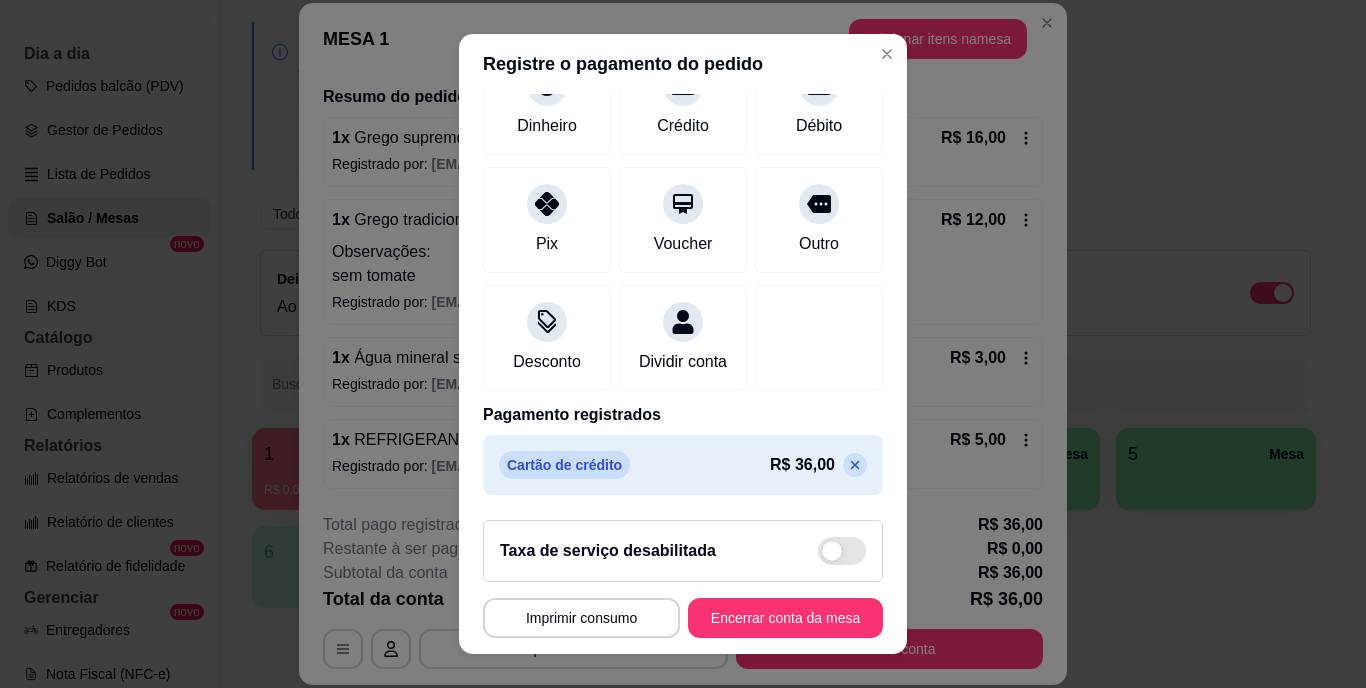 scroll, scrollTop: 188, scrollLeft: 0, axis: vertical 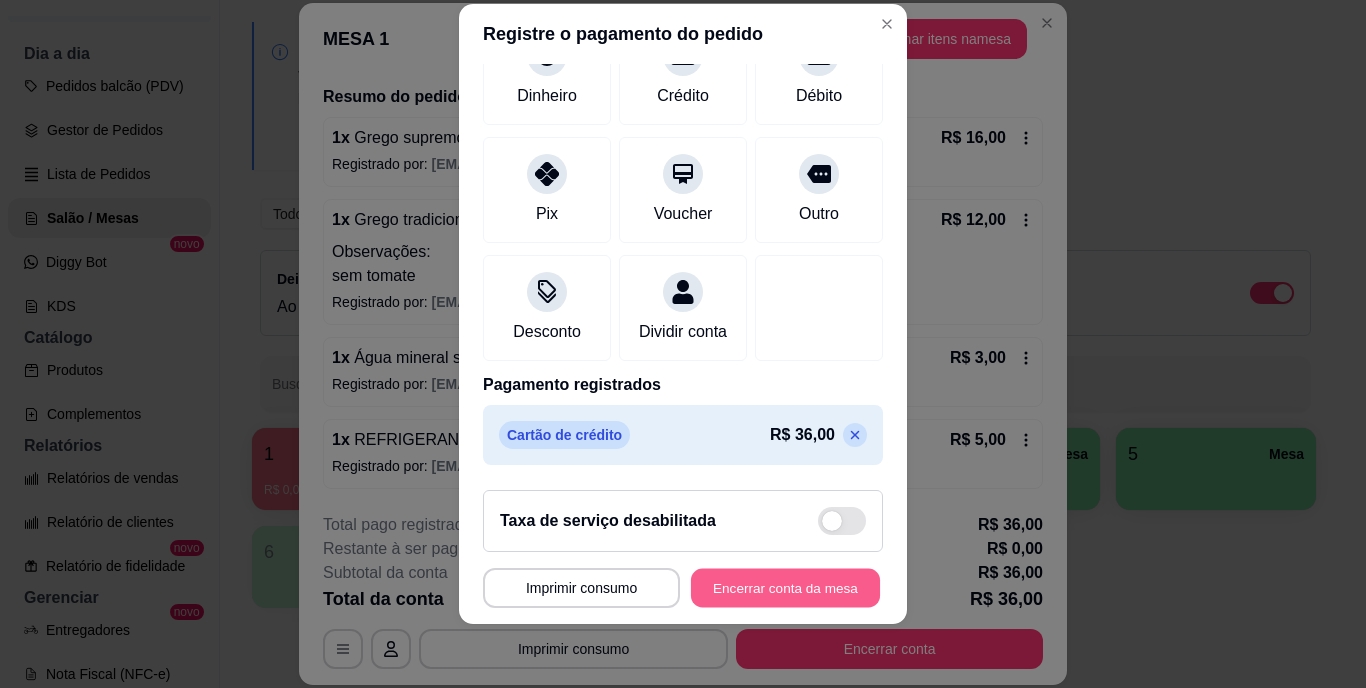 click on "Encerrar conta da mesa" at bounding box center [785, 587] 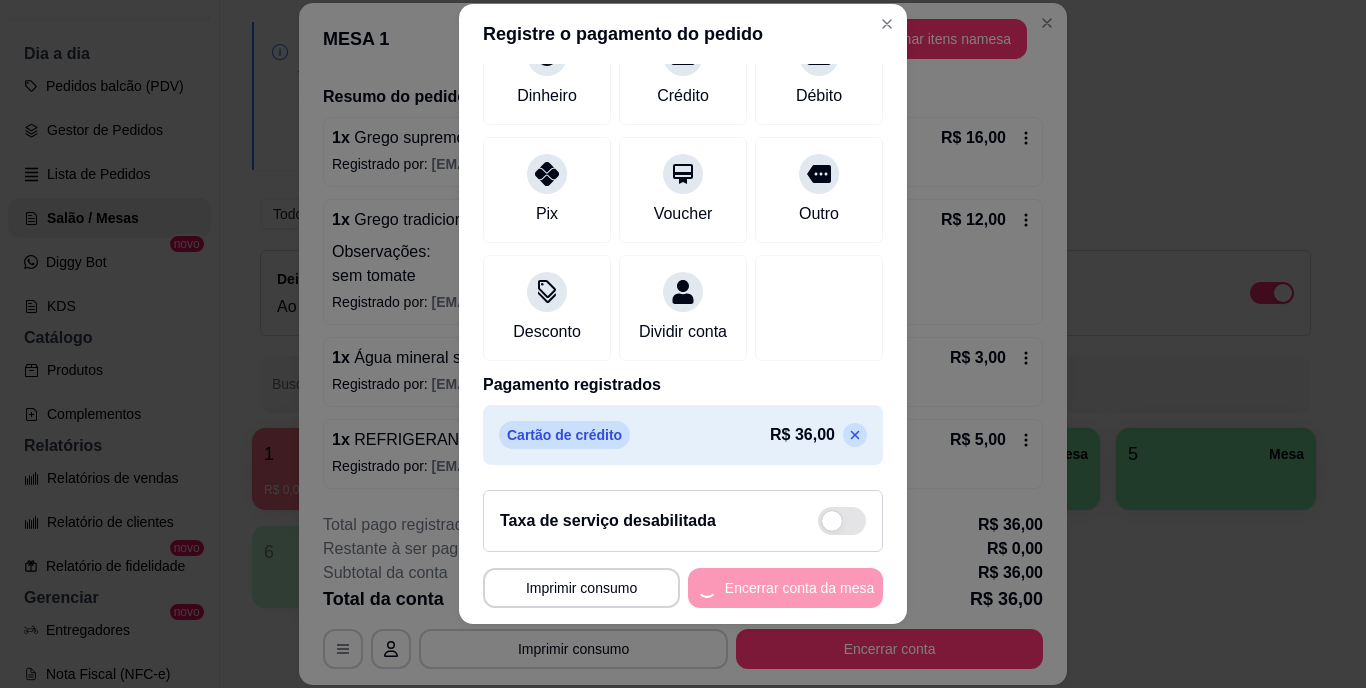 scroll, scrollTop: 0, scrollLeft: 0, axis: both 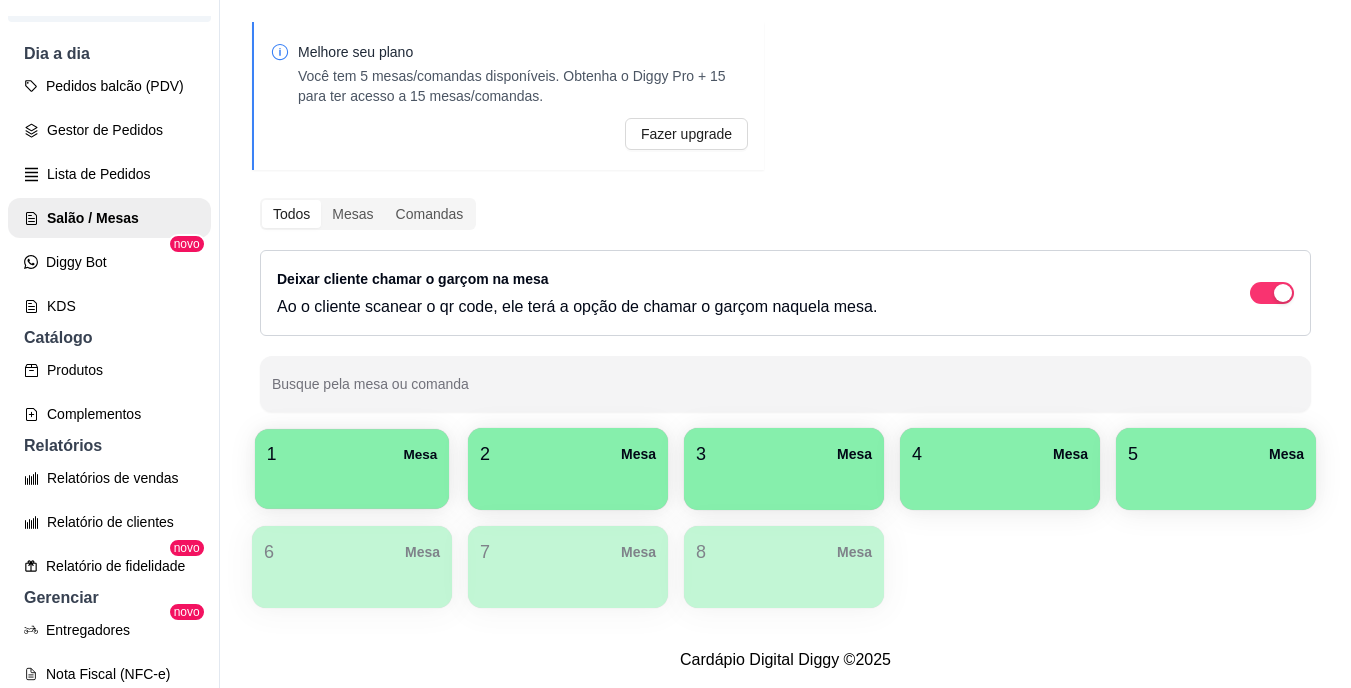 click on "1 Mesa" at bounding box center (352, 469) 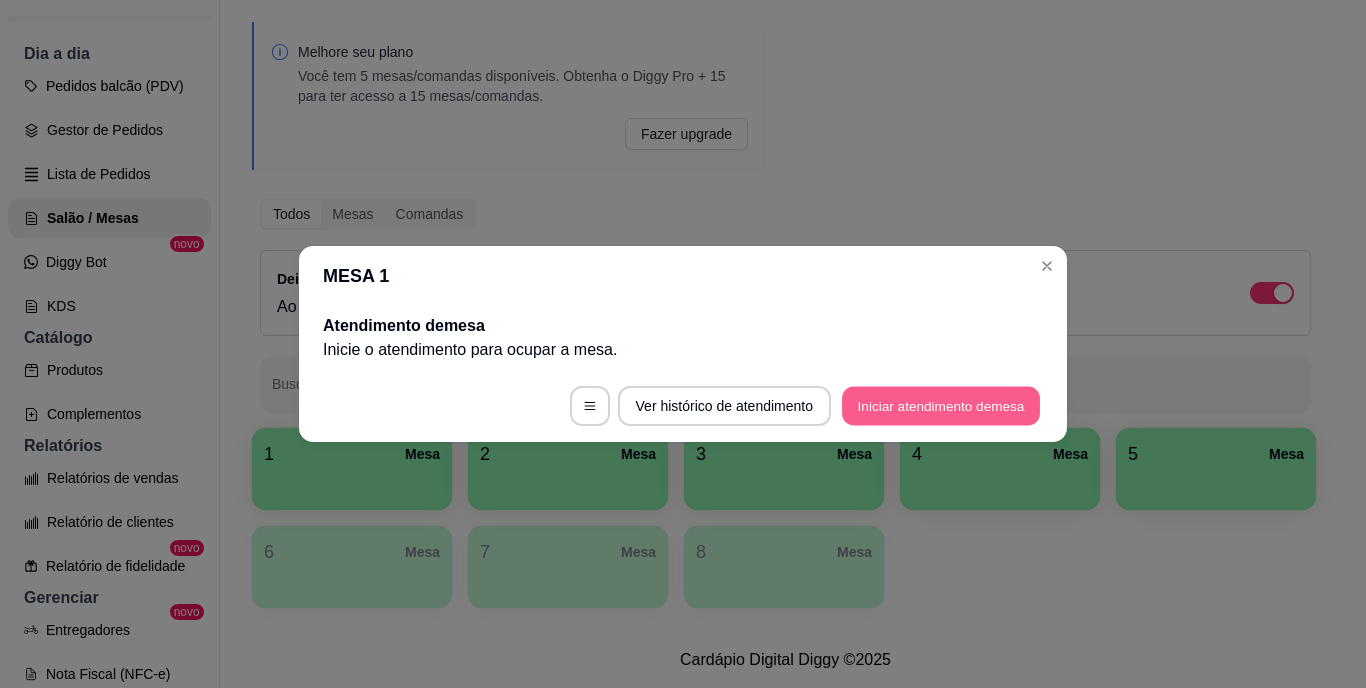 click on "Iniciar atendimento de  mesa" at bounding box center (941, 406) 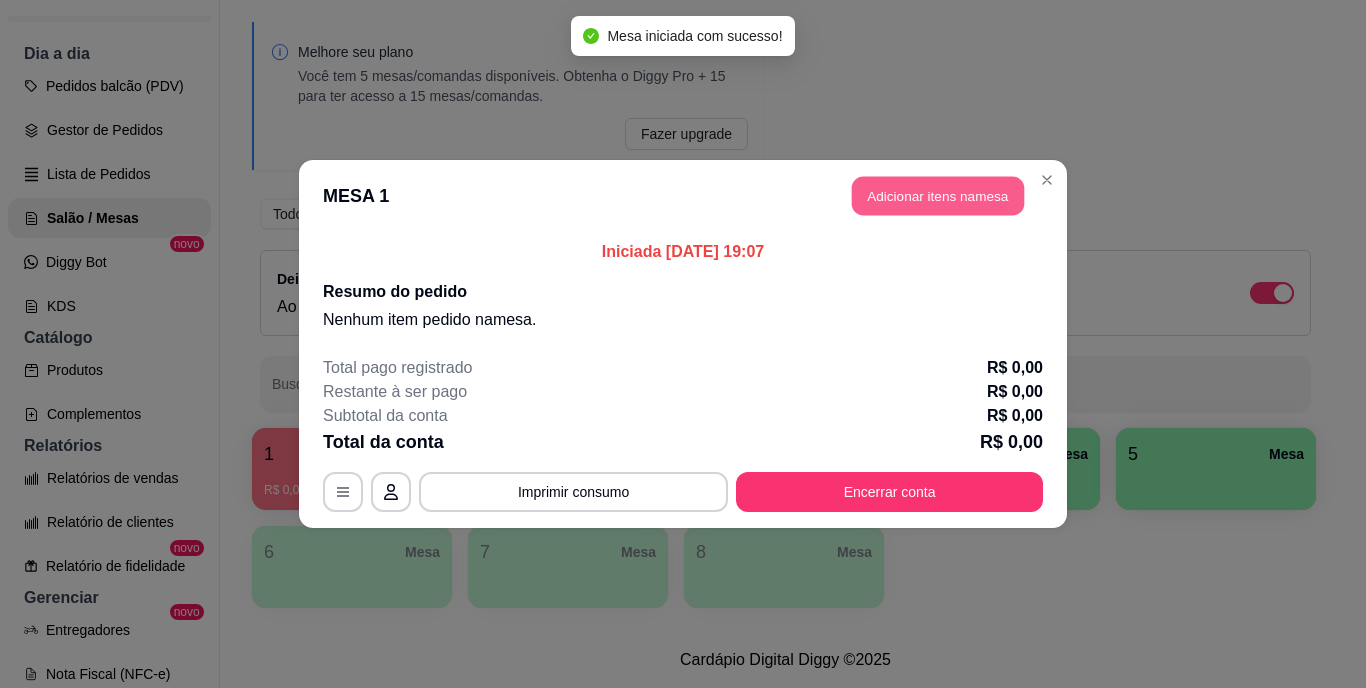 click on "Adicionar itens na  mesa" at bounding box center [938, 196] 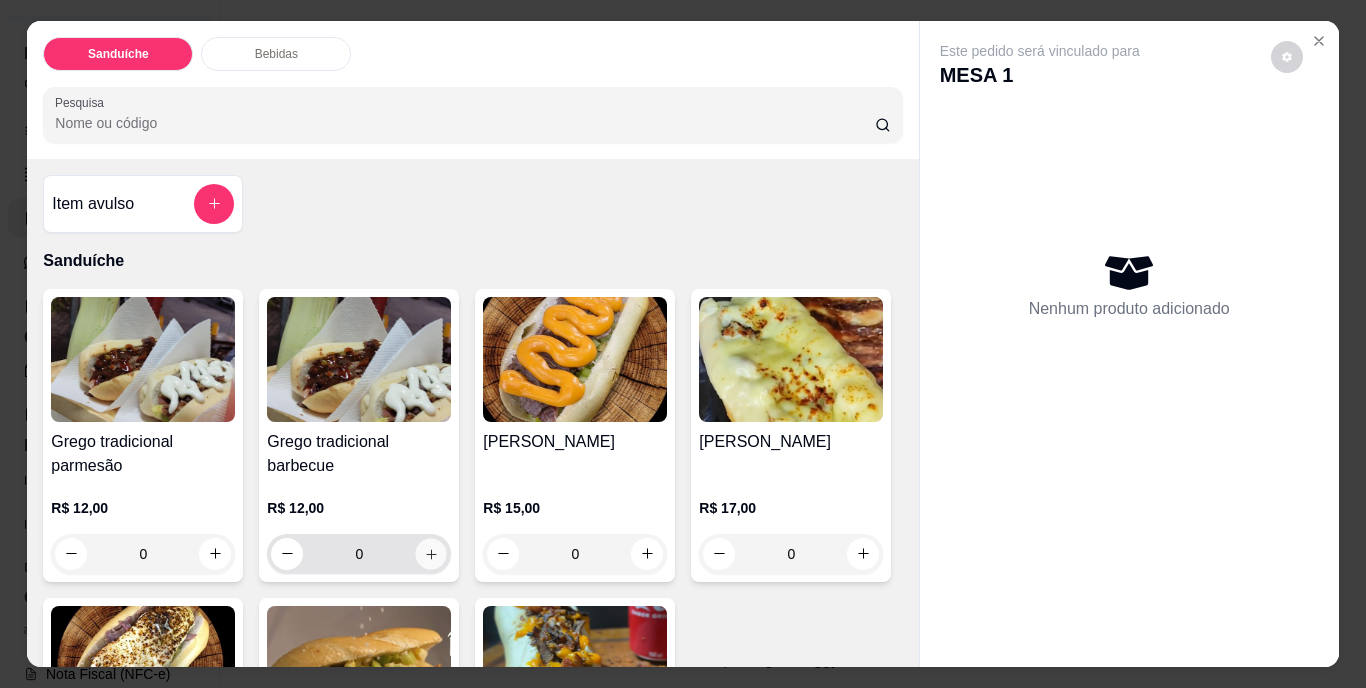 click 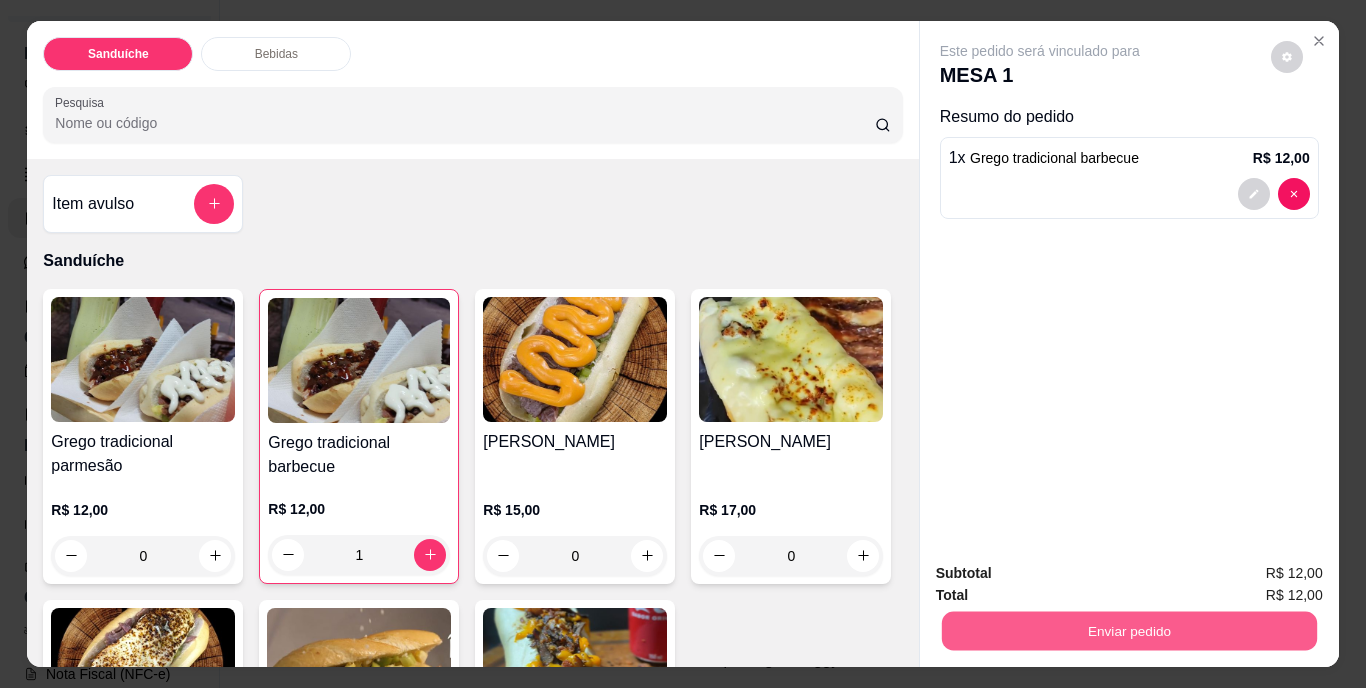 click on "Enviar pedido" at bounding box center [1128, 631] 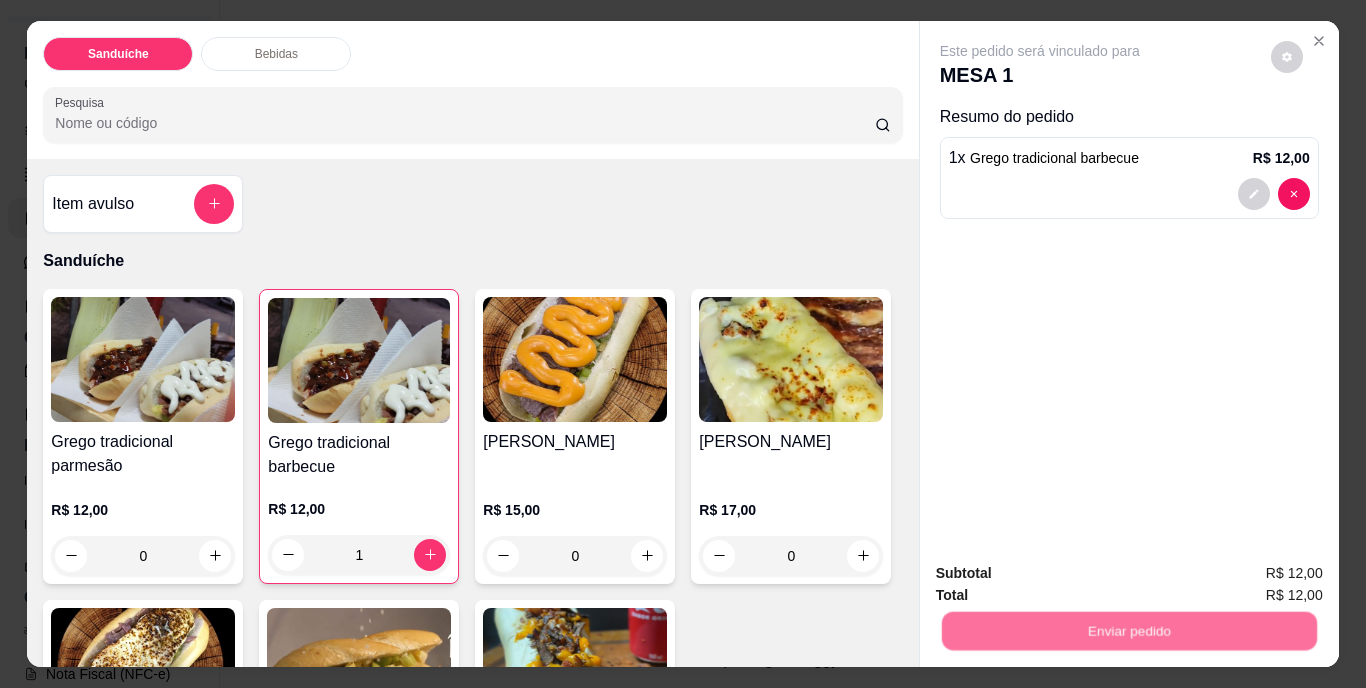 click on "Não registrar e enviar pedido" at bounding box center [1063, 574] 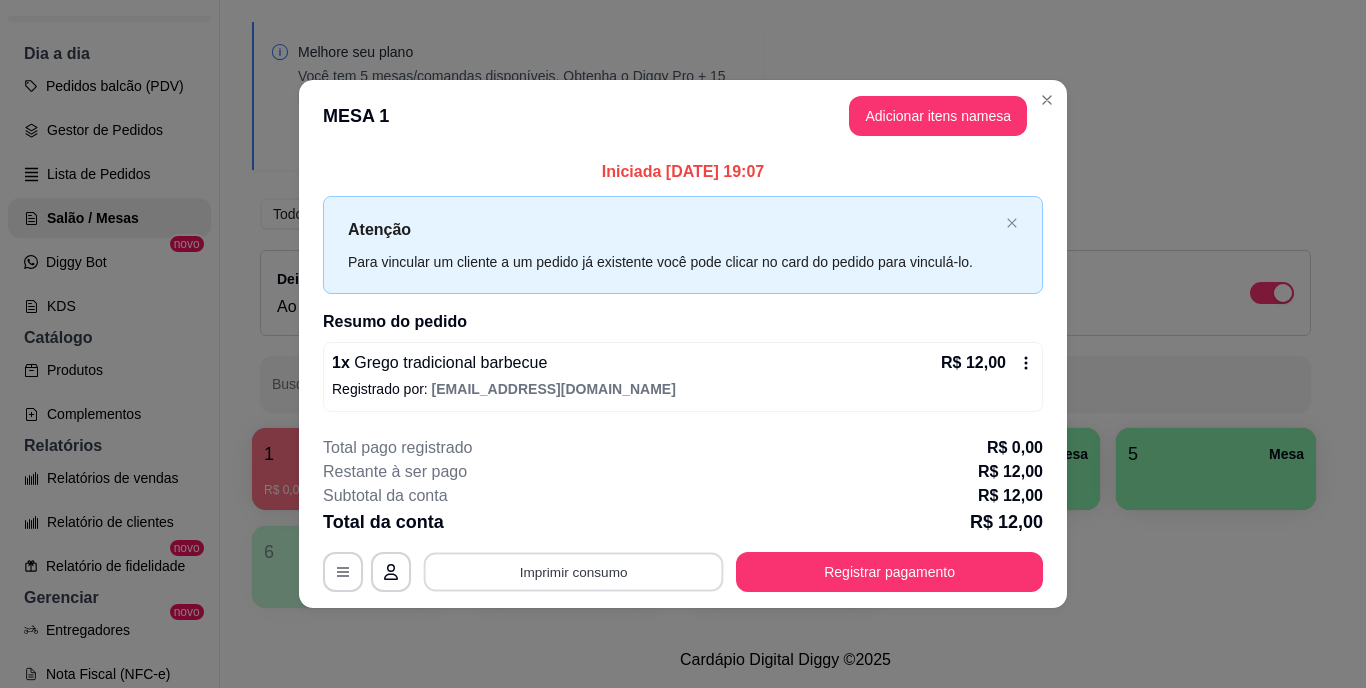 click on "Imprimir consumo" at bounding box center [574, 571] 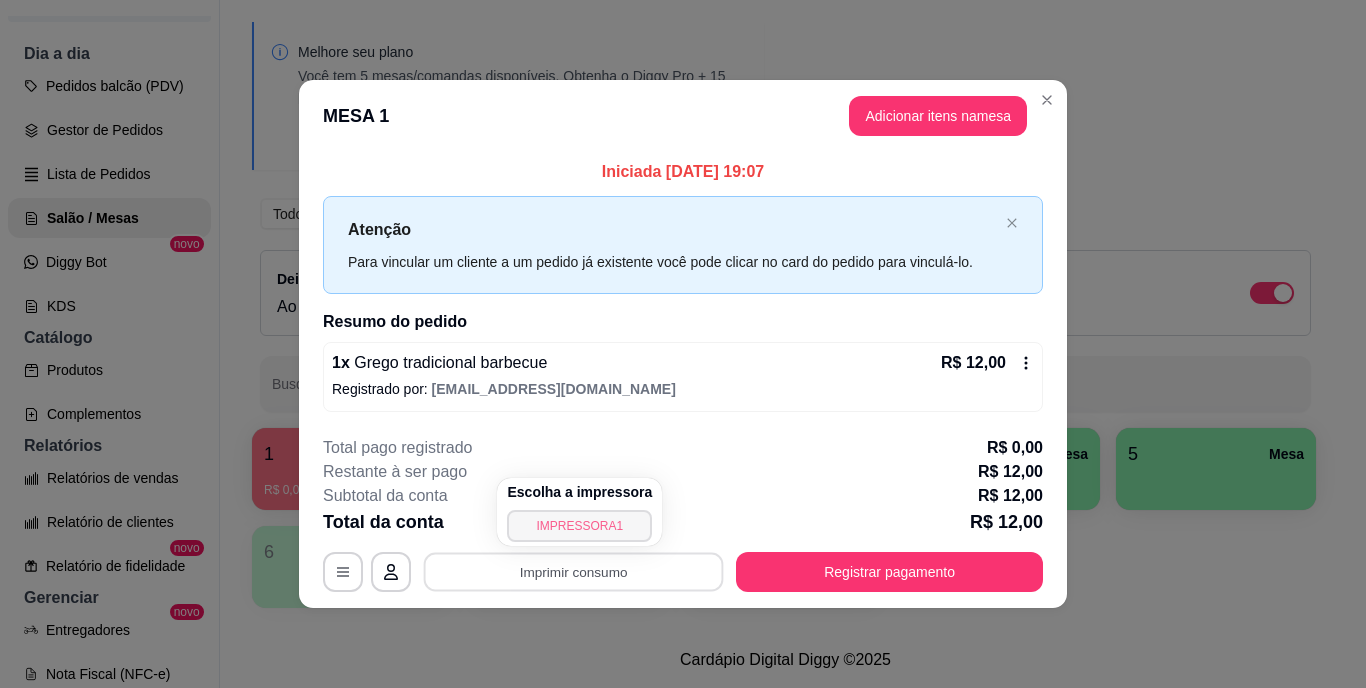 click on "IMPRESSORA1" at bounding box center (579, 526) 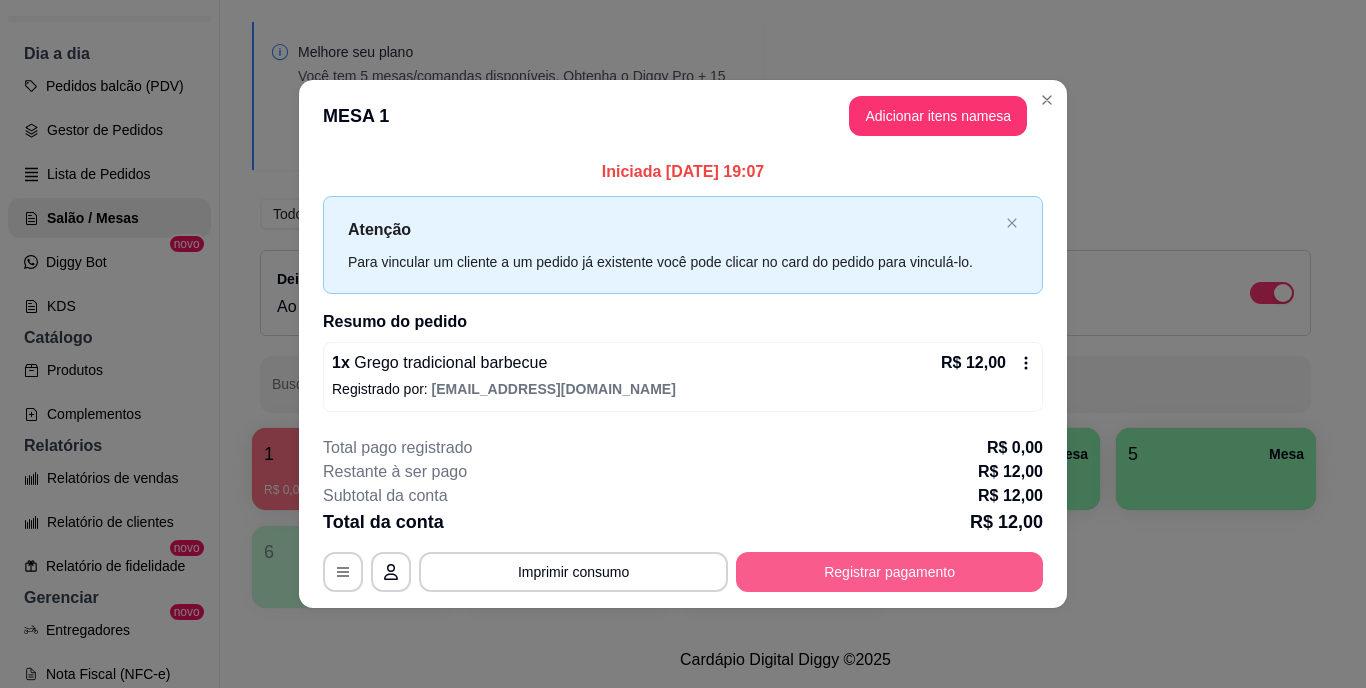 click on "Registrar pagamento" at bounding box center (889, 572) 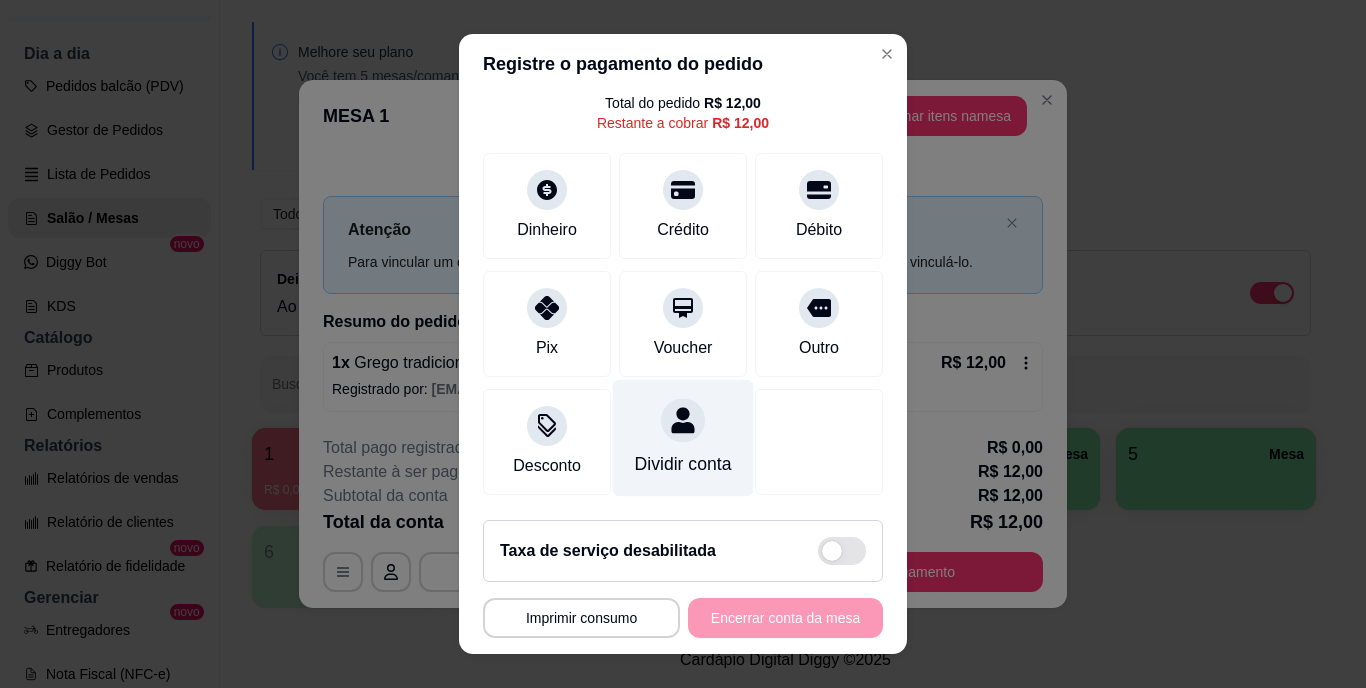 scroll, scrollTop: 104, scrollLeft: 0, axis: vertical 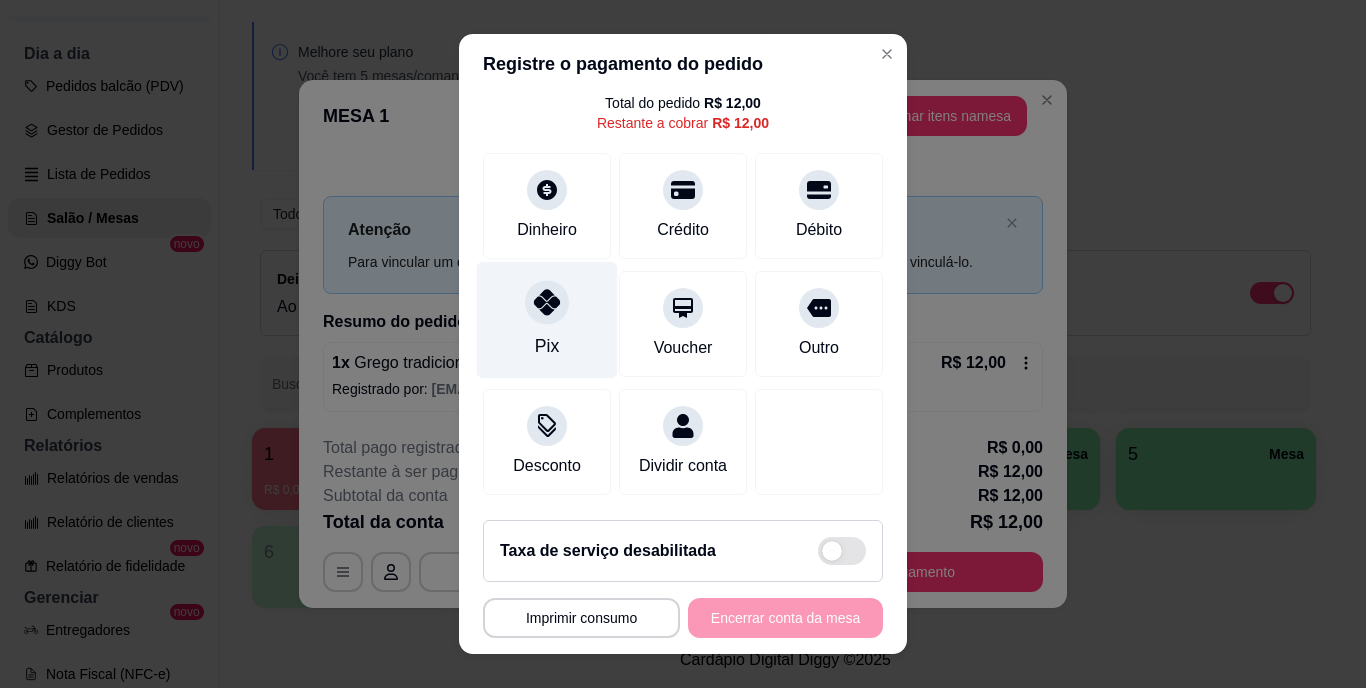 click 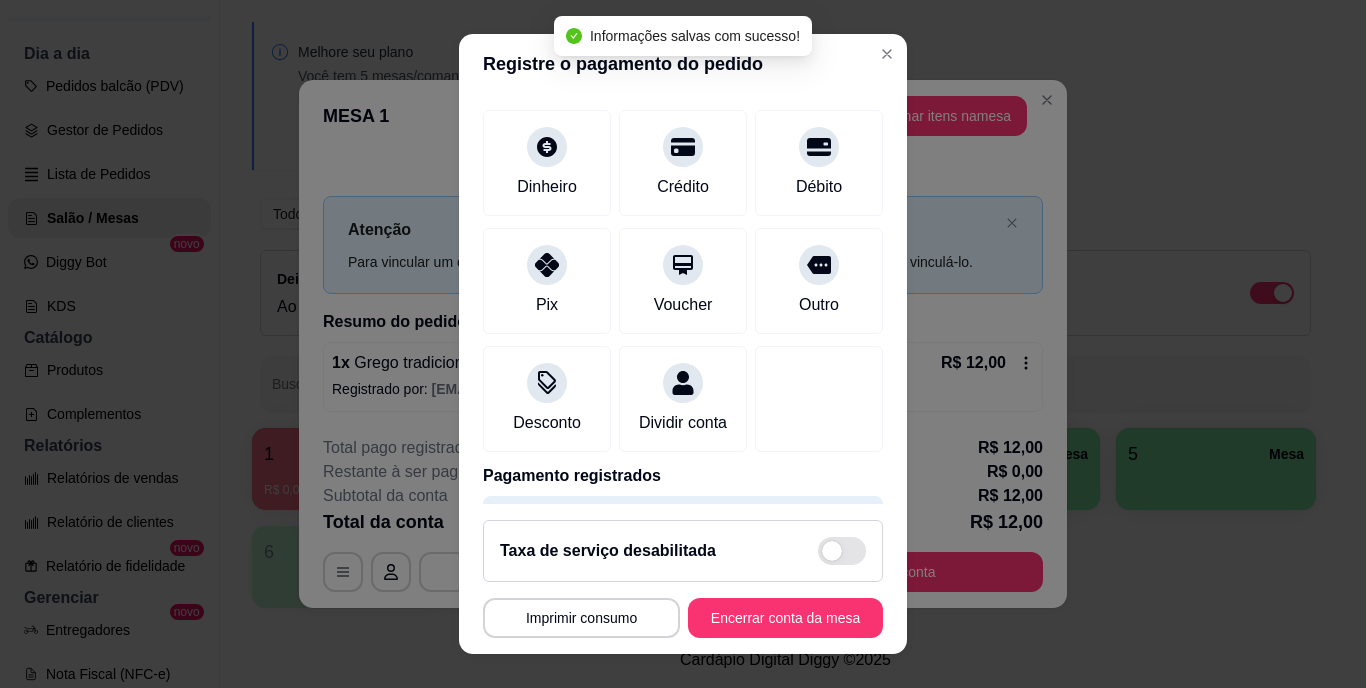 type on "R$ 0,00" 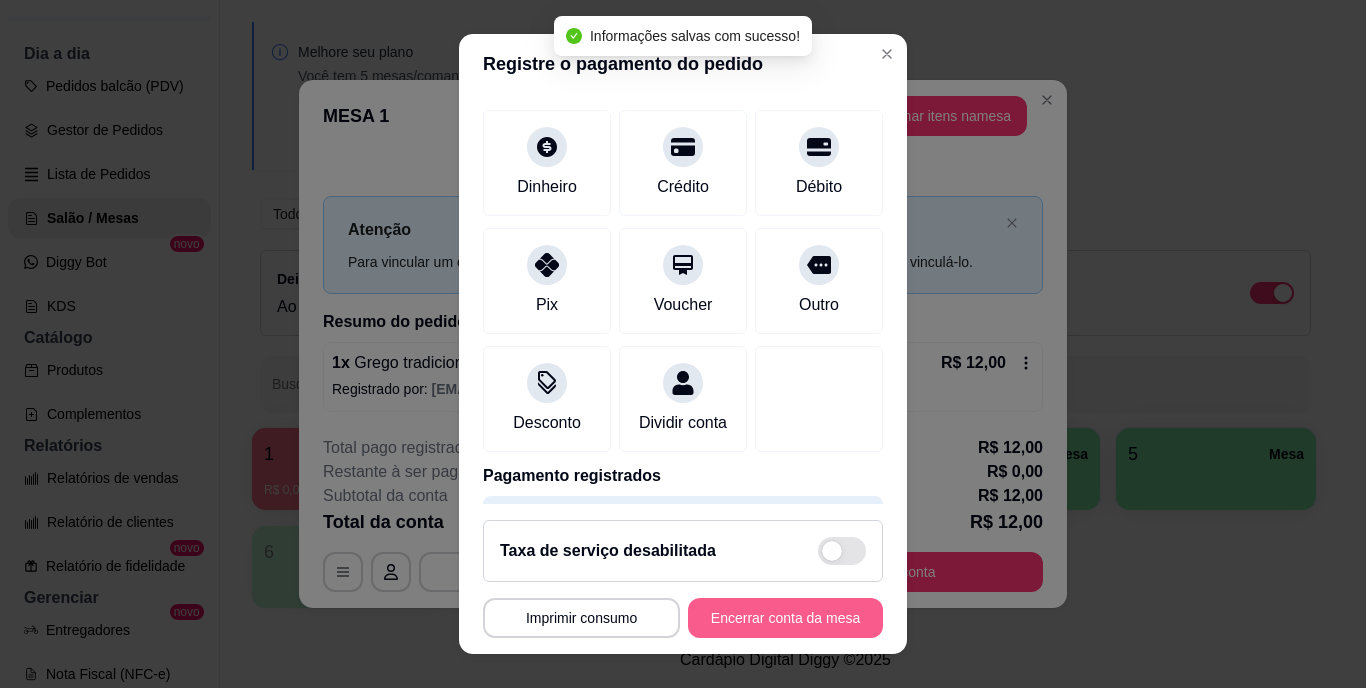 click on "Encerrar conta da mesa" at bounding box center [785, 618] 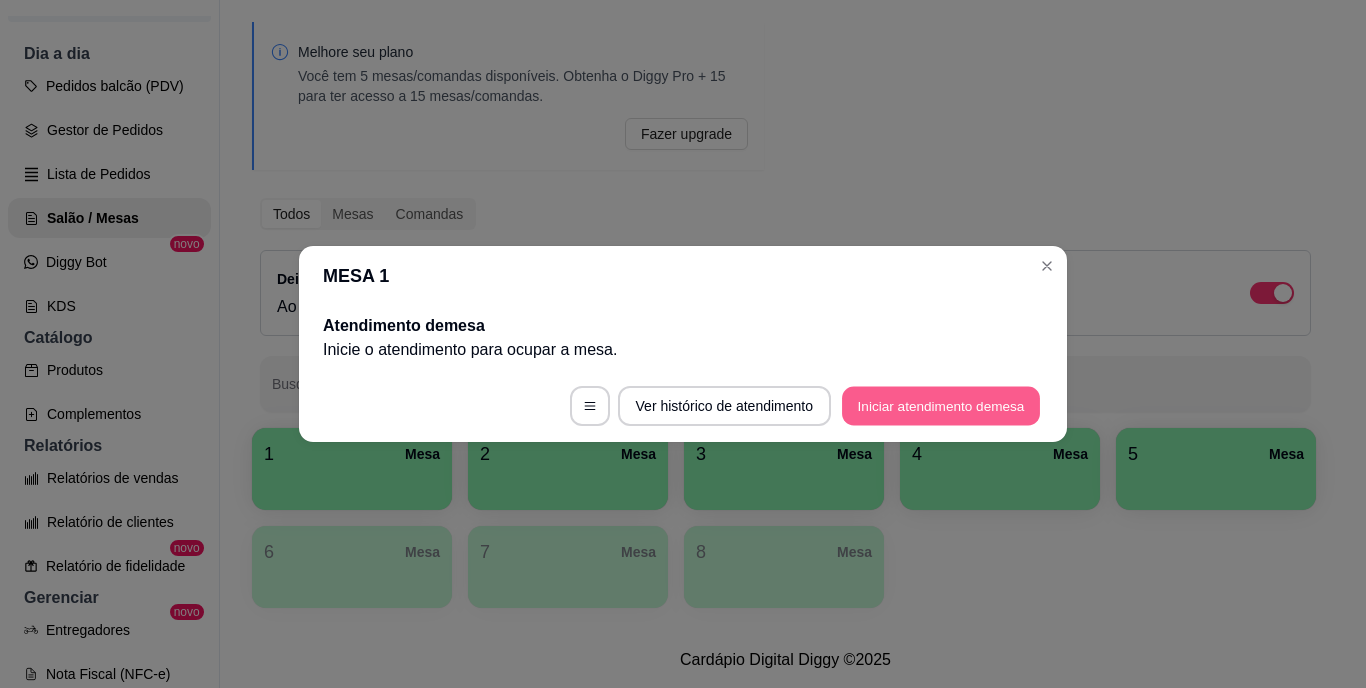 click on "Iniciar atendimento de  mesa" at bounding box center [941, 406] 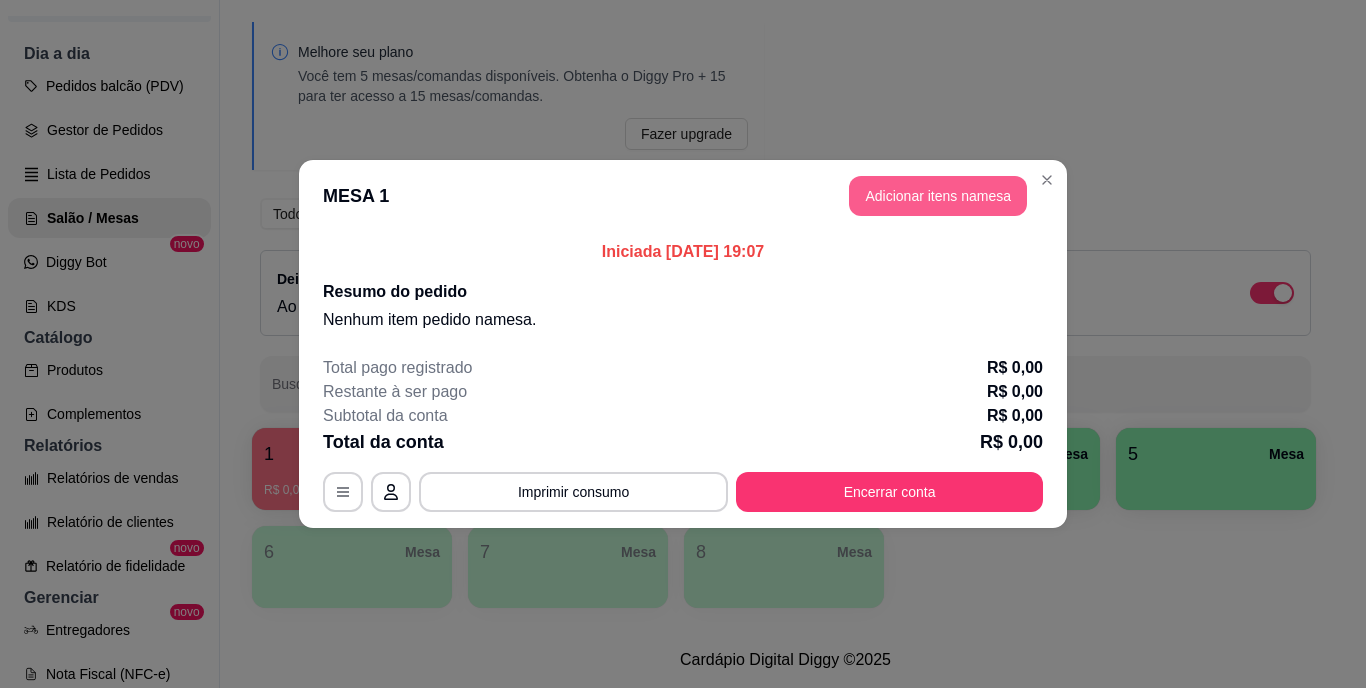 click on "Adicionar itens na  mesa" at bounding box center (938, 196) 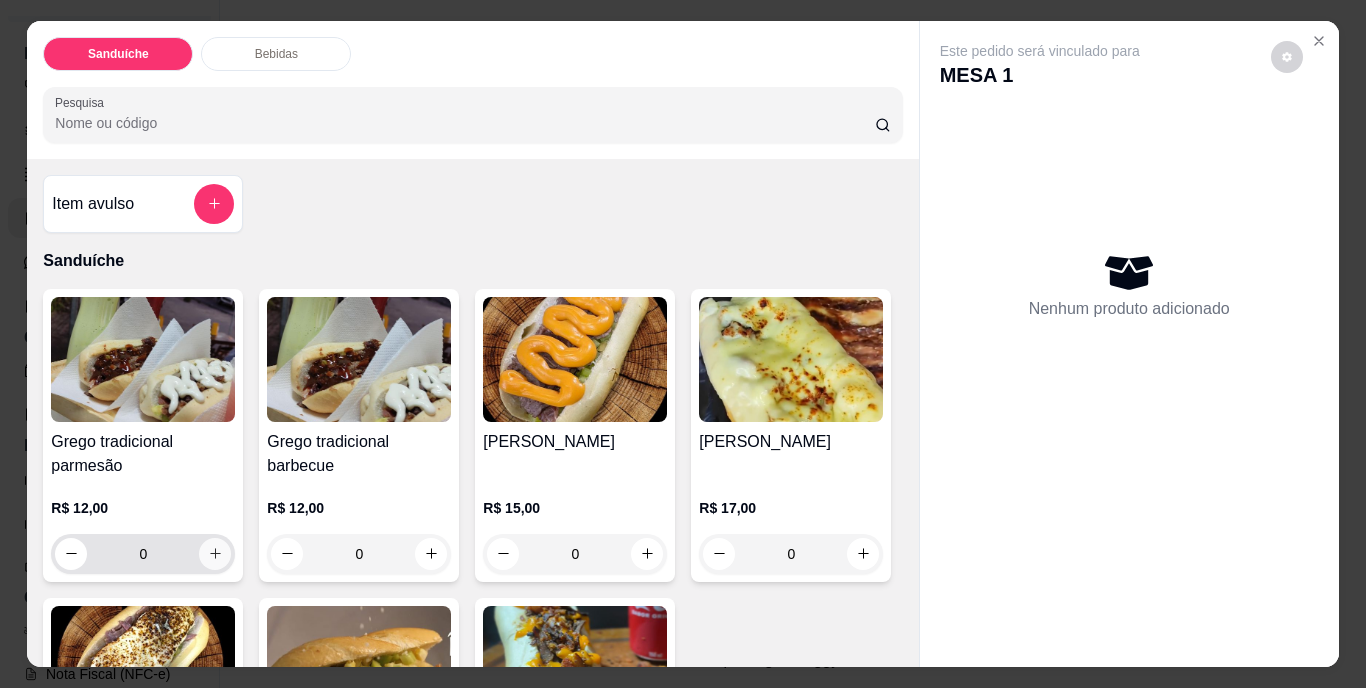 click 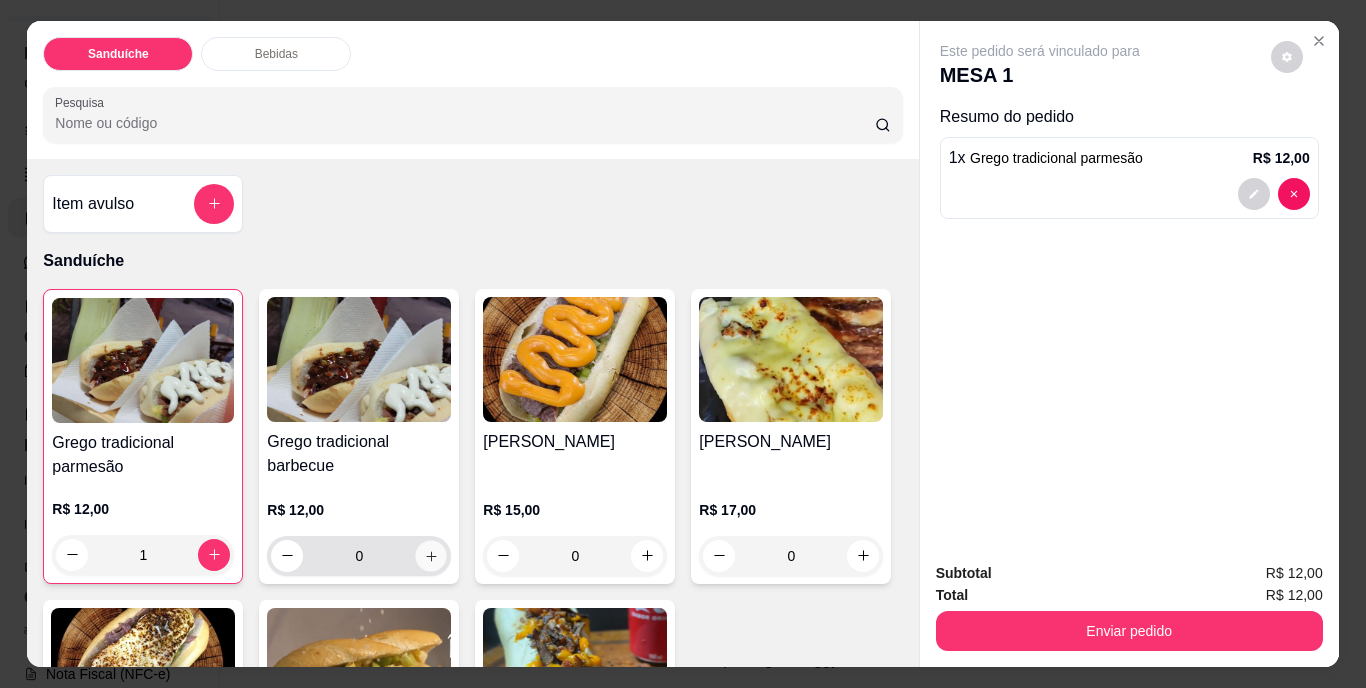 click 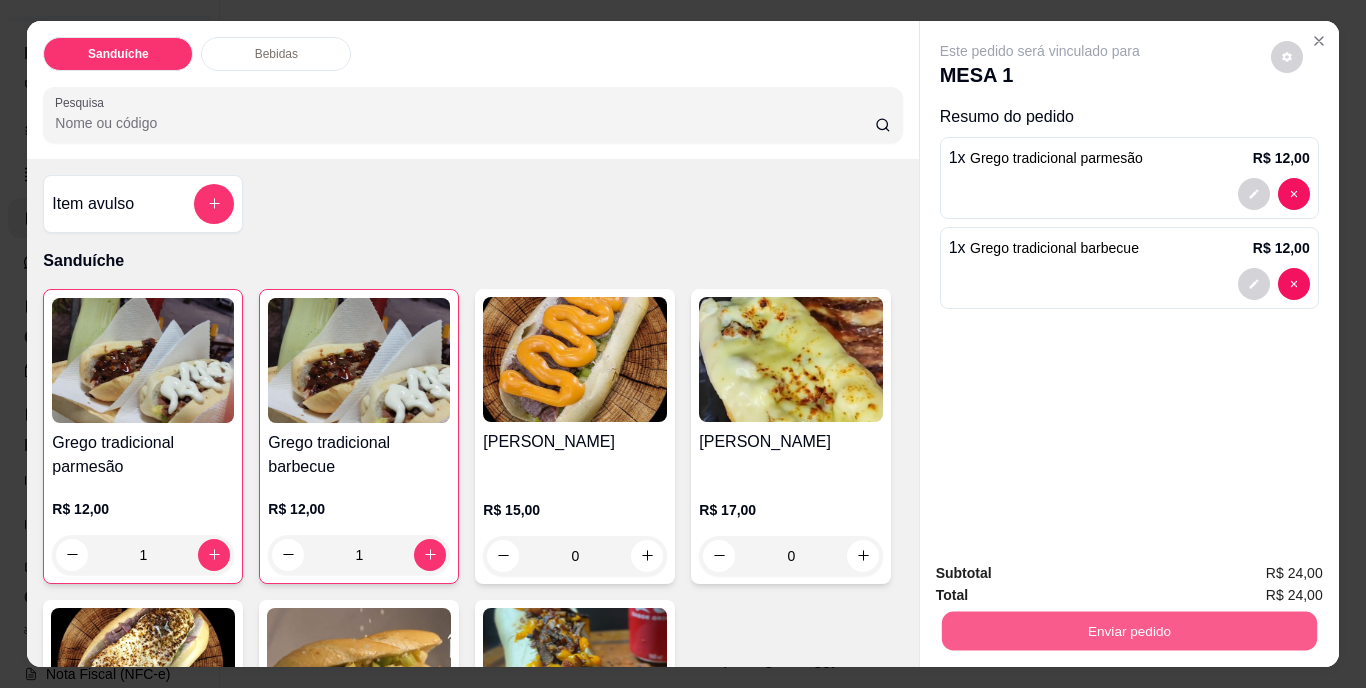 click on "Enviar pedido" at bounding box center (1128, 631) 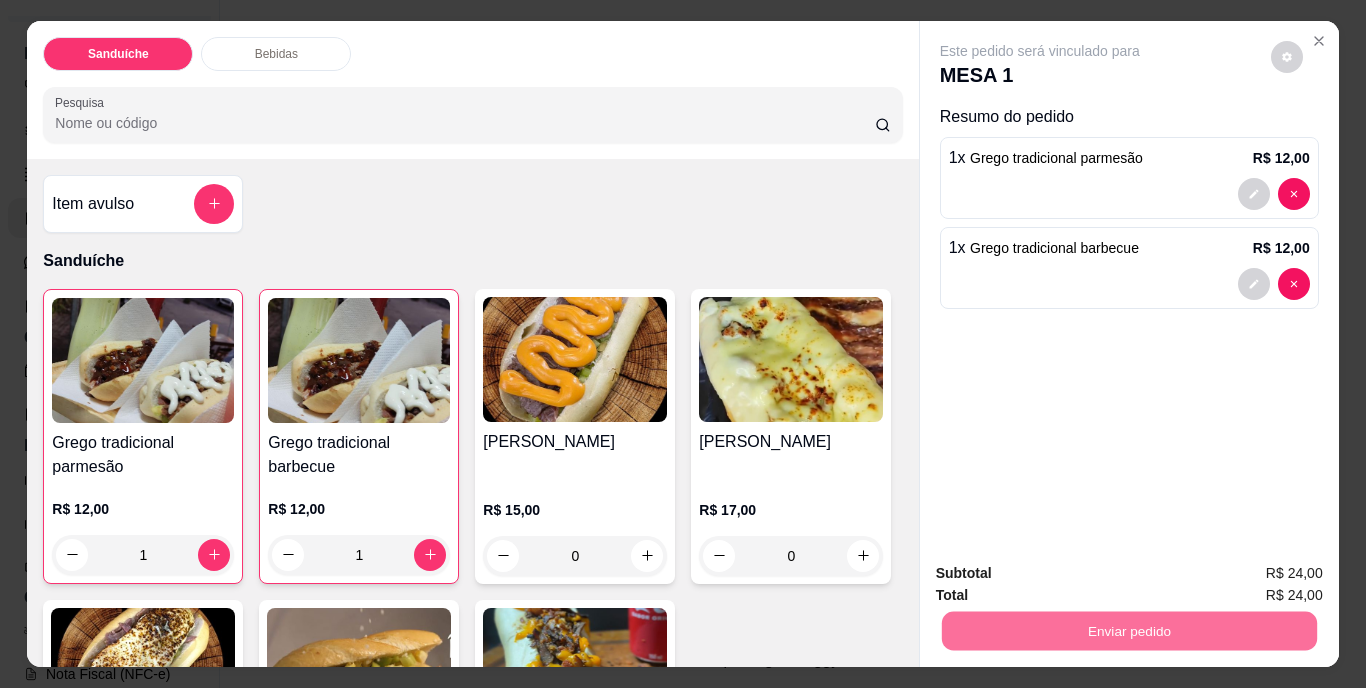 click on "Não registrar e enviar pedido" at bounding box center (1063, 575) 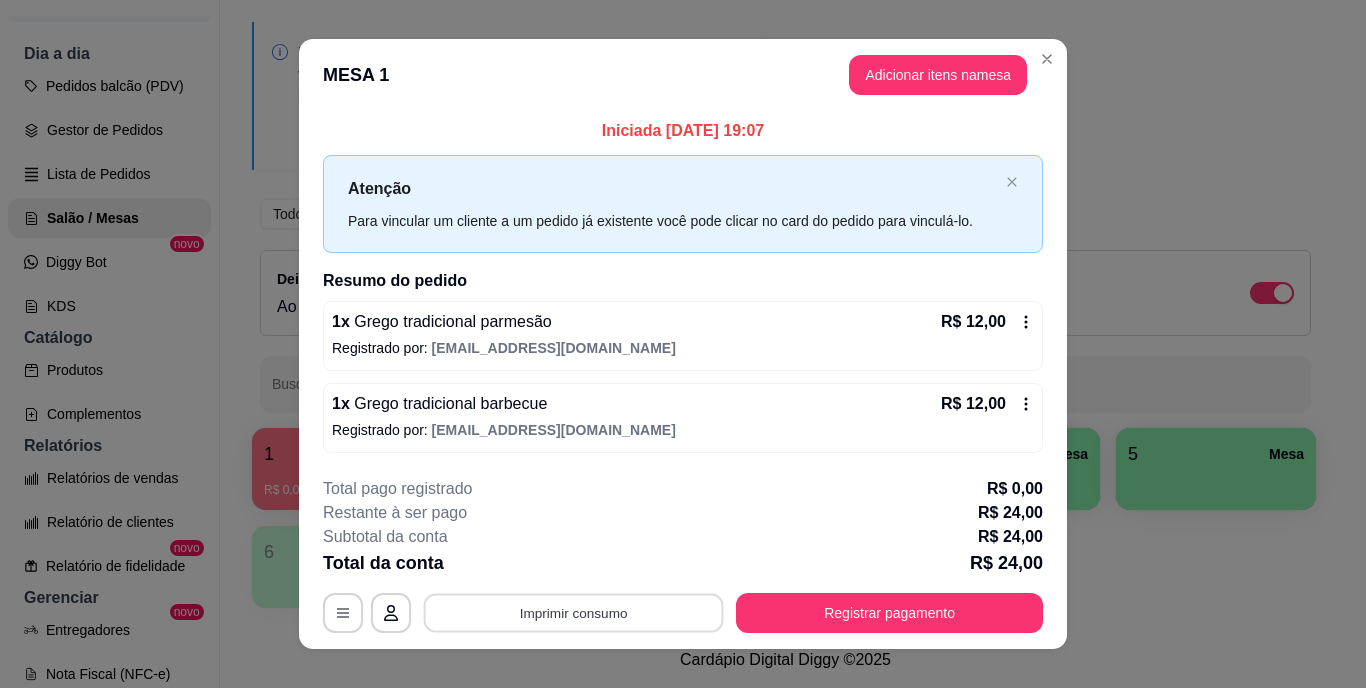 click on "Imprimir consumo" at bounding box center (574, 612) 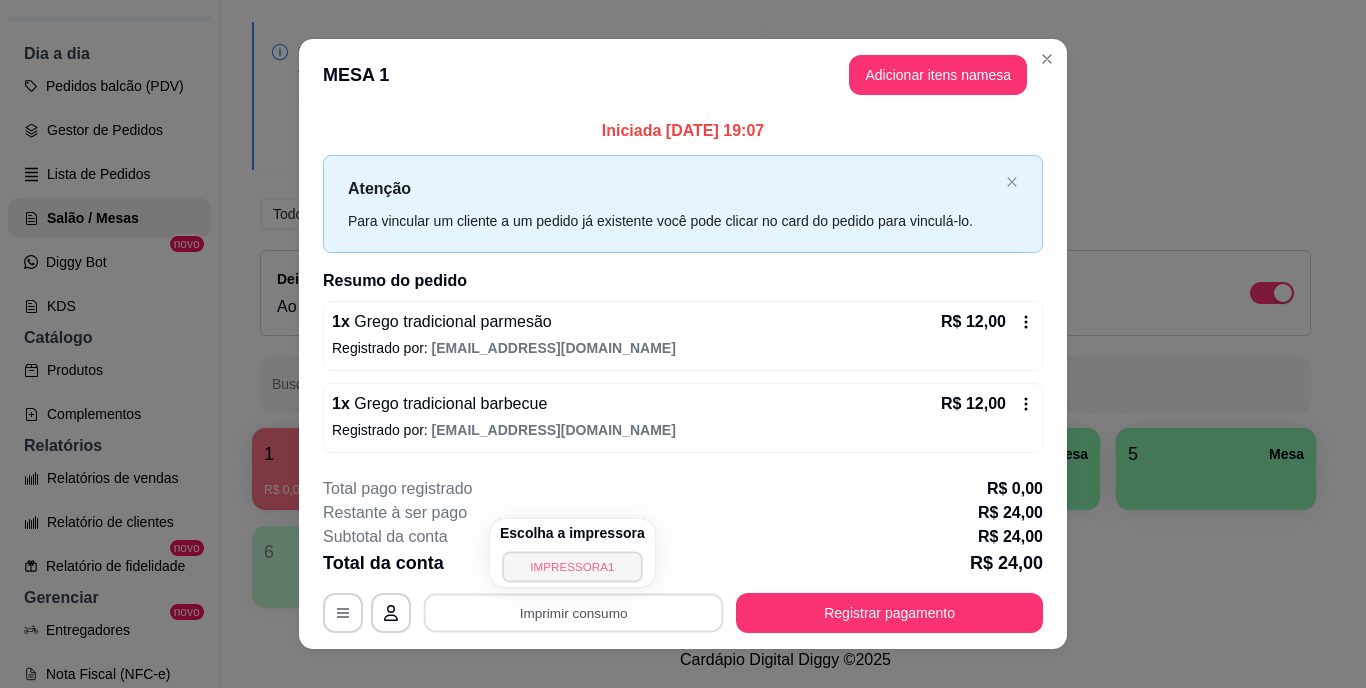 click on "IMPRESSORA1" at bounding box center (572, 566) 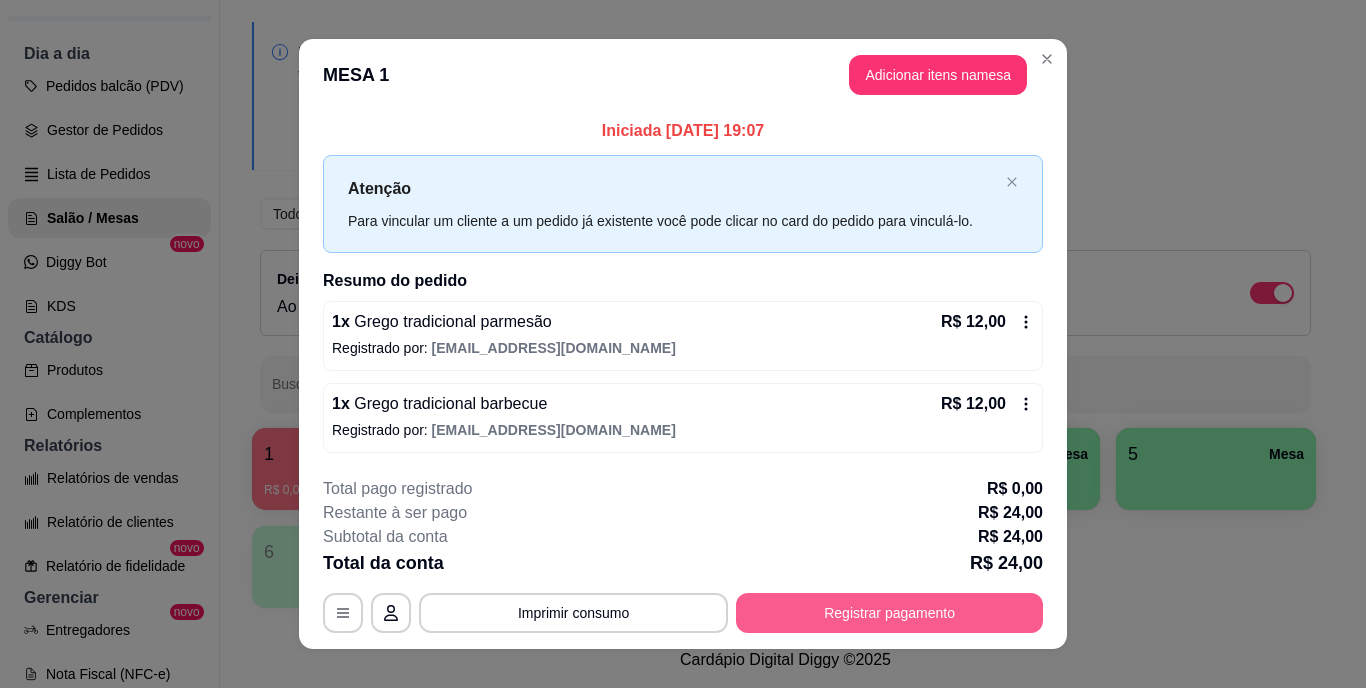 click on "Registrar pagamento" at bounding box center [889, 613] 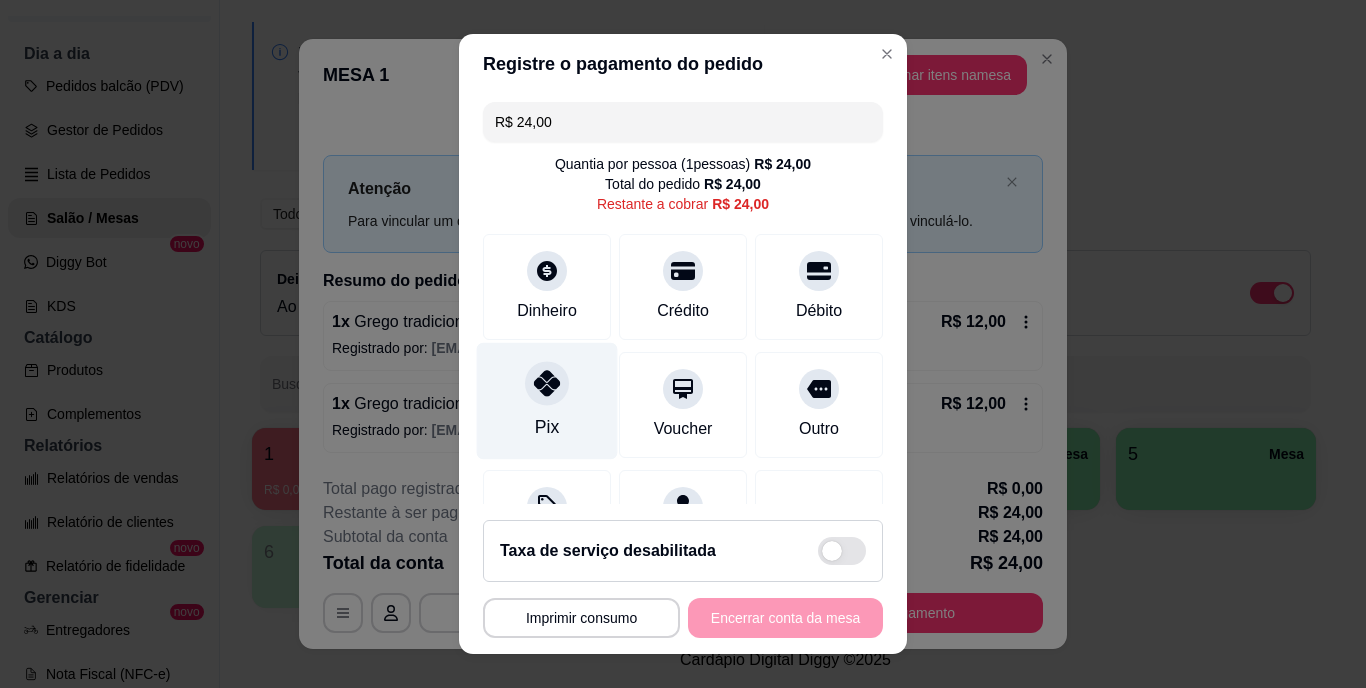 click 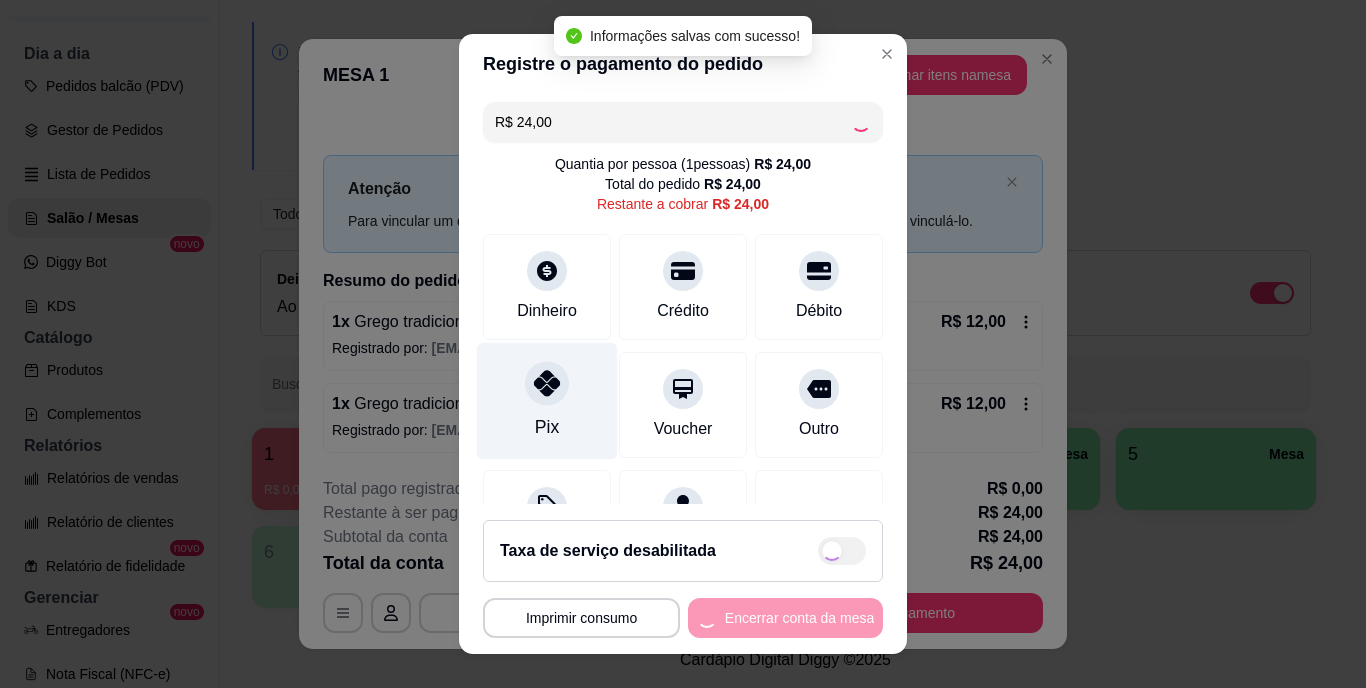 type on "R$ 0,00" 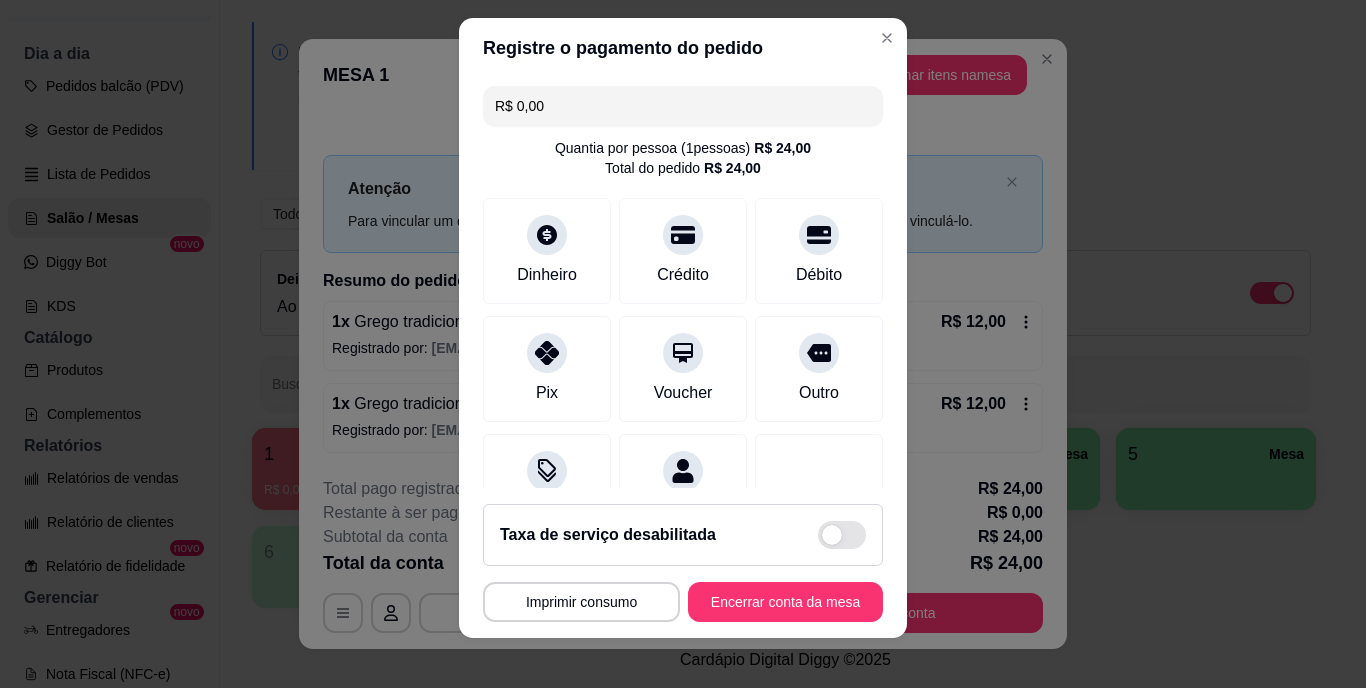 scroll, scrollTop: 30, scrollLeft: 0, axis: vertical 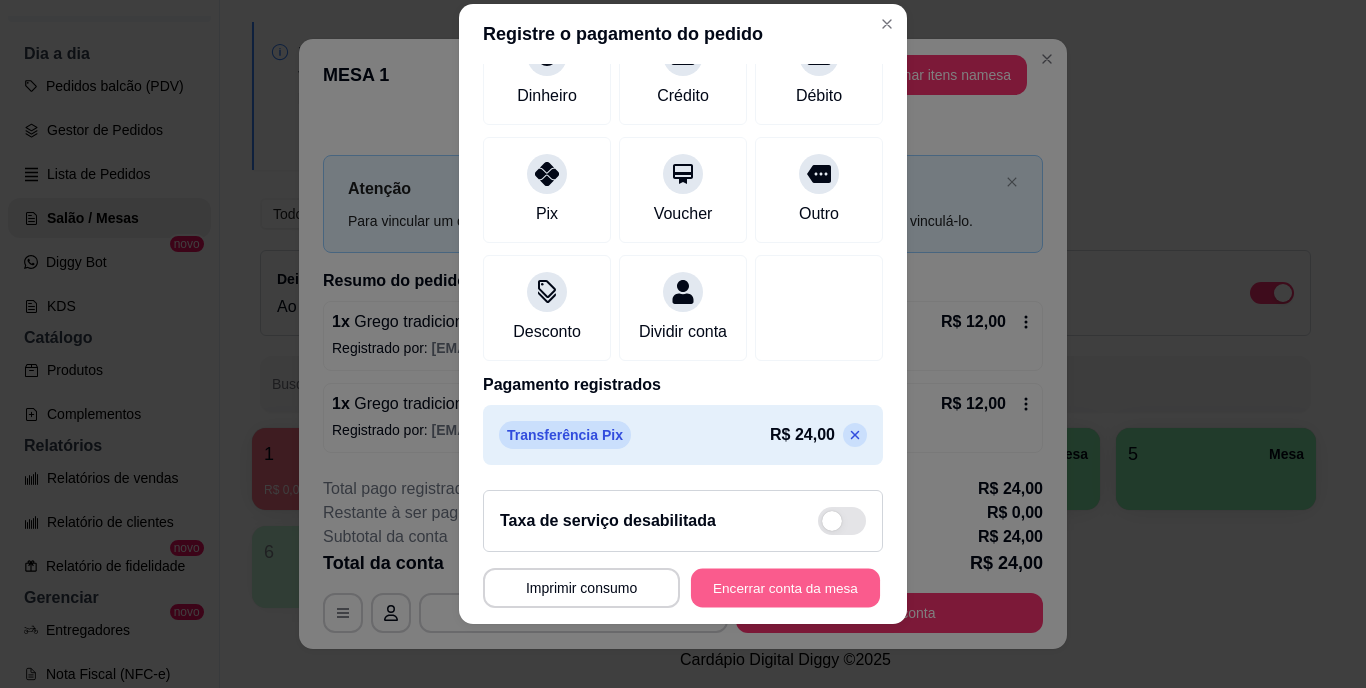 click on "Encerrar conta da mesa" at bounding box center (785, 587) 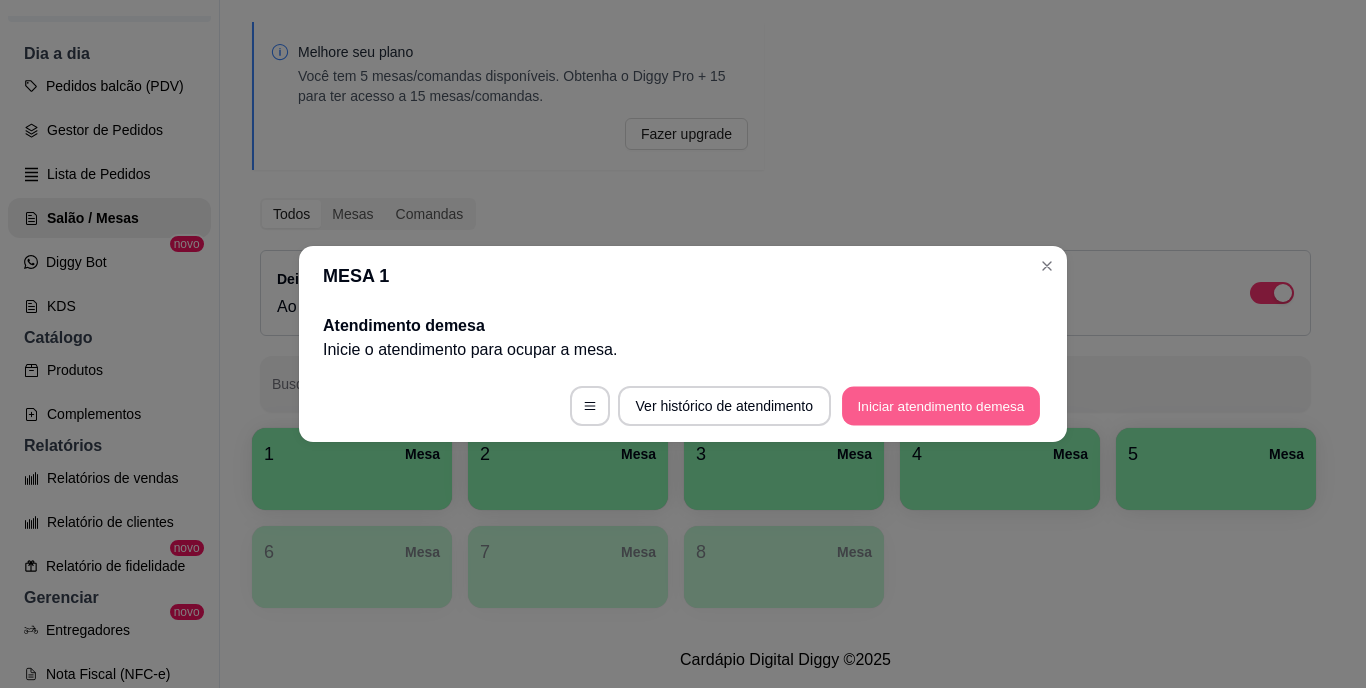 click on "Iniciar atendimento de  mesa" at bounding box center (941, 406) 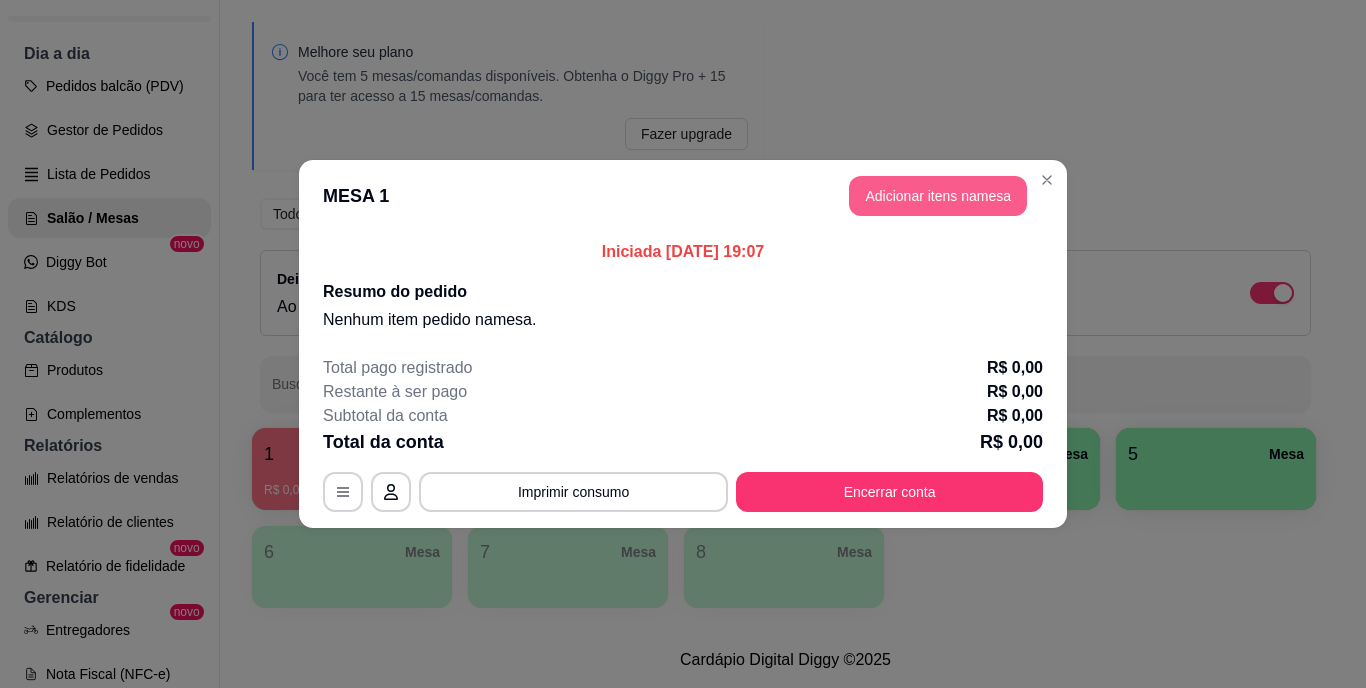 click on "Adicionar itens na  mesa" at bounding box center (938, 196) 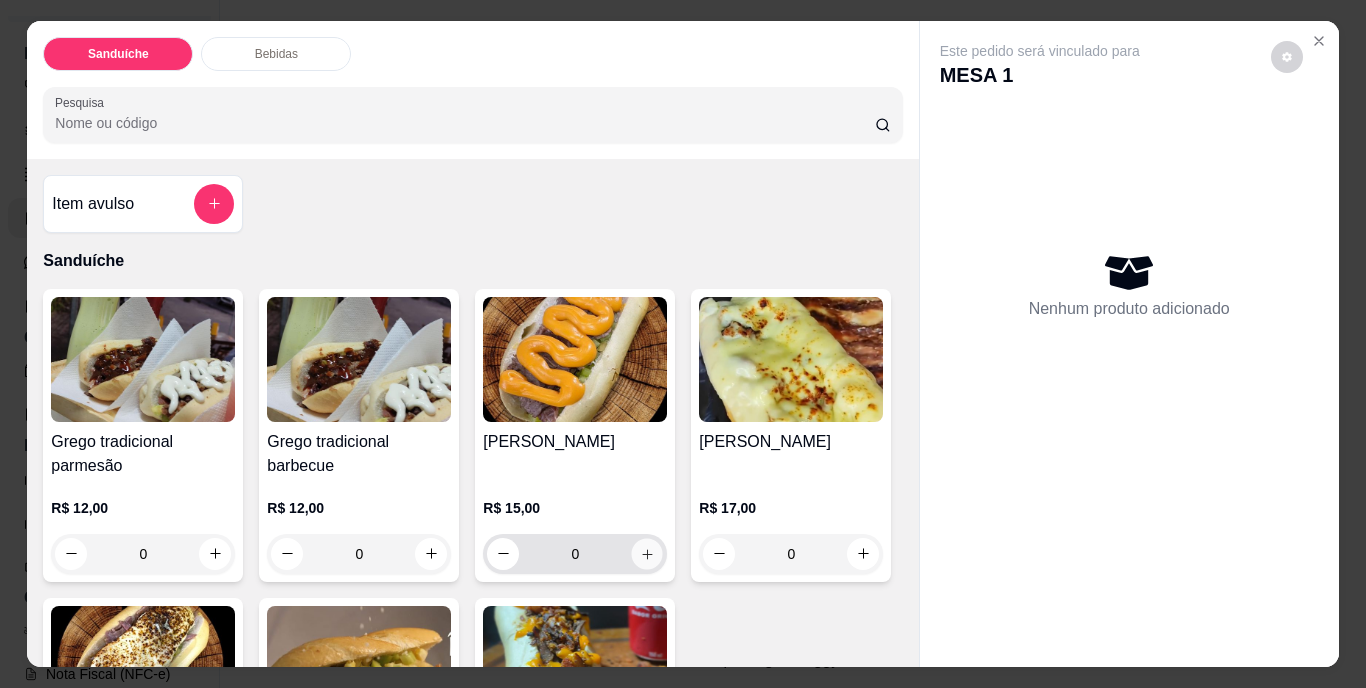 click 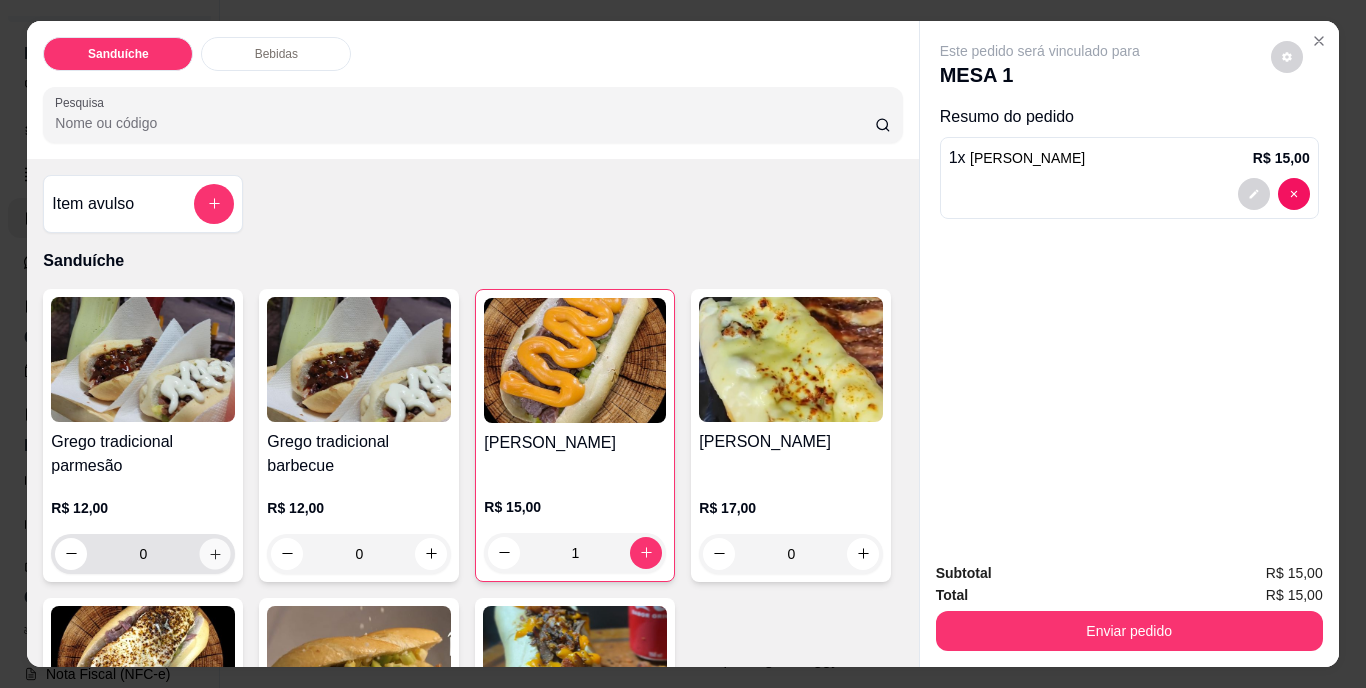 click 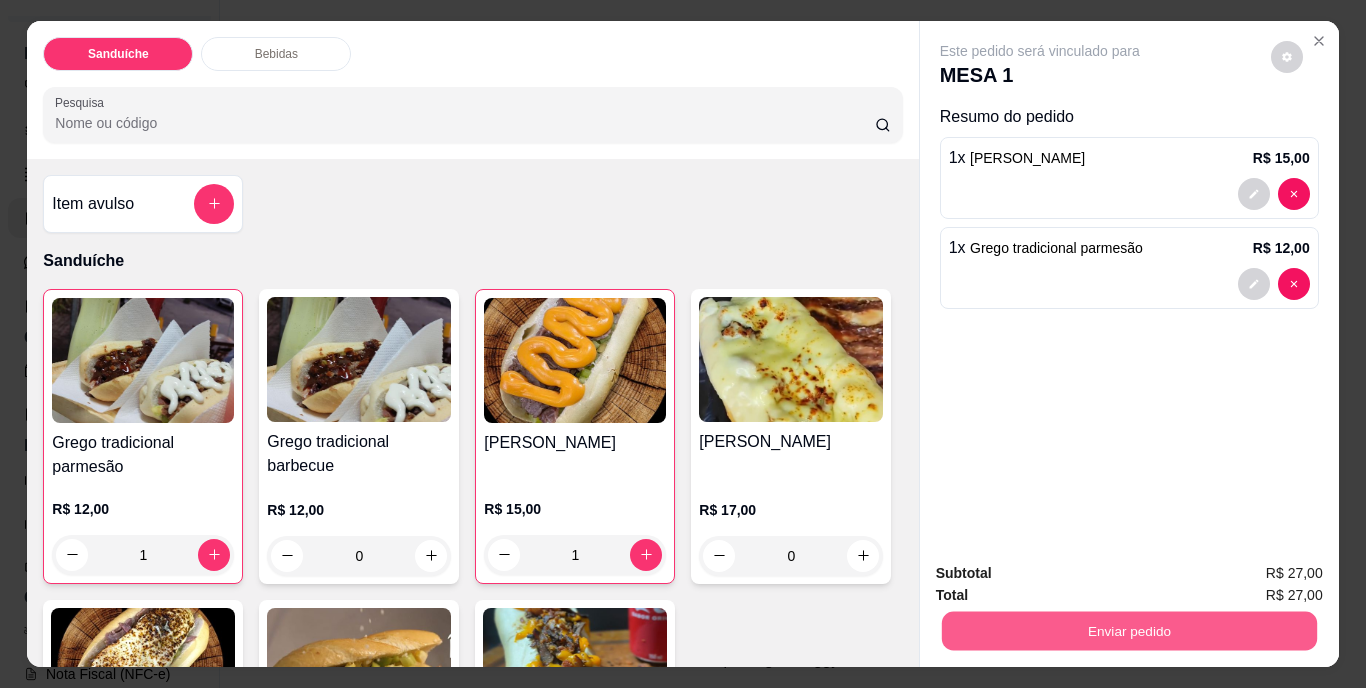 click on "Enviar pedido" at bounding box center [1128, 631] 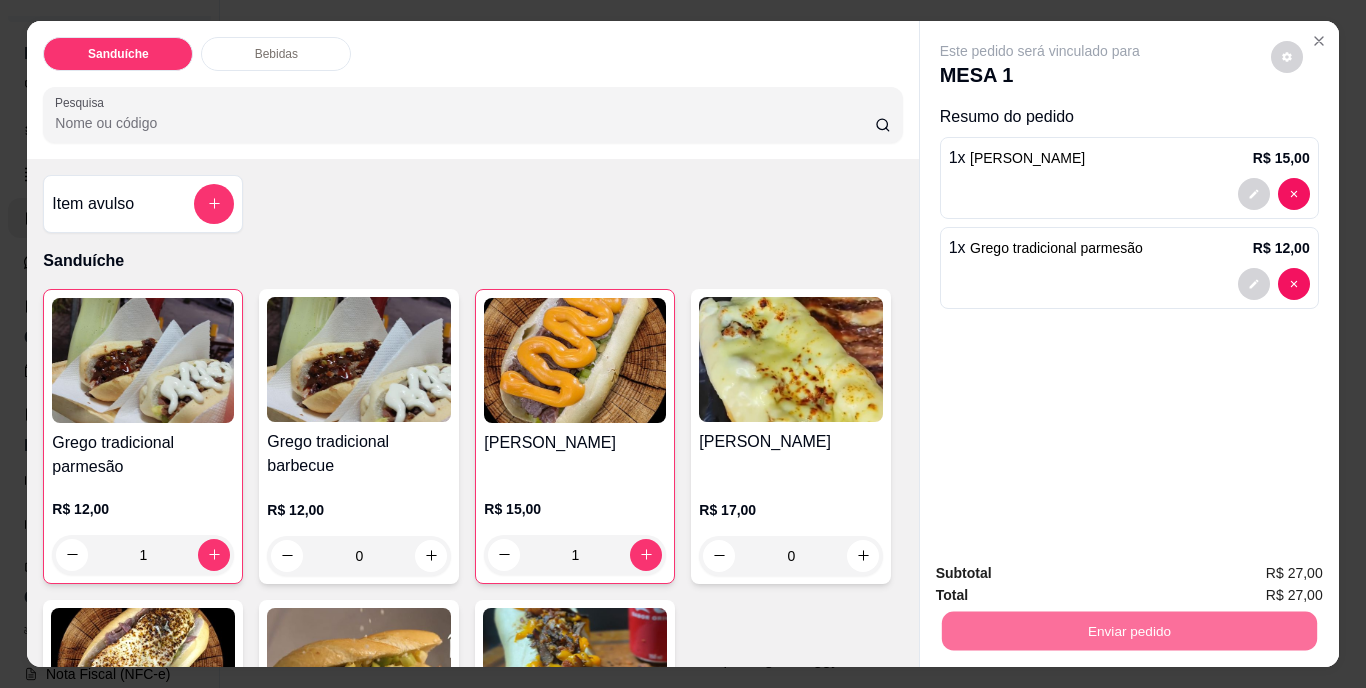 click on "Não registrar e enviar pedido" at bounding box center (1063, 575) 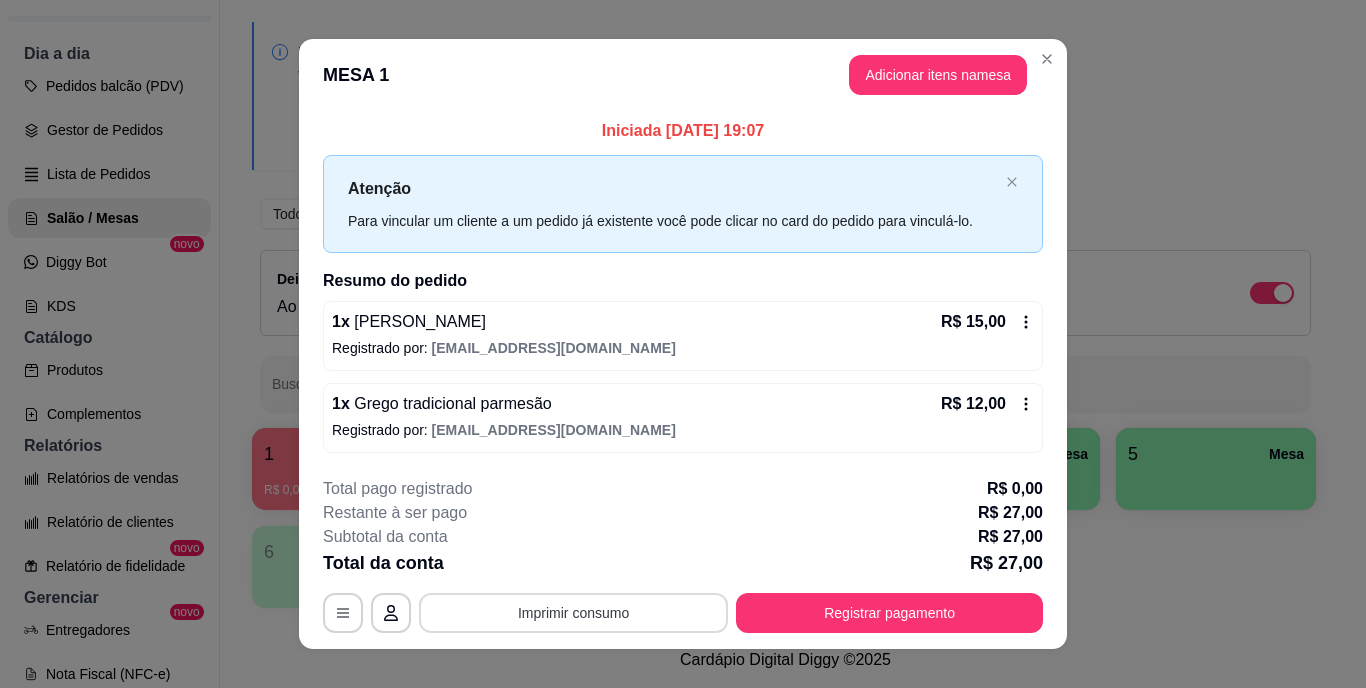 click on "Imprimir consumo" at bounding box center [573, 613] 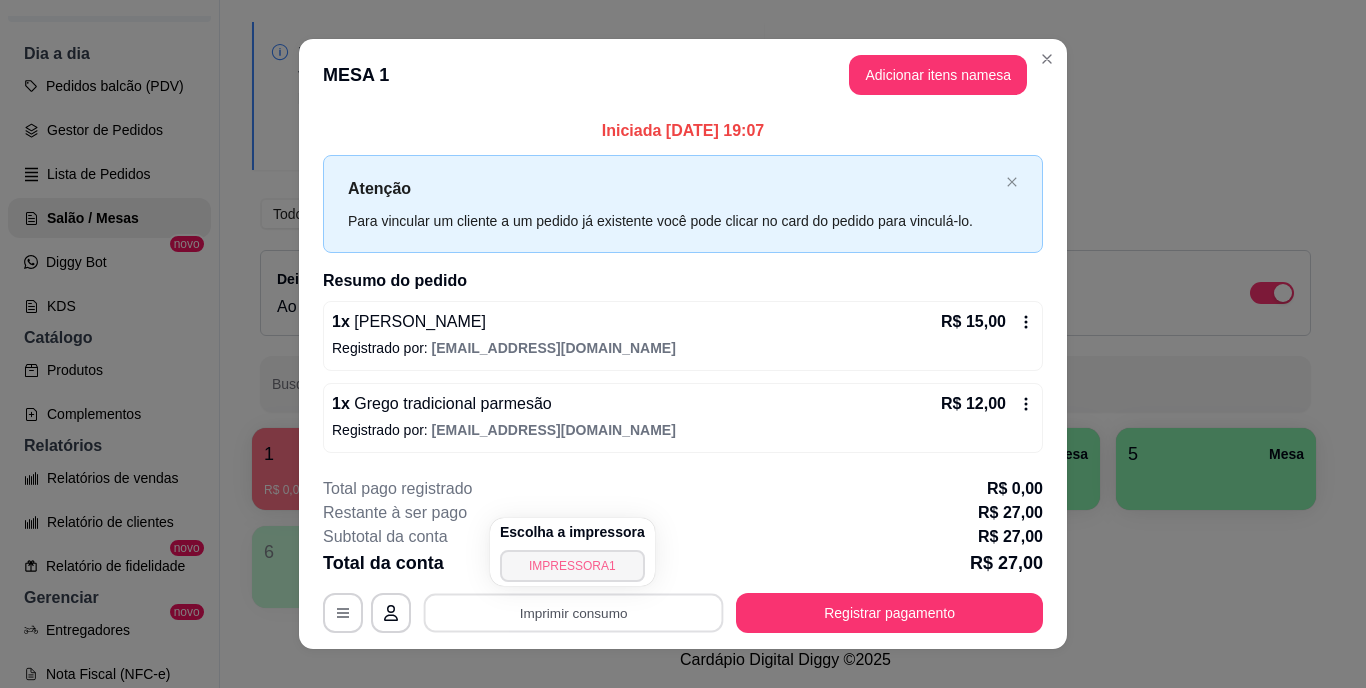 click on "IMPRESSORA1" at bounding box center (572, 566) 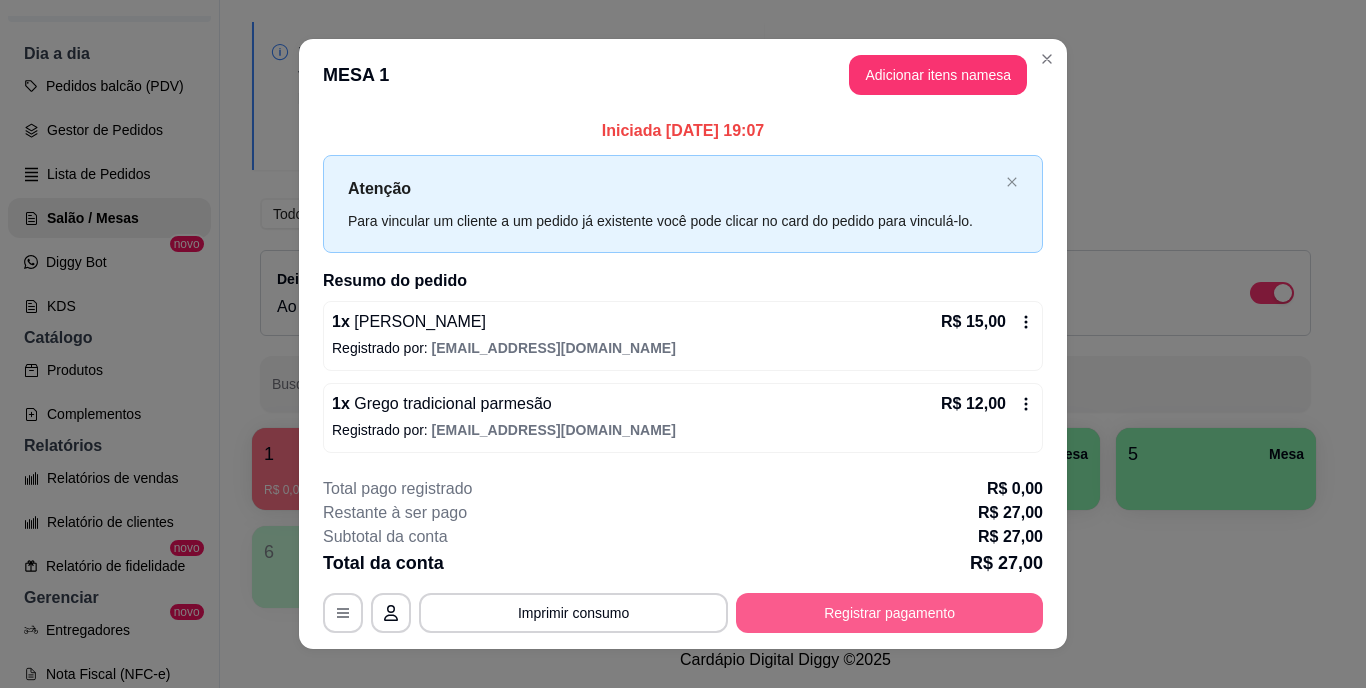 click on "Registrar pagamento" at bounding box center (889, 613) 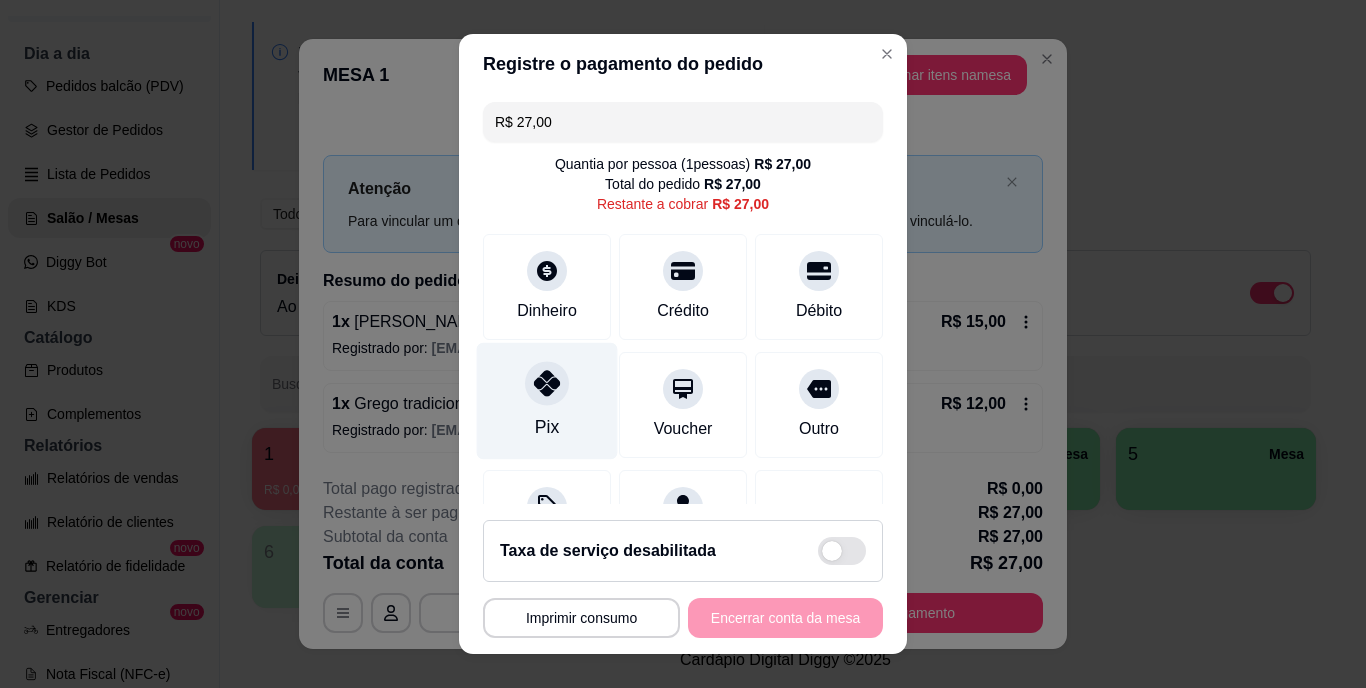 click 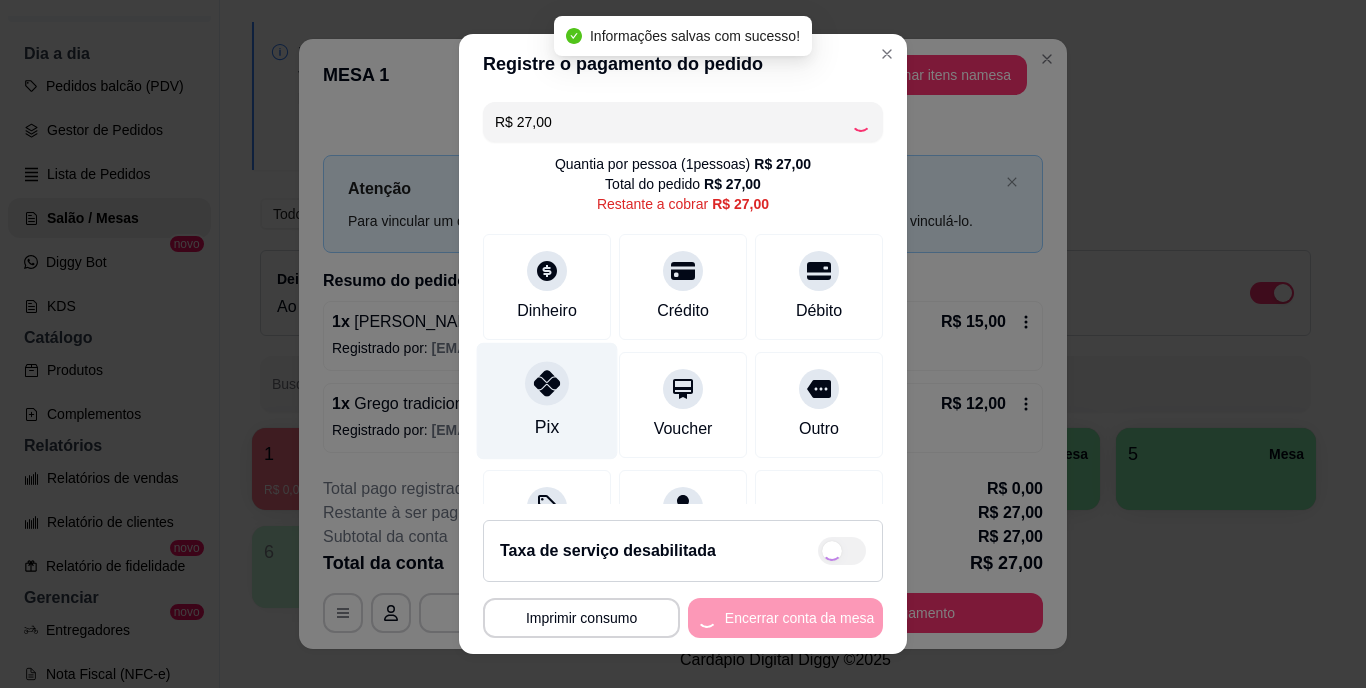 type on "R$ 0,00" 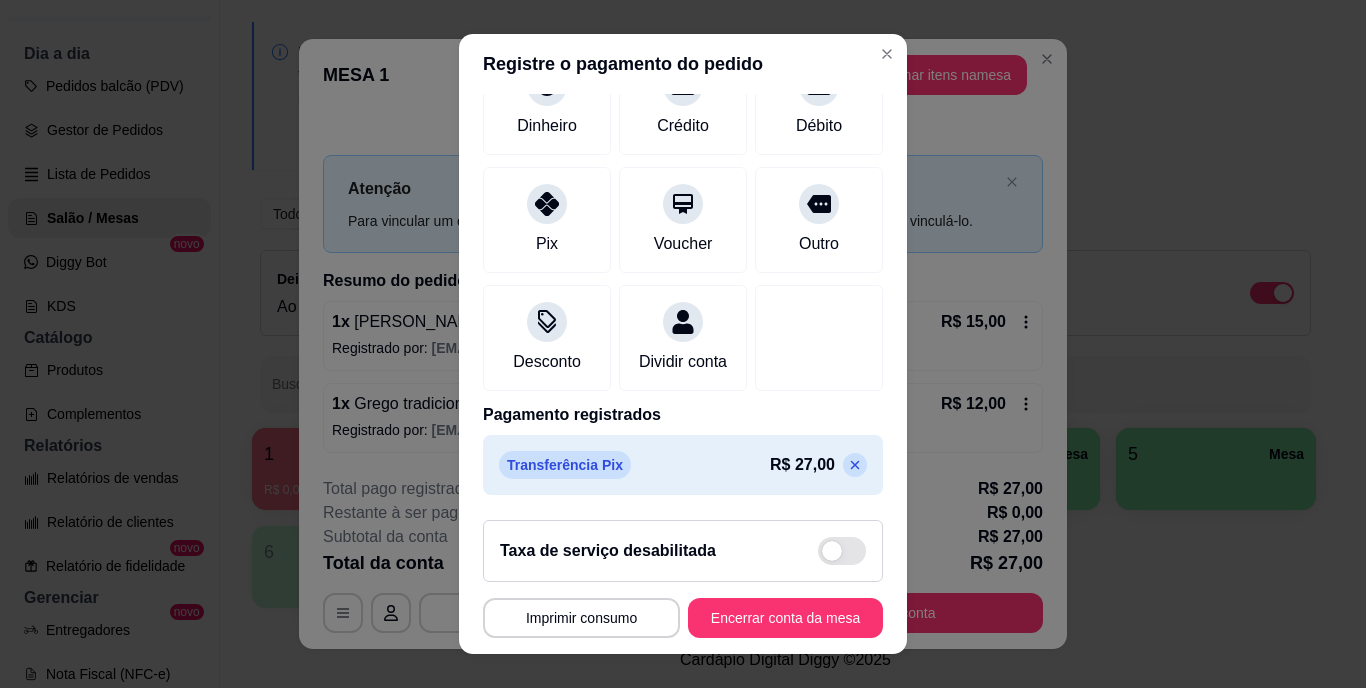 scroll, scrollTop: 188, scrollLeft: 0, axis: vertical 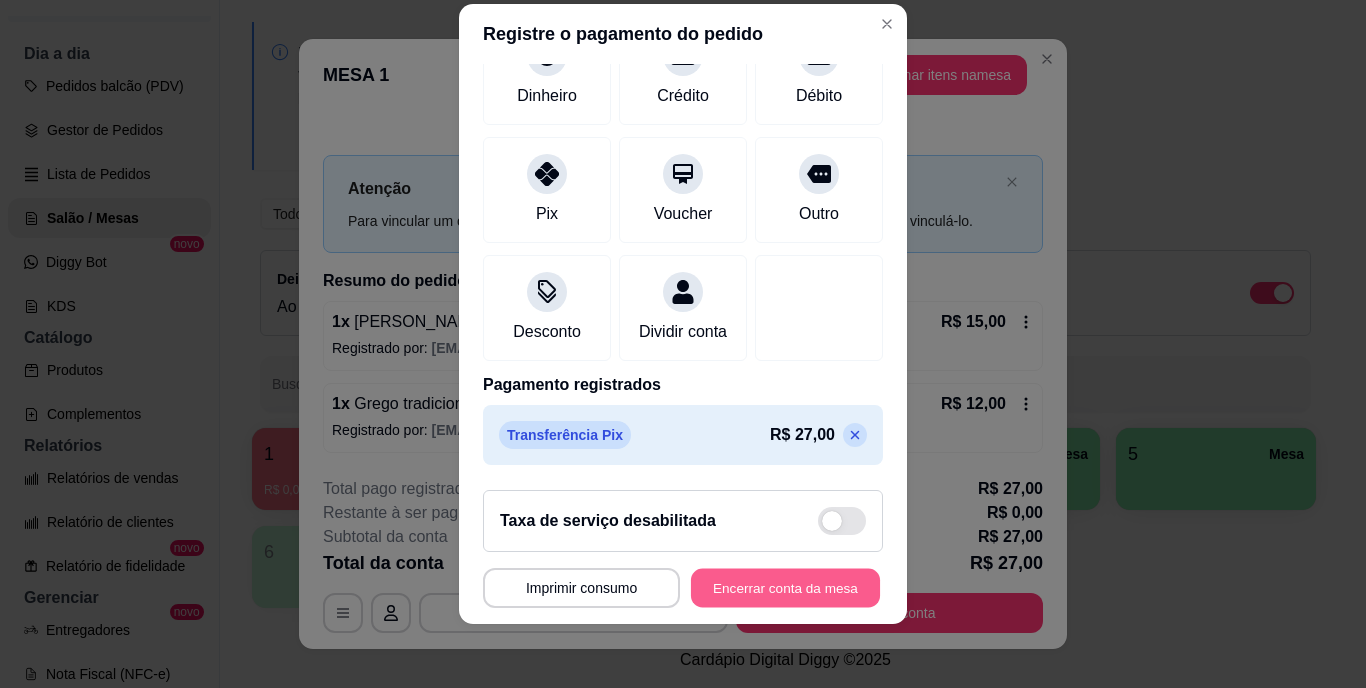 click on "Encerrar conta da mesa" at bounding box center (785, 587) 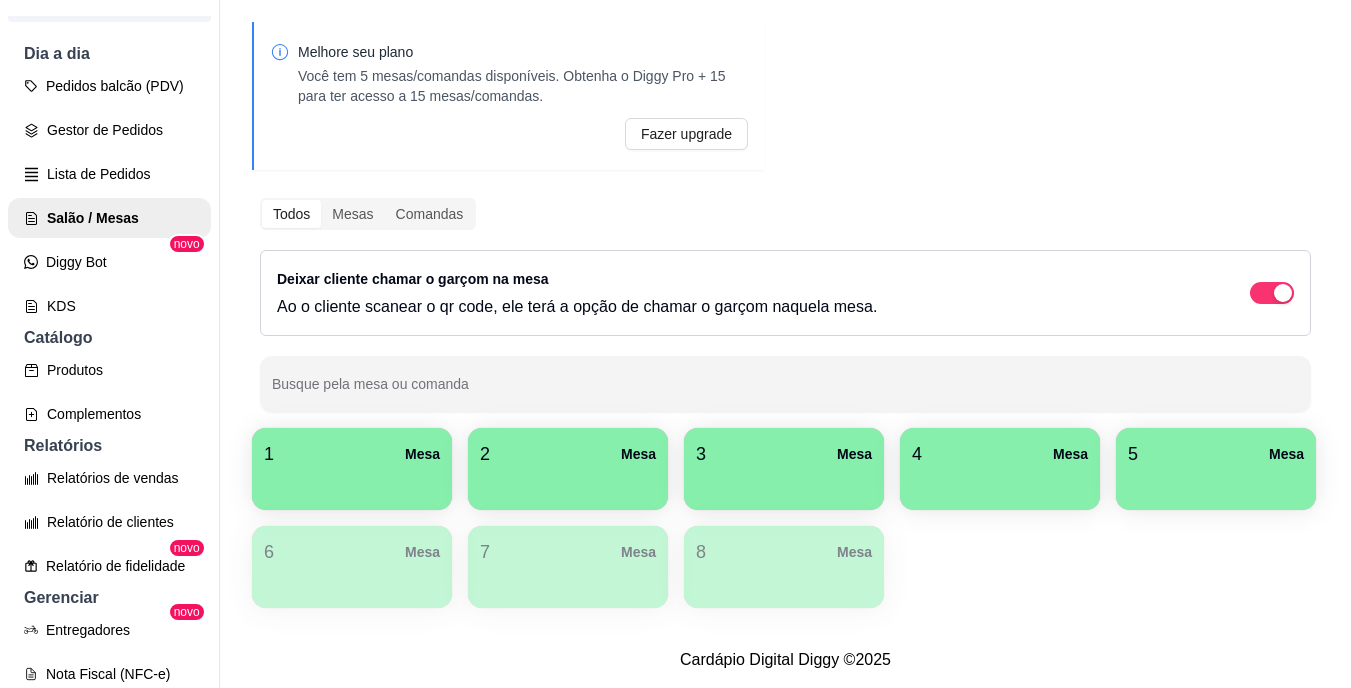 click on "Cardápio Digital Diggy © 2025" at bounding box center [785, 660] 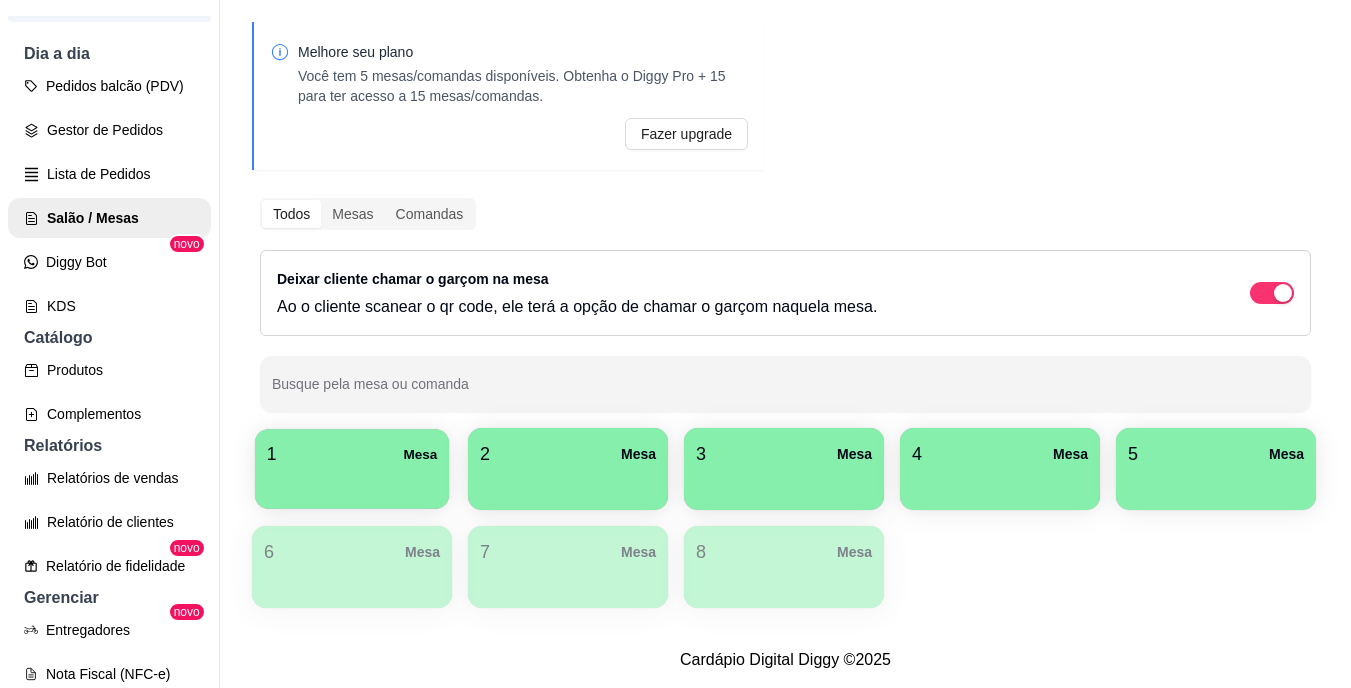 click at bounding box center [352, 482] 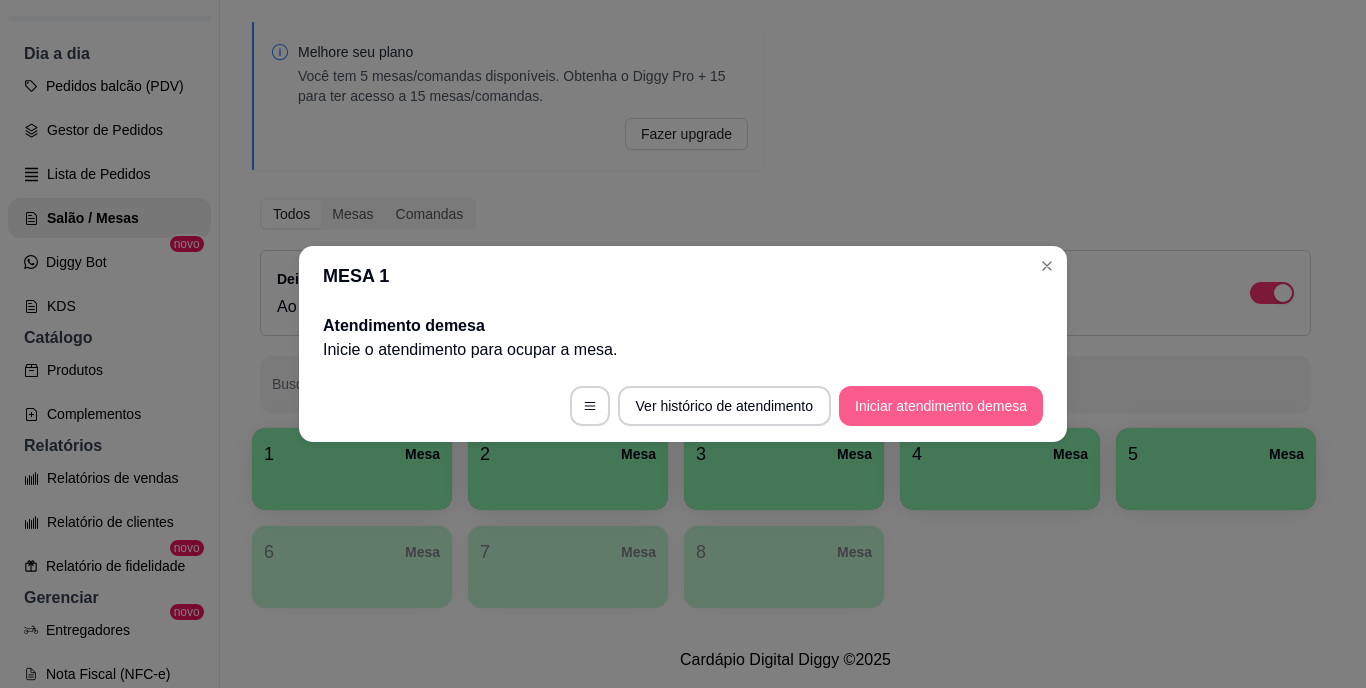click on "Iniciar atendimento de  mesa" at bounding box center [941, 406] 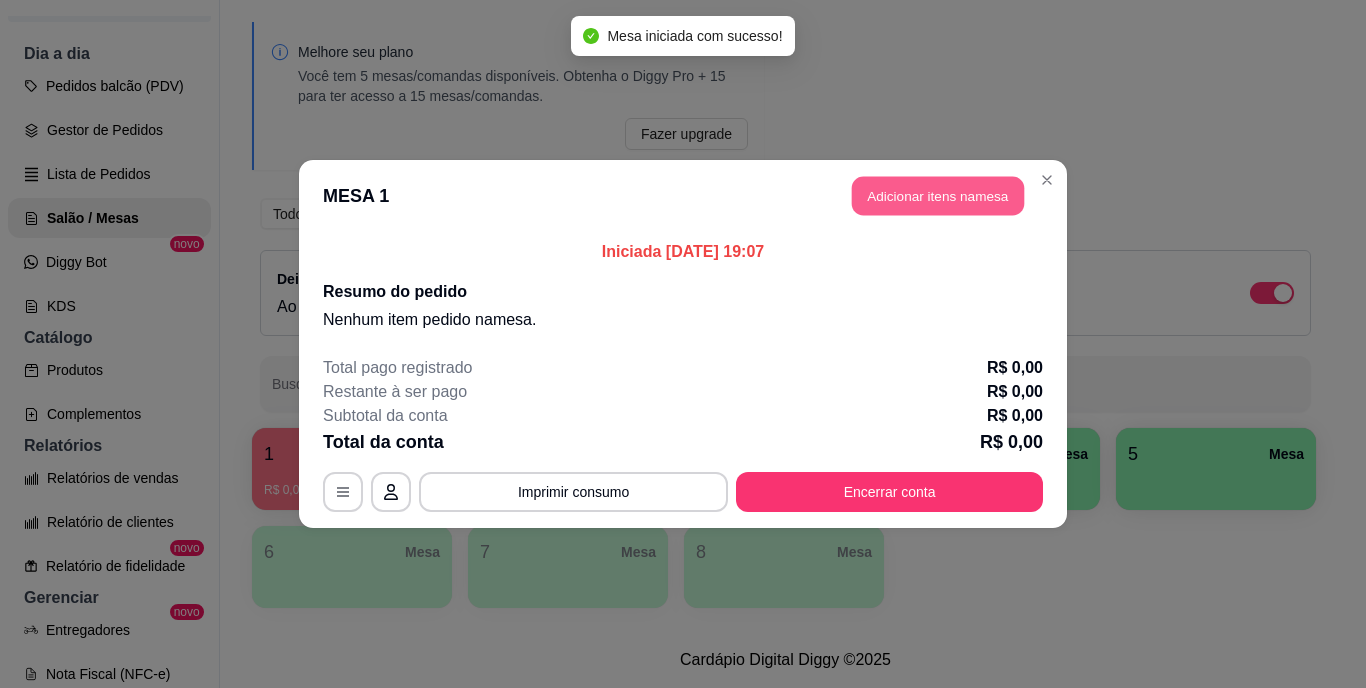 click on "Adicionar itens na  mesa" at bounding box center [938, 196] 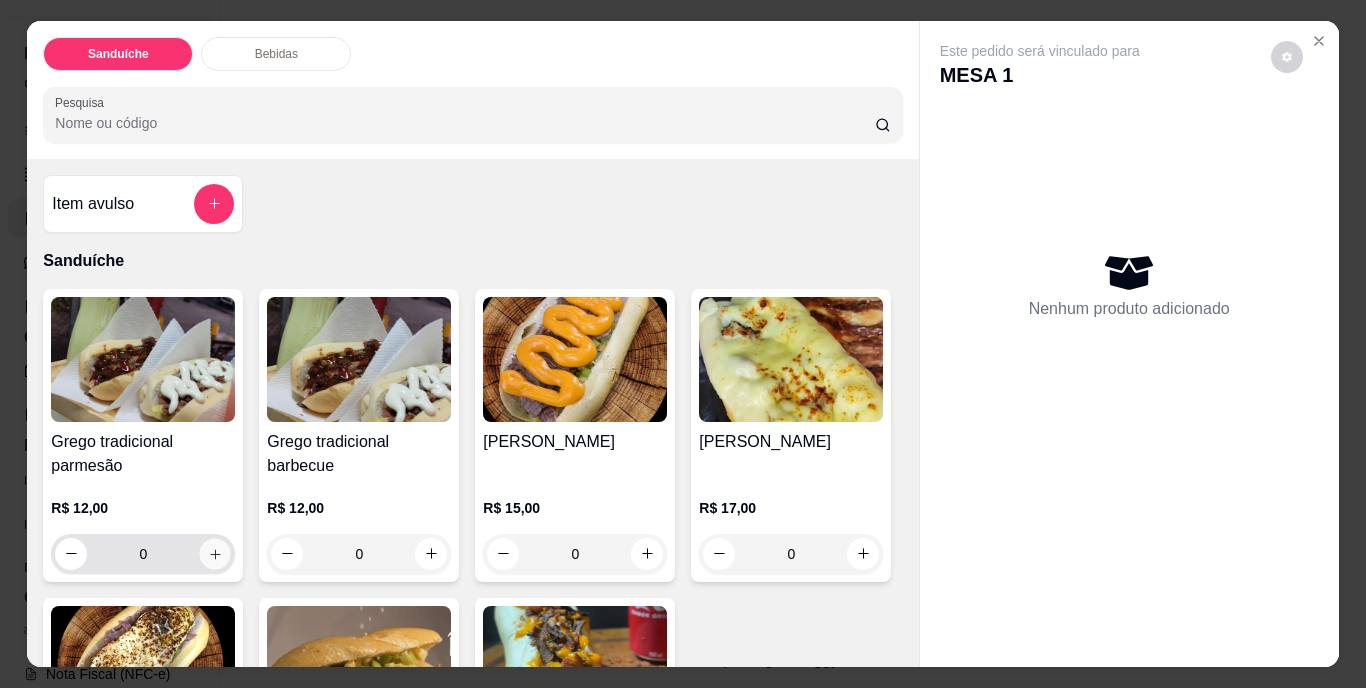 click 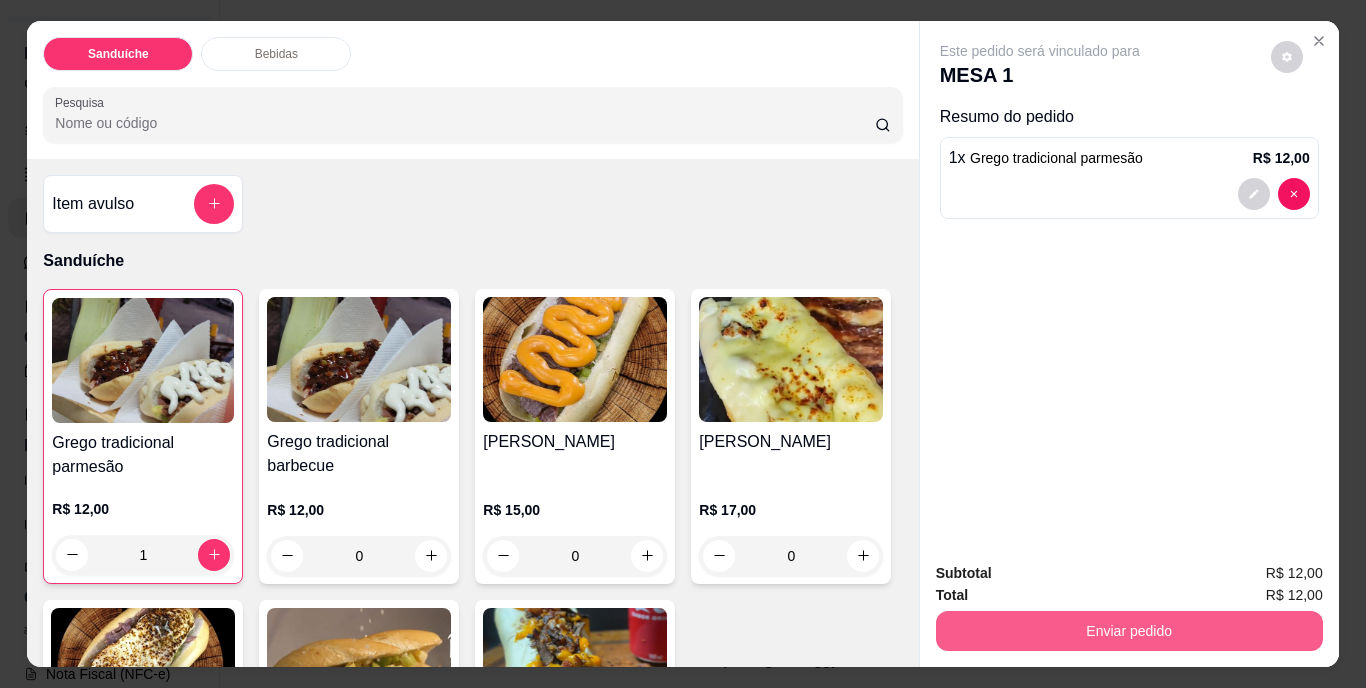 click on "Enviar pedido" at bounding box center (1129, 631) 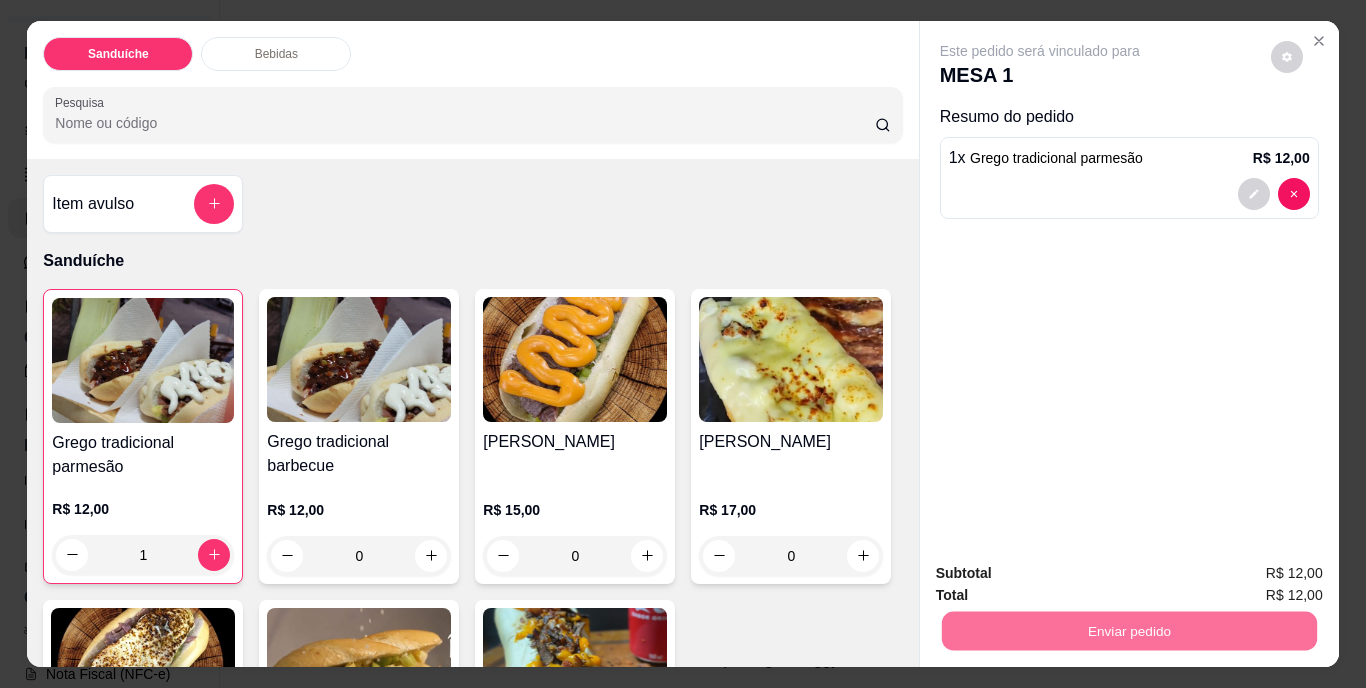 click on "Não registrar e enviar pedido" at bounding box center (1063, 574) 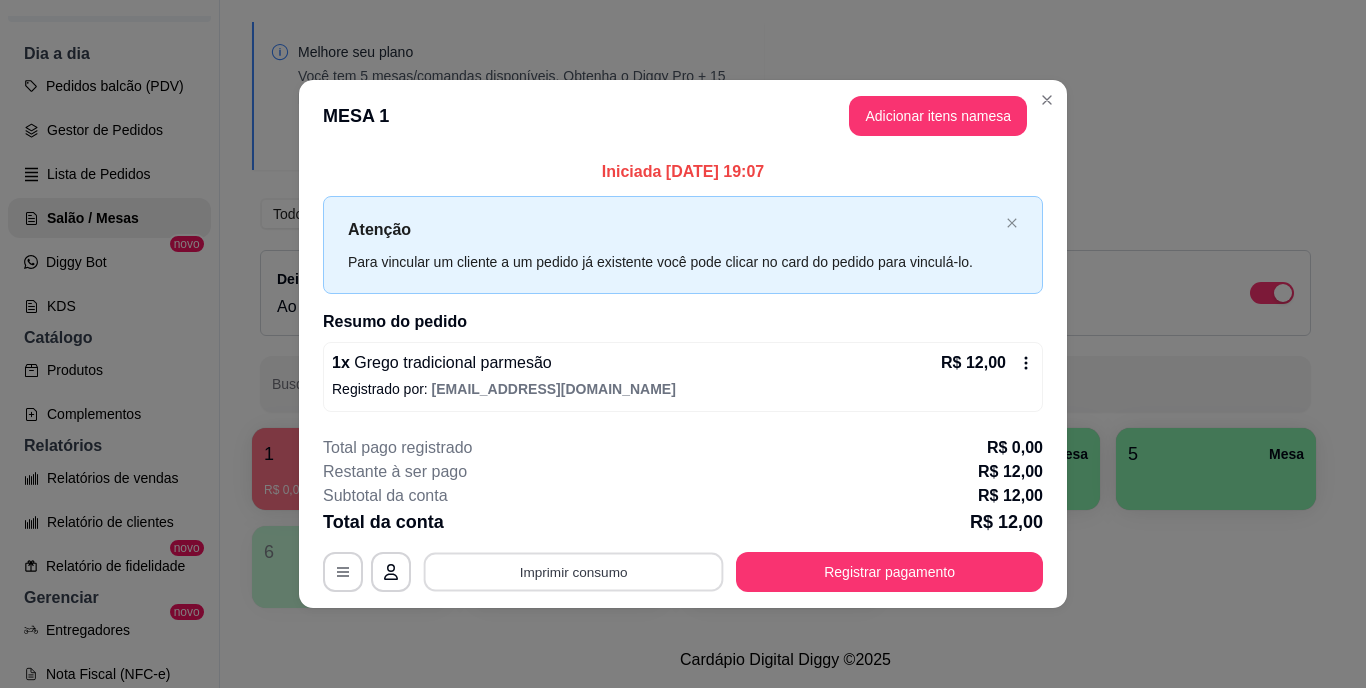 click on "Imprimir consumo" at bounding box center [574, 571] 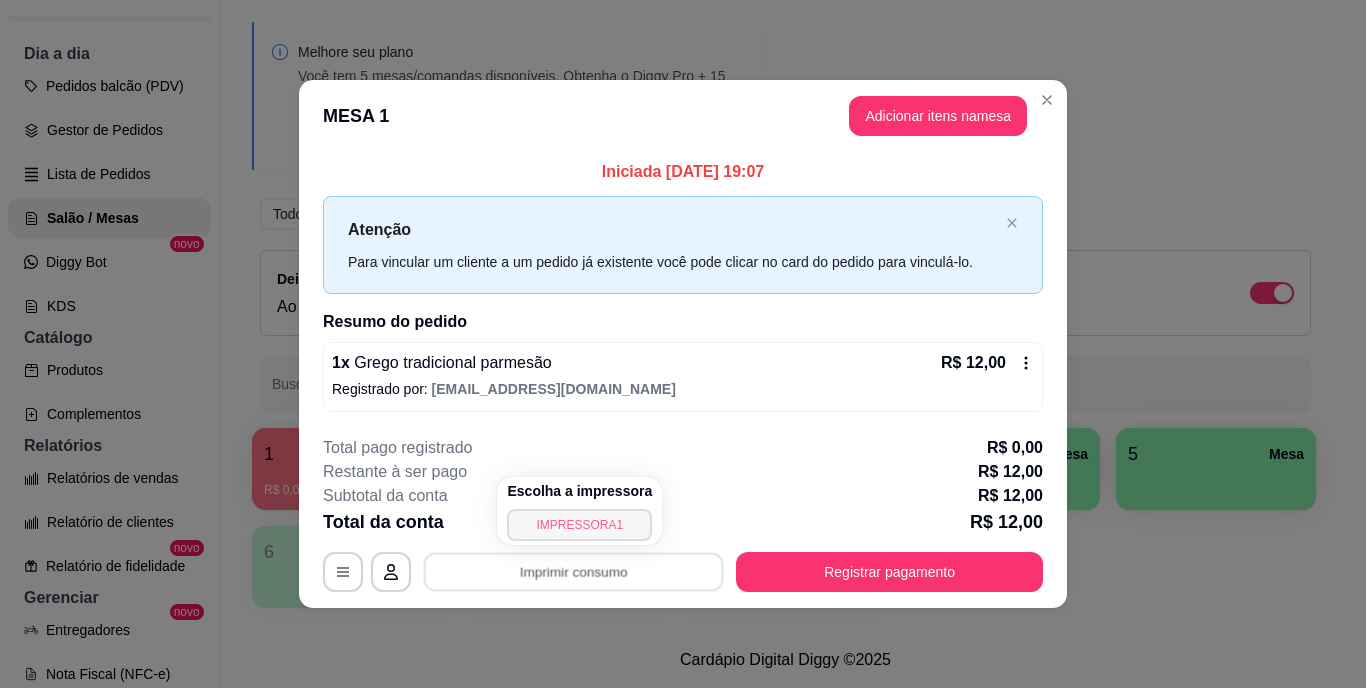 click on "IMPRESSORA1" at bounding box center (579, 525) 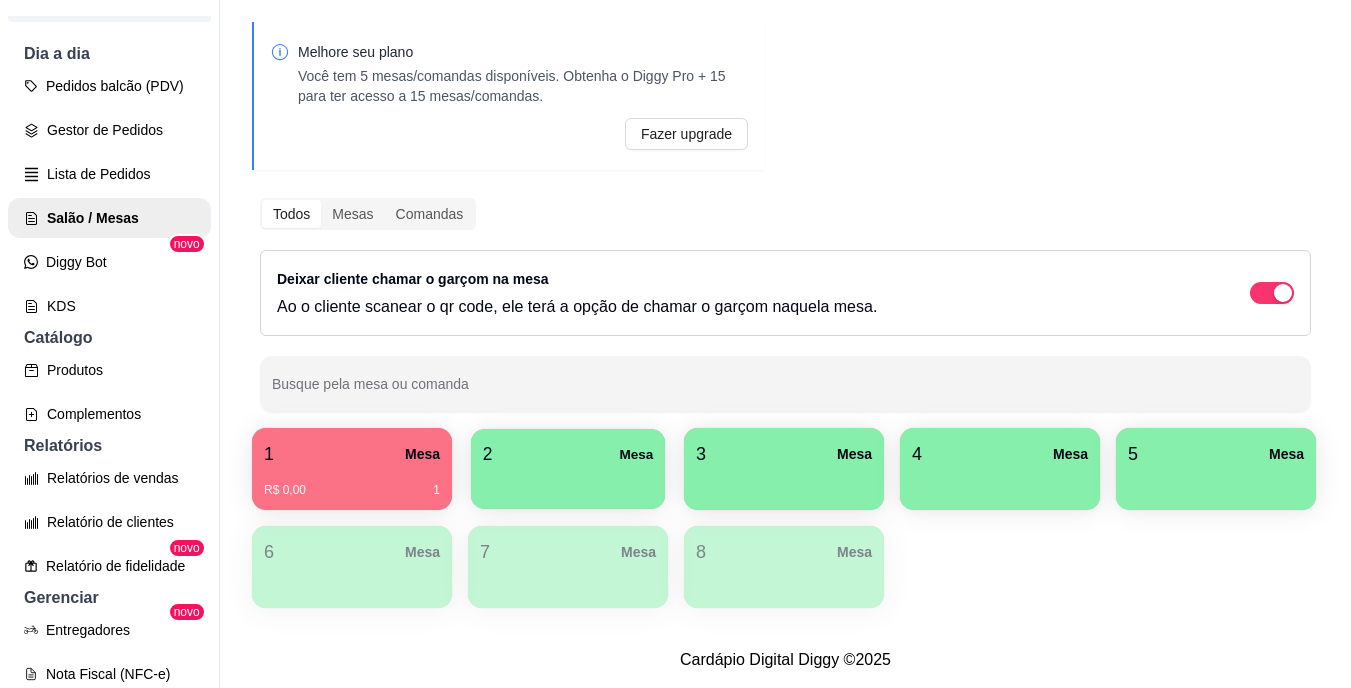 click at bounding box center (568, 482) 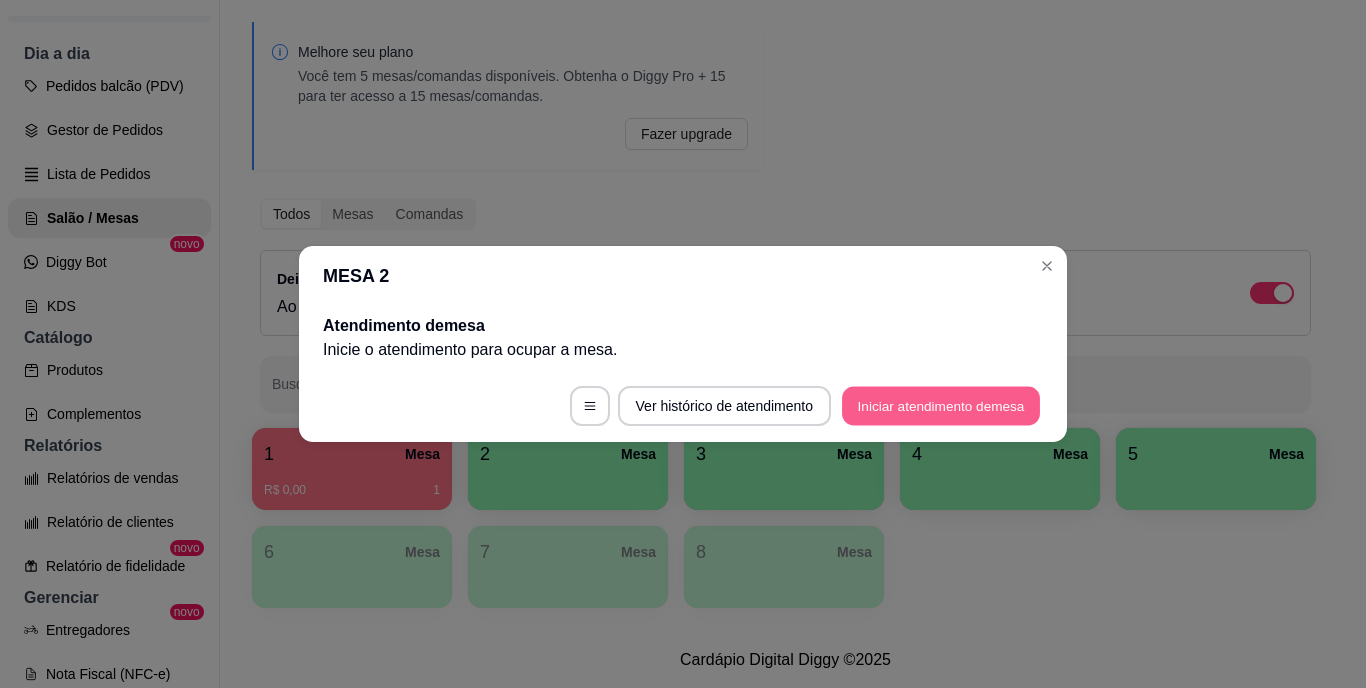 click on "Iniciar atendimento de  mesa" at bounding box center (941, 406) 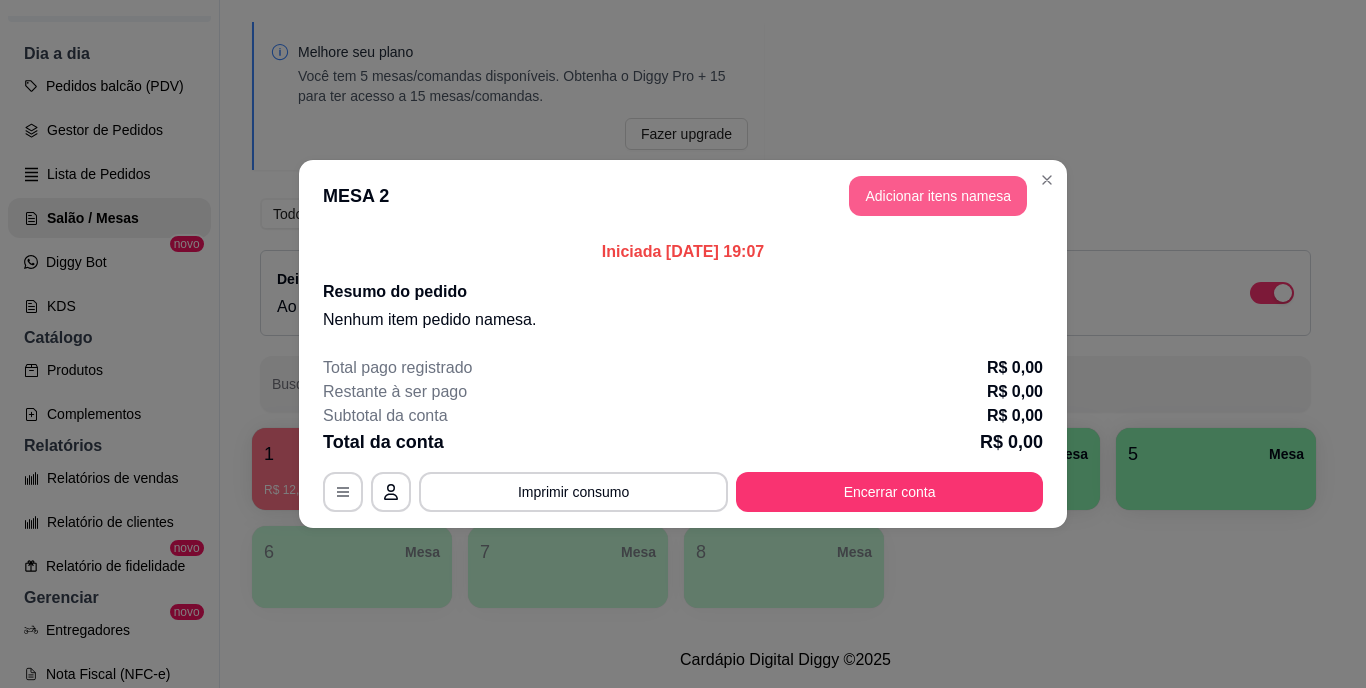 click on "Adicionar itens na  mesa" at bounding box center [938, 196] 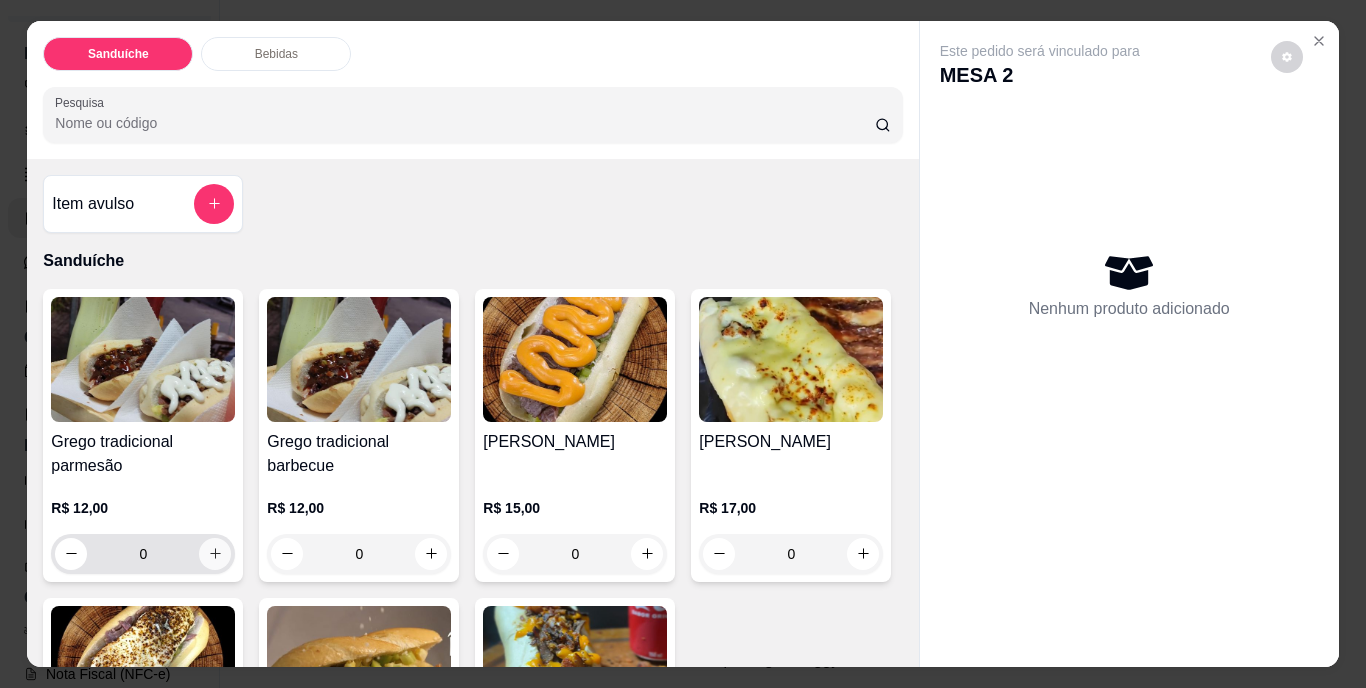 click at bounding box center [215, 554] 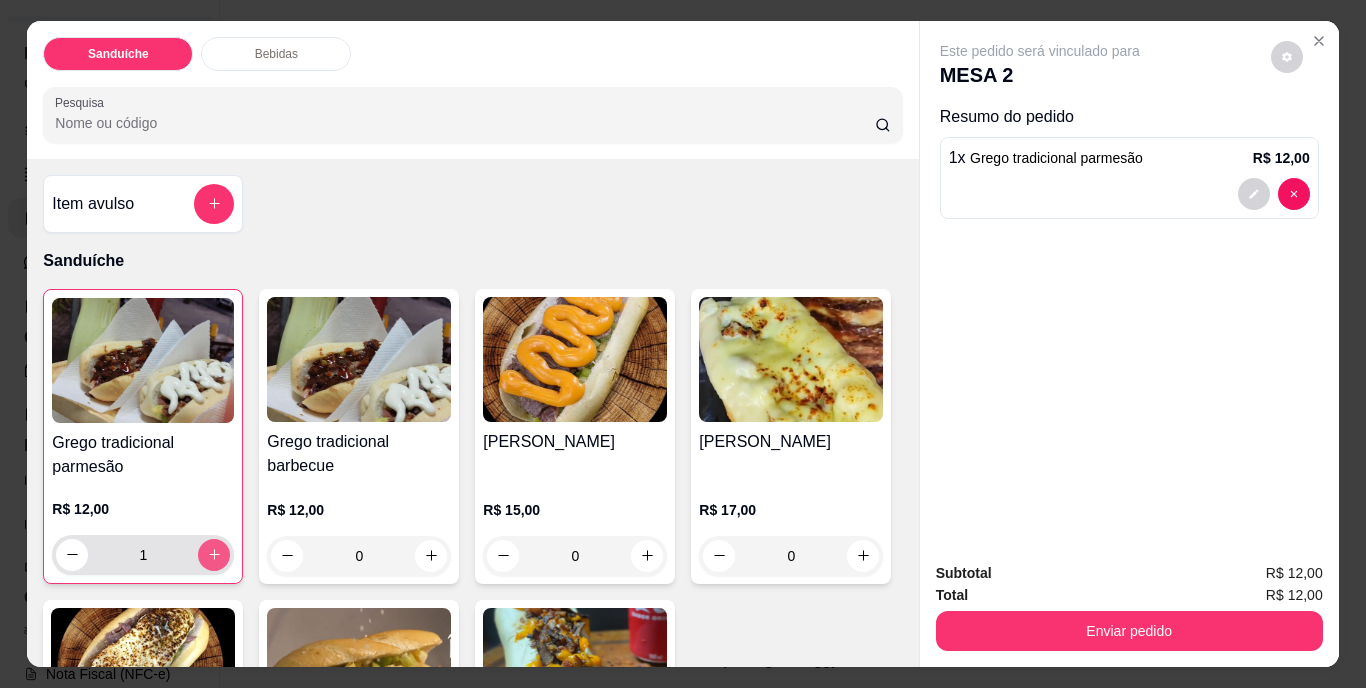 click at bounding box center [214, 555] 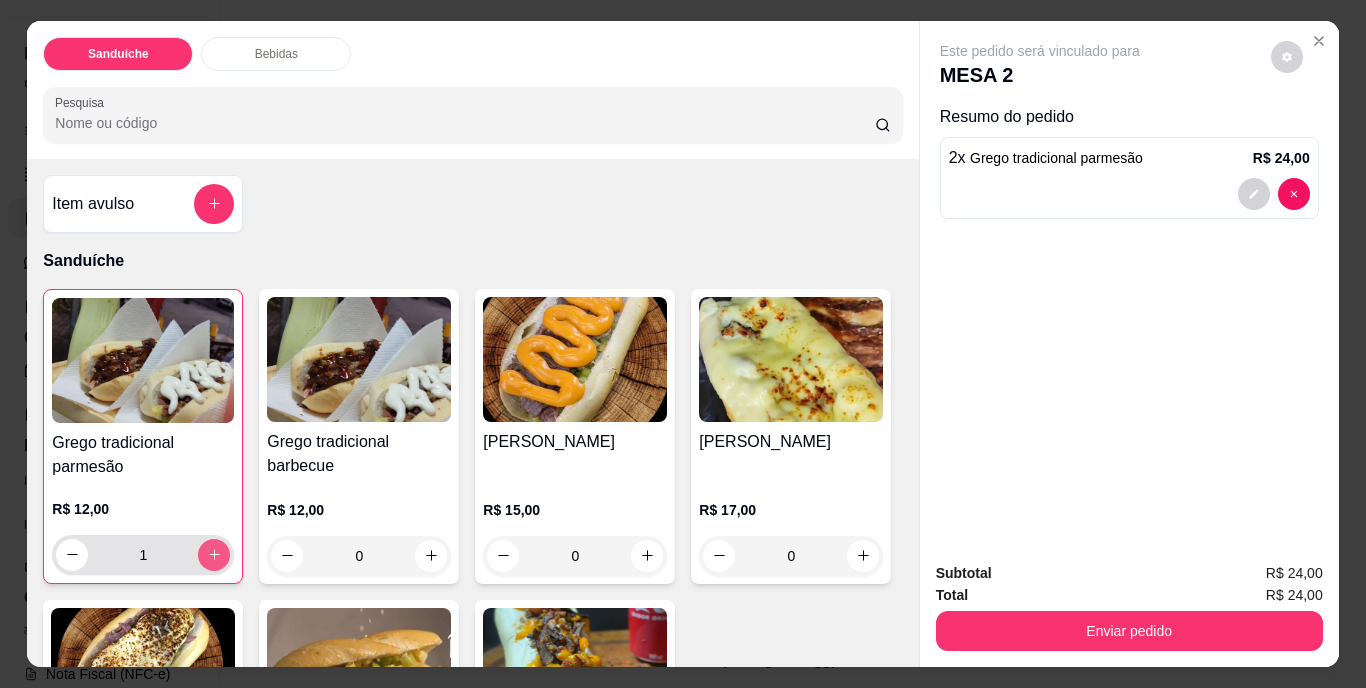 type on "2" 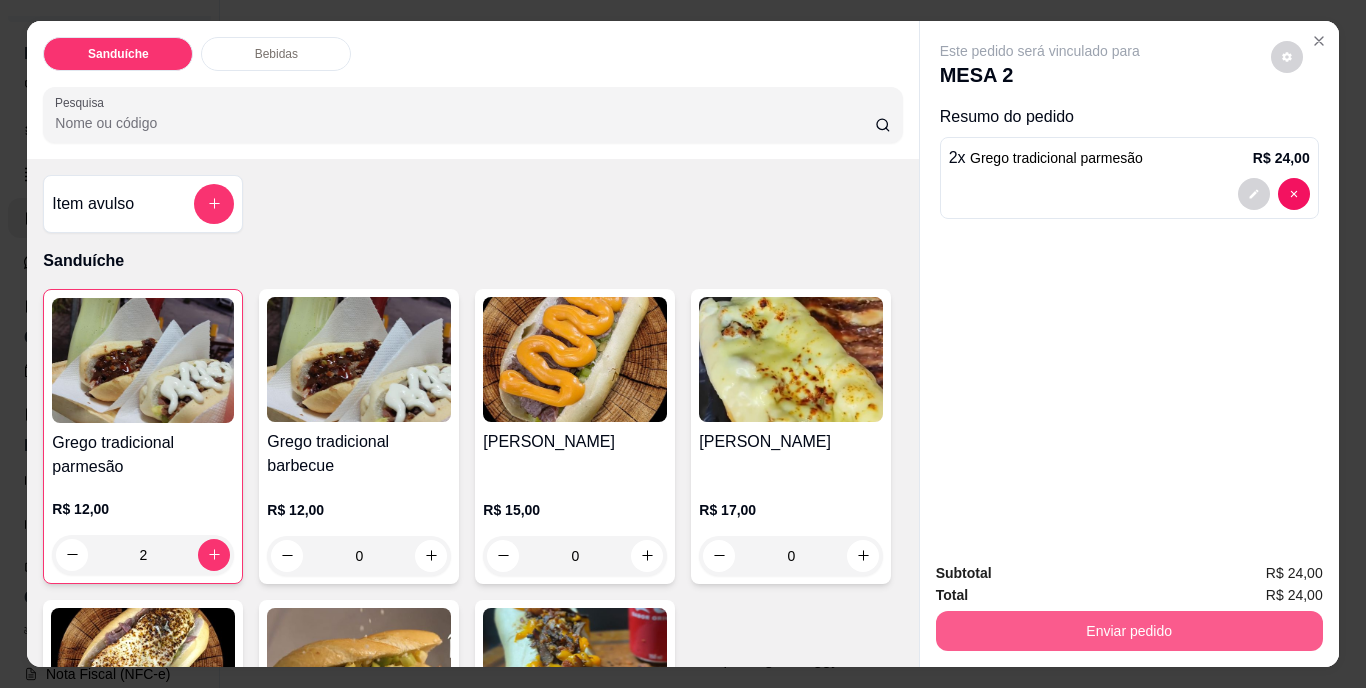 click on "Enviar pedido" at bounding box center (1129, 631) 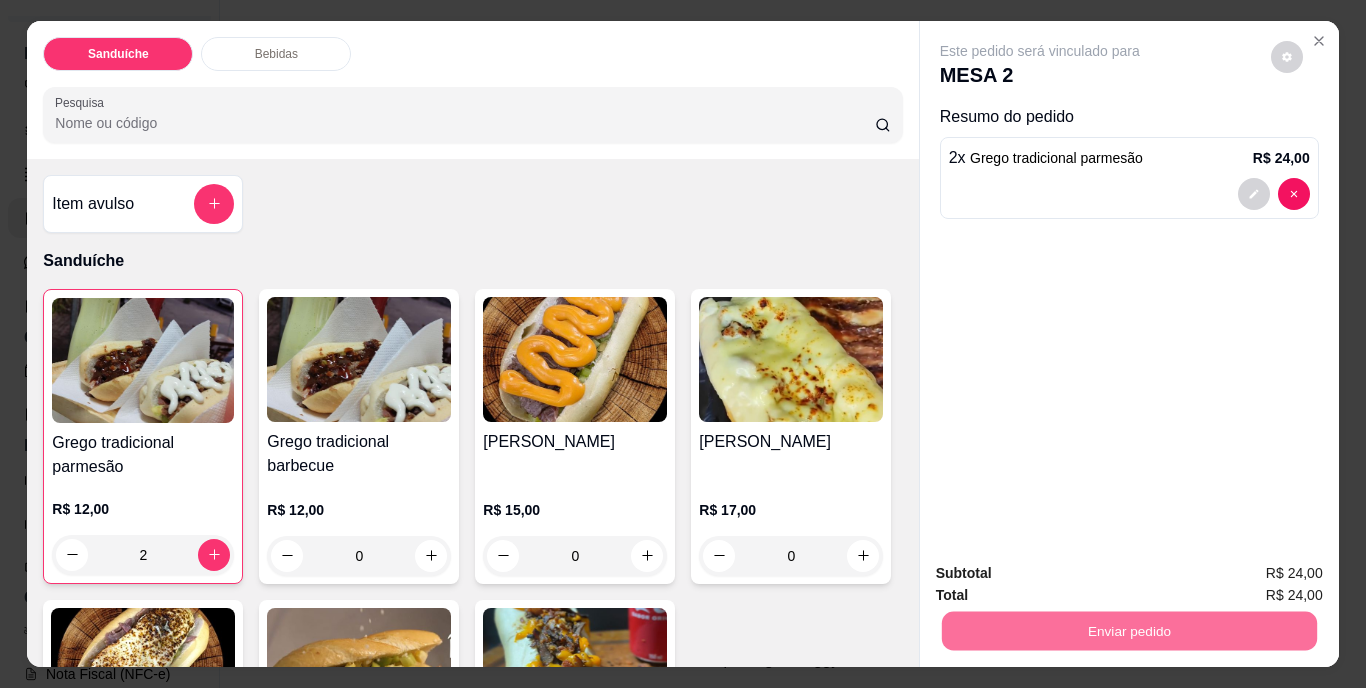 click on "Não registrar e enviar pedido" at bounding box center [1063, 575] 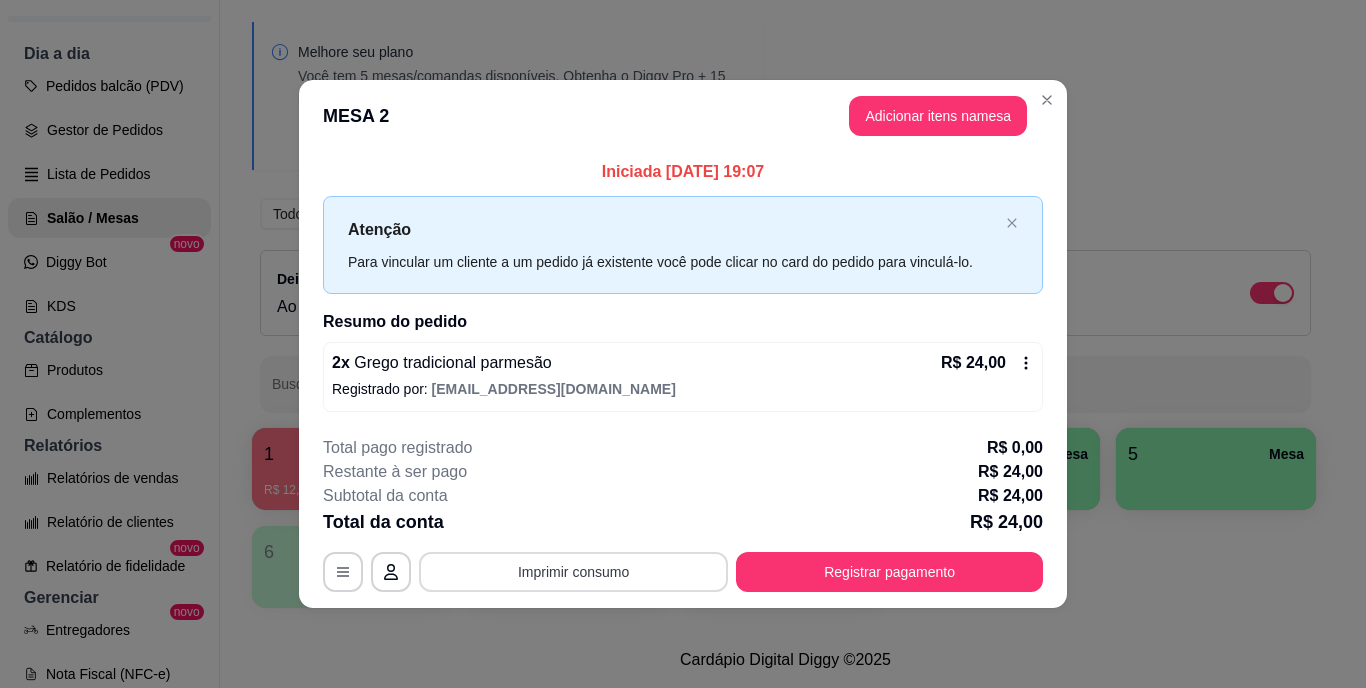 click on "Imprimir consumo" at bounding box center [573, 572] 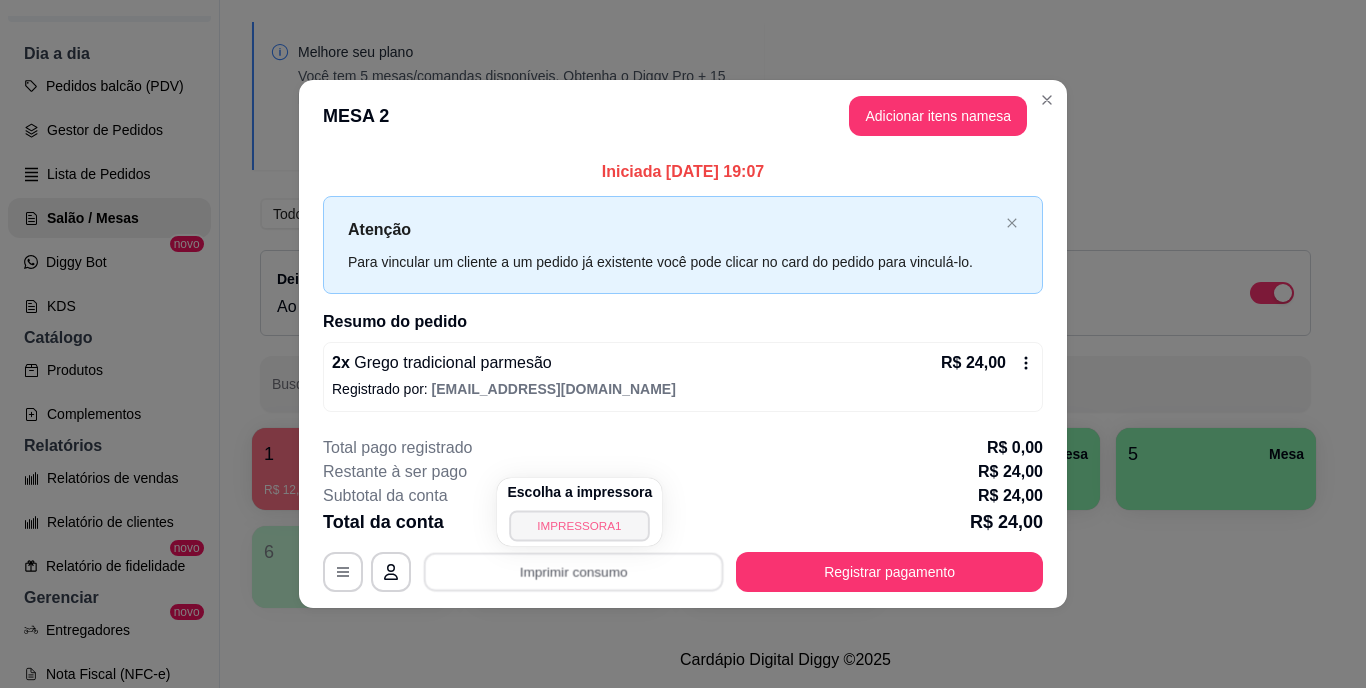 click on "IMPRESSORA1" at bounding box center [580, 525] 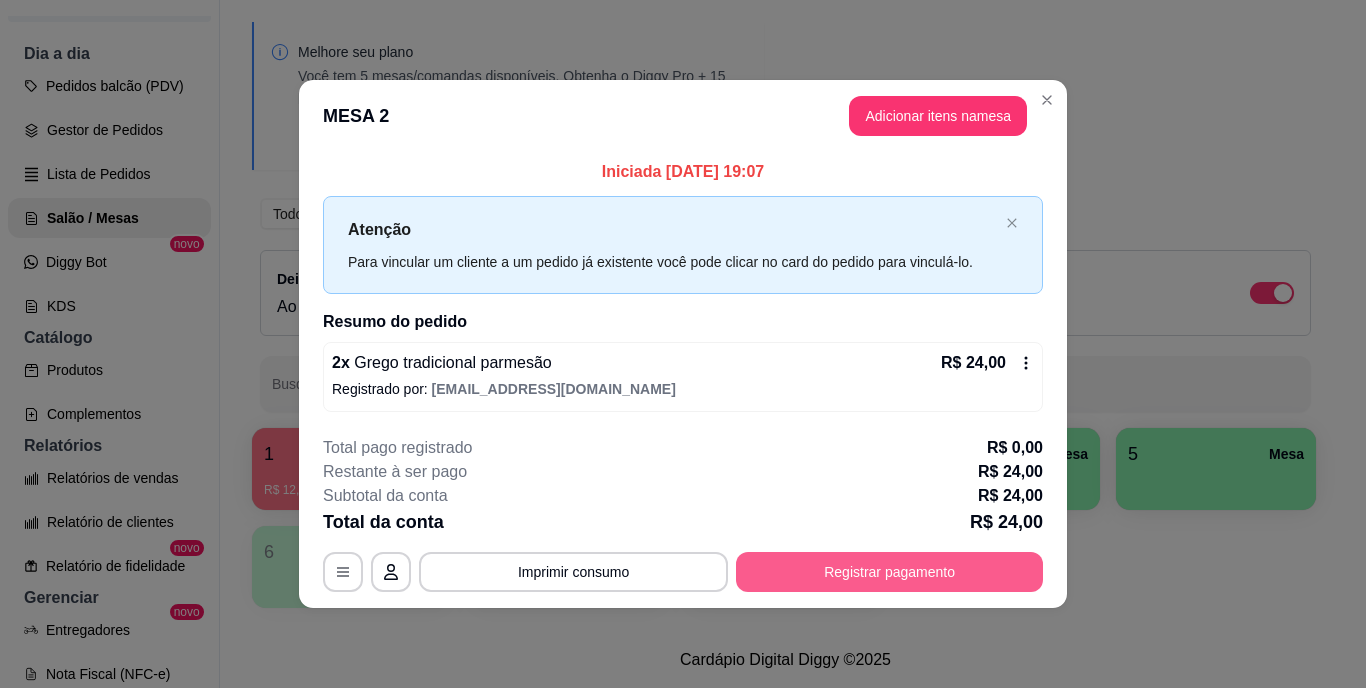 click on "Registrar pagamento" at bounding box center [889, 572] 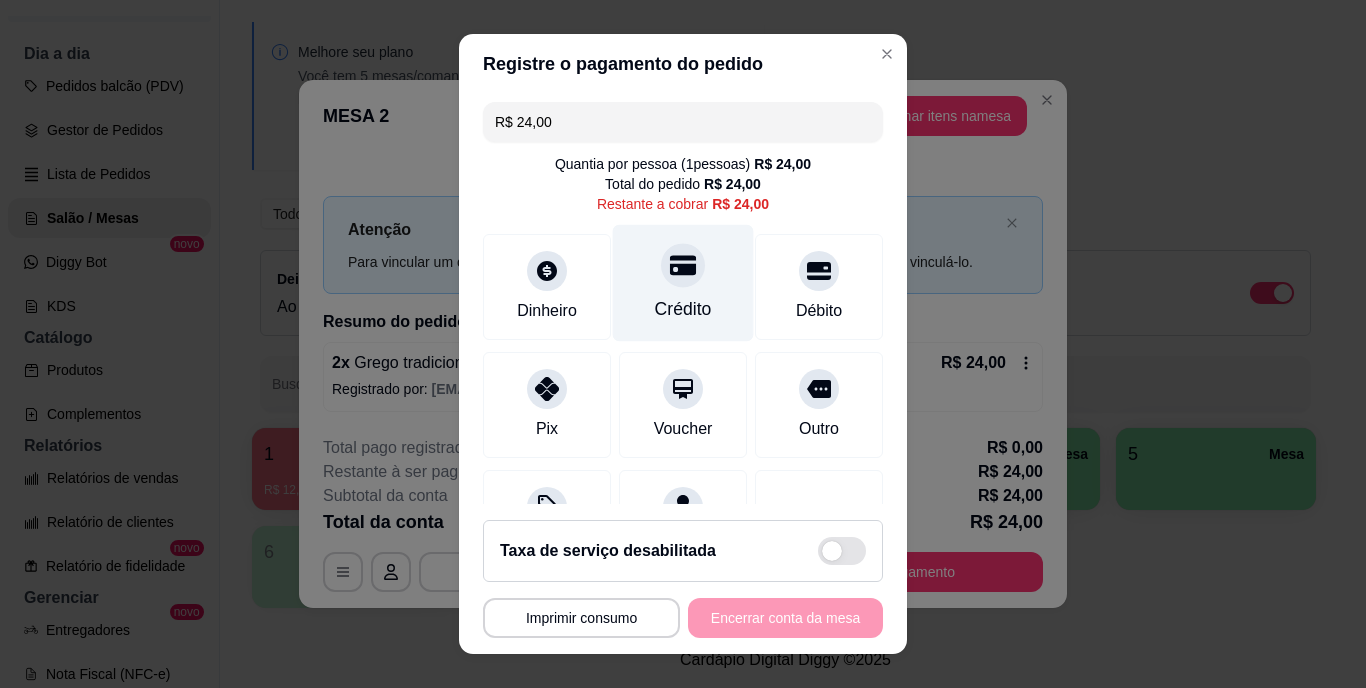 click on "Crédito" at bounding box center [683, 283] 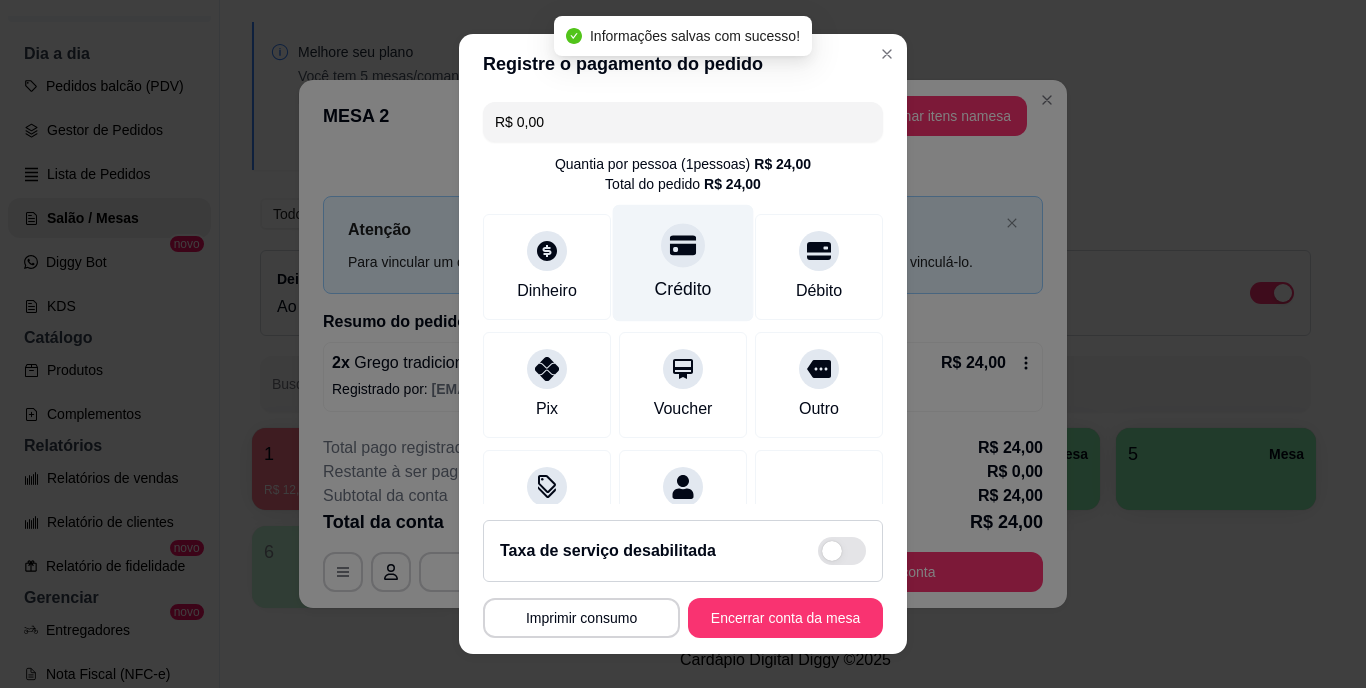 type on "R$ 0,00" 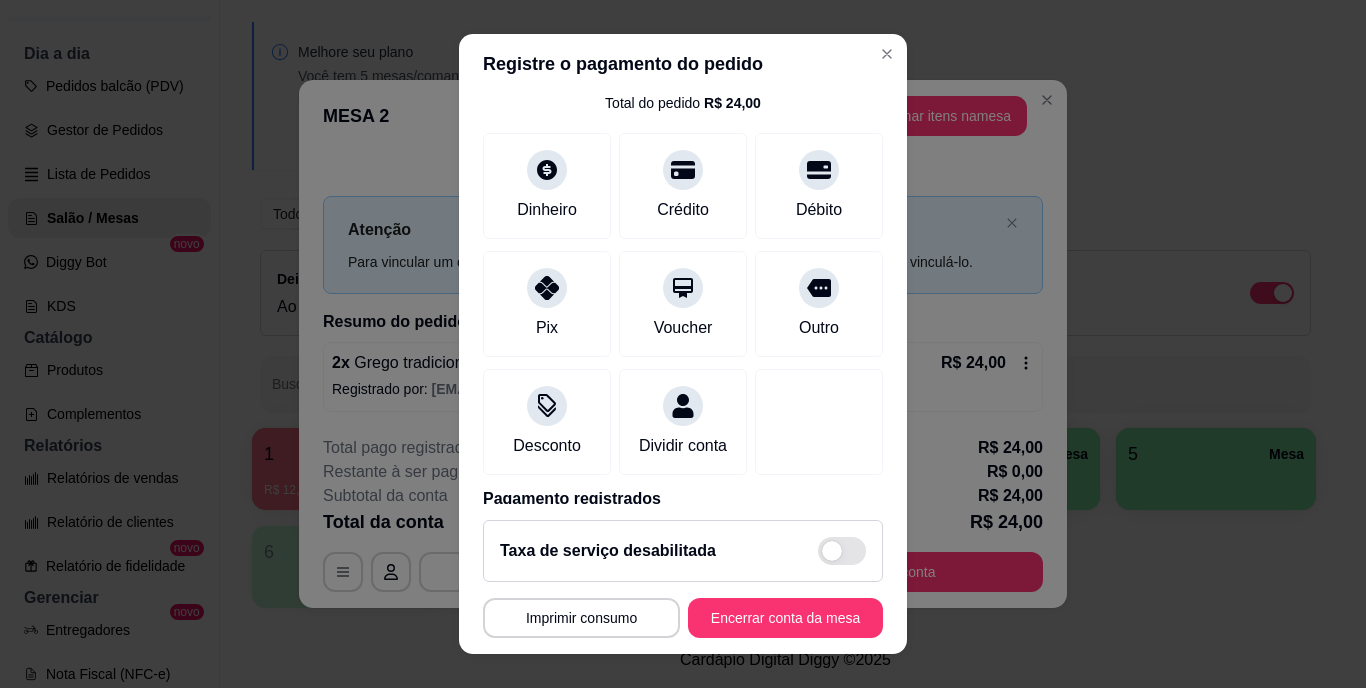 scroll, scrollTop: 188, scrollLeft: 0, axis: vertical 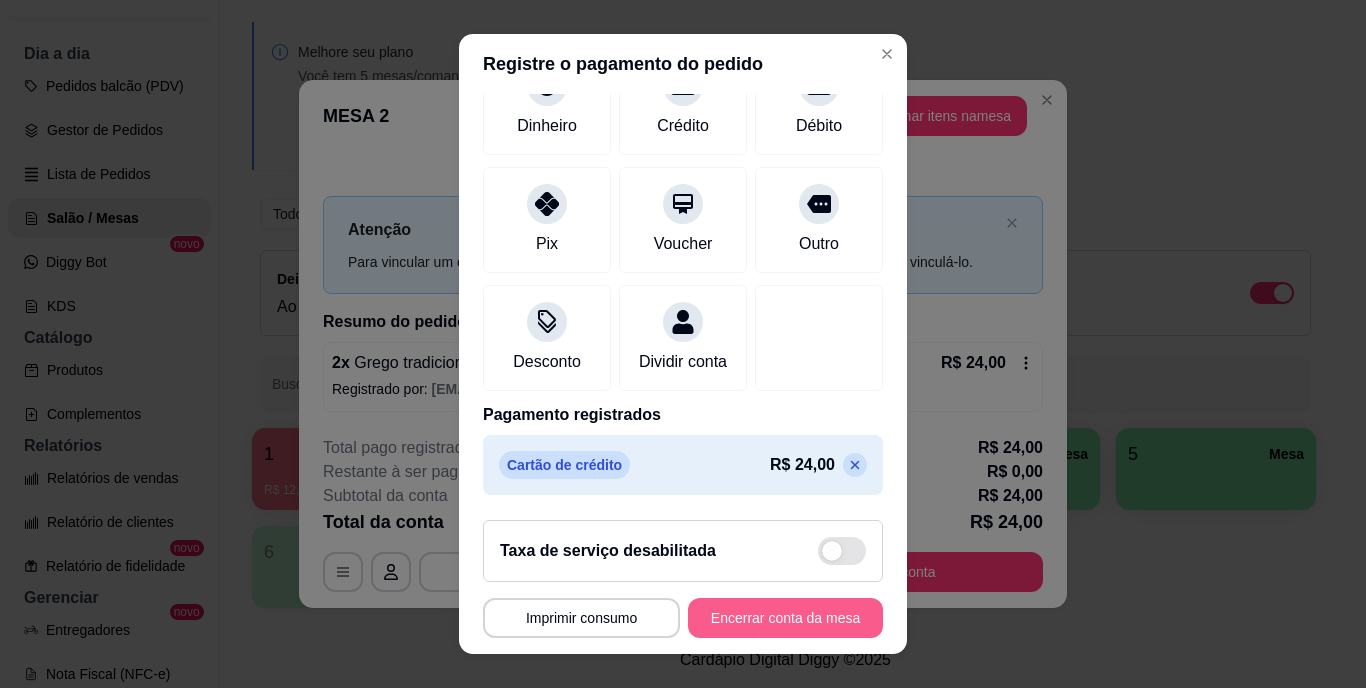 click on "Encerrar conta da mesa" at bounding box center (785, 618) 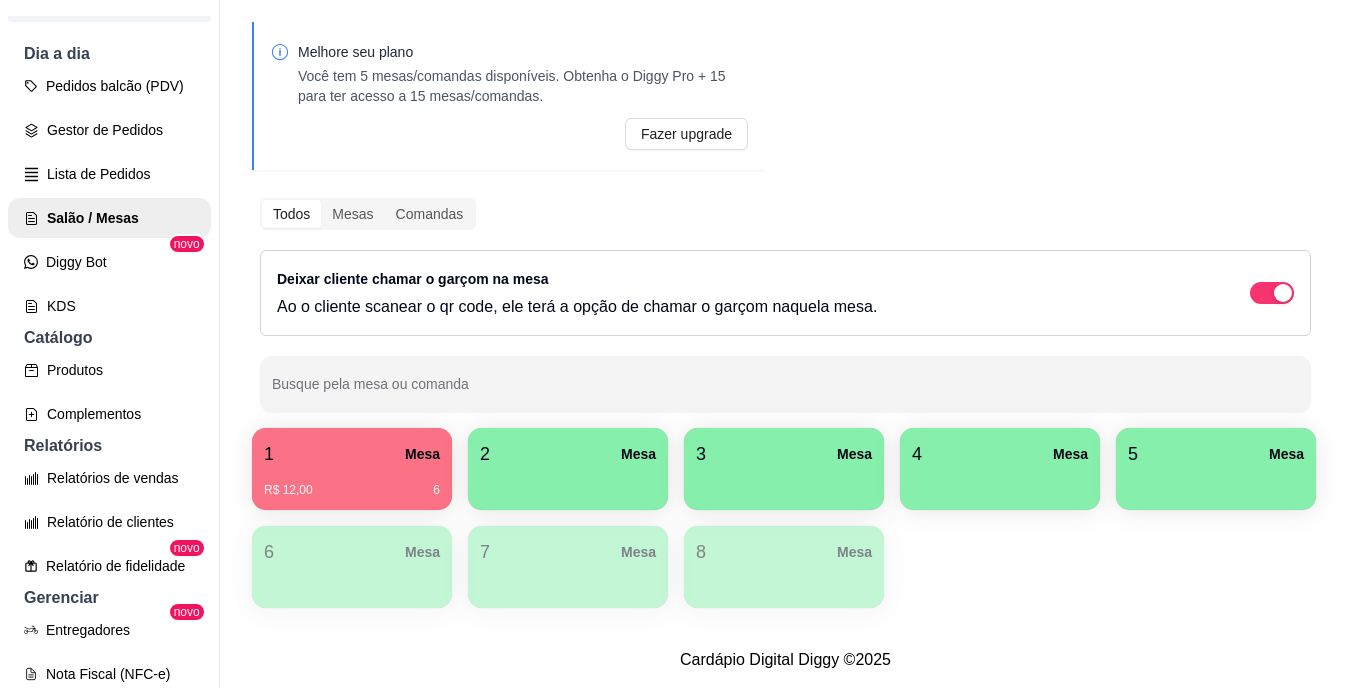 click on "R$ 12,00 6" at bounding box center (352, 483) 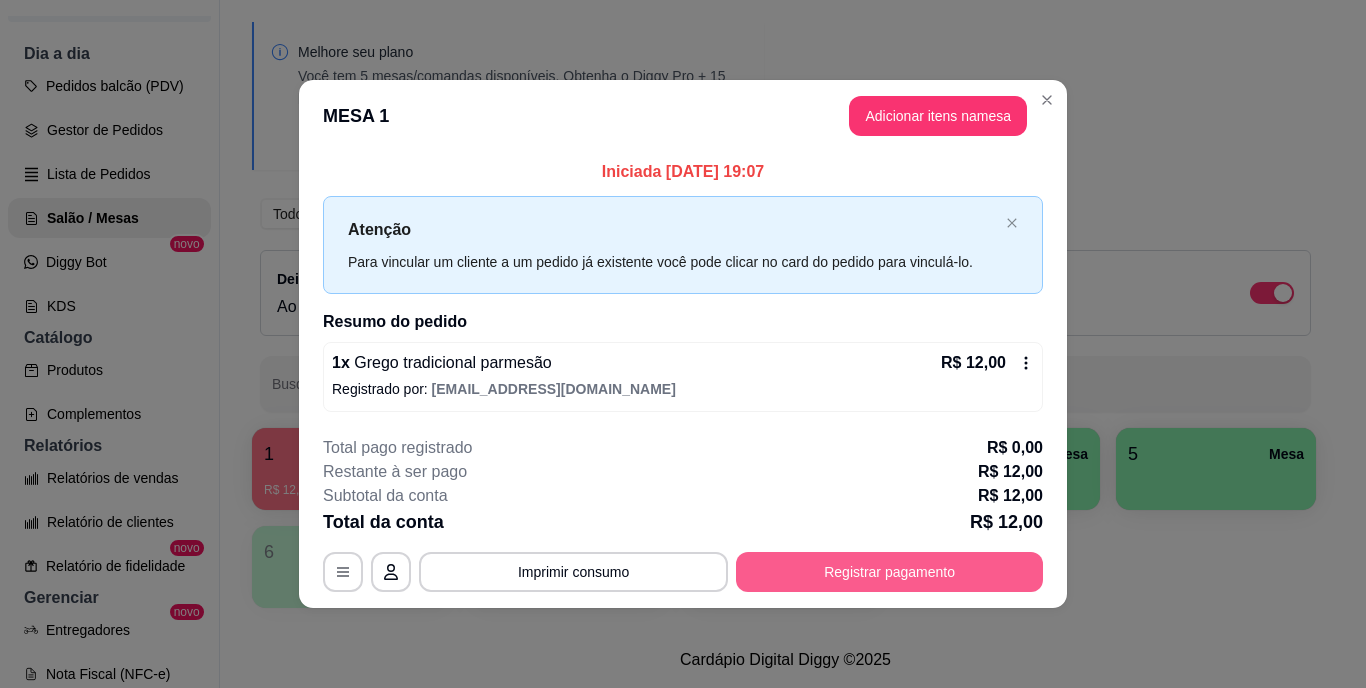 click on "Registrar pagamento" at bounding box center [889, 572] 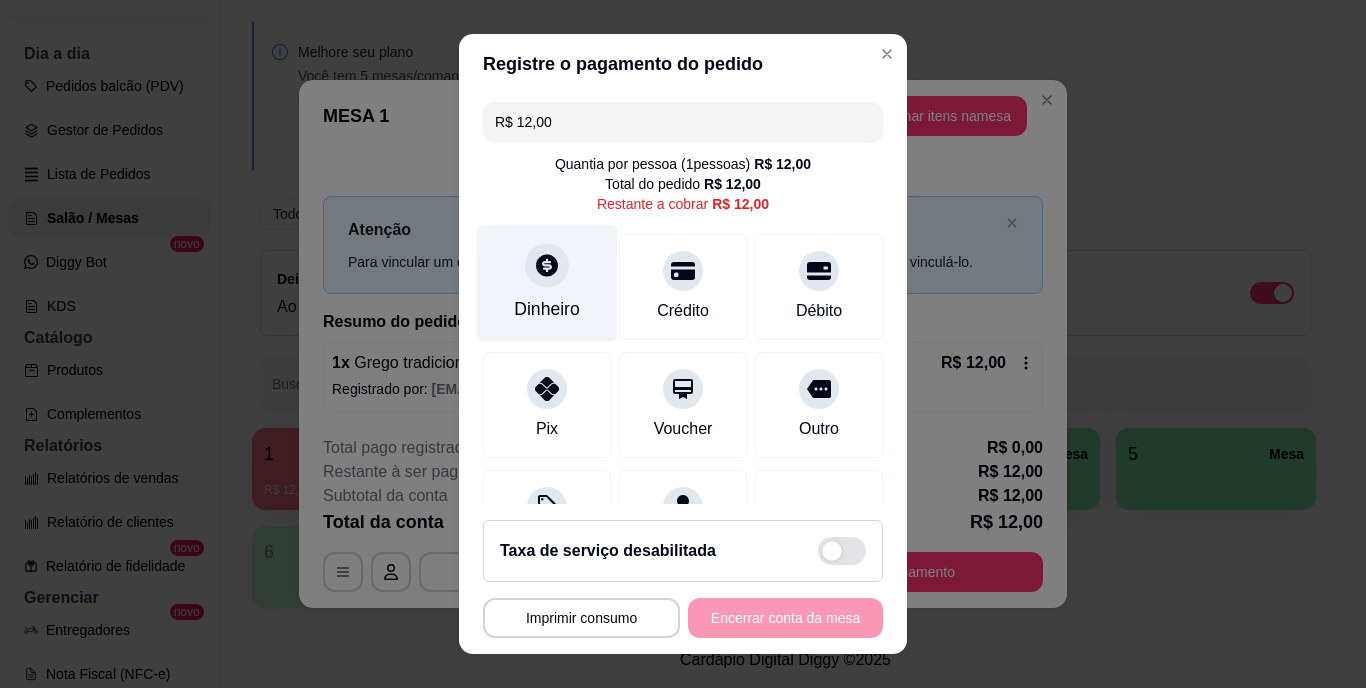 click on "Dinheiro" at bounding box center [547, 283] 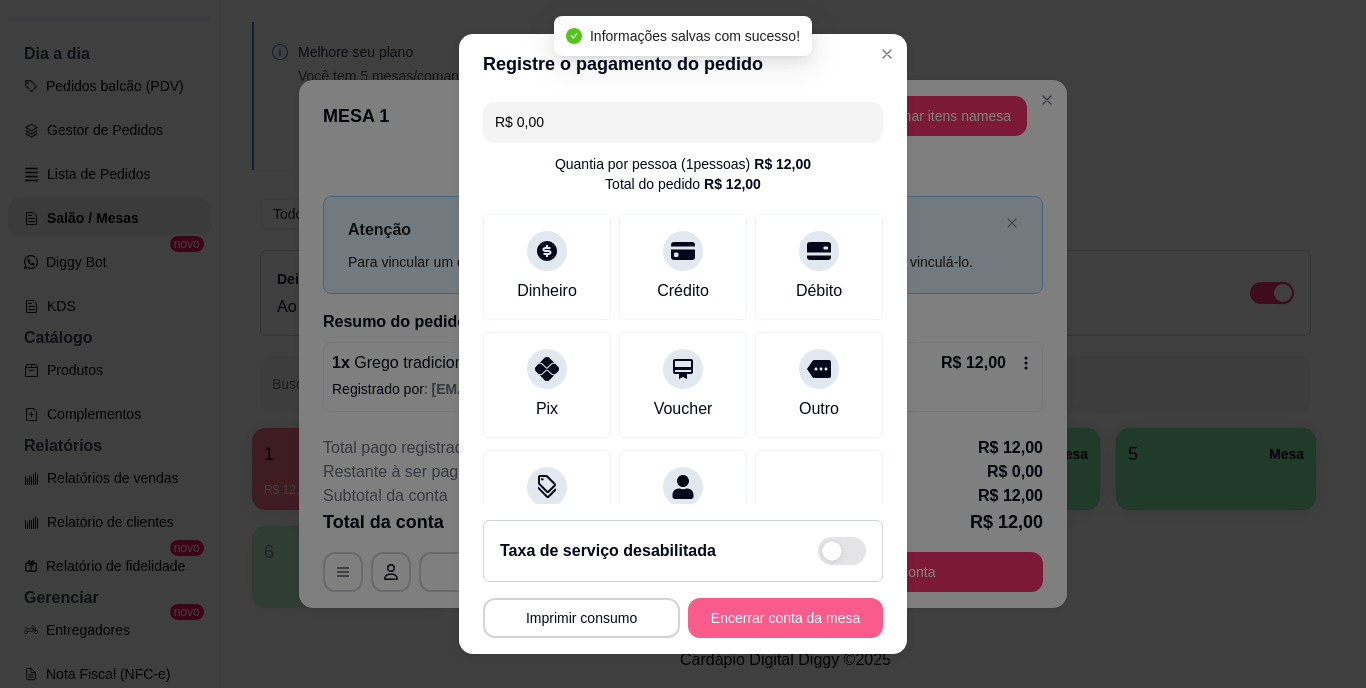 type on "R$ 0,00" 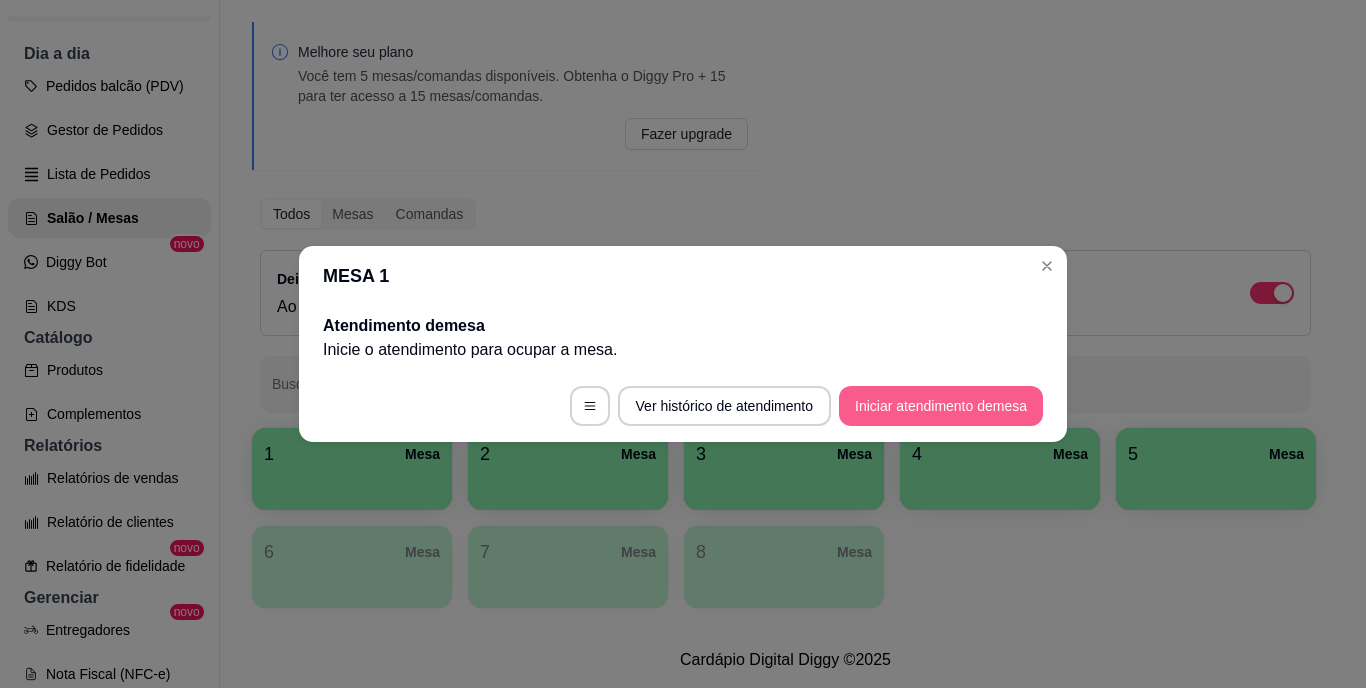 click on "Iniciar atendimento de  mesa" at bounding box center [941, 406] 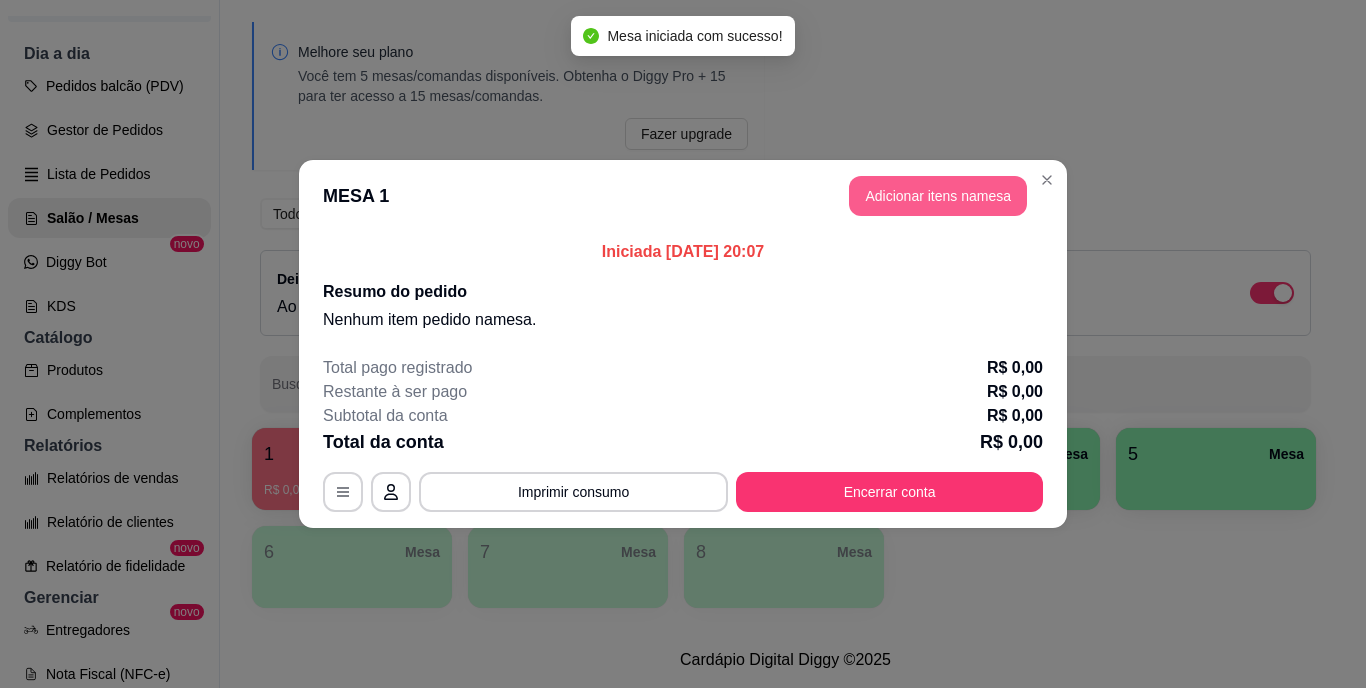 click on "Adicionar itens na  mesa" at bounding box center [938, 196] 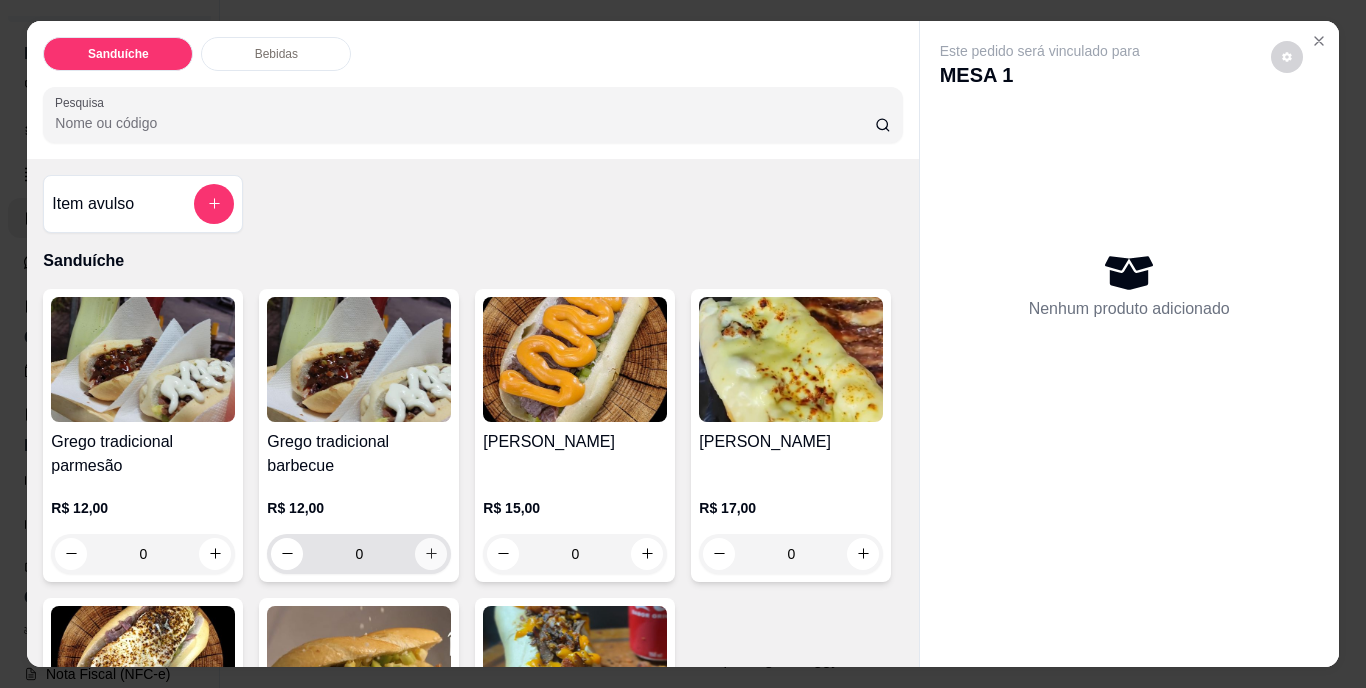 click 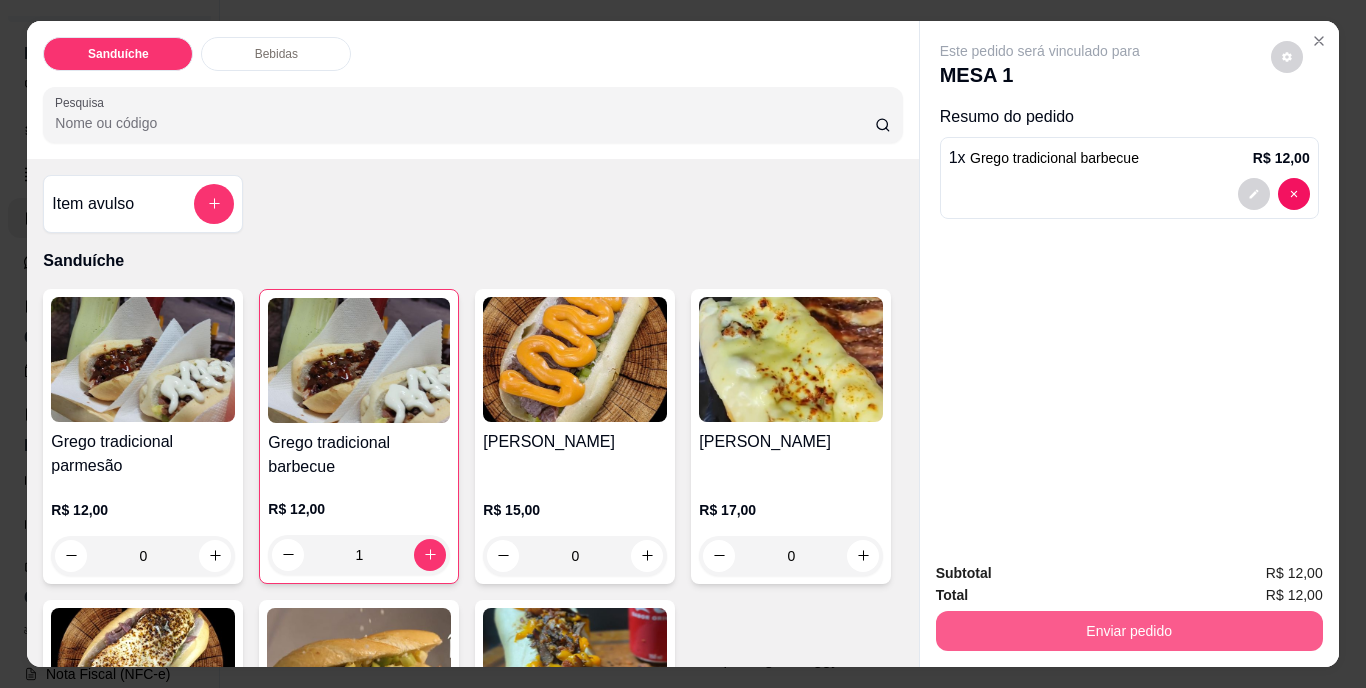 click on "Enviar pedido" at bounding box center [1129, 631] 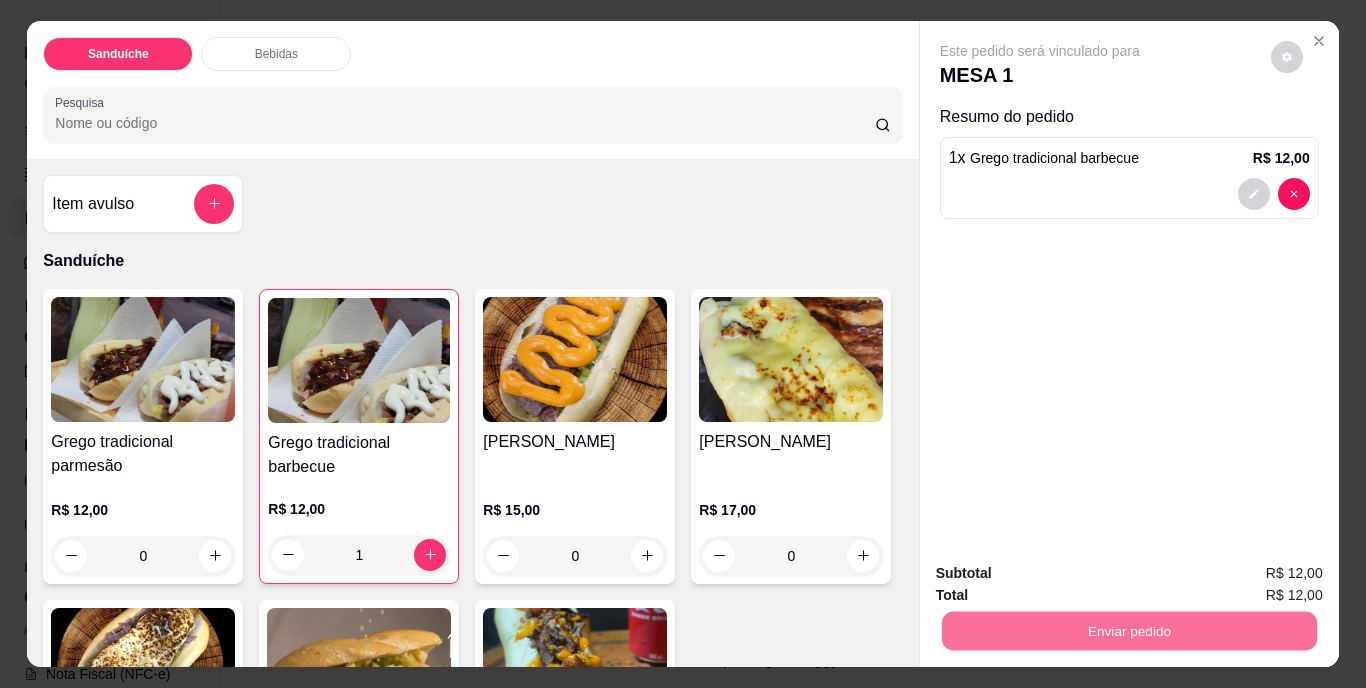 click on "Não registrar e enviar pedido" at bounding box center (1063, 575) 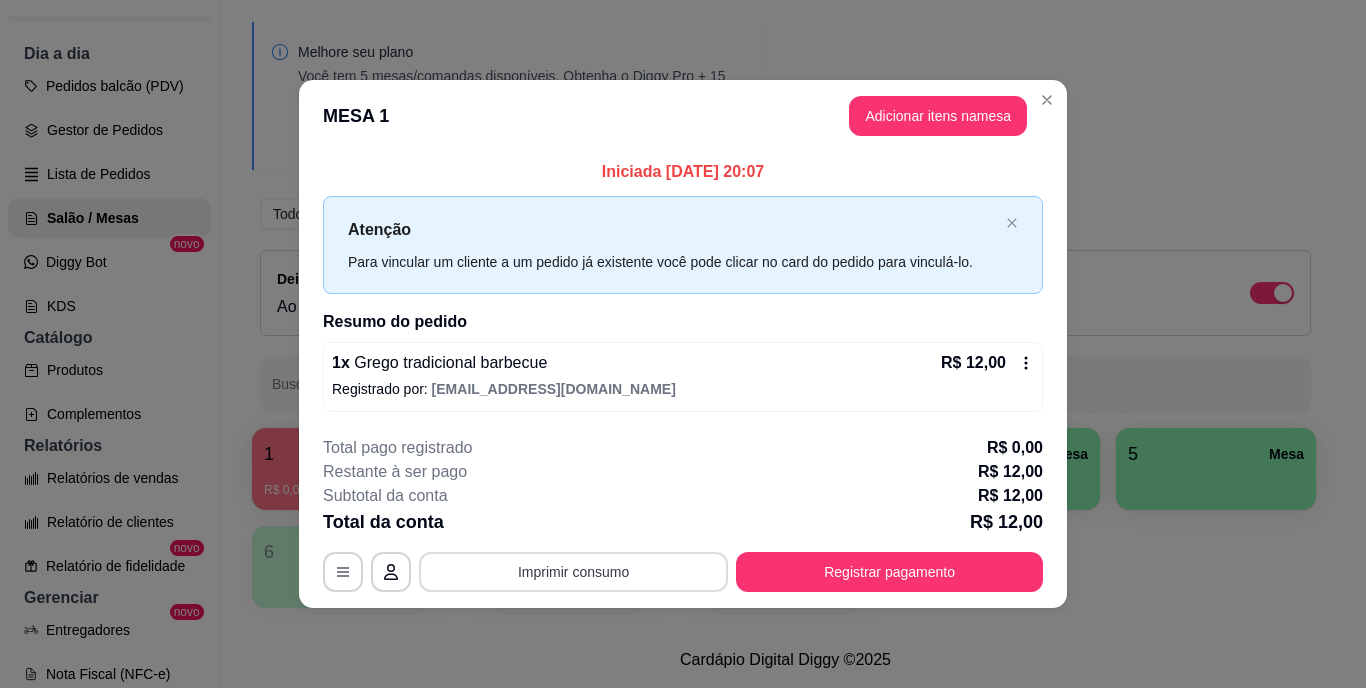 click on "Imprimir consumo" at bounding box center [573, 572] 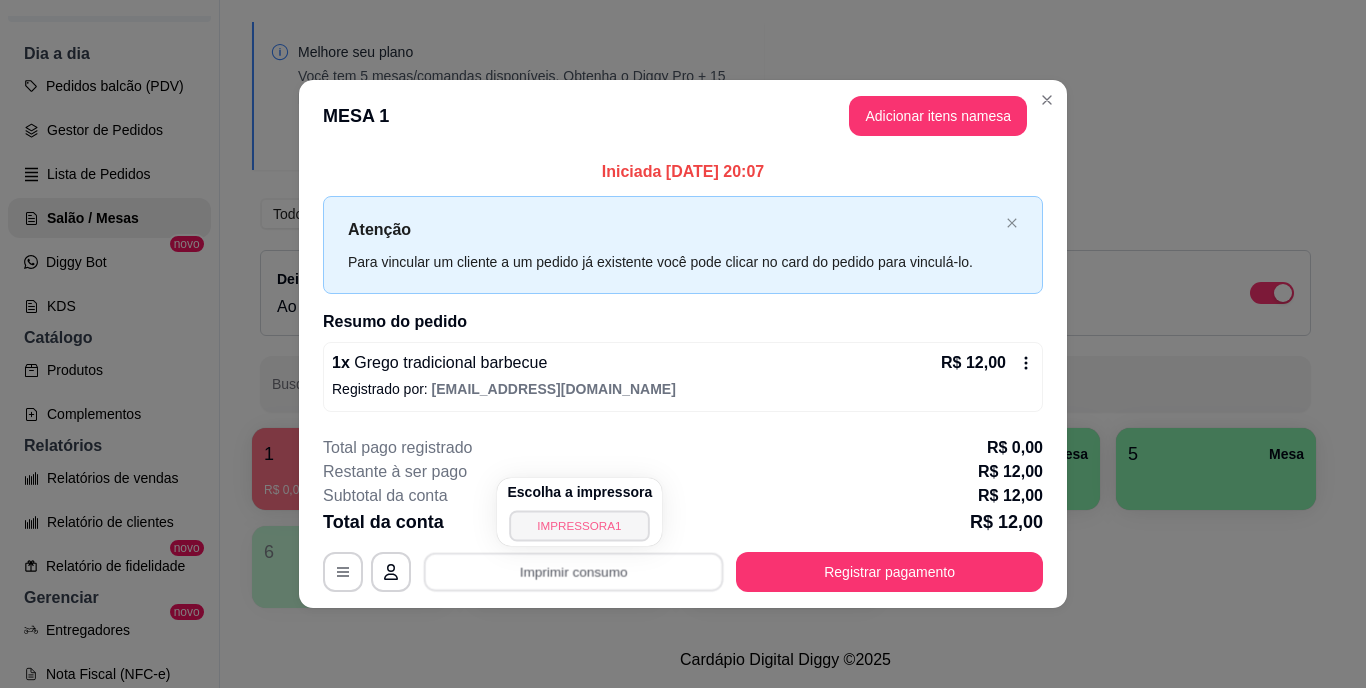 click on "IMPRESSORA1" at bounding box center [580, 525] 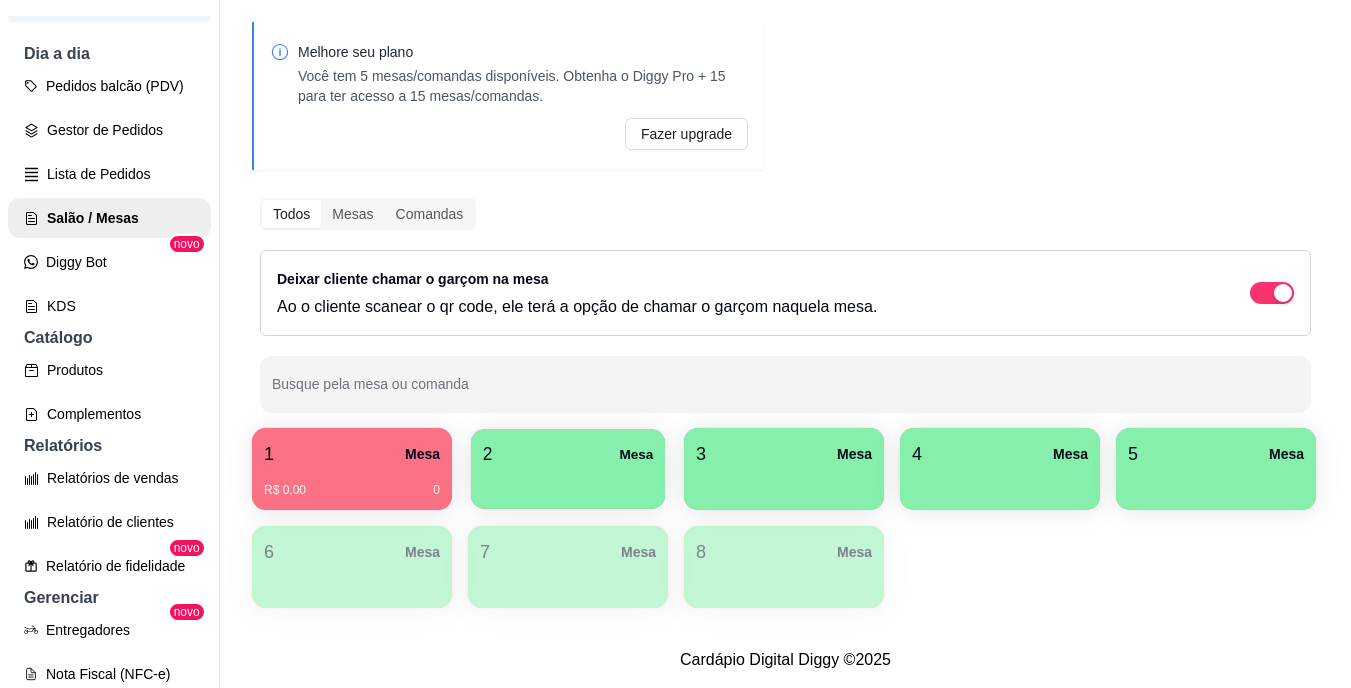 click on "2 Mesa" at bounding box center [568, 454] 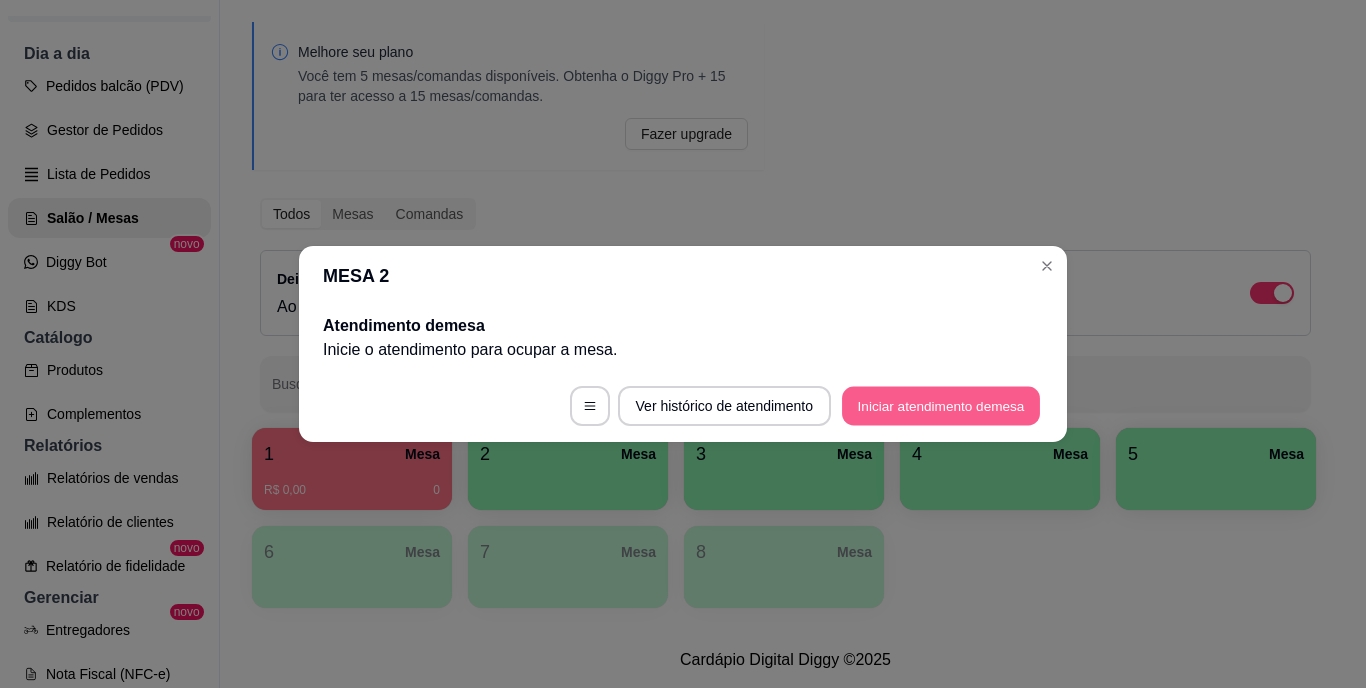 click on "Iniciar atendimento de  mesa" at bounding box center [941, 406] 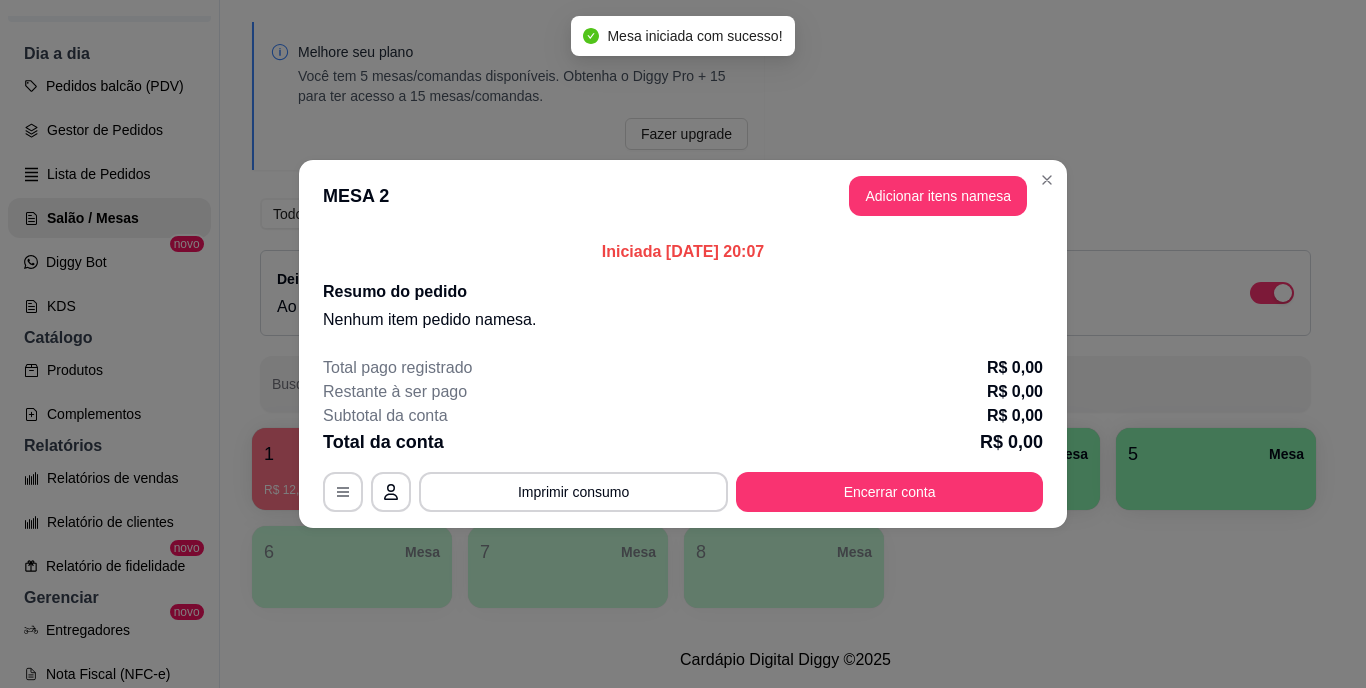 click on "Adicionar itens na  mesa" at bounding box center (938, 196) 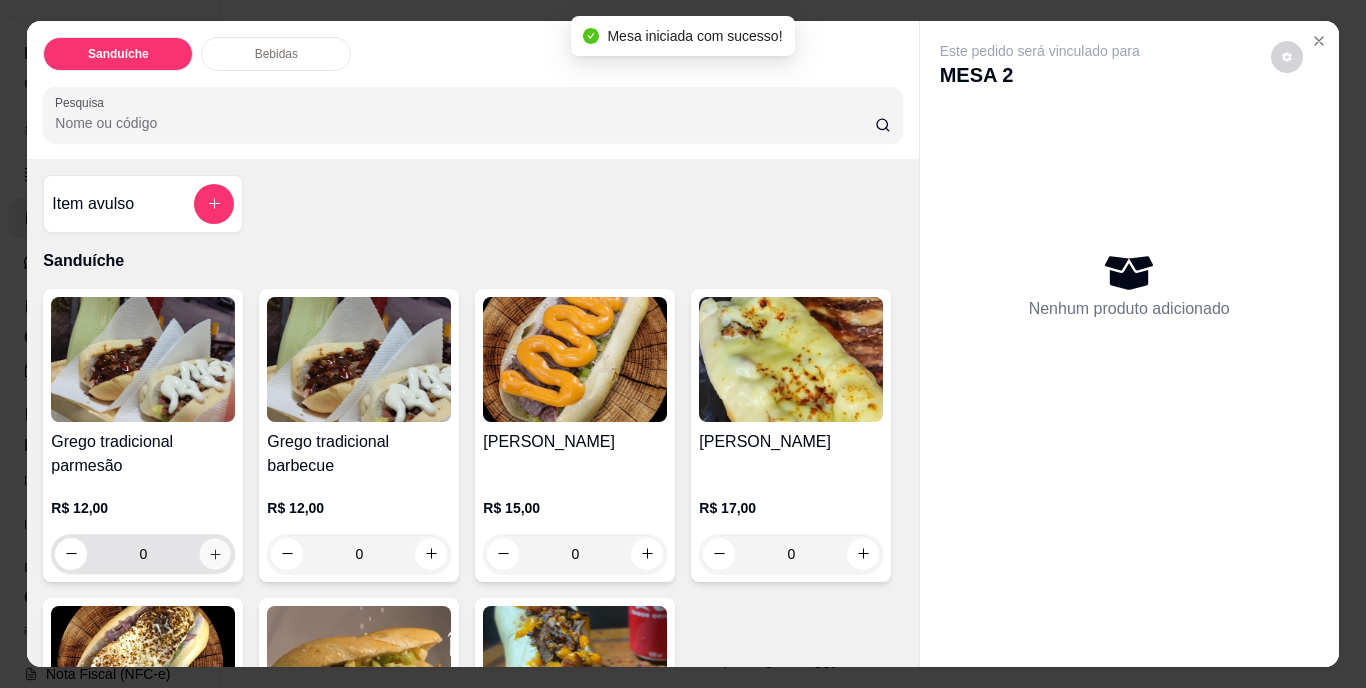 click at bounding box center [215, 553] 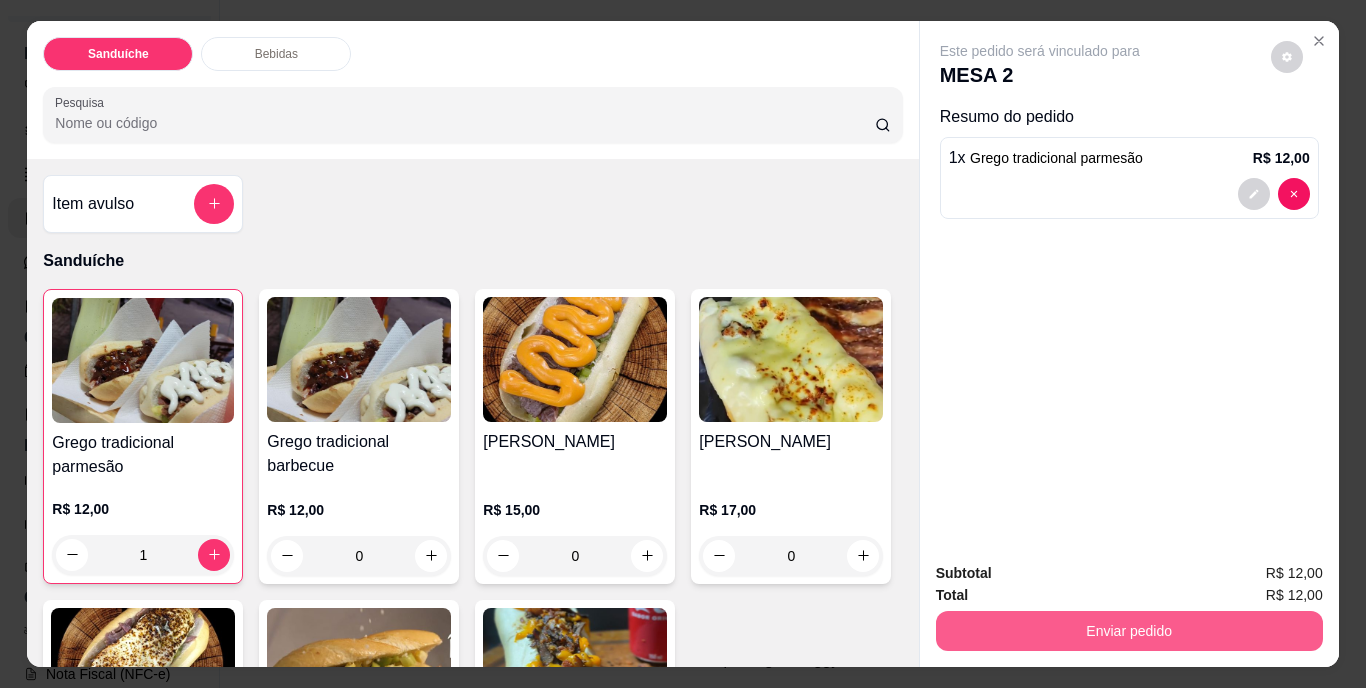 click on "Enviar pedido" at bounding box center [1129, 631] 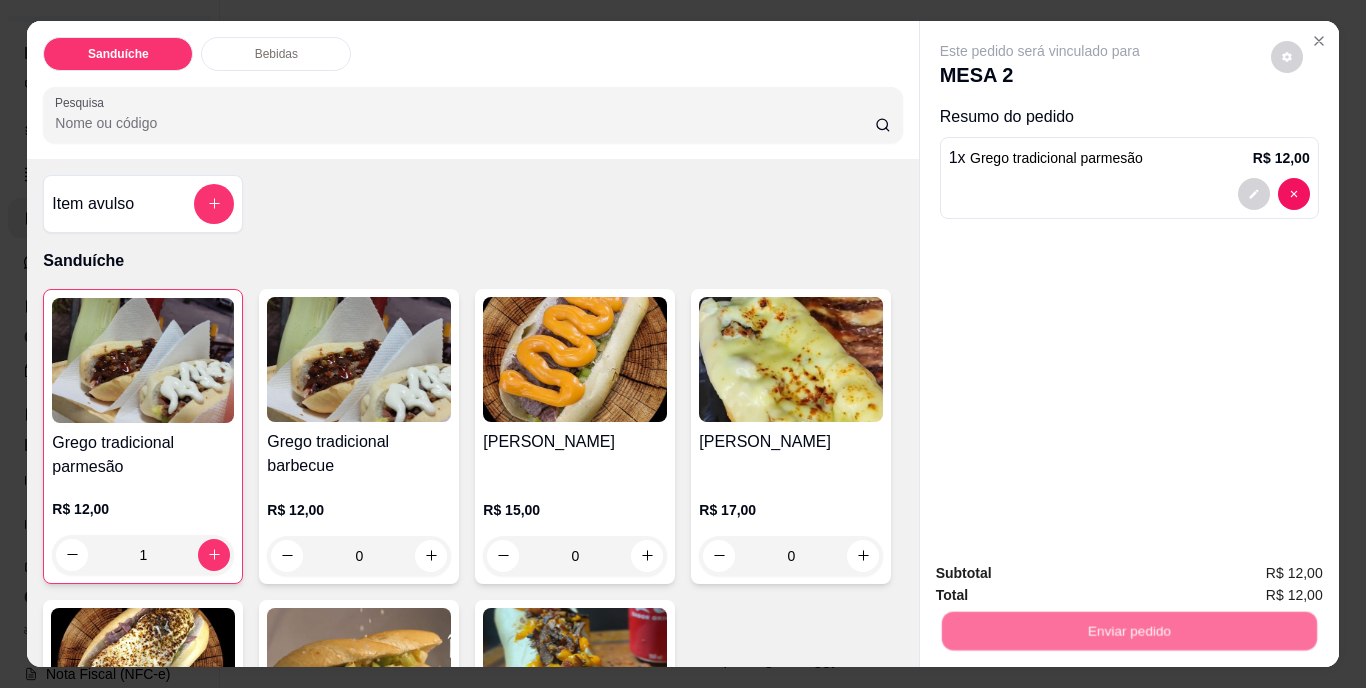 click on "Não registrar e enviar pedido" at bounding box center (1063, 575) 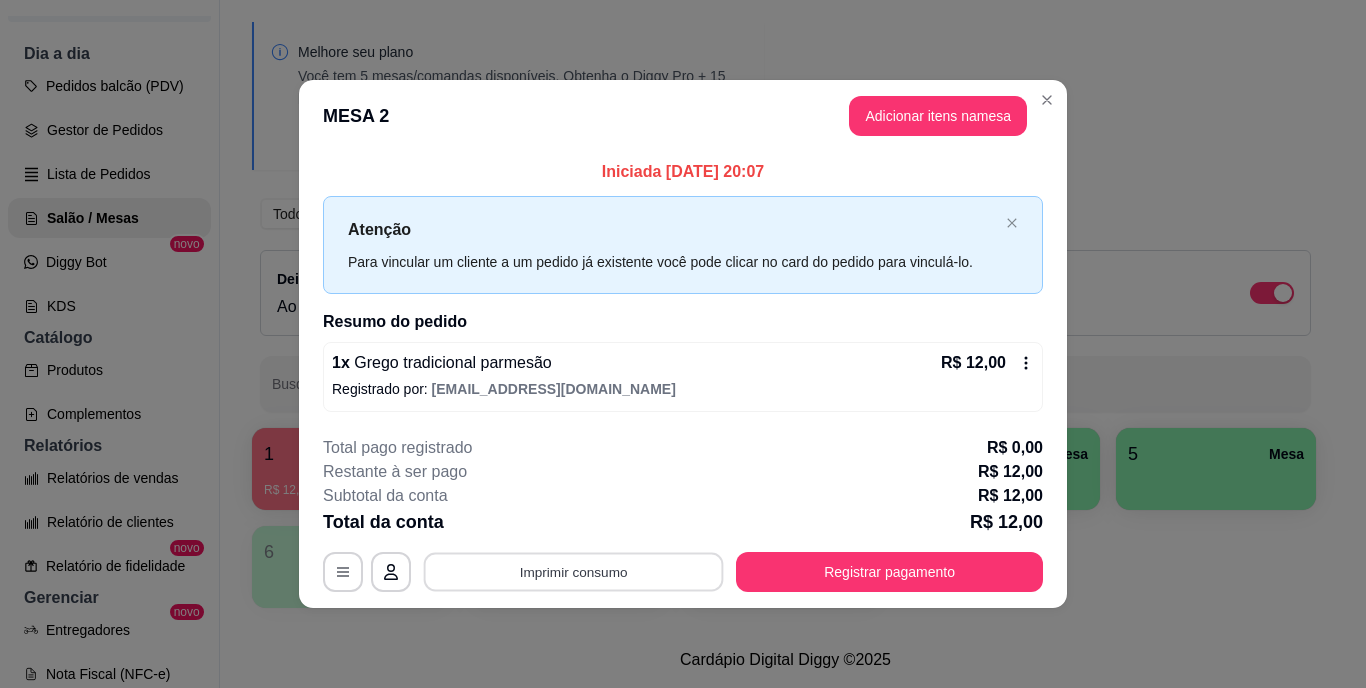 click on "Imprimir consumo" at bounding box center (574, 571) 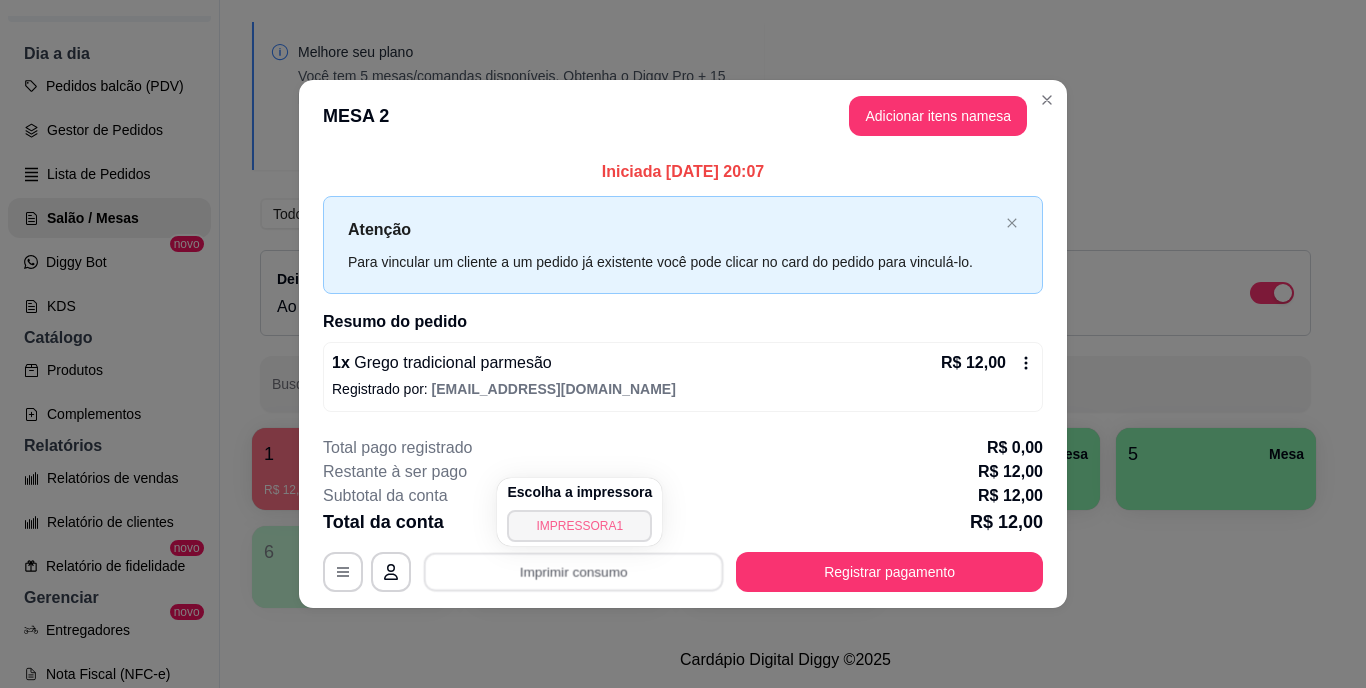 click on "IMPRESSORA1" at bounding box center (579, 526) 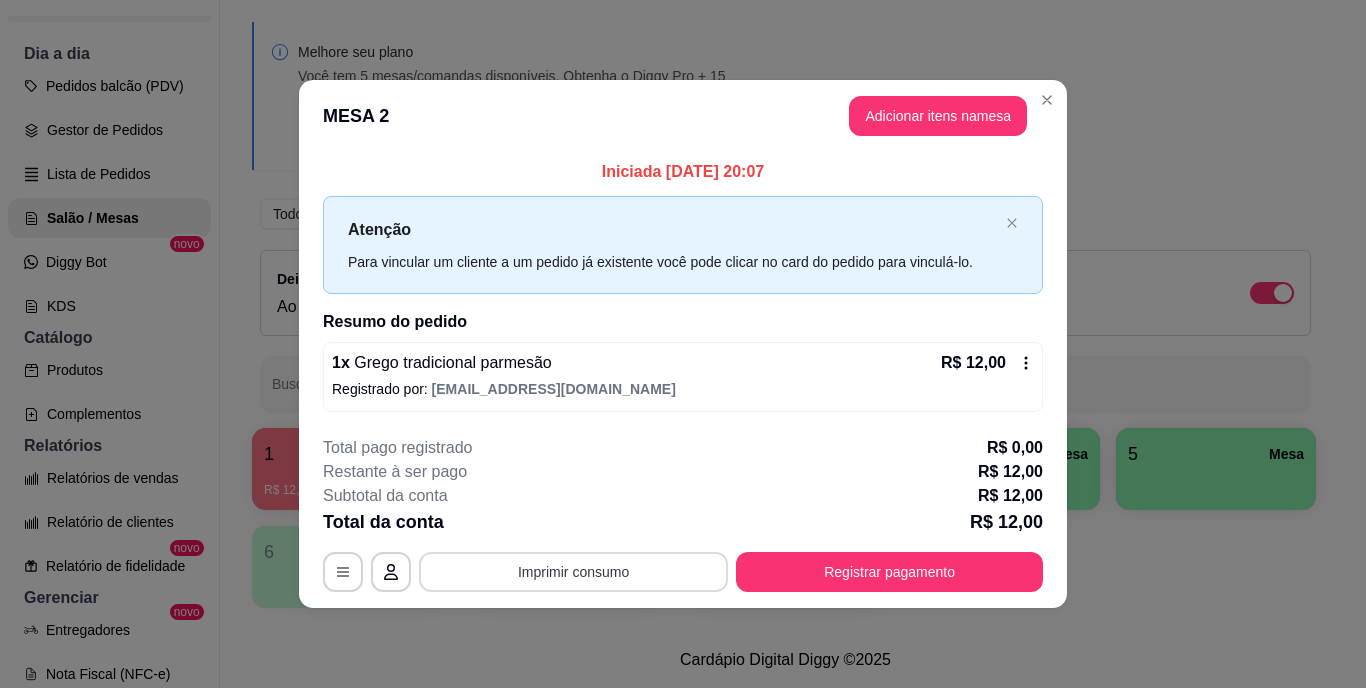 click on "Imprimir consumo" at bounding box center [573, 572] 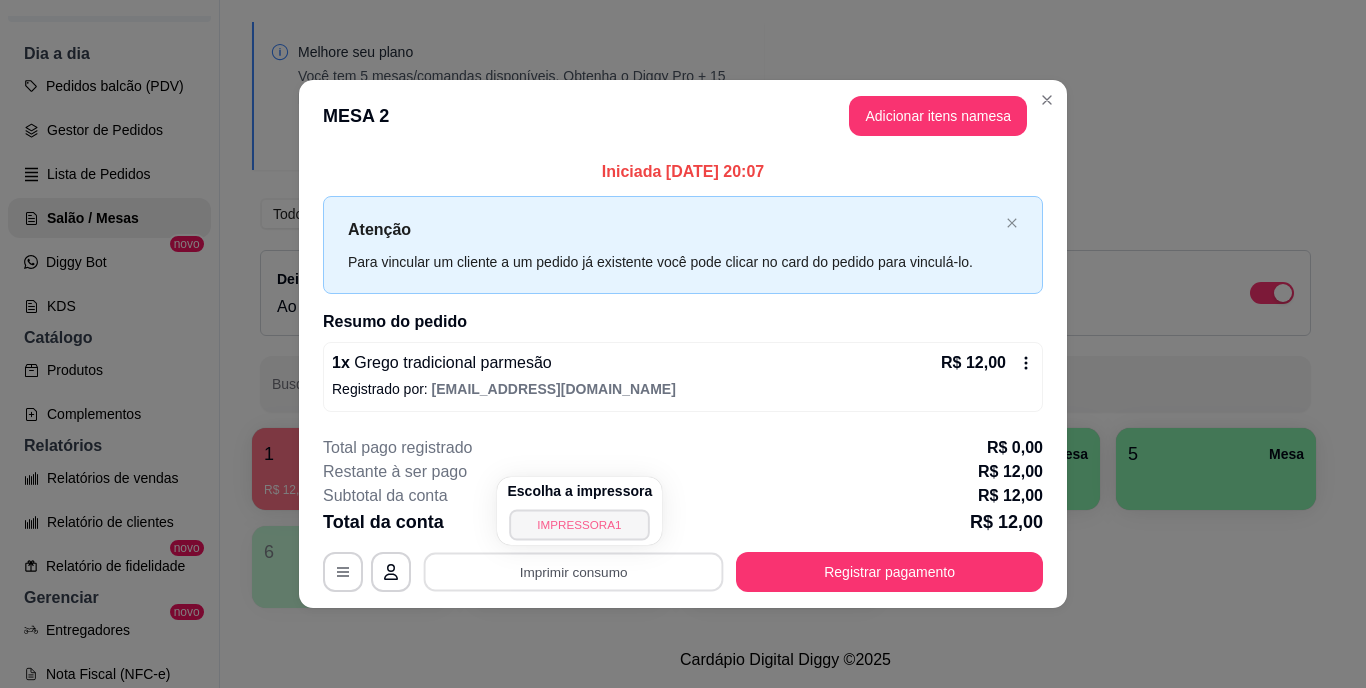 click on "IMPRESSORA1" at bounding box center (580, 524) 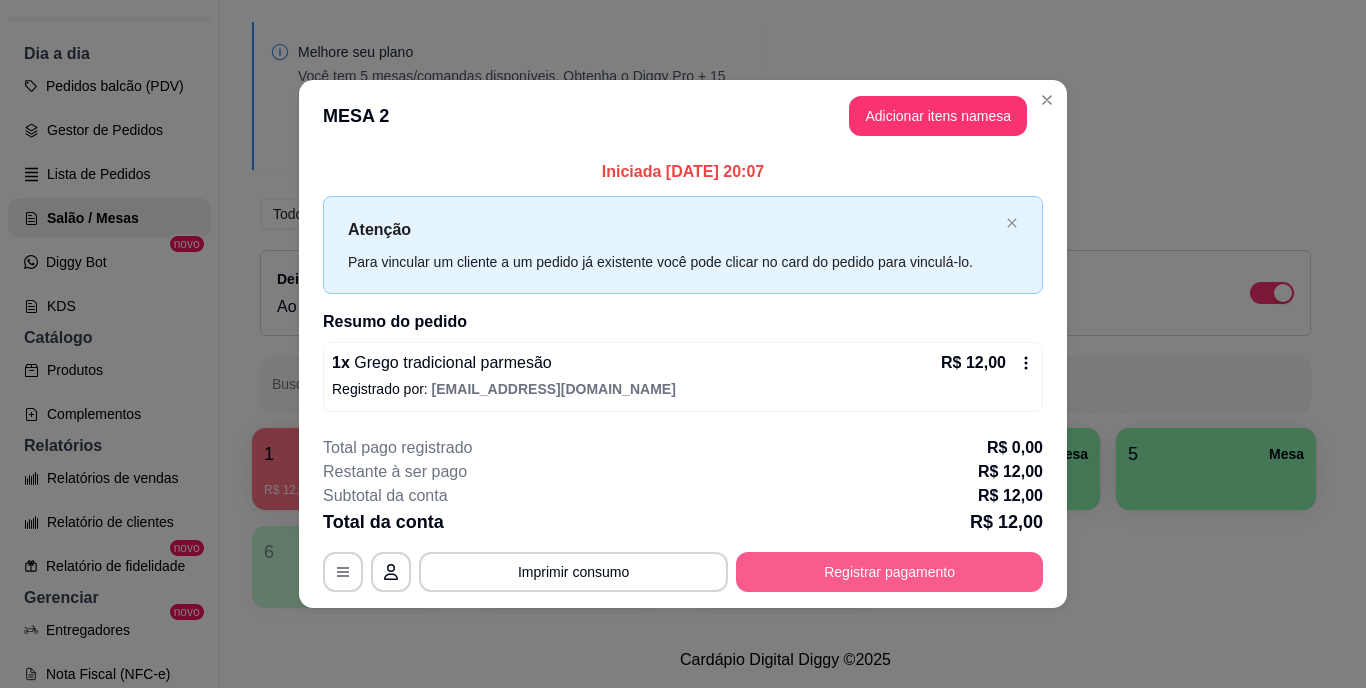click on "Registrar pagamento" at bounding box center (889, 572) 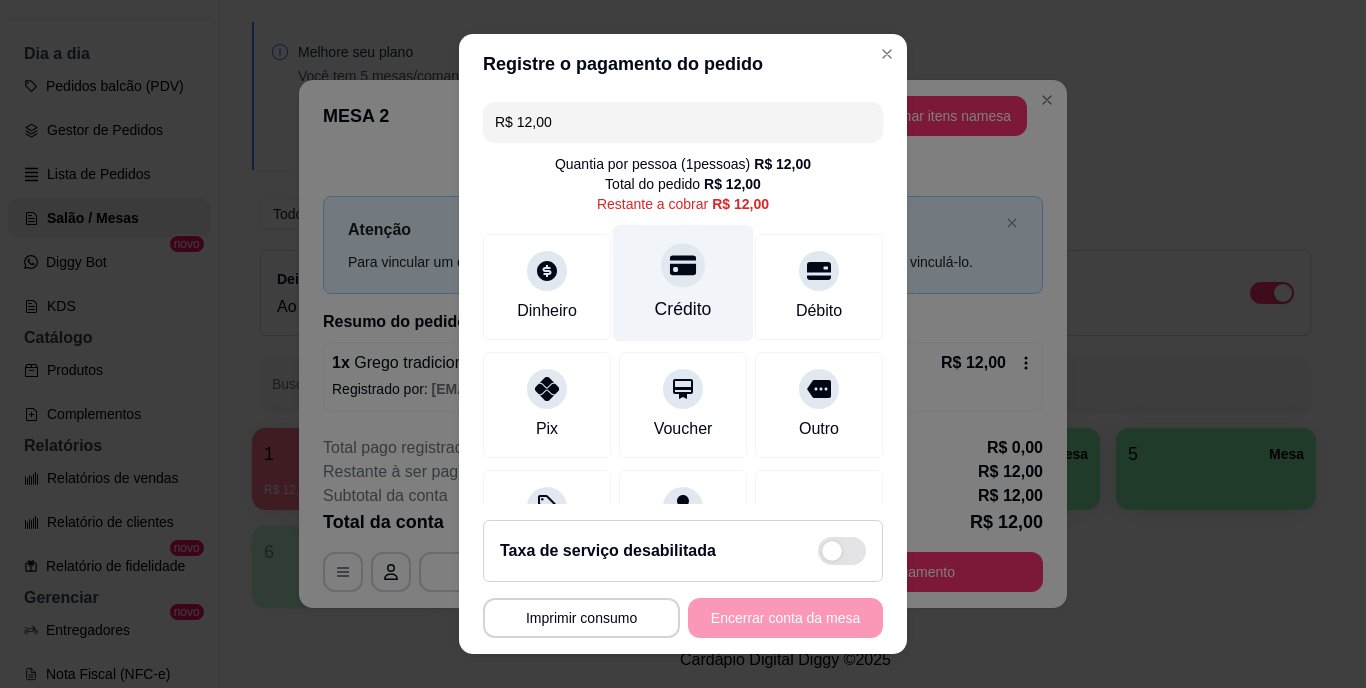 click on "Crédito" at bounding box center [683, 283] 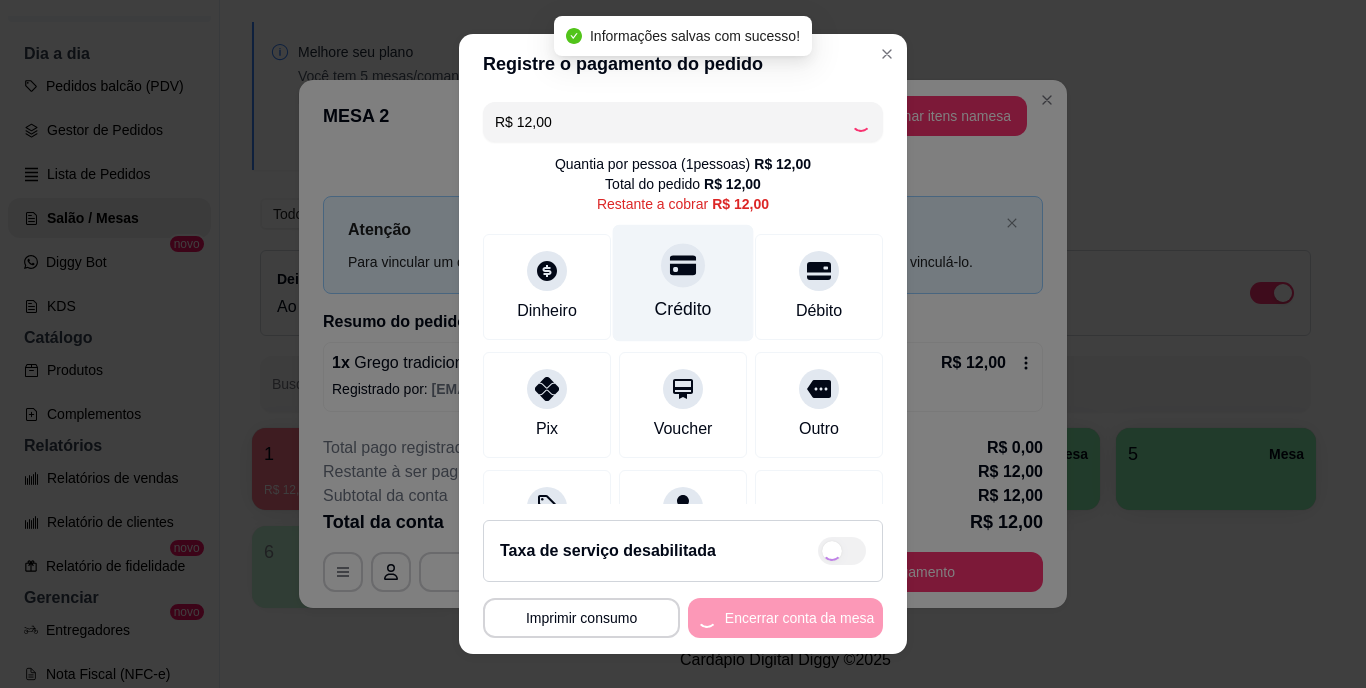 type on "R$ 0,00" 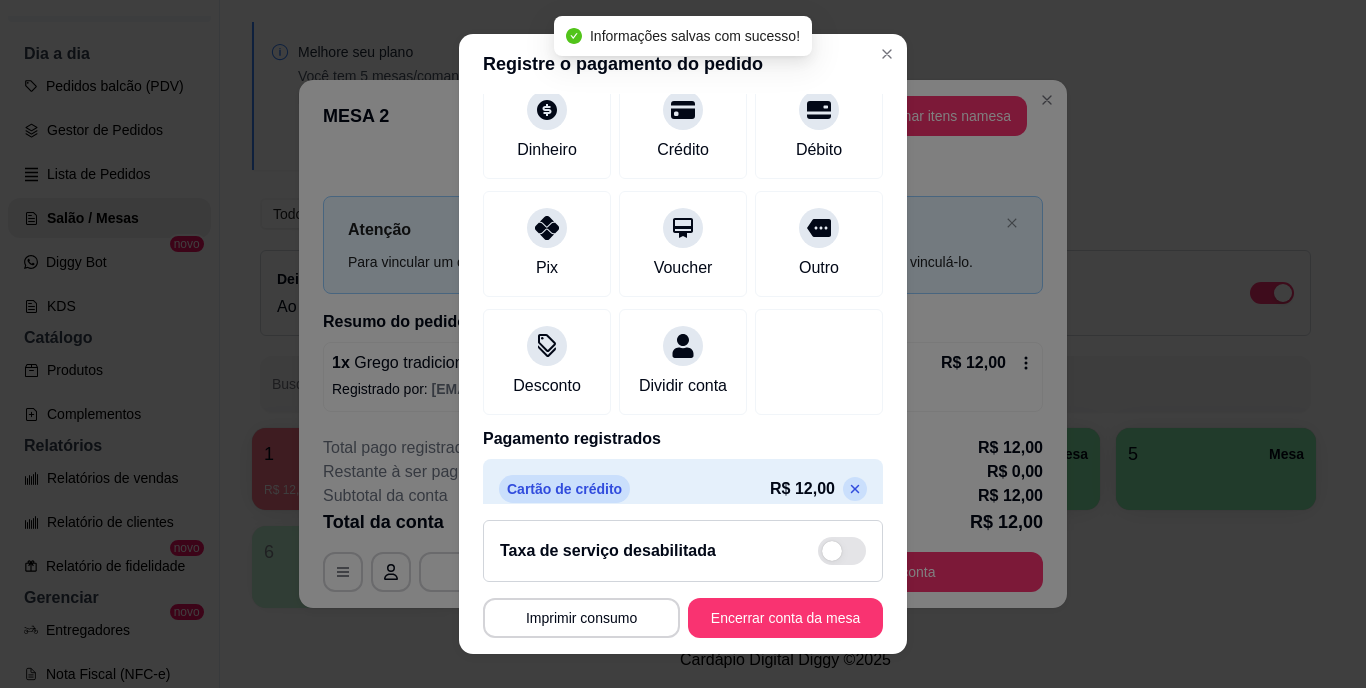 scroll, scrollTop: 188, scrollLeft: 0, axis: vertical 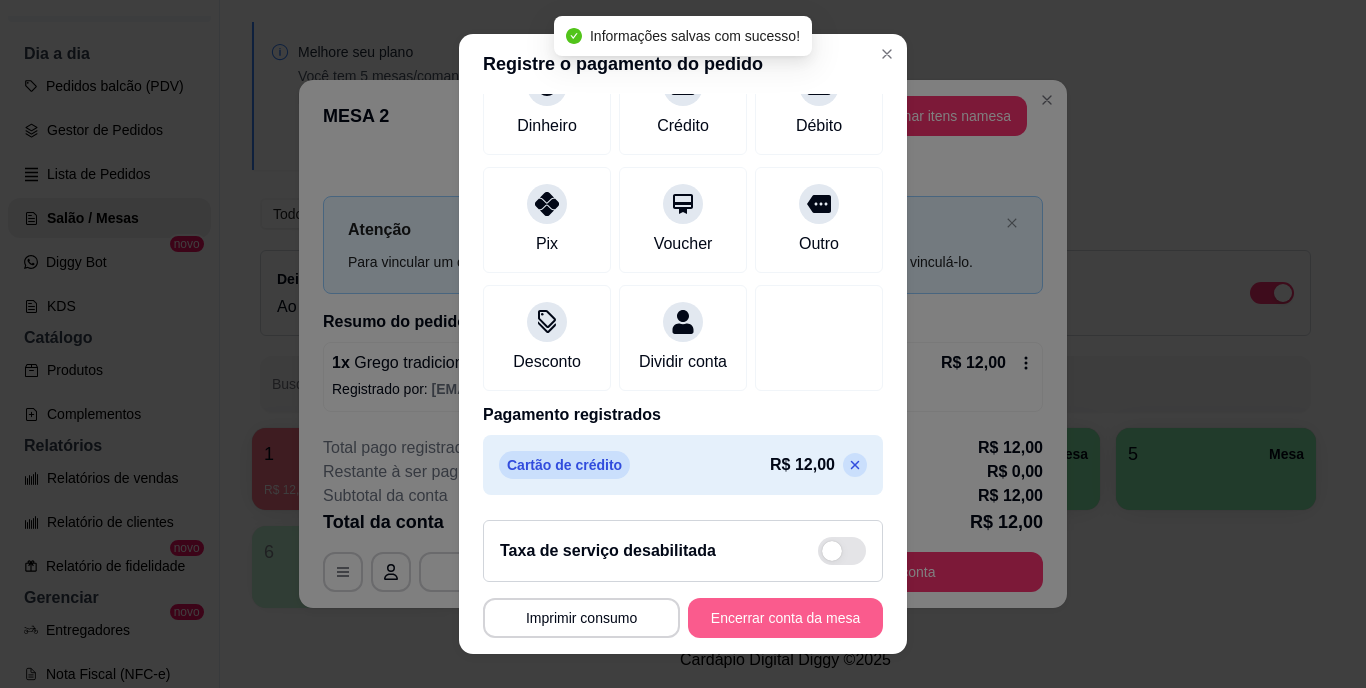 click on "Encerrar conta da mesa" at bounding box center (785, 618) 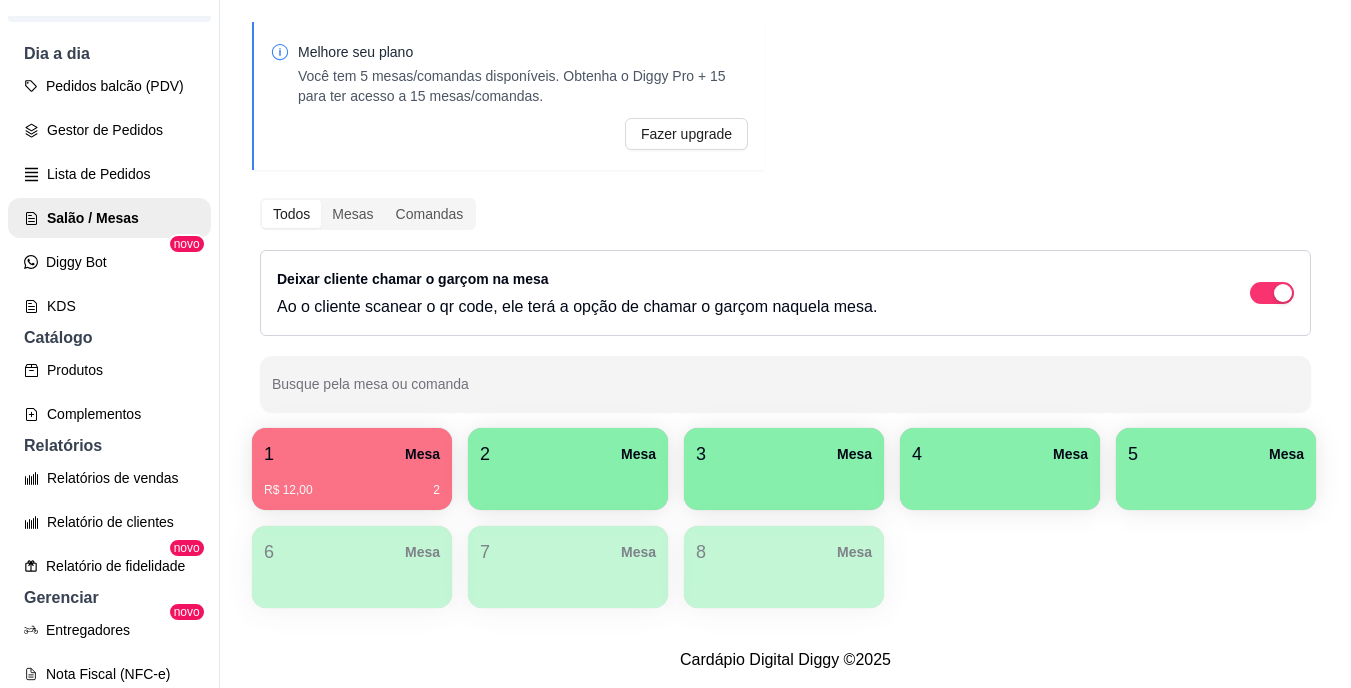 click on "R$ 12,00 2" at bounding box center [352, 483] 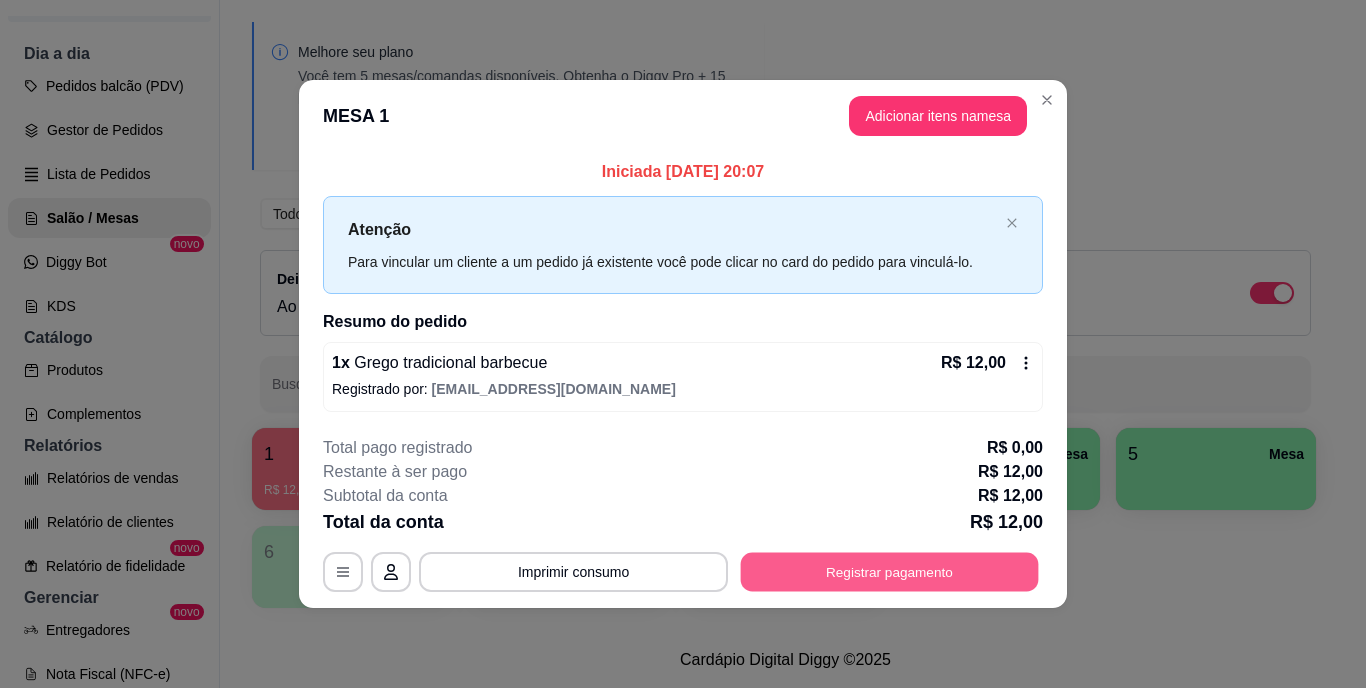 click on "Registrar pagamento" at bounding box center [890, 571] 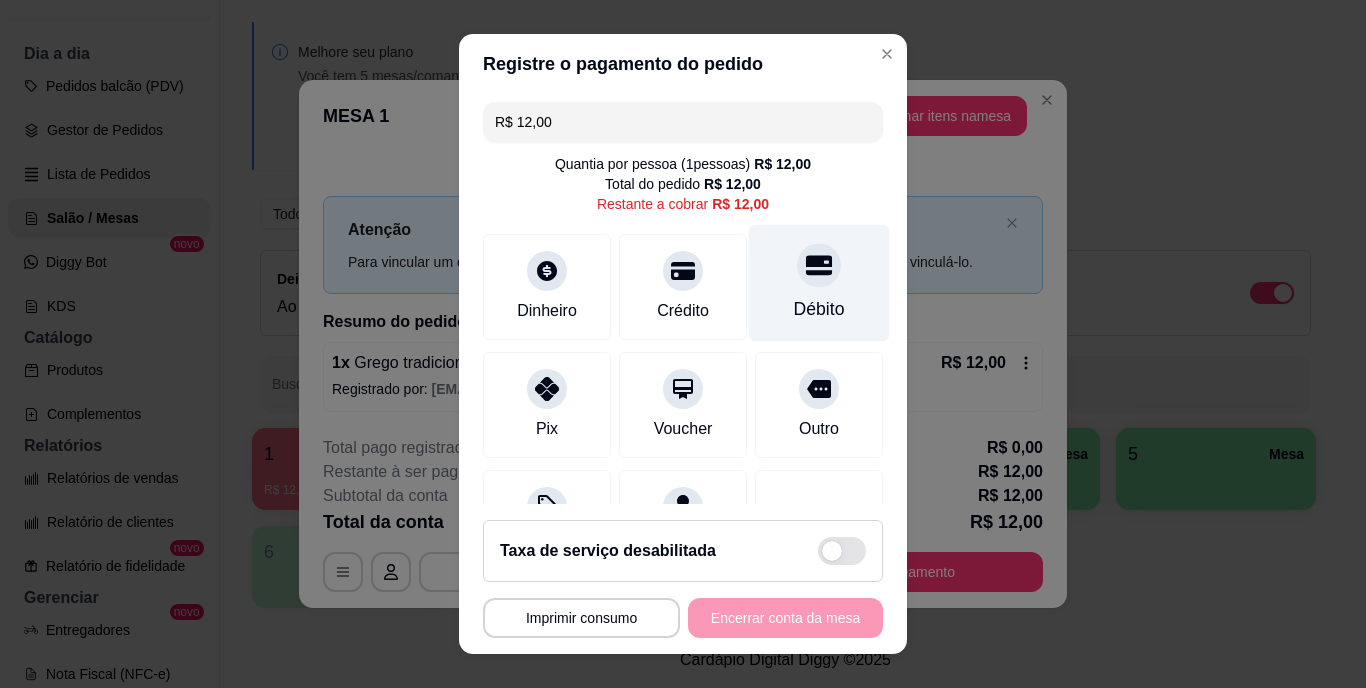 click 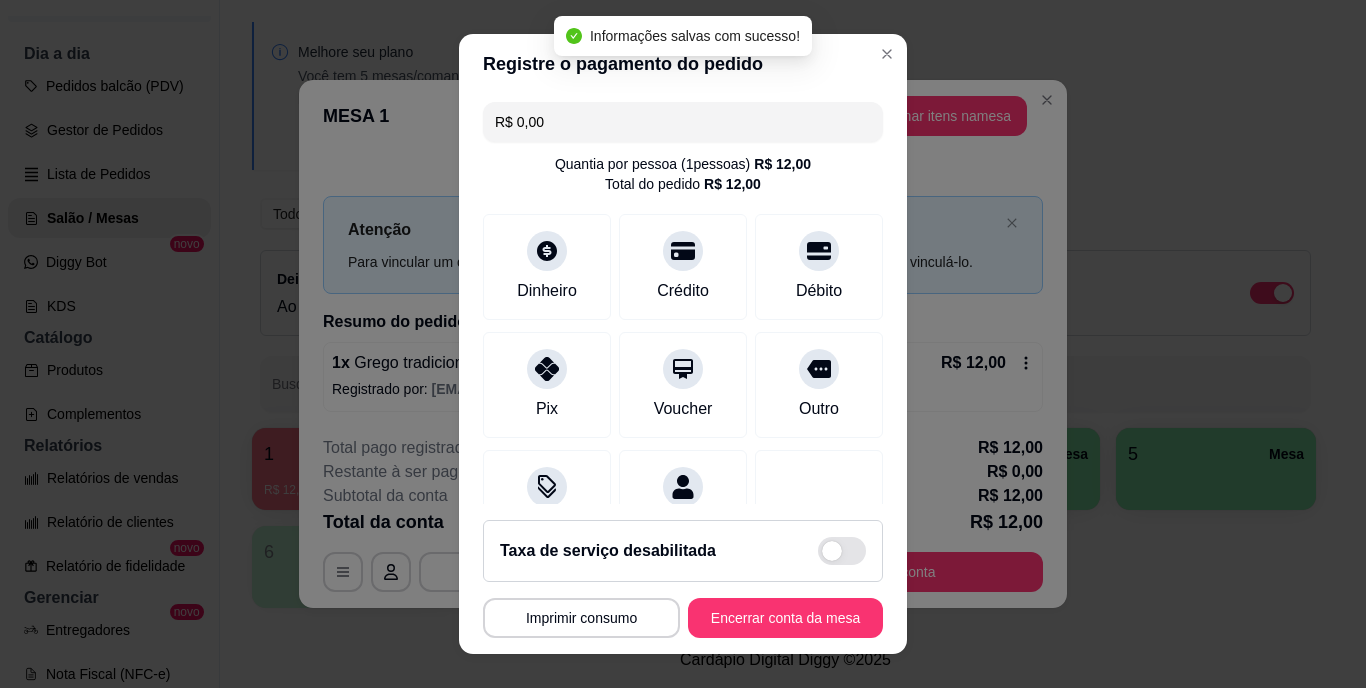 type on "R$ 0,00" 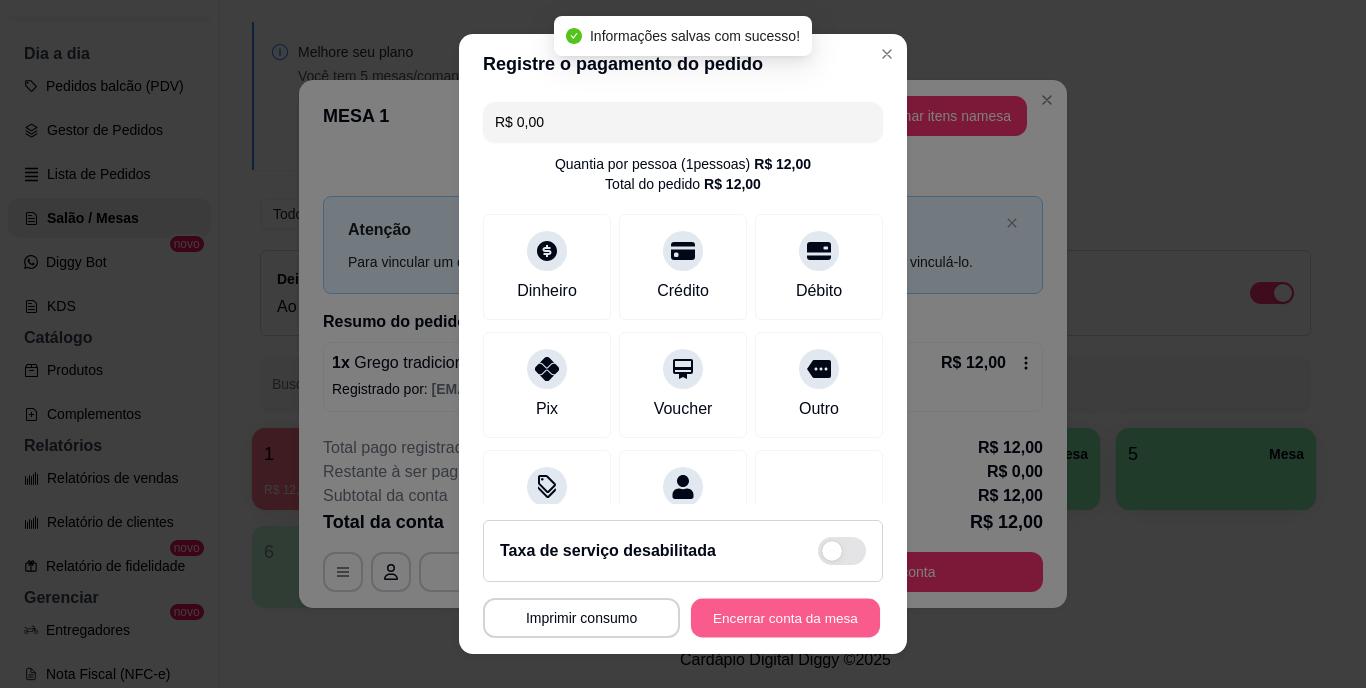 click on "Encerrar conta da mesa" at bounding box center [785, 617] 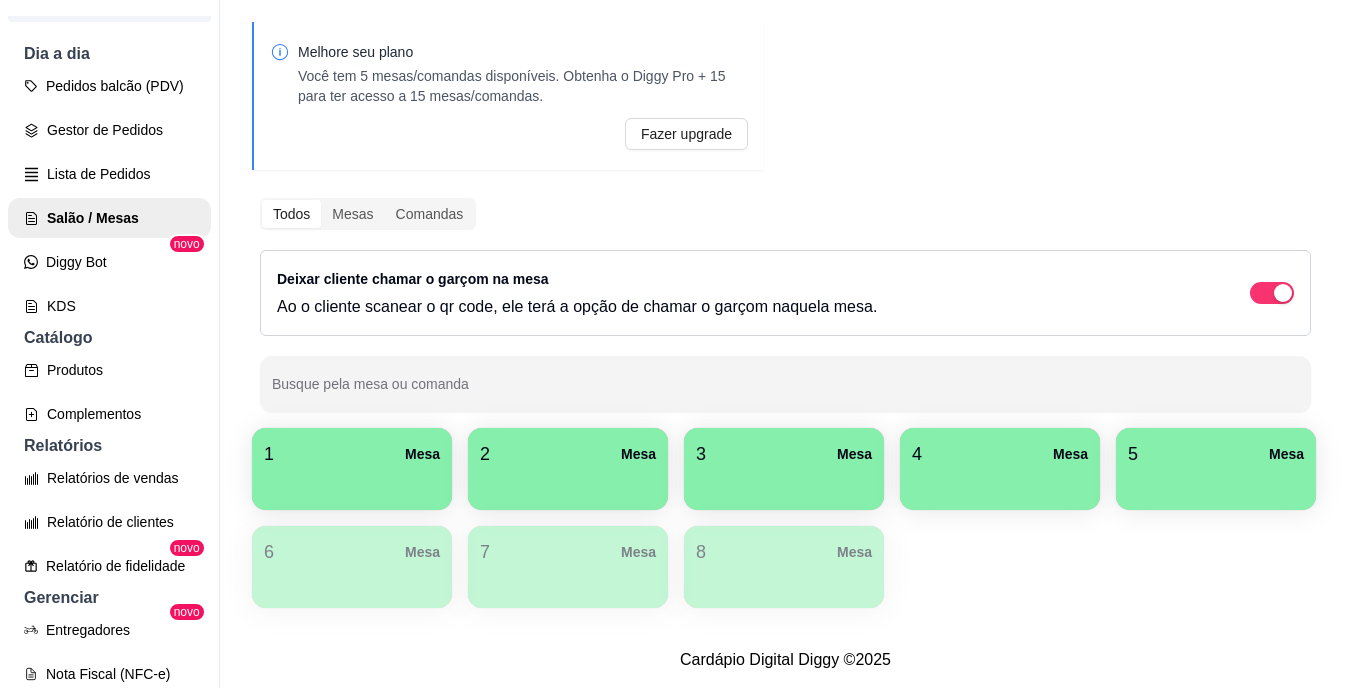 click at bounding box center [352, 483] 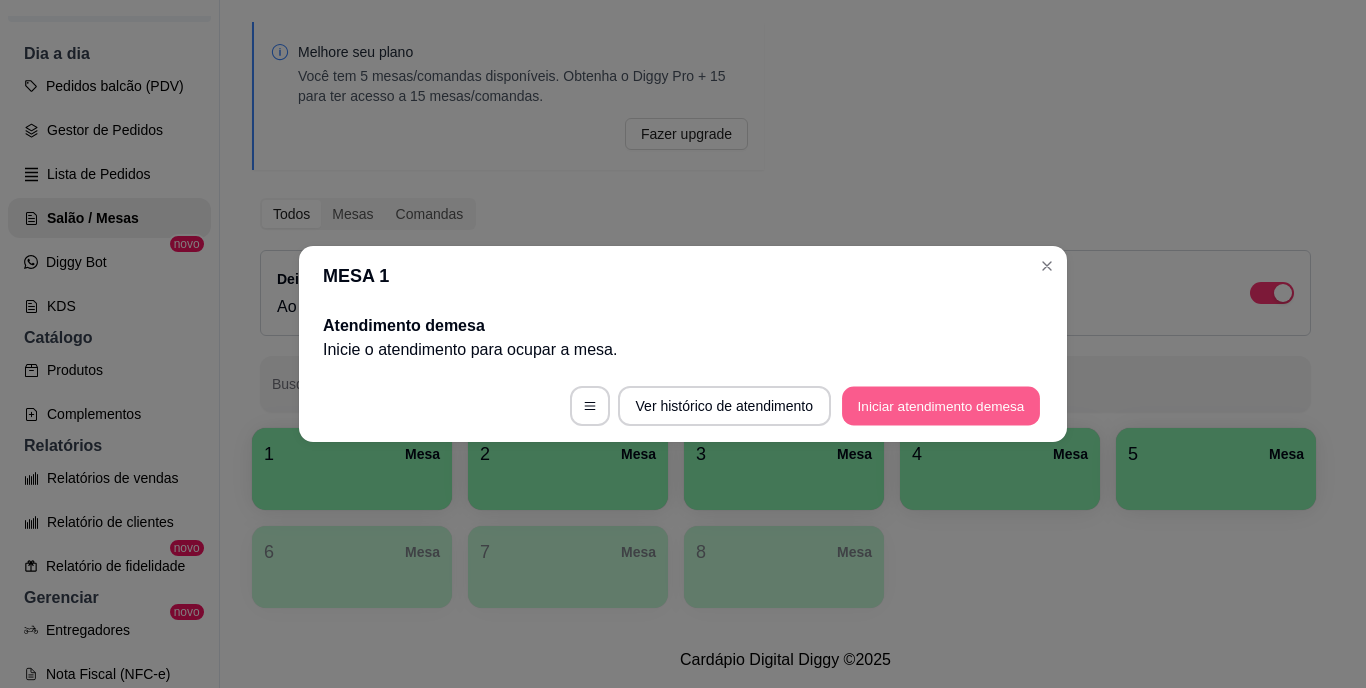 click on "Iniciar atendimento de  mesa" at bounding box center [941, 406] 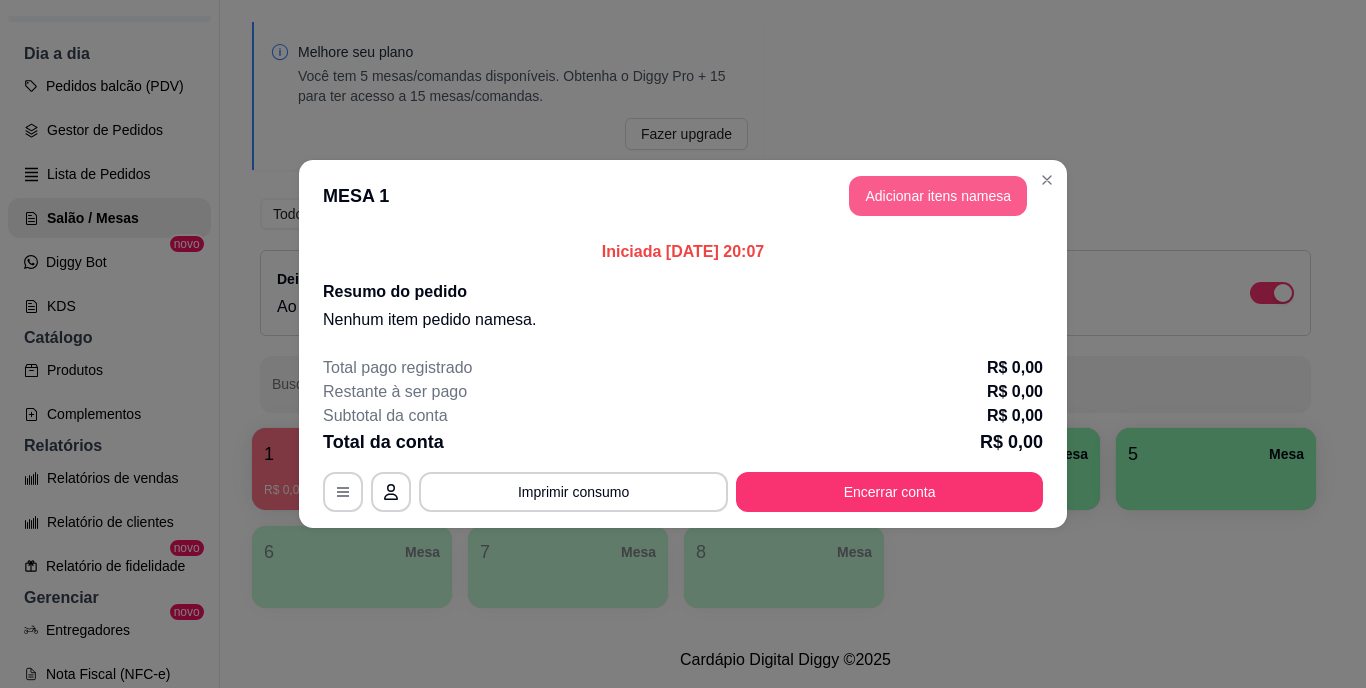 click on "Adicionar itens na  mesa" at bounding box center (938, 196) 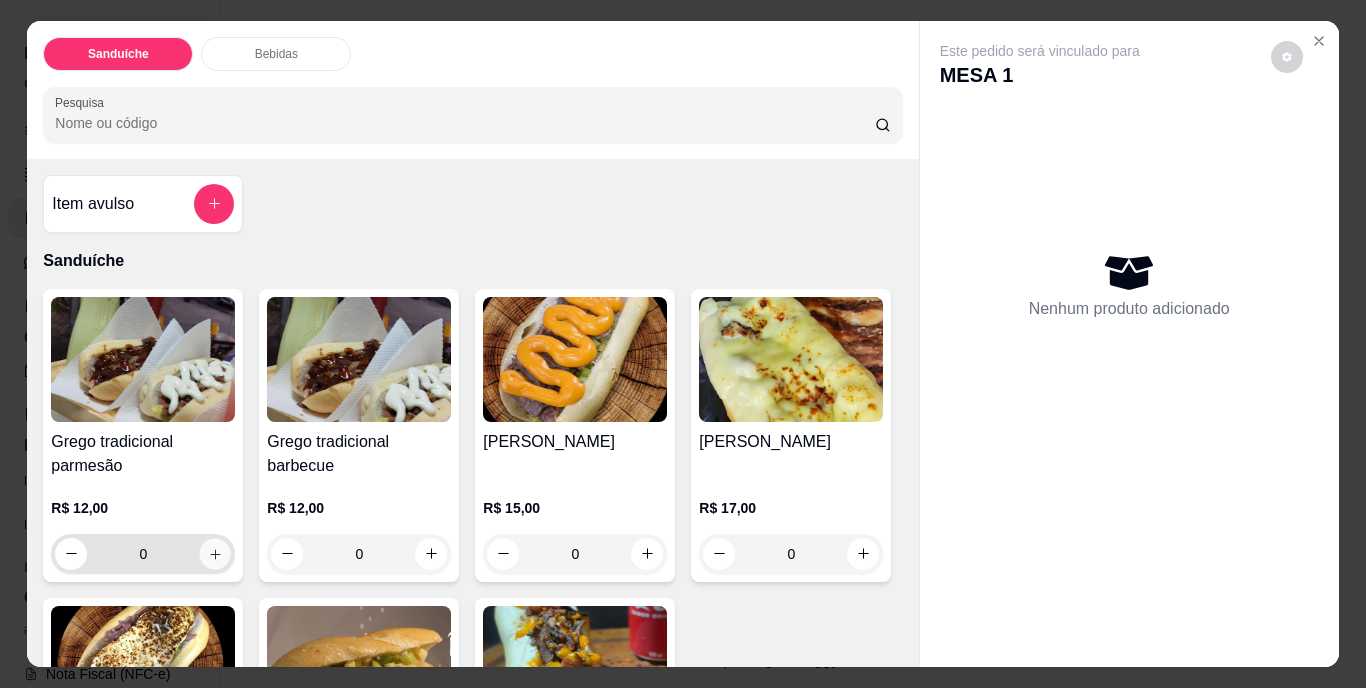 click 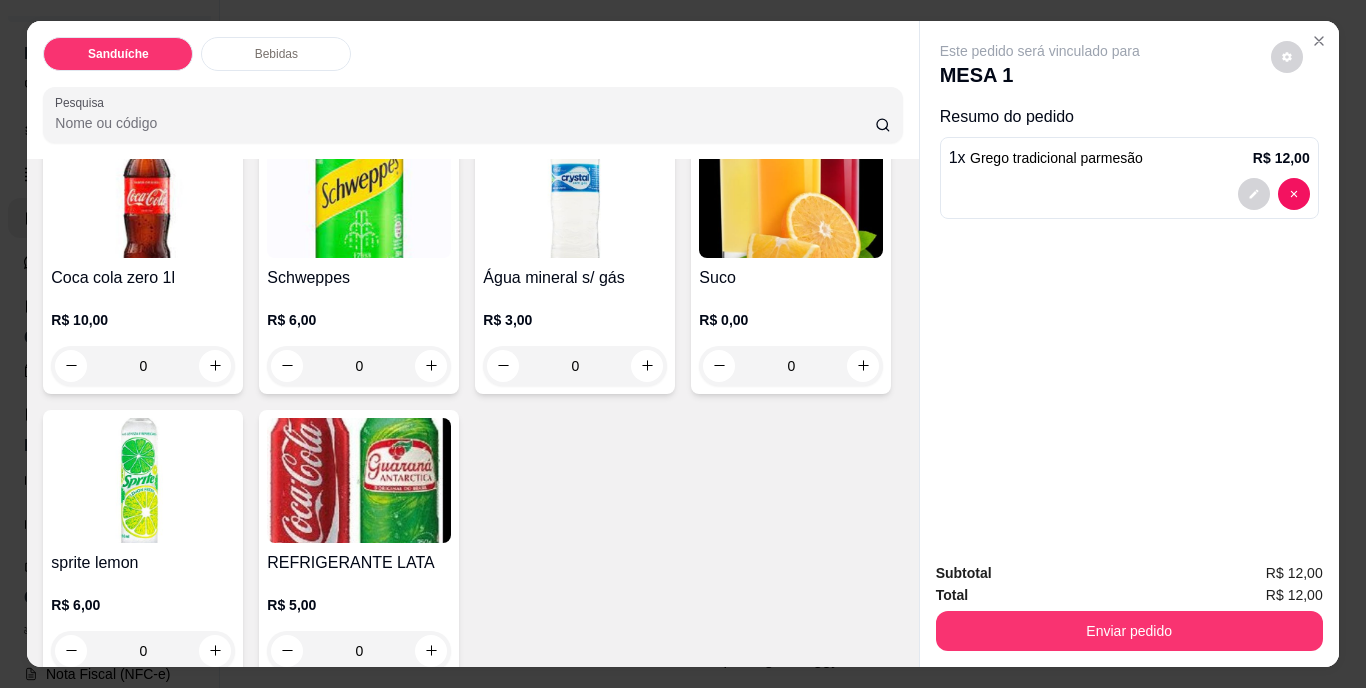 scroll, scrollTop: 1112, scrollLeft: 0, axis: vertical 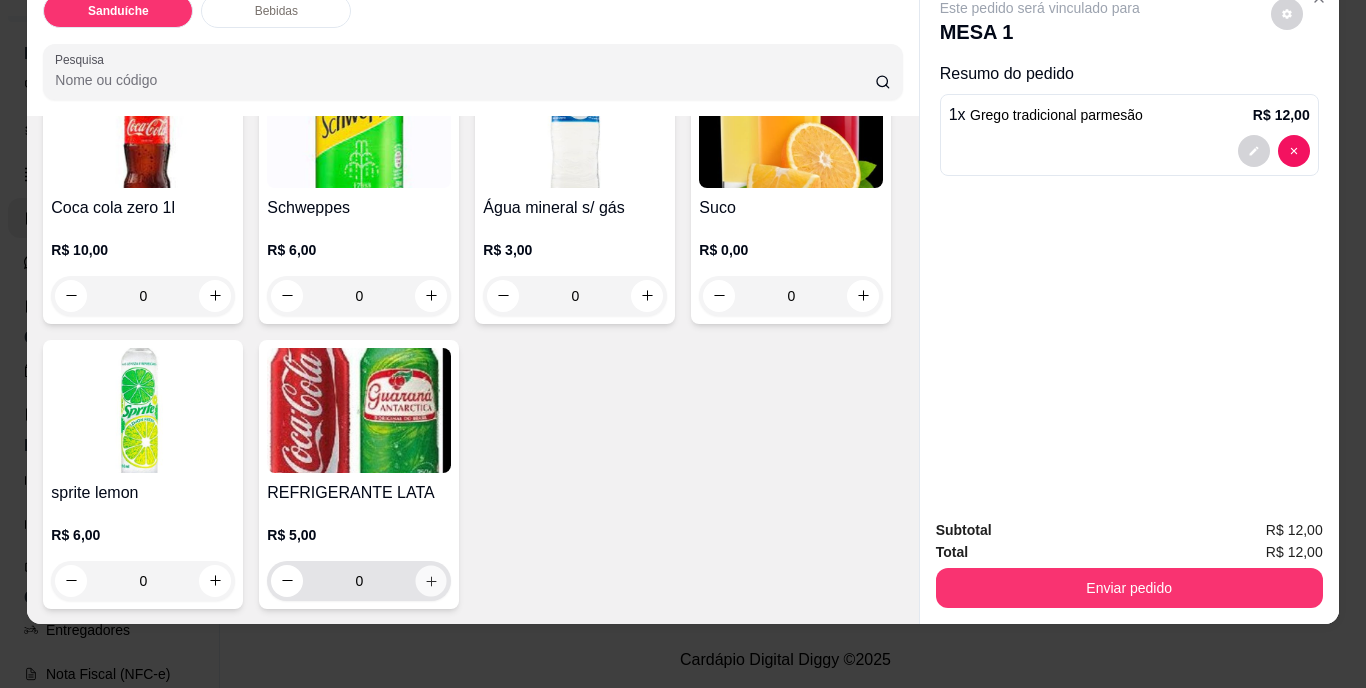 click at bounding box center [431, 580] 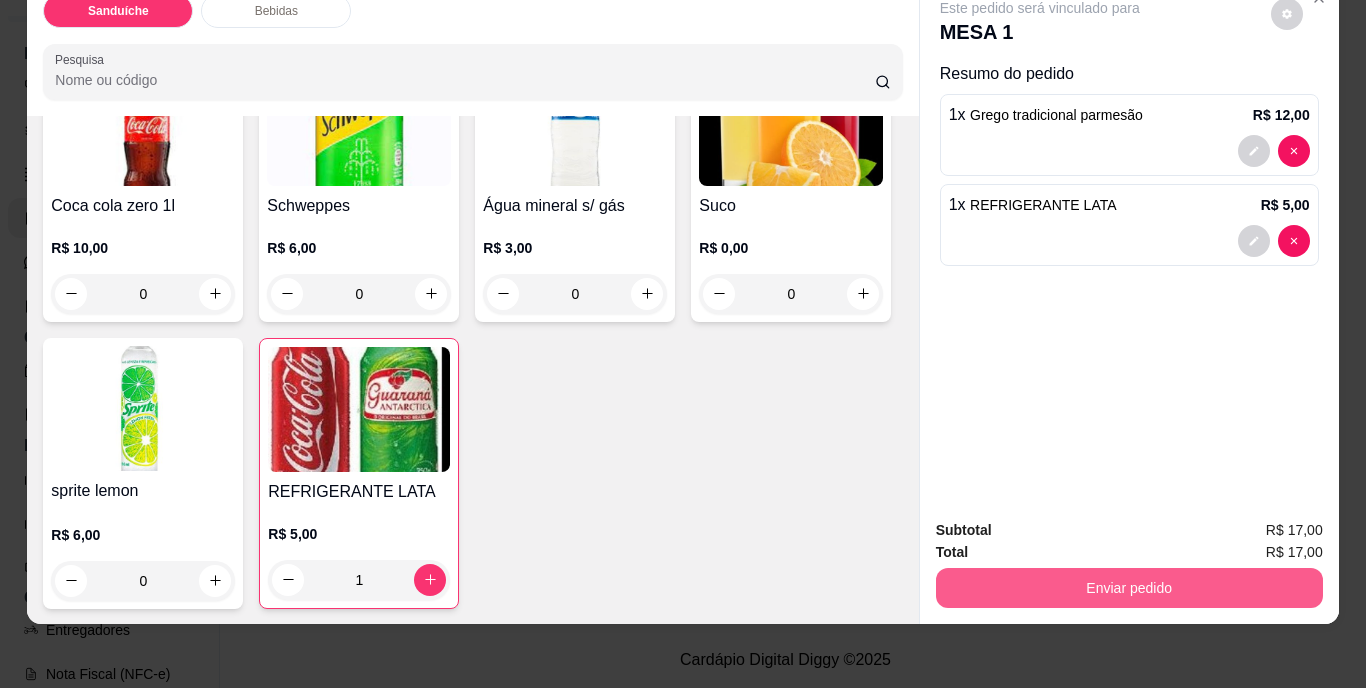 click on "Enviar pedido" at bounding box center [1129, 588] 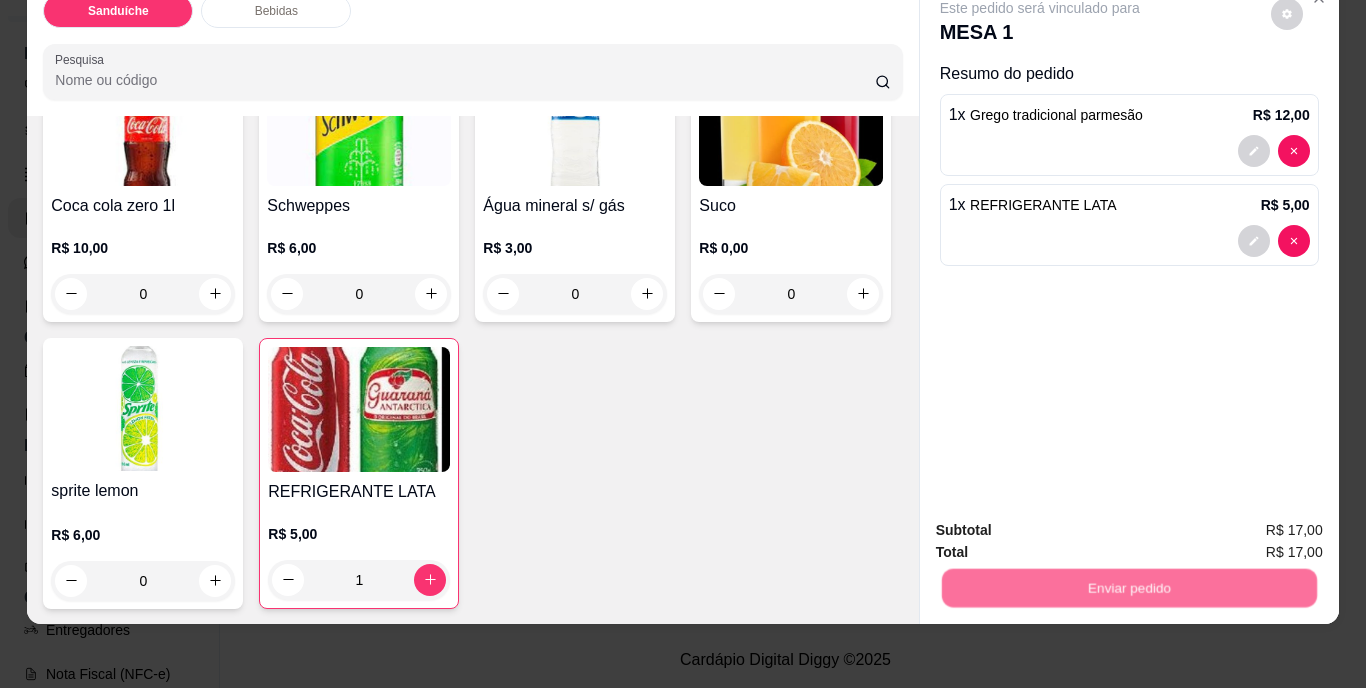 click on "Não registrar e enviar pedido" at bounding box center (1063, 523) 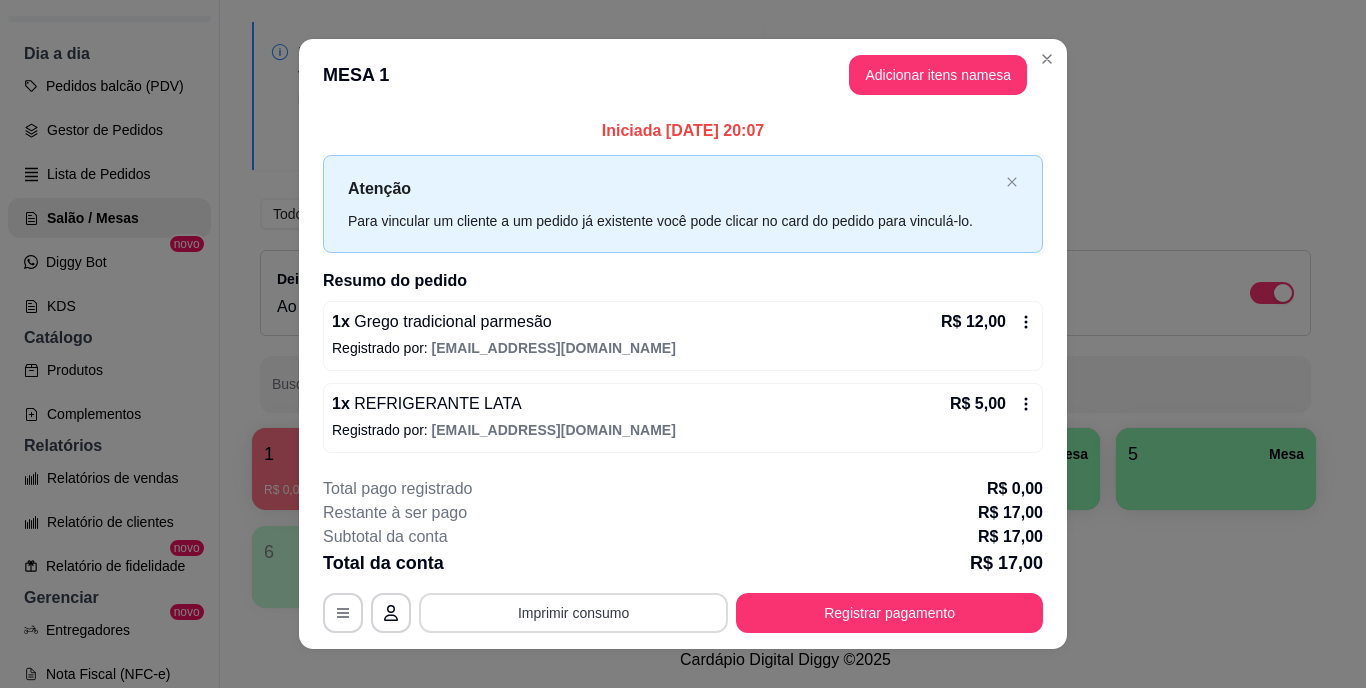 click on "Imprimir consumo" at bounding box center (573, 613) 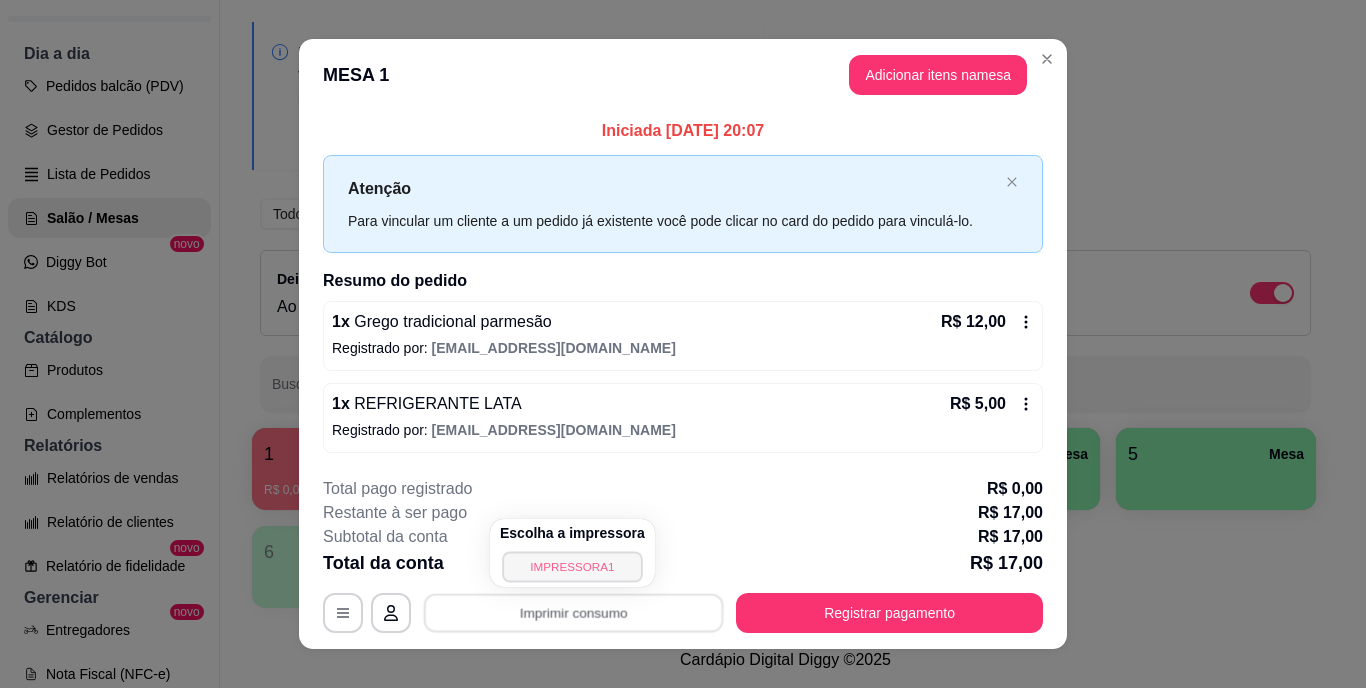 click on "IMPRESSORA1" at bounding box center [572, 566] 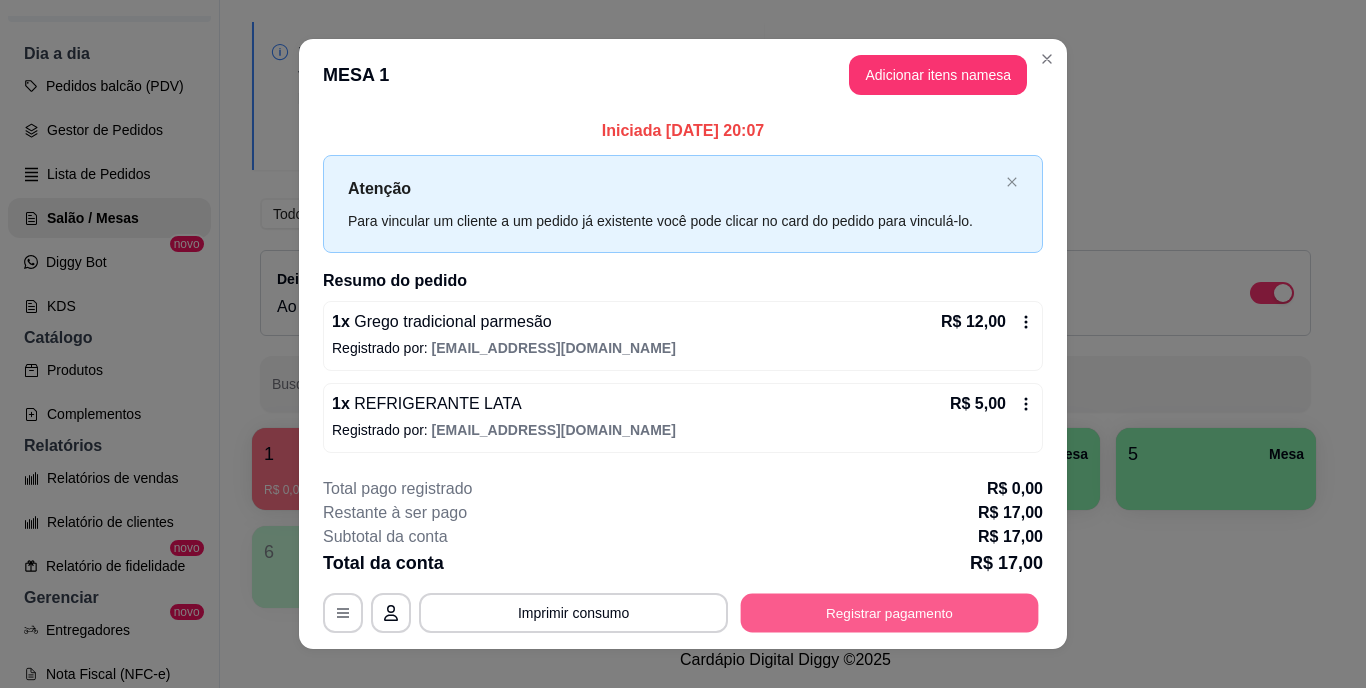 click on "Registrar pagamento" at bounding box center [890, 612] 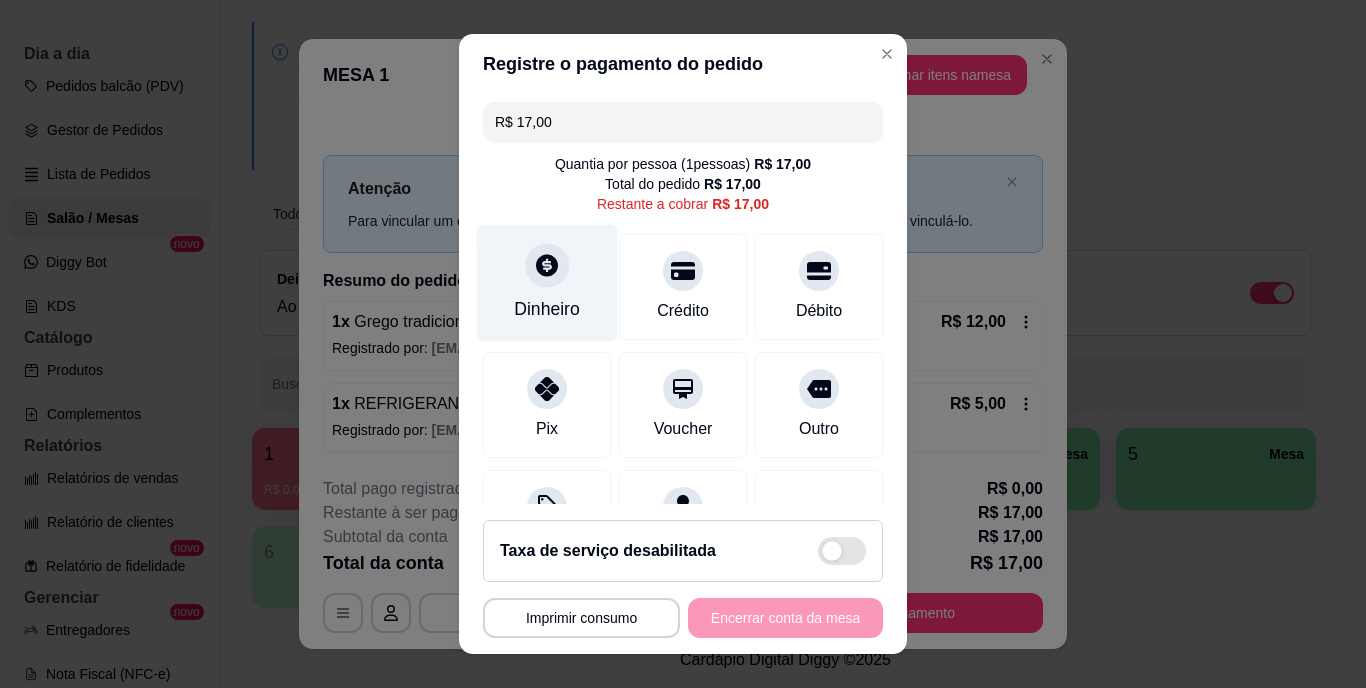 click 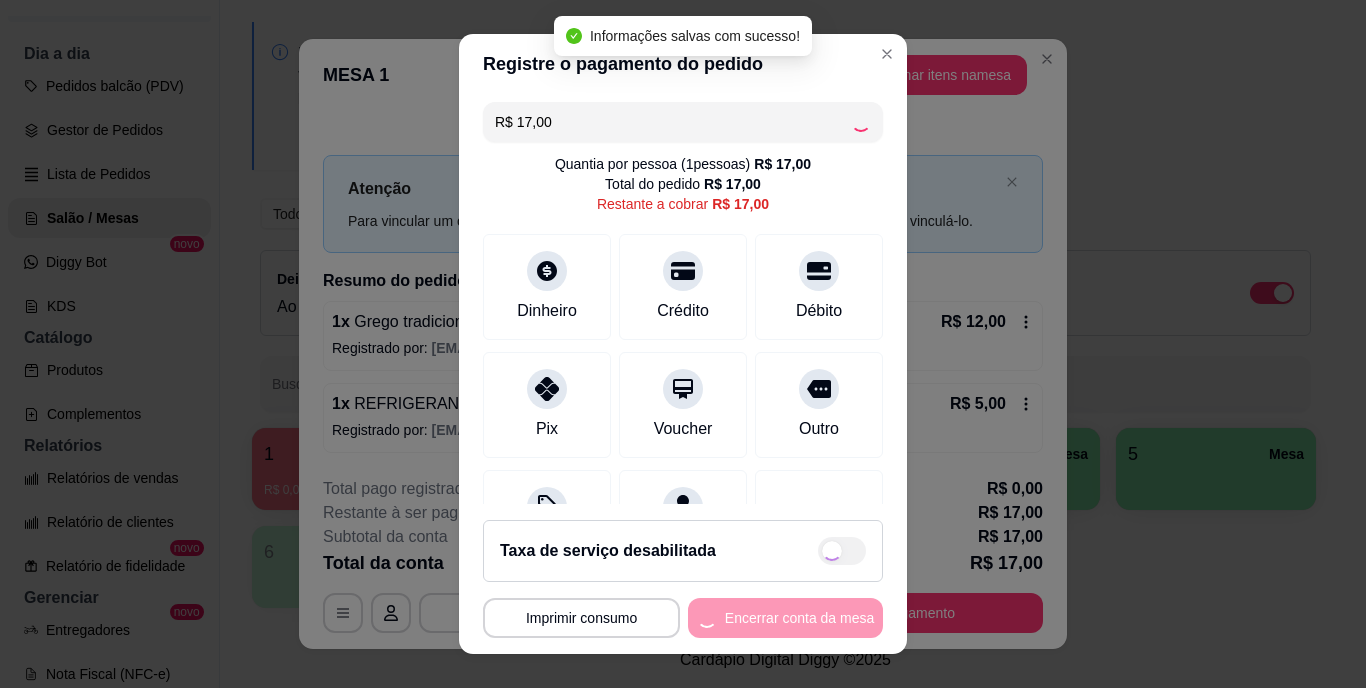 type on "R$ 0,00" 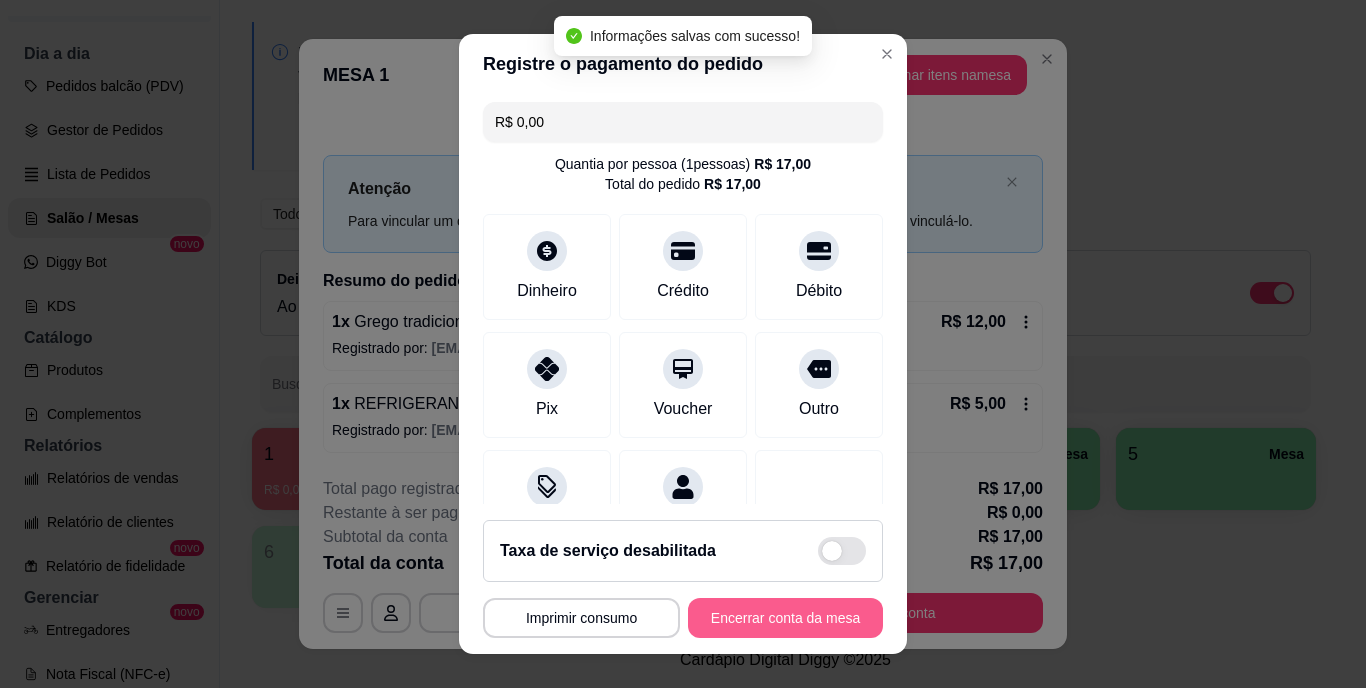 click on "Encerrar conta da mesa" at bounding box center [785, 618] 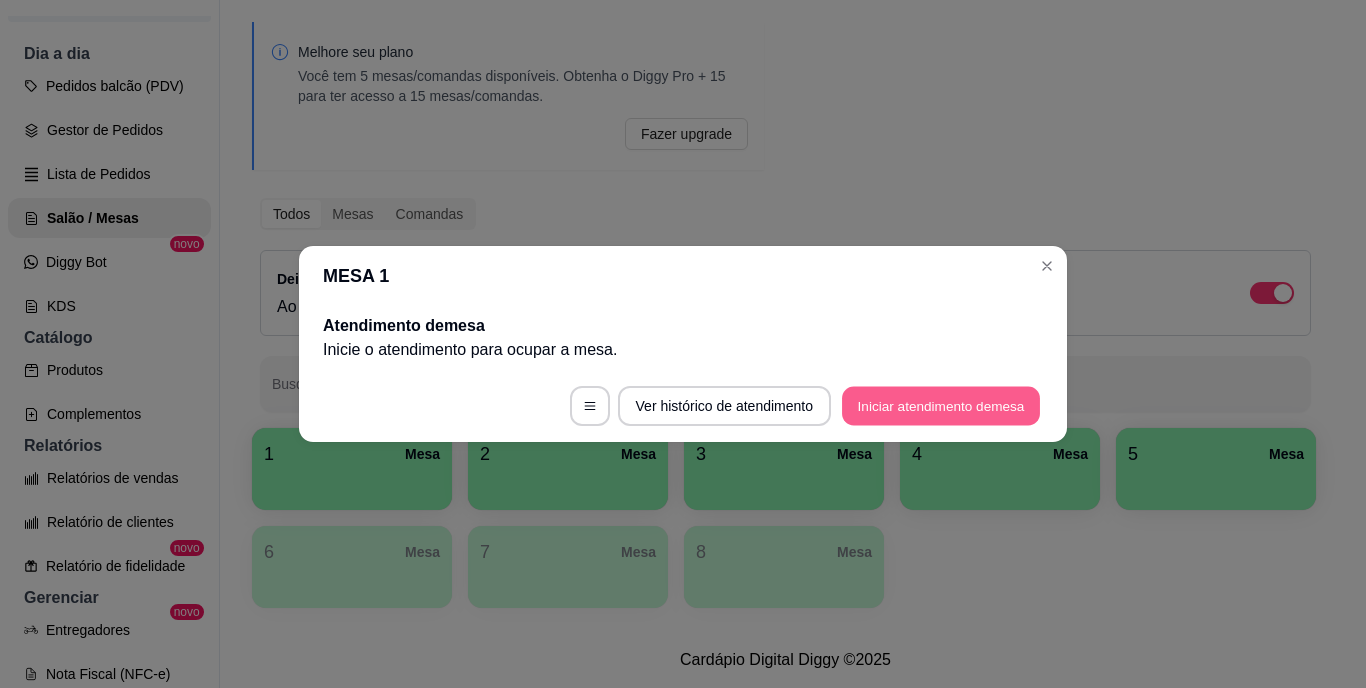 click on "Iniciar atendimento de  mesa" at bounding box center [941, 406] 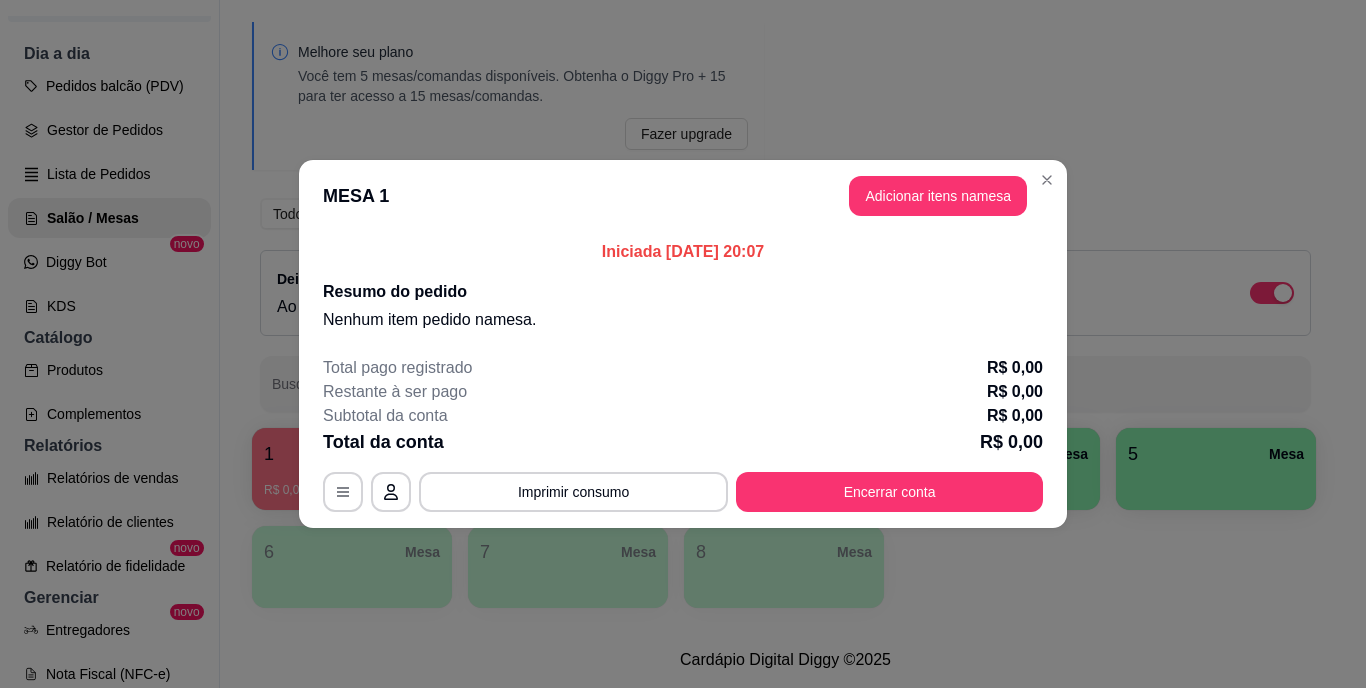 click on "MESA 1 Adicionar itens na  mesa" at bounding box center [683, 196] 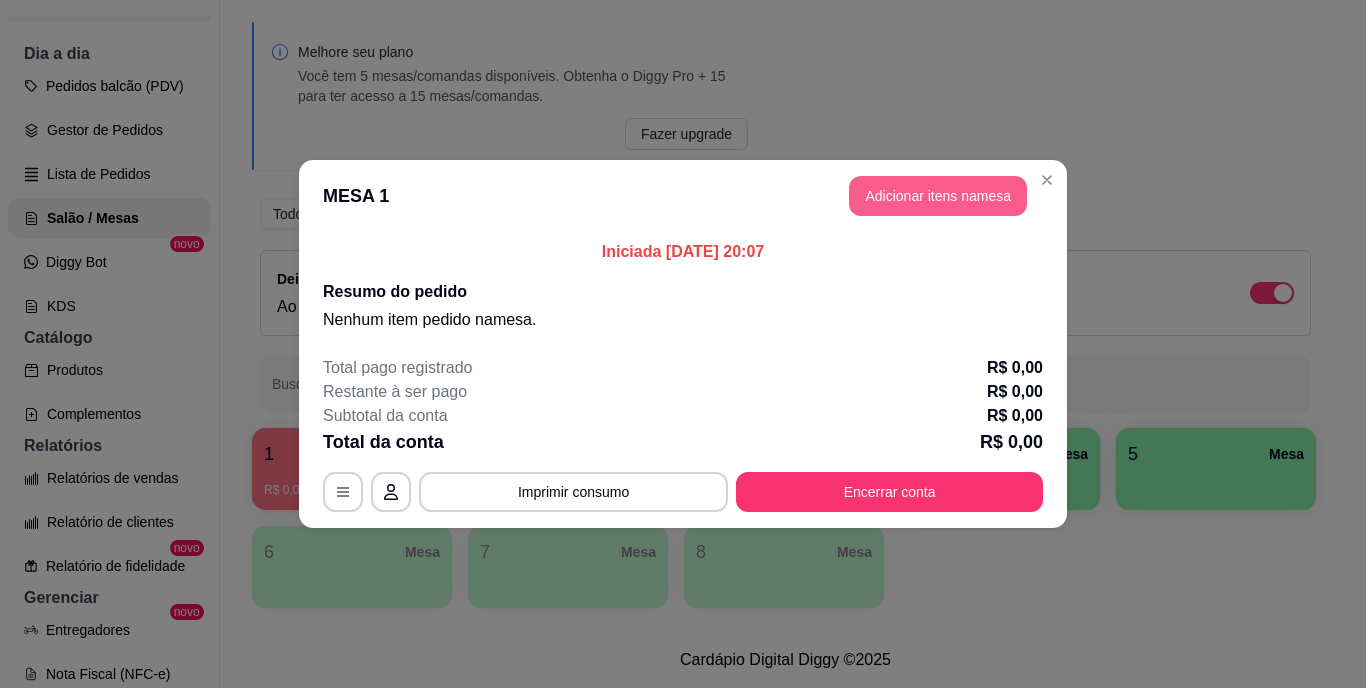 click on "Adicionar itens na  mesa" at bounding box center (938, 196) 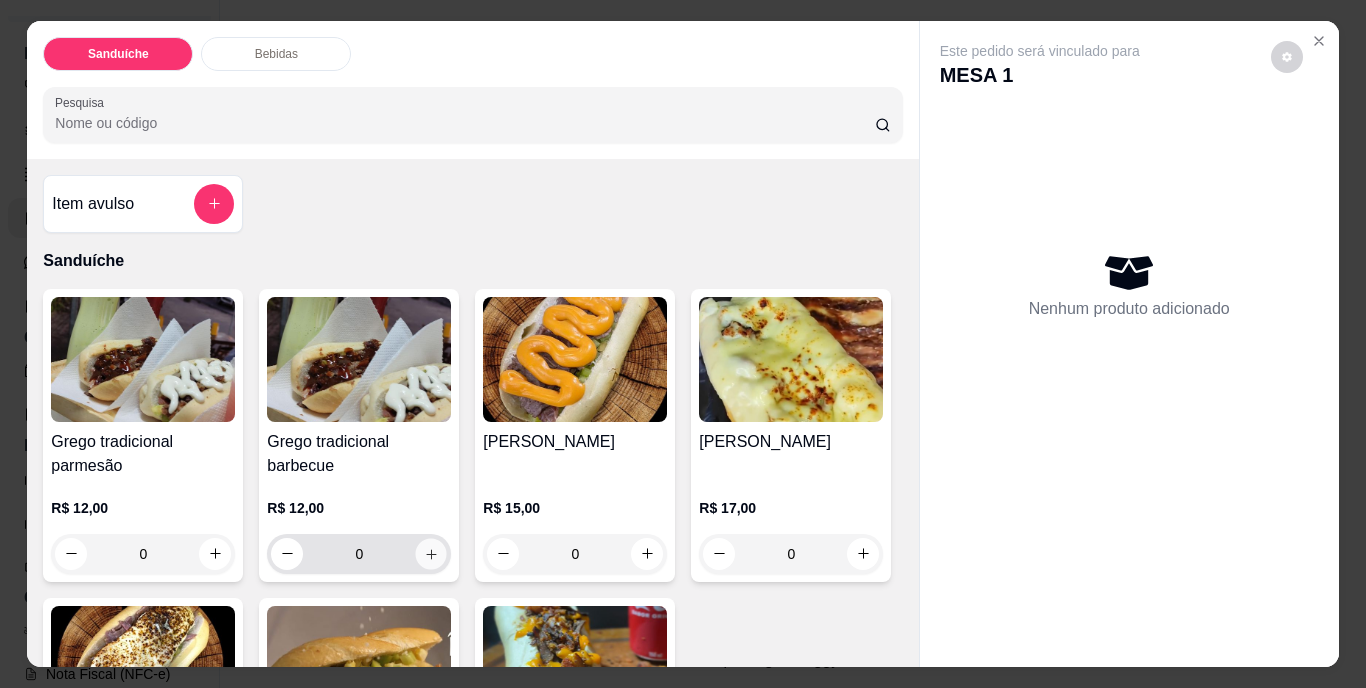 click 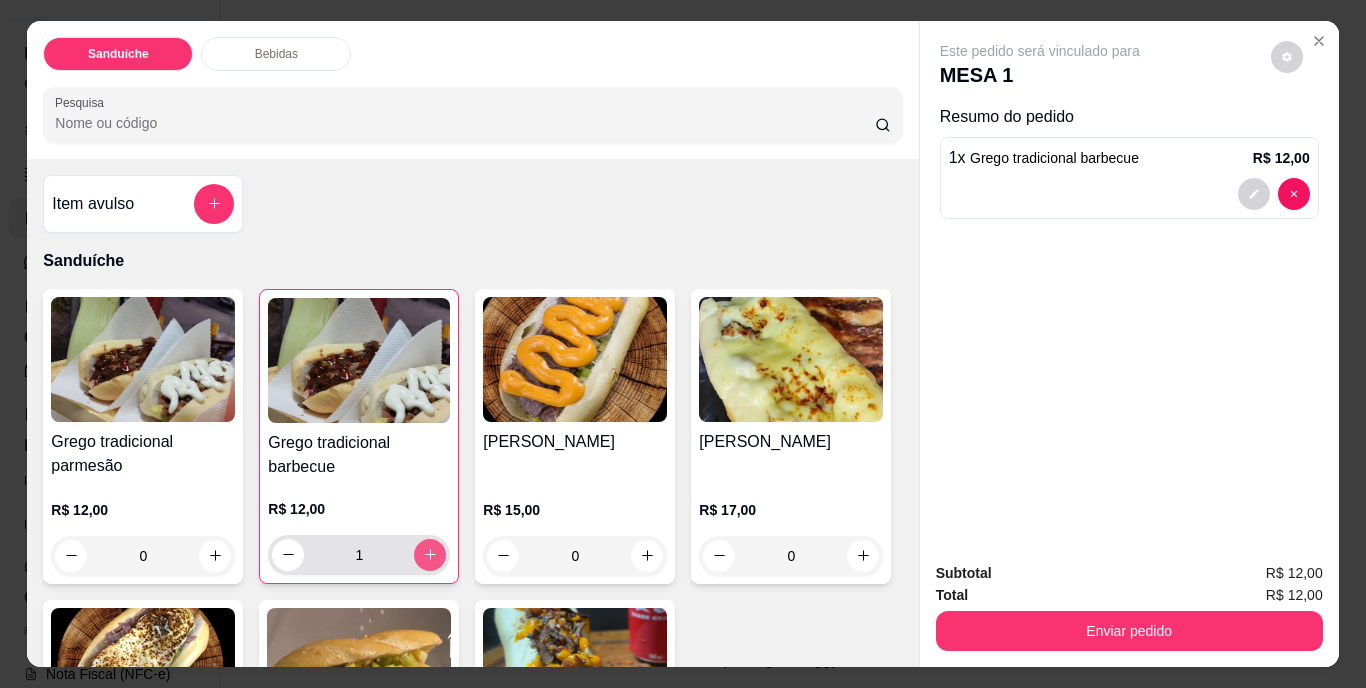 click 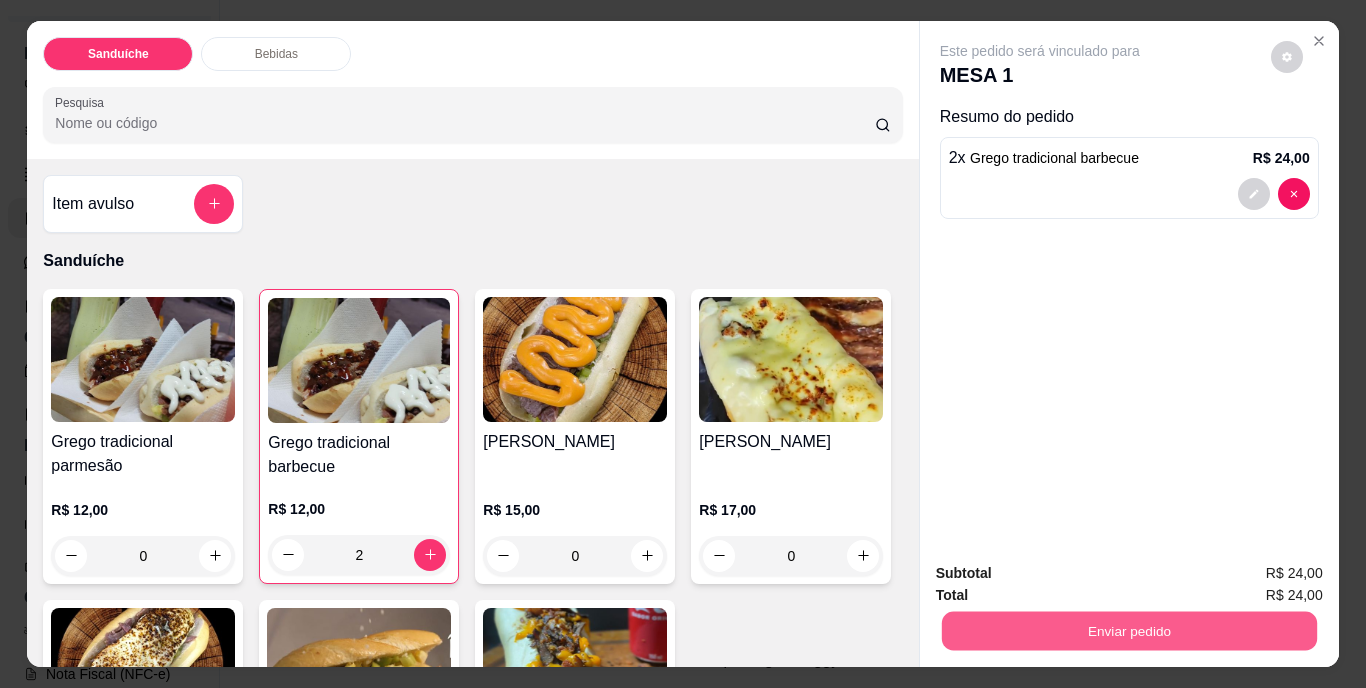 click on "Enviar pedido" at bounding box center (1128, 631) 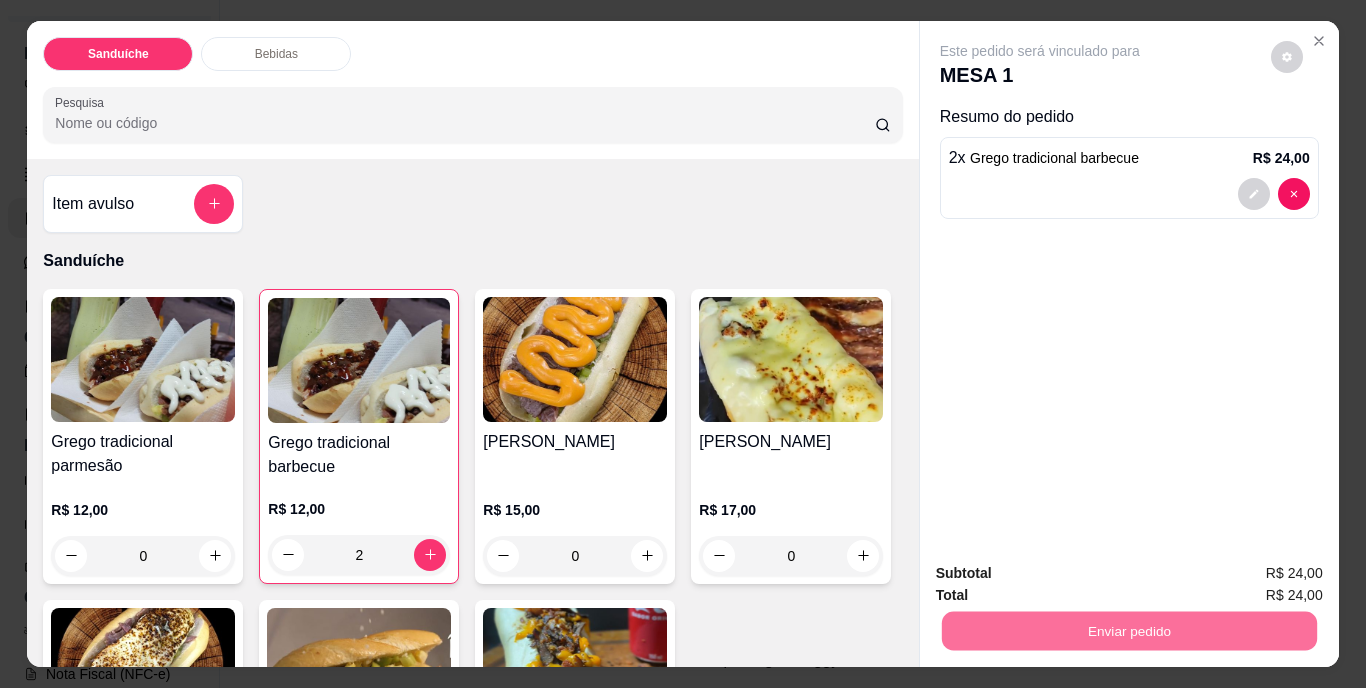 click on "Não registrar e enviar pedido" at bounding box center [1063, 574] 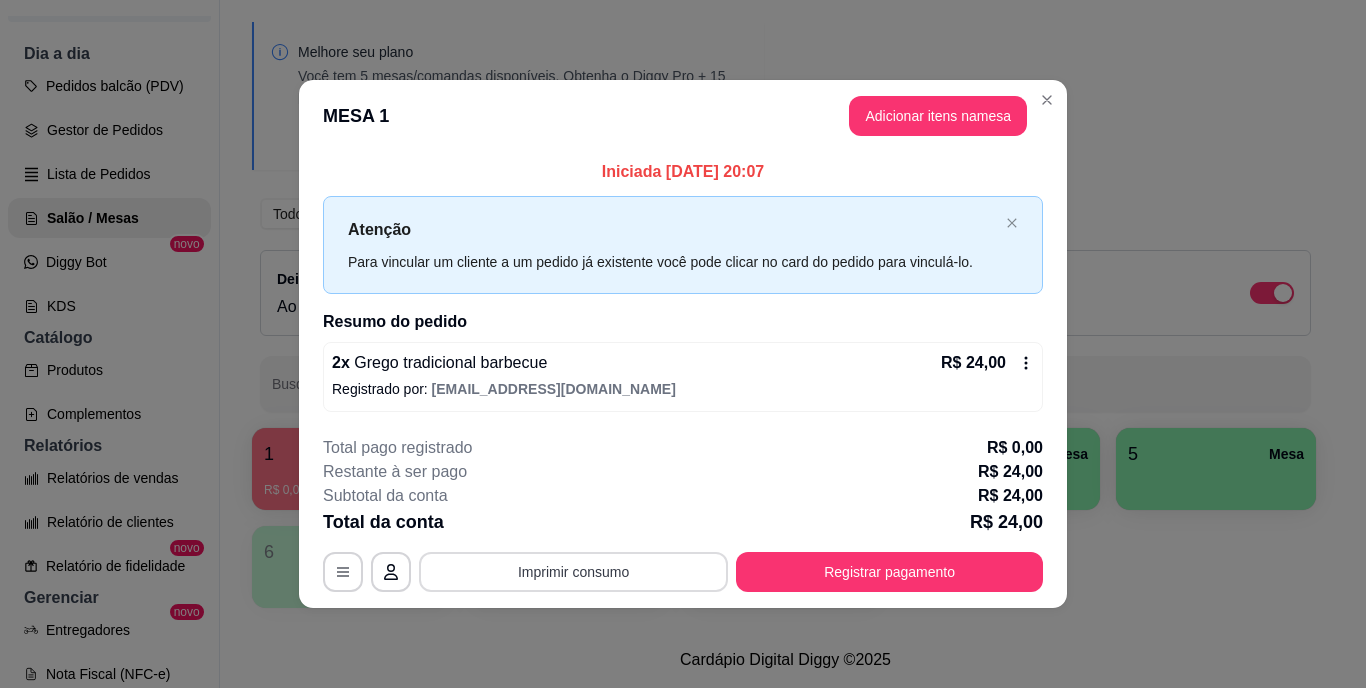 click on "Imprimir consumo" at bounding box center (573, 572) 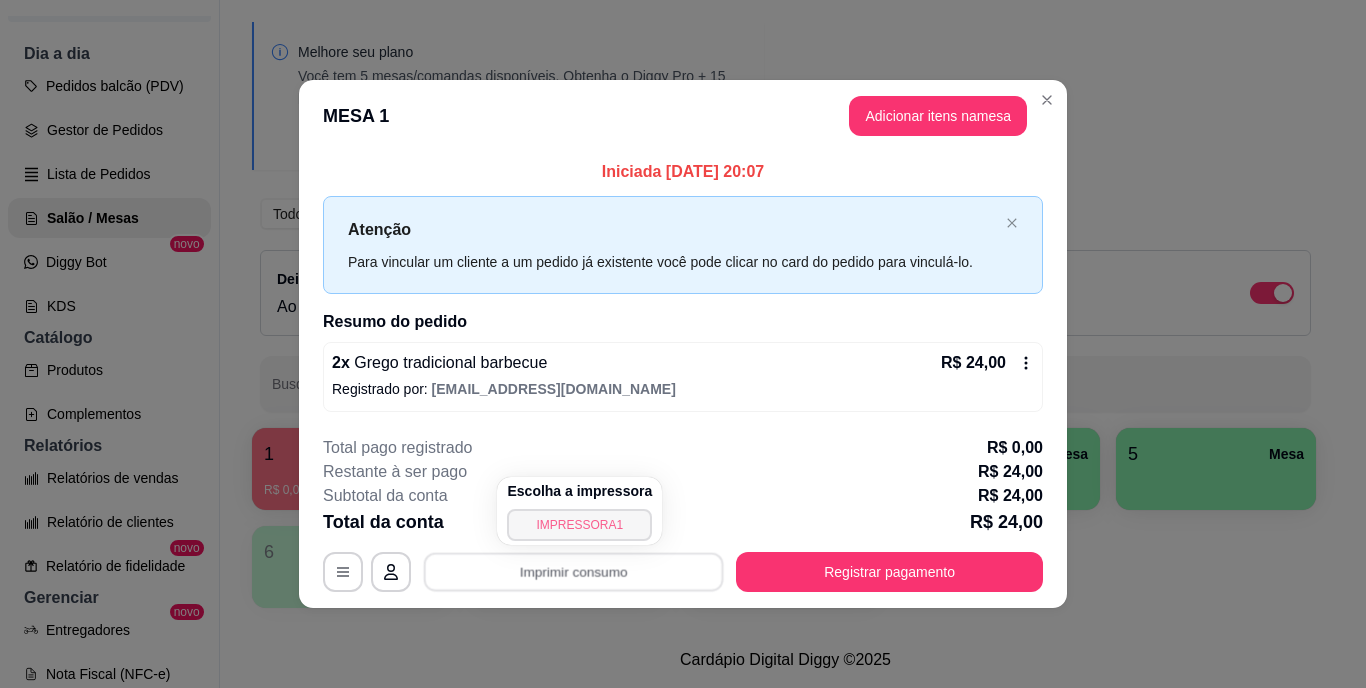 click on "IMPRESSORA1" at bounding box center [579, 525] 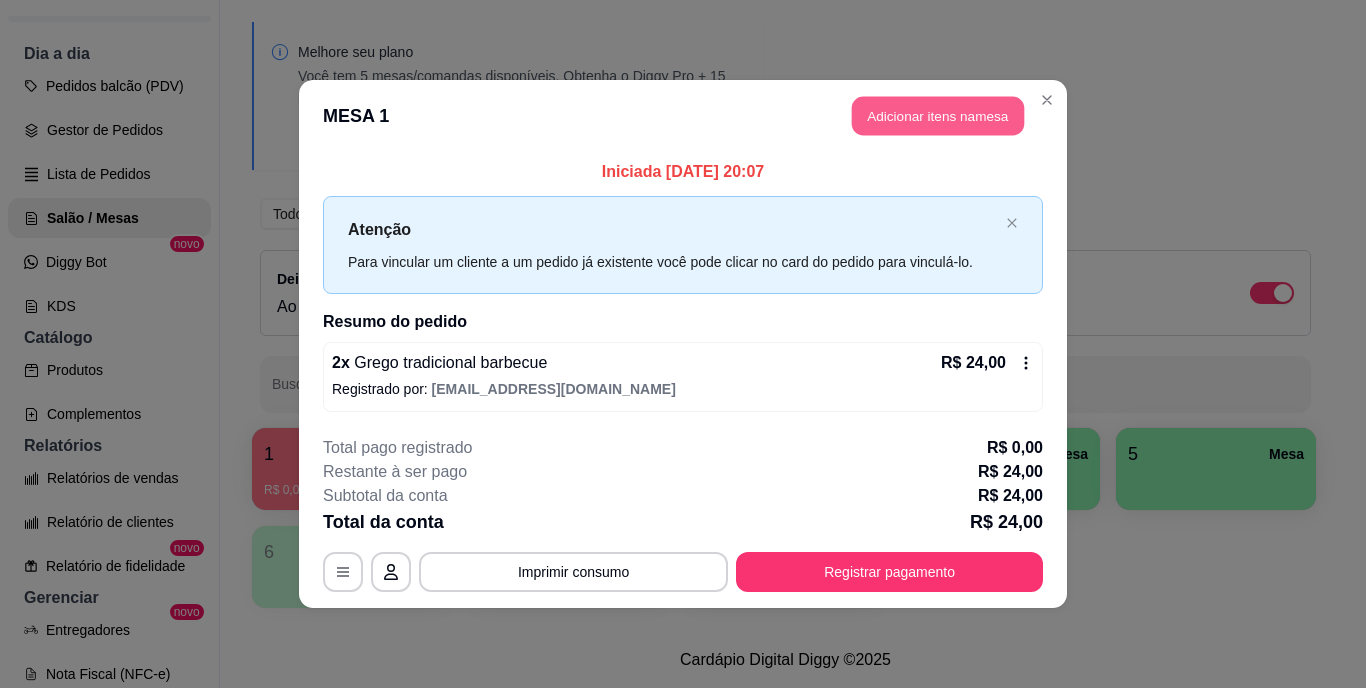 click on "Adicionar itens na  mesa" at bounding box center (938, 116) 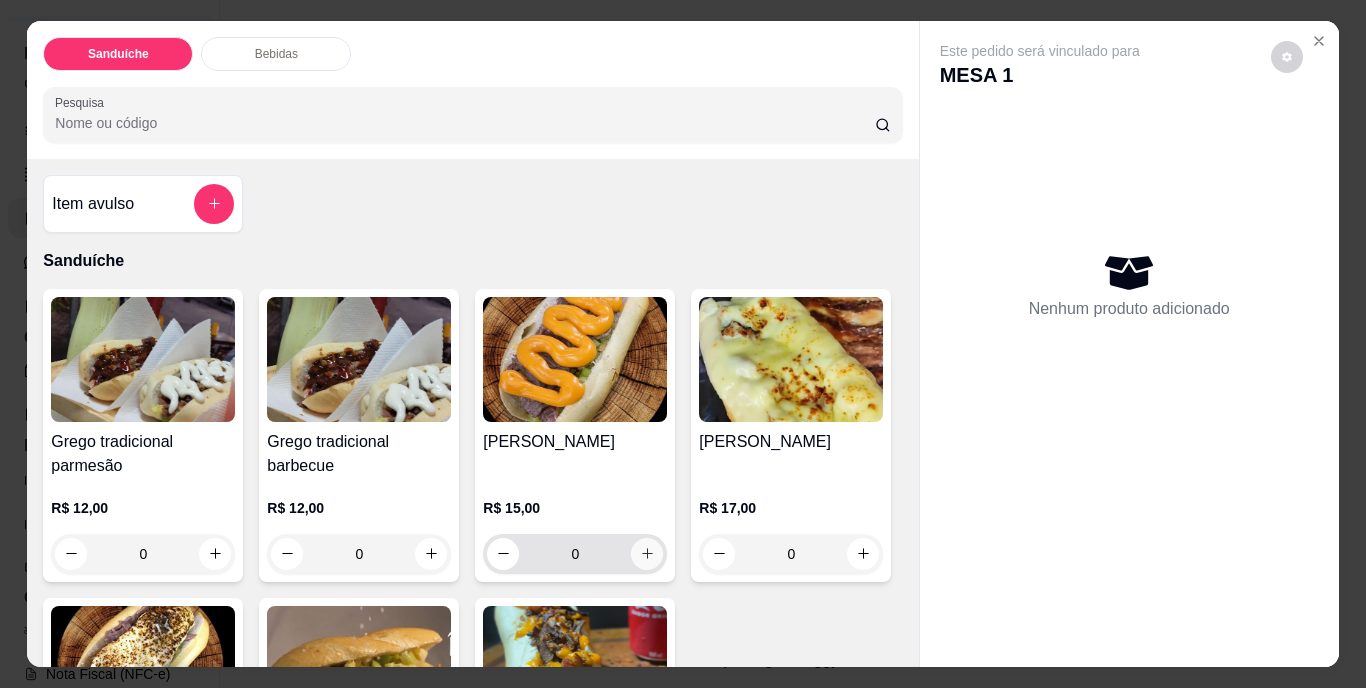 click 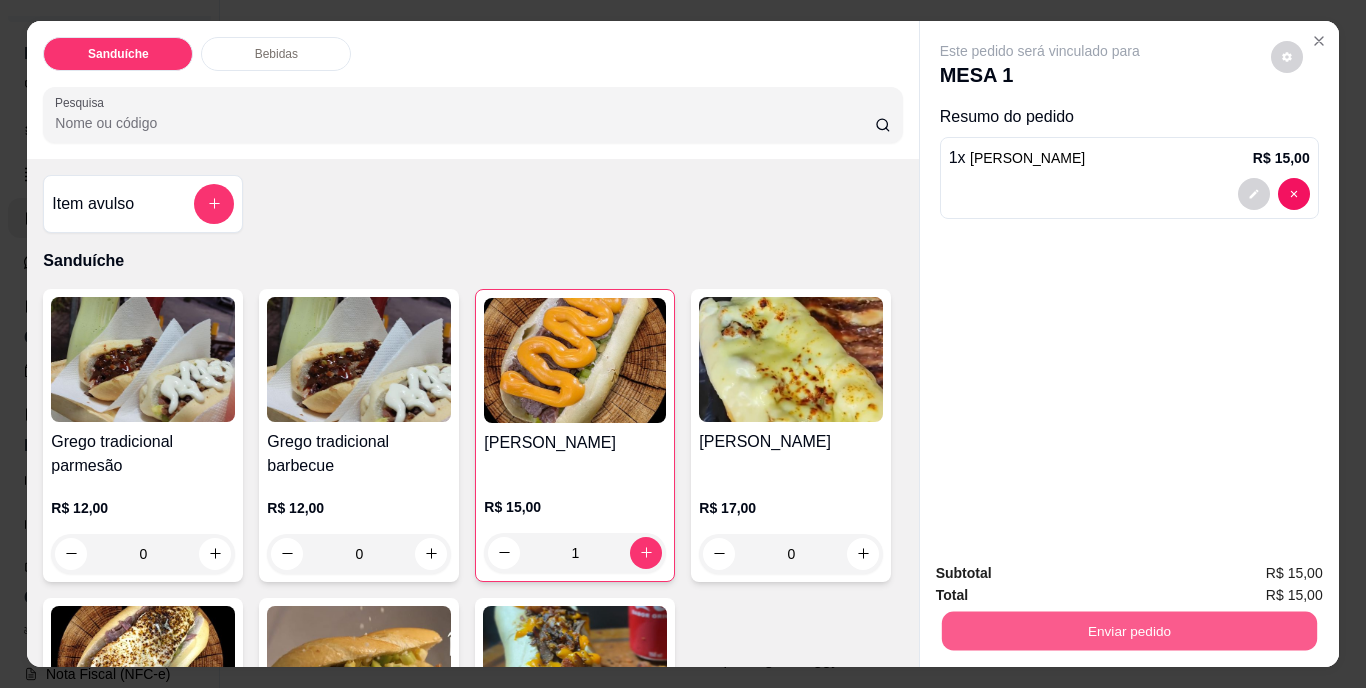 click on "Enviar pedido" at bounding box center (1128, 631) 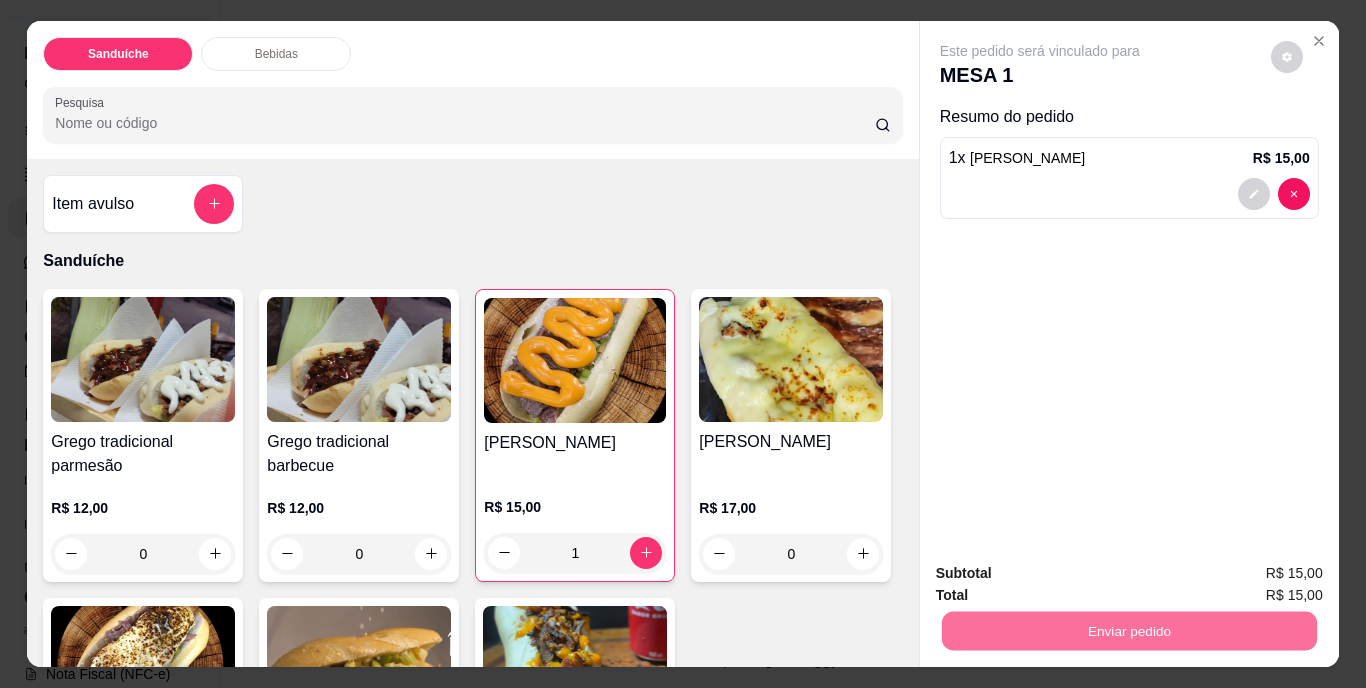 click on "Não registrar e enviar pedido" at bounding box center [1063, 575] 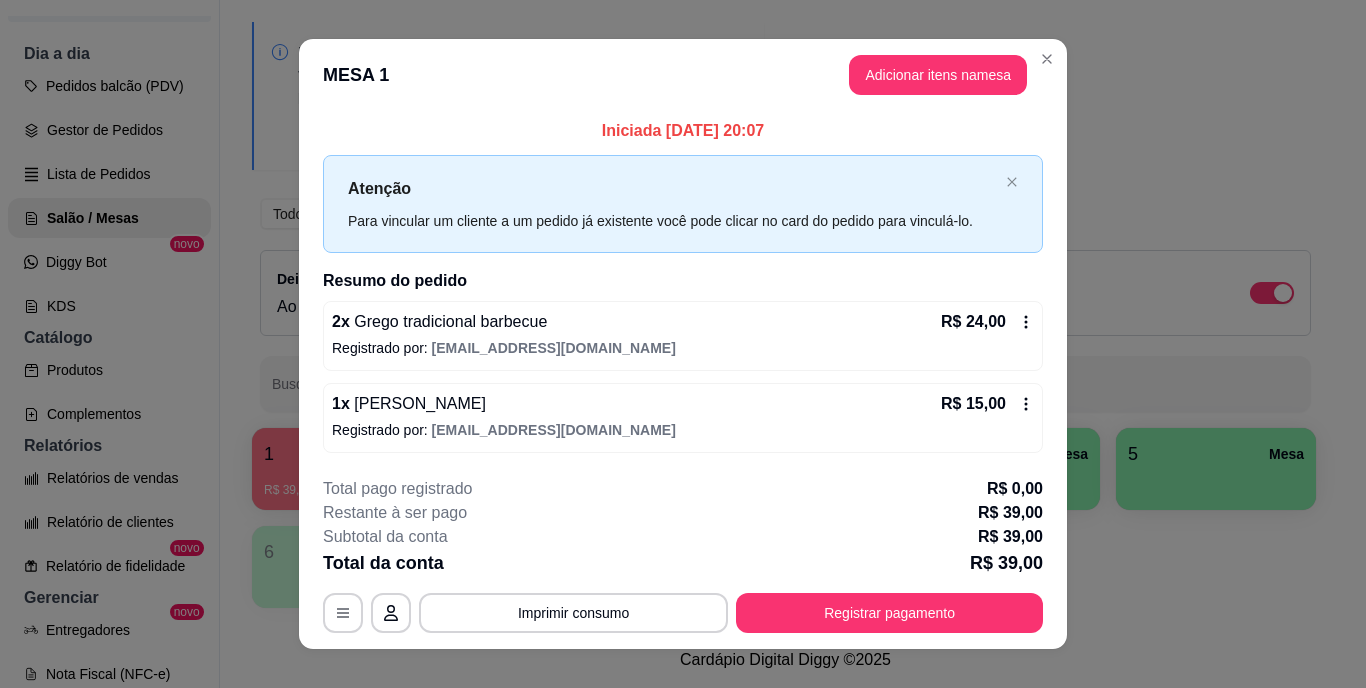 type 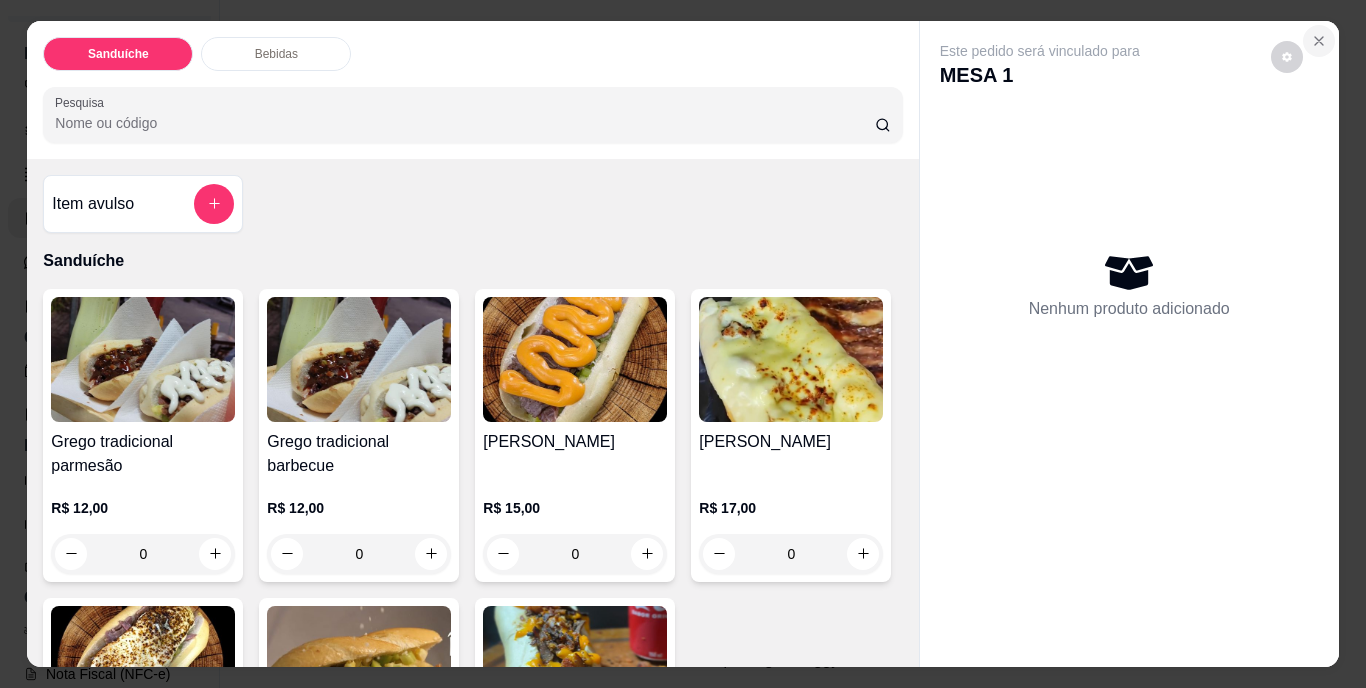 click 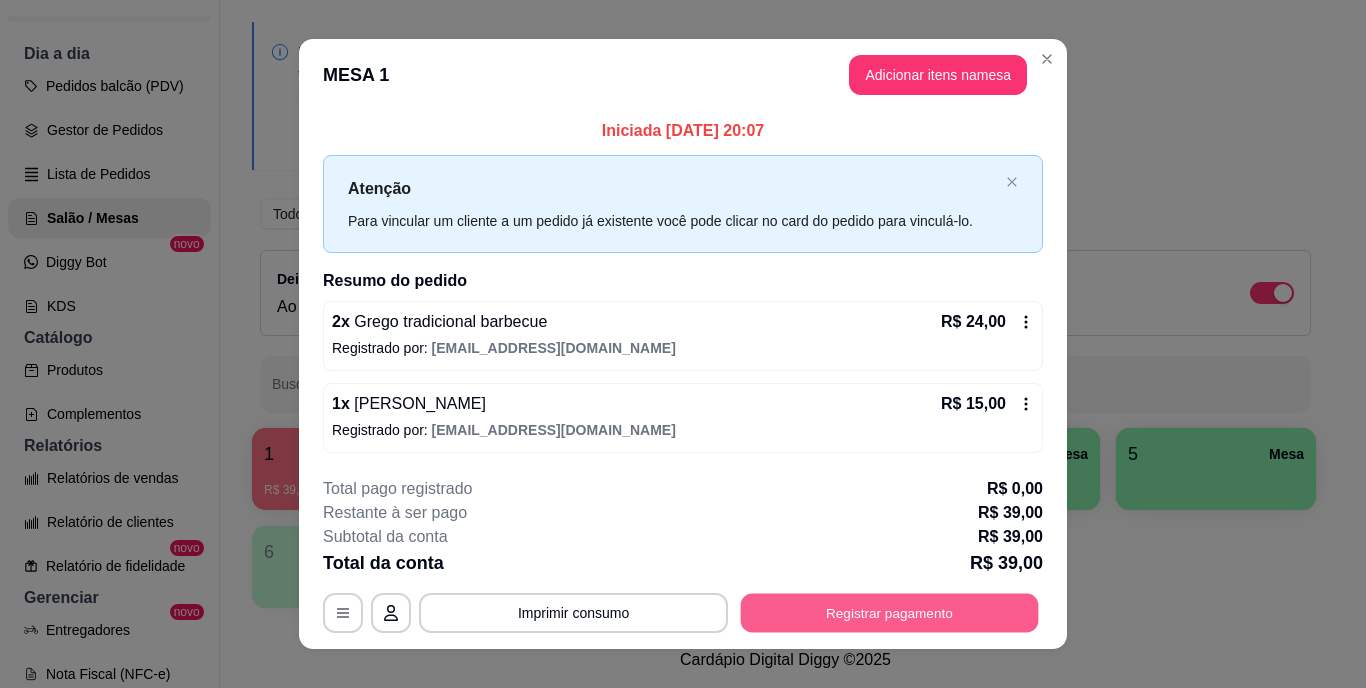click on "Registrar pagamento" at bounding box center [890, 612] 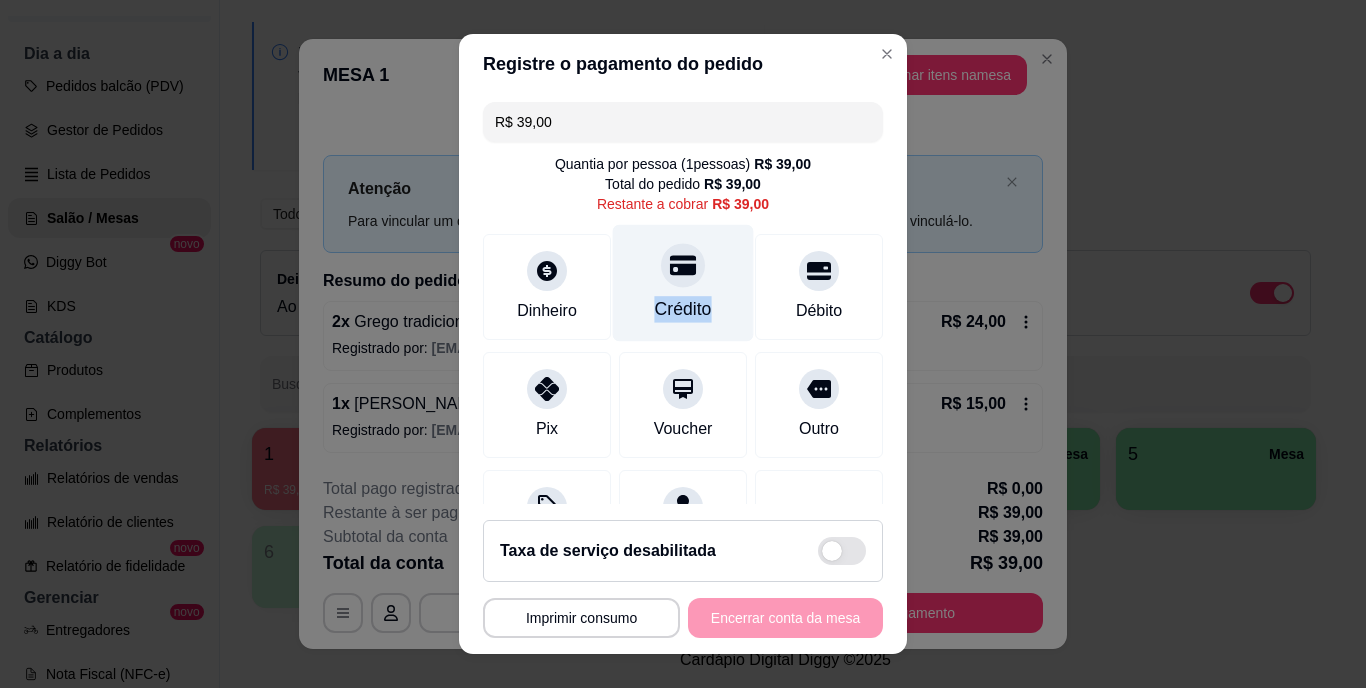 drag, startPoint x: 705, startPoint y: 308, endPoint x: 662, endPoint y: 286, distance: 48.30114 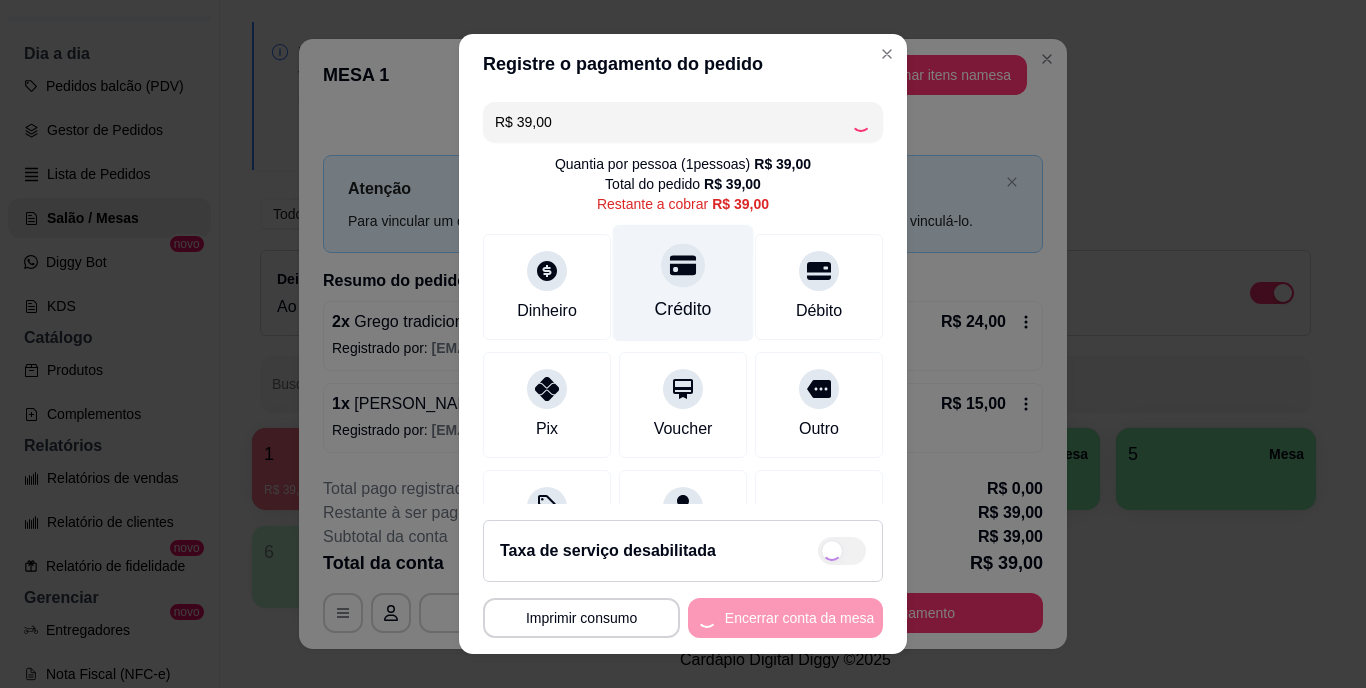 click at bounding box center [683, 266] 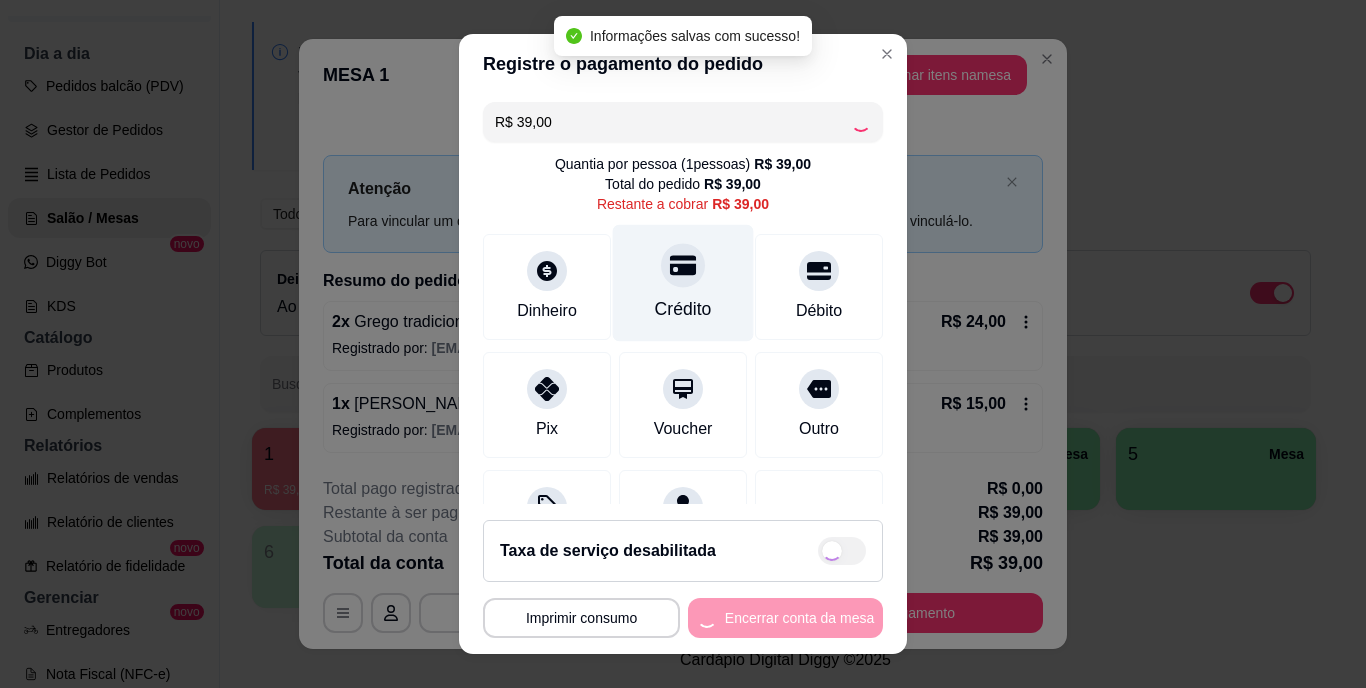 type on "R$ 0,00" 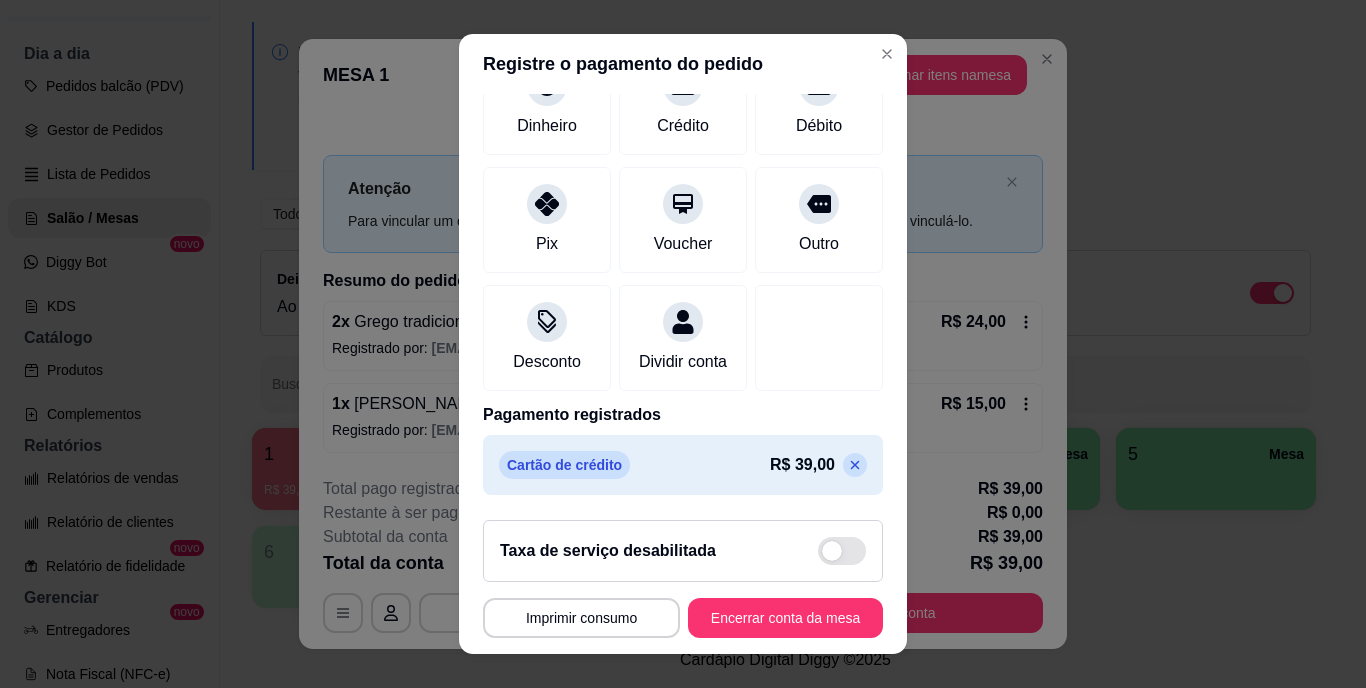scroll, scrollTop: 188, scrollLeft: 0, axis: vertical 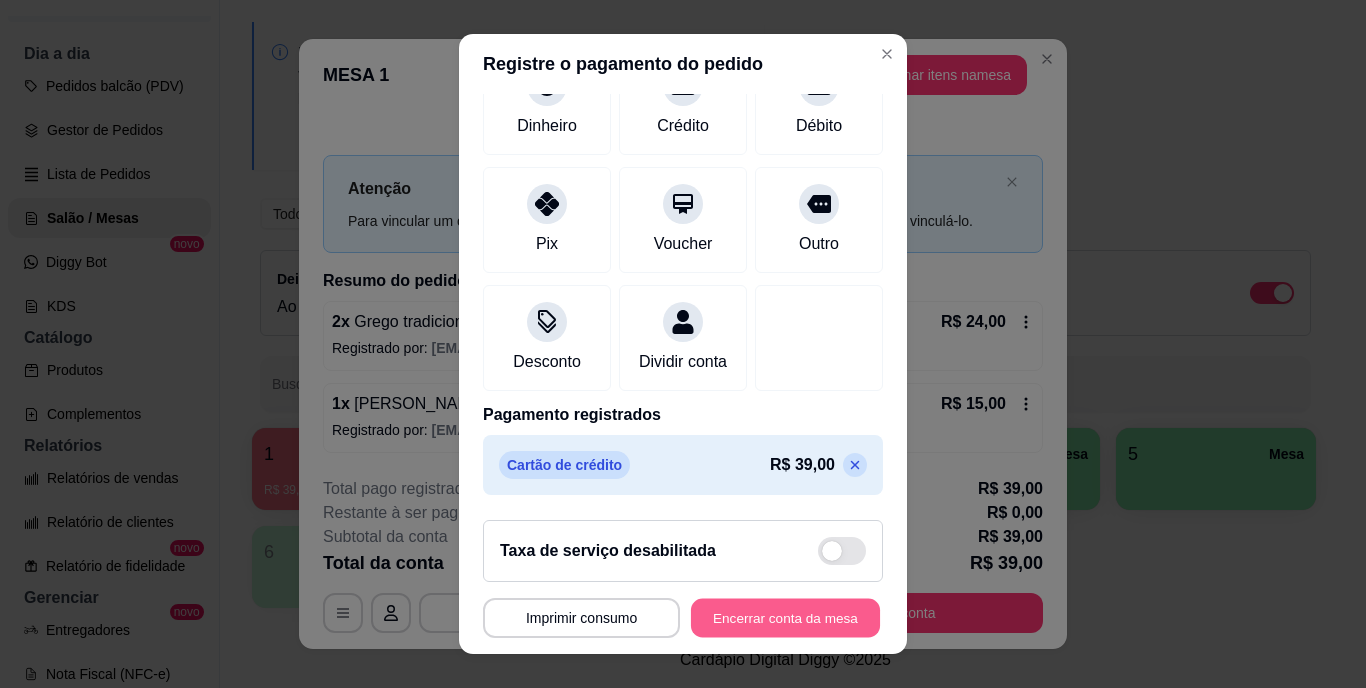 click on "Encerrar conta da mesa" at bounding box center (785, 617) 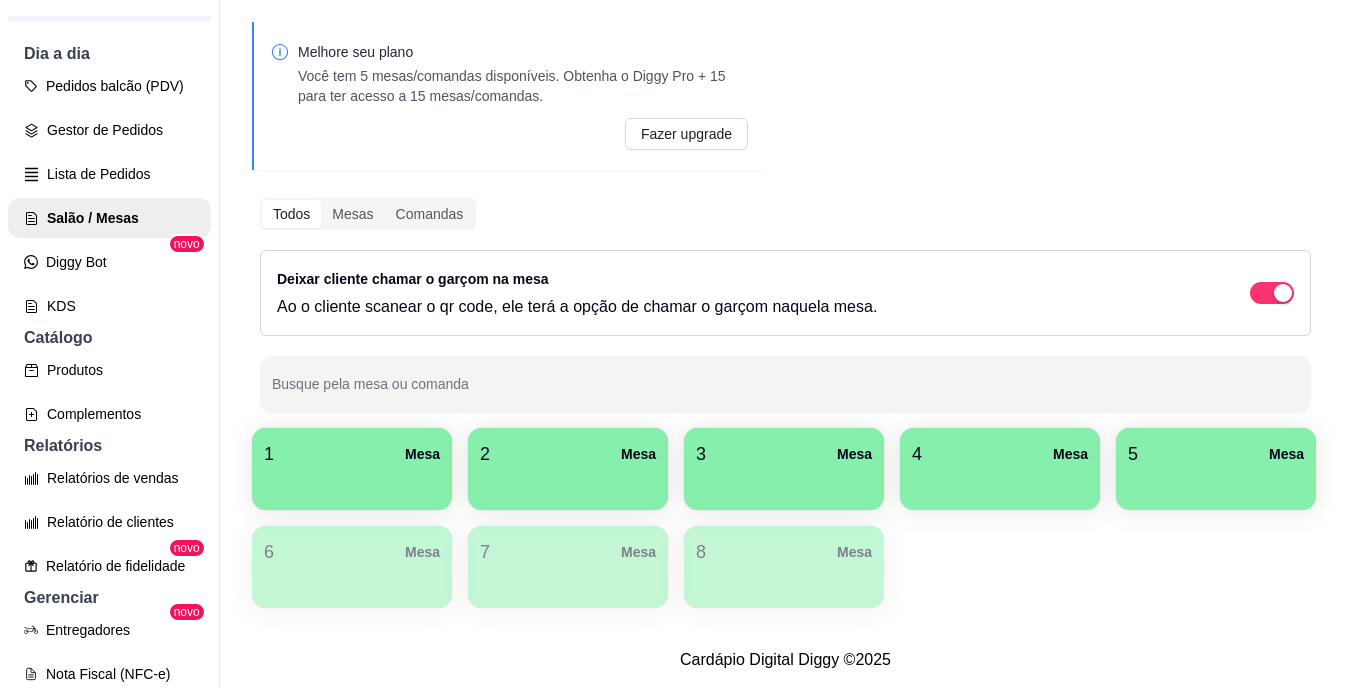 click at bounding box center [352, 483] 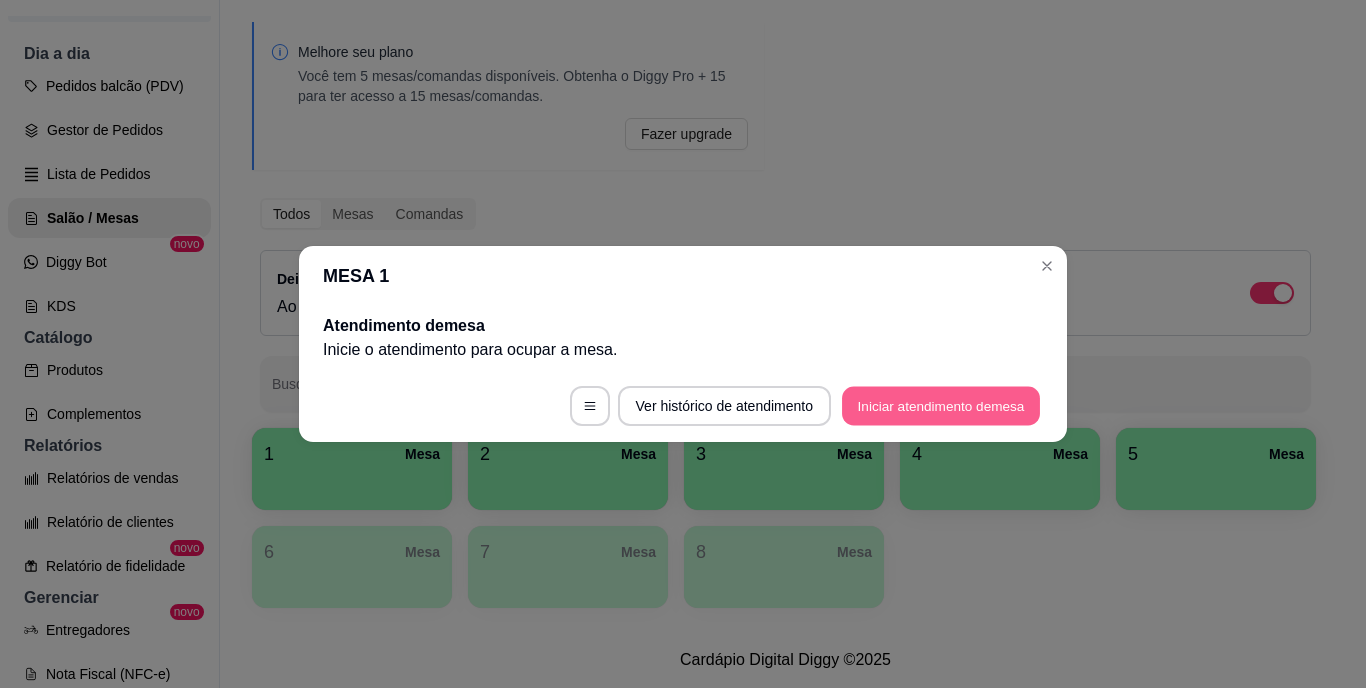 click on "Iniciar atendimento de  mesa" at bounding box center (941, 406) 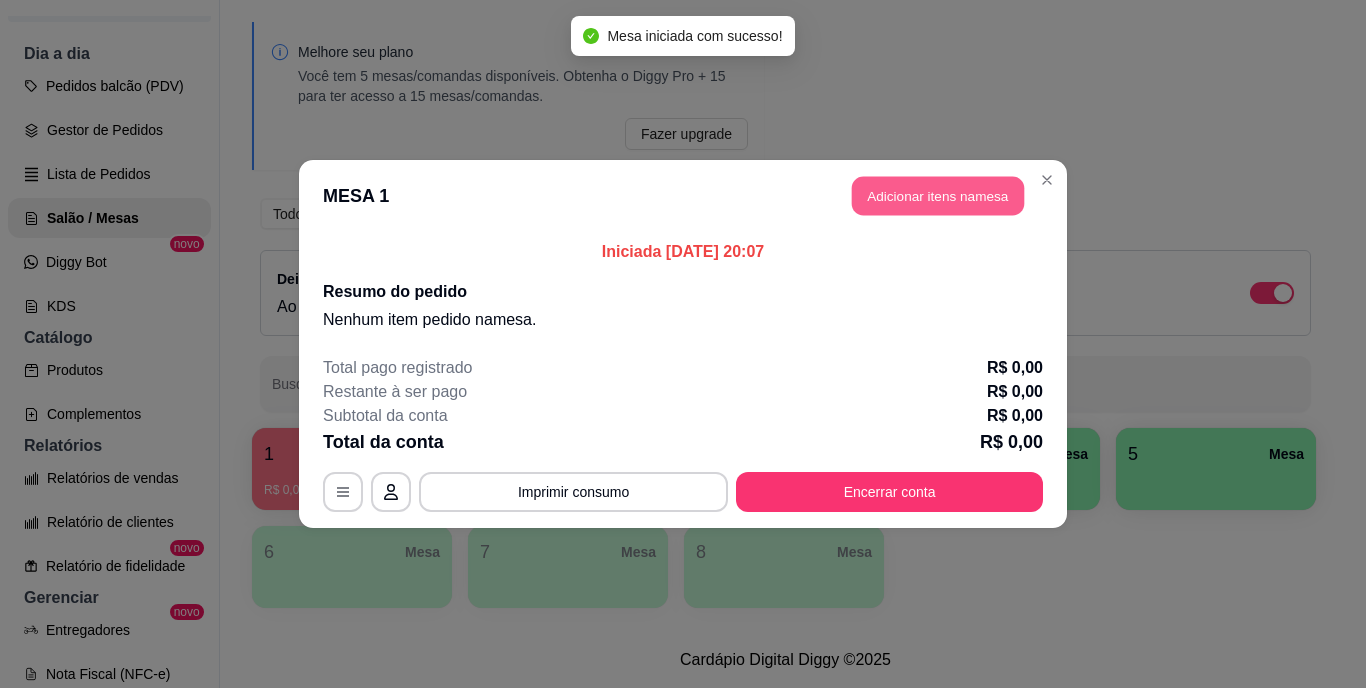 click on "Adicionar itens na  mesa" at bounding box center [938, 196] 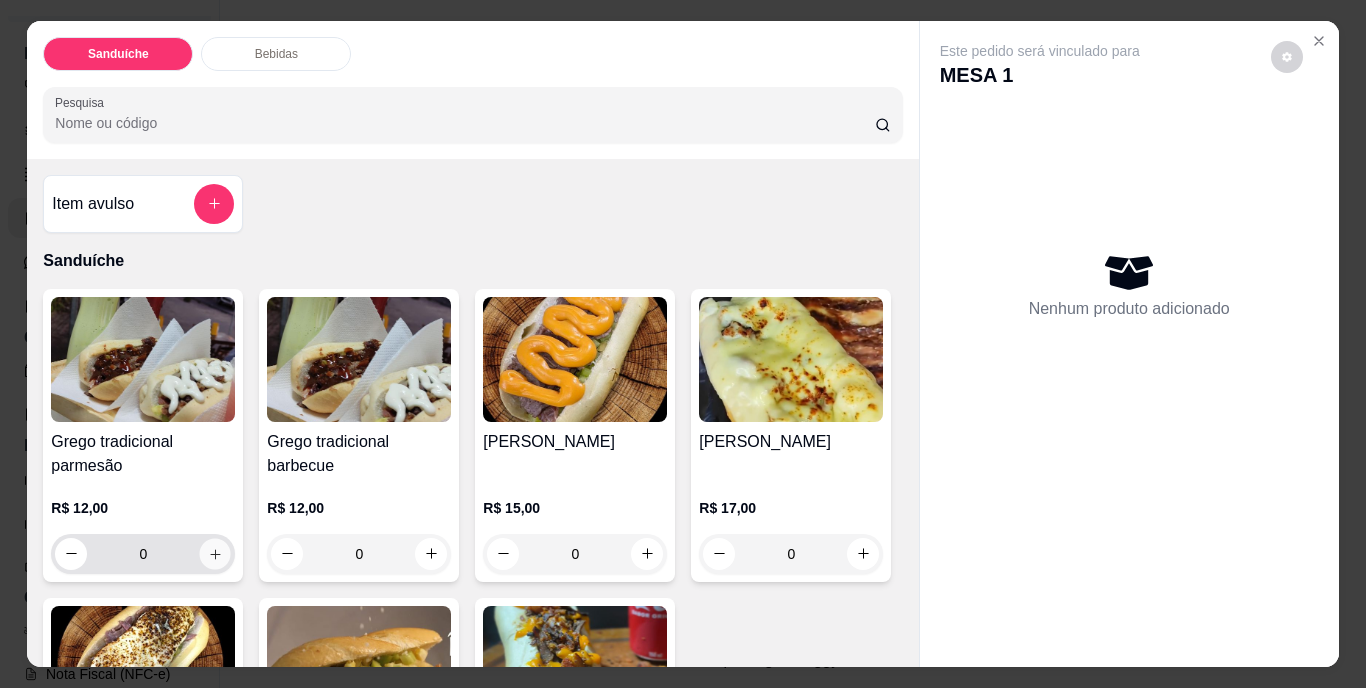 click 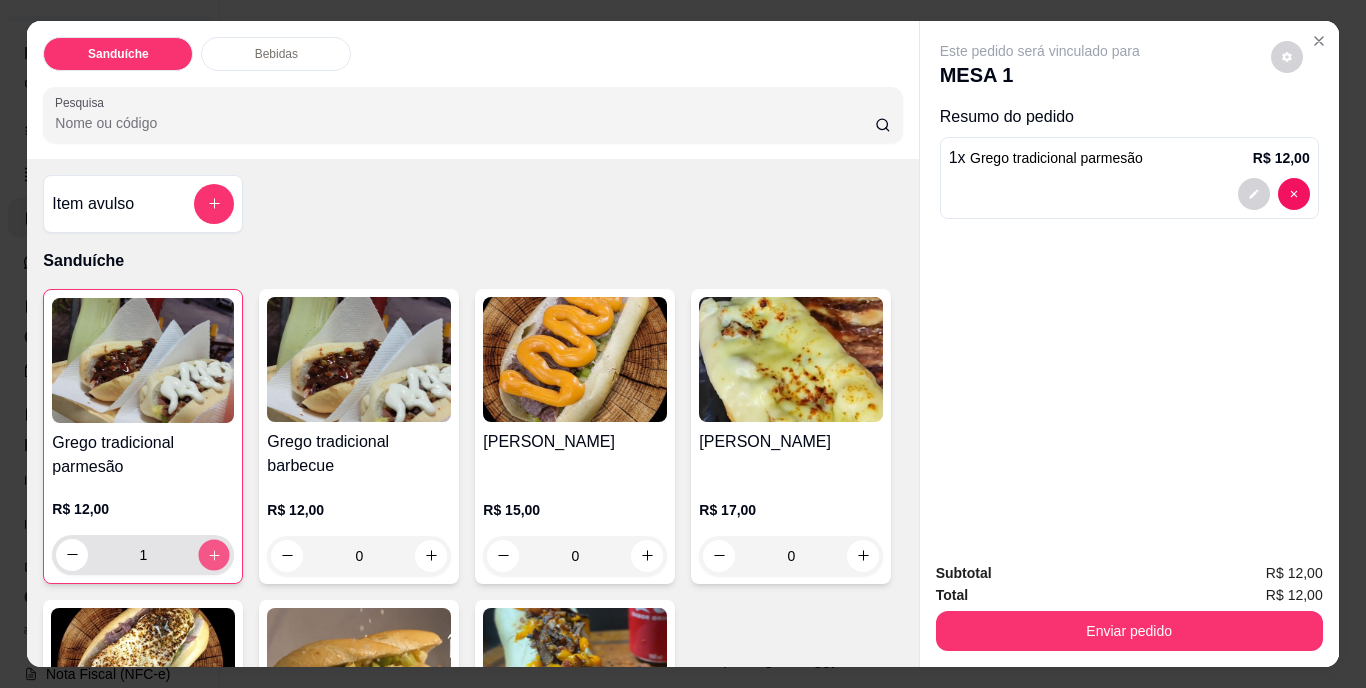 click 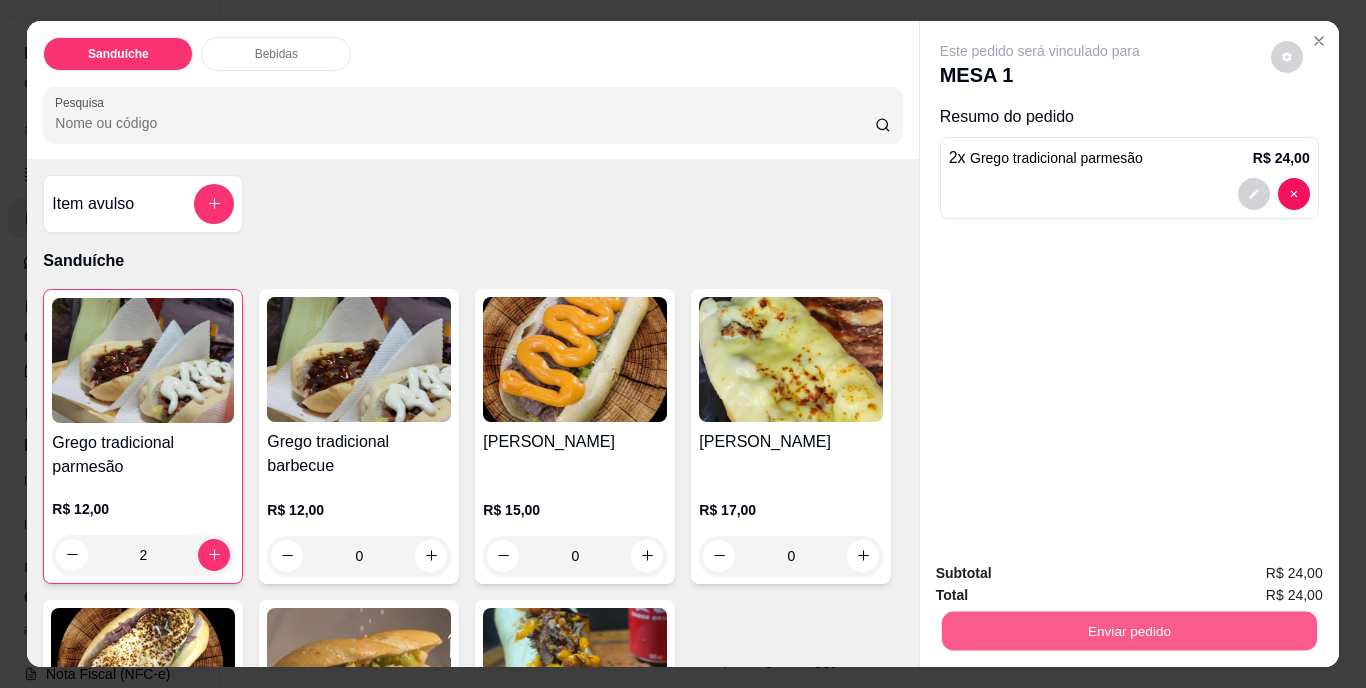 click on "Enviar pedido" at bounding box center [1128, 631] 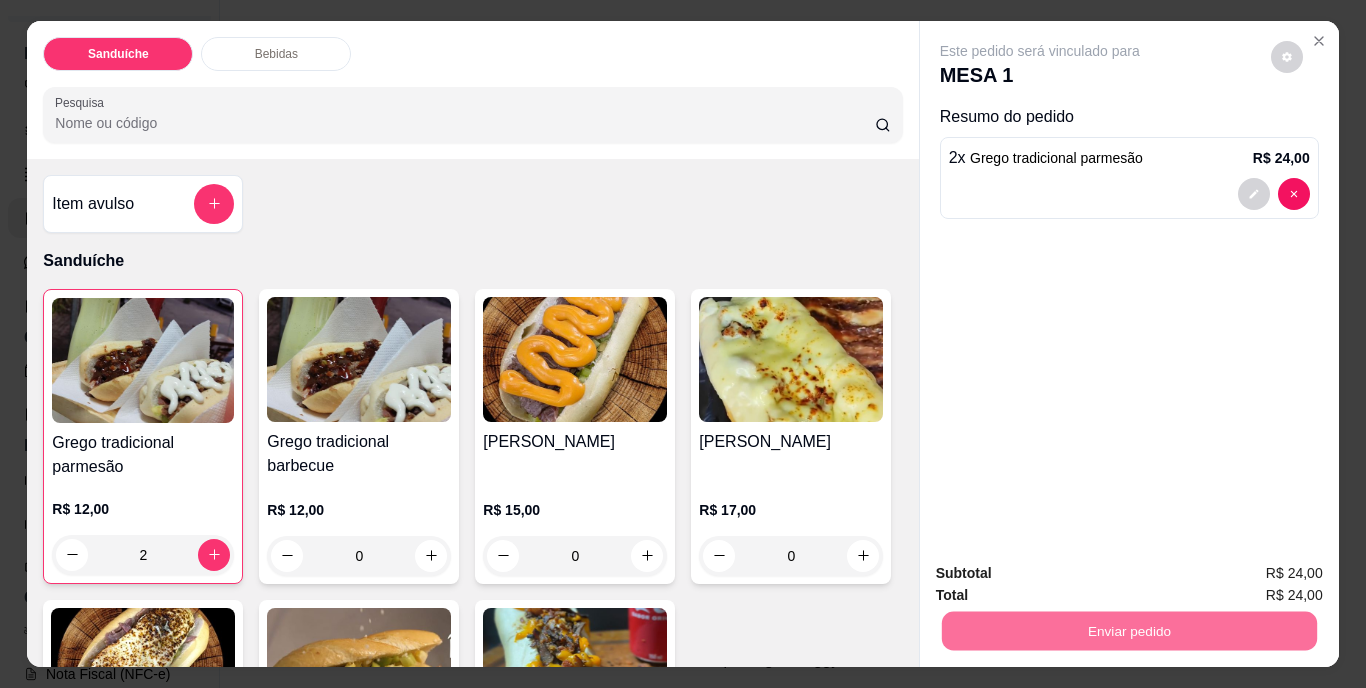 click on "Não registrar e enviar pedido" at bounding box center (1063, 574) 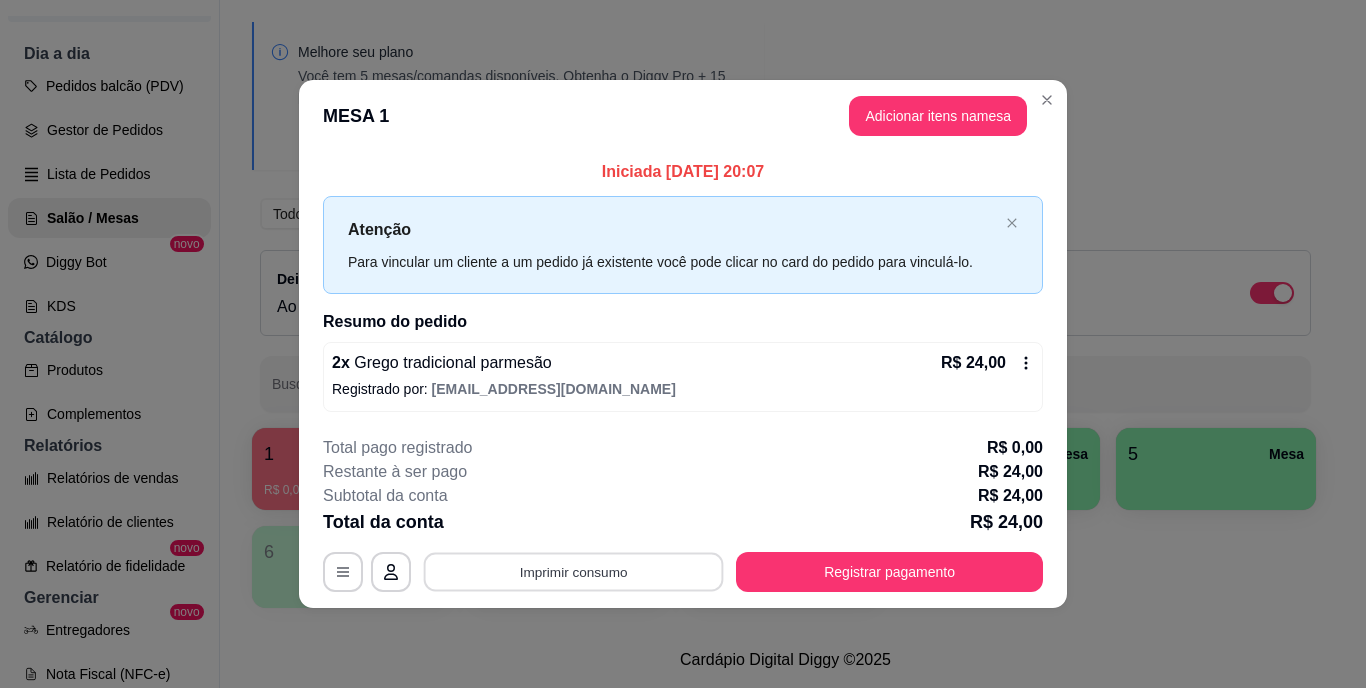 click on "Imprimir consumo" at bounding box center [574, 571] 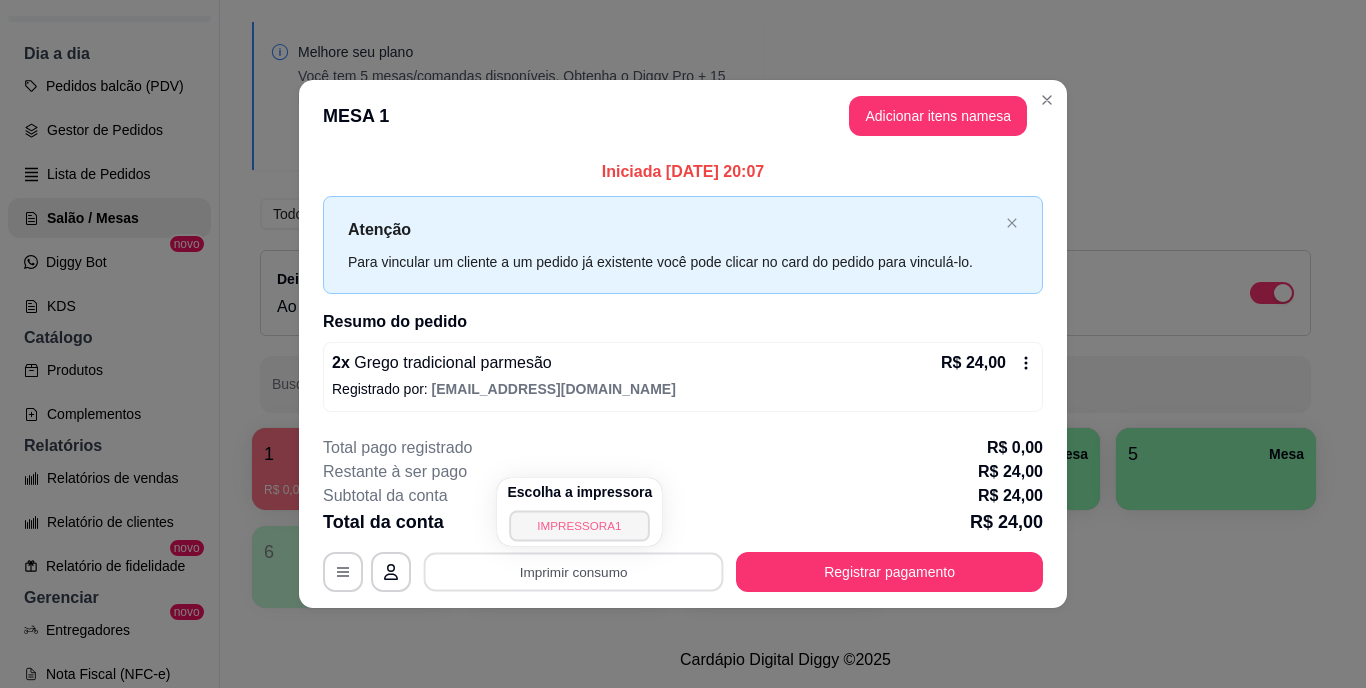 click on "IMPRESSORA1" at bounding box center [580, 525] 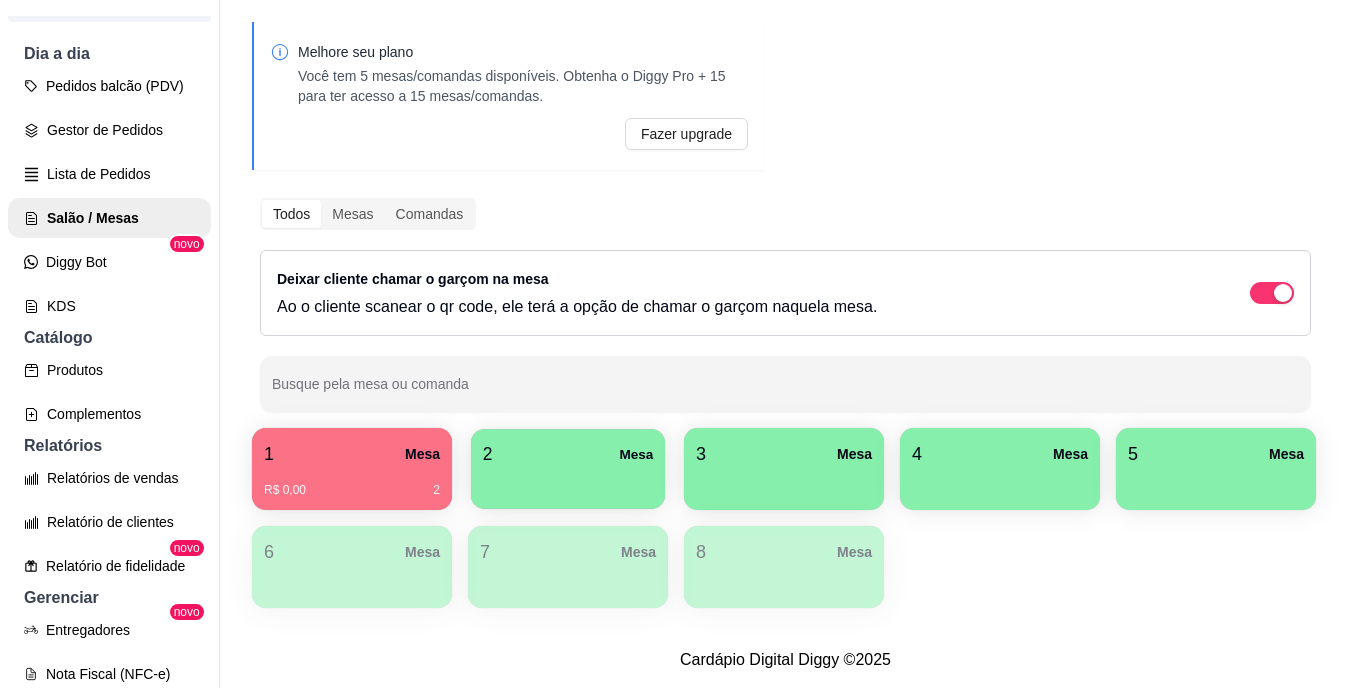 click on "2 Mesa" at bounding box center [568, 454] 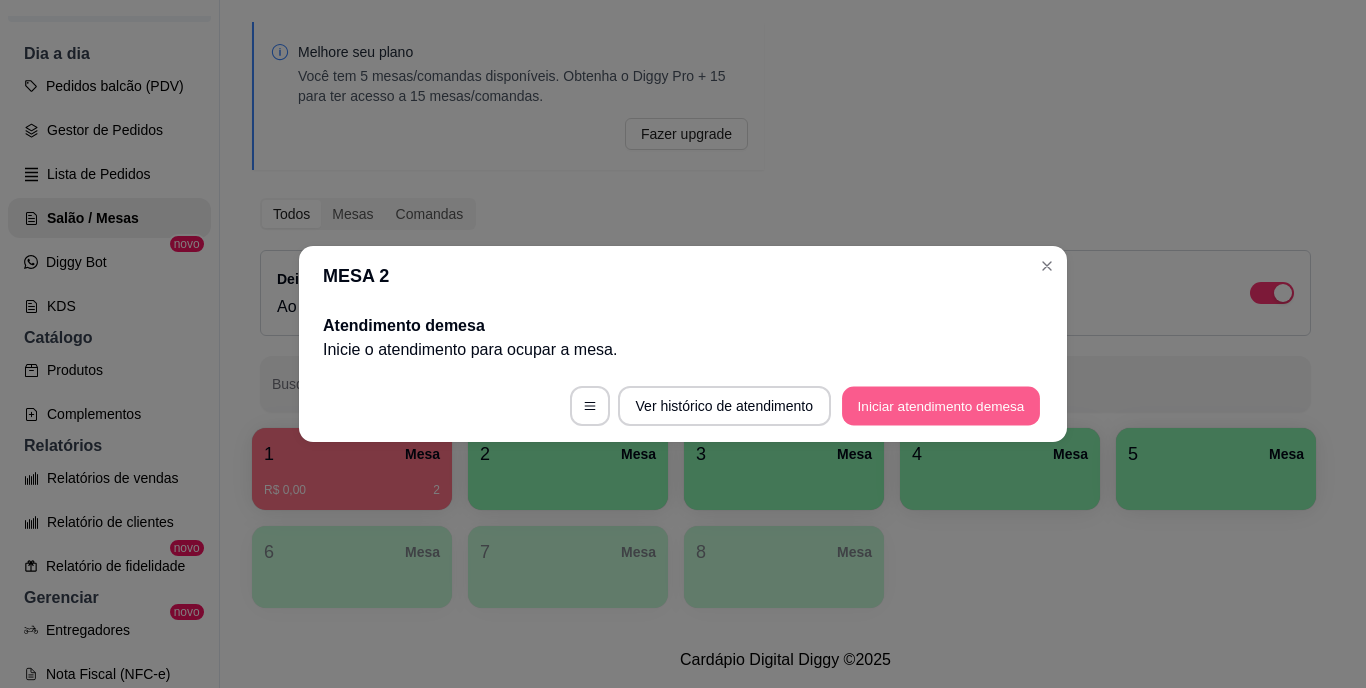 click on "Iniciar atendimento de  mesa" at bounding box center (941, 406) 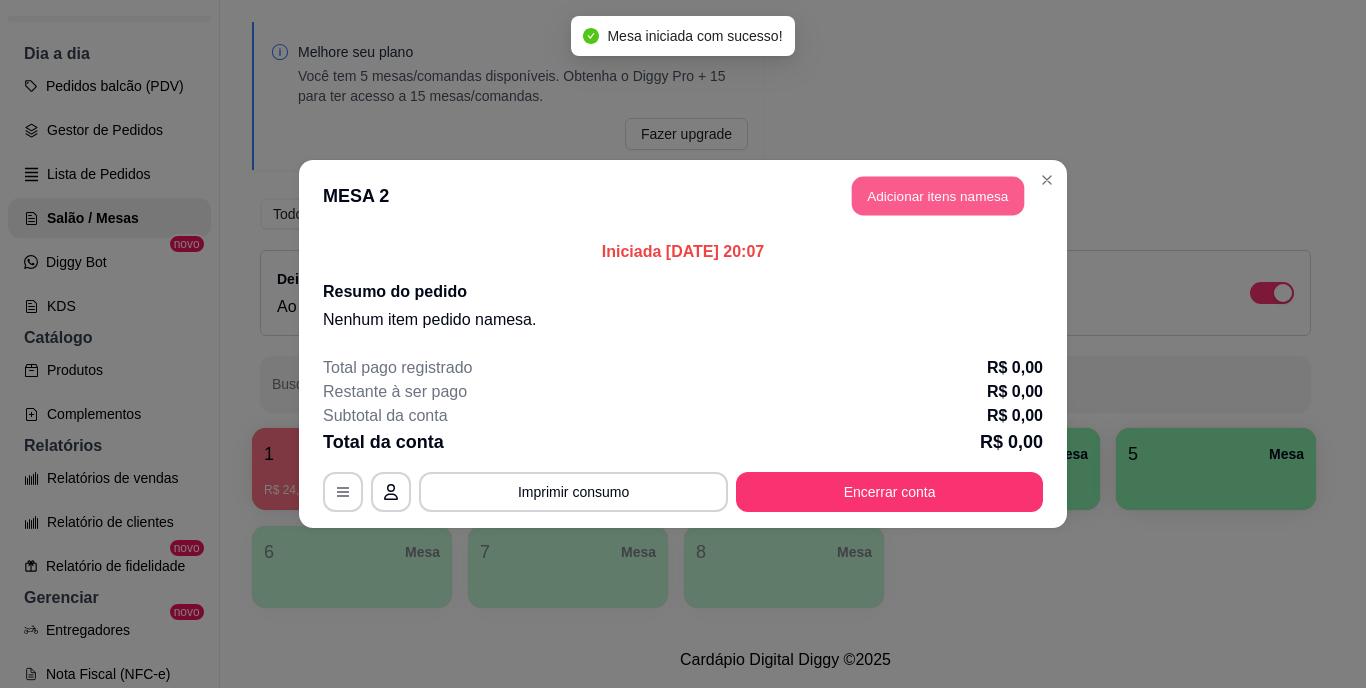 click on "Adicionar itens na  mesa" at bounding box center (938, 196) 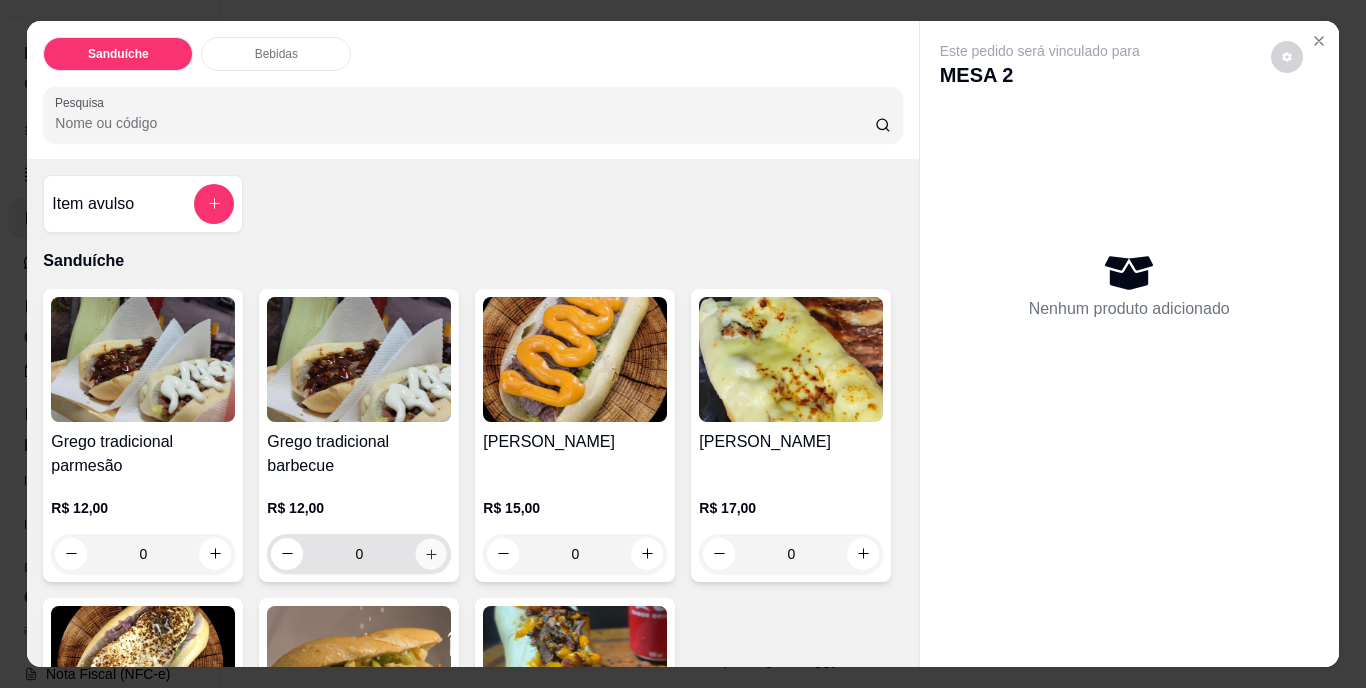 click 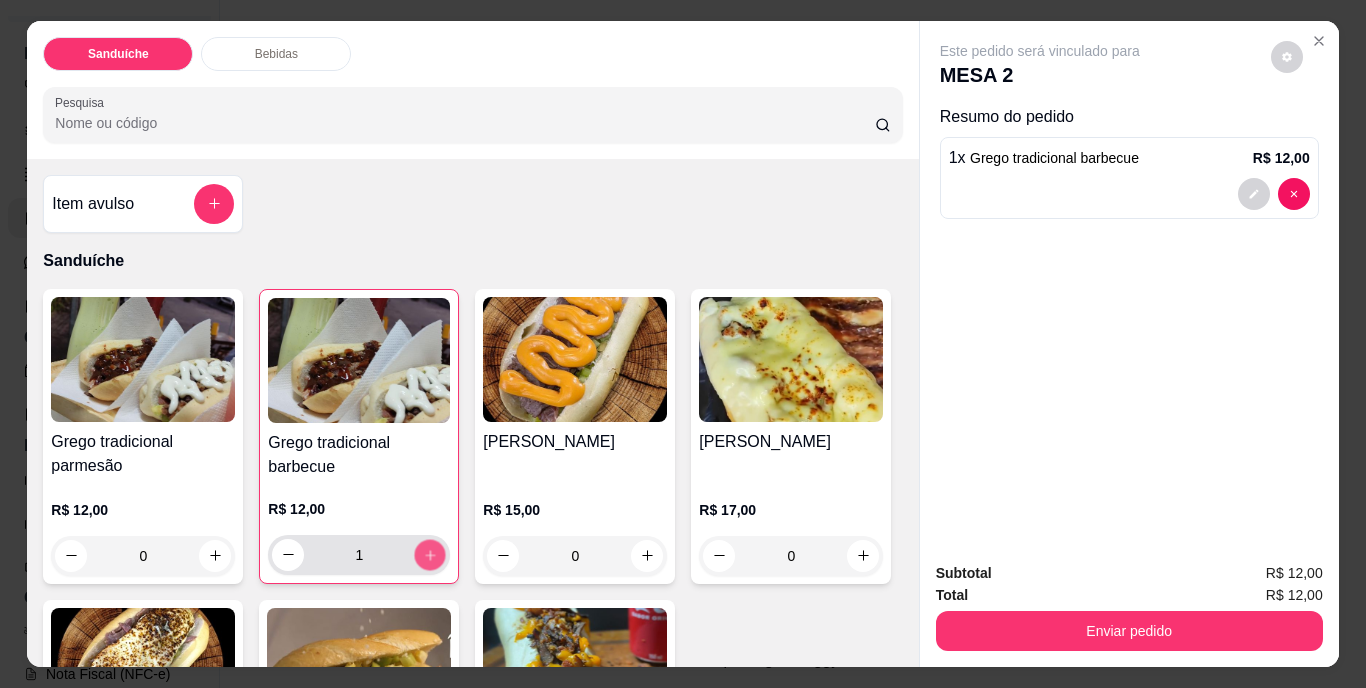 click 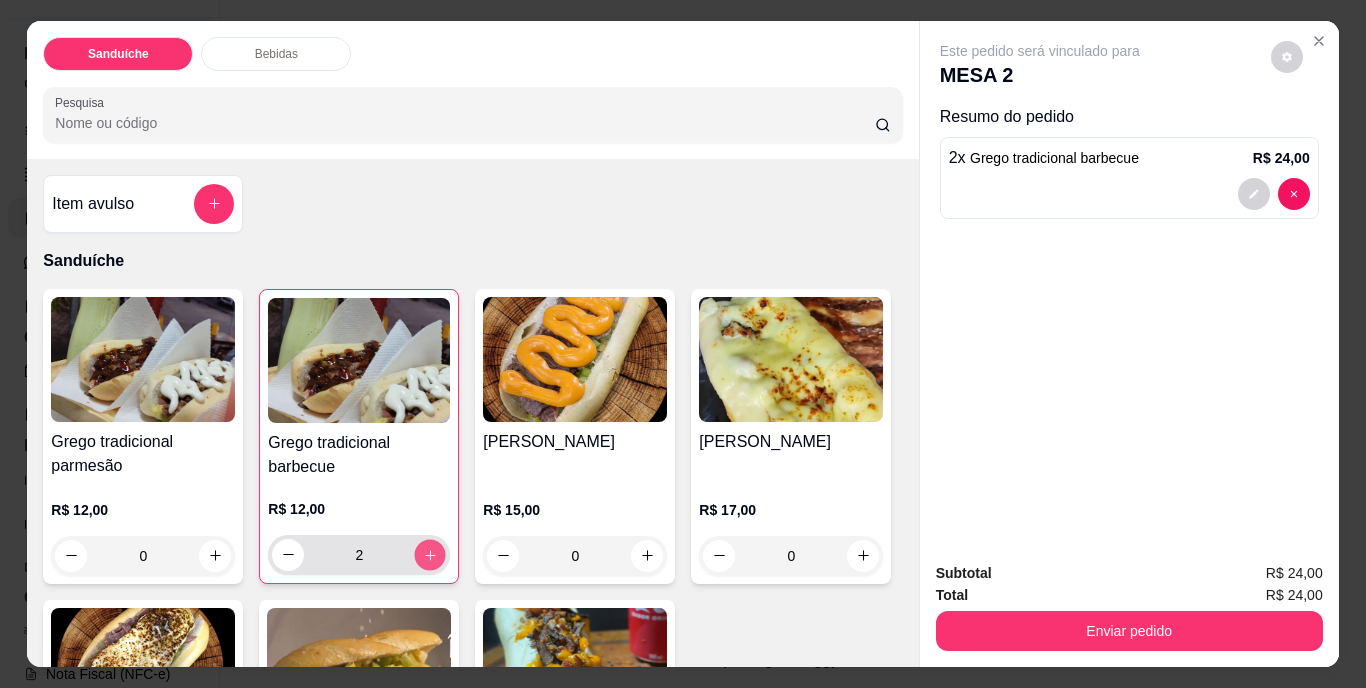 click 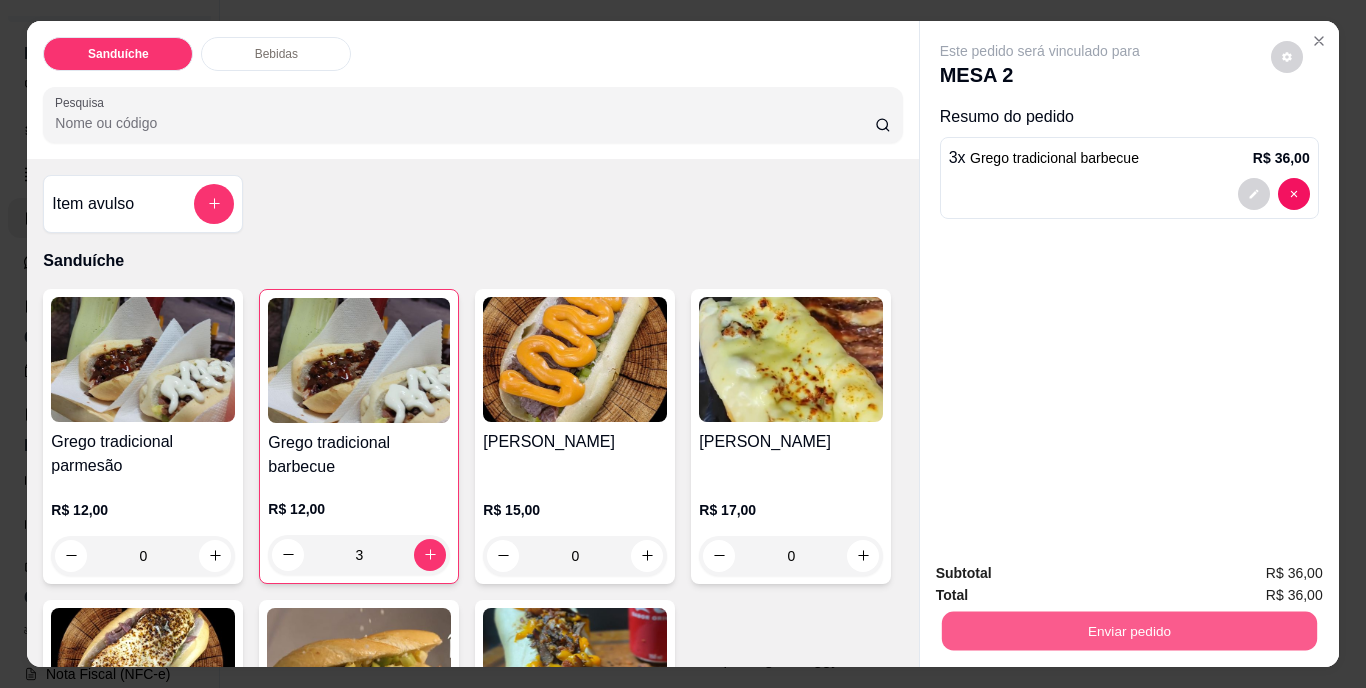 click on "Enviar pedido" at bounding box center (1128, 631) 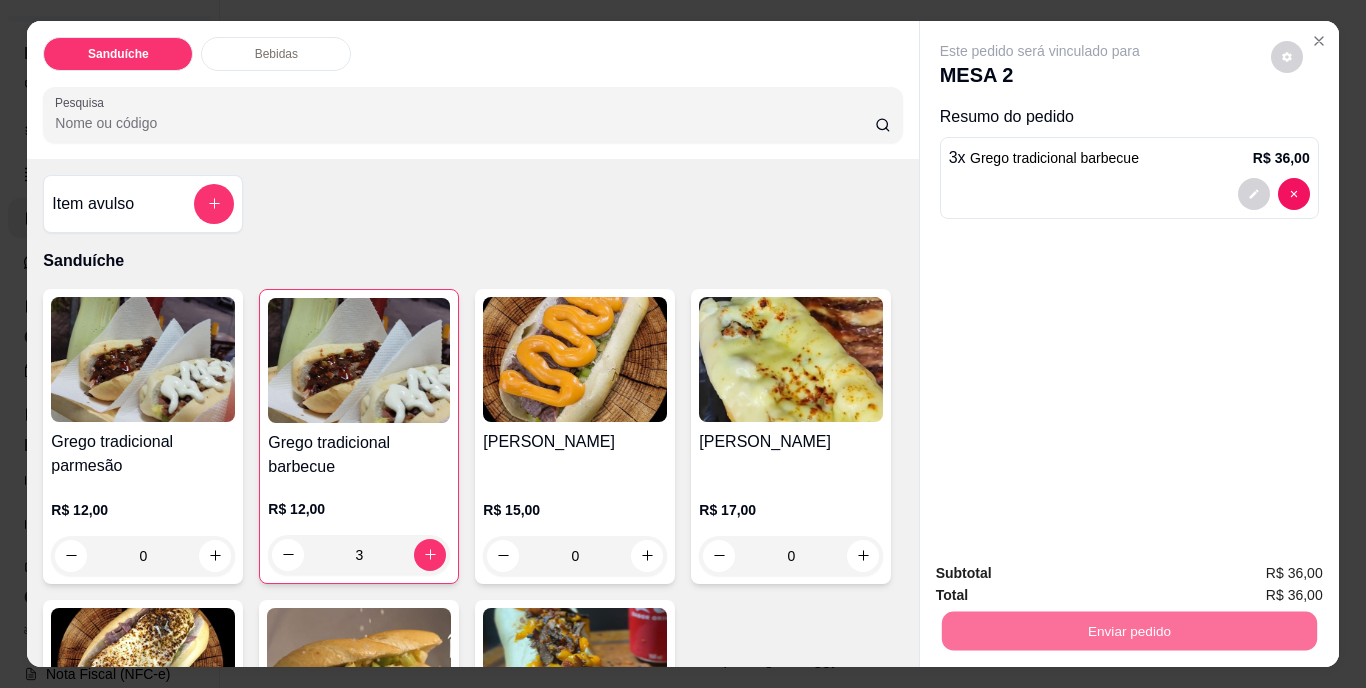 click on "Não registrar e enviar pedido" at bounding box center (1063, 574) 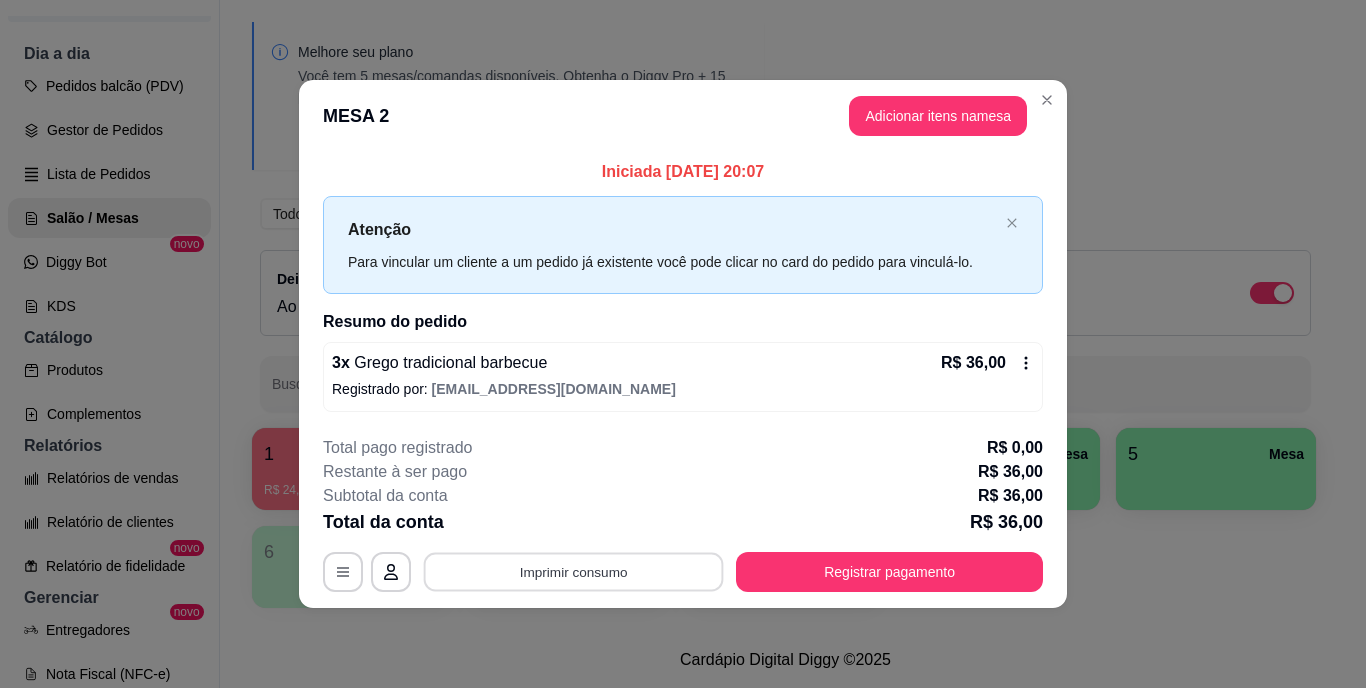 click on "Imprimir consumo" at bounding box center [574, 571] 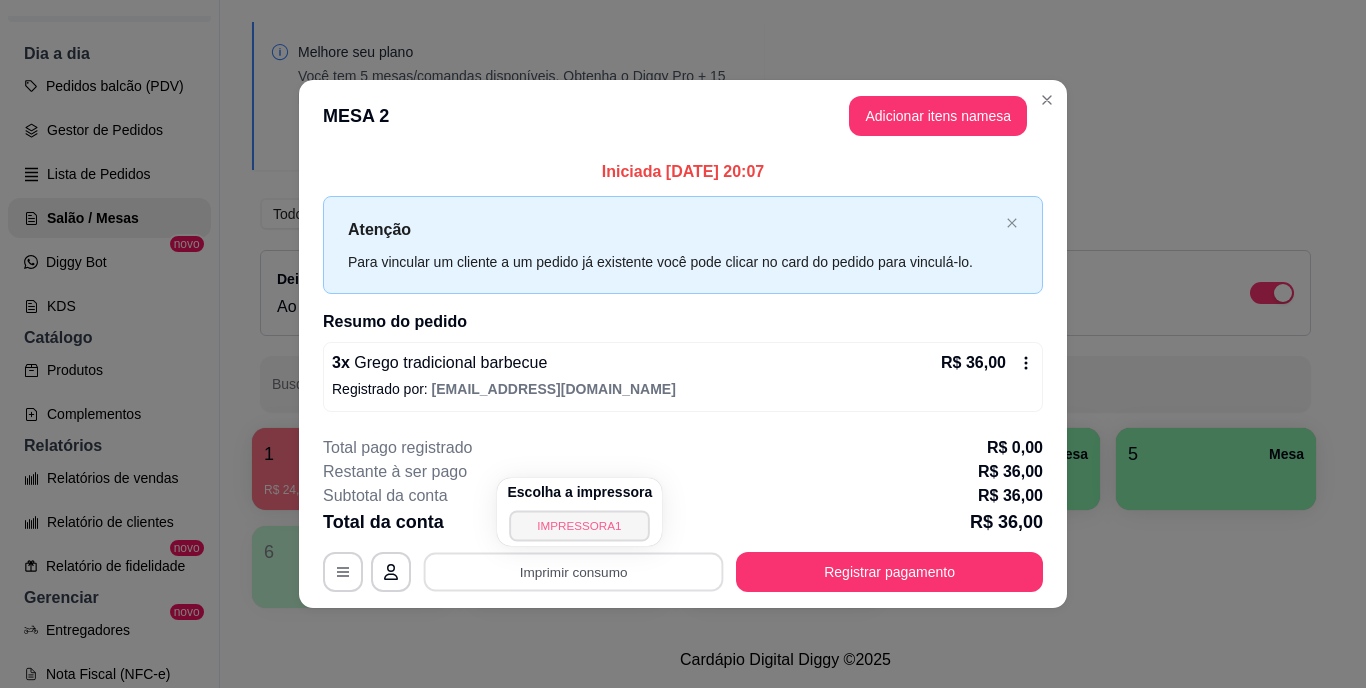 click on "IMPRESSORA1" at bounding box center [580, 525] 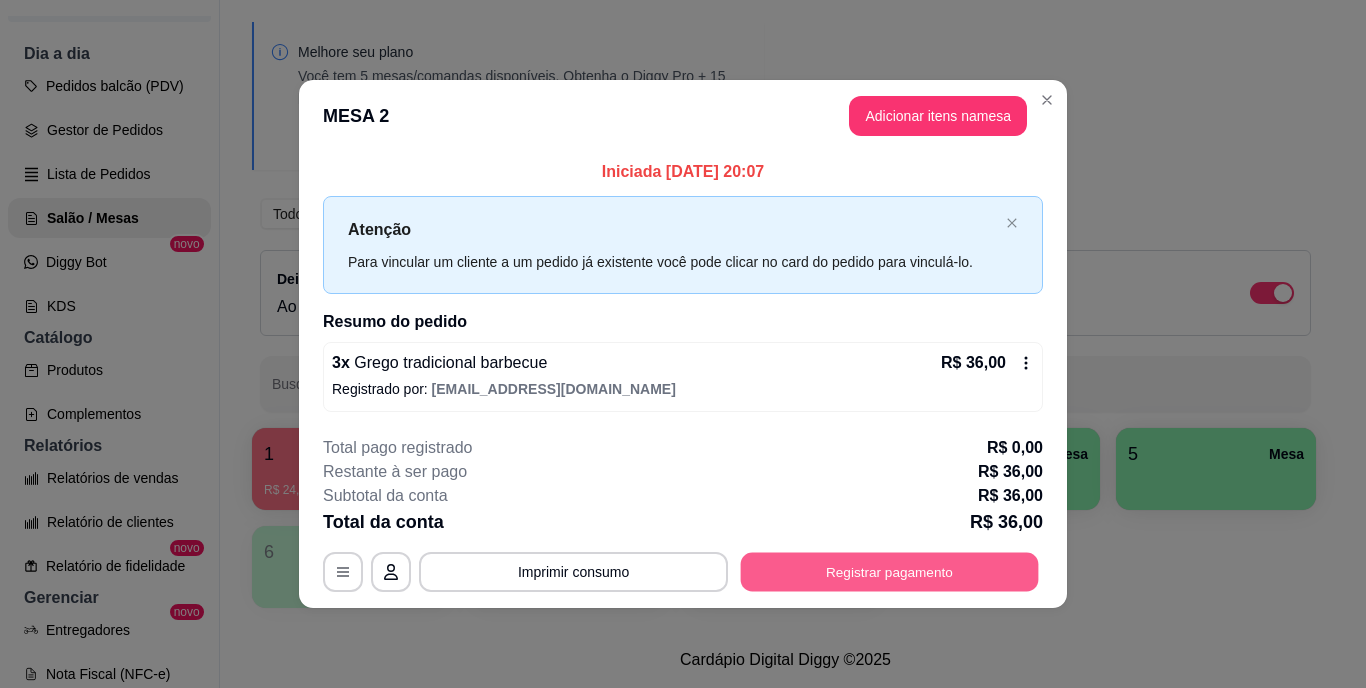 click on "Registrar pagamento" at bounding box center [890, 571] 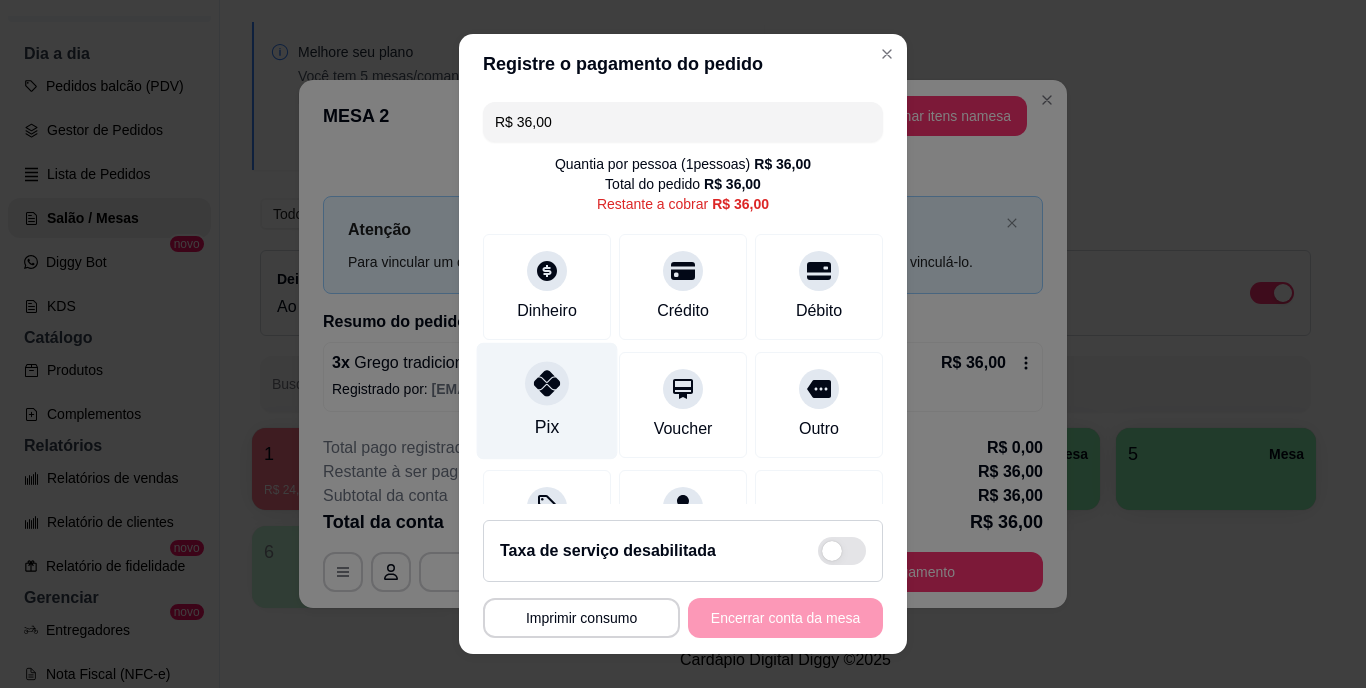 click on "Pix" at bounding box center (547, 401) 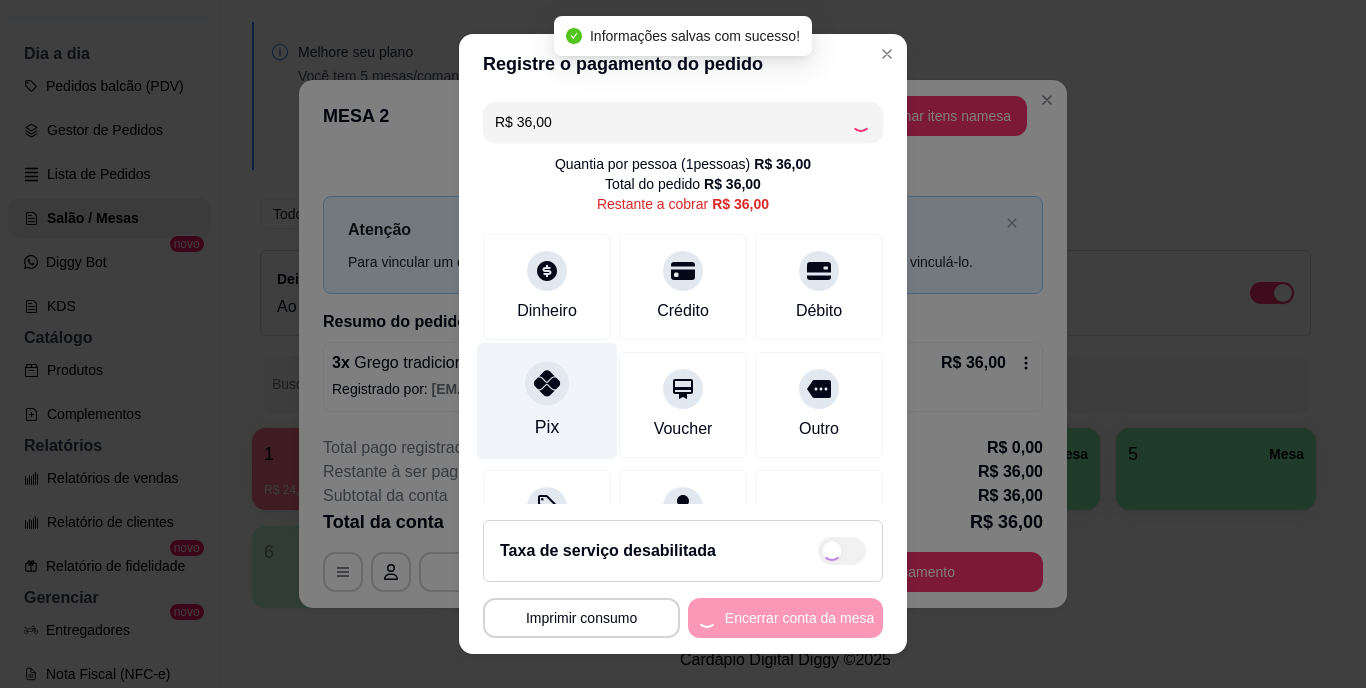 type on "R$ 0,00" 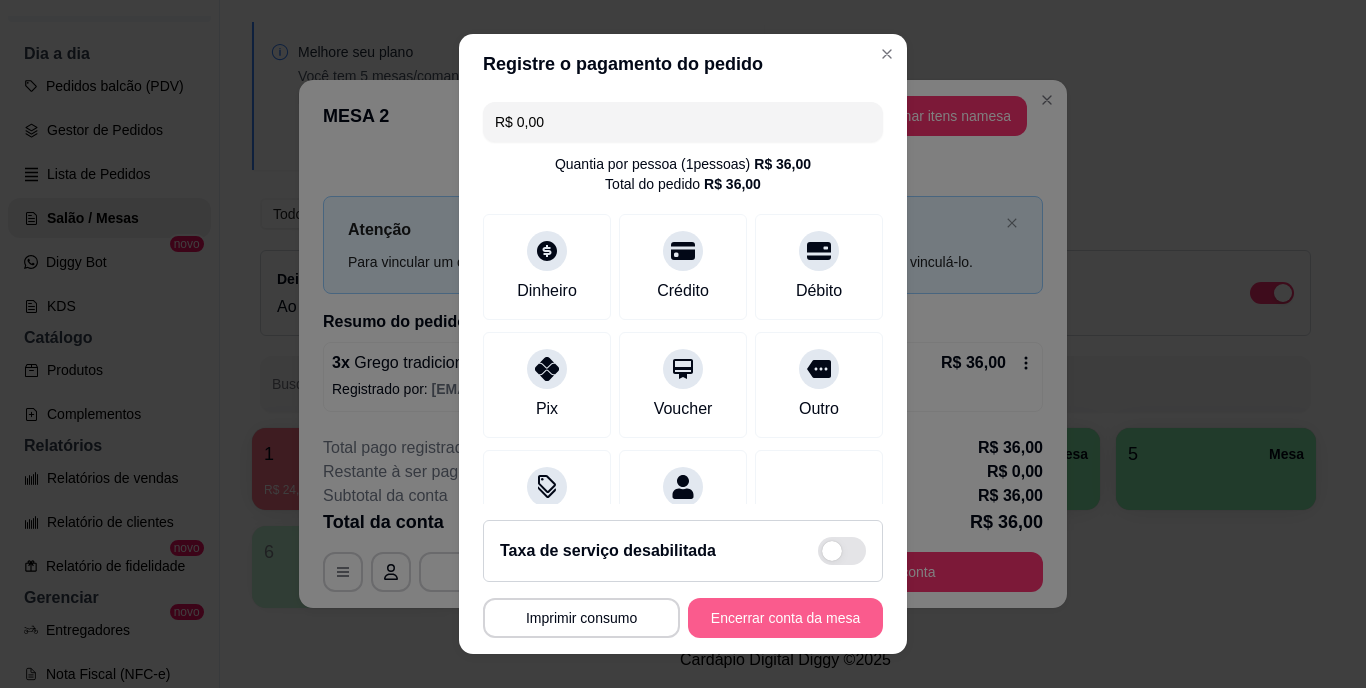 click on "Encerrar conta da mesa" at bounding box center [785, 618] 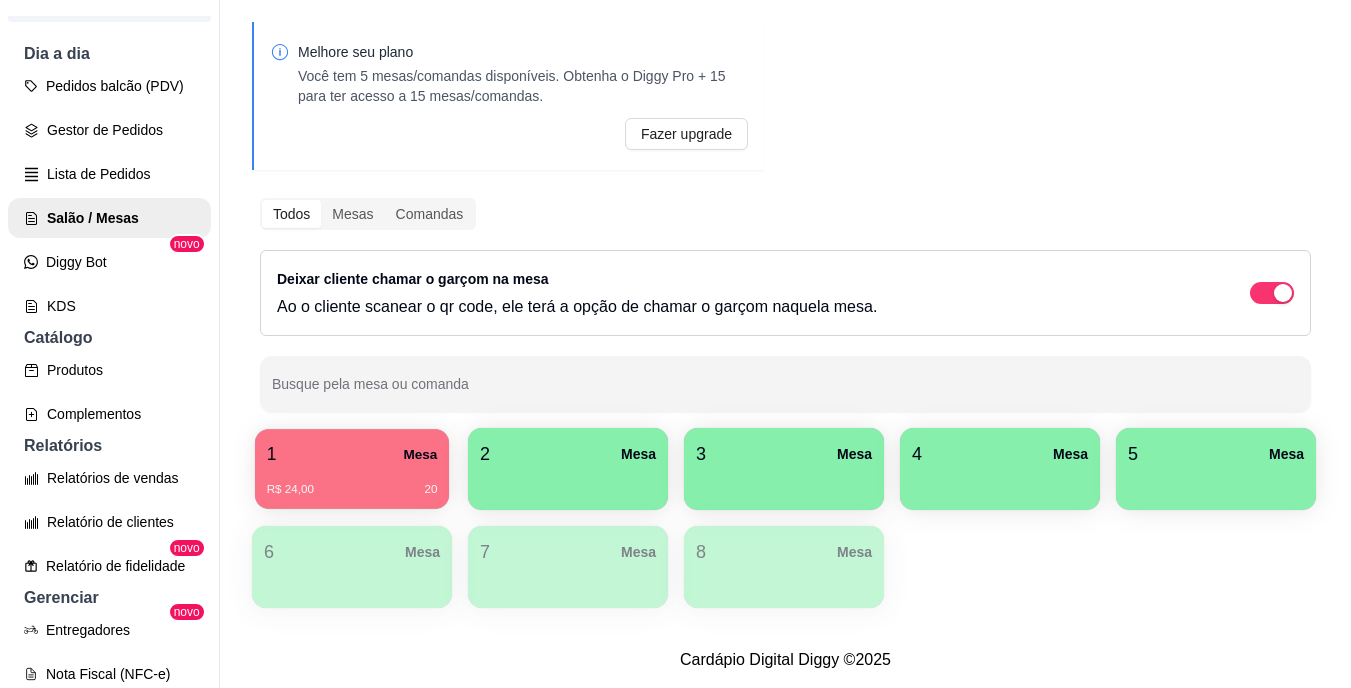 click on "R$ 24,00 20" at bounding box center (352, 490) 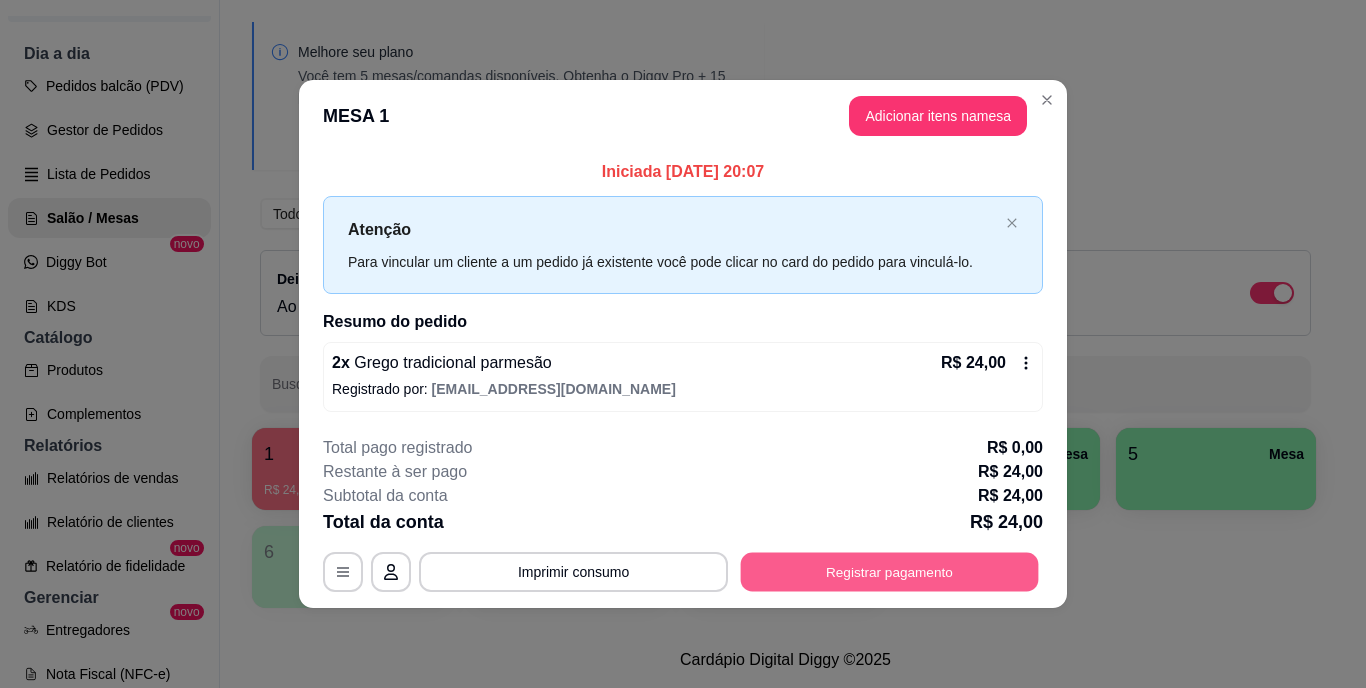 click on "Registrar pagamento" at bounding box center (890, 571) 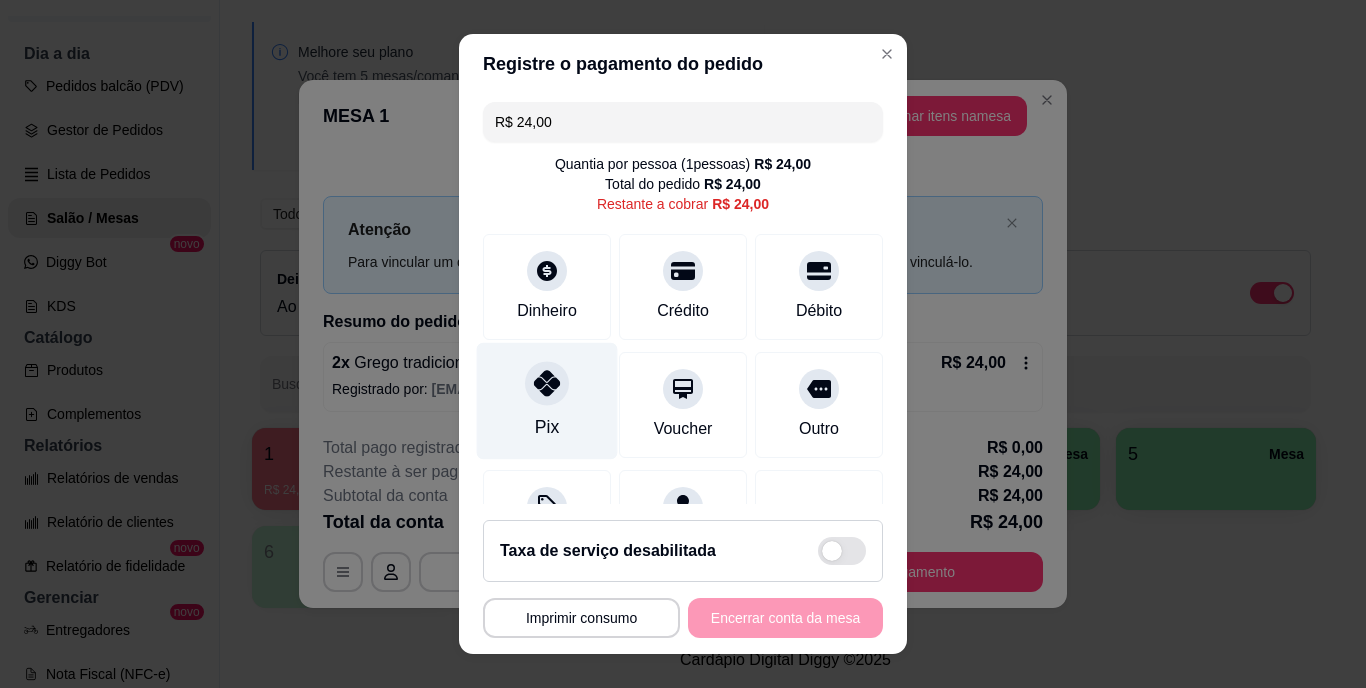 click at bounding box center (547, 384) 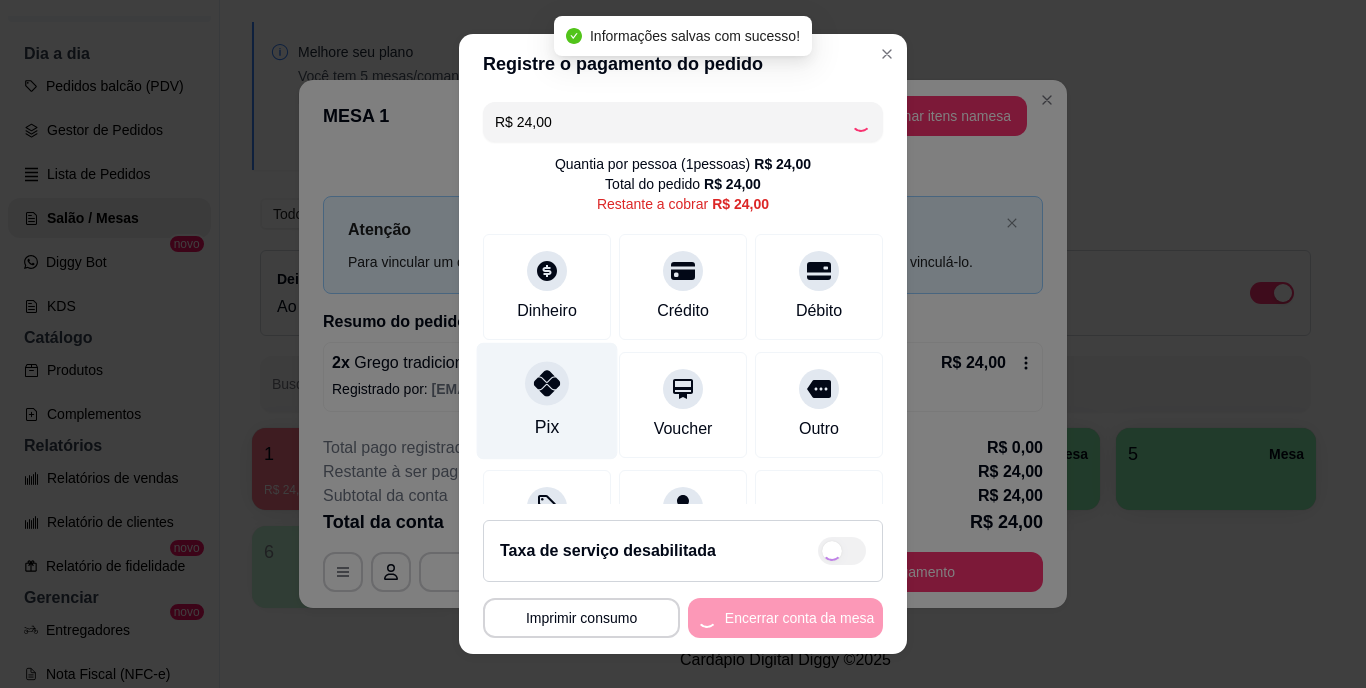type on "R$ 0,00" 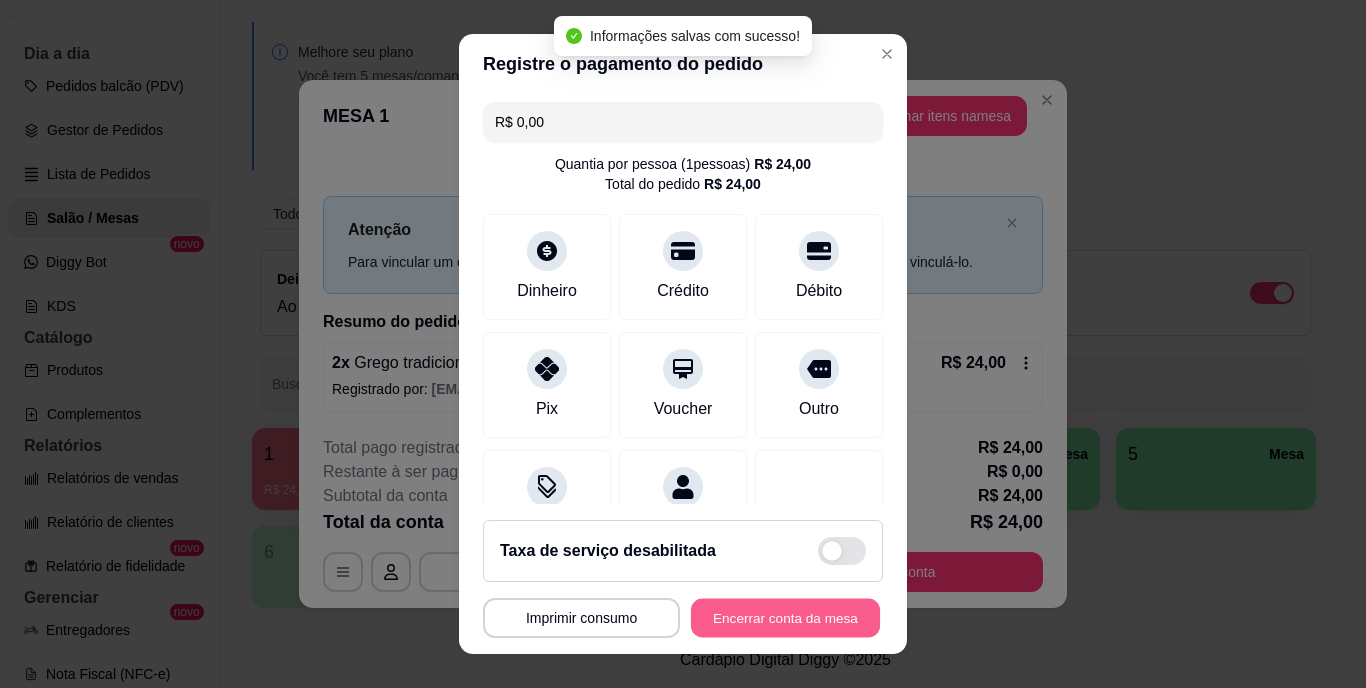 click on "Encerrar conta da mesa" at bounding box center (785, 617) 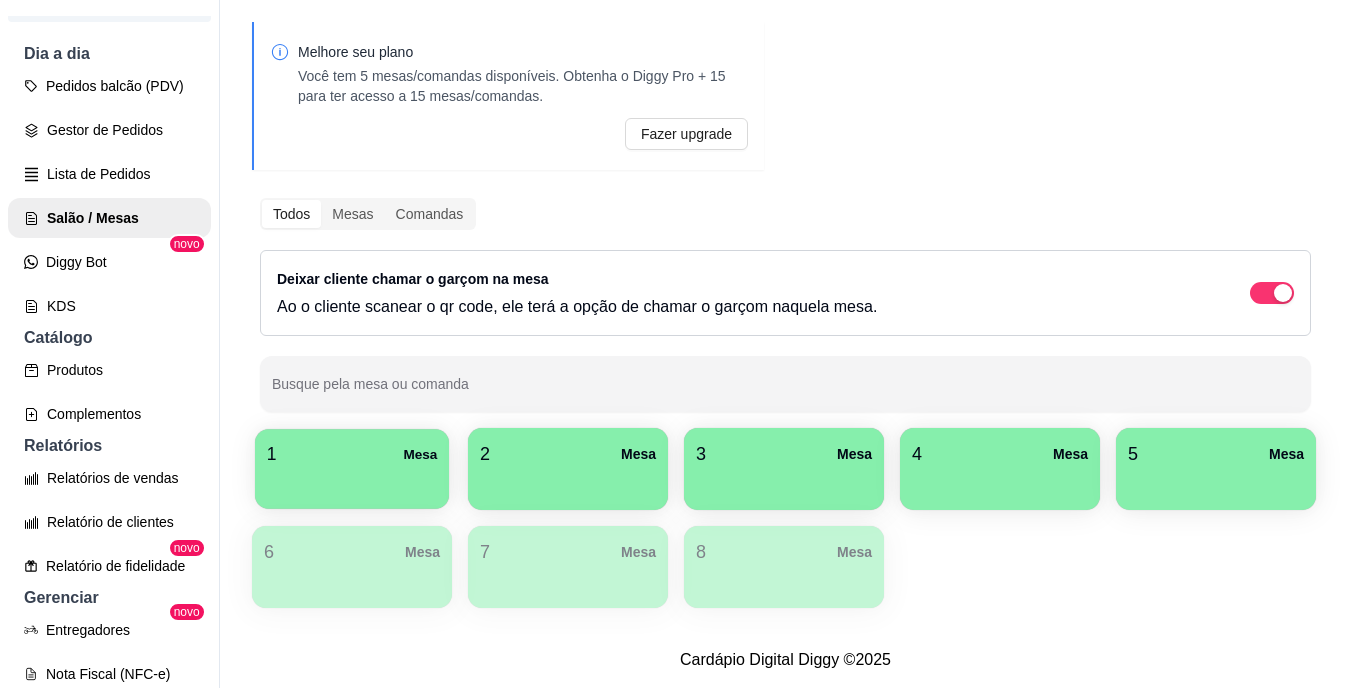 click at bounding box center [352, 482] 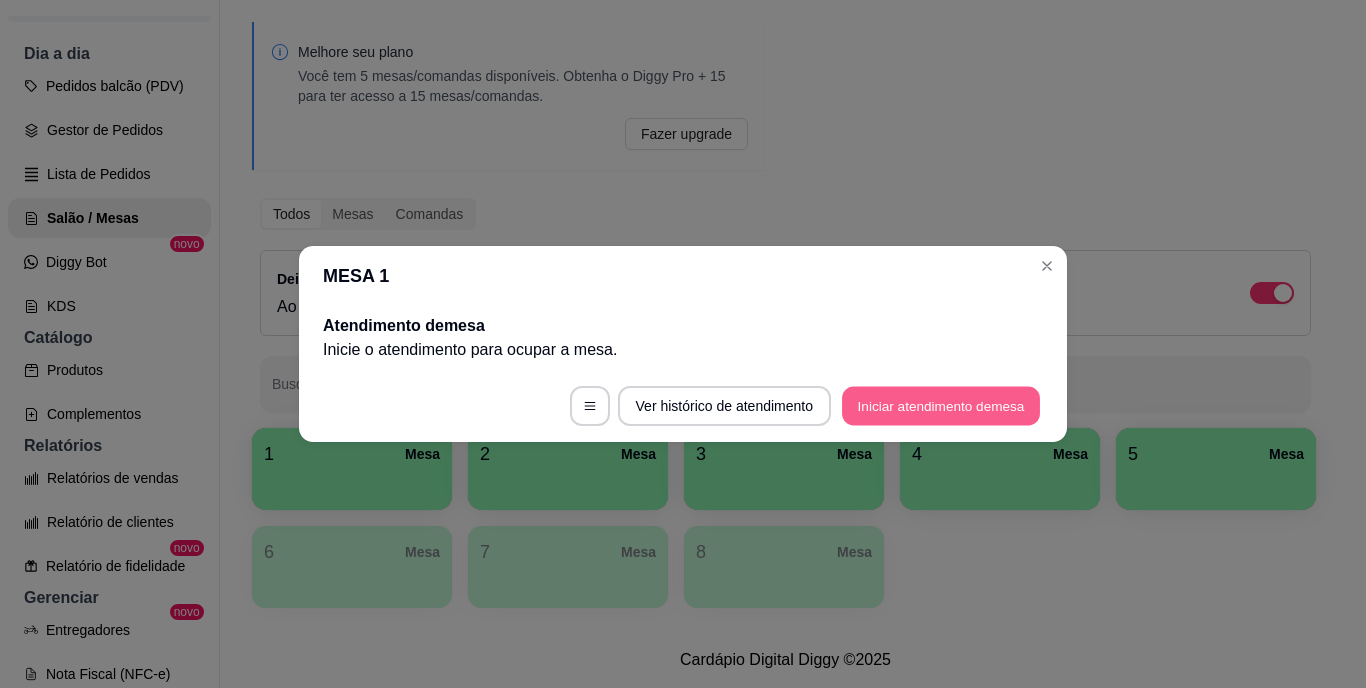 click on "Iniciar atendimento de  mesa" at bounding box center (941, 406) 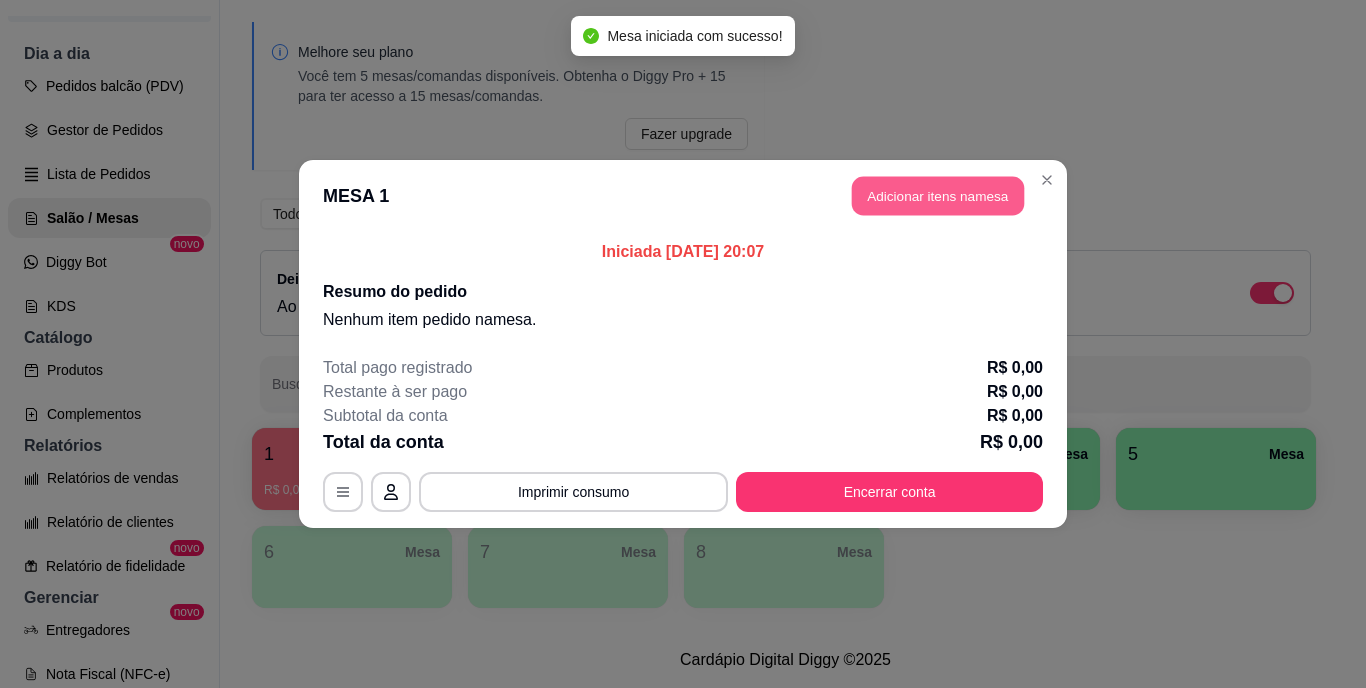 click on "Adicionar itens na  mesa" at bounding box center (938, 196) 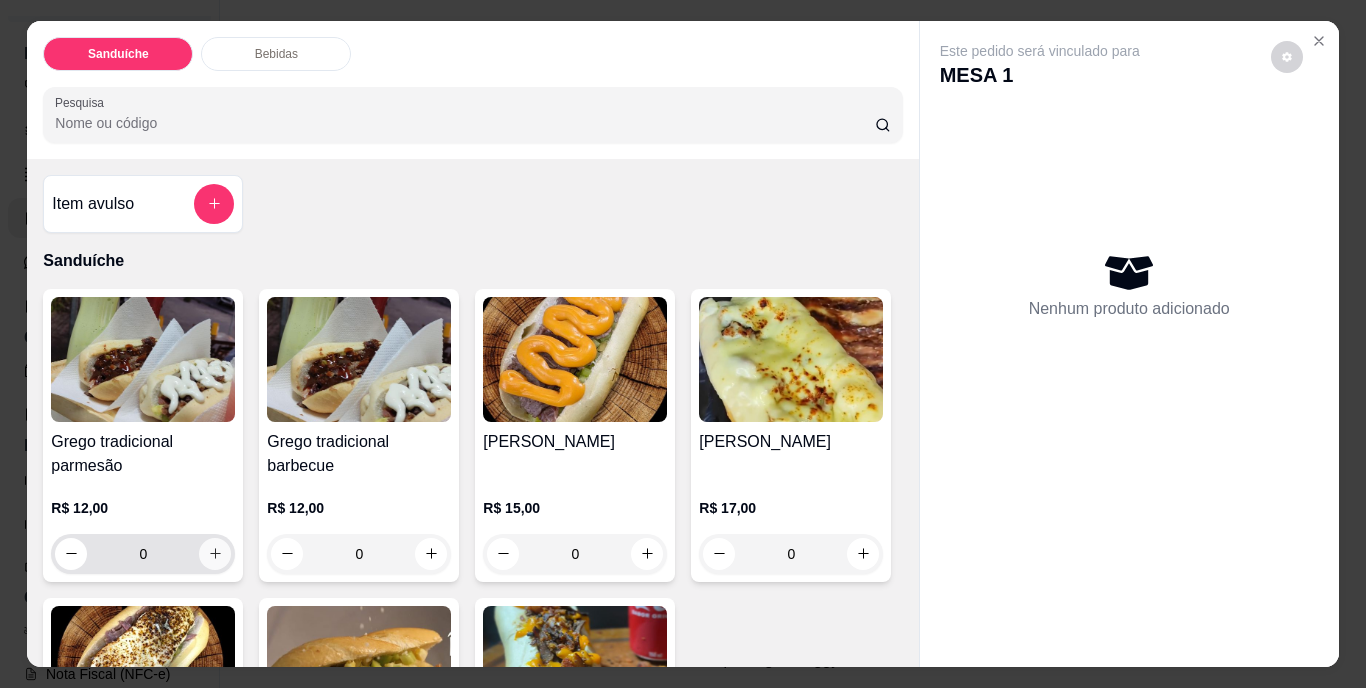 click 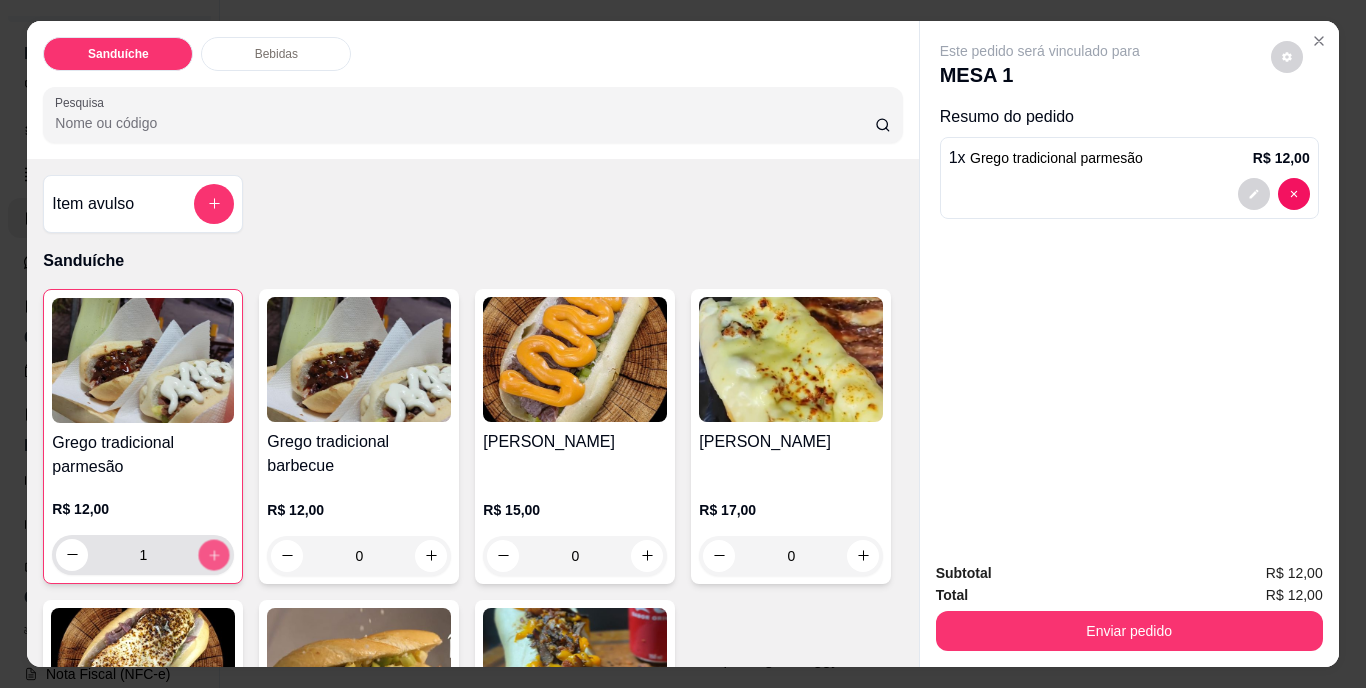 click 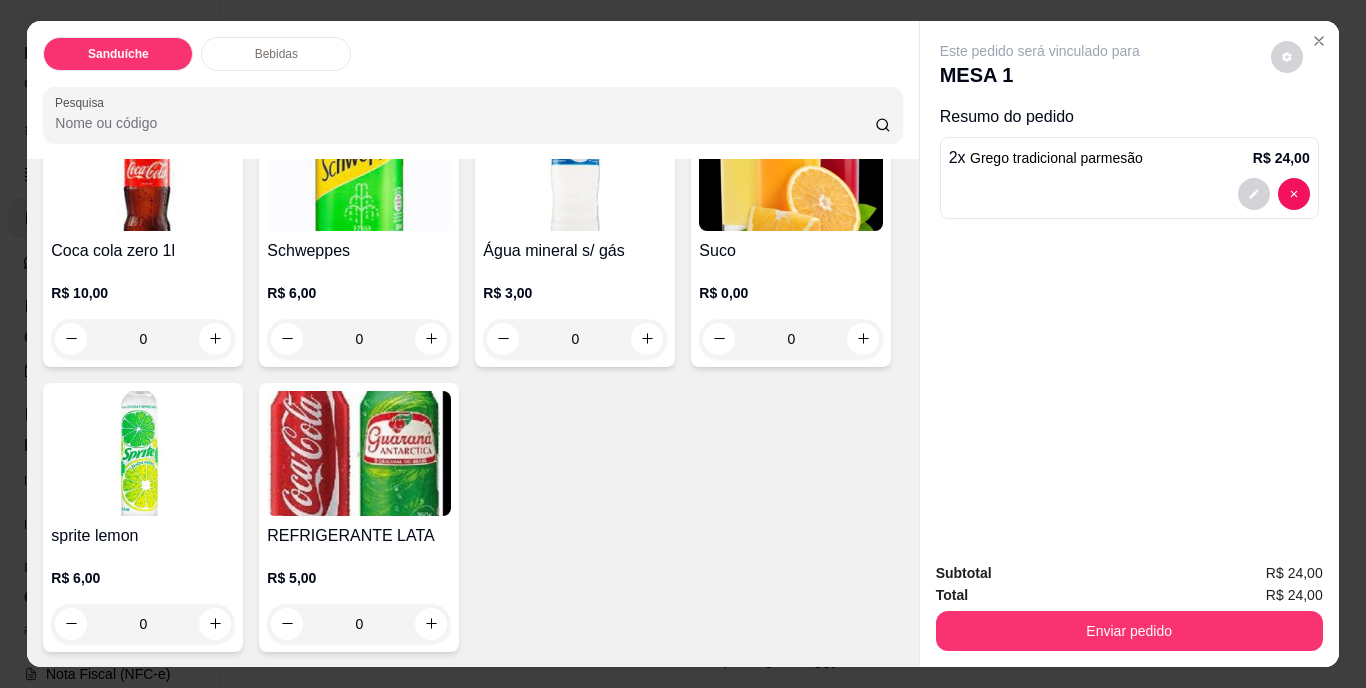 scroll, scrollTop: 1112, scrollLeft: 0, axis: vertical 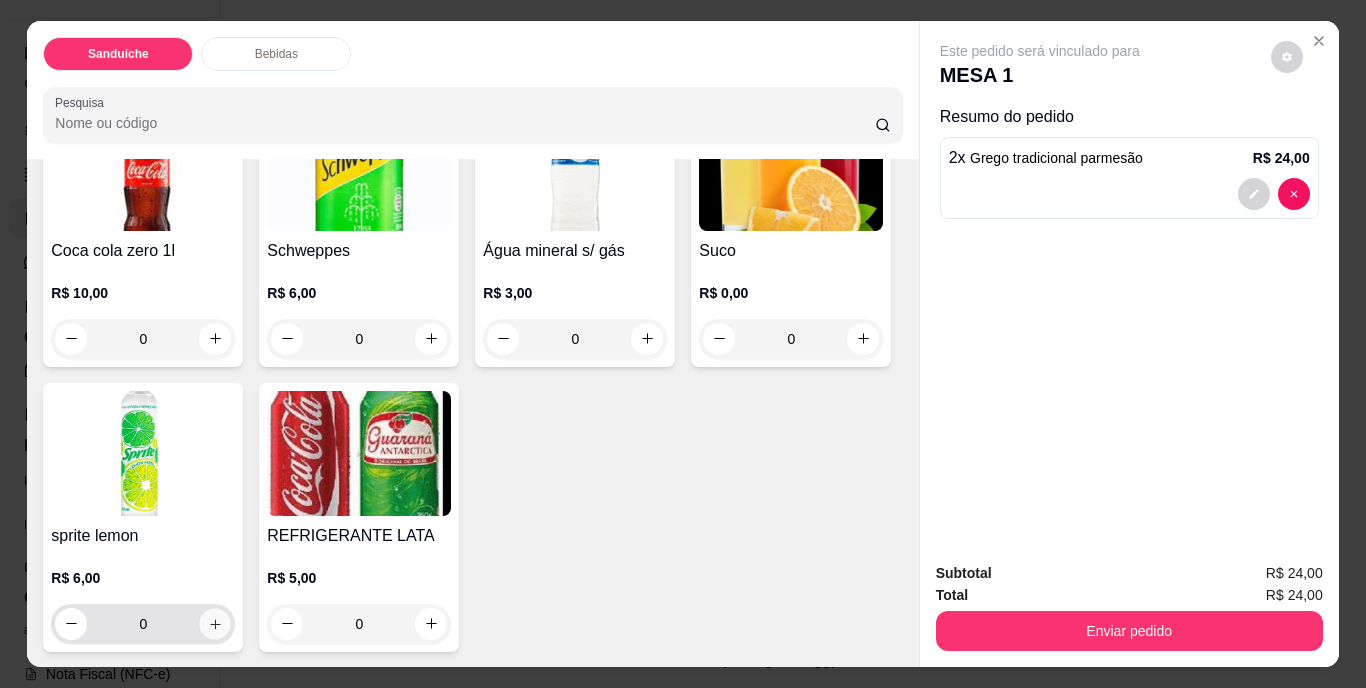 click 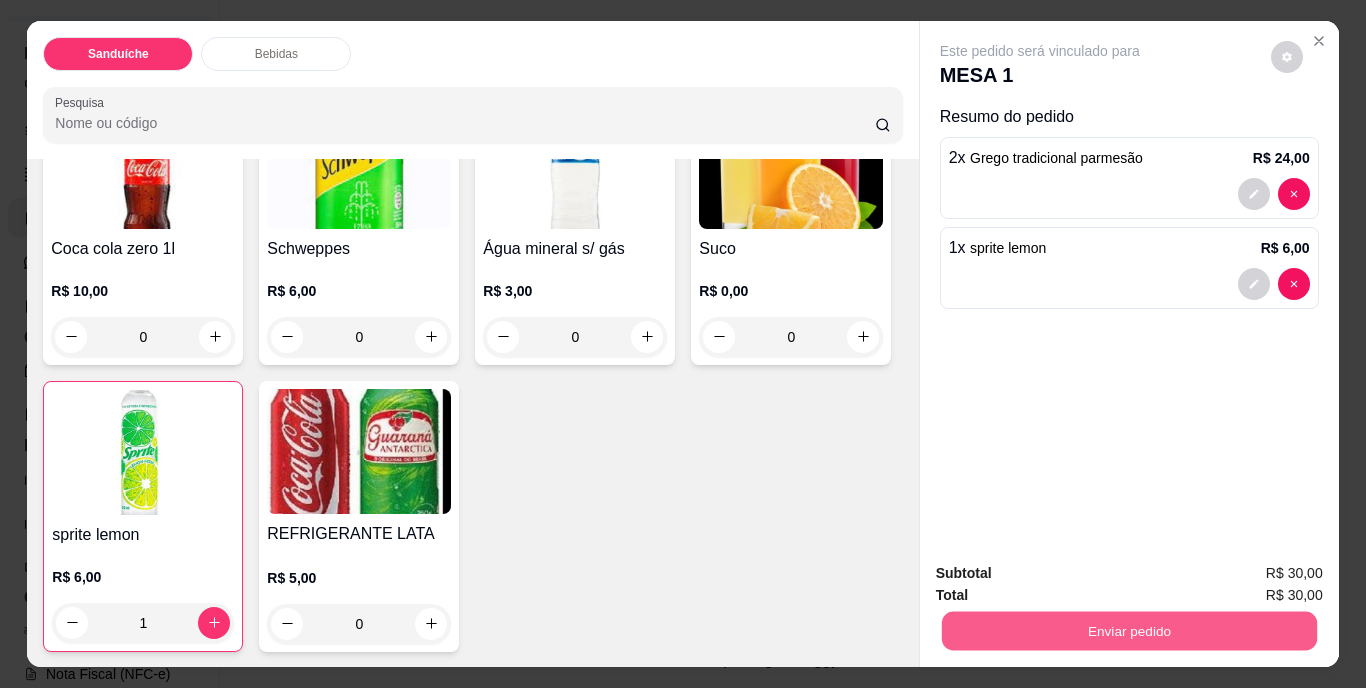 click on "Enviar pedido" at bounding box center (1128, 631) 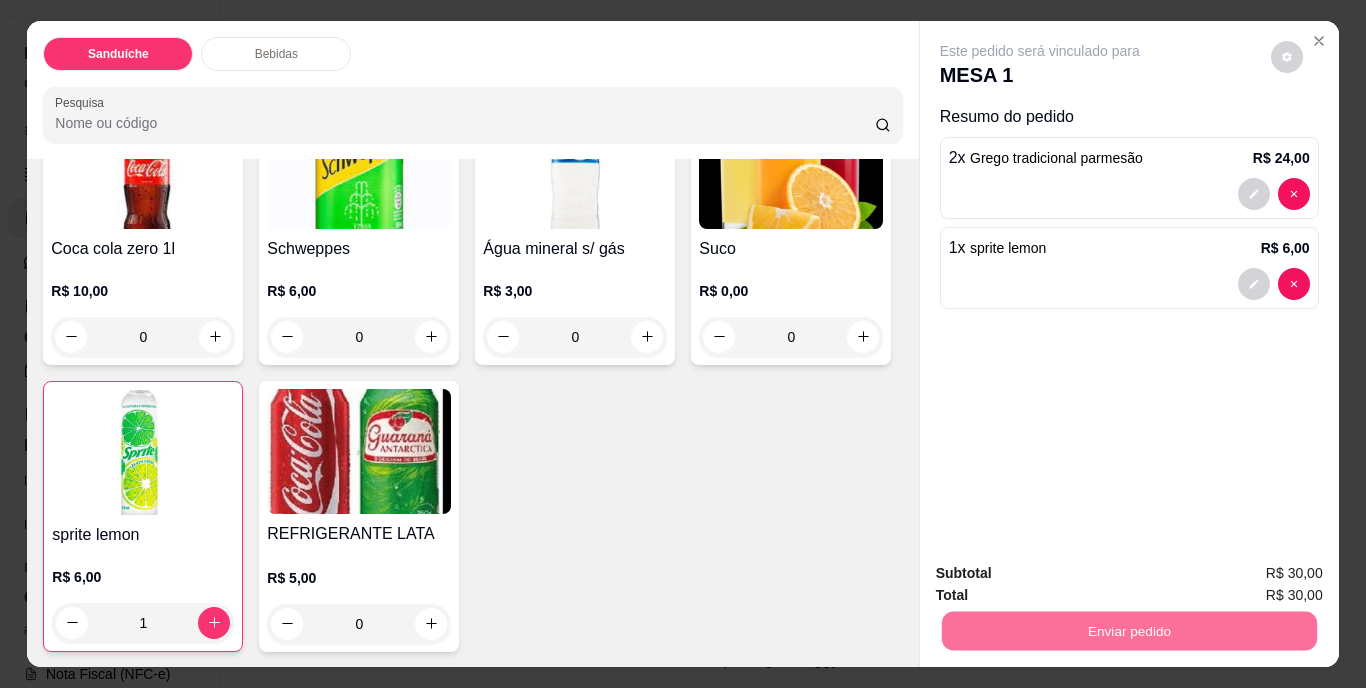 click on "Não registrar e enviar pedido" at bounding box center [1063, 574] 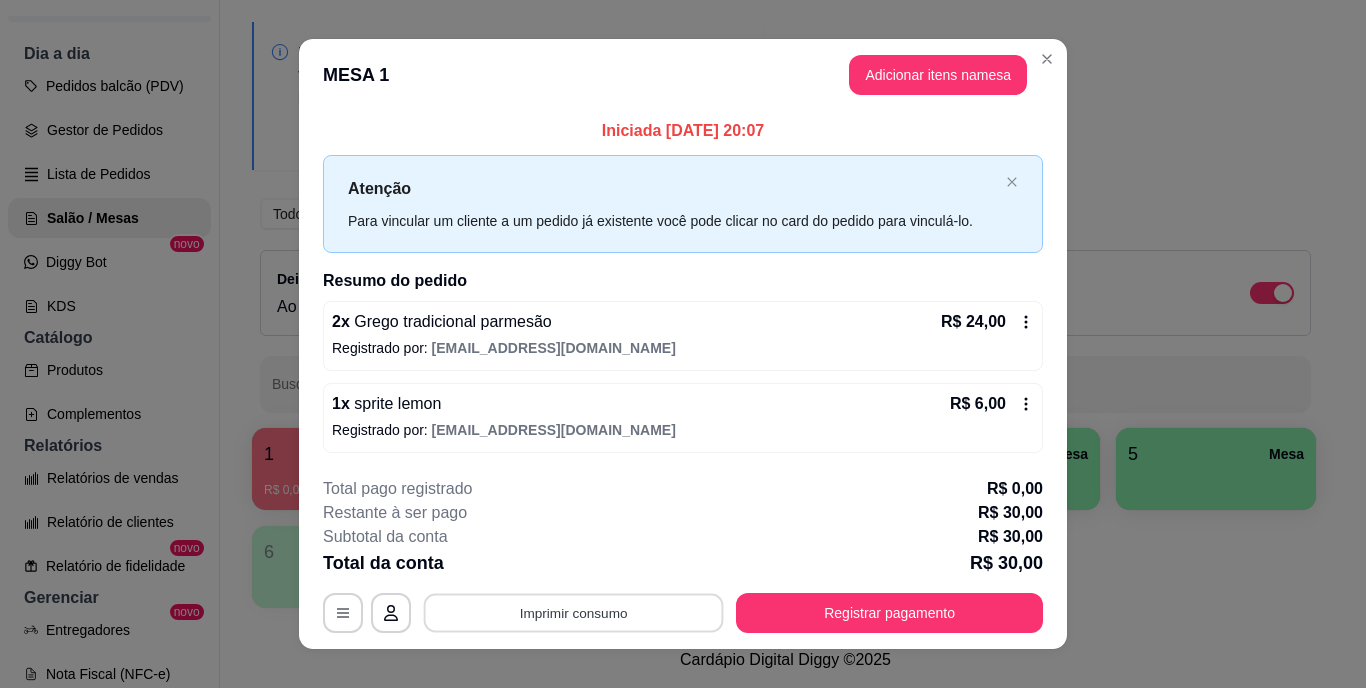 click on "Imprimir consumo" at bounding box center (574, 612) 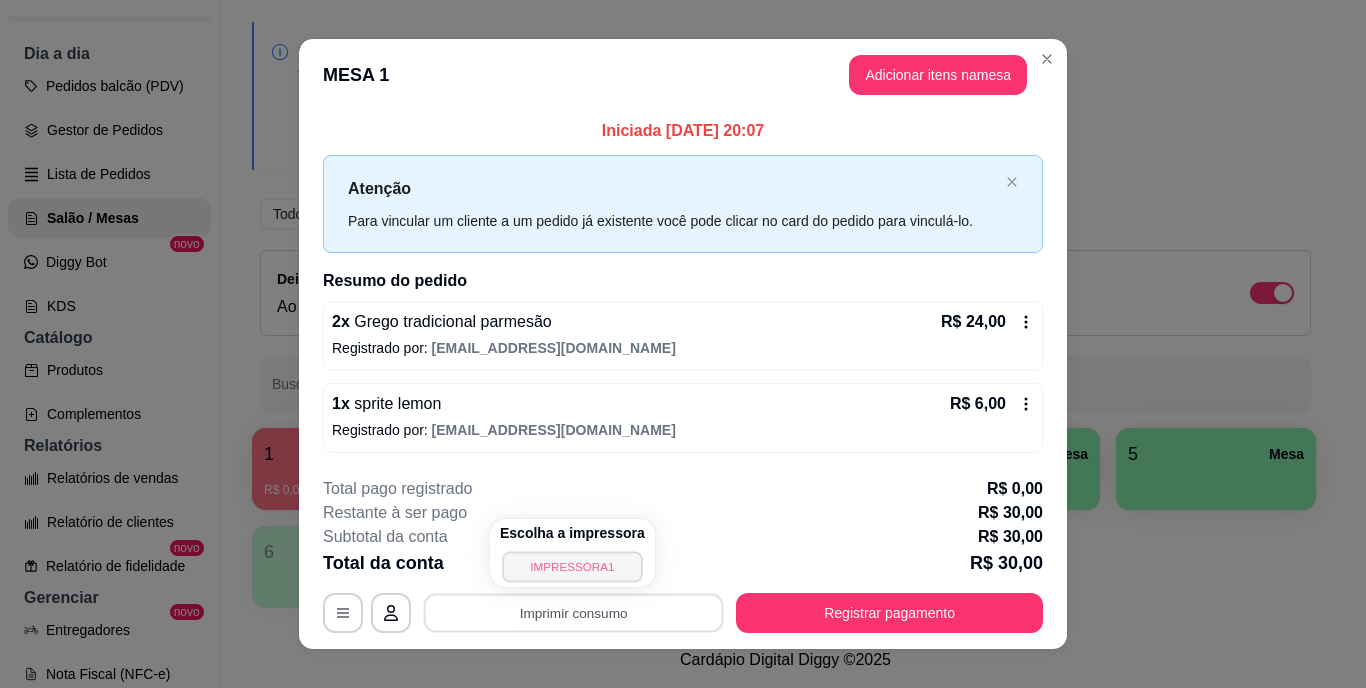click on "IMPRESSORA1" at bounding box center [572, 566] 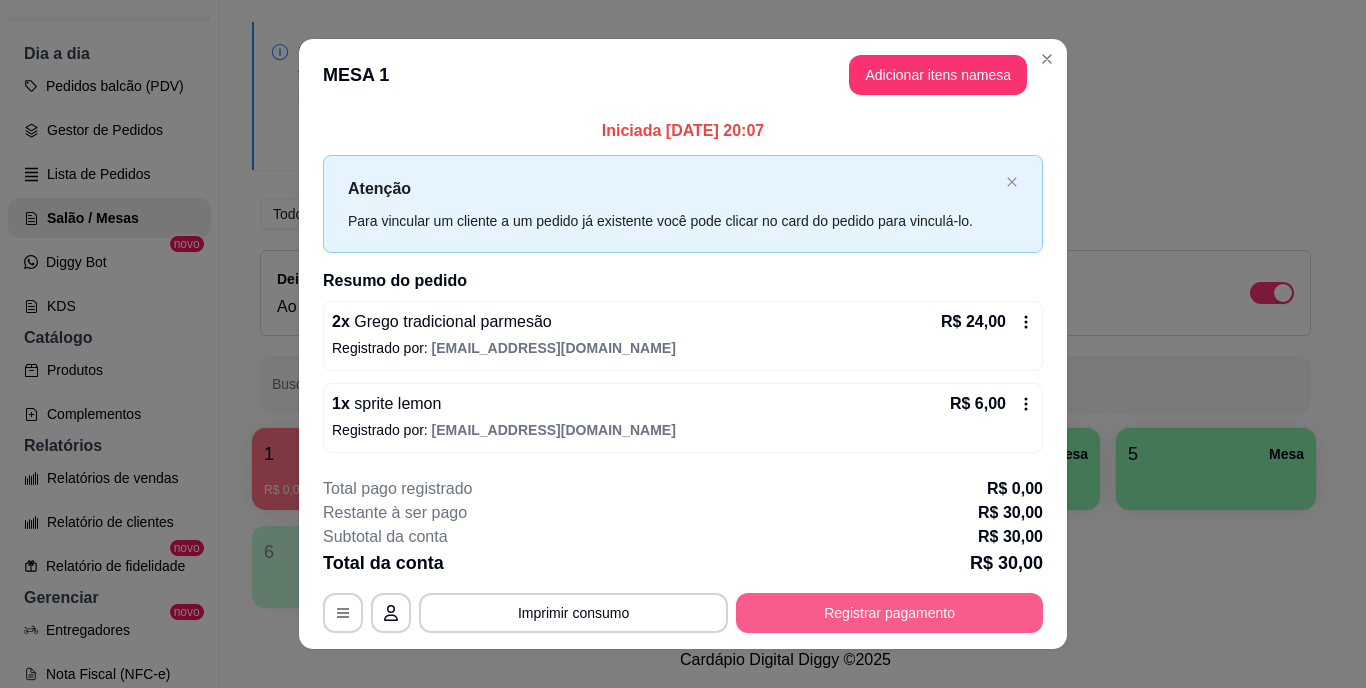 click on "Registrar pagamento" at bounding box center [889, 613] 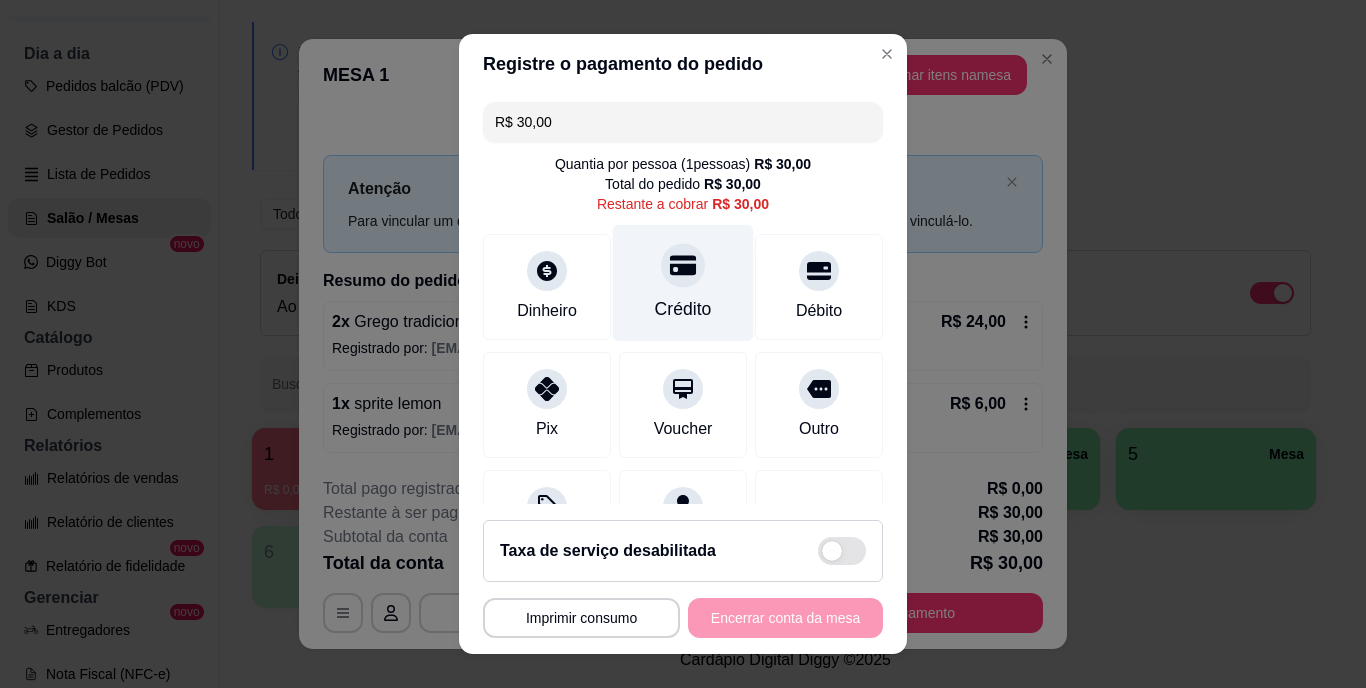 click on "Crédito" at bounding box center (683, 283) 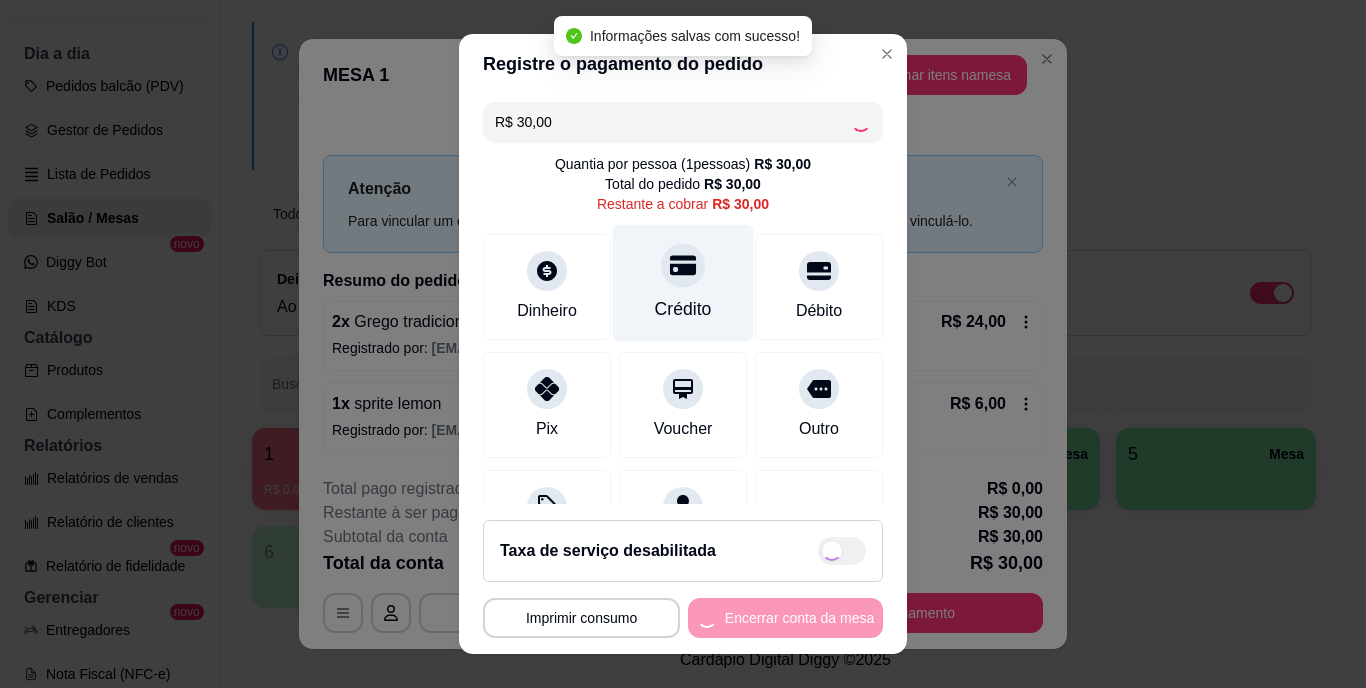 type on "R$ 0,00" 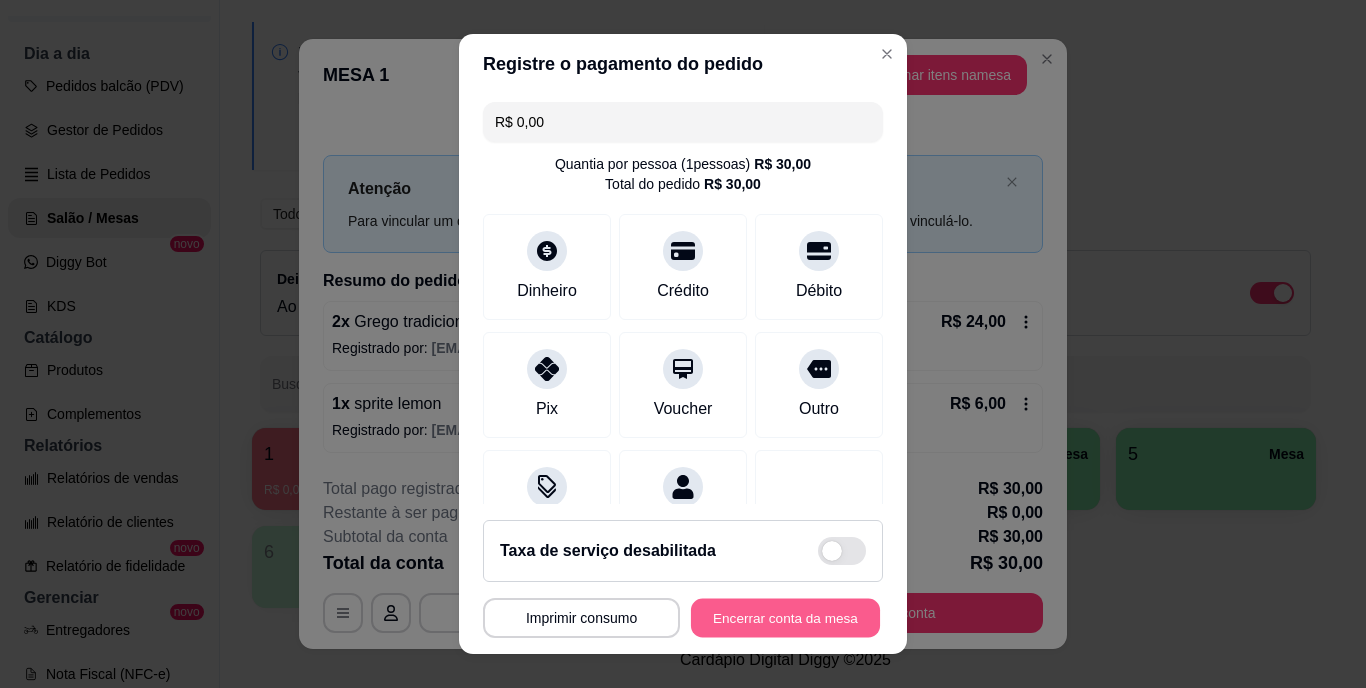 click on "Encerrar conta da mesa" at bounding box center [785, 617] 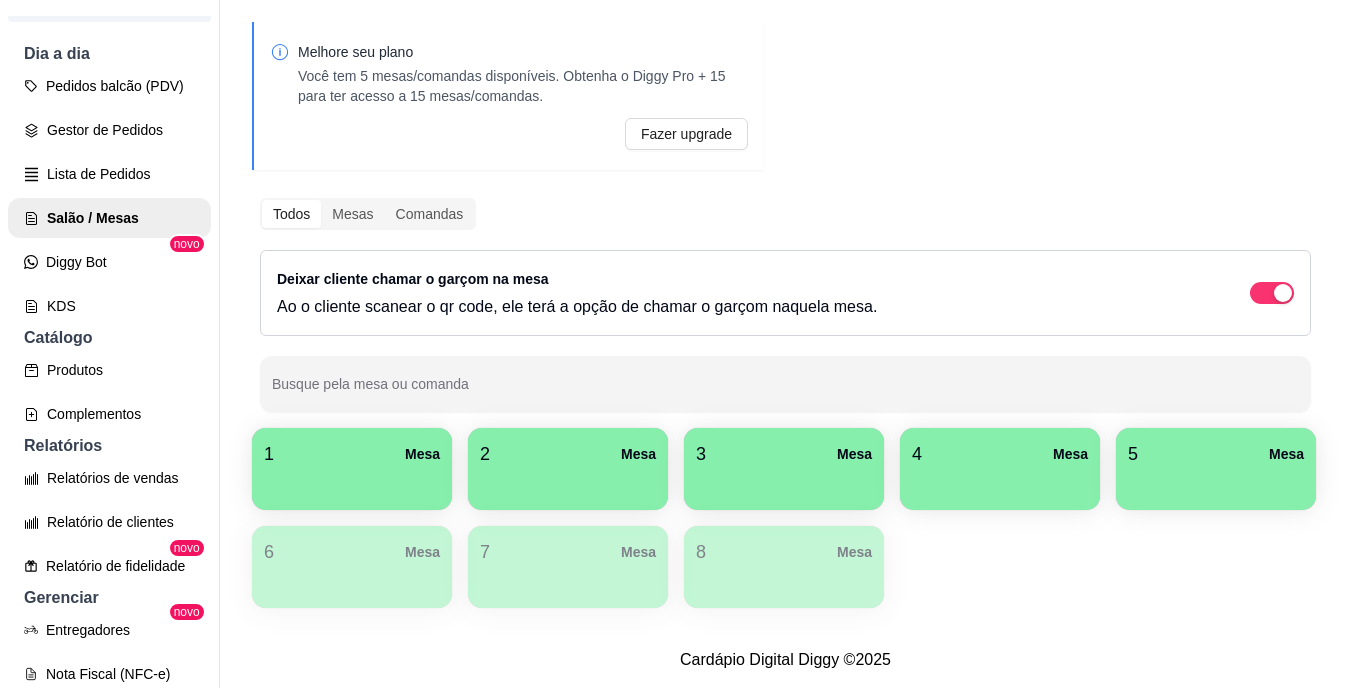 click at bounding box center [352, 483] 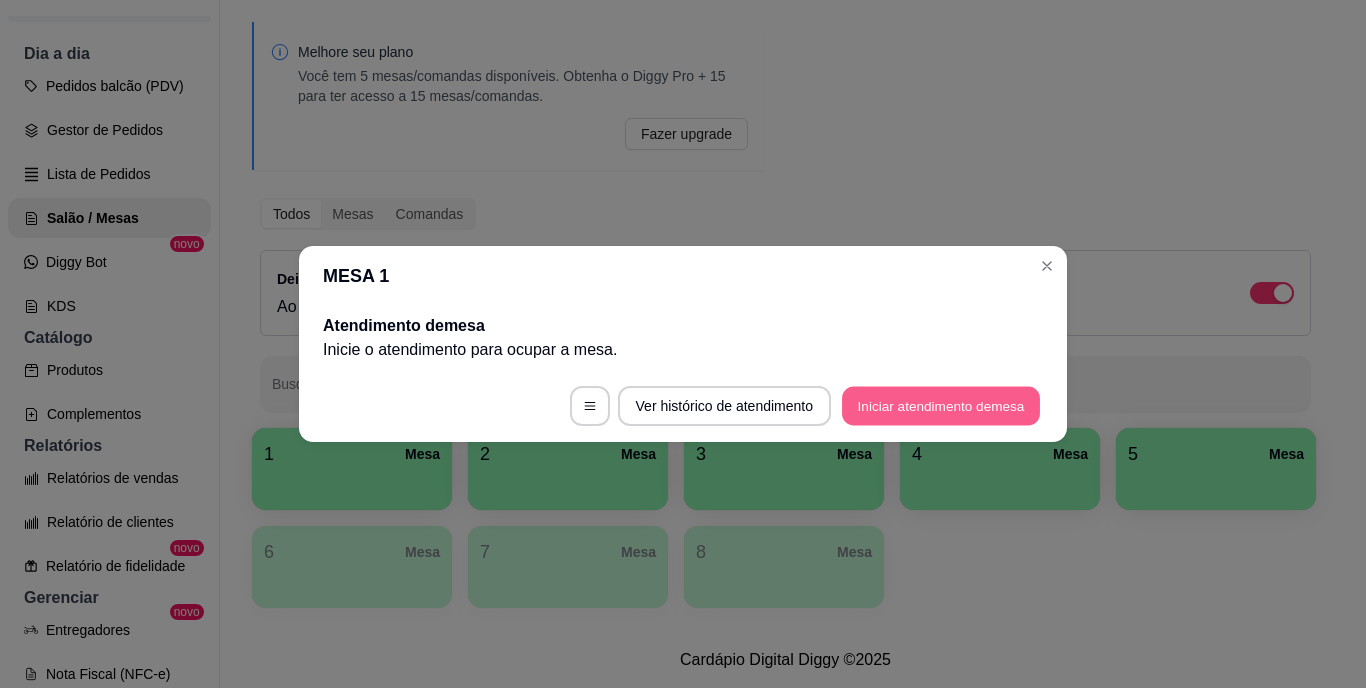 click on "Iniciar atendimento de  mesa" at bounding box center [941, 406] 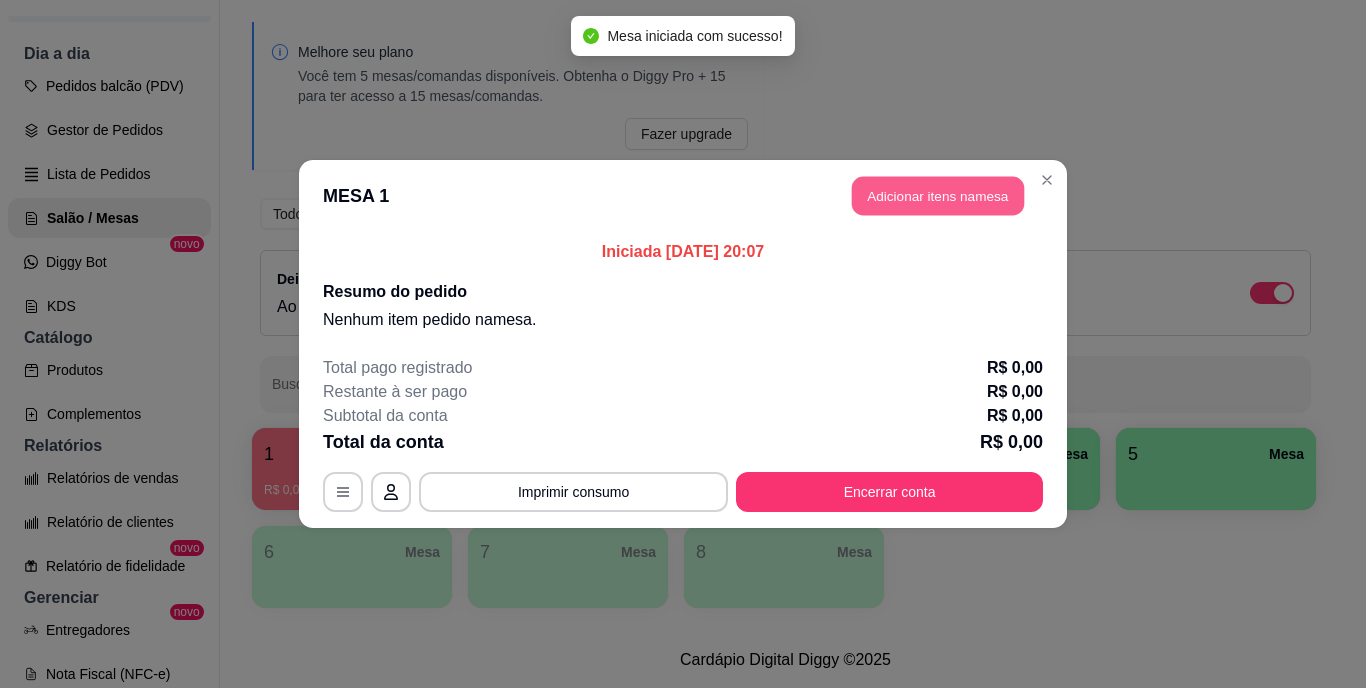click on "Adicionar itens na  mesa" at bounding box center [938, 196] 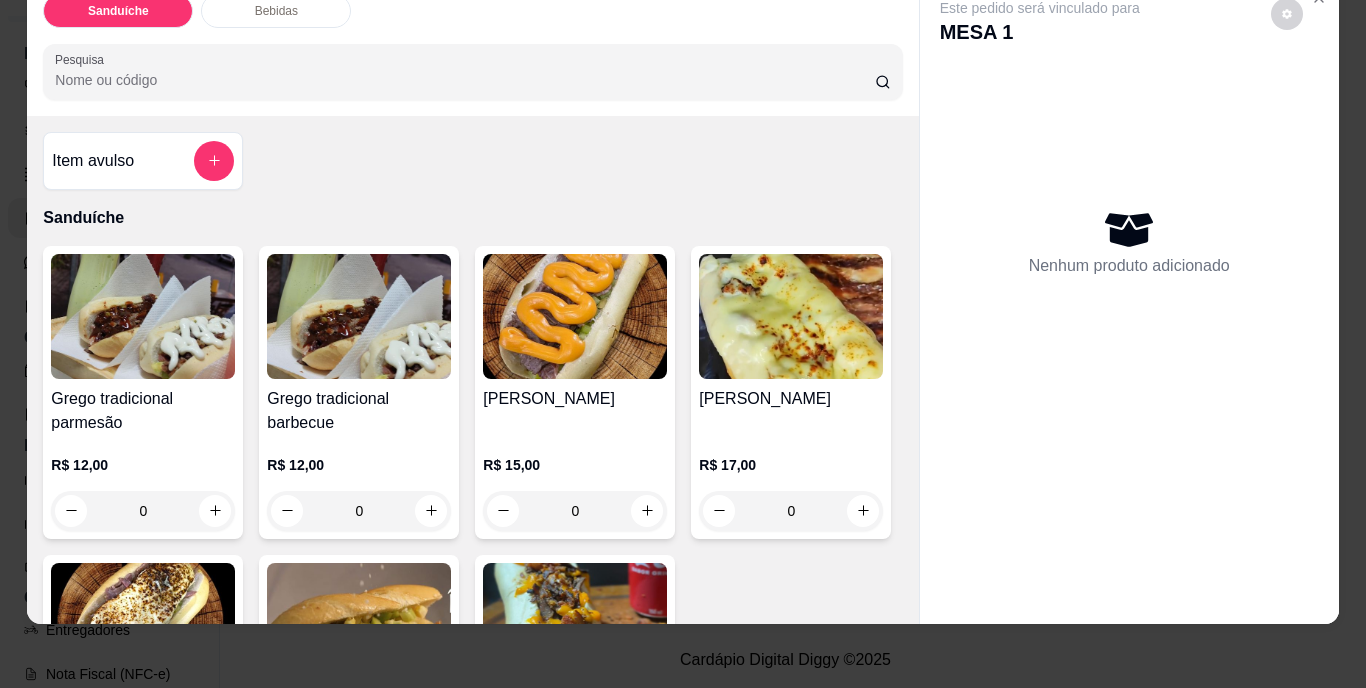 scroll, scrollTop: 51, scrollLeft: 4, axis: both 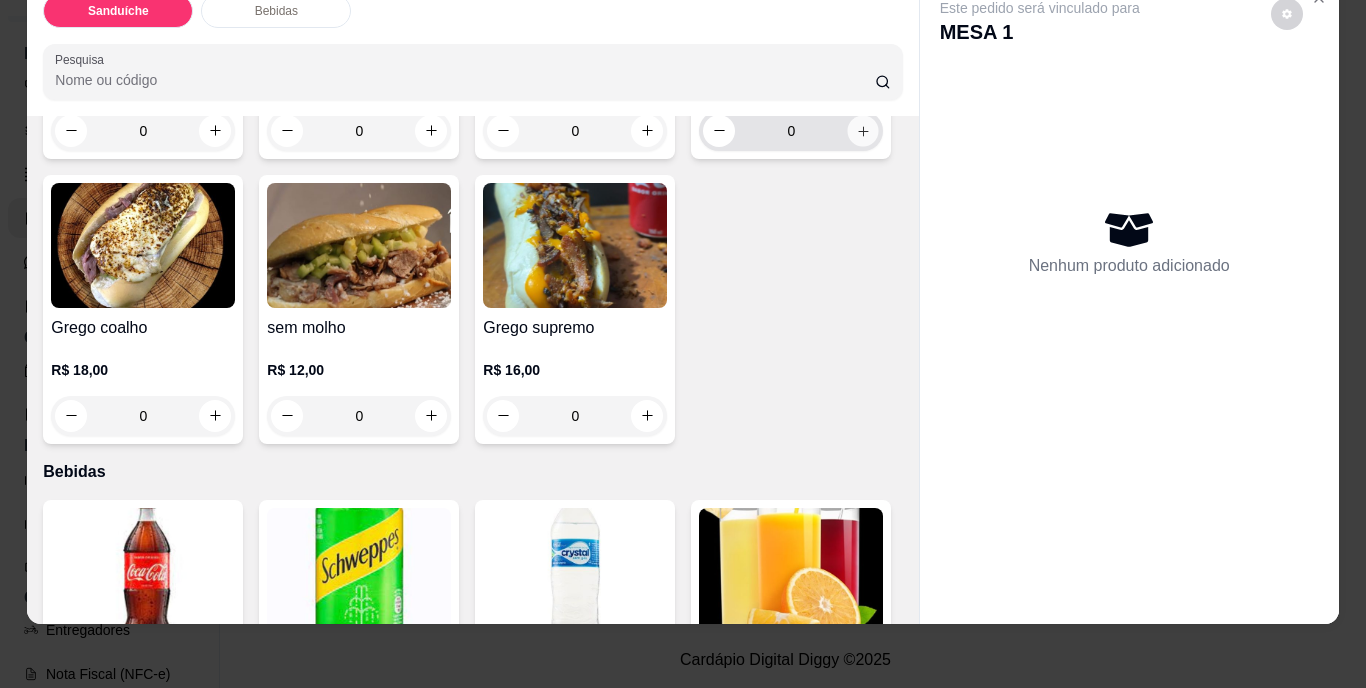 click 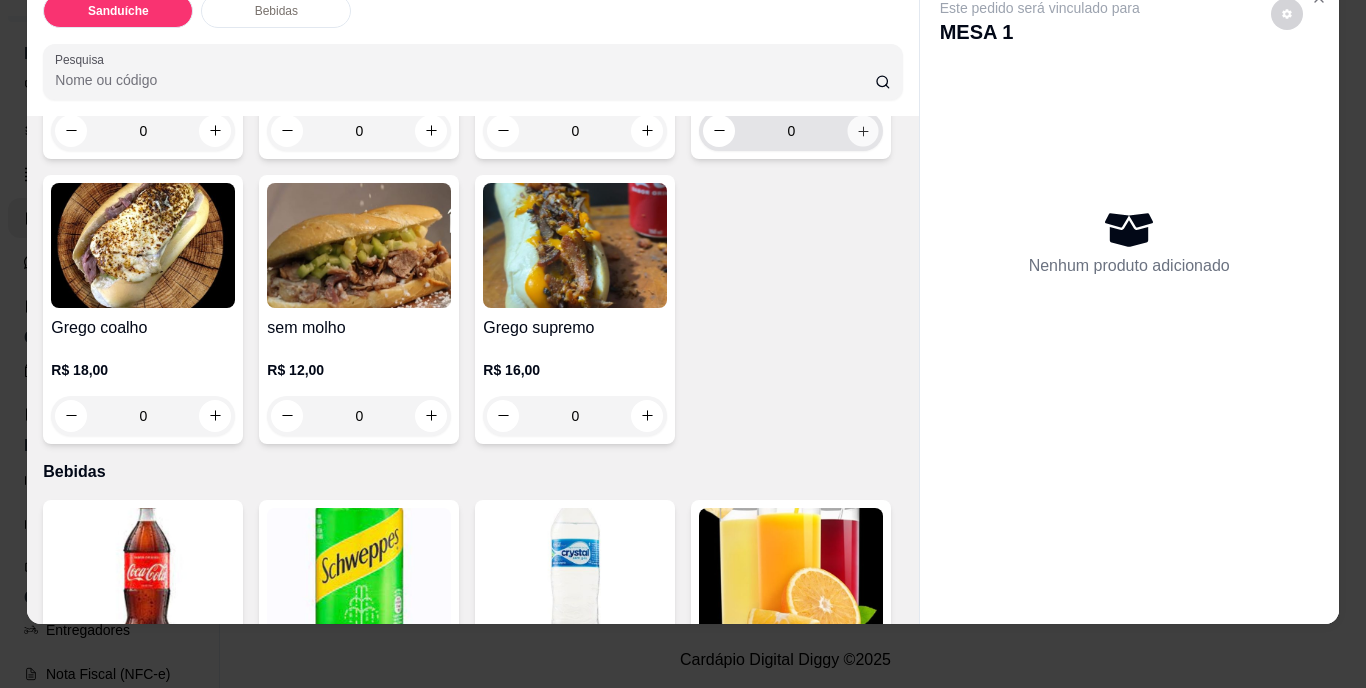 type on "1" 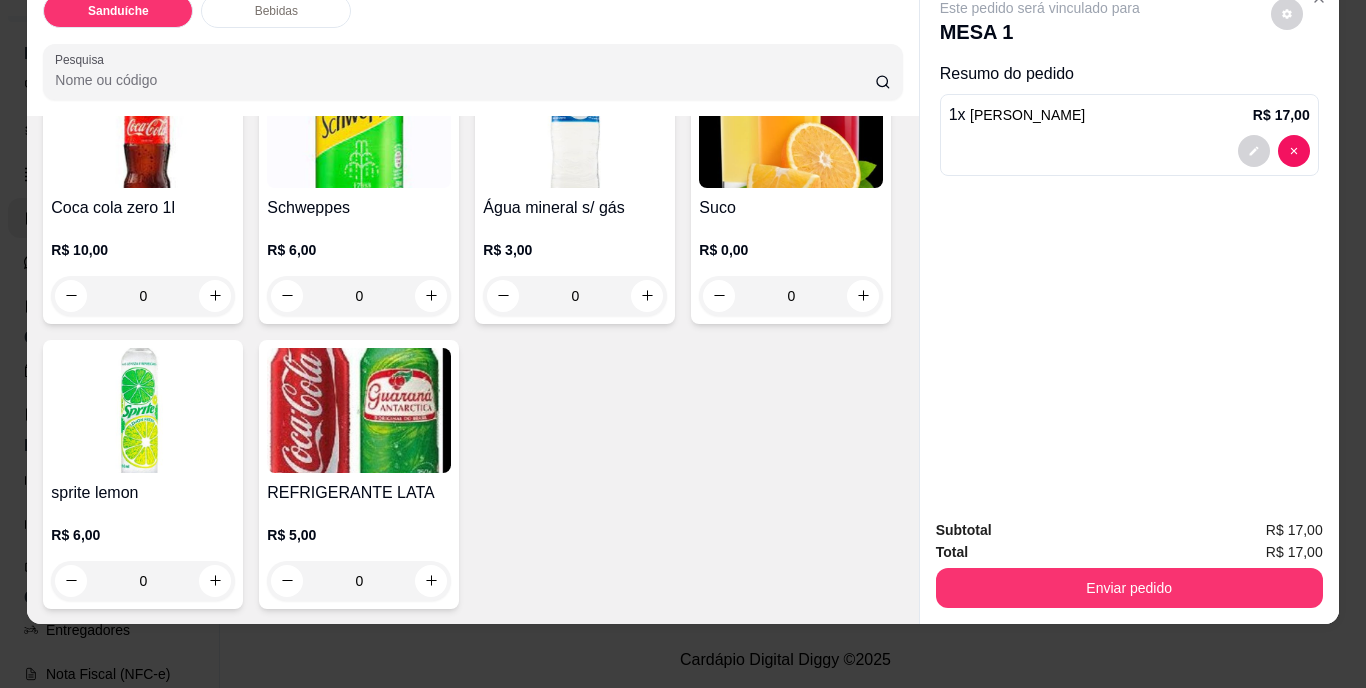scroll, scrollTop: 1112, scrollLeft: 0, axis: vertical 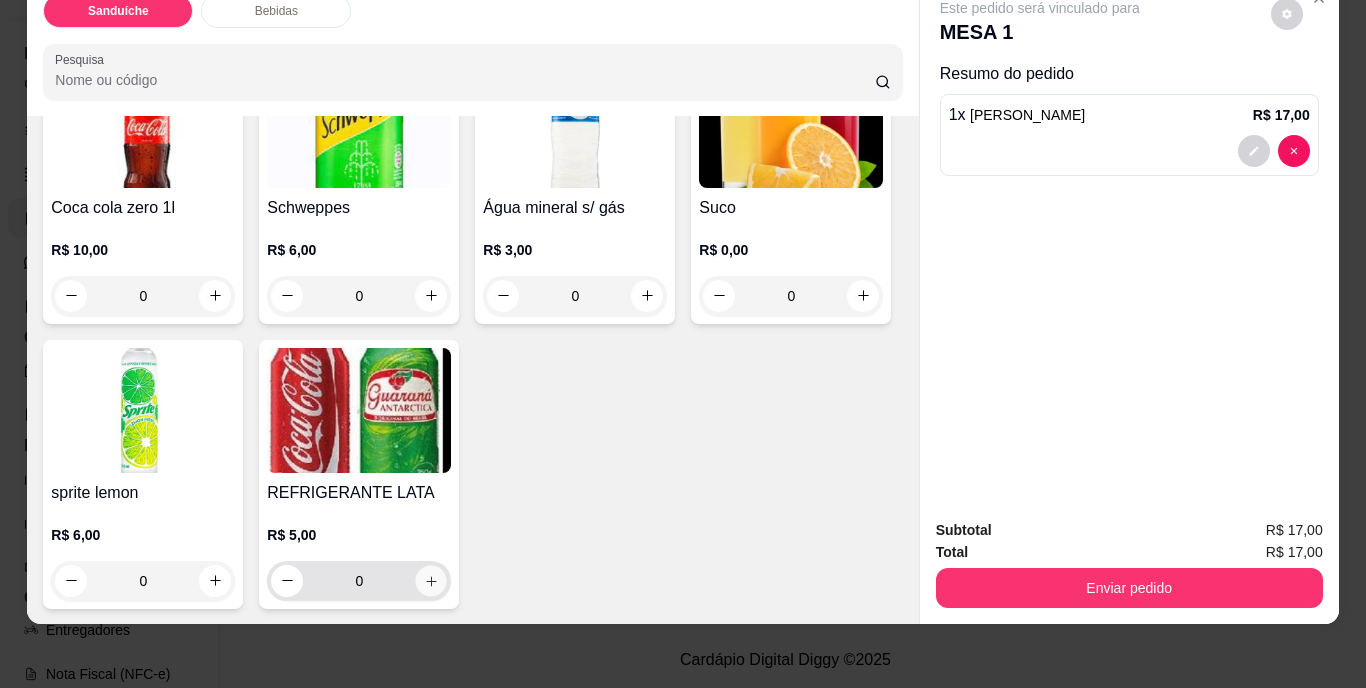 click 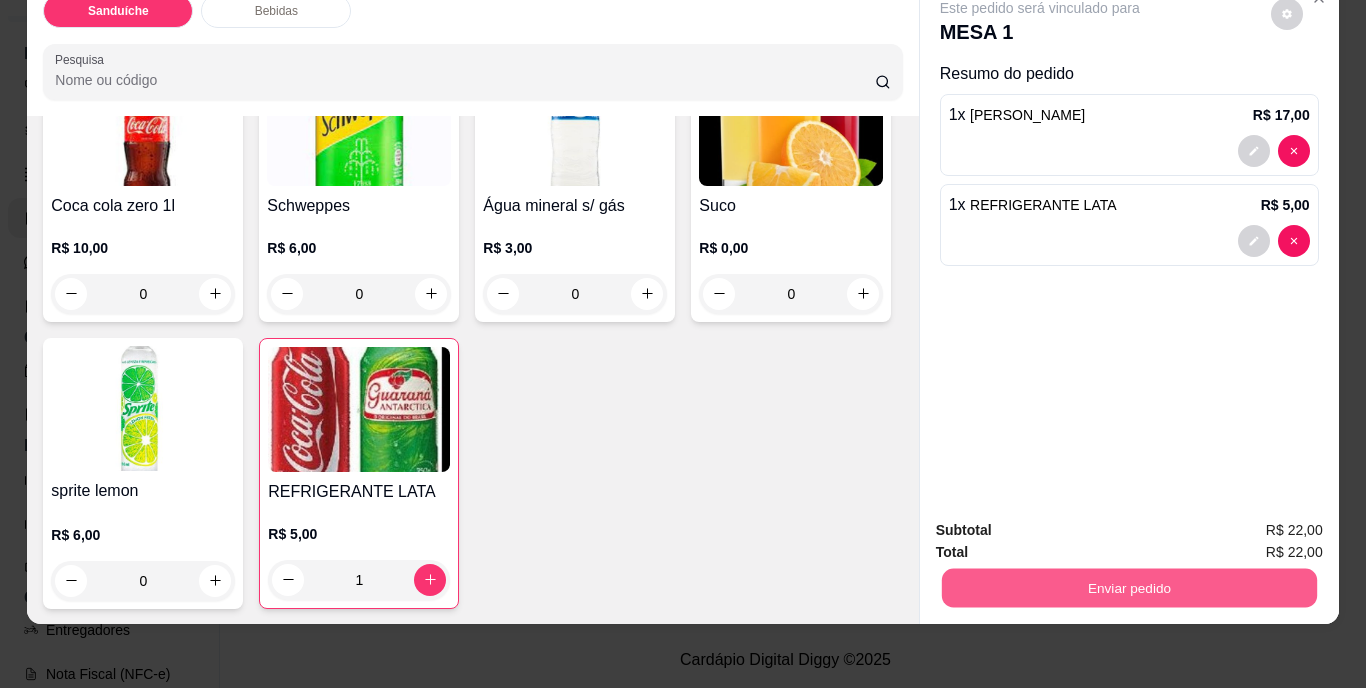 click on "Enviar pedido" at bounding box center (1128, 588) 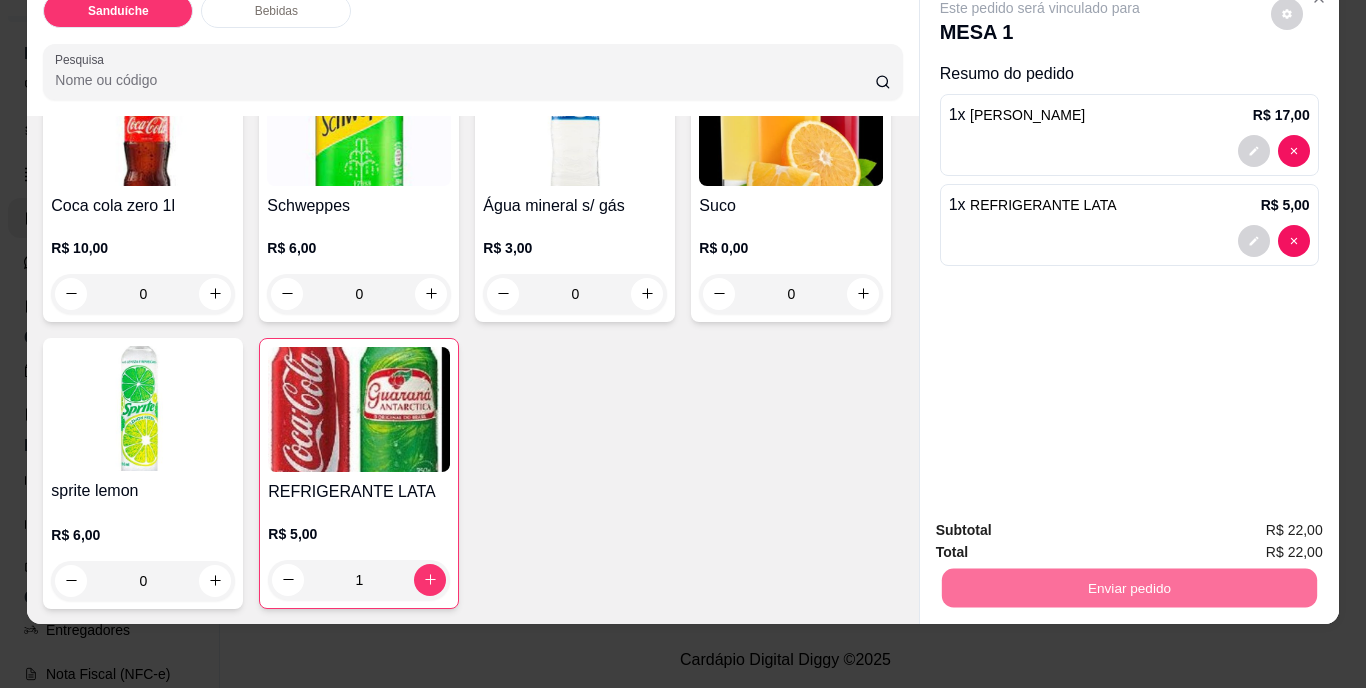 click on "Não registrar e enviar pedido" at bounding box center (1059, 523) 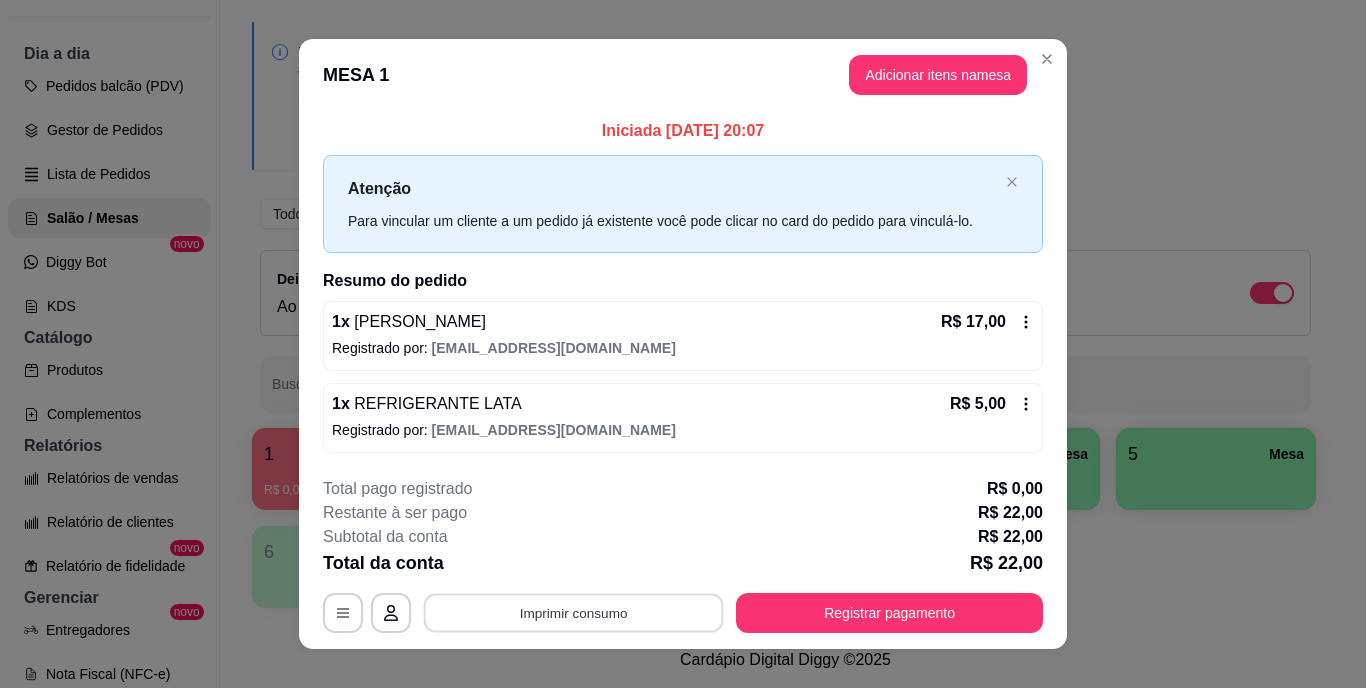 click on "Imprimir consumo" at bounding box center [574, 612] 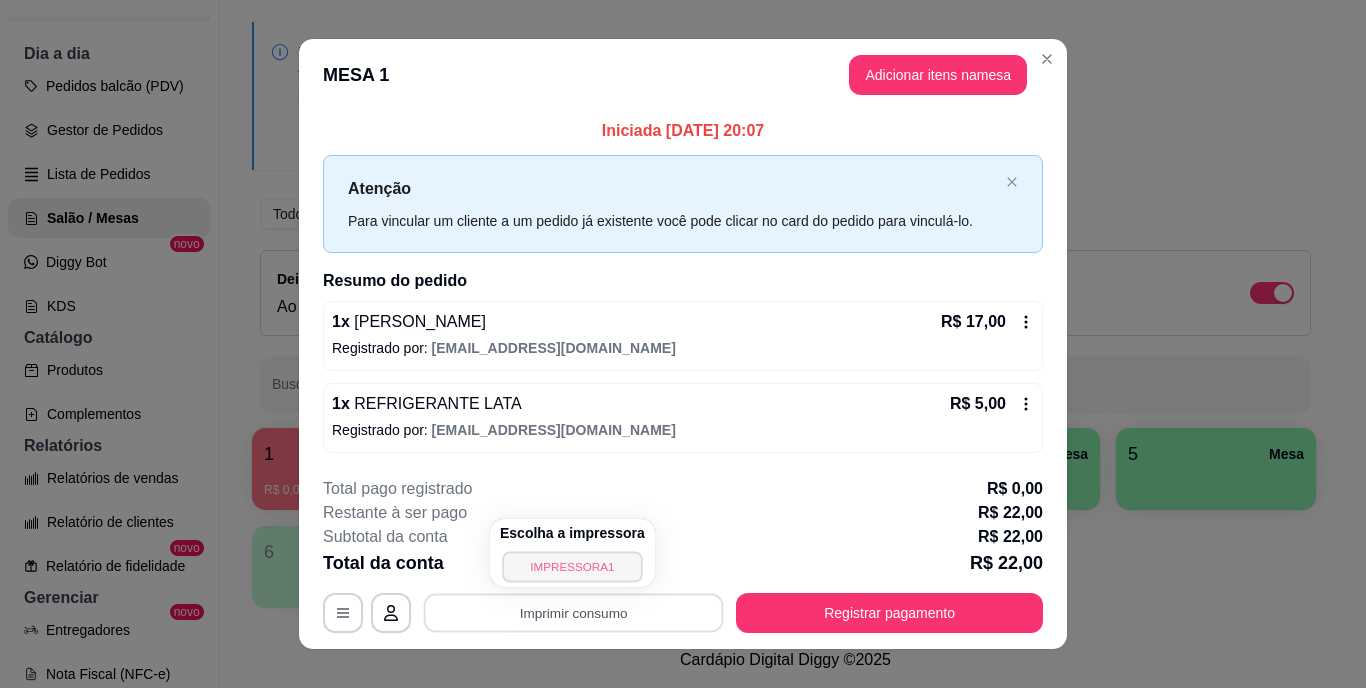 click on "IMPRESSORA1" at bounding box center [572, 566] 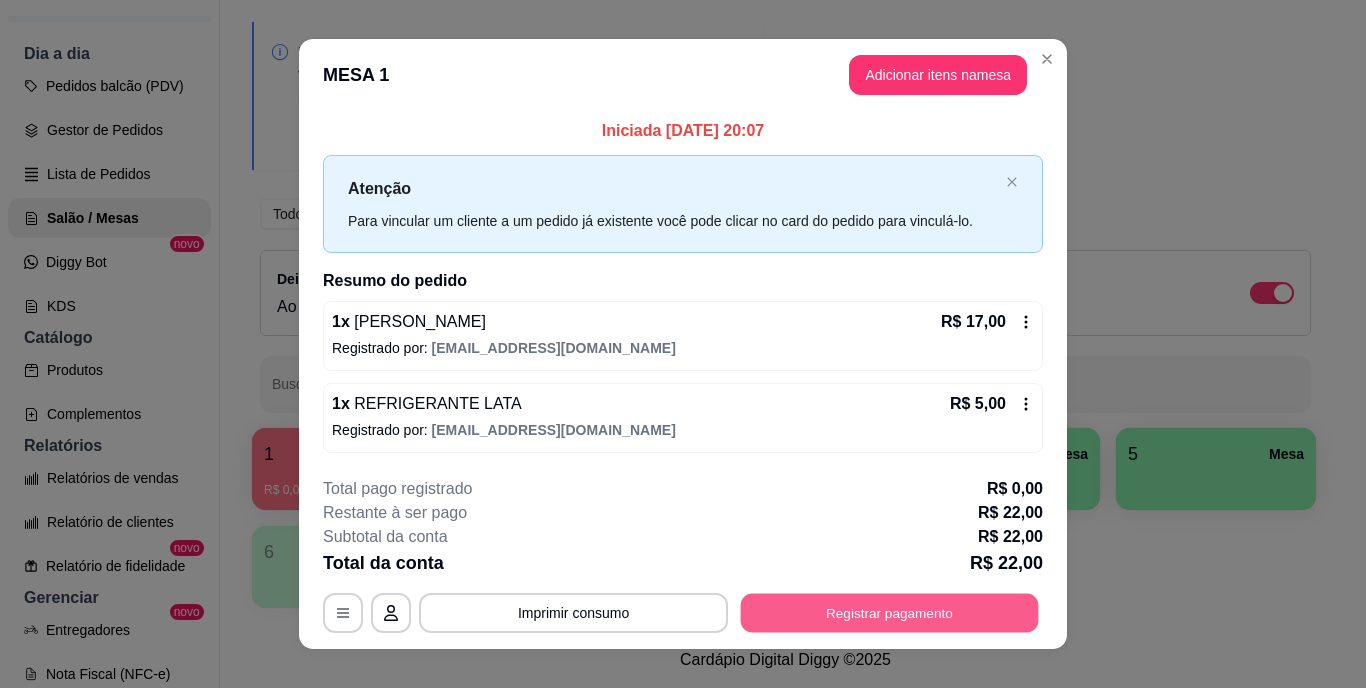 click on "Registrar pagamento" at bounding box center [890, 612] 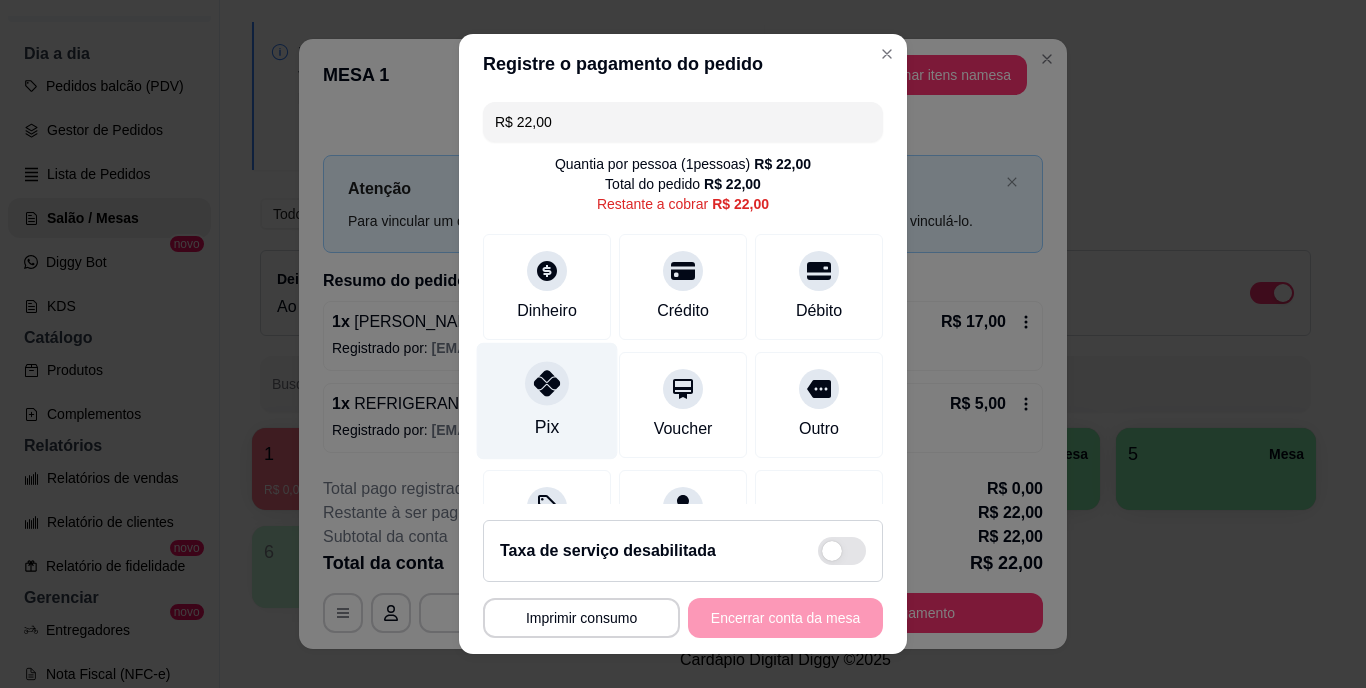 click 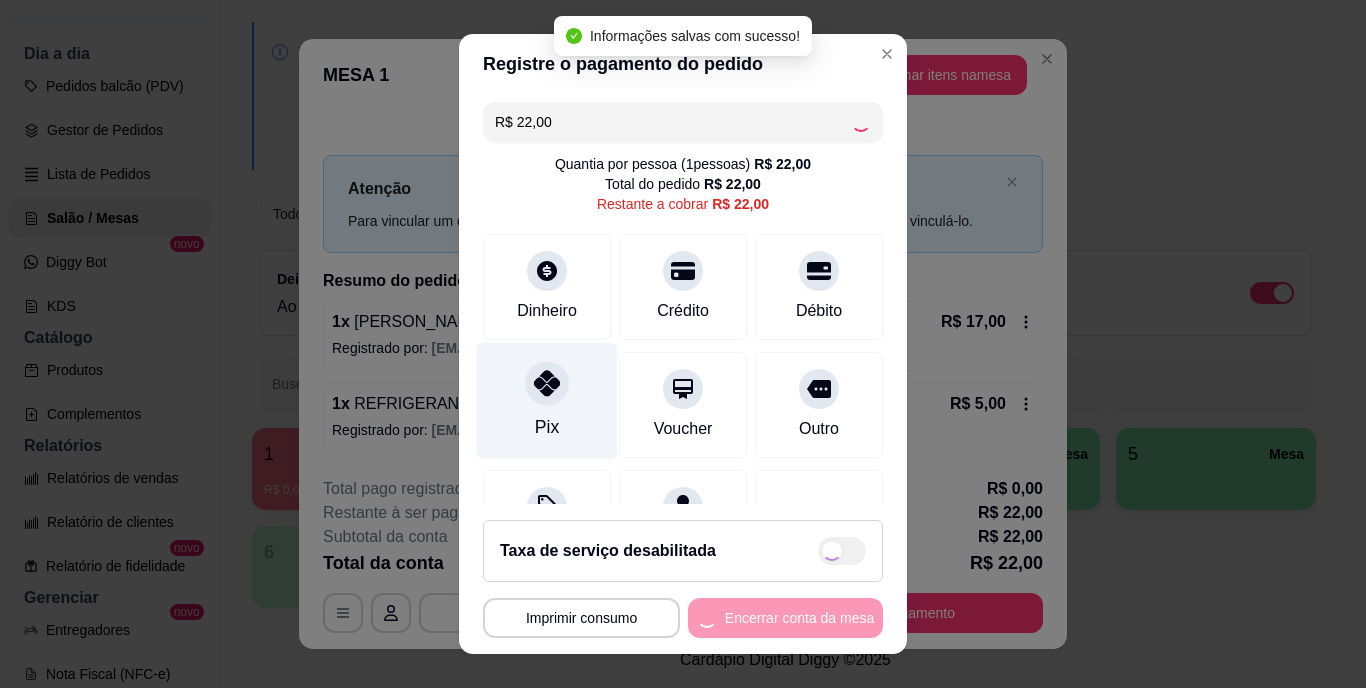 type on "R$ 0,00" 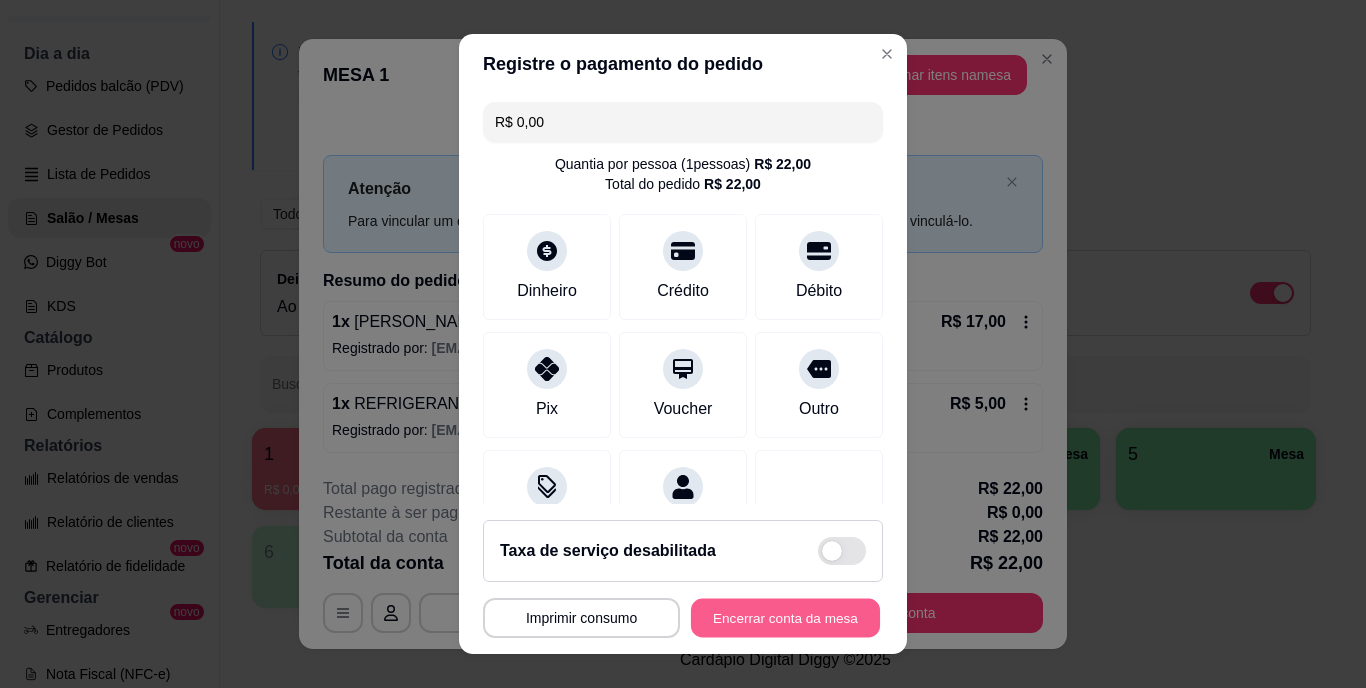 click on "Encerrar conta da mesa" at bounding box center (785, 617) 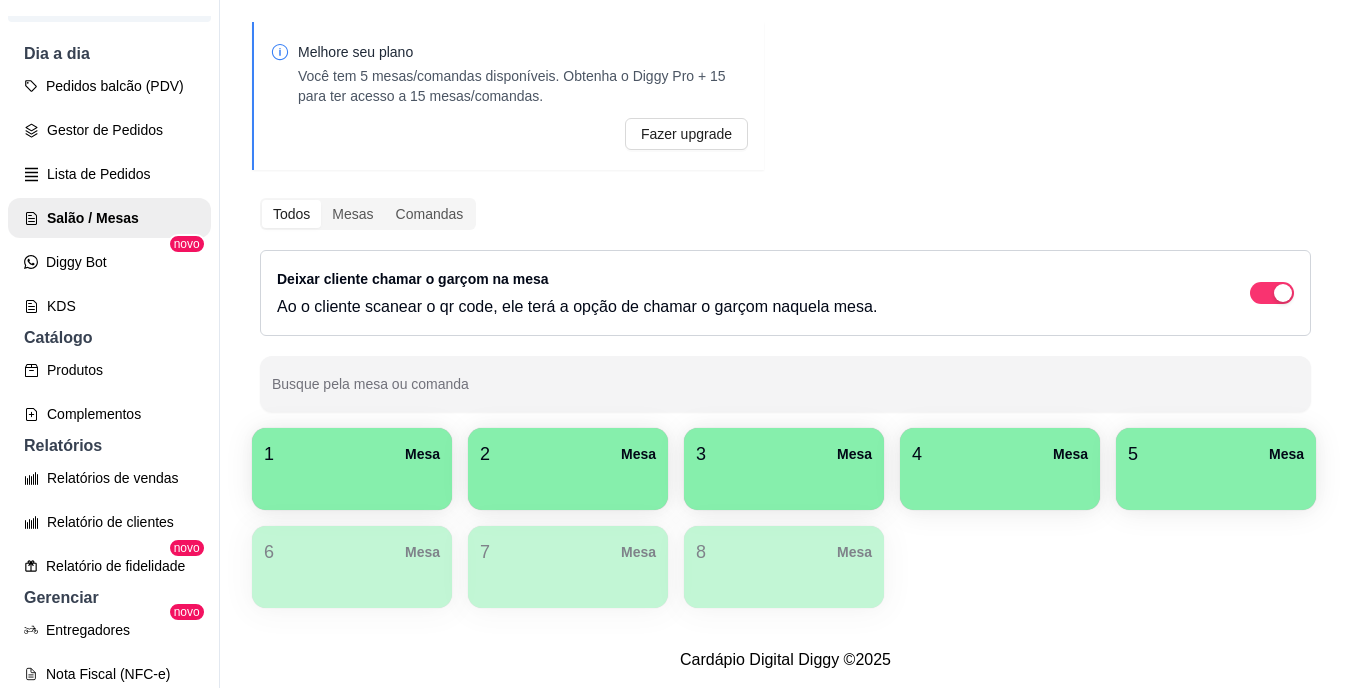 click on "1 Mesa 2 Mesa 3 Mesa 4 Mesa 5 Mesa 6 Mesa 7 Mesa 8 [GEOGRAPHIC_DATA]" at bounding box center (785, 518) 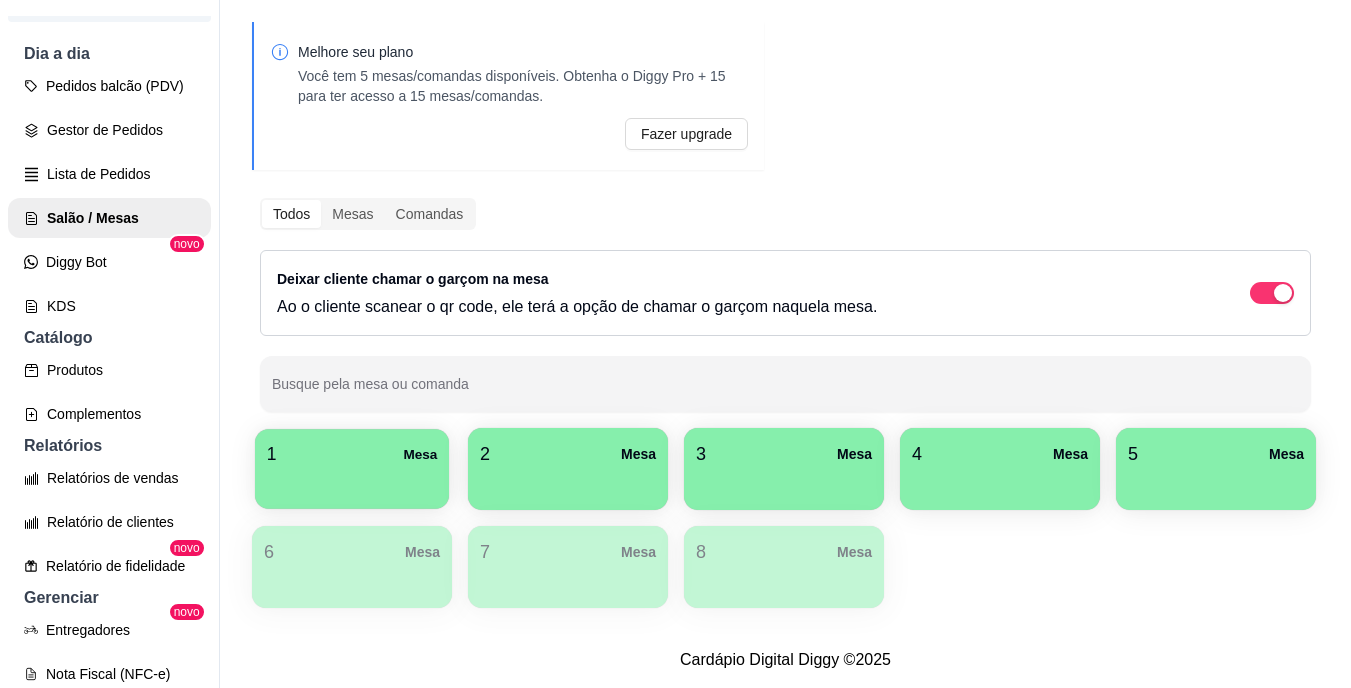 click on "1 Mesa" at bounding box center (352, 469) 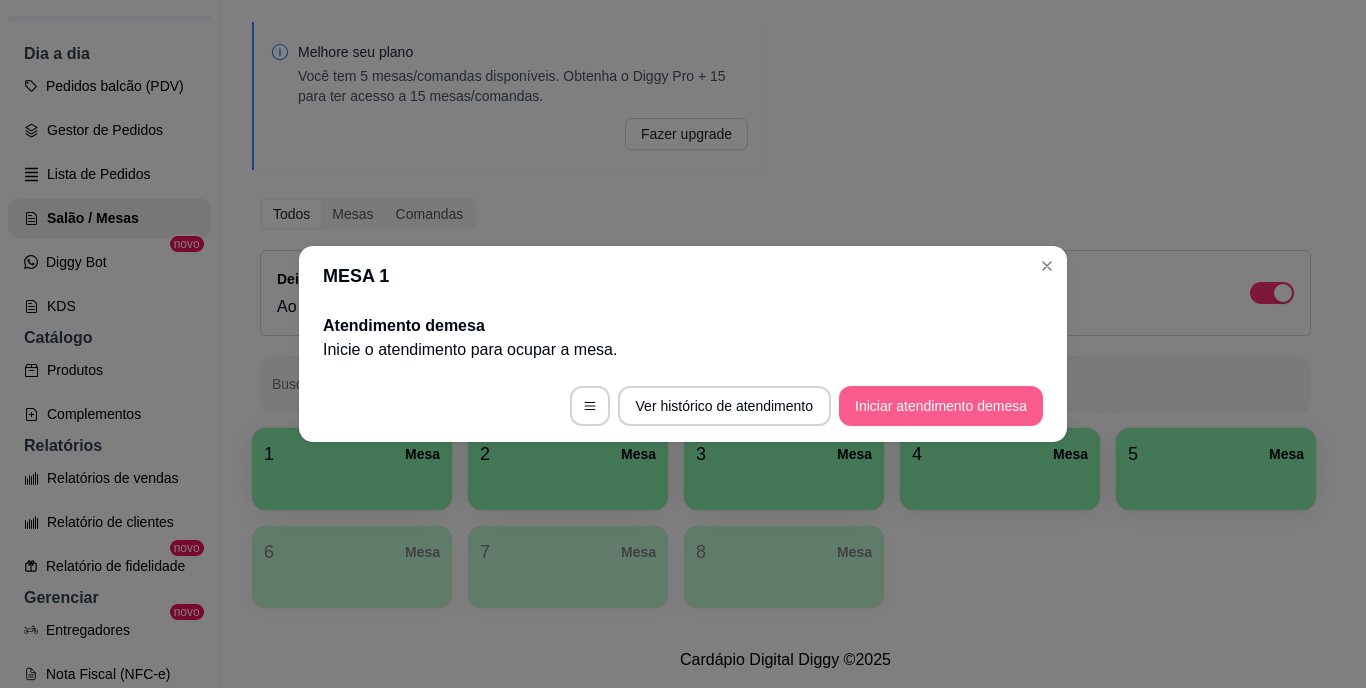 click on "Iniciar atendimento de  mesa" at bounding box center (941, 406) 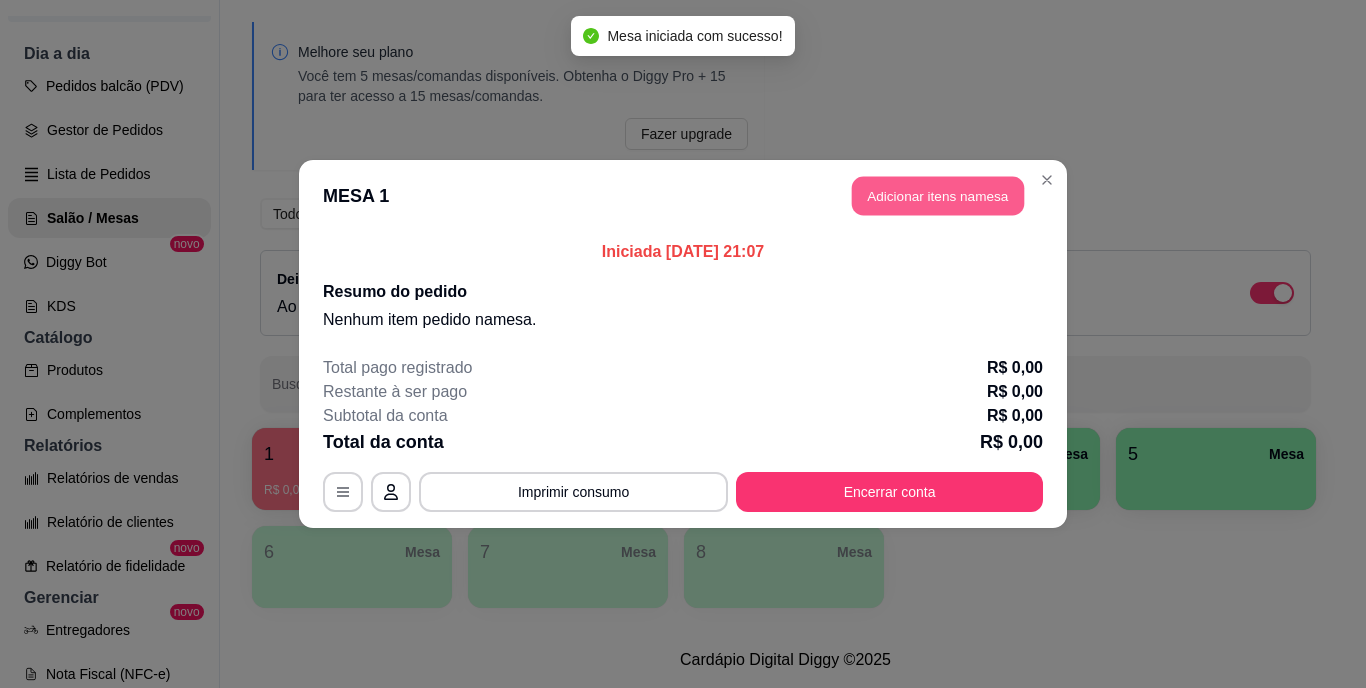 click on "Adicionar itens na  mesa" at bounding box center [938, 196] 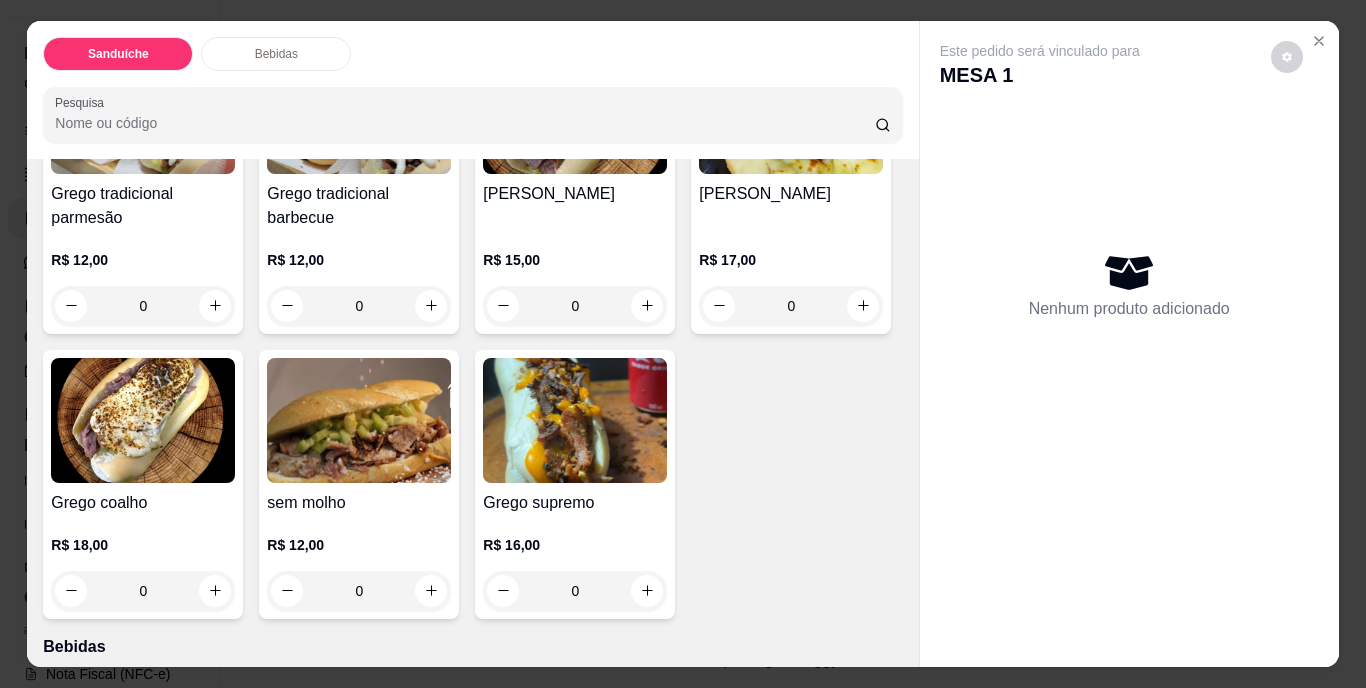 scroll, scrollTop: 245, scrollLeft: 0, axis: vertical 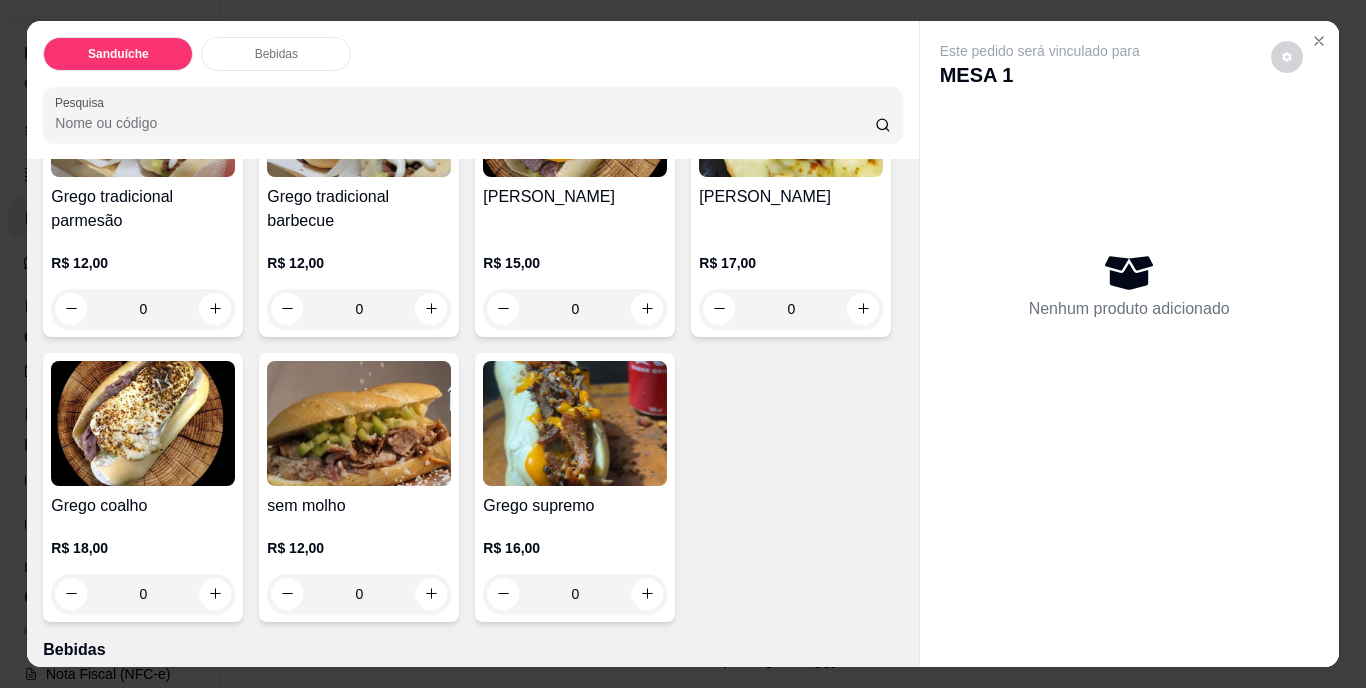 click on "[PERSON_NAME]   R$ 17,00 0" at bounding box center [791, 190] 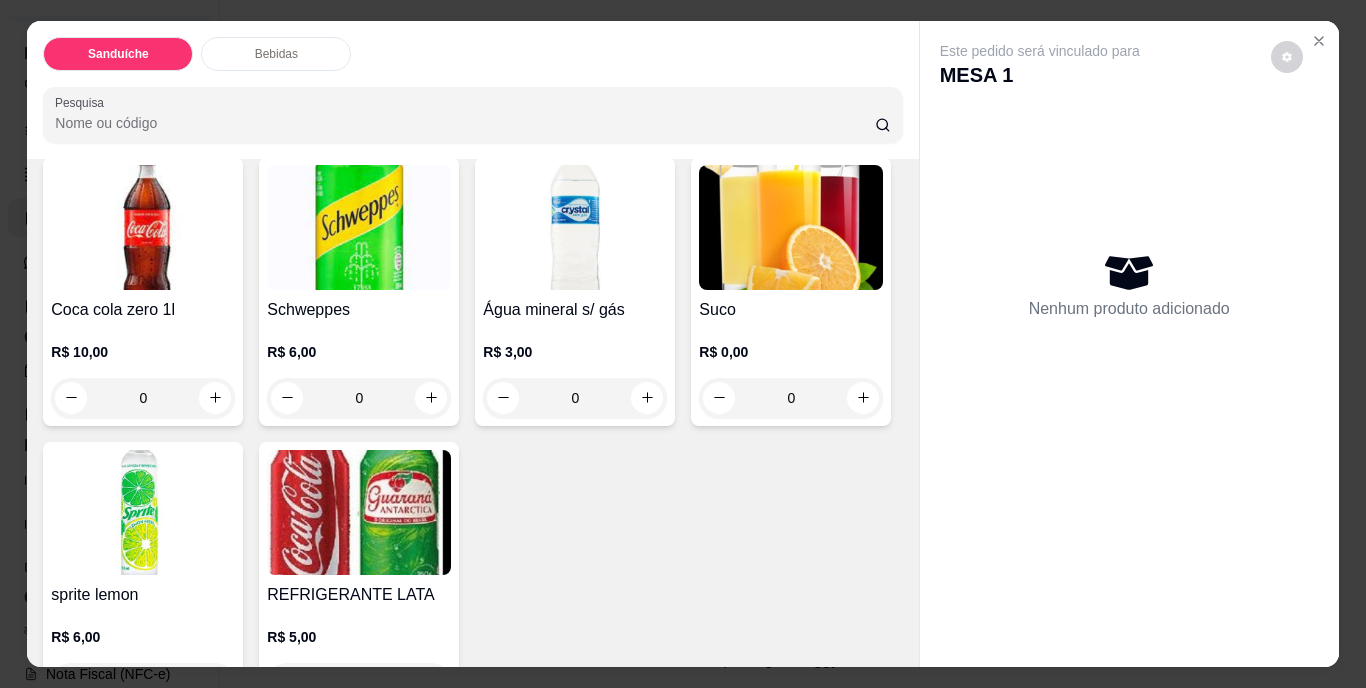 scroll, scrollTop: 765, scrollLeft: 0, axis: vertical 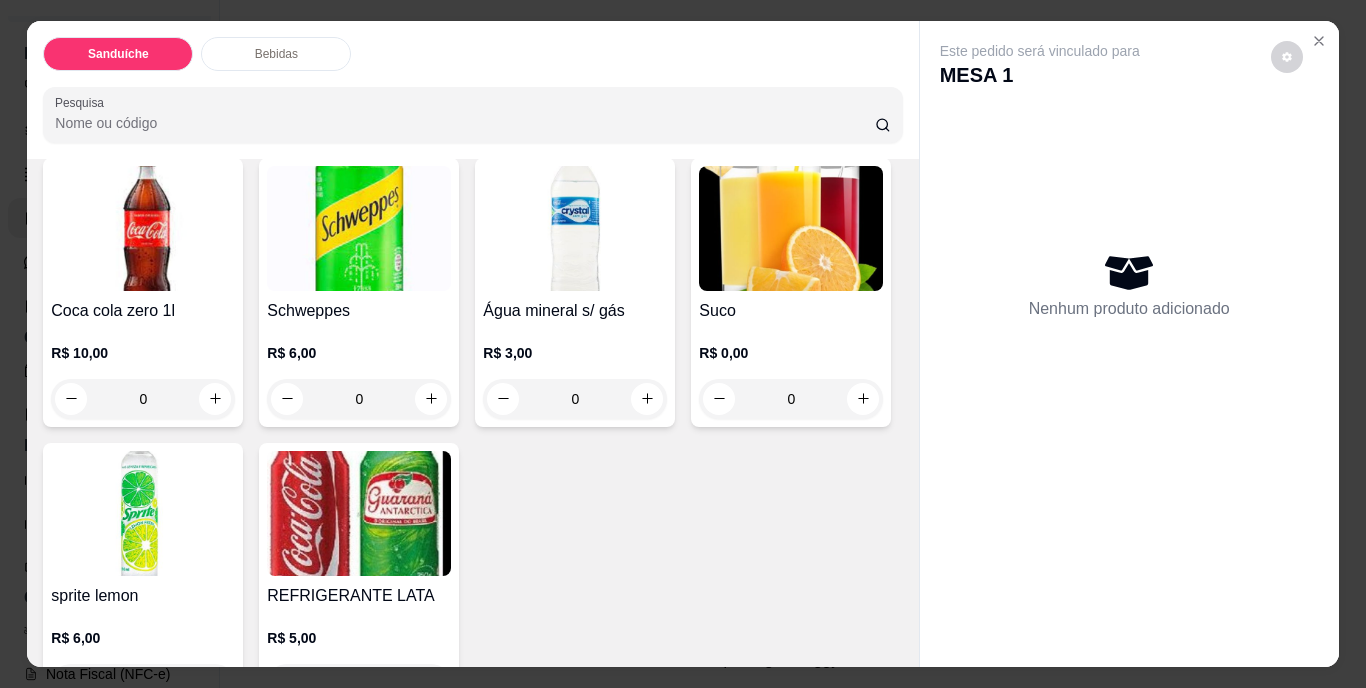 click 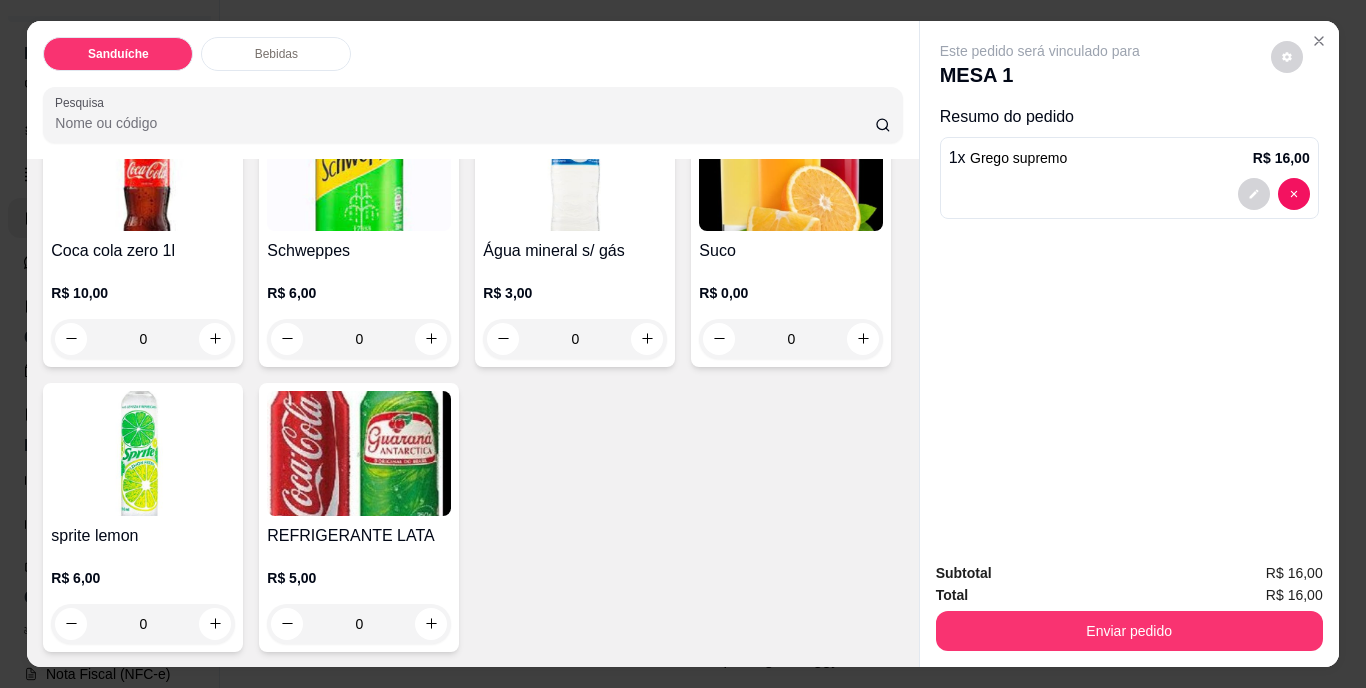 scroll, scrollTop: 1091, scrollLeft: 0, axis: vertical 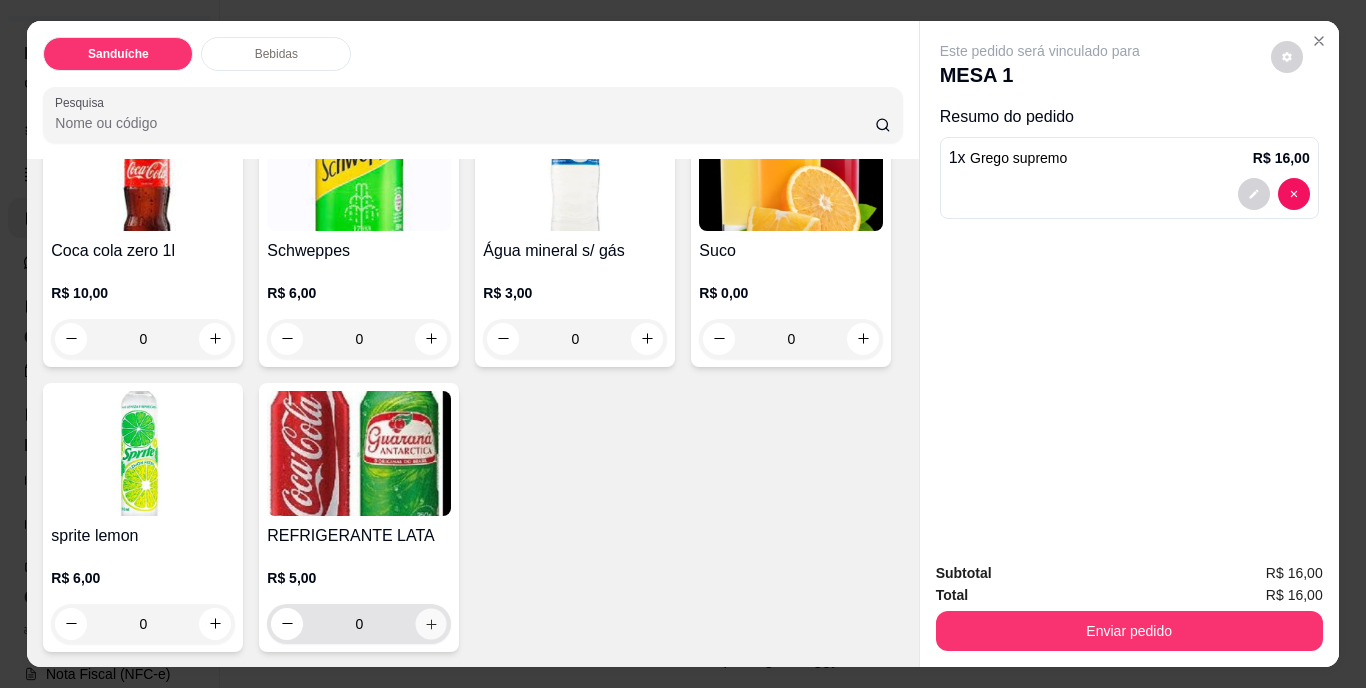click 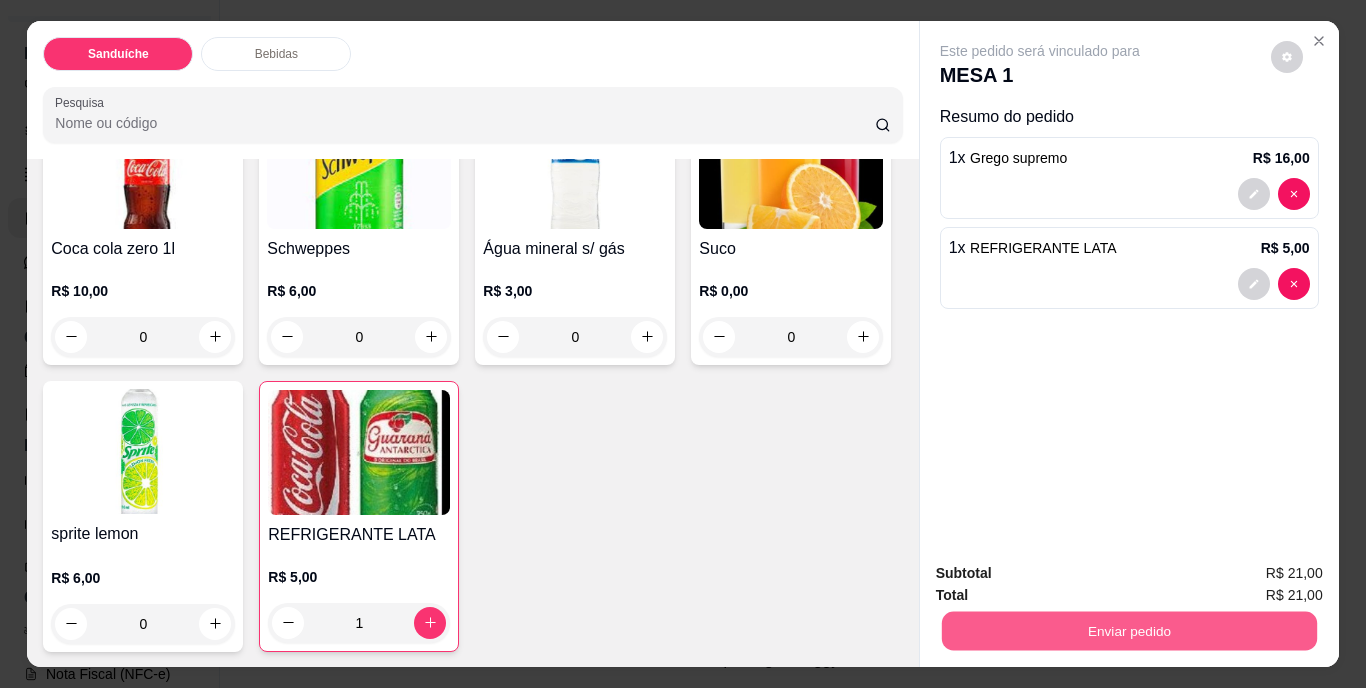 click on "Enviar pedido" at bounding box center (1128, 631) 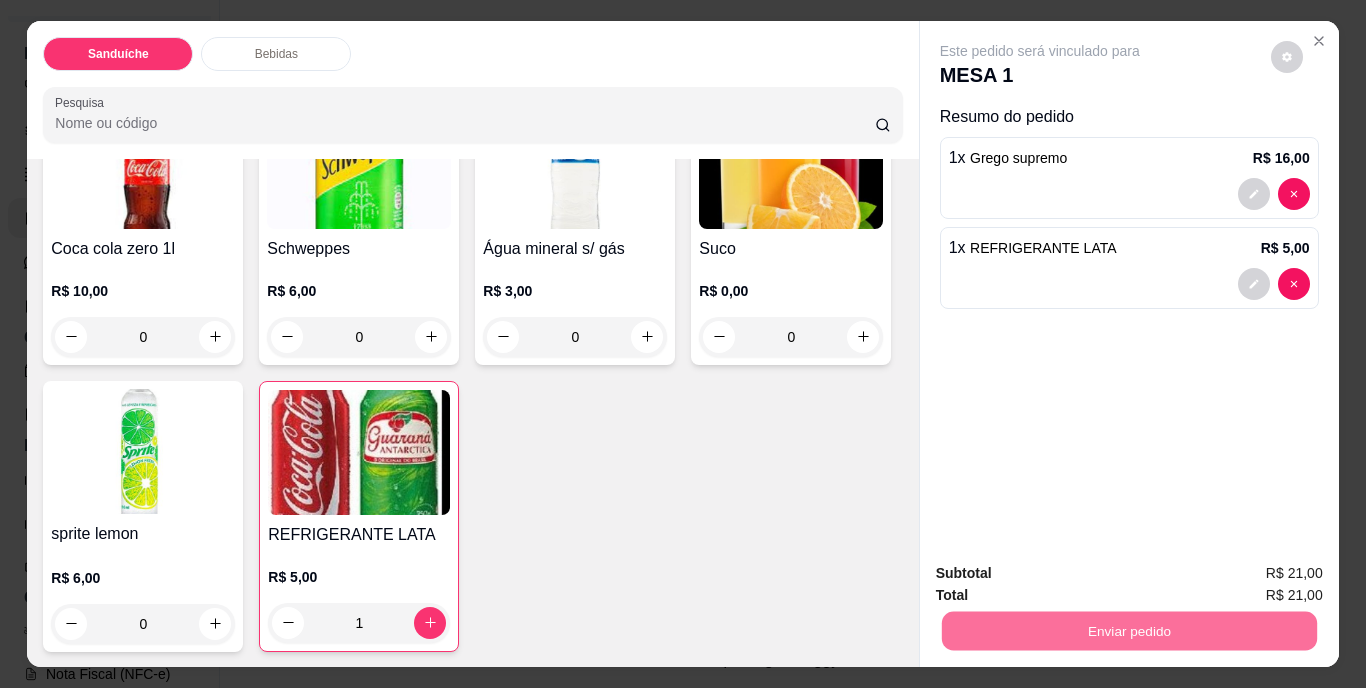 click on "Não registrar e enviar pedido" at bounding box center (1063, 574) 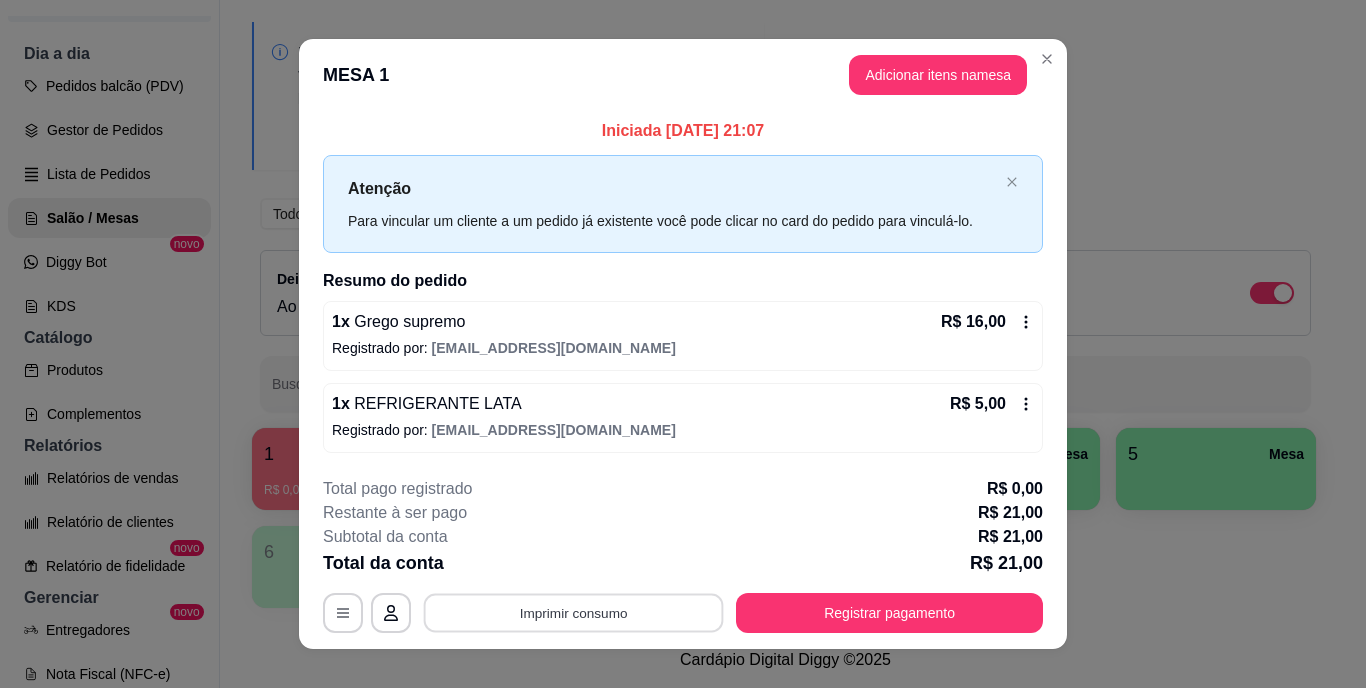 click on "Imprimir consumo" at bounding box center [574, 612] 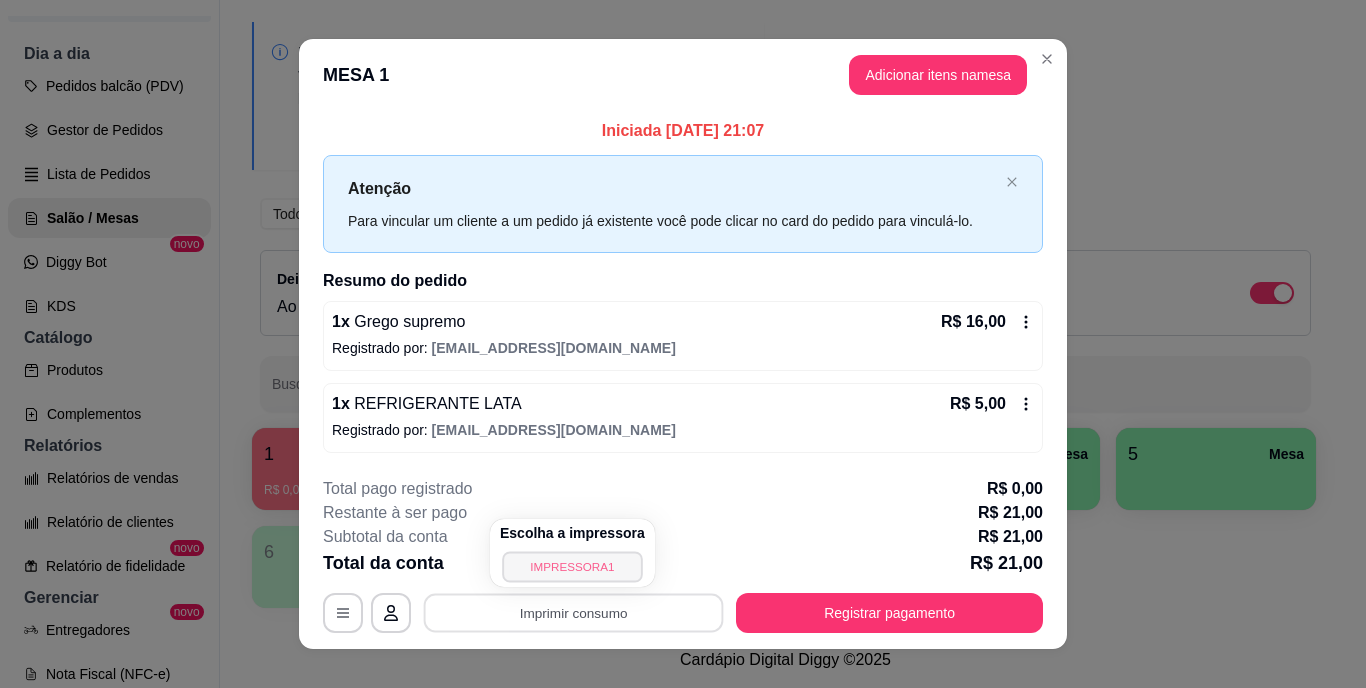 click on "IMPRESSORA1" at bounding box center [572, 566] 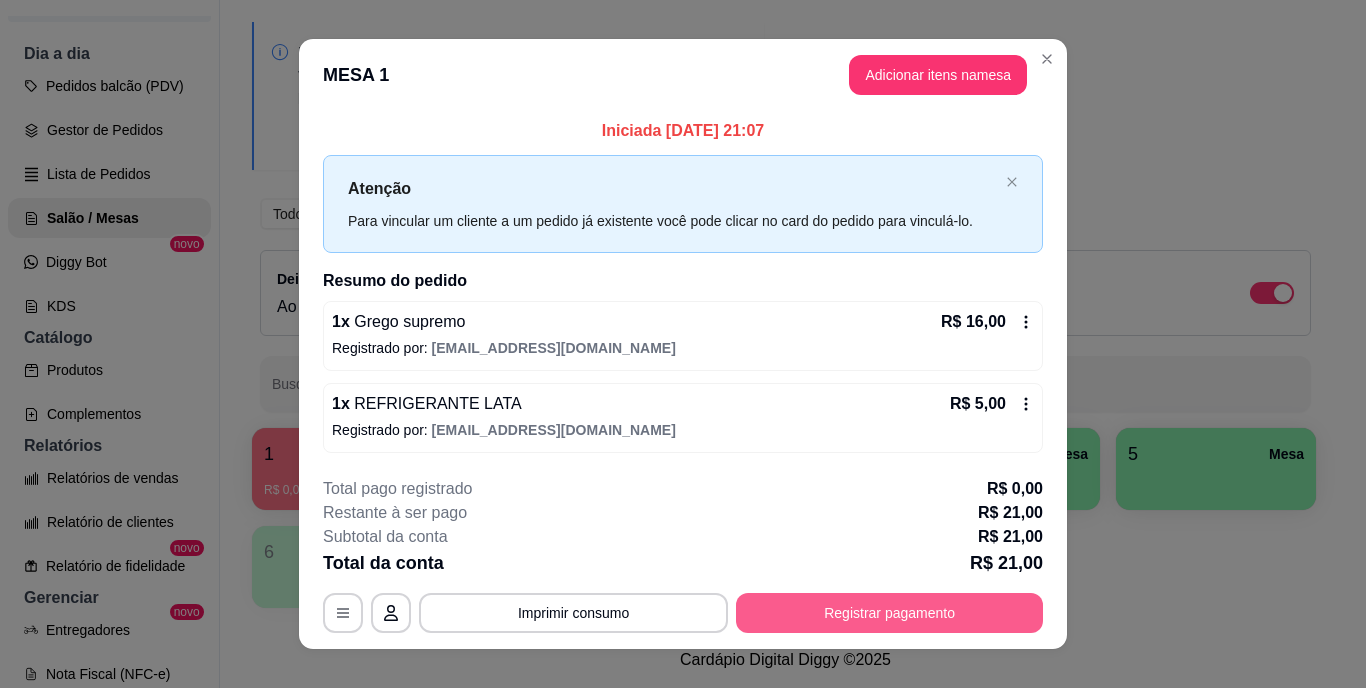 click on "Registrar pagamento" at bounding box center [889, 613] 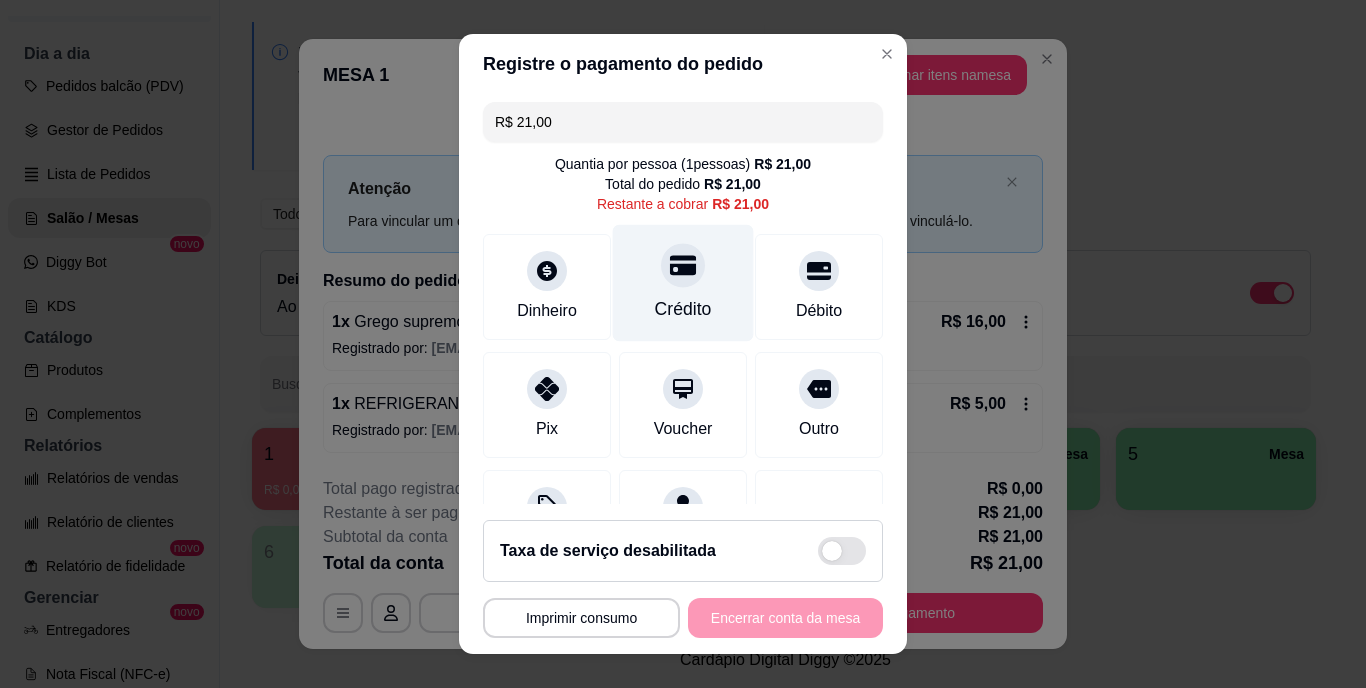 click on "Crédito" at bounding box center (683, 310) 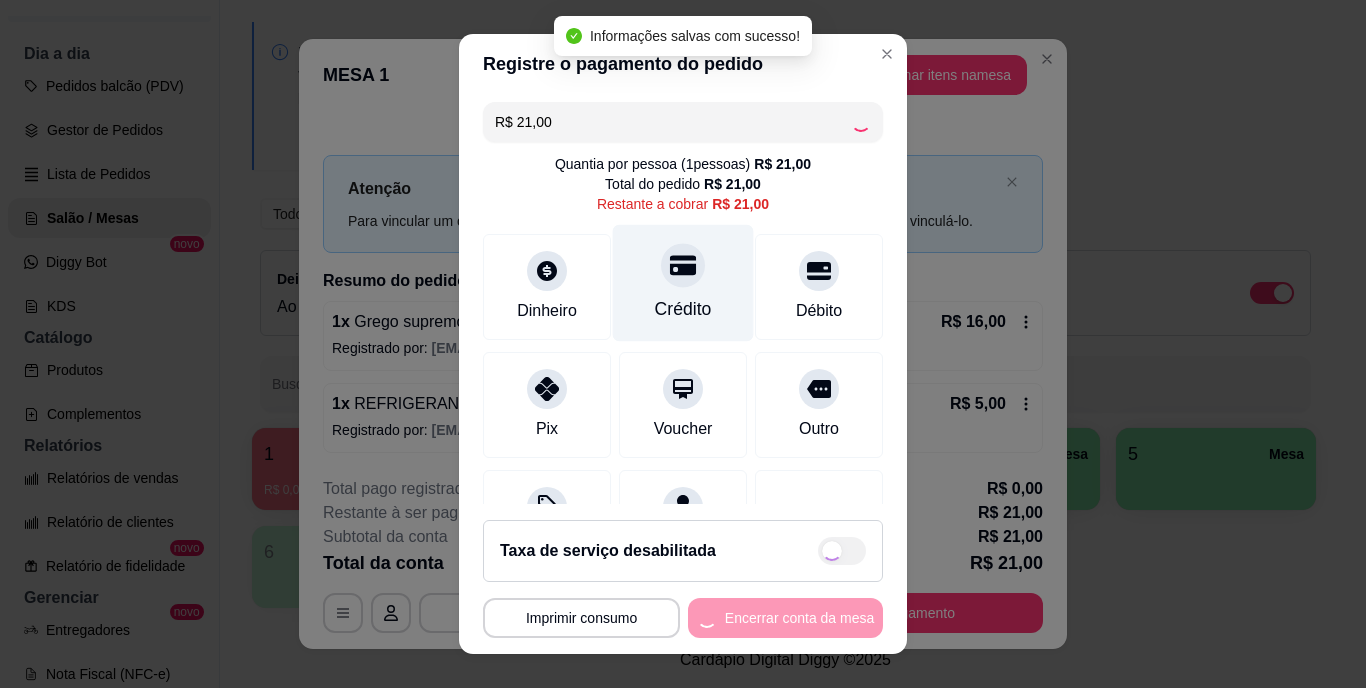 type on "R$ 0,00" 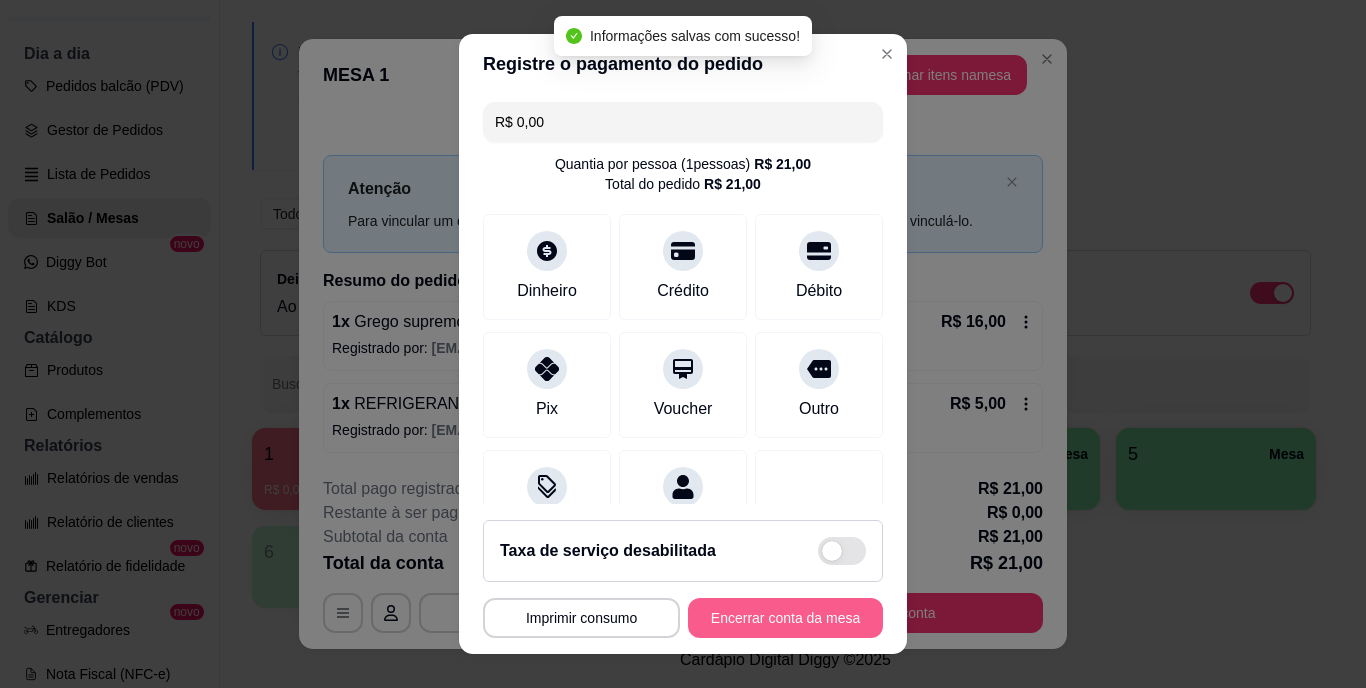 click on "Encerrar conta da mesa" at bounding box center (785, 618) 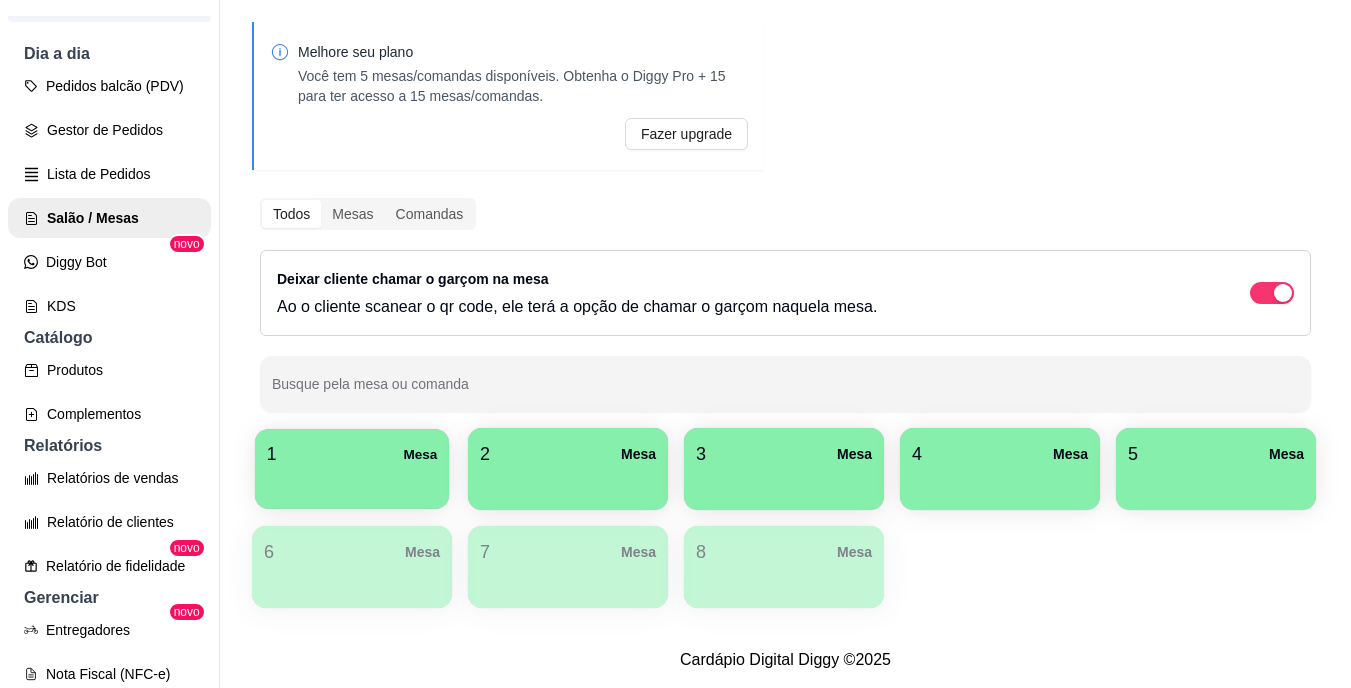 click at bounding box center [352, 482] 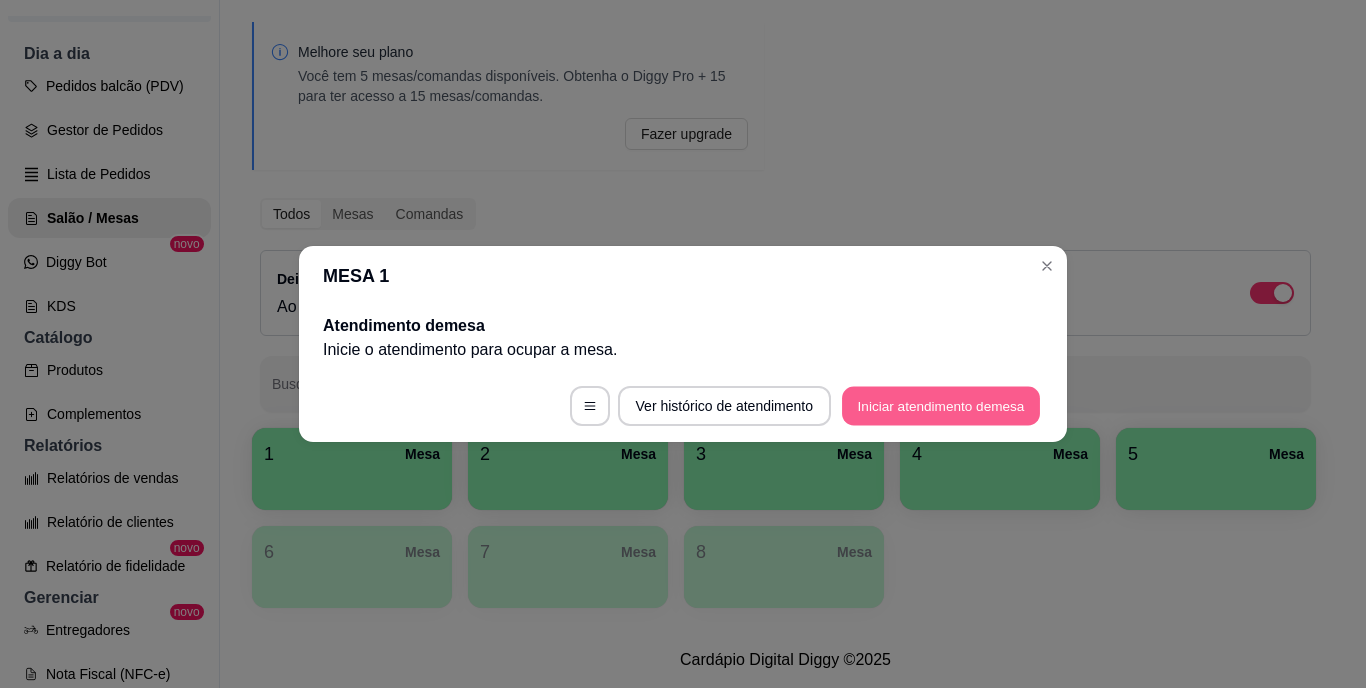 click on "Iniciar atendimento de  mesa" at bounding box center (941, 406) 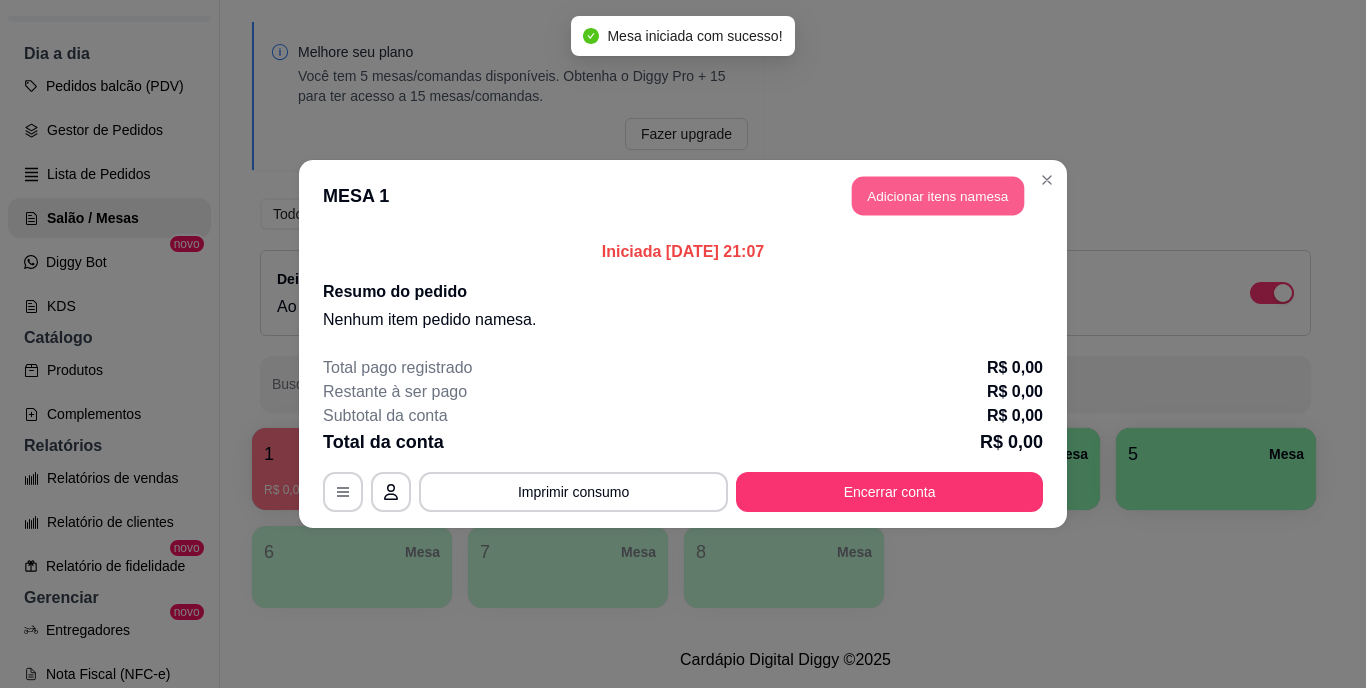 click on "Adicionar itens na  mesa" at bounding box center (938, 196) 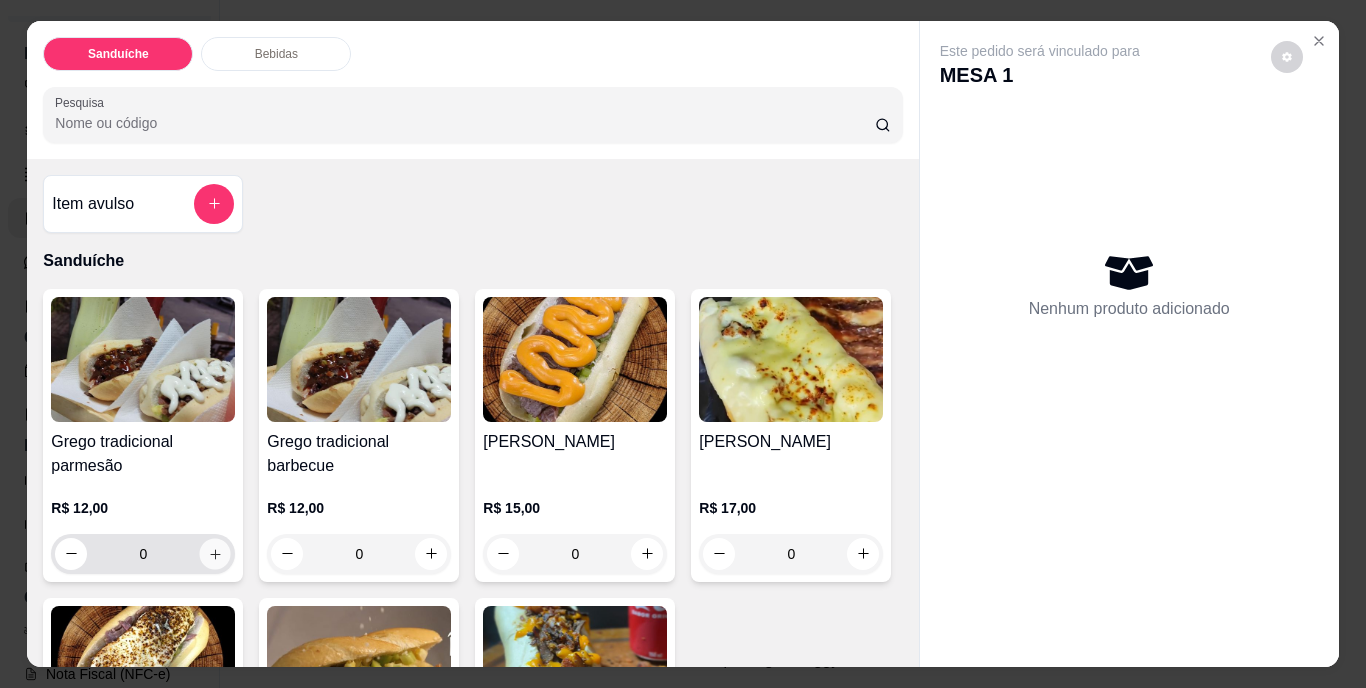 click 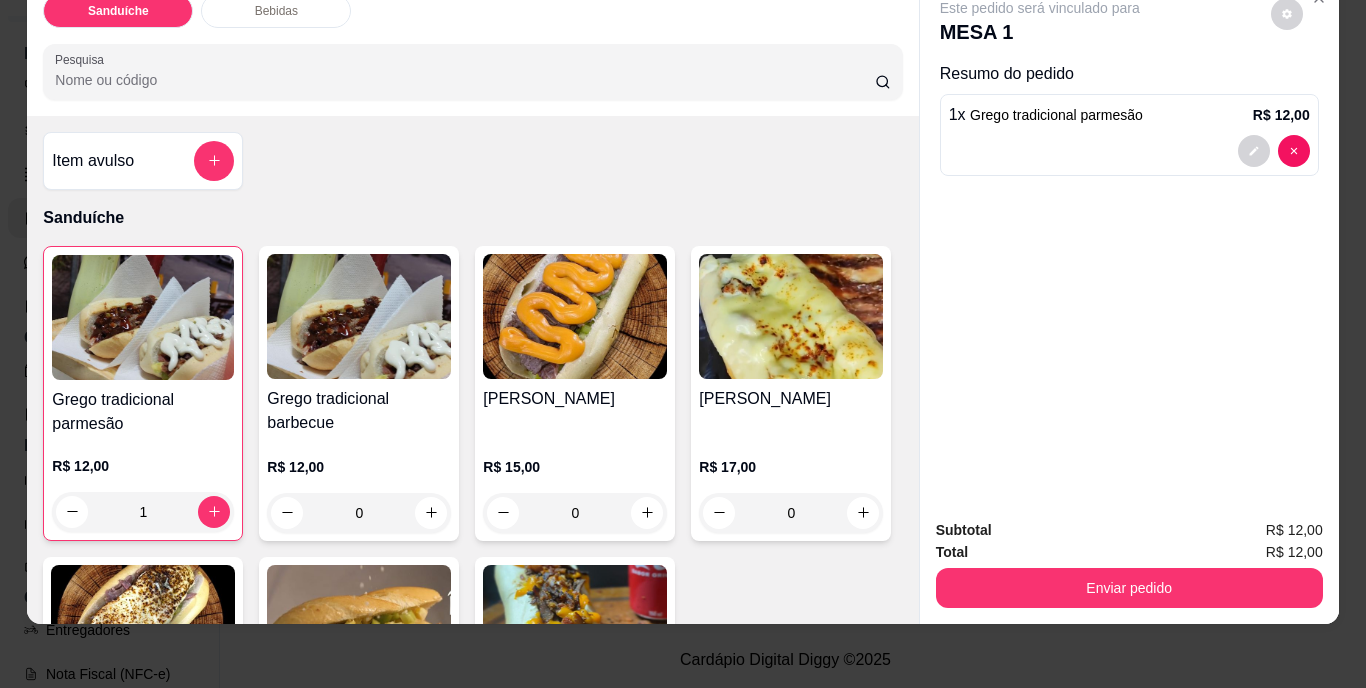 scroll, scrollTop: 49, scrollLeft: 0, axis: vertical 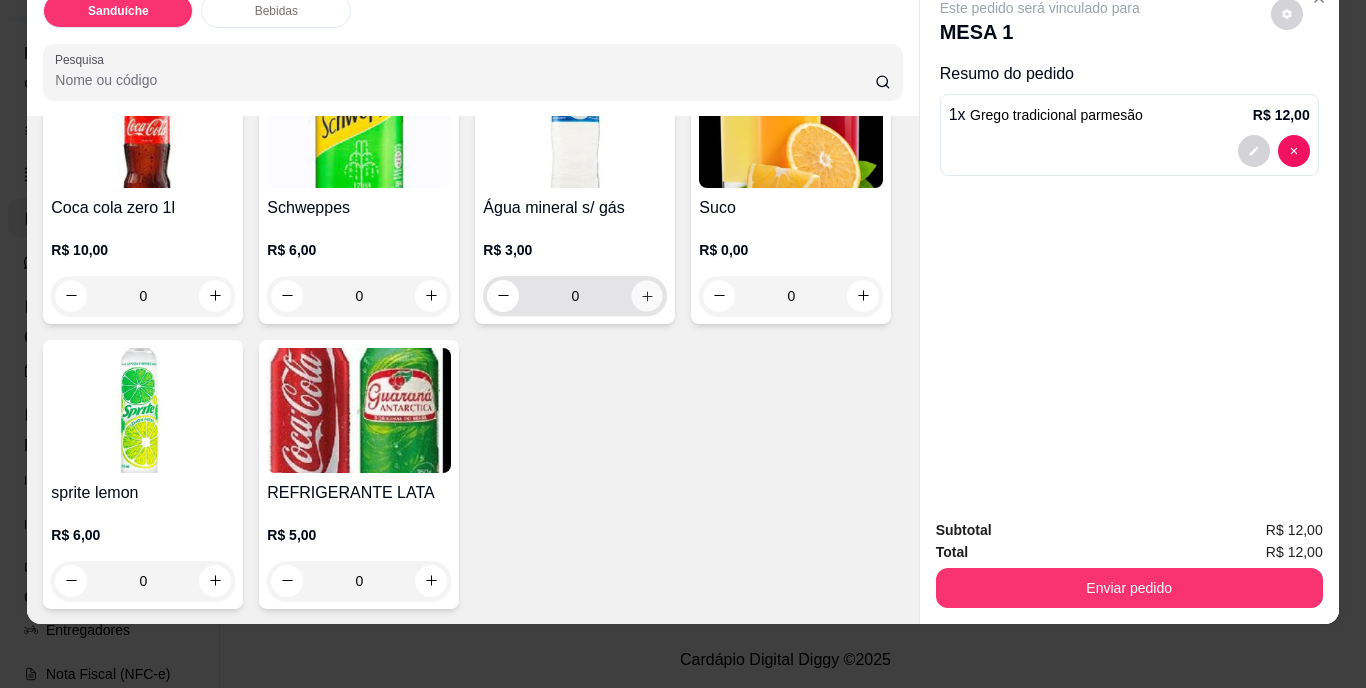 click 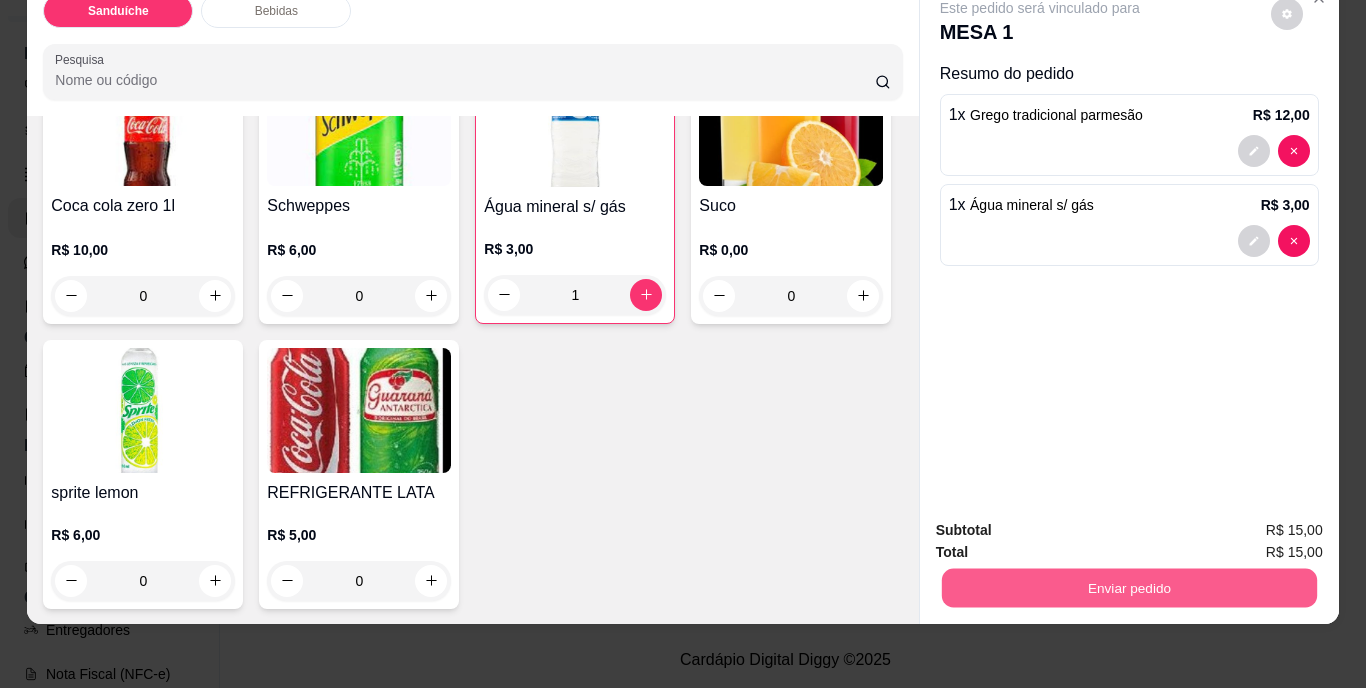 click on "Enviar pedido" at bounding box center (1128, 588) 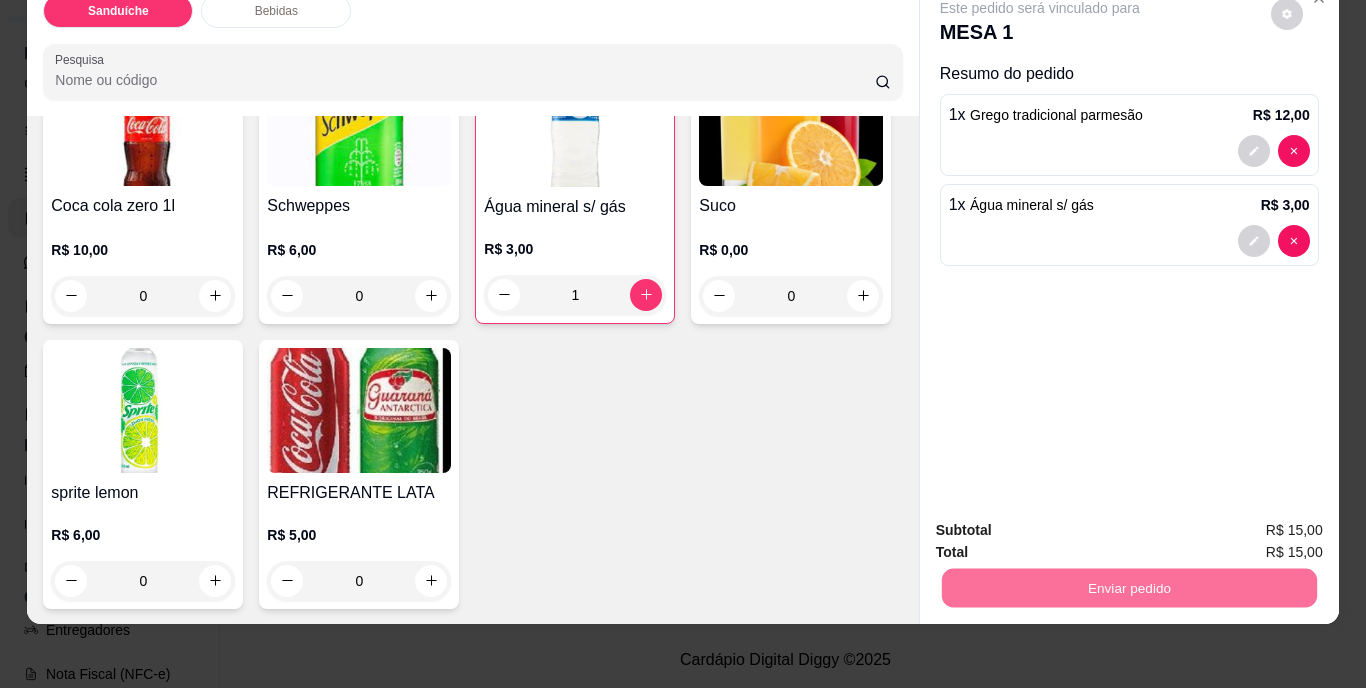 click on "Não registrar e enviar pedido" at bounding box center [1063, 525] 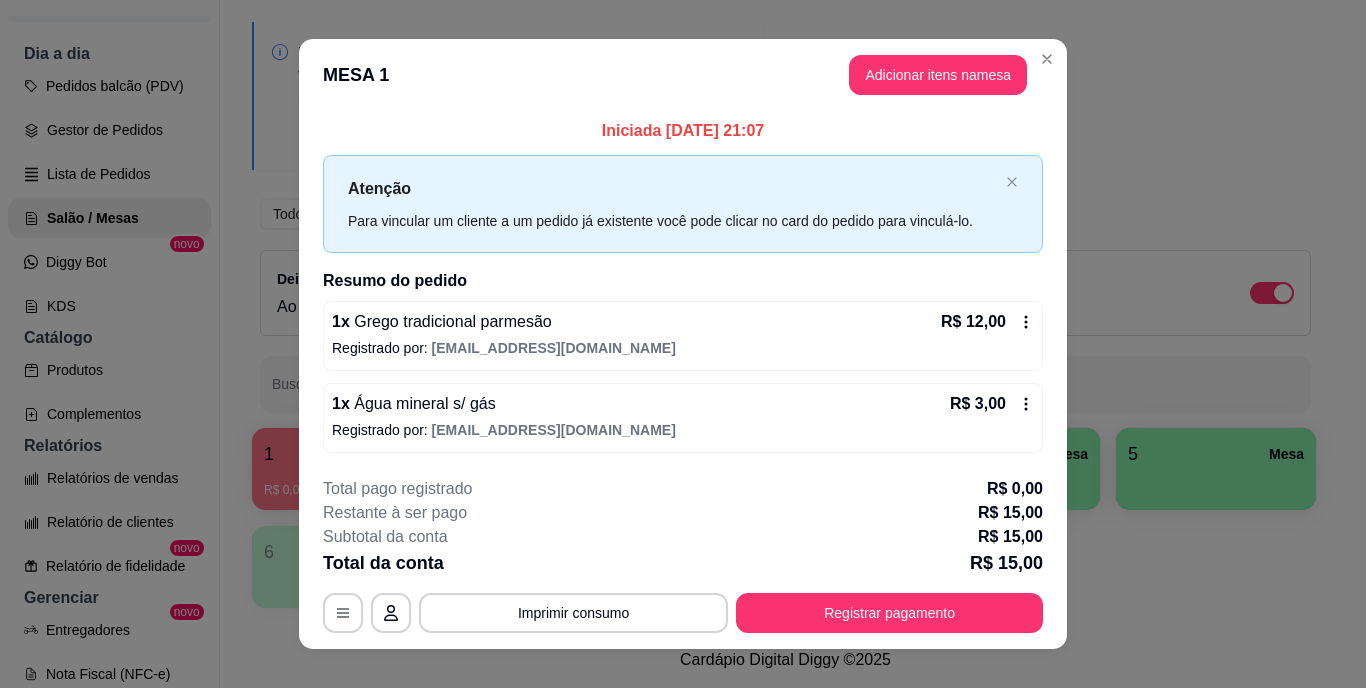 click on "Total pago registrado R$ 0,00" at bounding box center (683, 489) 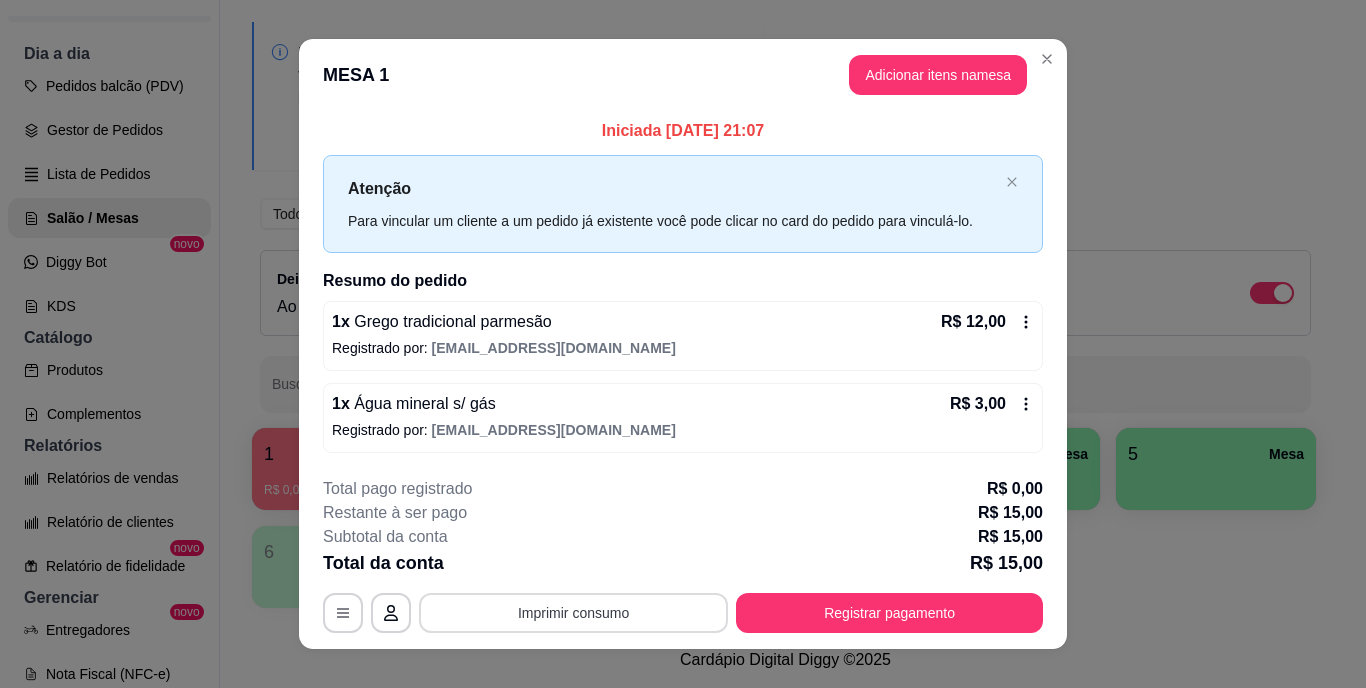 click on "Imprimir consumo" at bounding box center (573, 613) 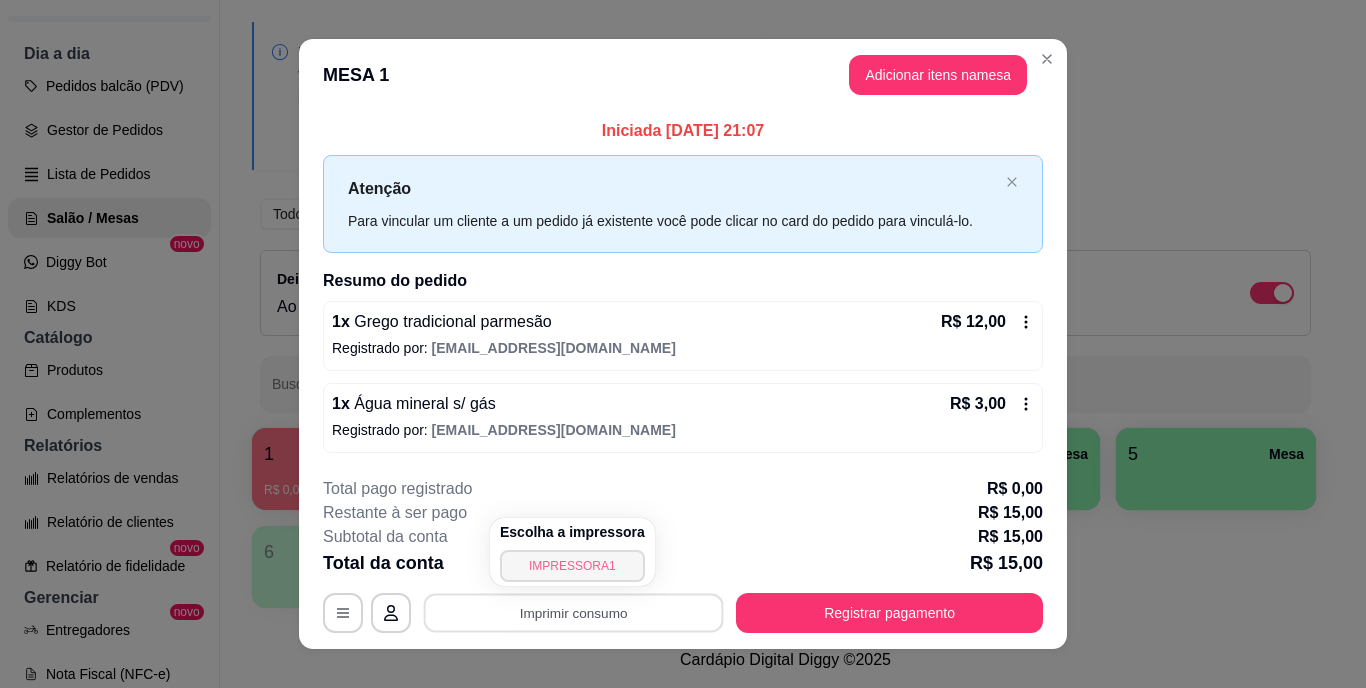 click on "IMPRESSORA1" at bounding box center [572, 566] 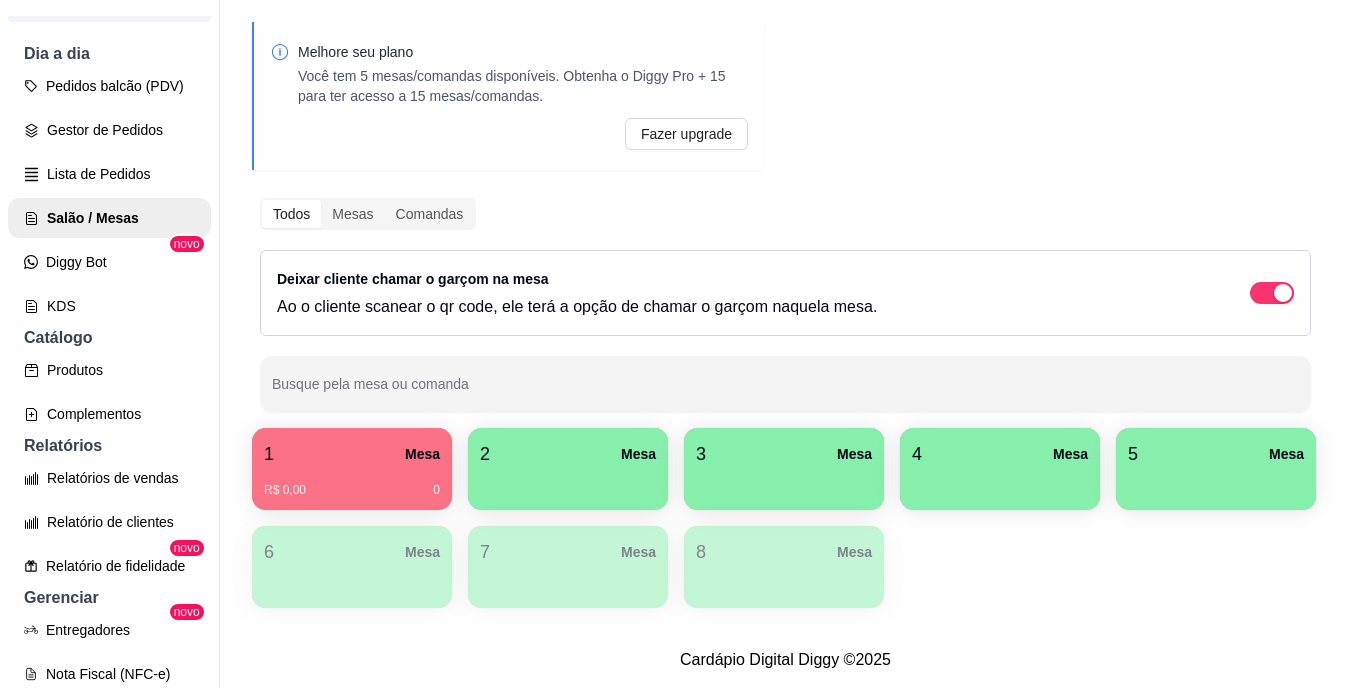 click on "2 Mesa" at bounding box center (568, 454) 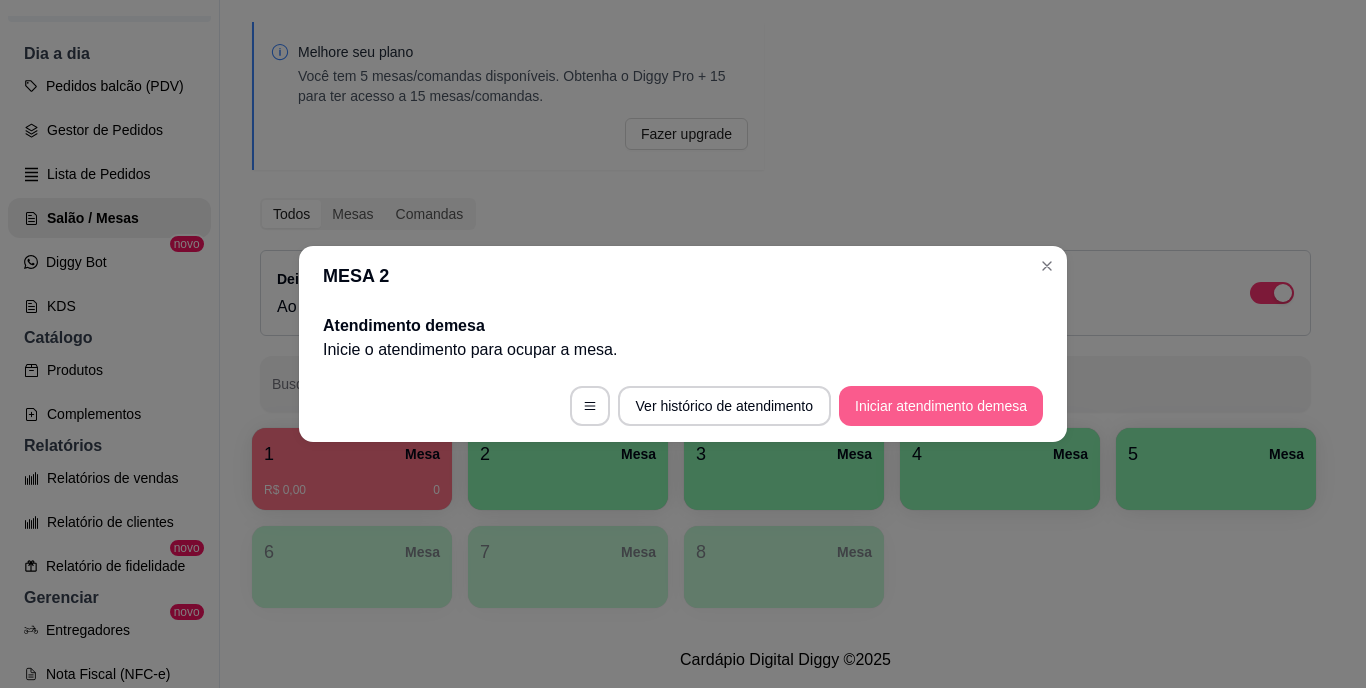 click on "Iniciar atendimento de  mesa" at bounding box center [941, 406] 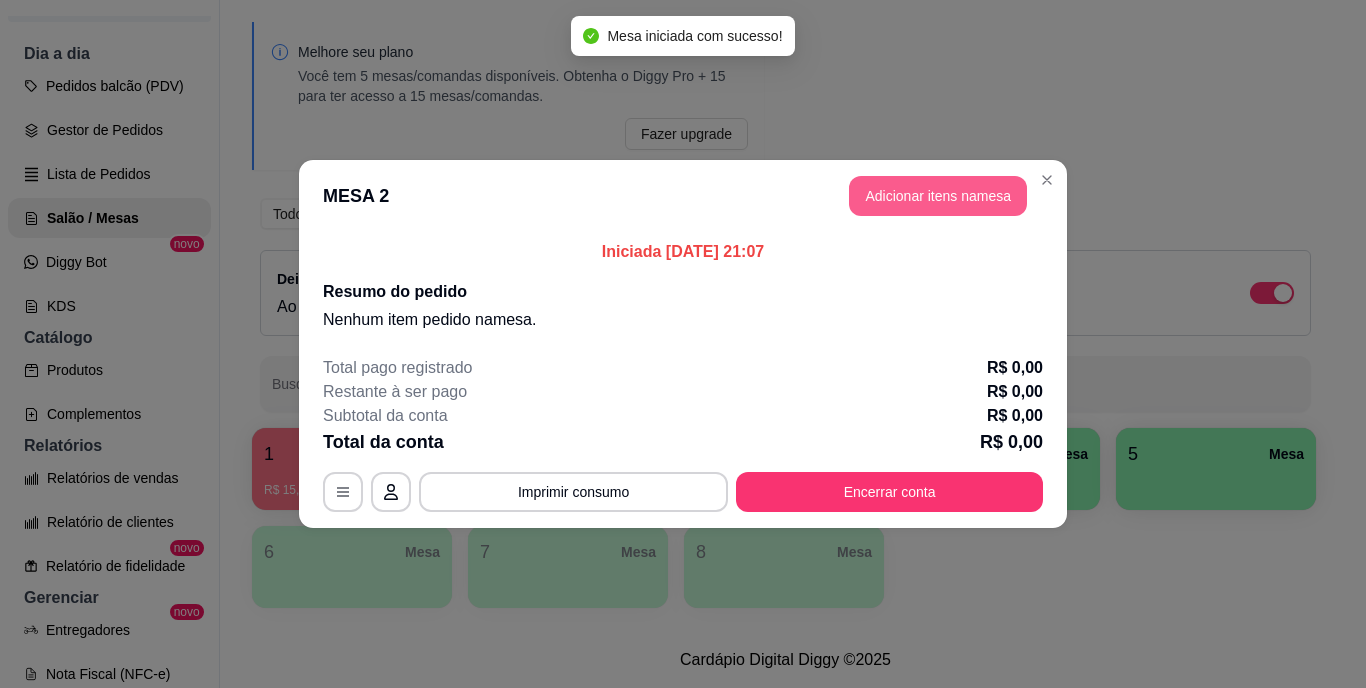 click on "Adicionar itens na  mesa" at bounding box center (938, 196) 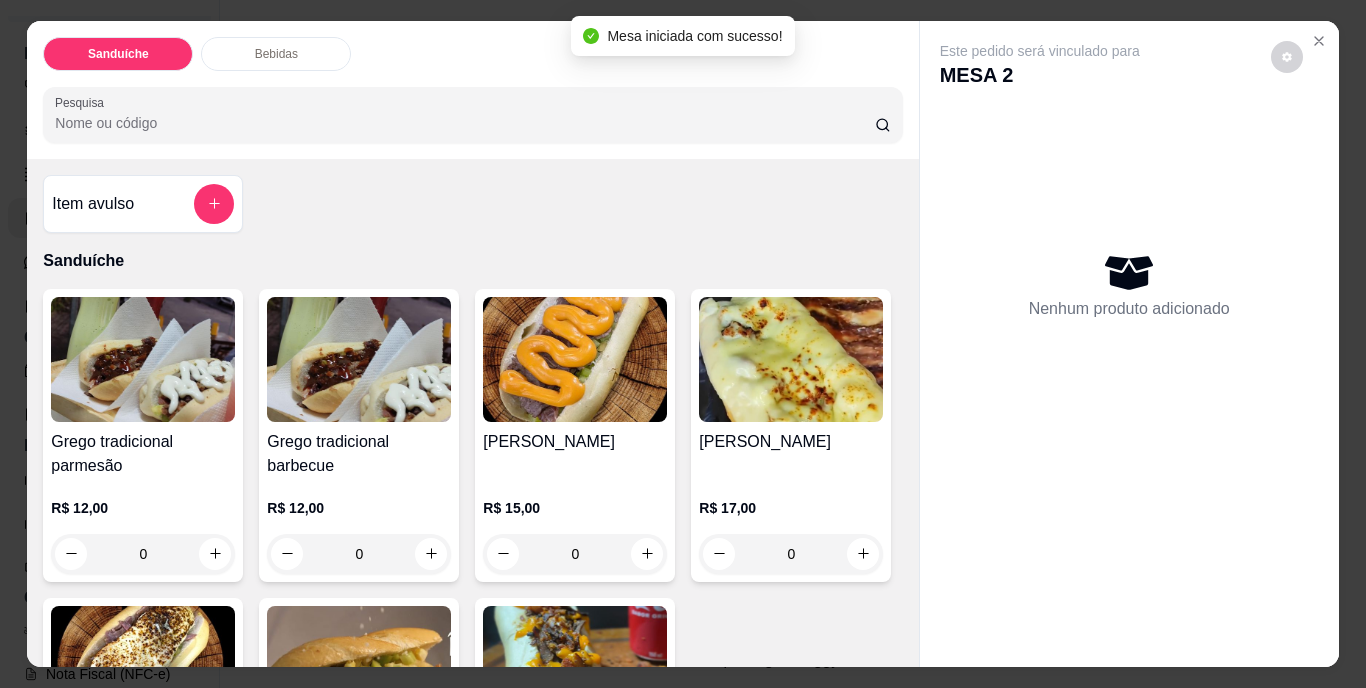 scroll, scrollTop: 100, scrollLeft: 0, axis: vertical 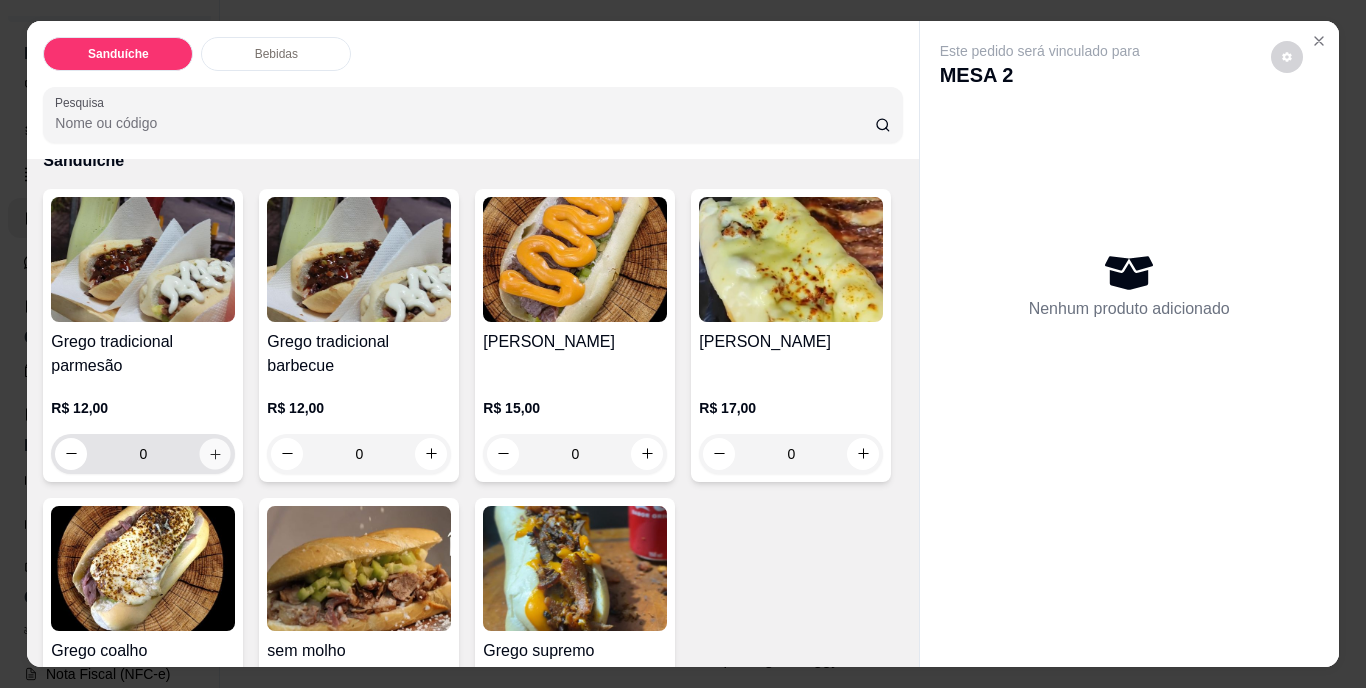 click 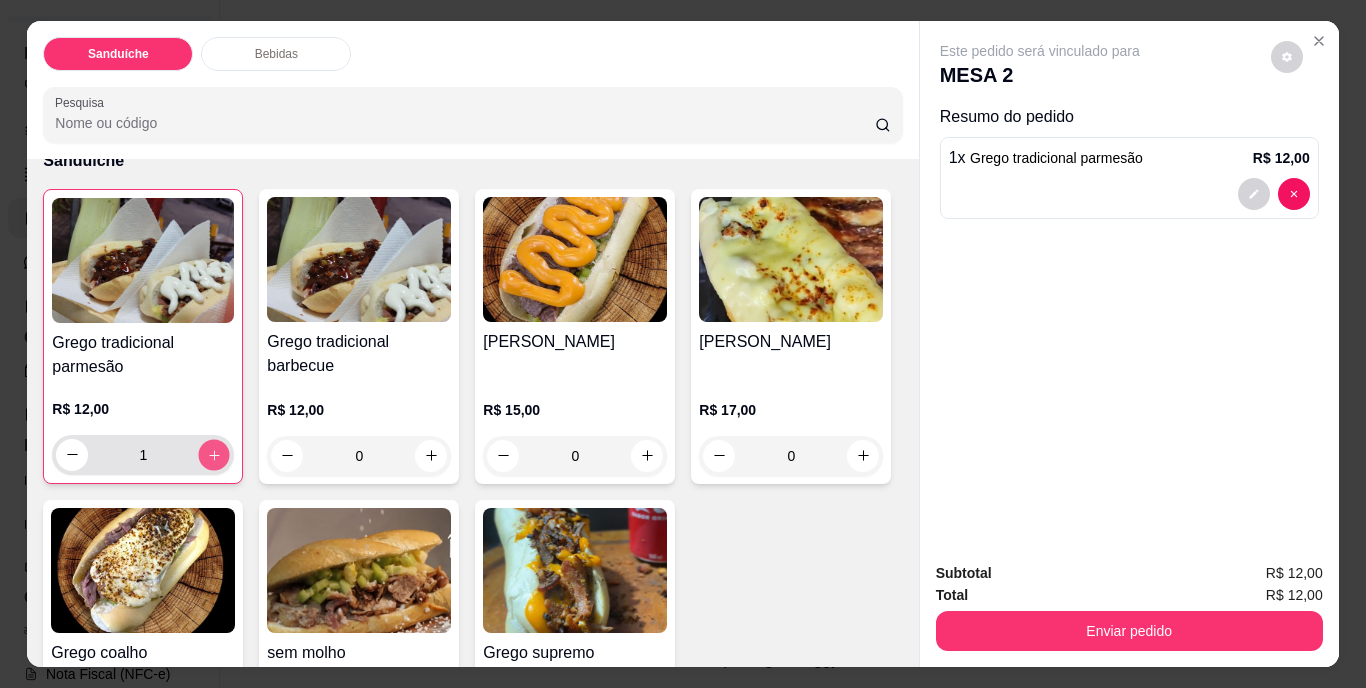 click 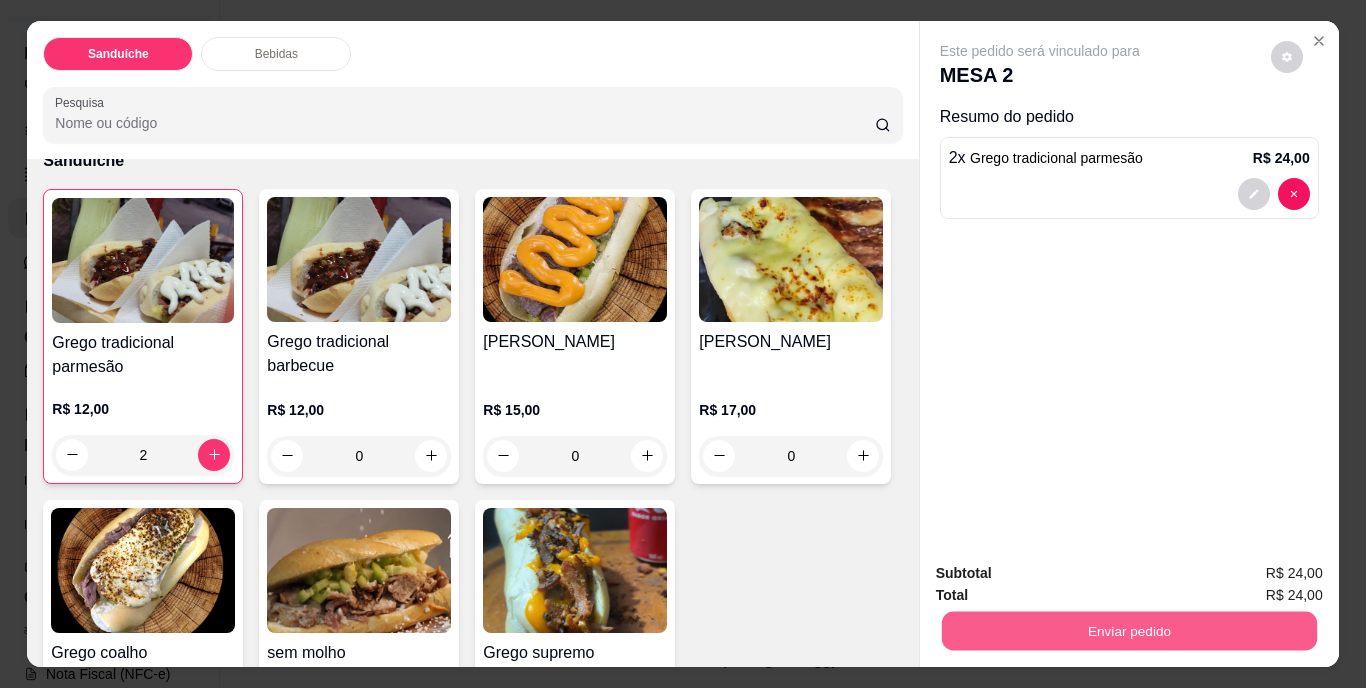 click on "Enviar pedido" at bounding box center [1128, 631] 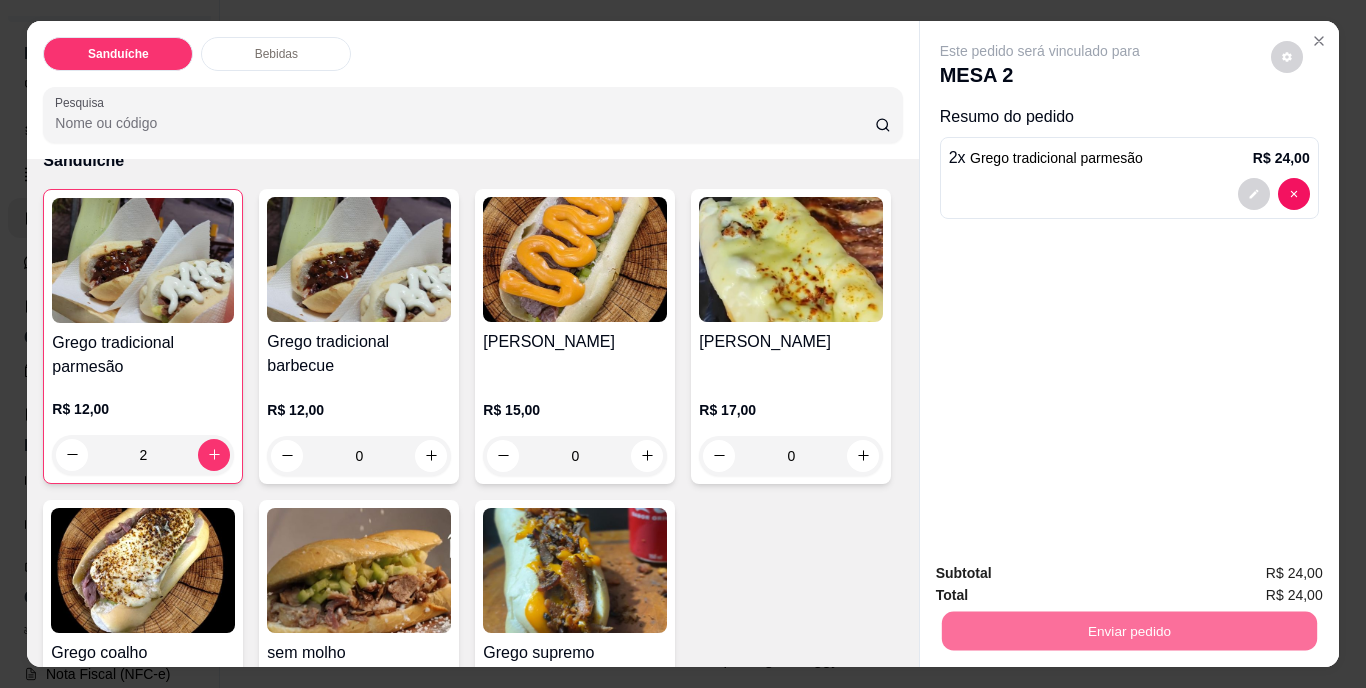 click on "Não registrar e enviar pedido" at bounding box center (1063, 575) 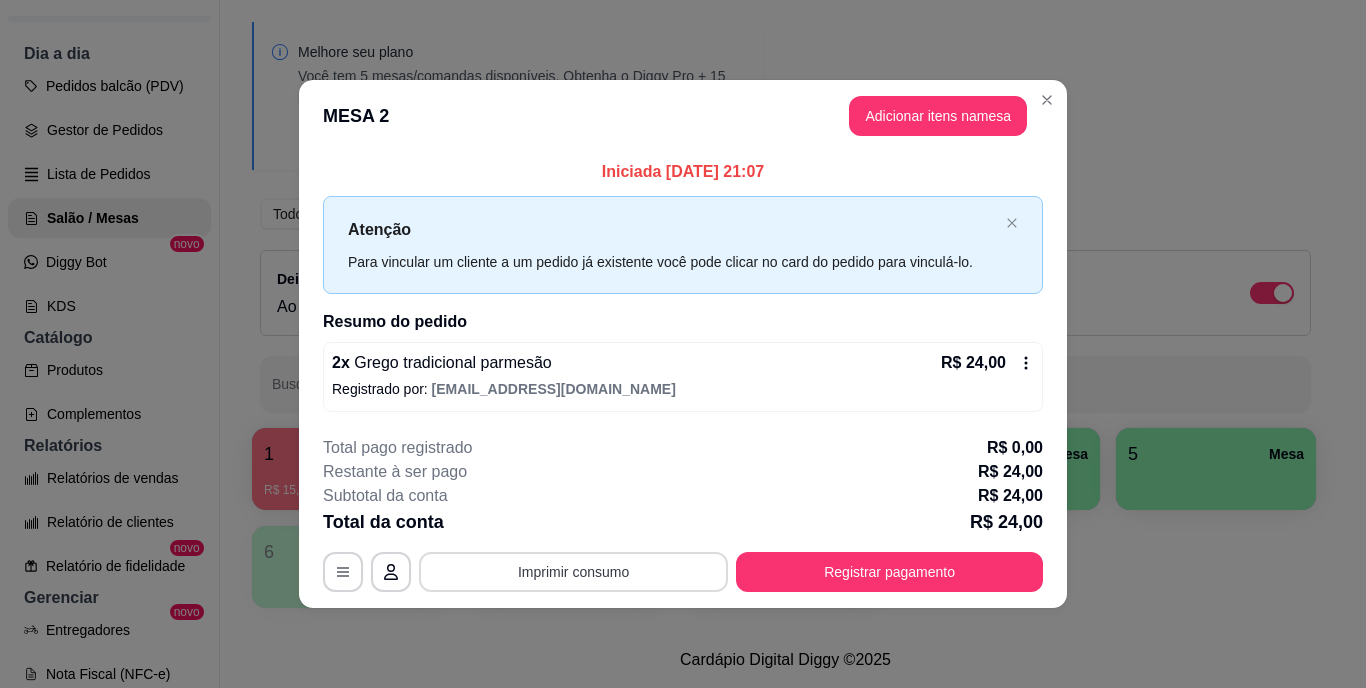 click on "Imprimir consumo" at bounding box center (573, 572) 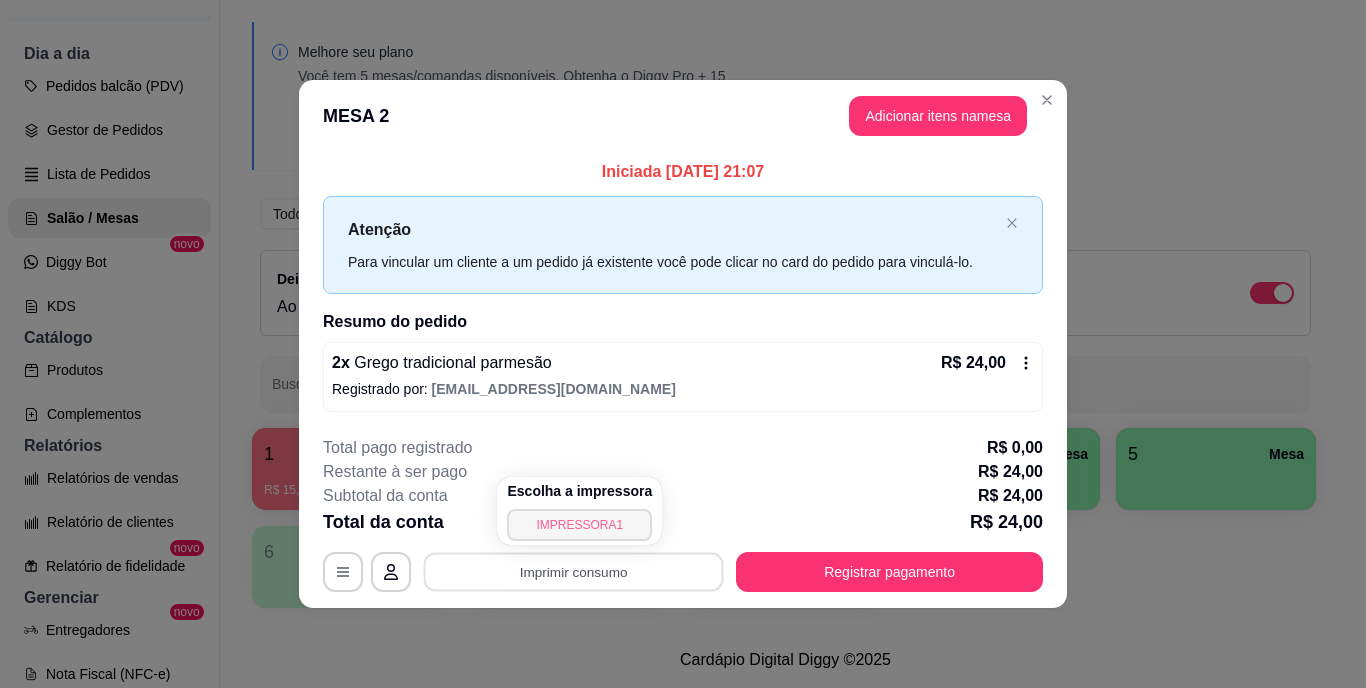 click on "IMPRESSORA1" at bounding box center (579, 525) 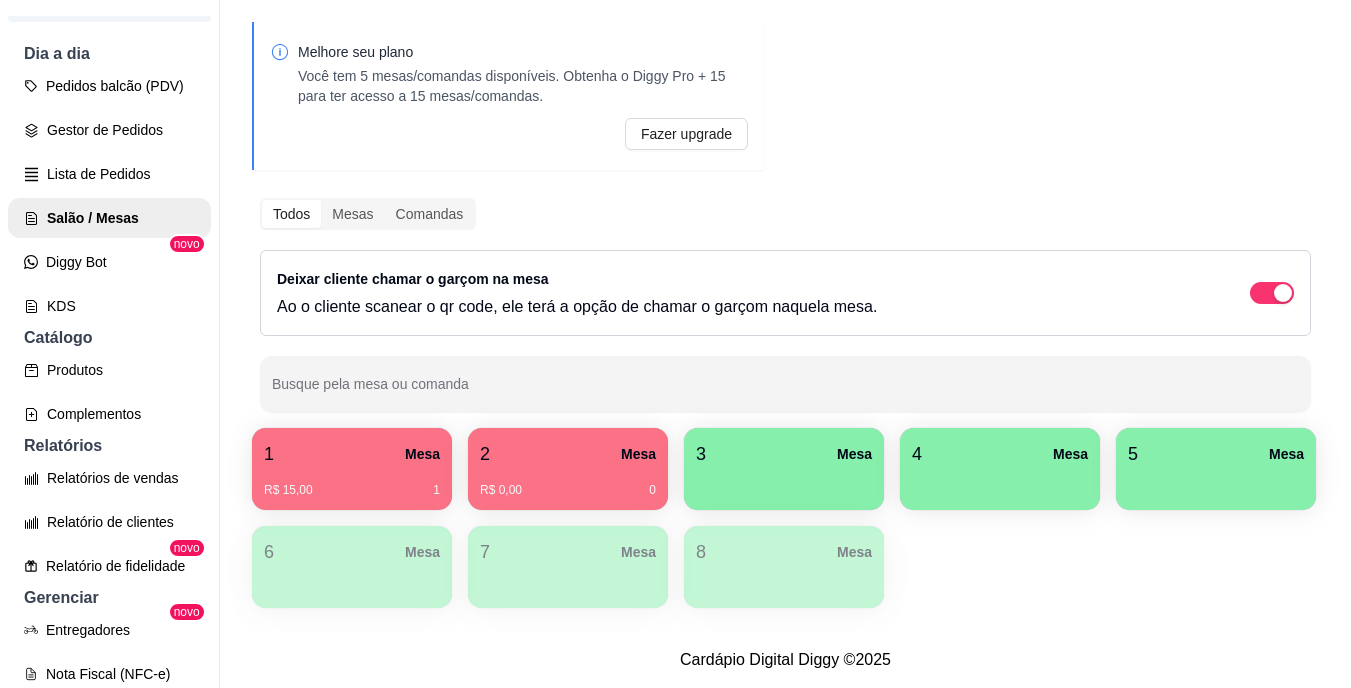 click on "2 Mesa" at bounding box center (568, 454) 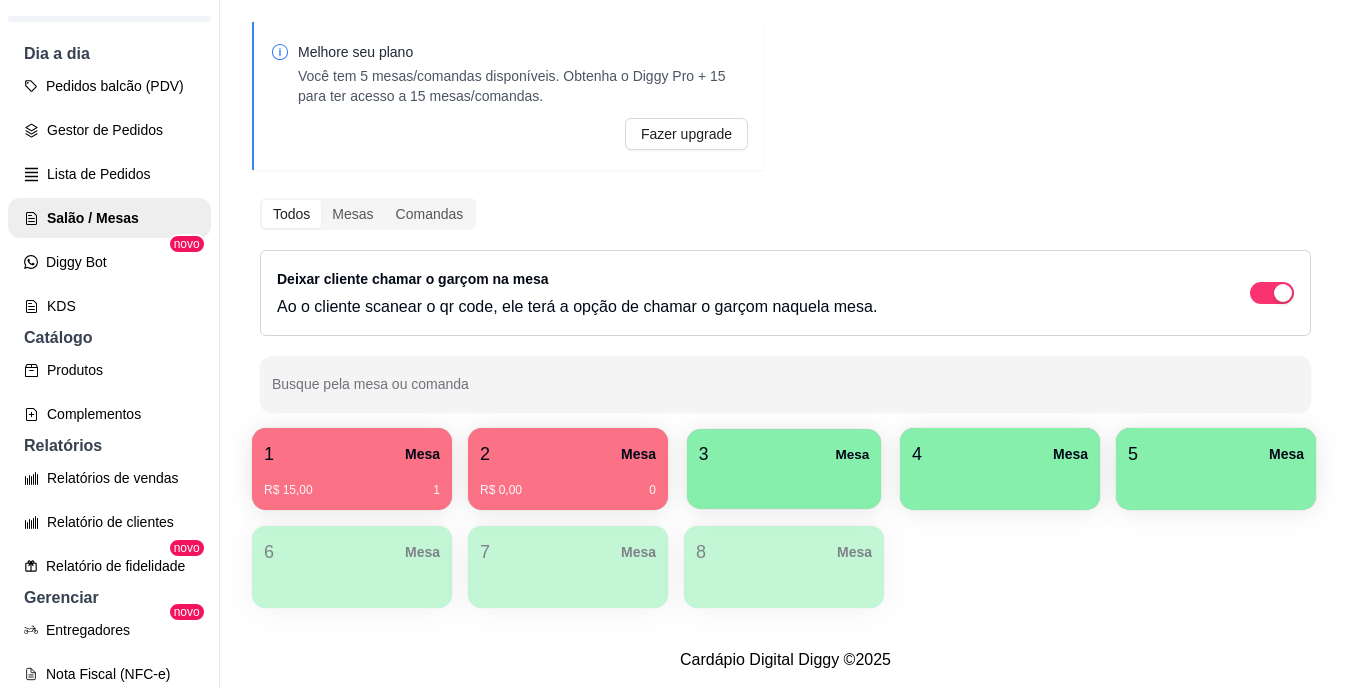 click at bounding box center [784, 482] 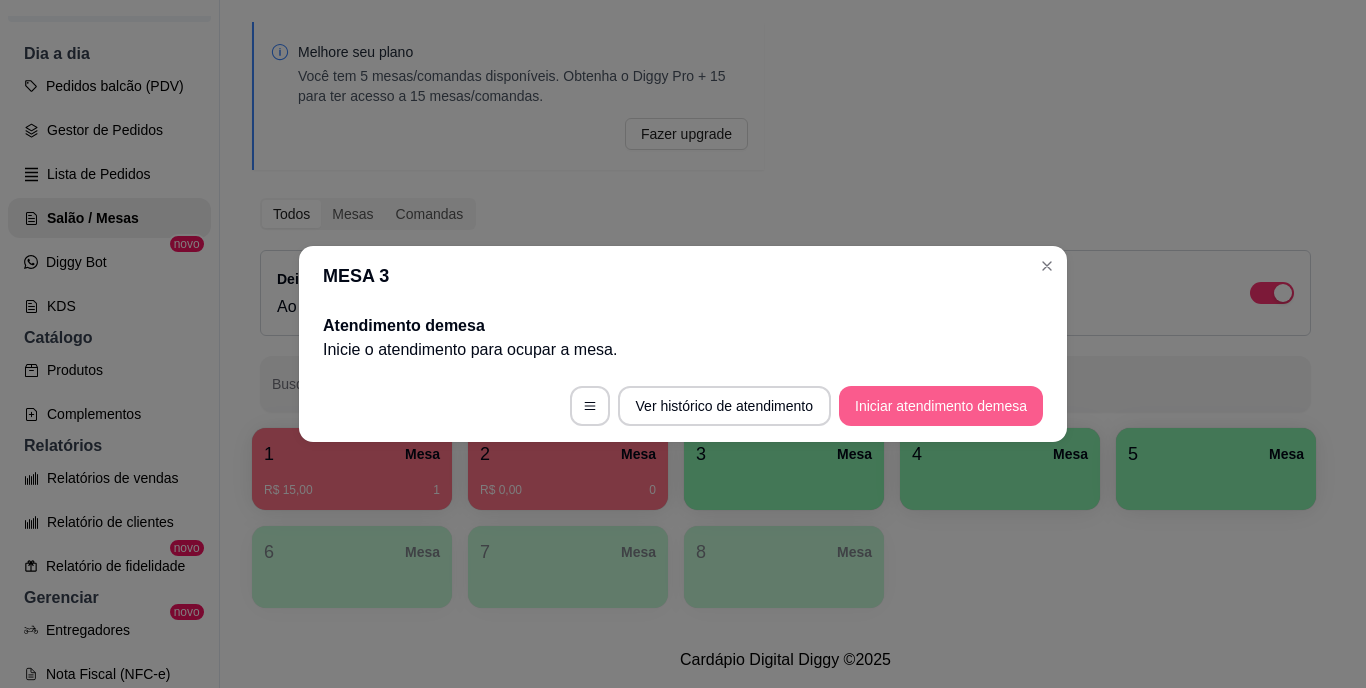 click on "Iniciar atendimento de  mesa" at bounding box center (941, 406) 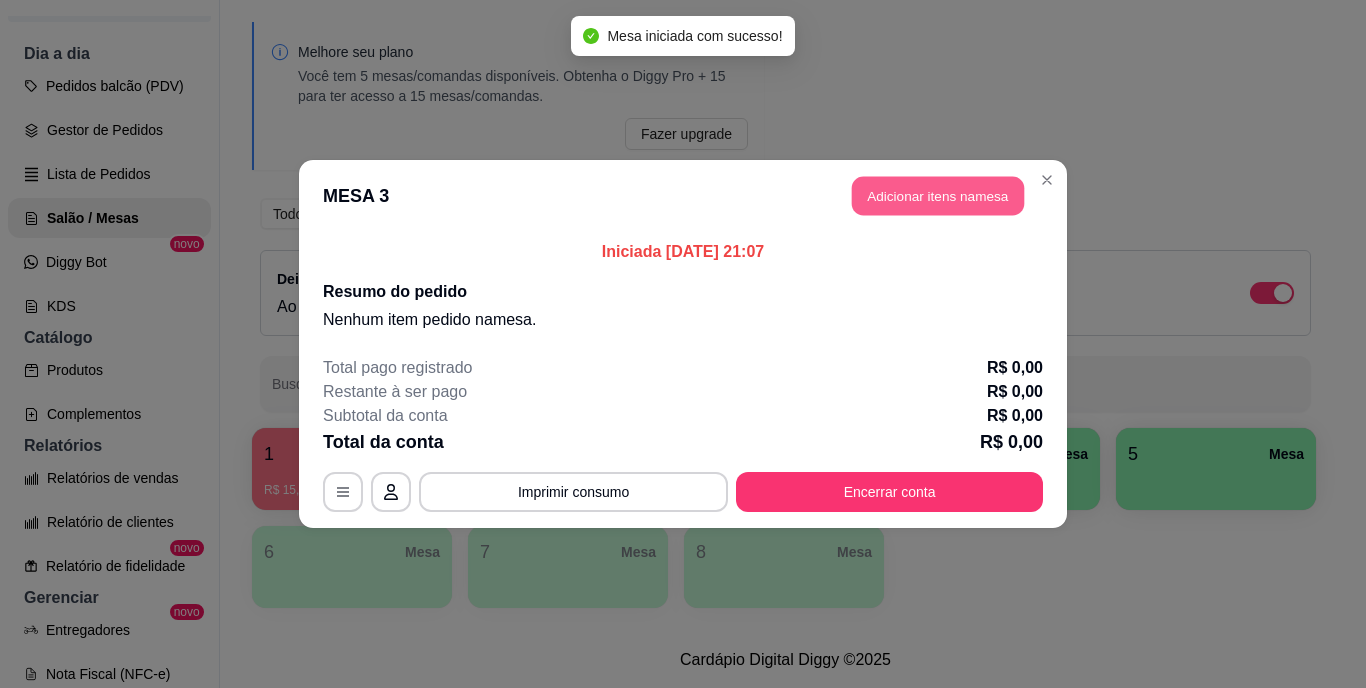 click on "Adicionar itens na  mesa" at bounding box center (938, 196) 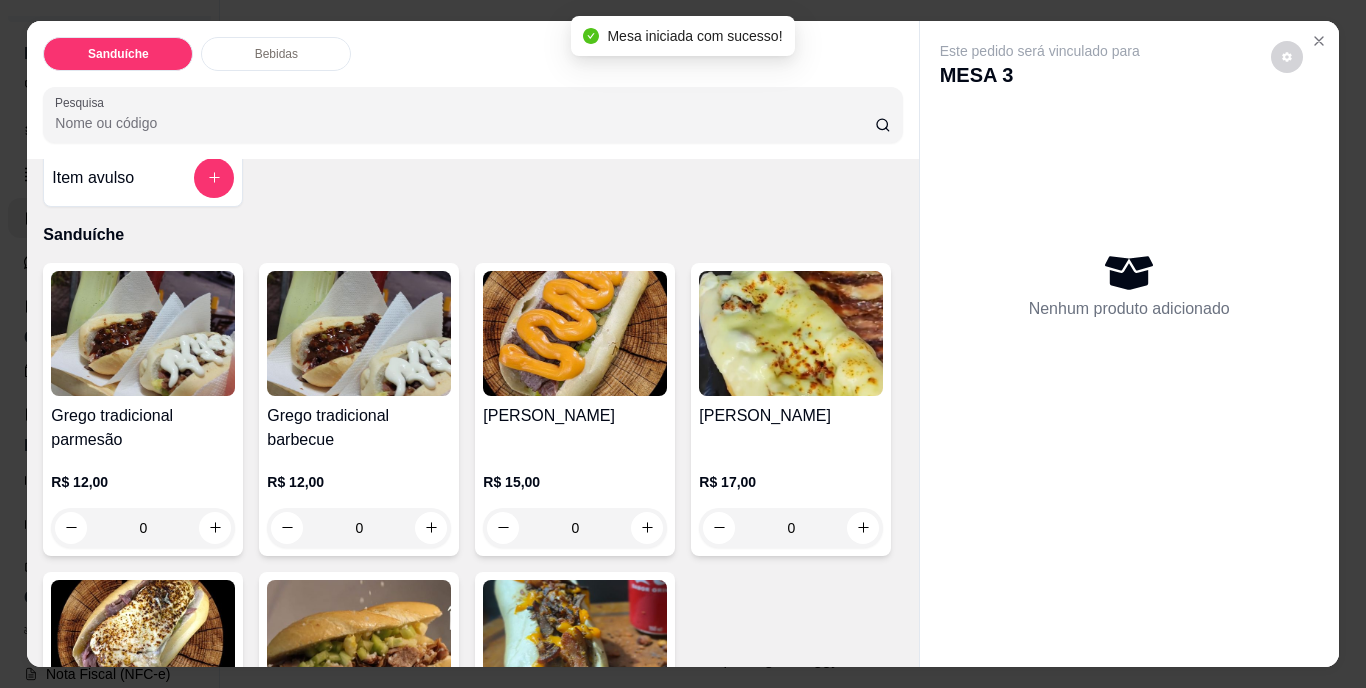 scroll, scrollTop: 100, scrollLeft: 0, axis: vertical 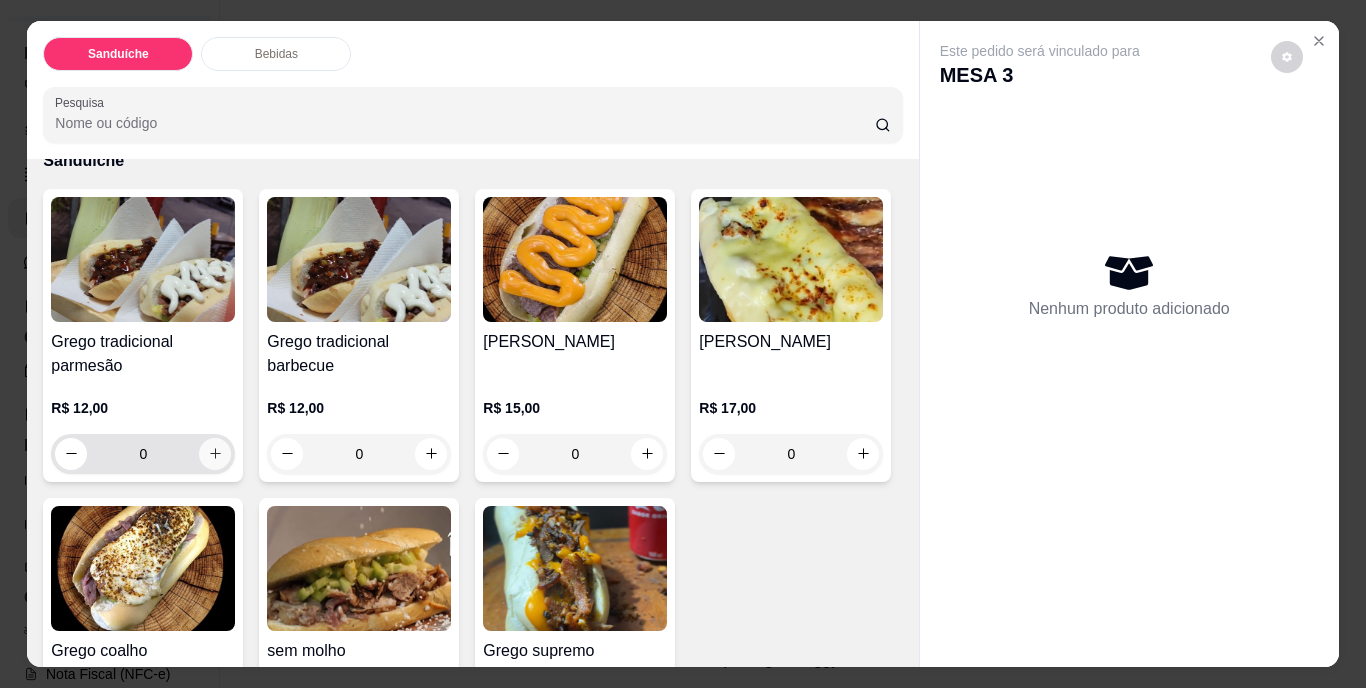 click 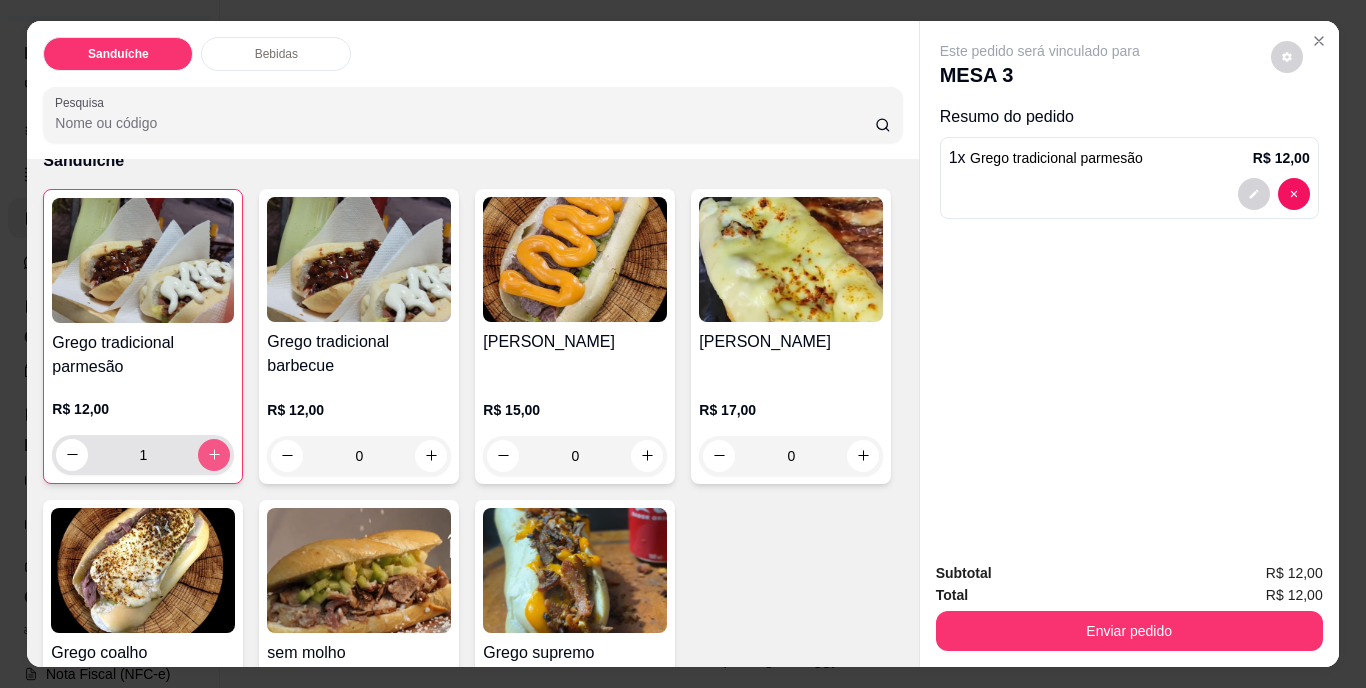 click 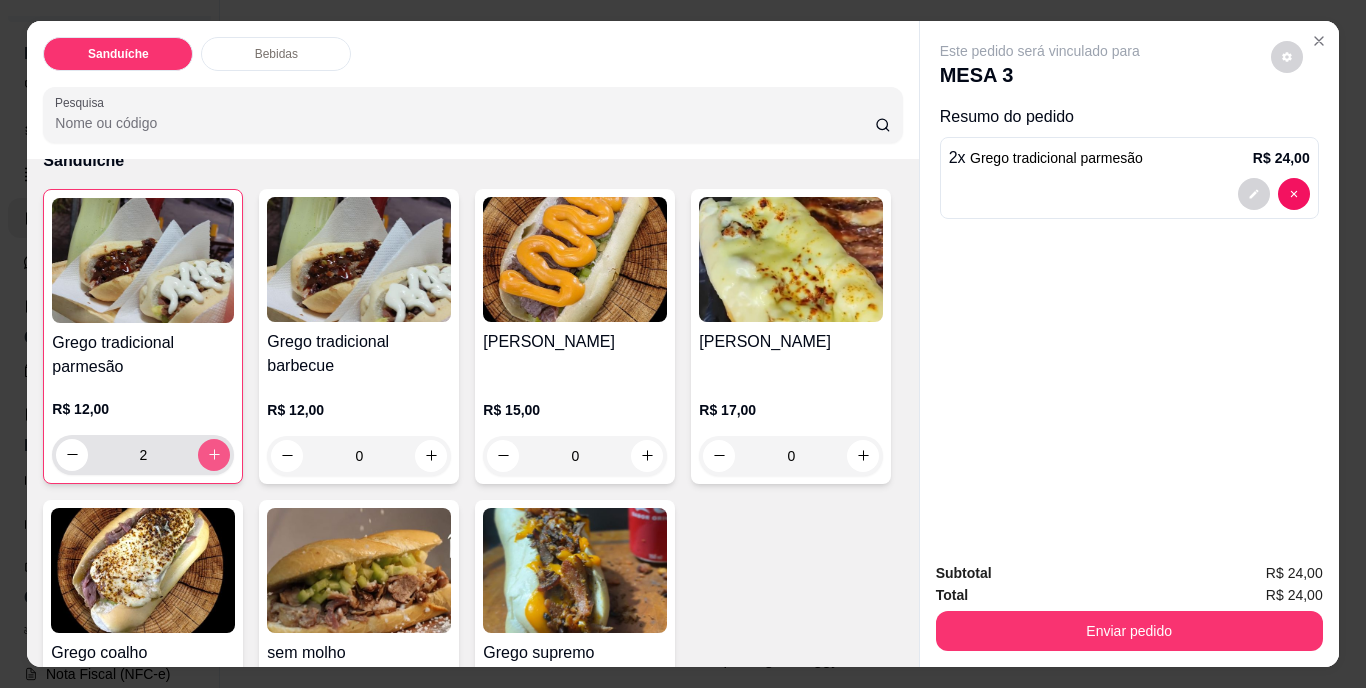 click 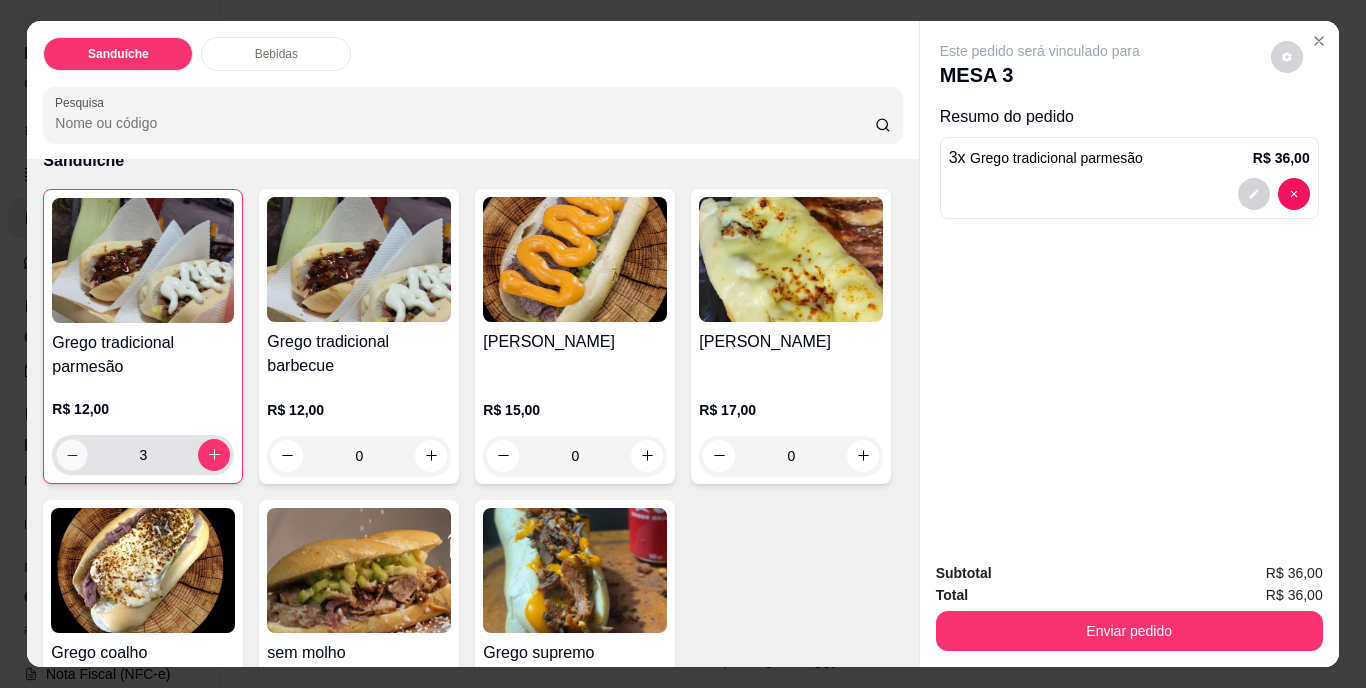 click 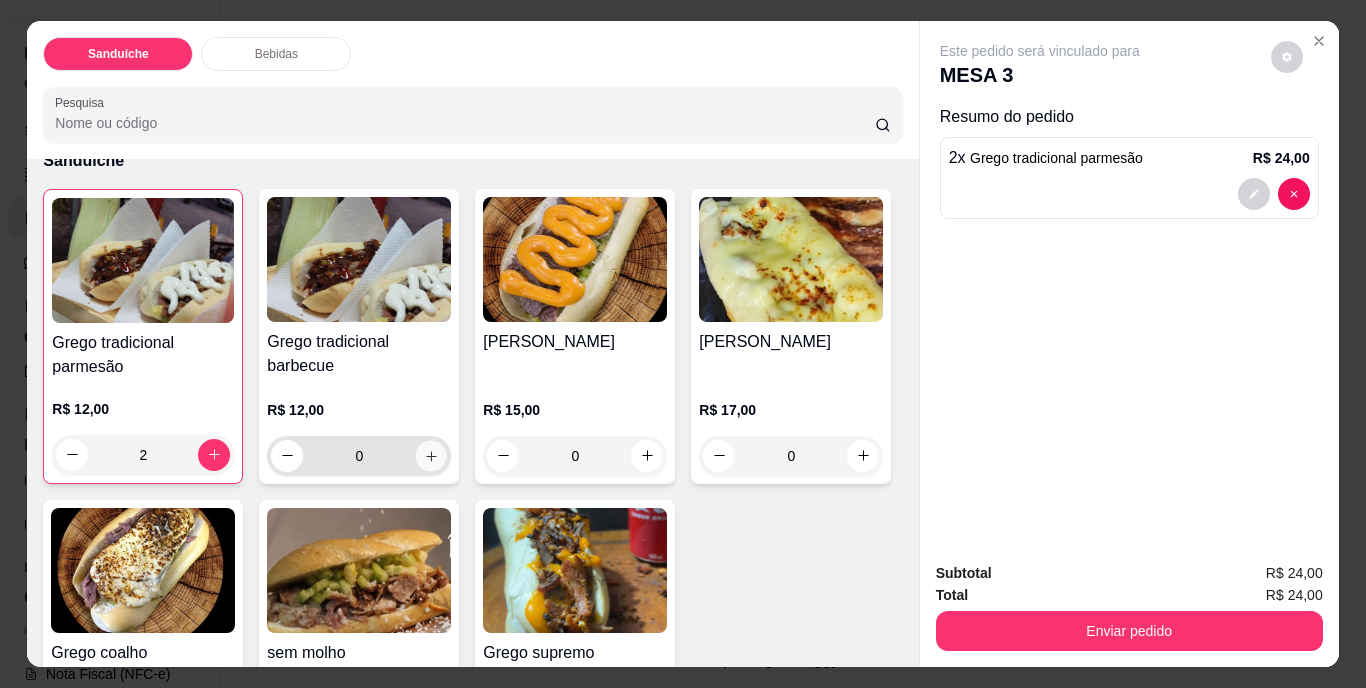 click 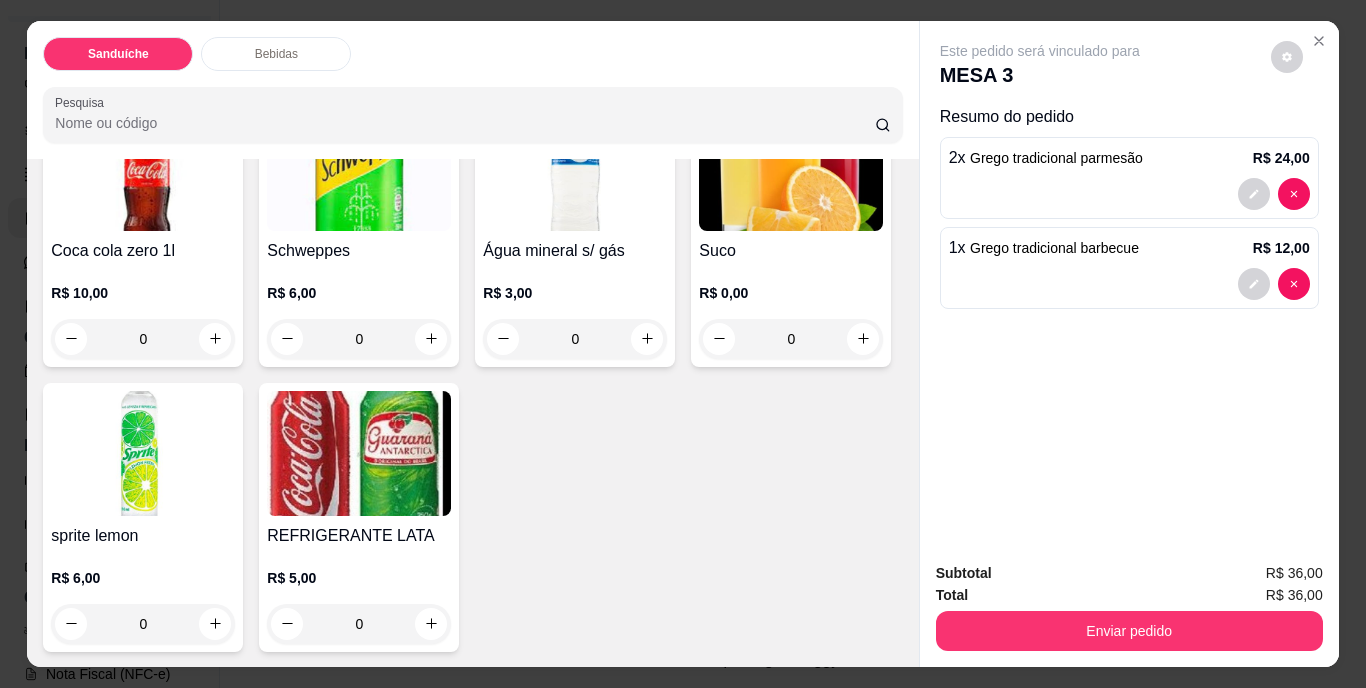 scroll, scrollTop: 1112, scrollLeft: 0, axis: vertical 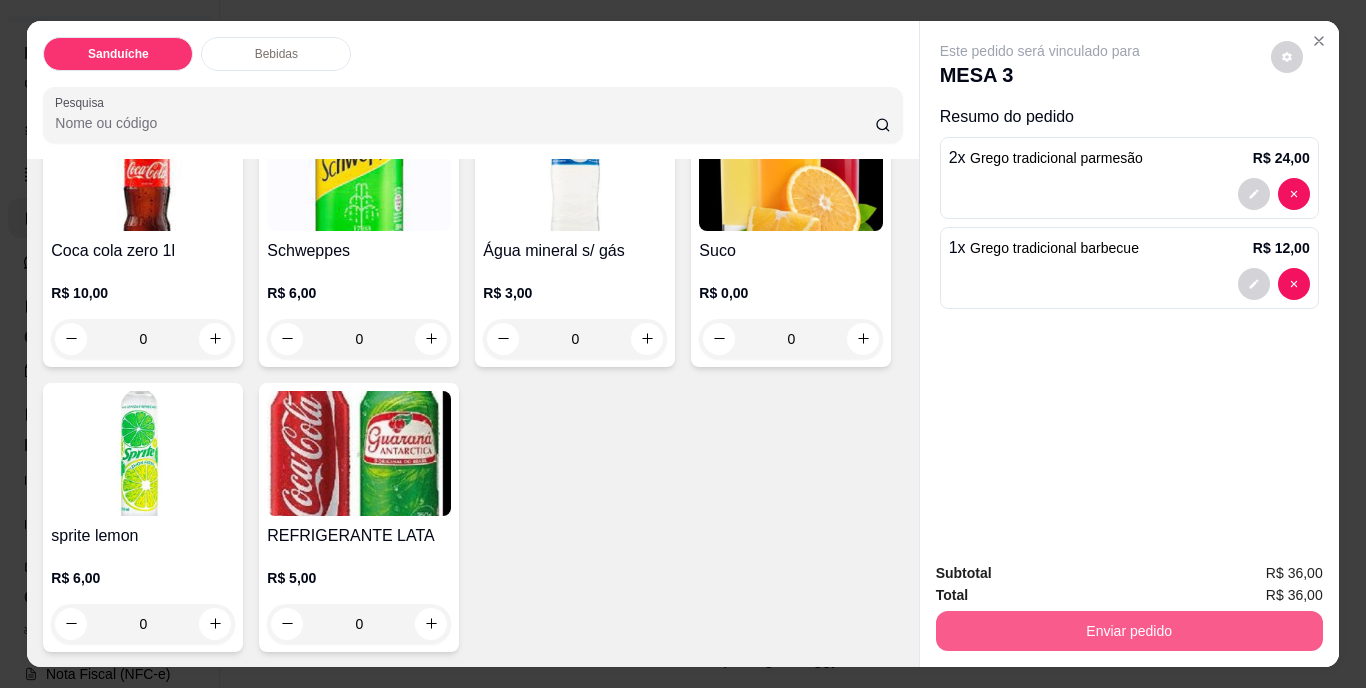 click on "Enviar pedido" at bounding box center [1129, 631] 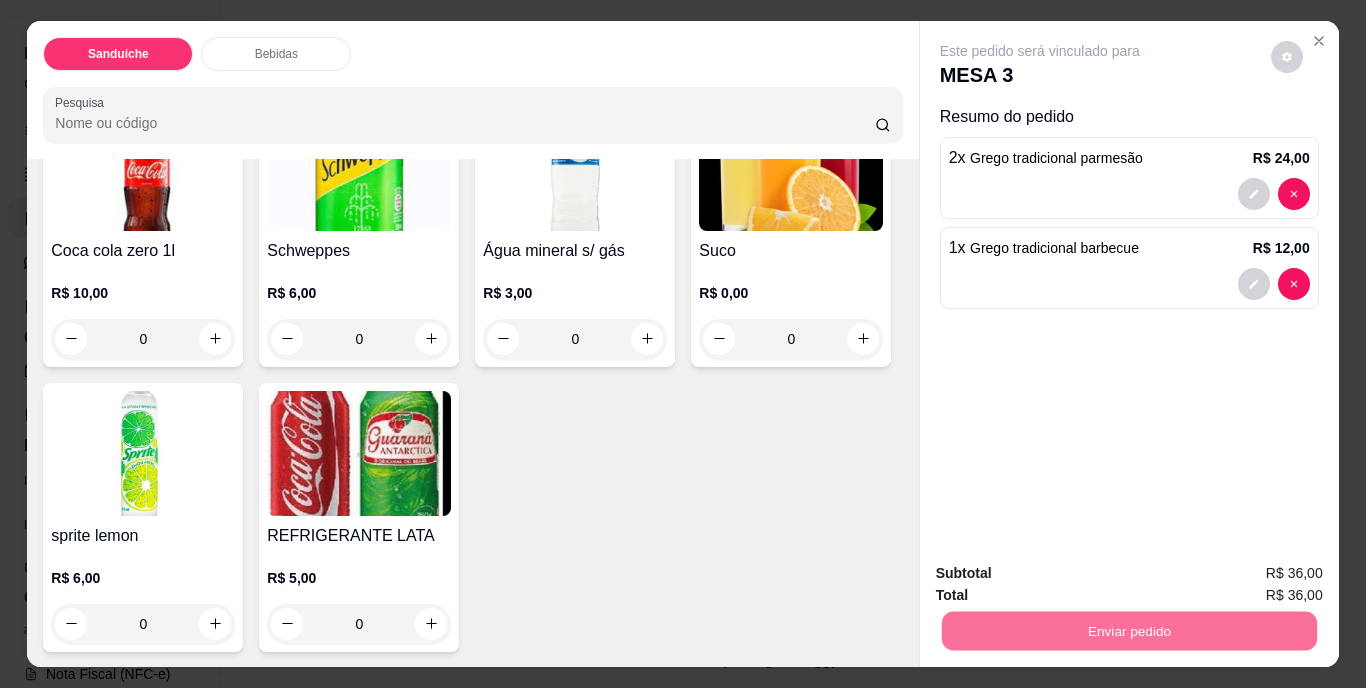 click on "Não registrar e enviar pedido" at bounding box center (1063, 575) 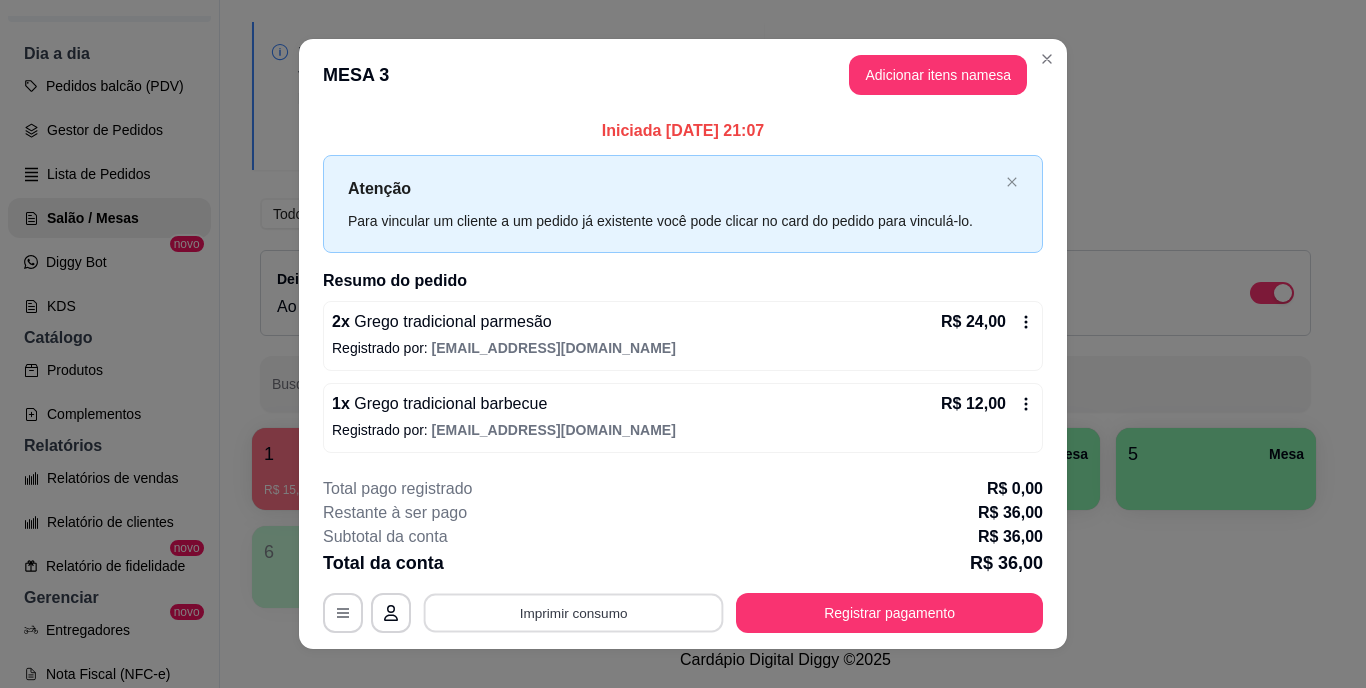 click on "Imprimir consumo" at bounding box center [574, 612] 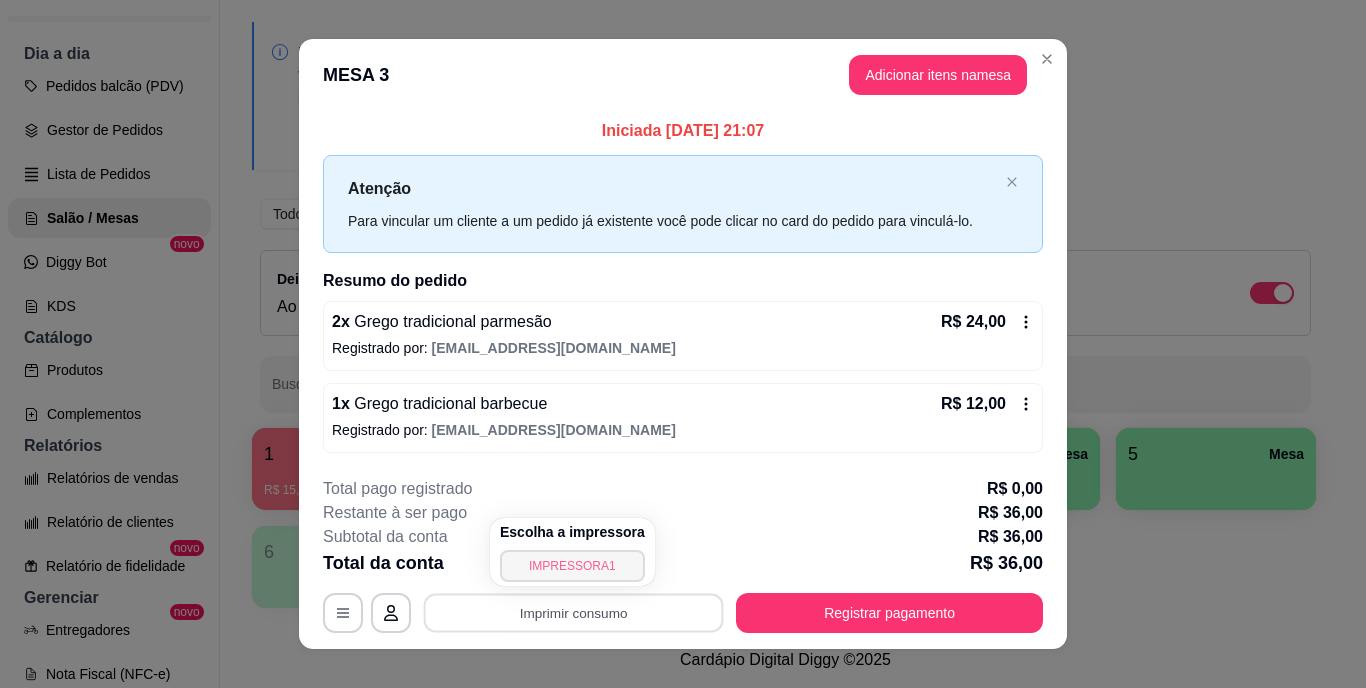 click on "IMPRESSORA1" at bounding box center [572, 566] 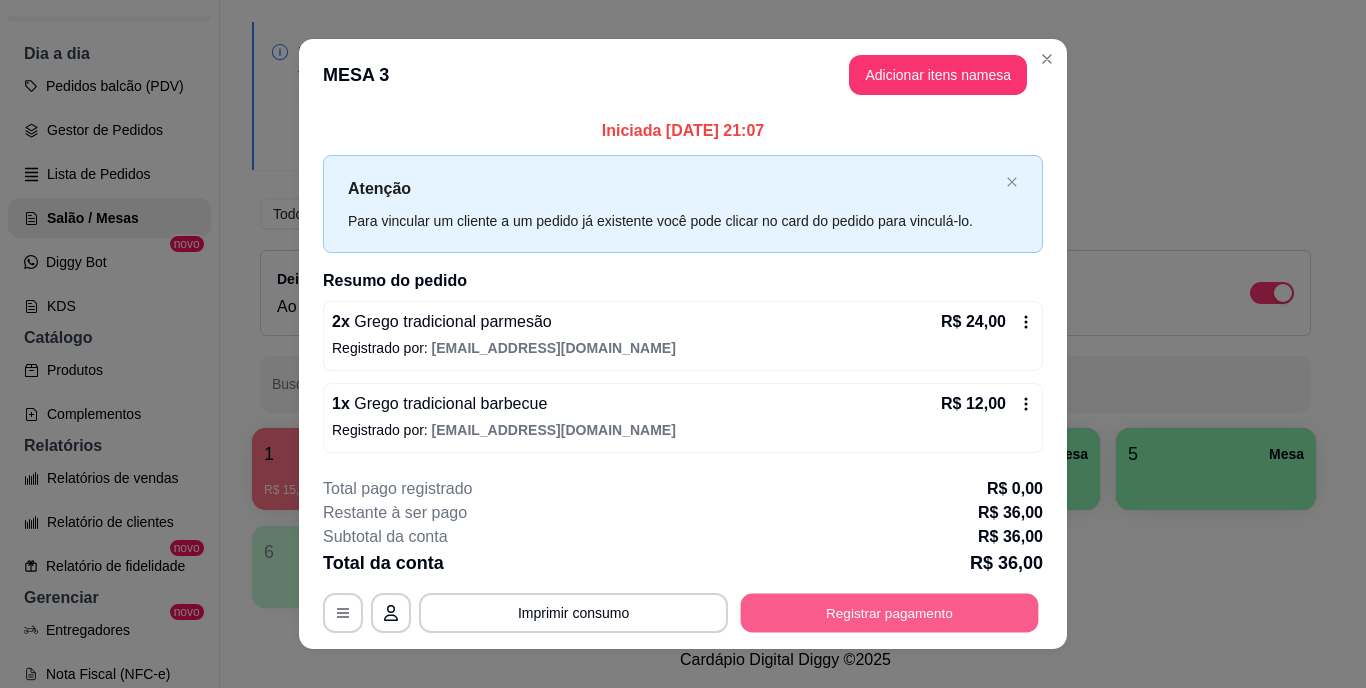 click on "Registrar pagamento" at bounding box center (890, 612) 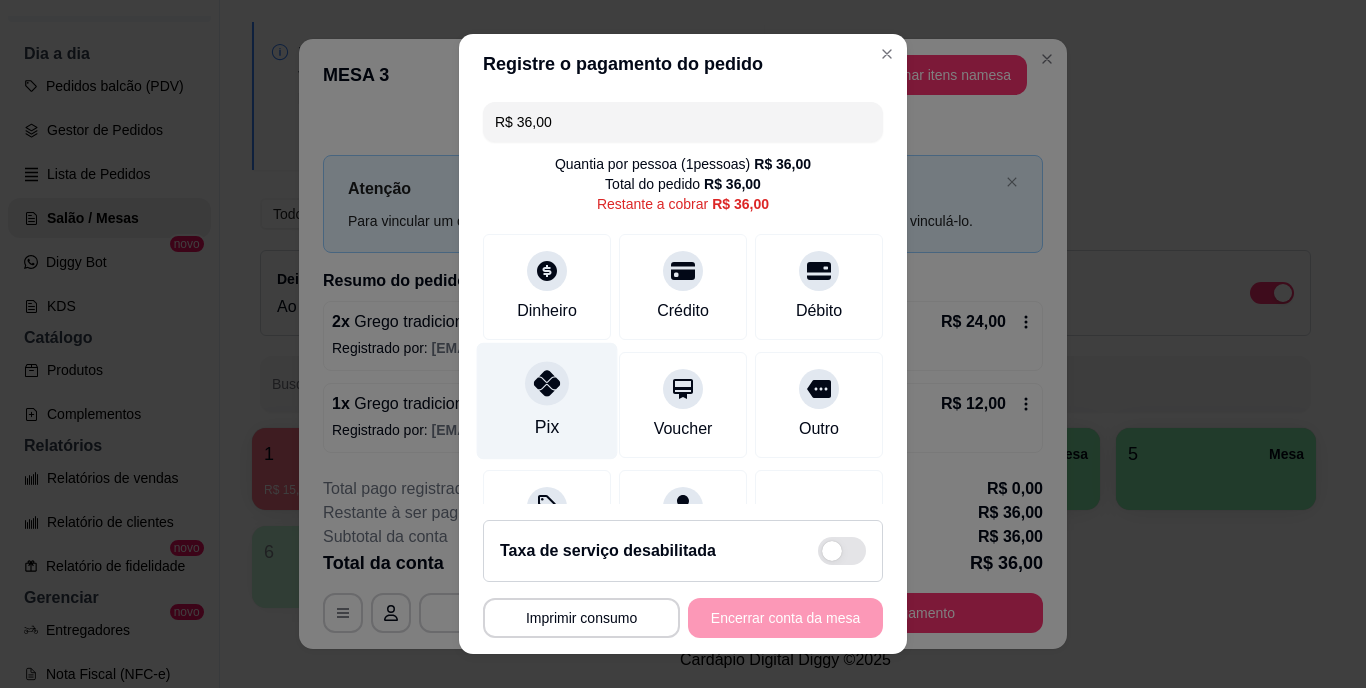 click at bounding box center (547, 384) 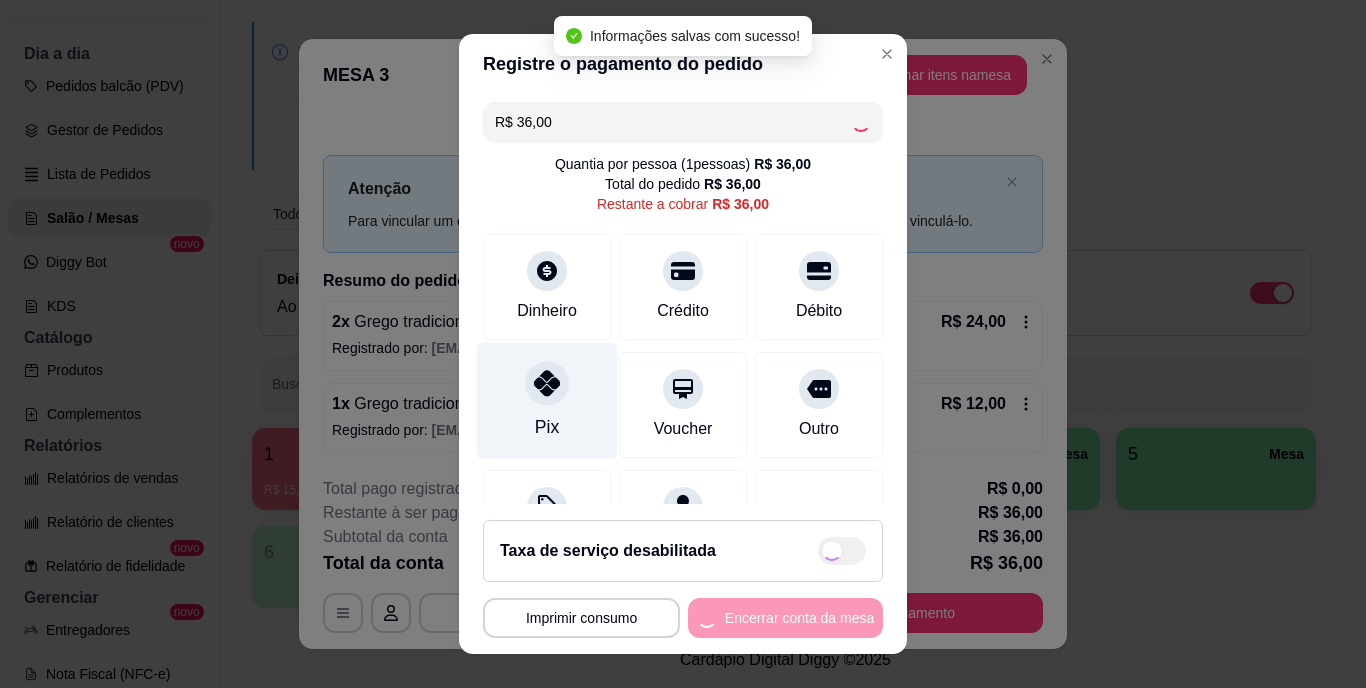 type on "R$ 0,00" 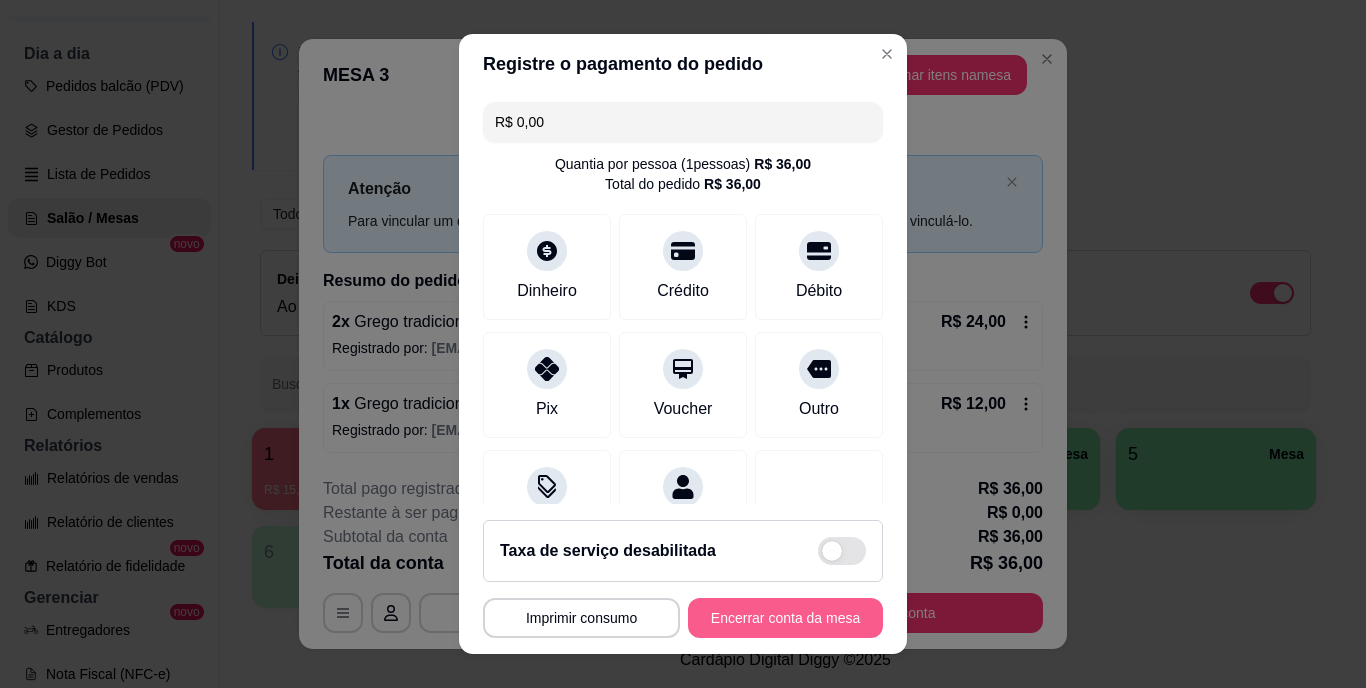 click on "Encerrar conta da mesa" at bounding box center [785, 618] 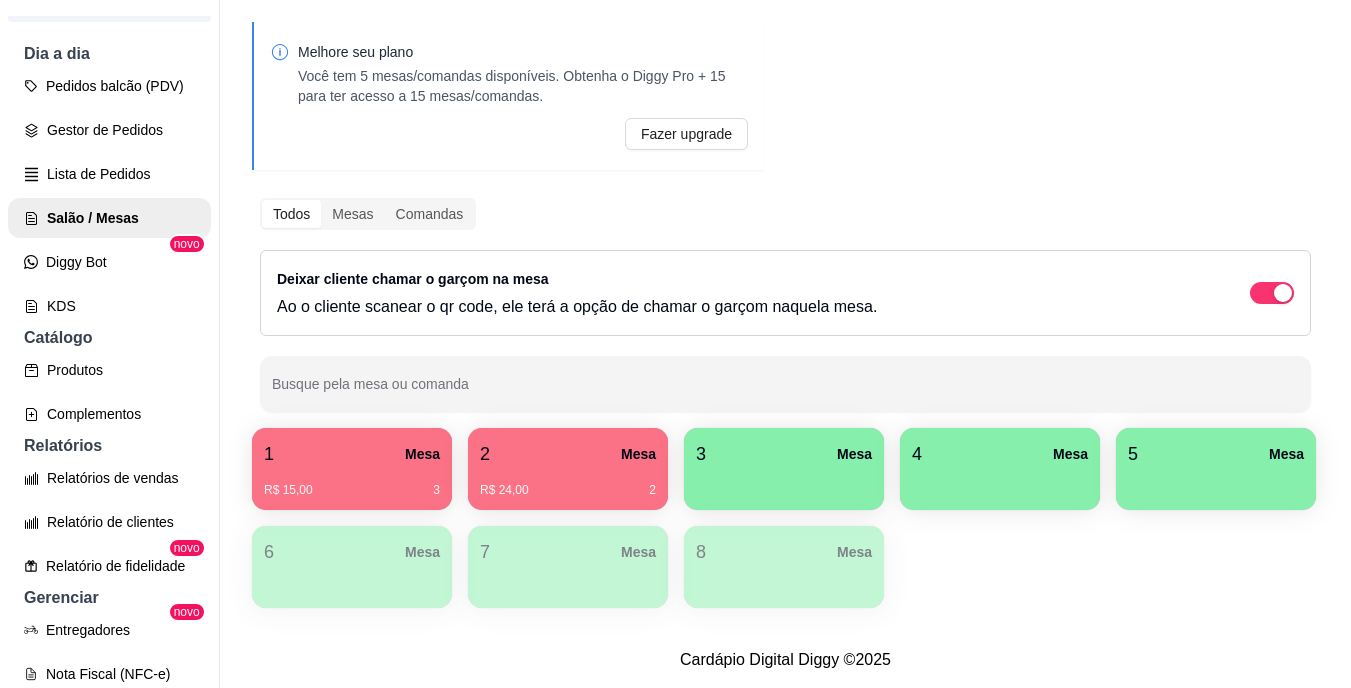 click on "3 Mesa" at bounding box center (784, 454) 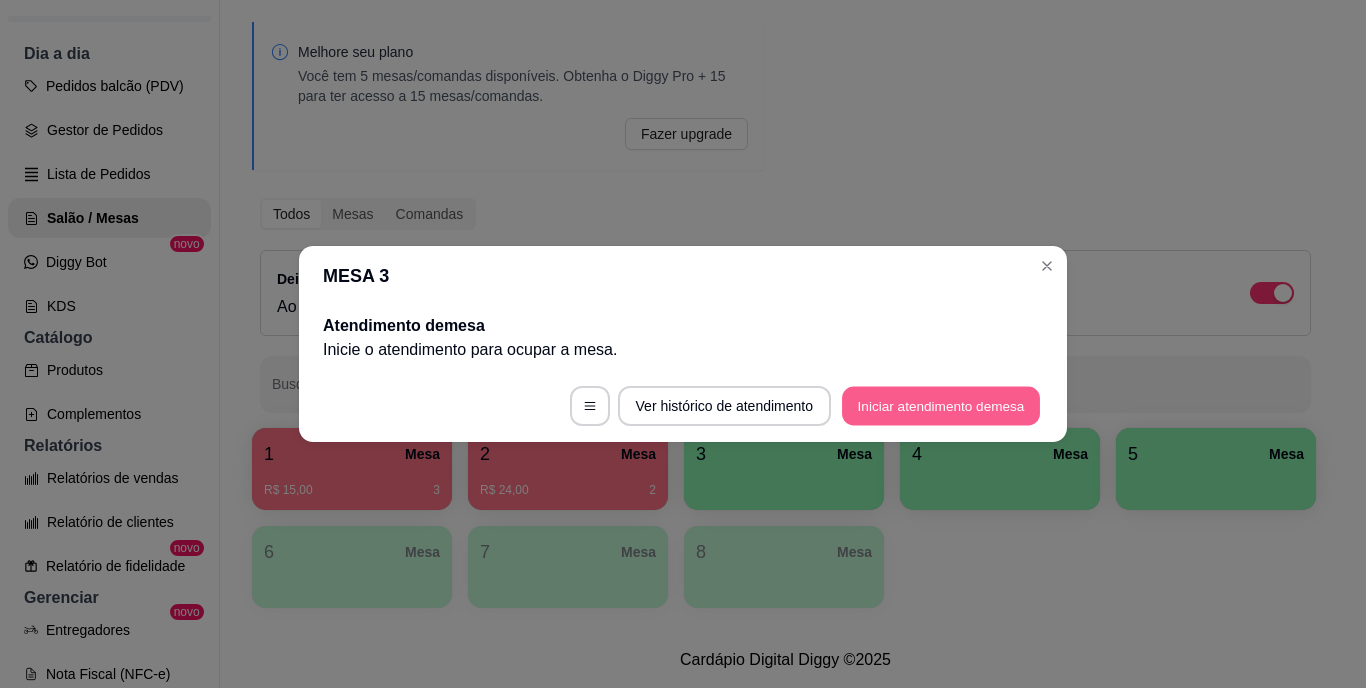 click on "Iniciar atendimento de  mesa" at bounding box center [941, 406] 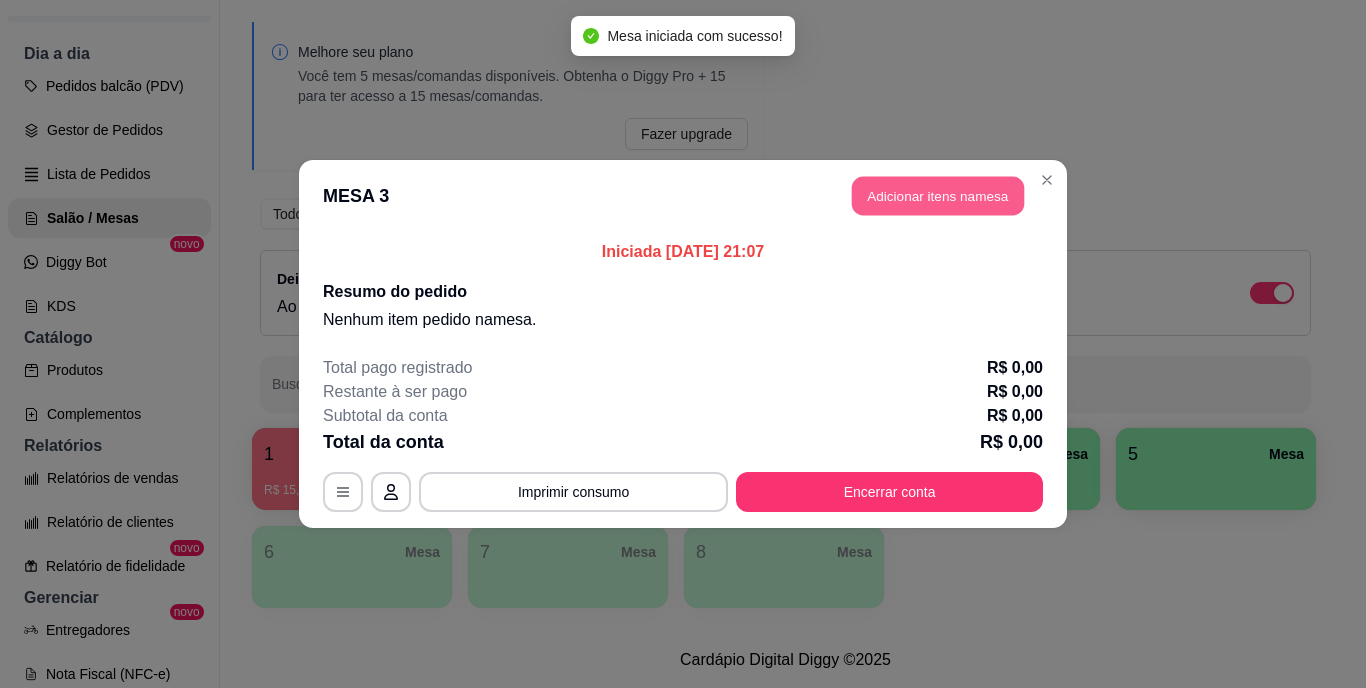 click on "Adicionar itens na  mesa" at bounding box center (938, 196) 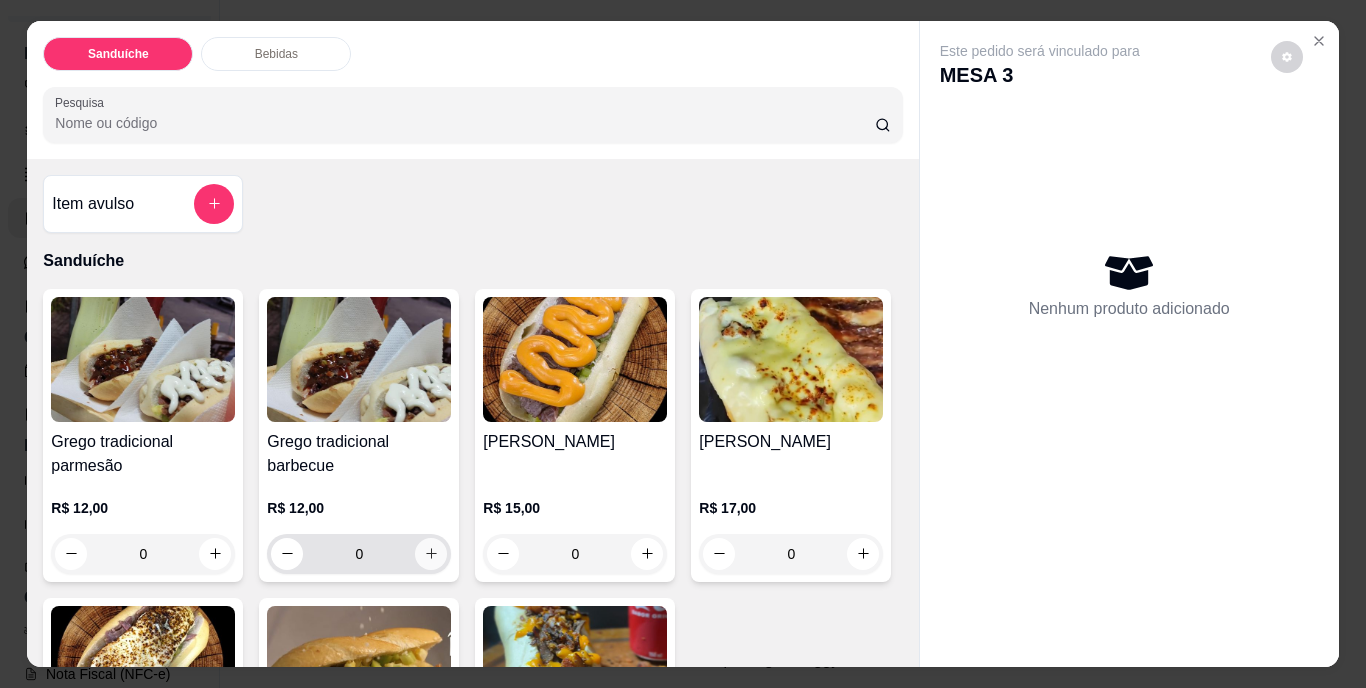 click 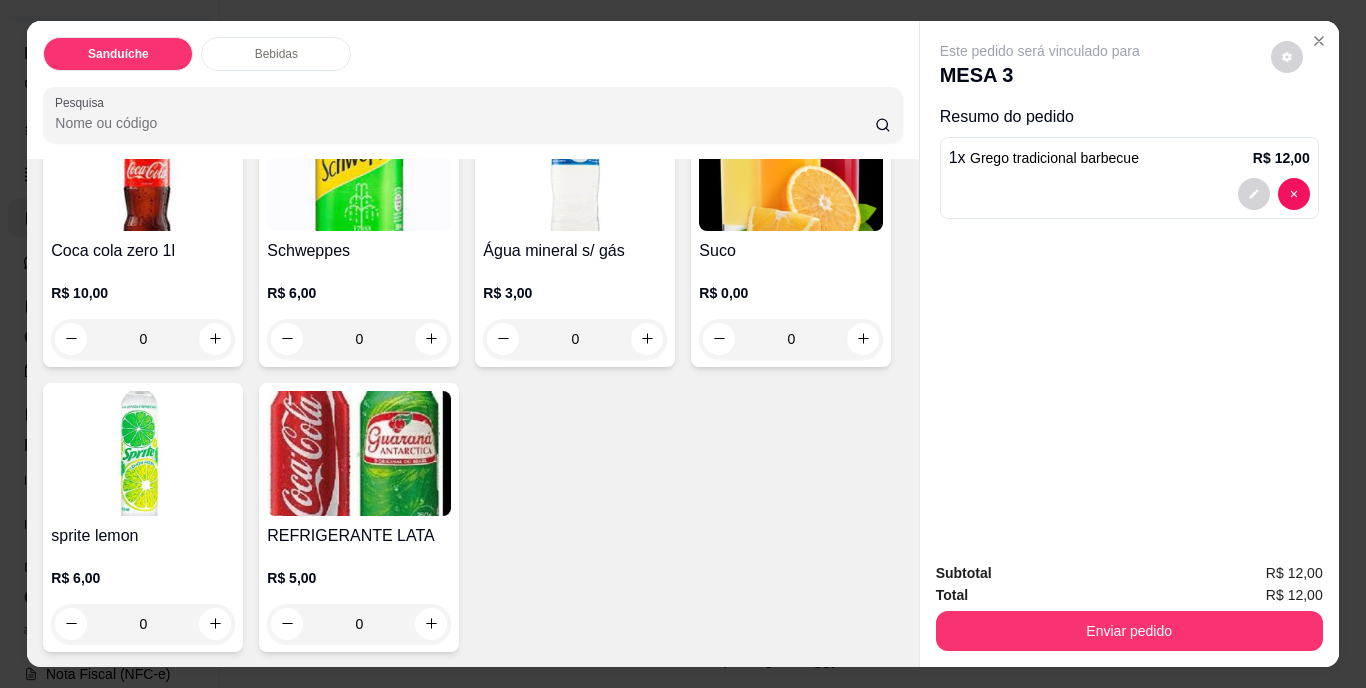 scroll, scrollTop: 1112, scrollLeft: 0, axis: vertical 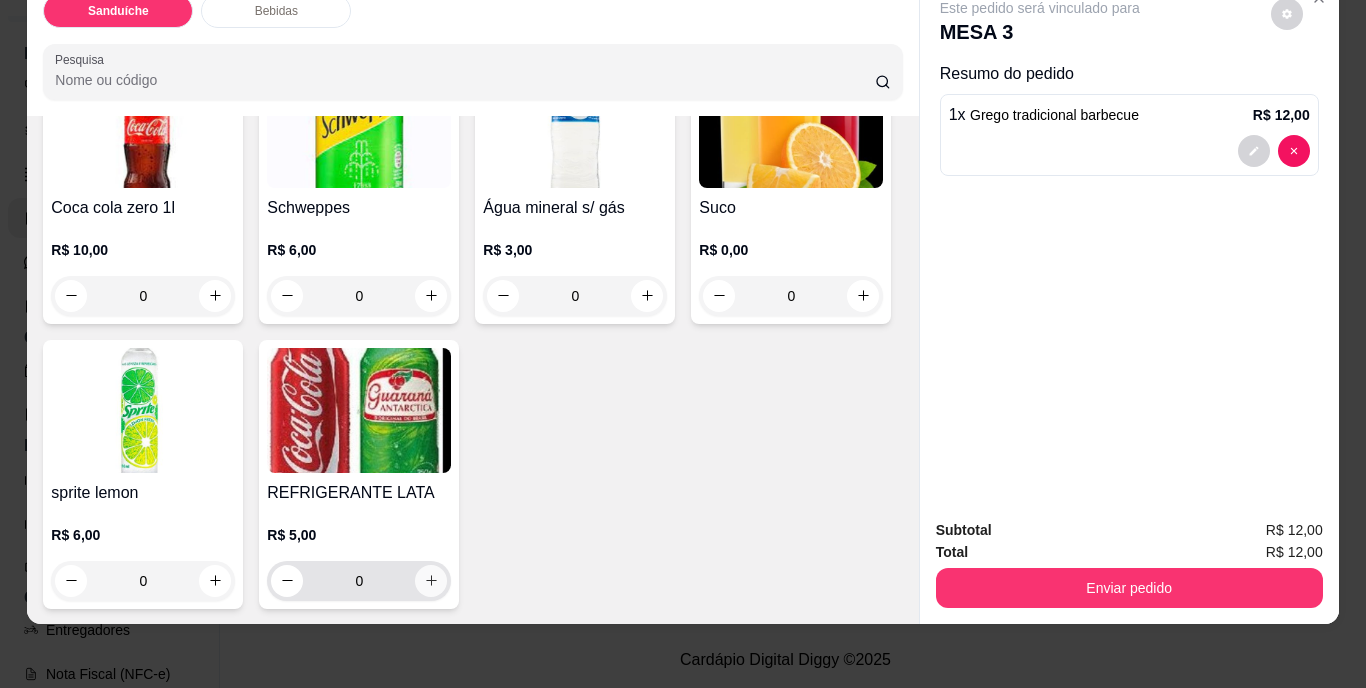 click 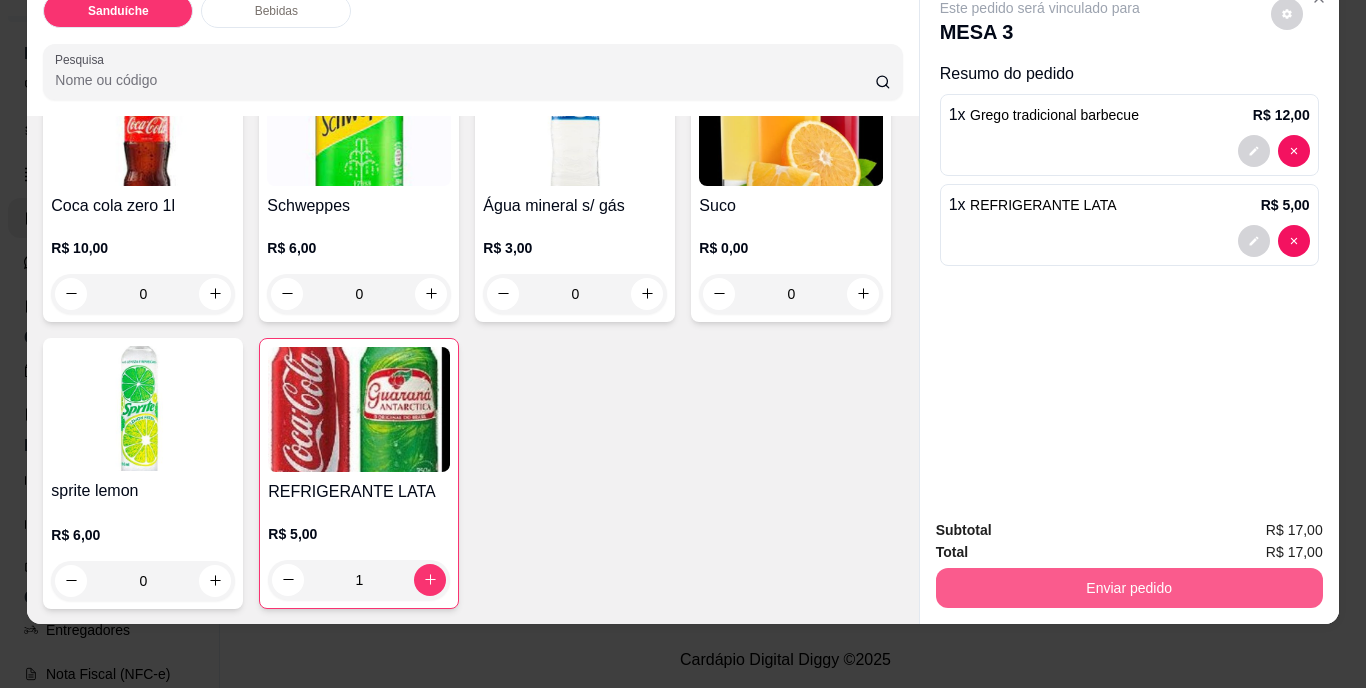click on "Enviar pedido" at bounding box center (1129, 588) 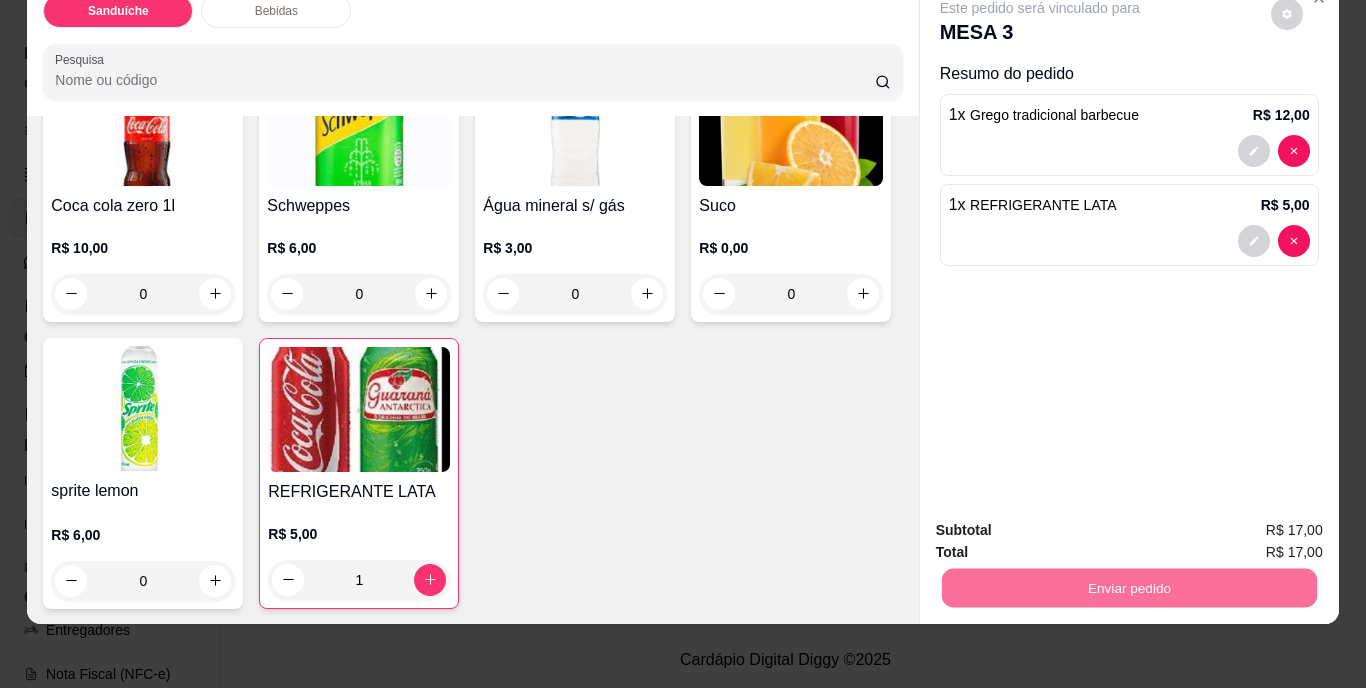 click on "Não registrar e enviar pedido" at bounding box center (1063, 524) 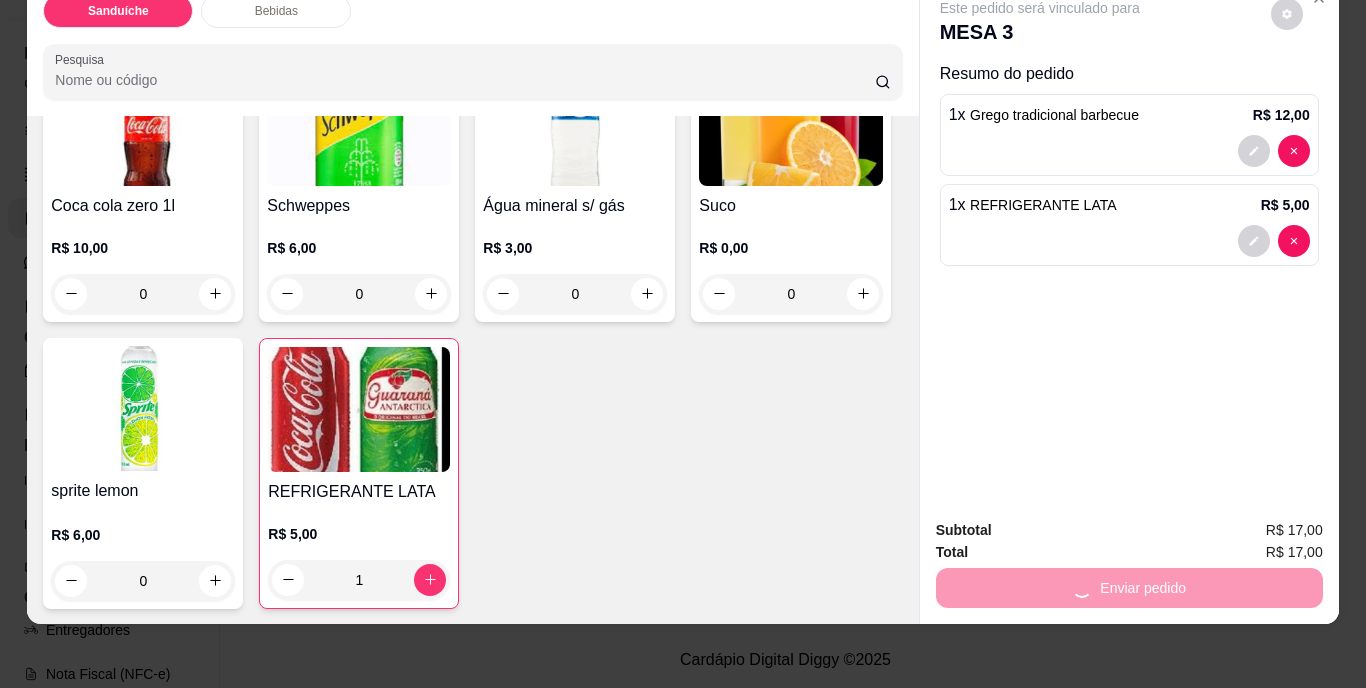 click on "Não registrar e enviar pedido" at bounding box center (1063, 524) 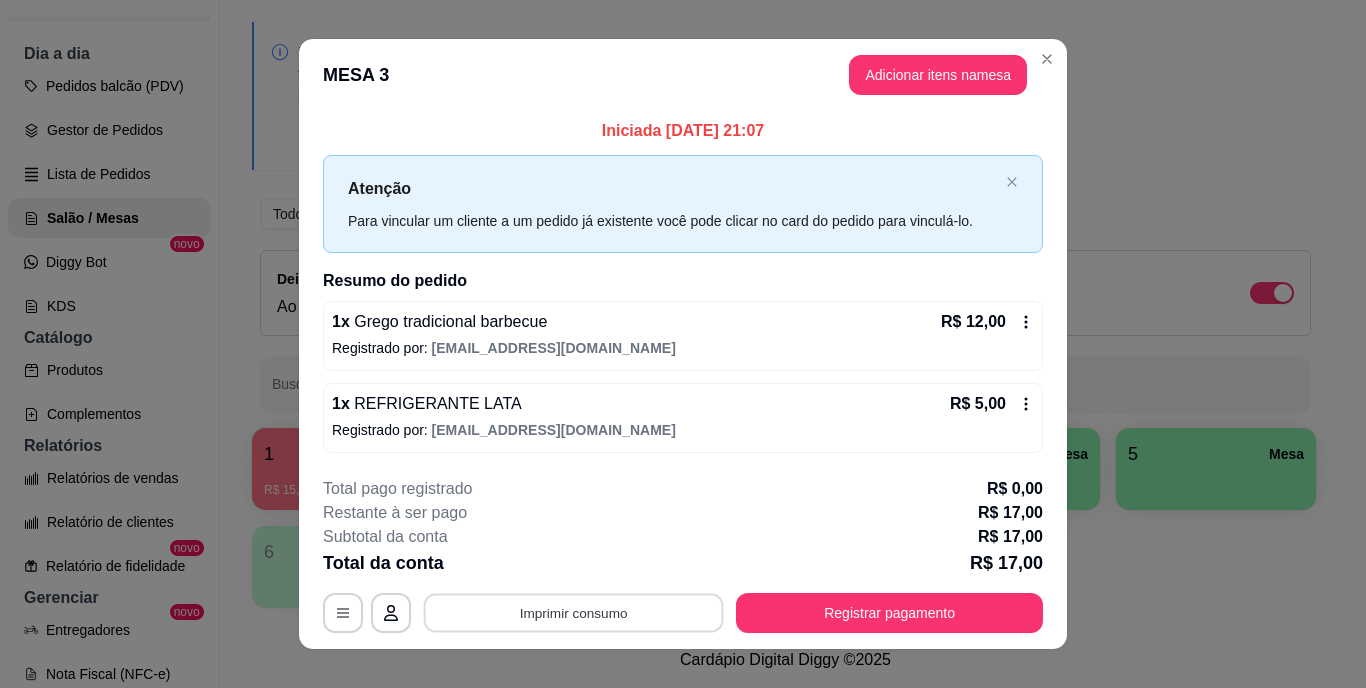 click on "Imprimir consumo" at bounding box center [574, 612] 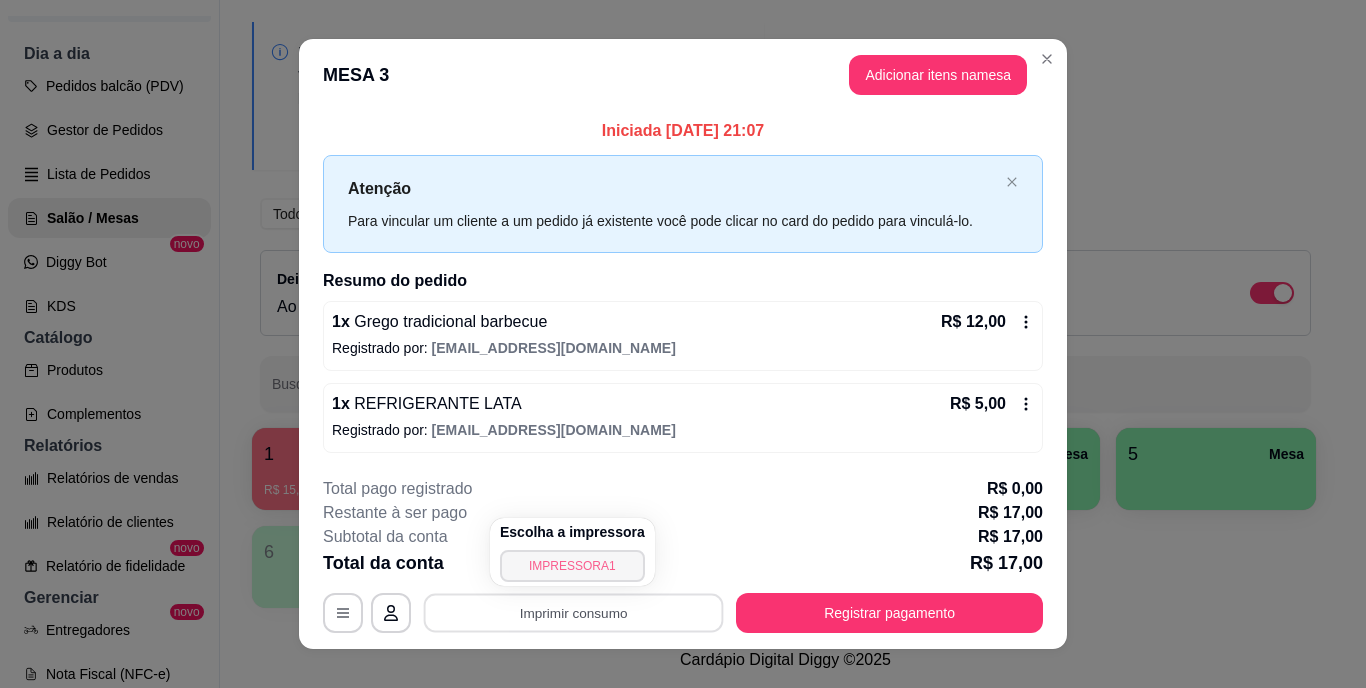 click on "IMPRESSORA1" at bounding box center [572, 566] 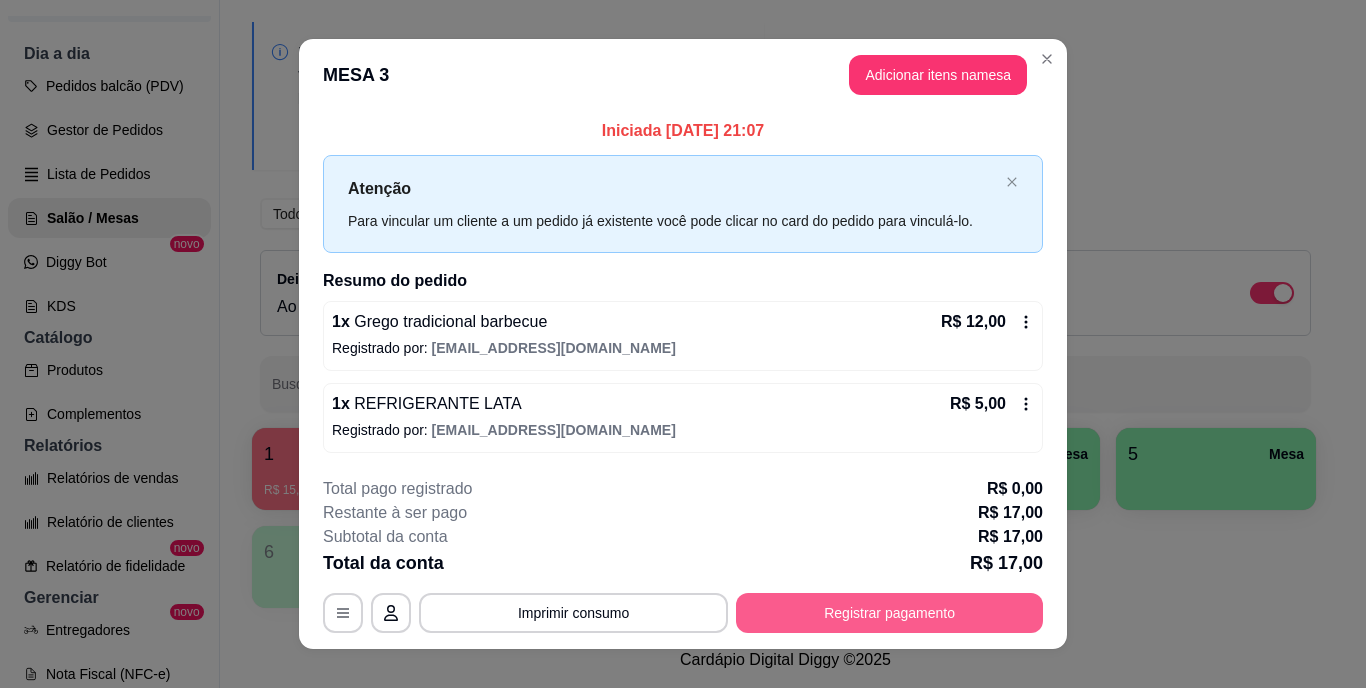 click on "Registrar pagamento" at bounding box center (889, 613) 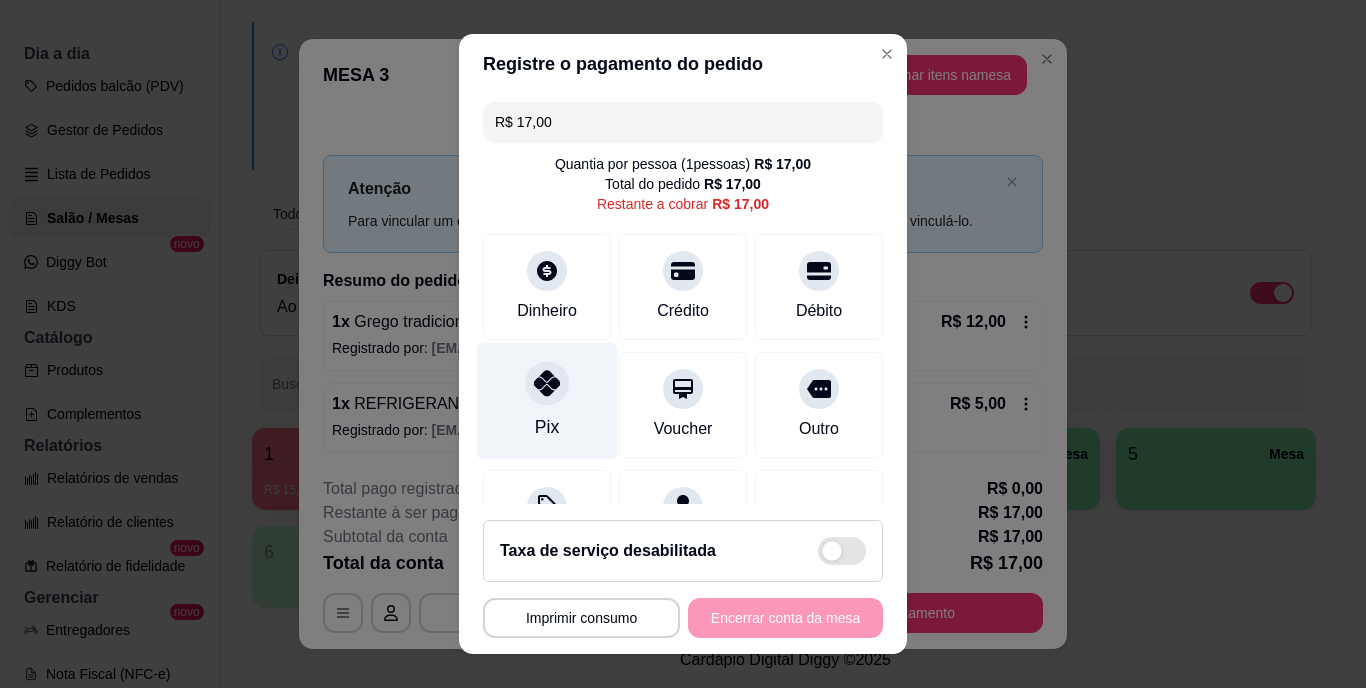 click on "Pix" at bounding box center (547, 401) 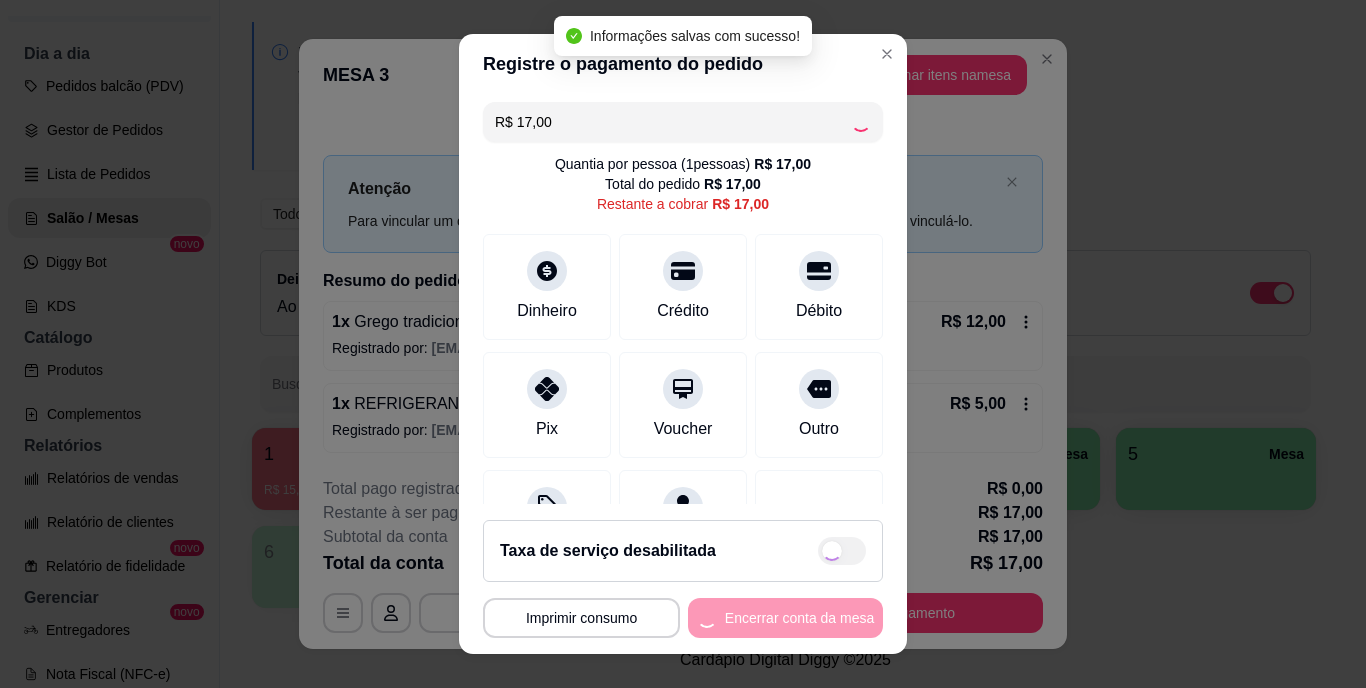 type on "R$ 0,00" 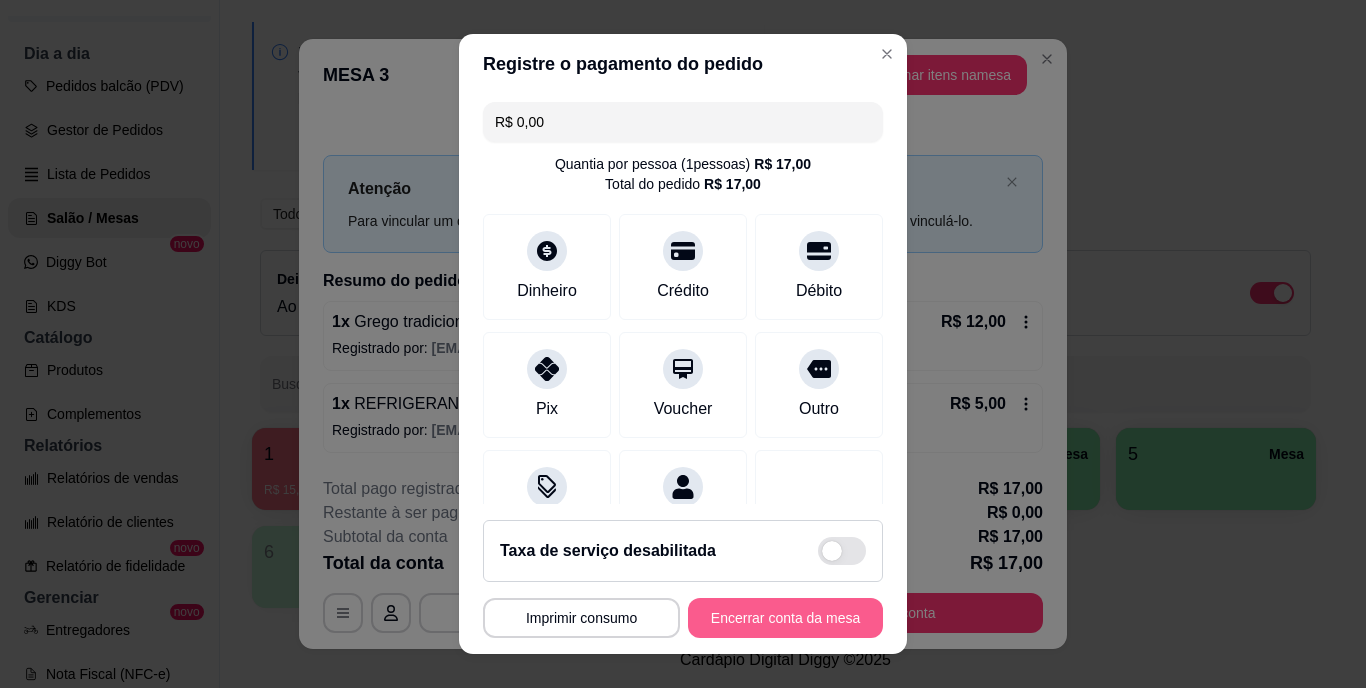 click on "Encerrar conta da mesa" at bounding box center [785, 618] 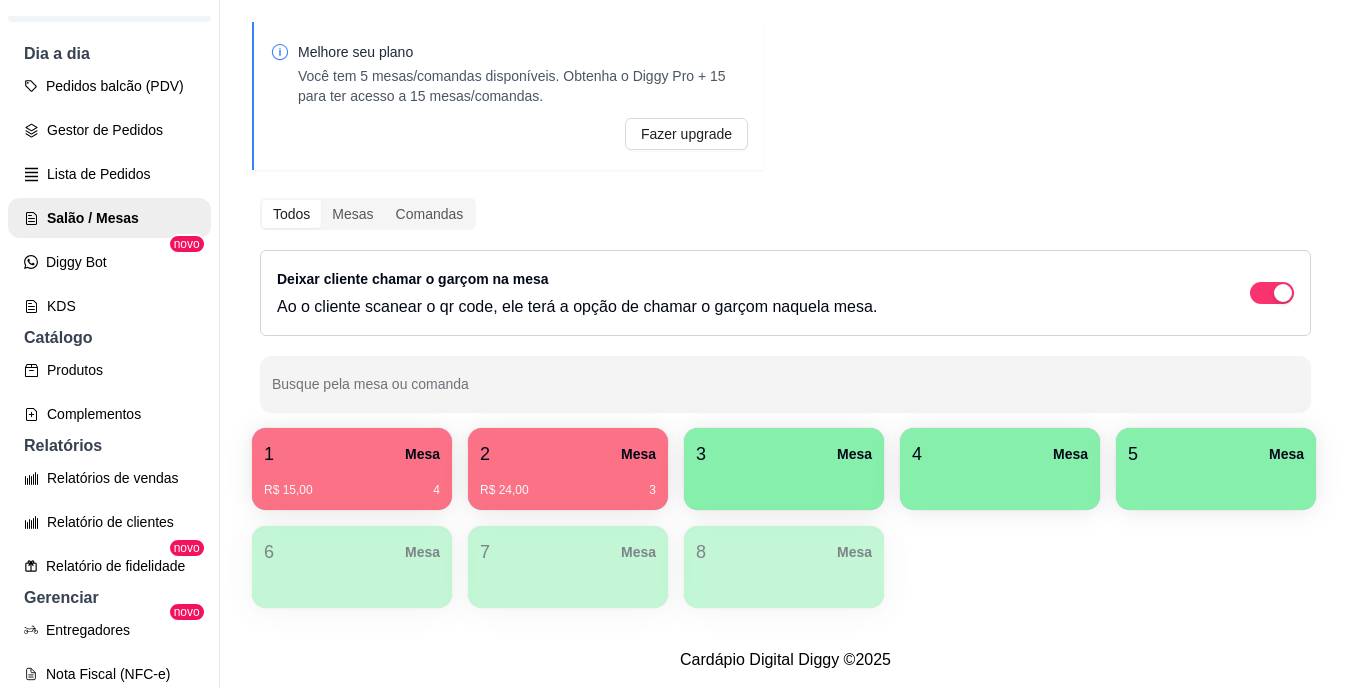 click on "3 Mesa" at bounding box center (784, 454) 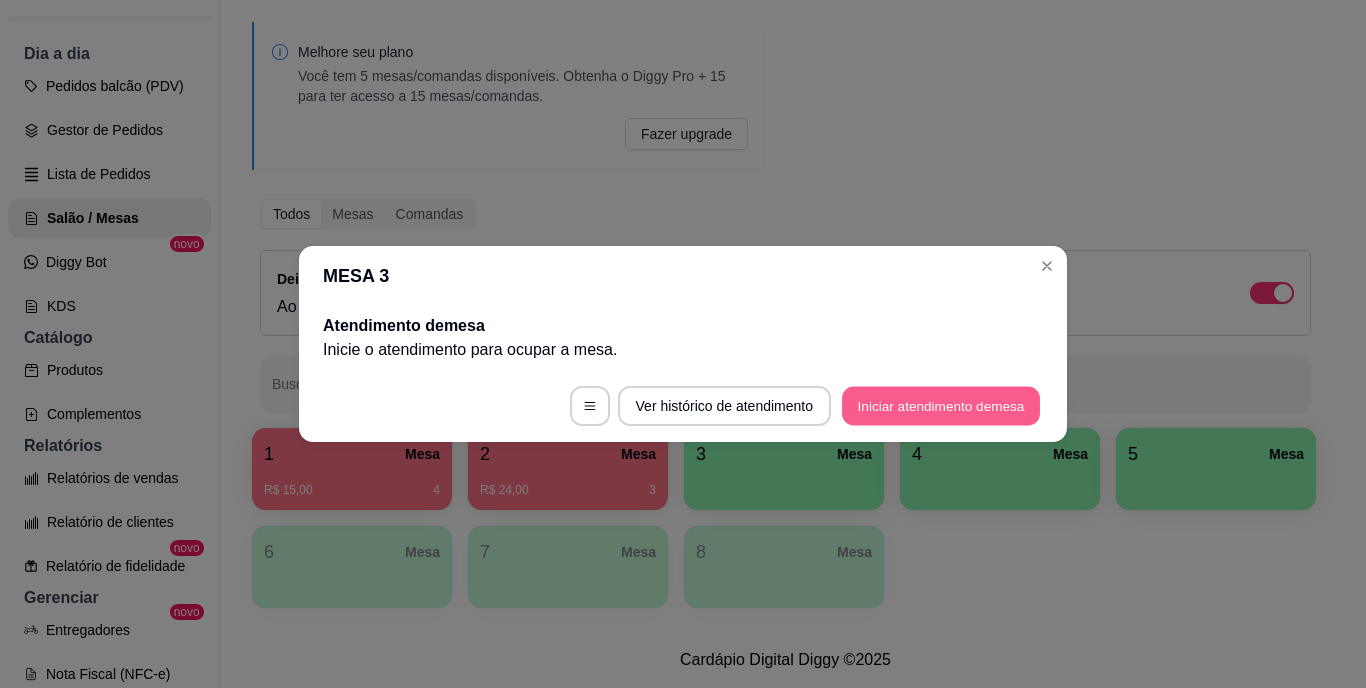 click on "Iniciar atendimento de  mesa" at bounding box center (941, 406) 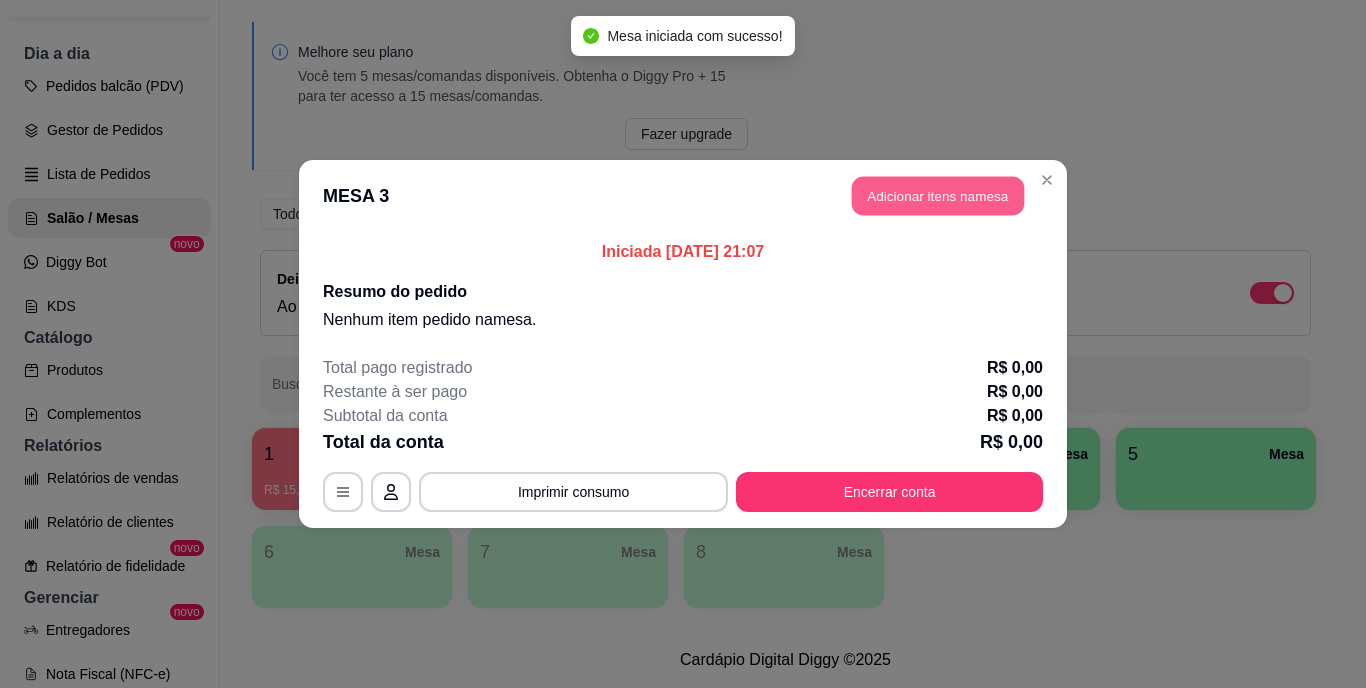click on "Adicionar itens na  mesa" at bounding box center (938, 196) 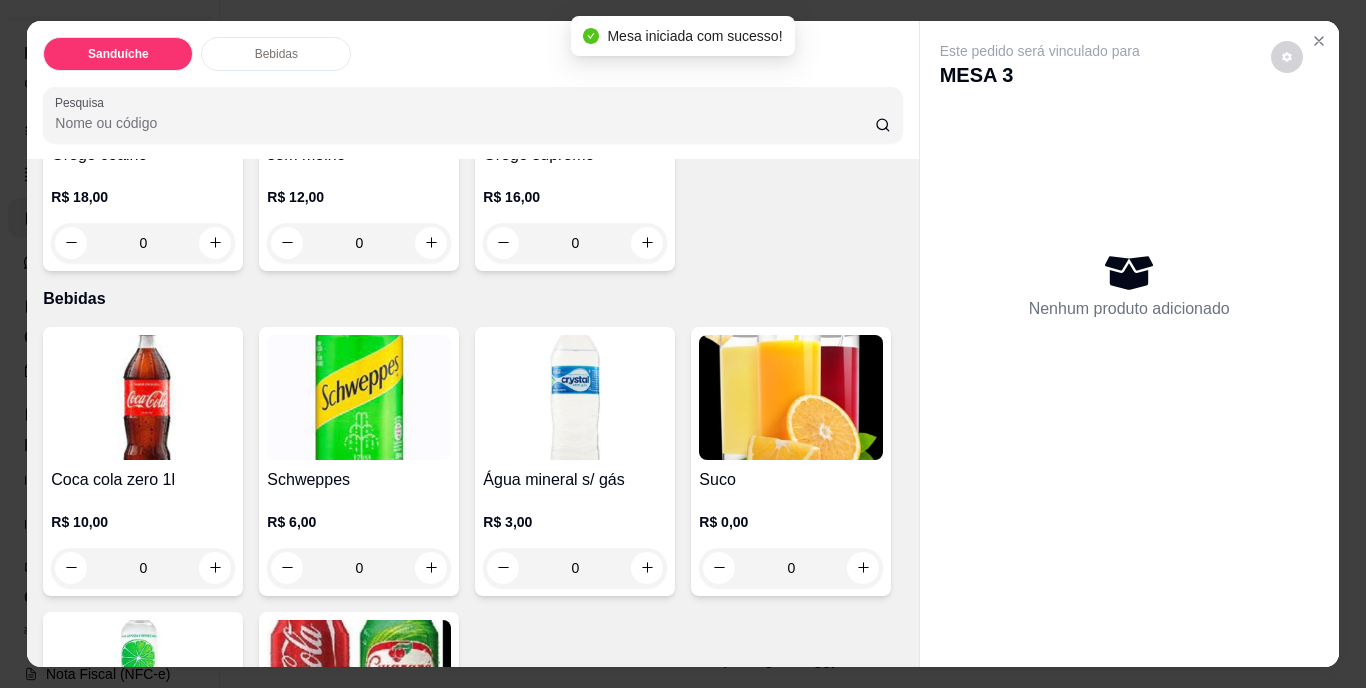 scroll, scrollTop: 1110, scrollLeft: 0, axis: vertical 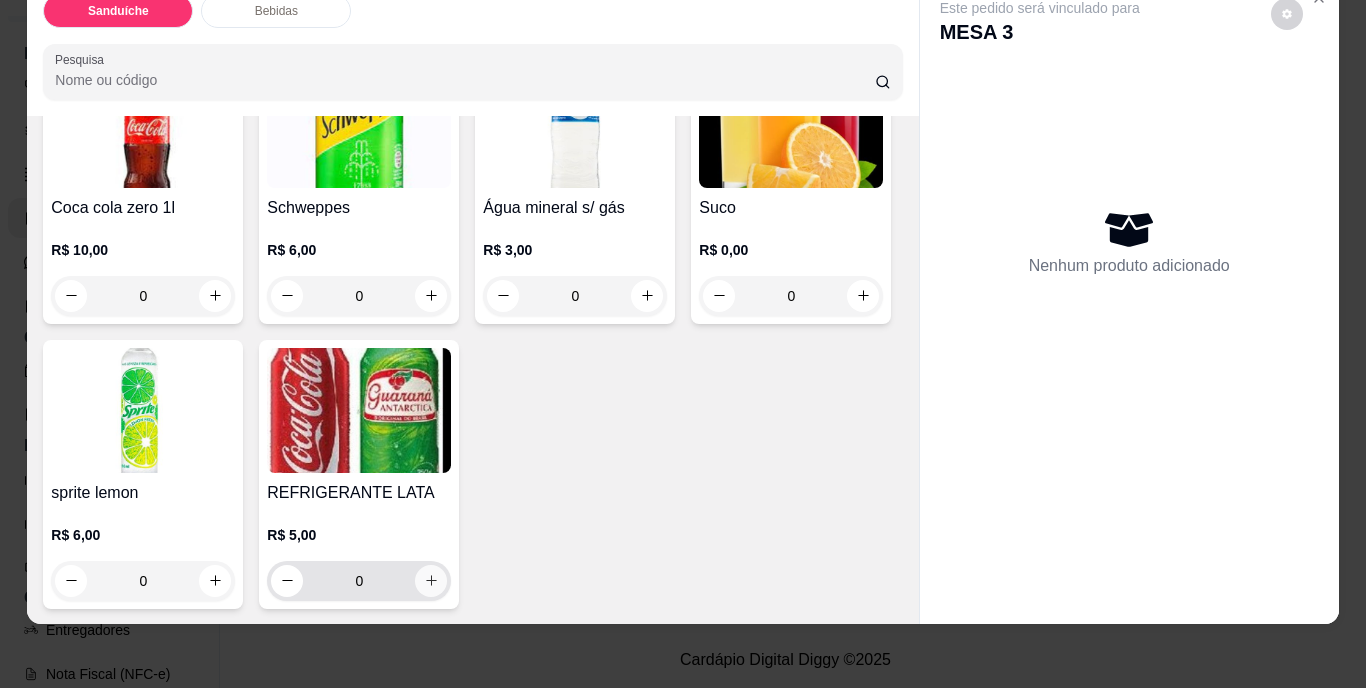 click 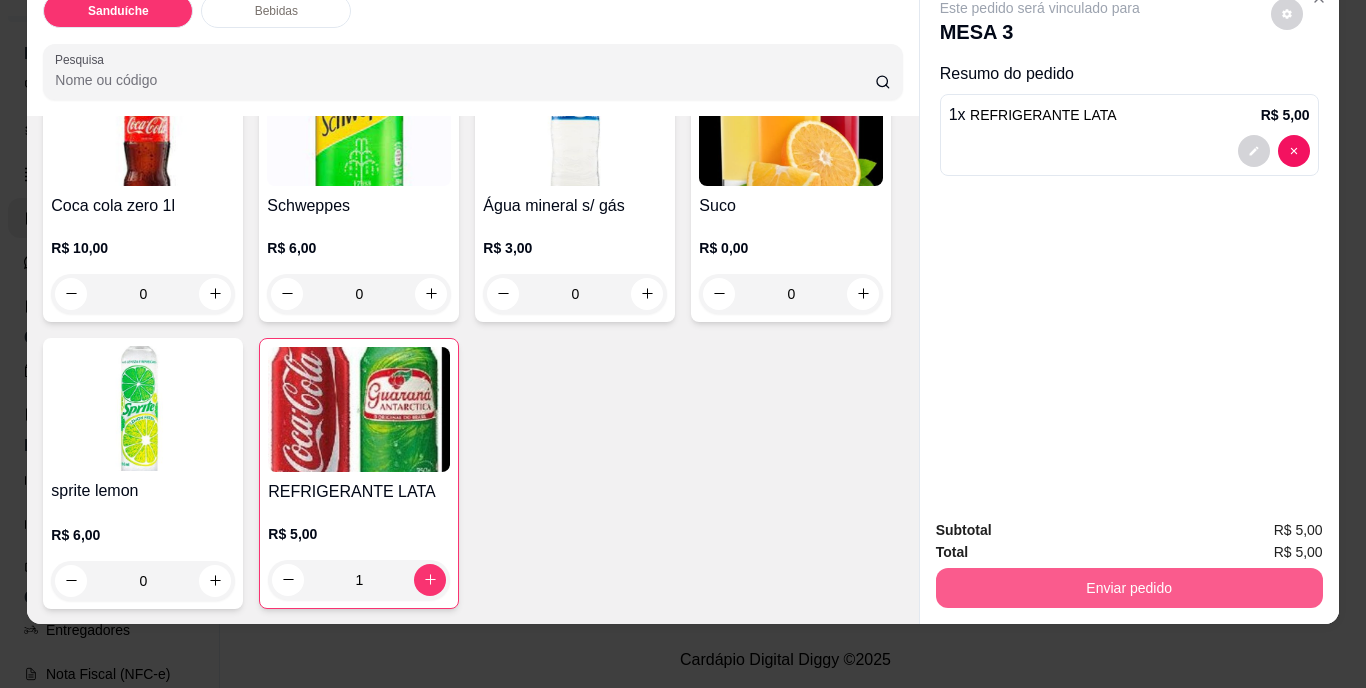click on "Enviar pedido" at bounding box center (1129, 588) 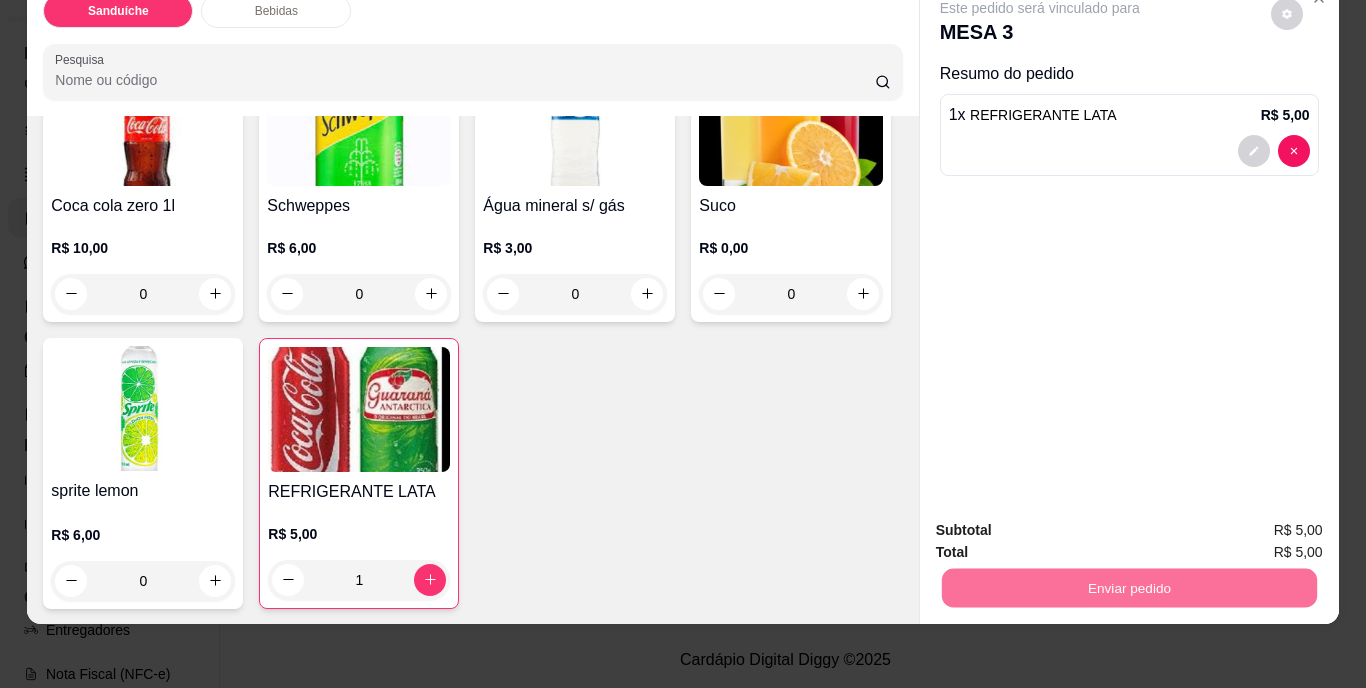 click on "Não registrar e enviar pedido" at bounding box center [1063, 524] 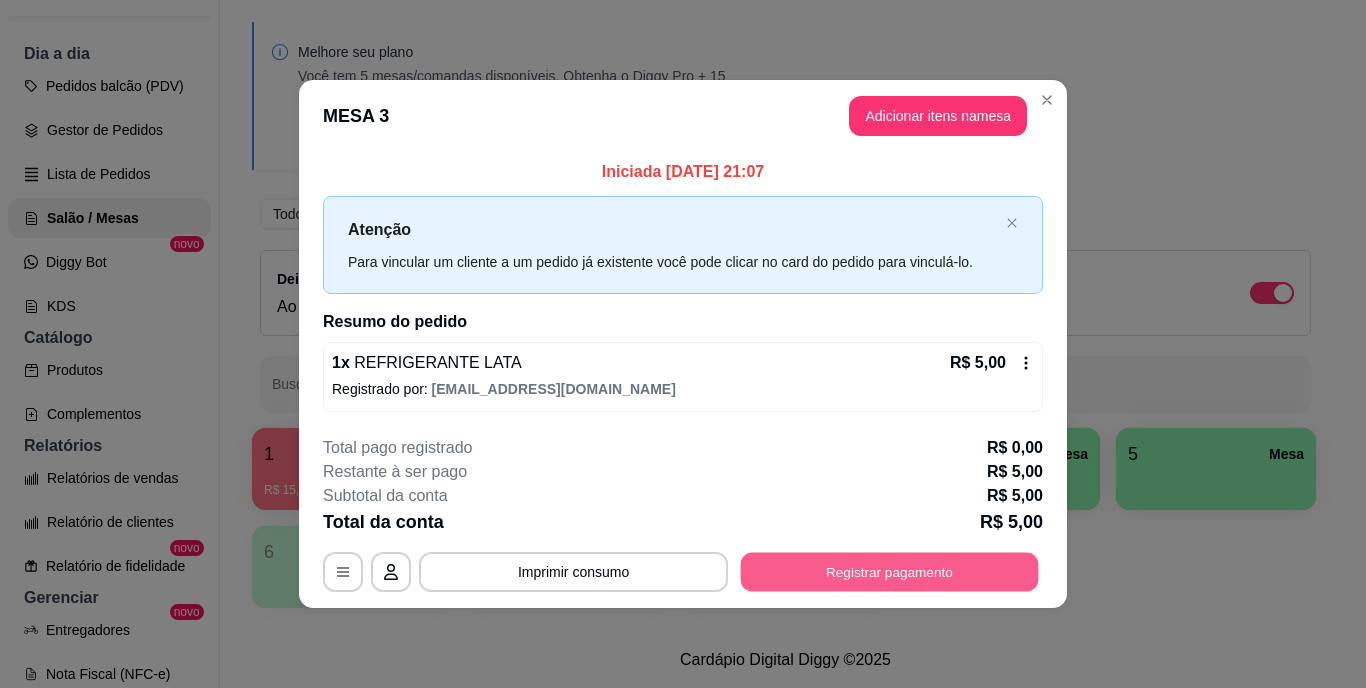 click on "Registrar pagamento" at bounding box center [890, 571] 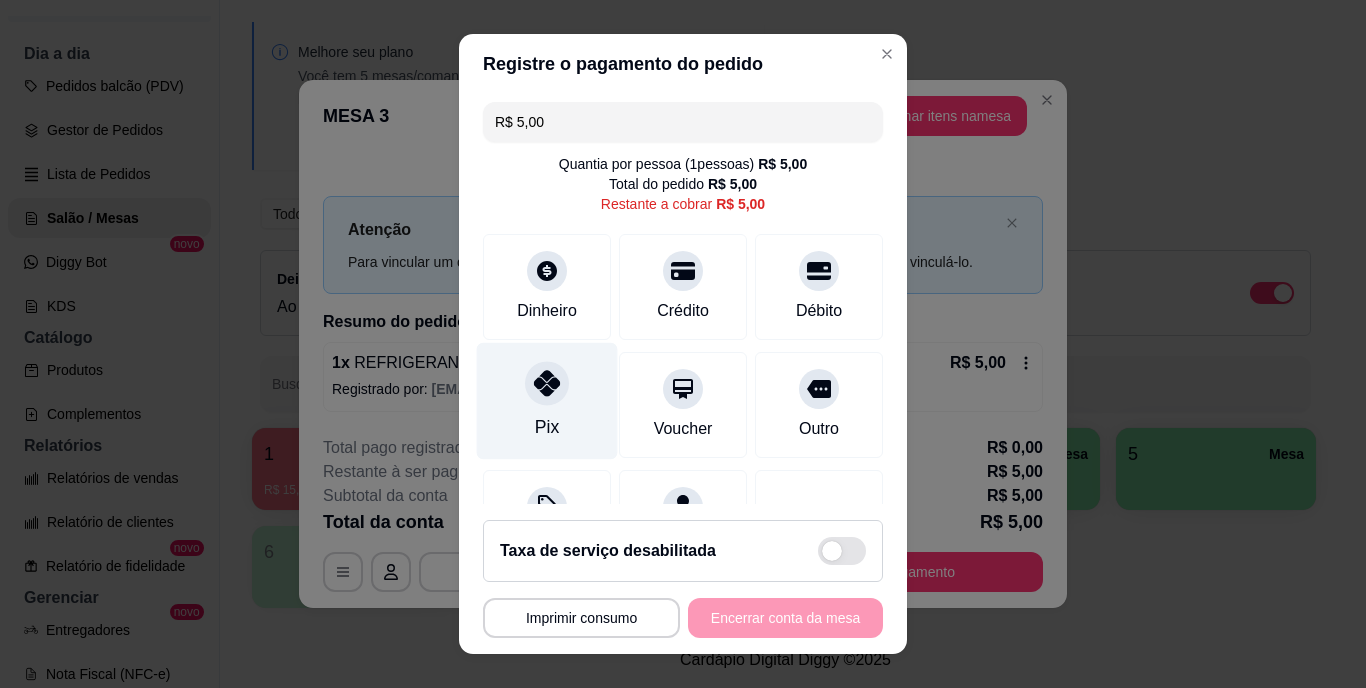 click at bounding box center (547, 384) 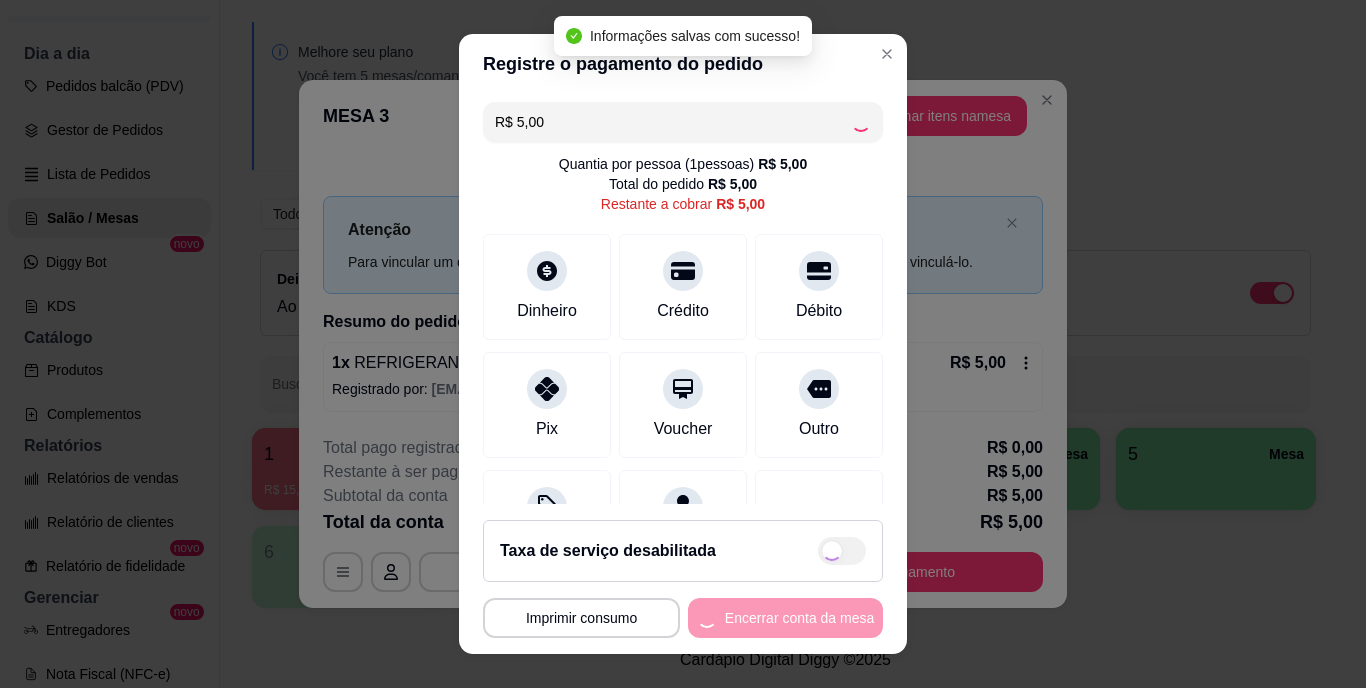 type on "R$ 0,00" 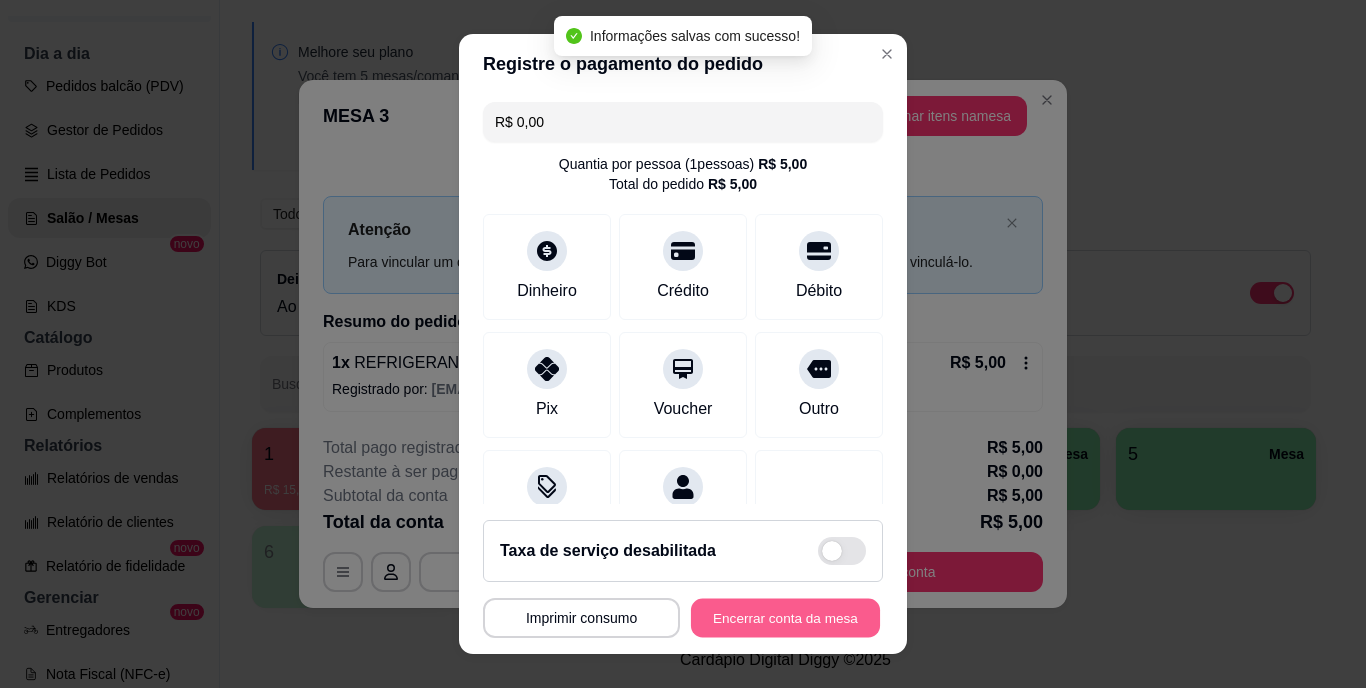 click on "Encerrar conta da mesa" at bounding box center (785, 617) 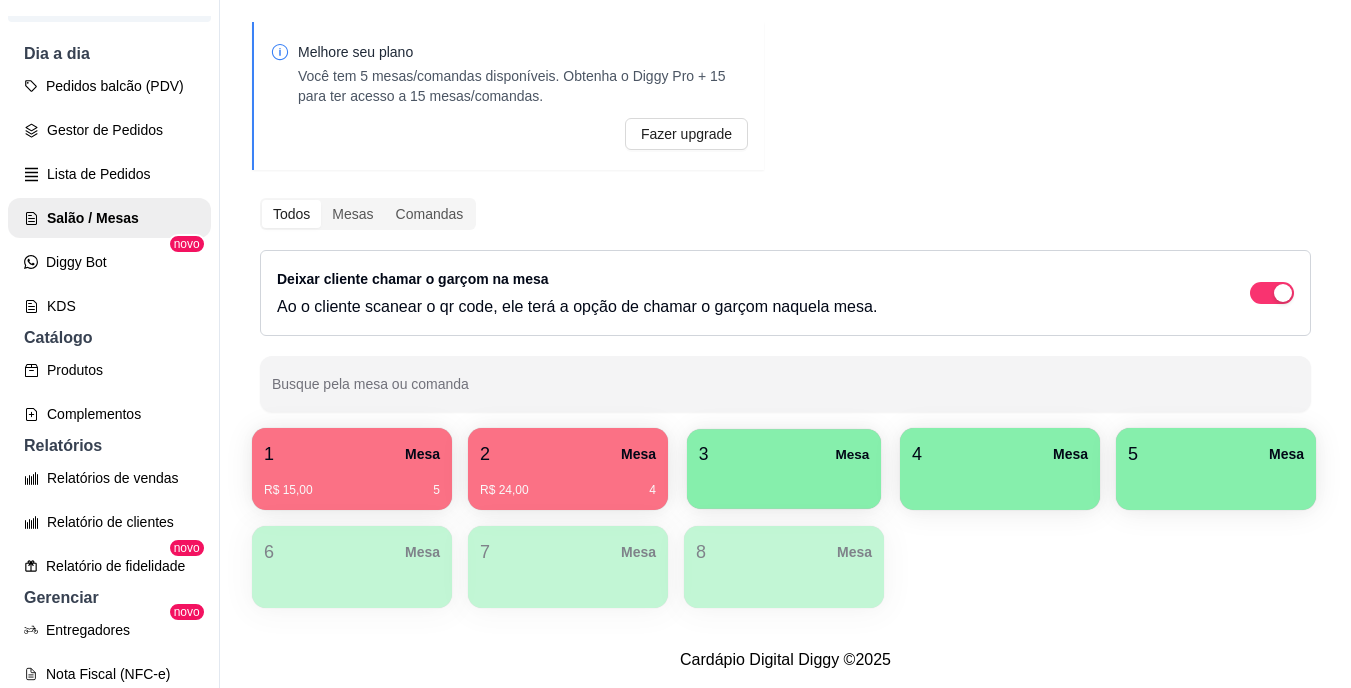 click on "3 Mesa" at bounding box center [784, 454] 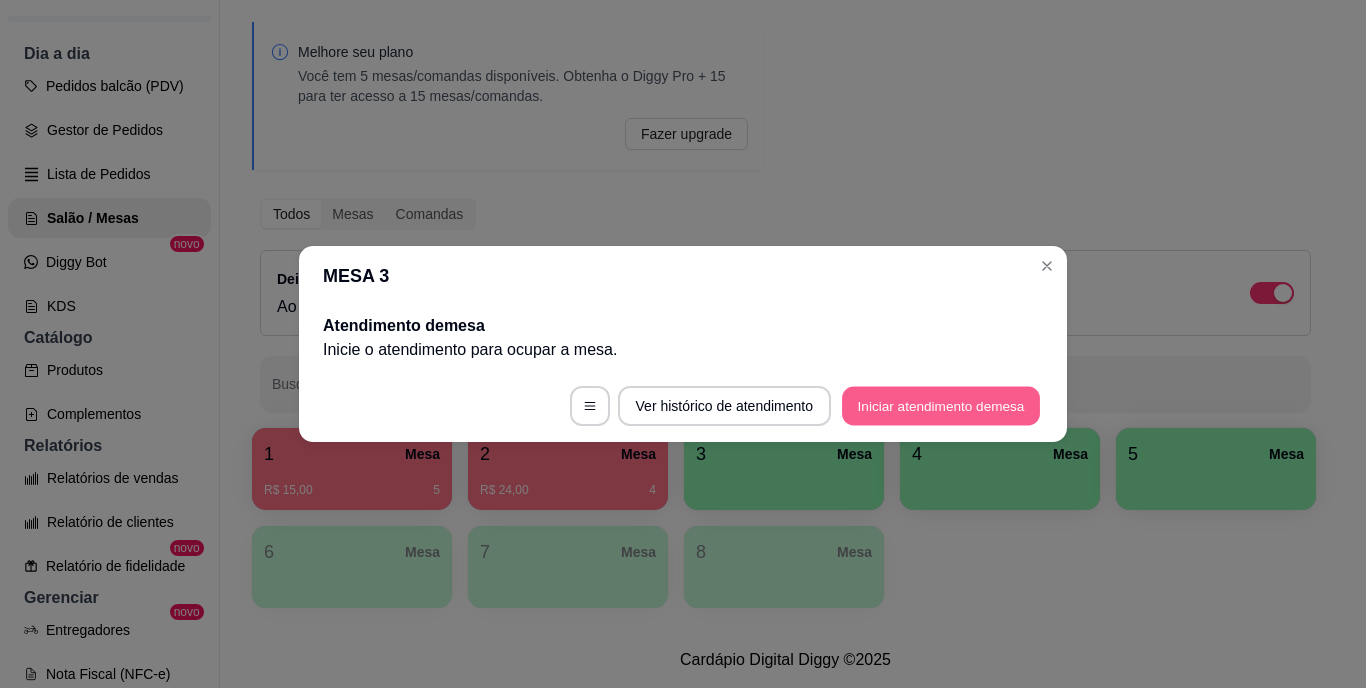 click on "Iniciar atendimento de  mesa" at bounding box center [941, 406] 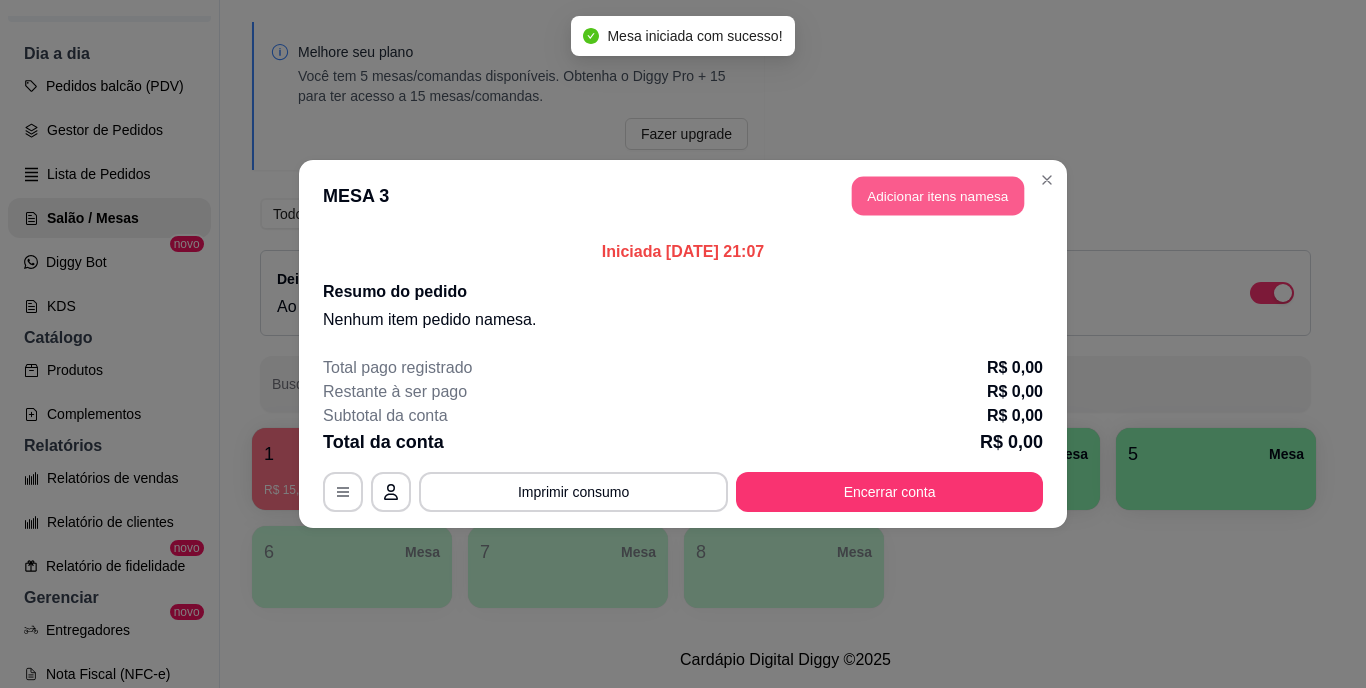 click on "Adicionar itens na  mesa" at bounding box center (938, 196) 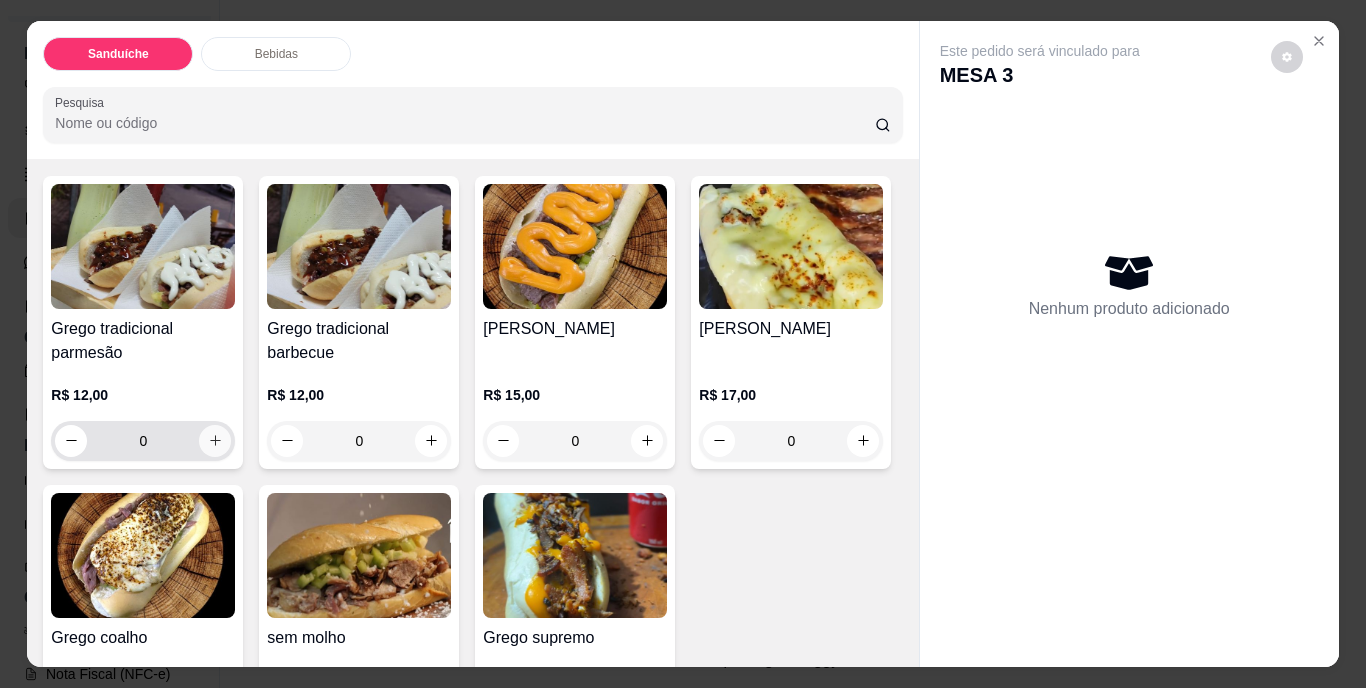 scroll, scrollTop: 169, scrollLeft: 0, axis: vertical 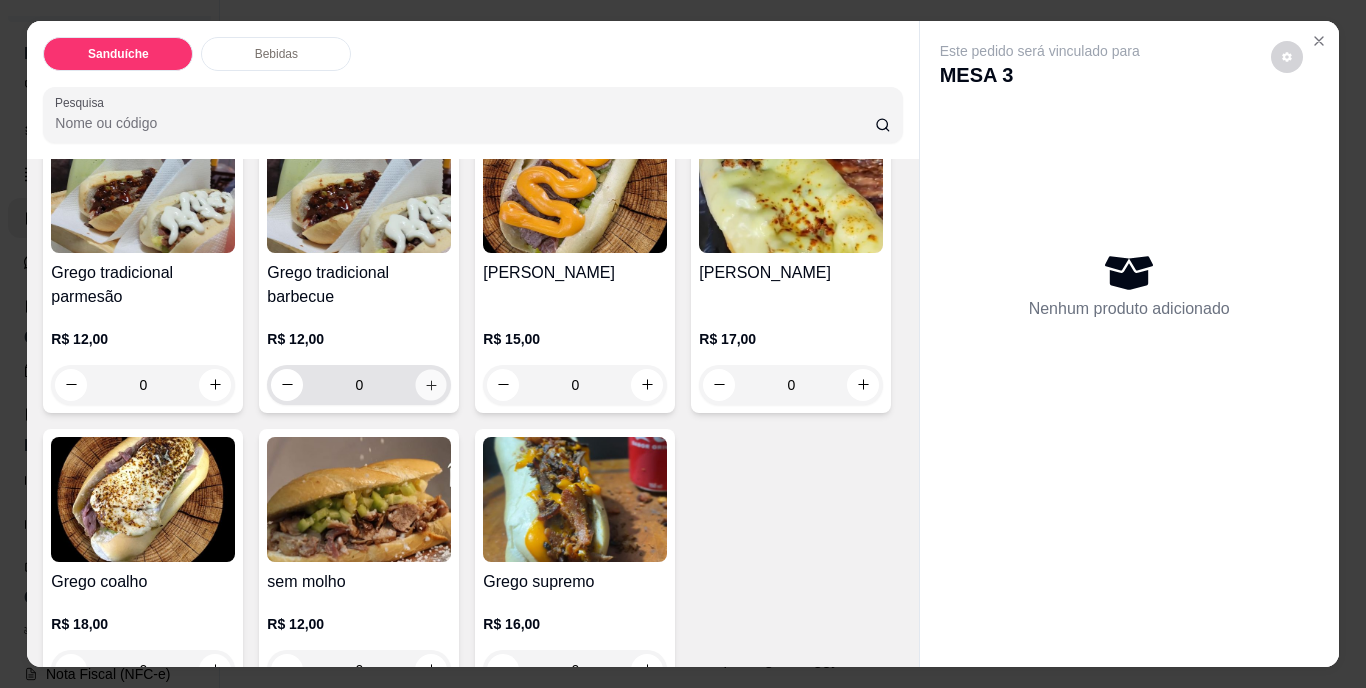 click 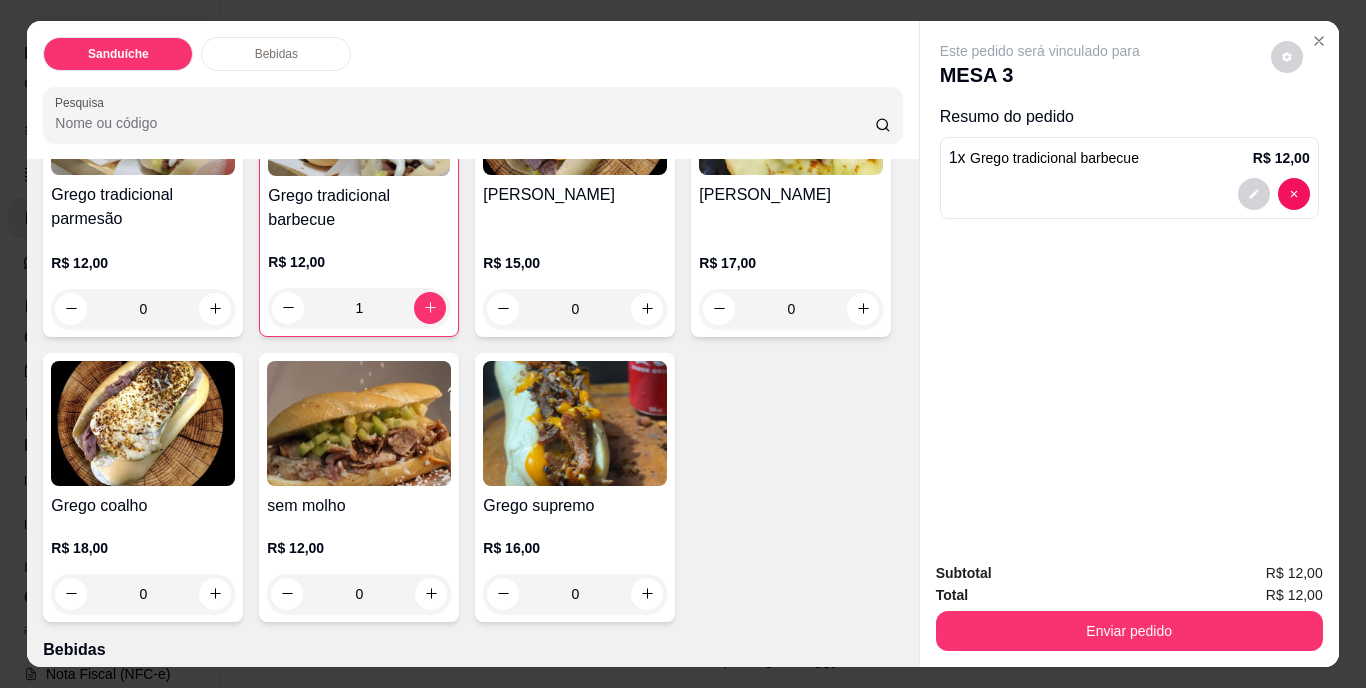 scroll, scrollTop: 316, scrollLeft: 0, axis: vertical 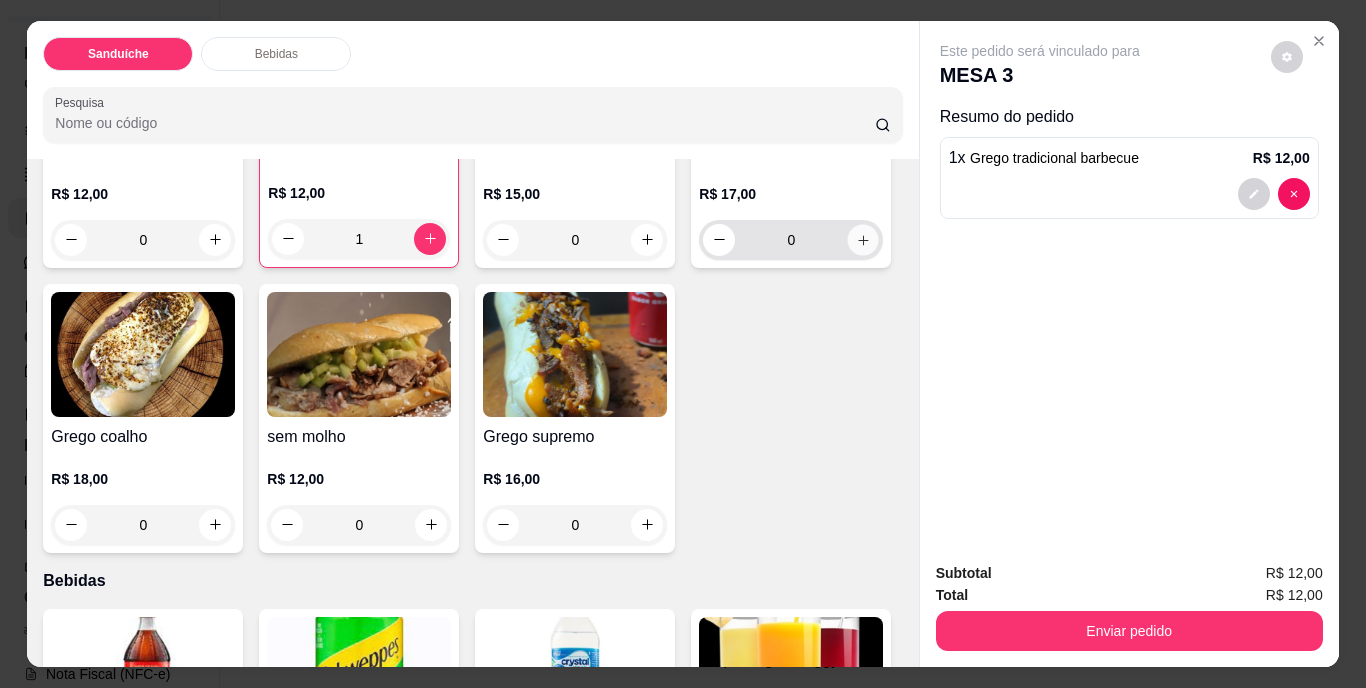 click 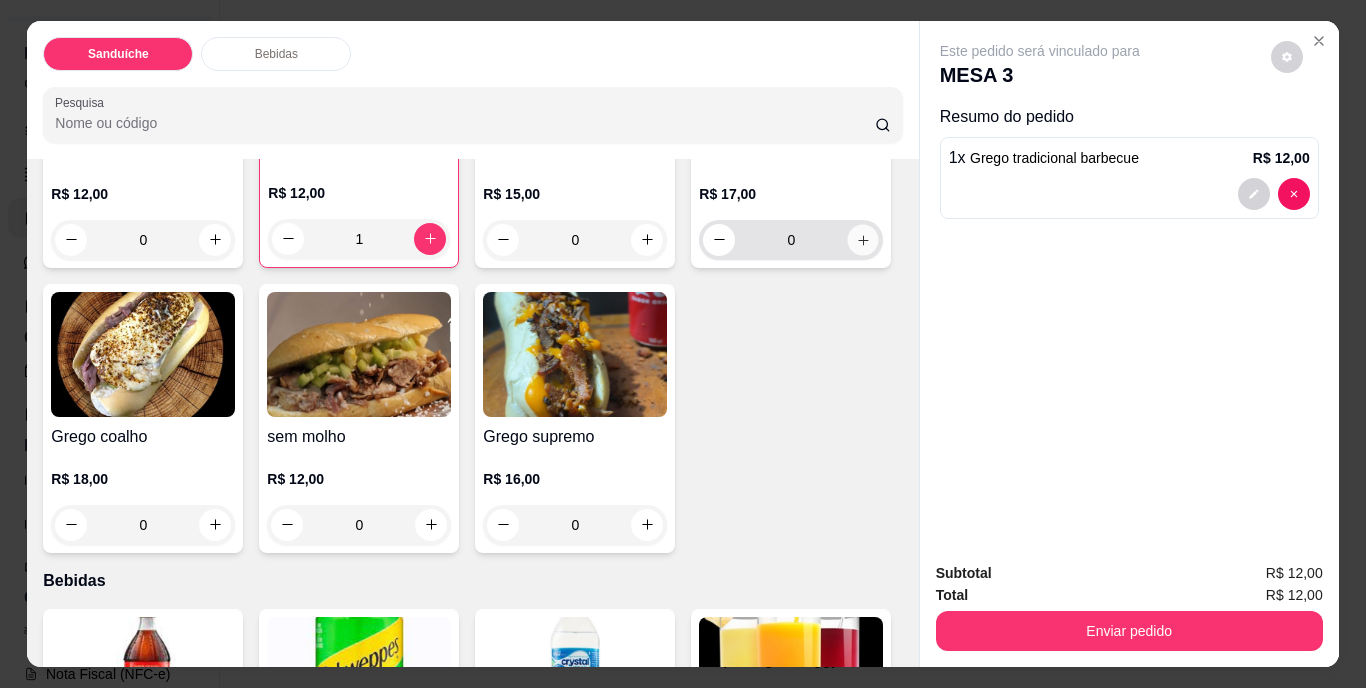 type on "1" 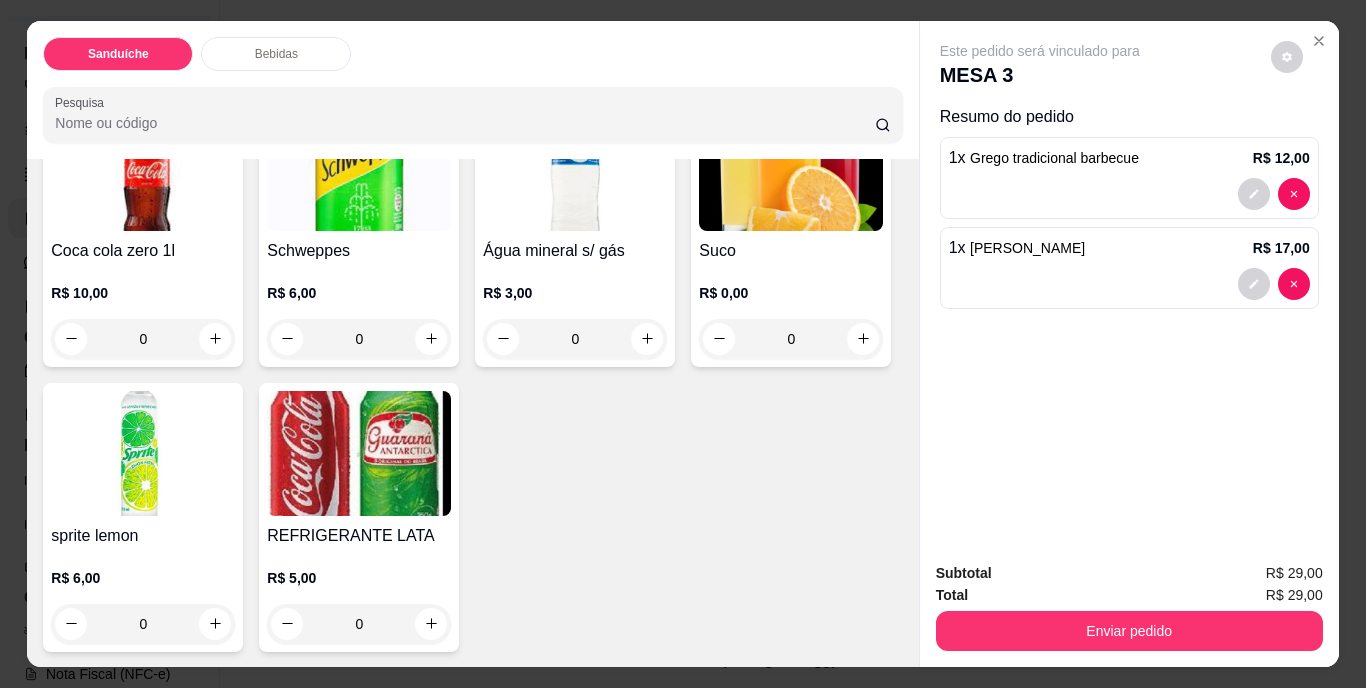 scroll, scrollTop: 1114, scrollLeft: 0, axis: vertical 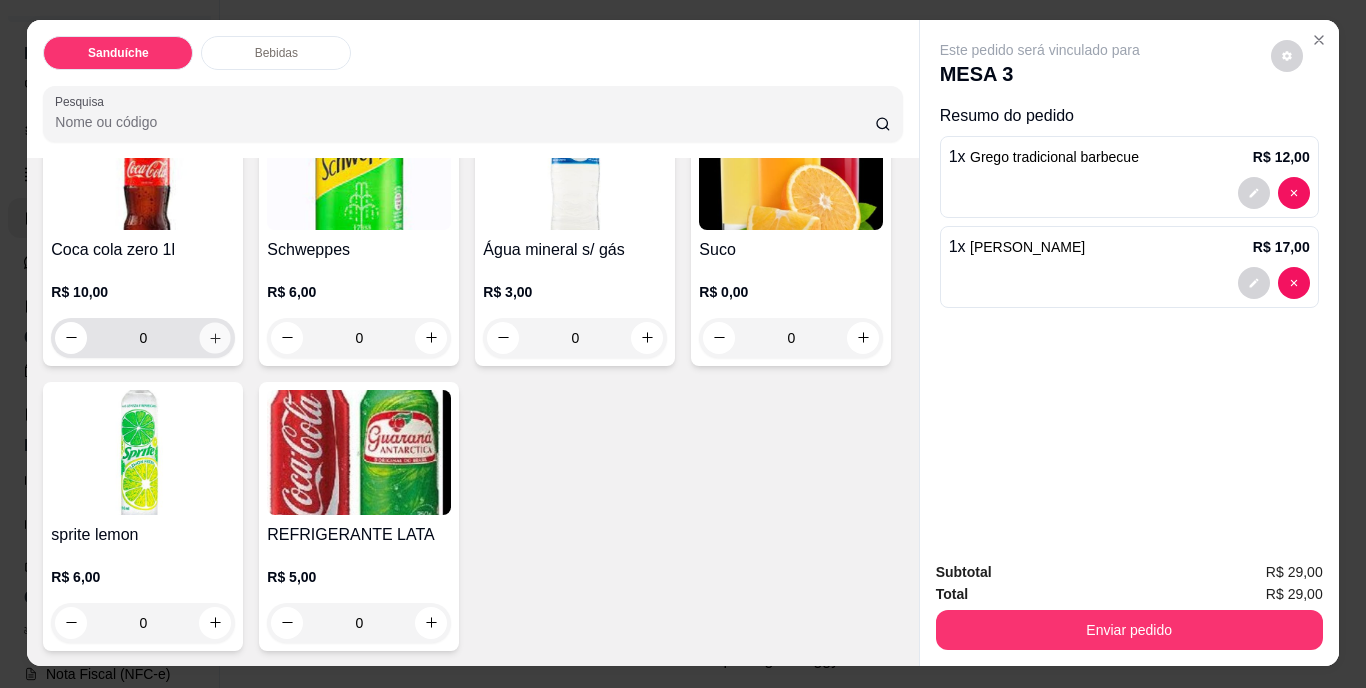 click 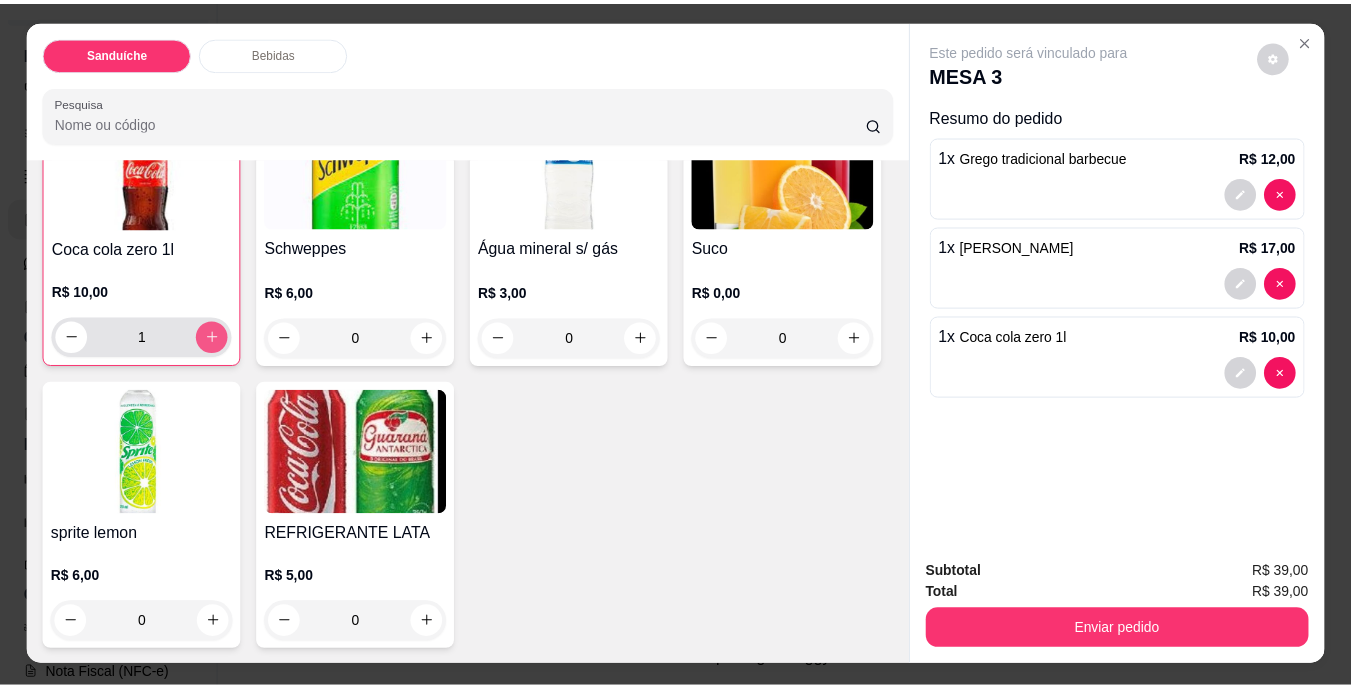 scroll, scrollTop: 1115, scrollLeft: 0, axis: vertical 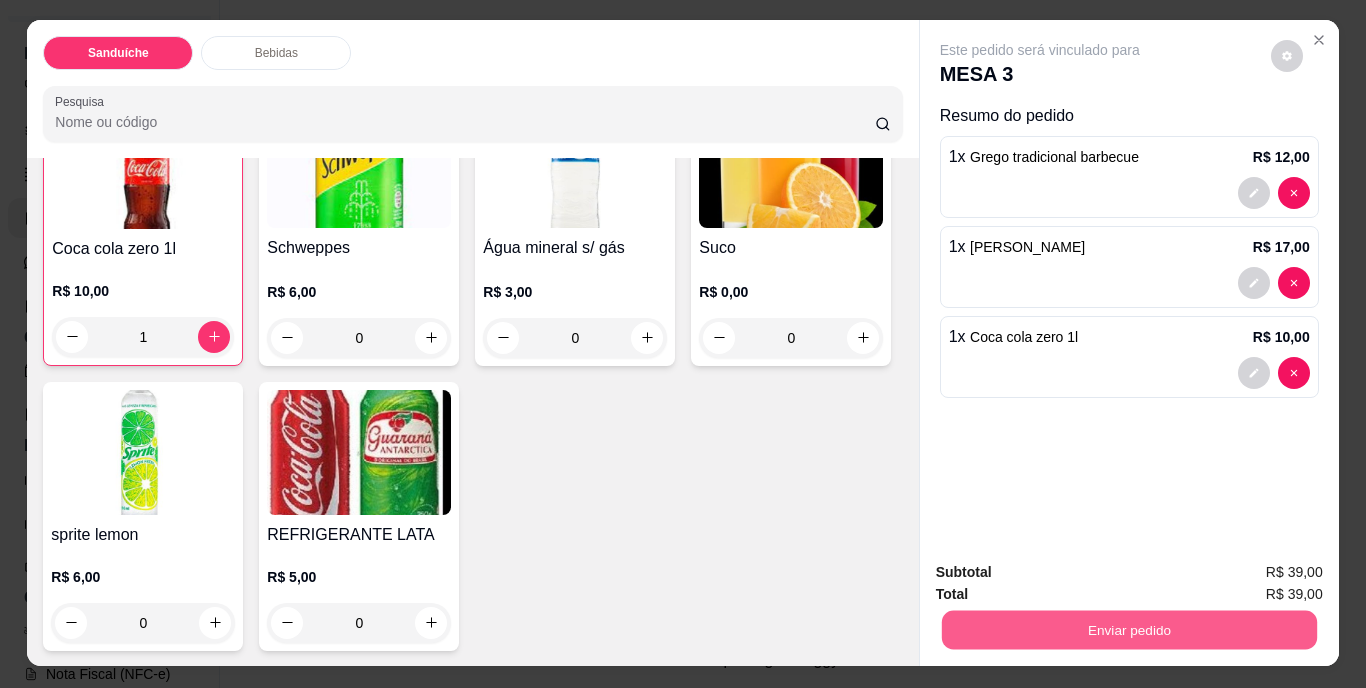 click on "Enviar pedido" at bounding box center [1128, 630] 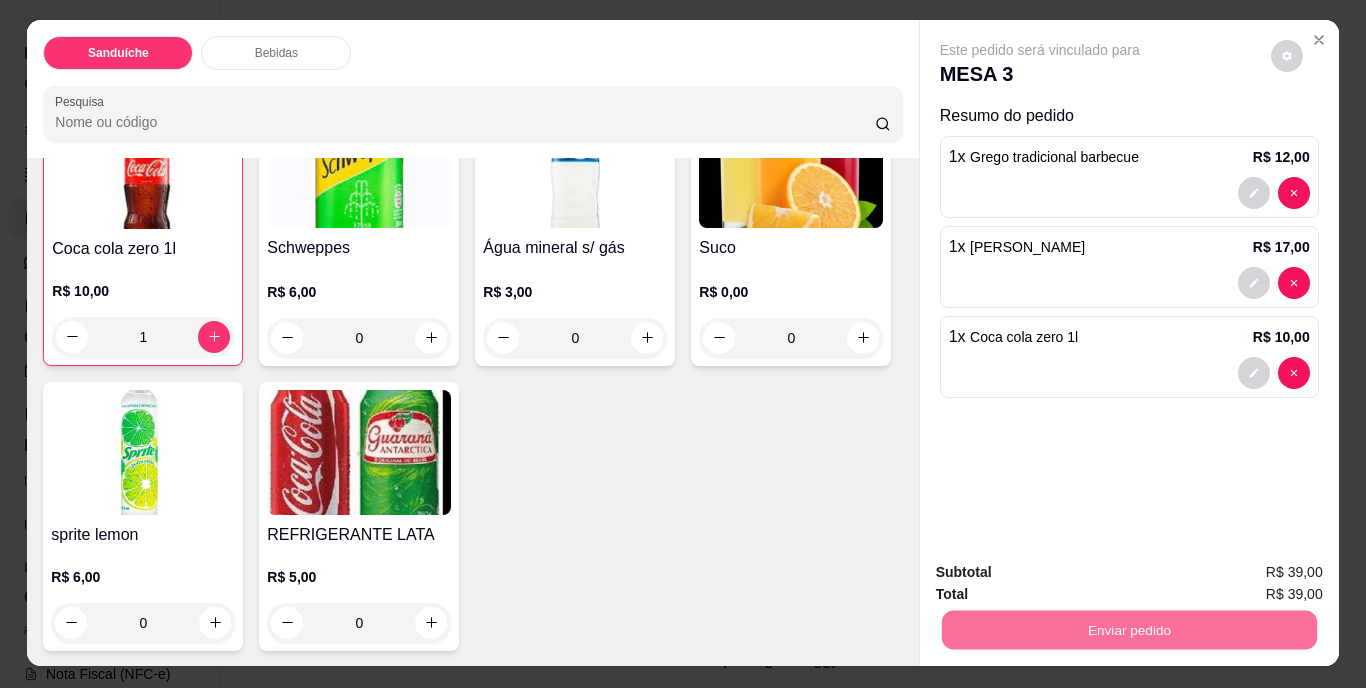 click on "Não registrar e enviar pedido" at bounding box center (1063, 574) 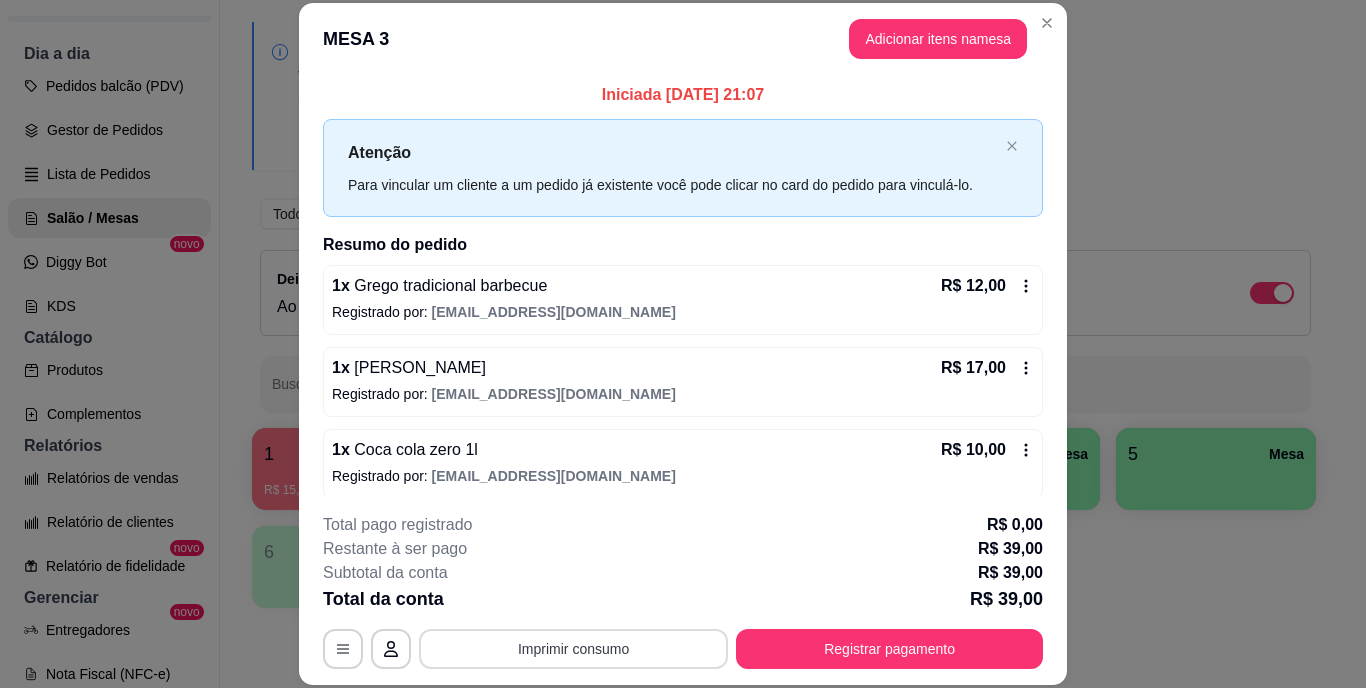 click on "Imprimir consumo" at bounding box center [573, 649] 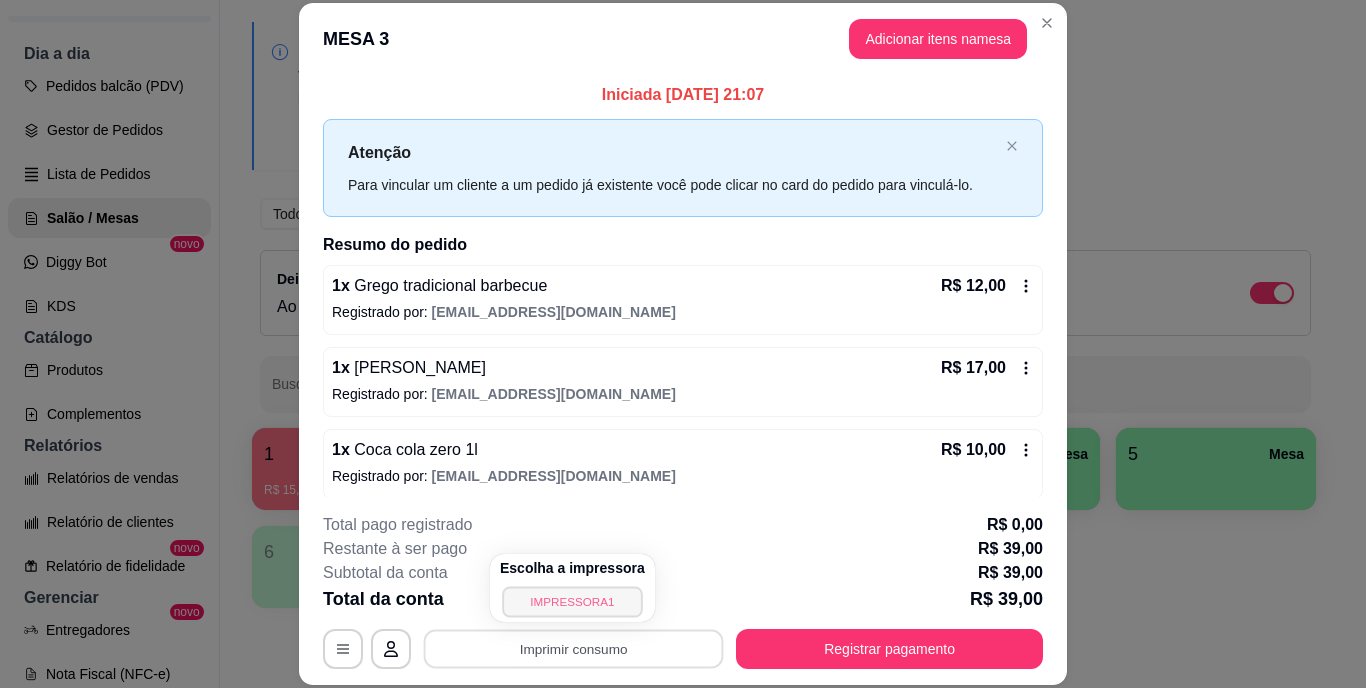 click on "IMPRESSORA1" at bounding box center (572, 601) 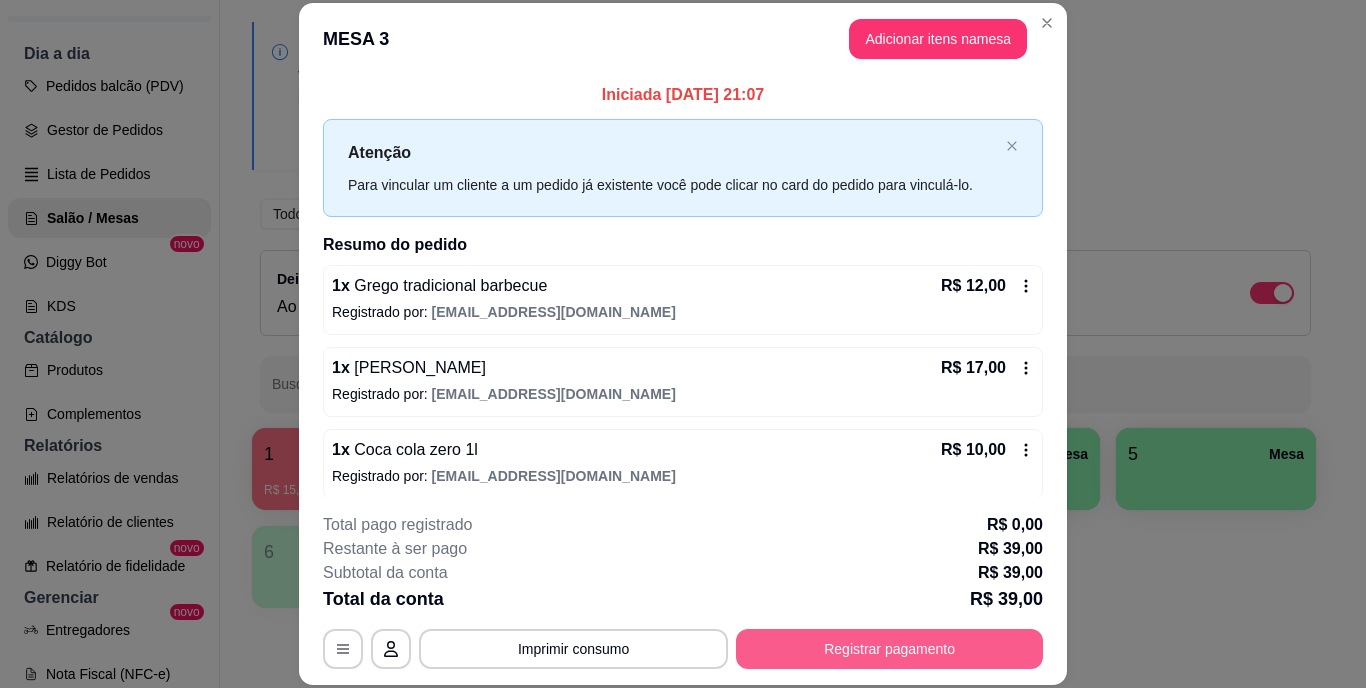 click on "Registrar pagamento" at bounding box center (889, 649) 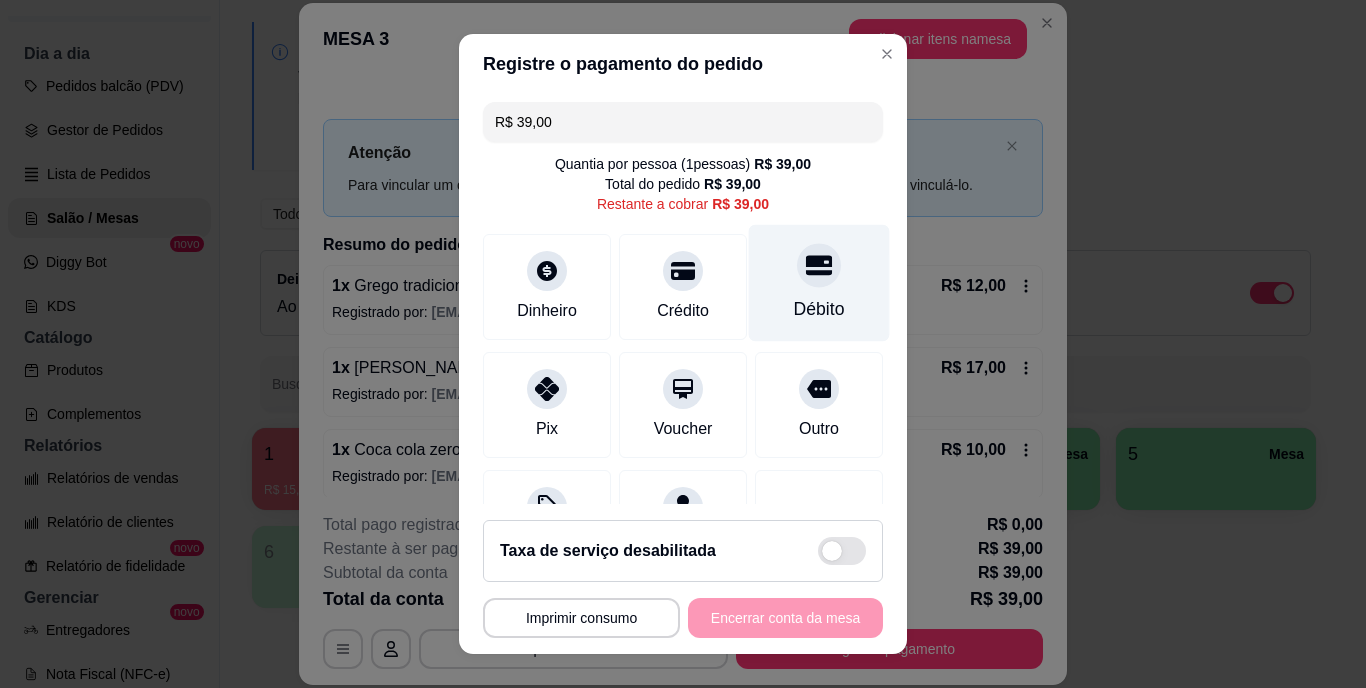 click at bounding box center [819, 266] 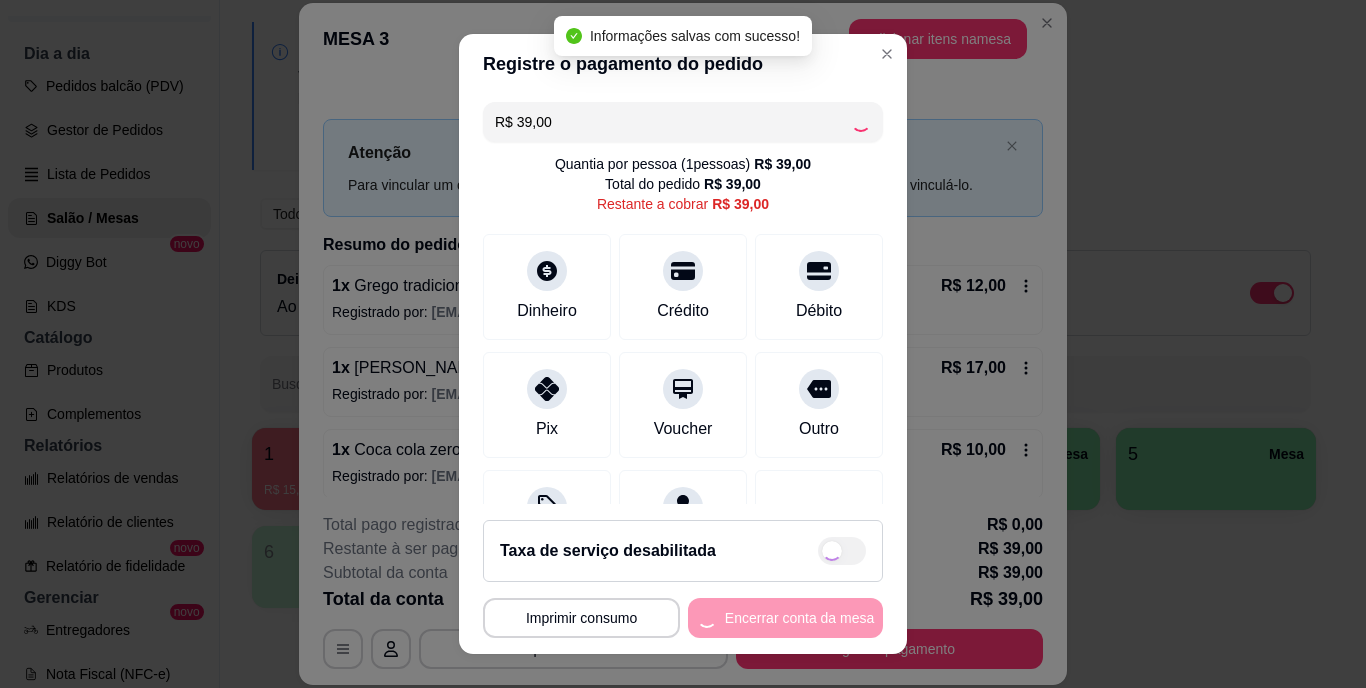 type on "R$ 0,00" 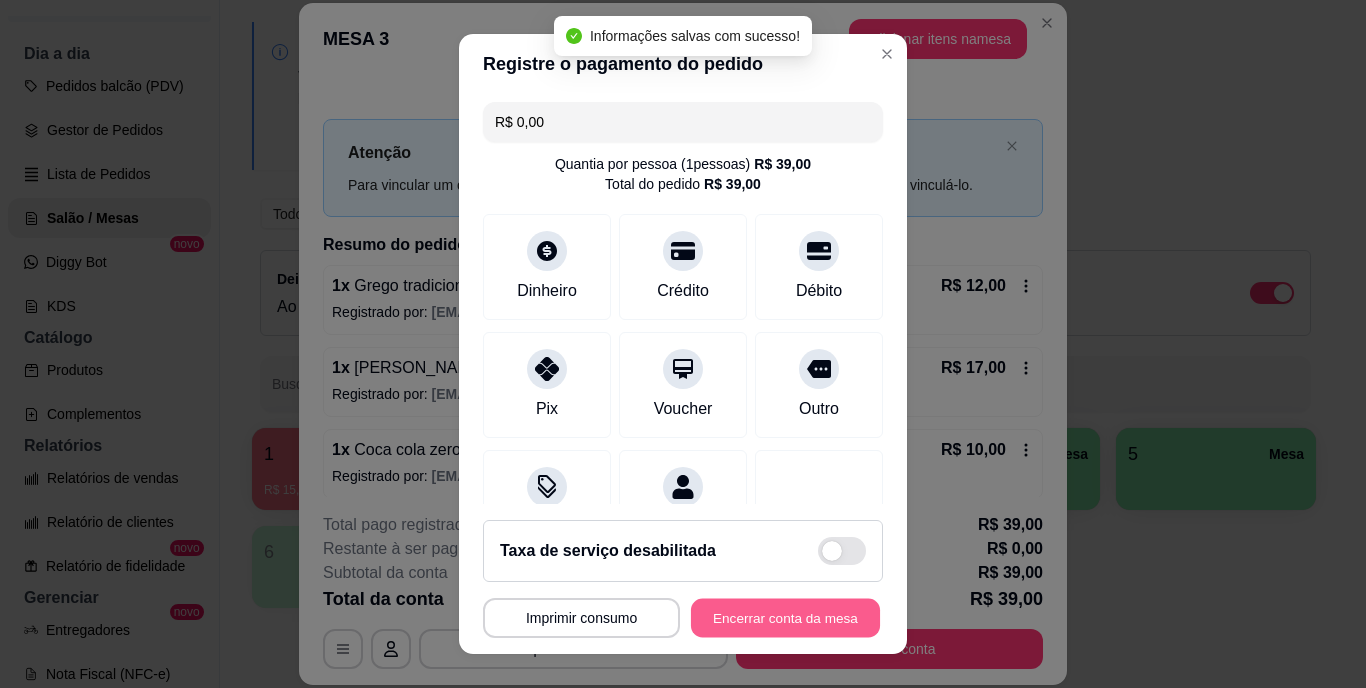 click on "Encerrar conta da mesa" at bounding box center (785, 617) 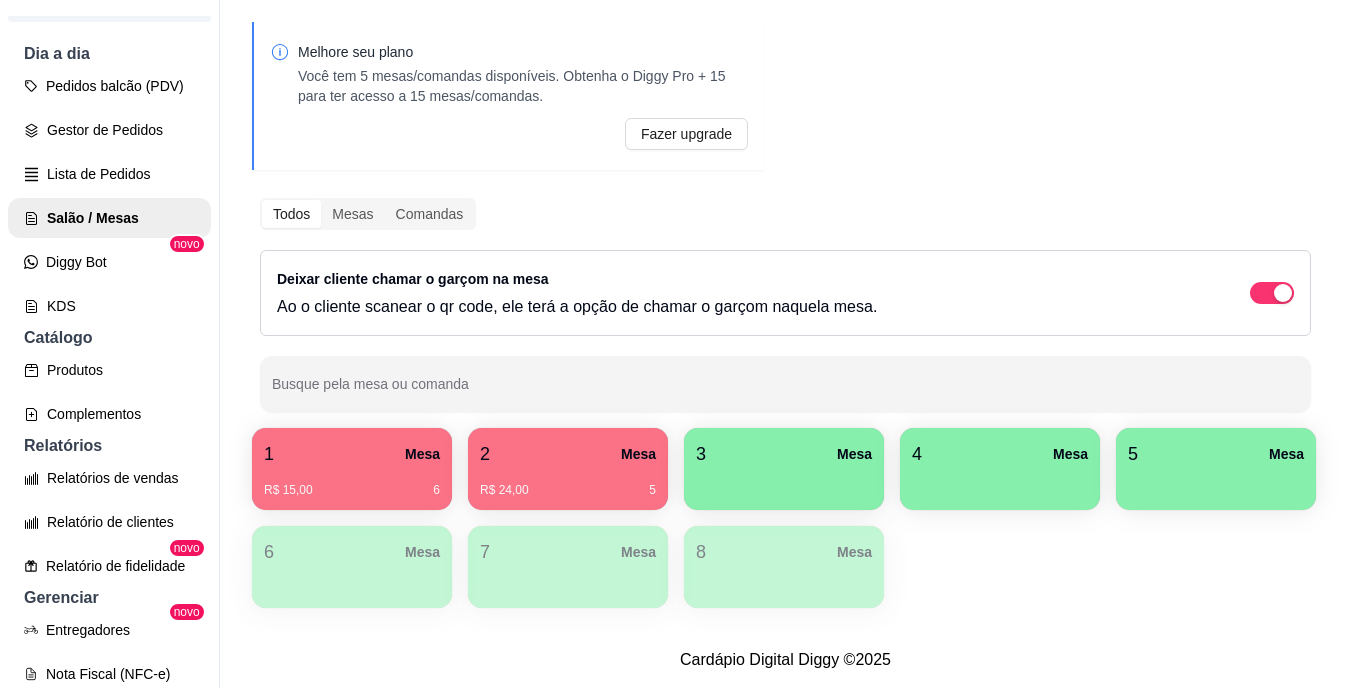 click on "Busque pela mesa ou comanda" at bounding box center (785, 392) 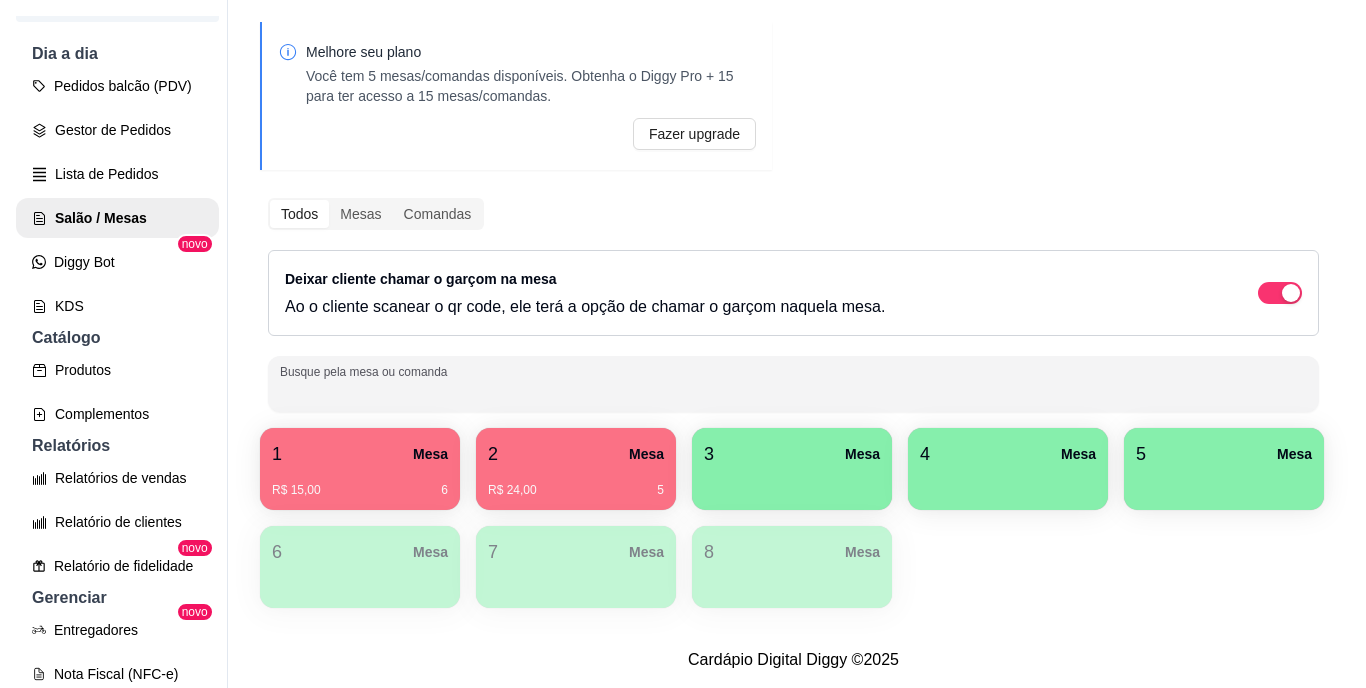 scroll, scrollTop: 0, scrollLeft: 0, axis: both 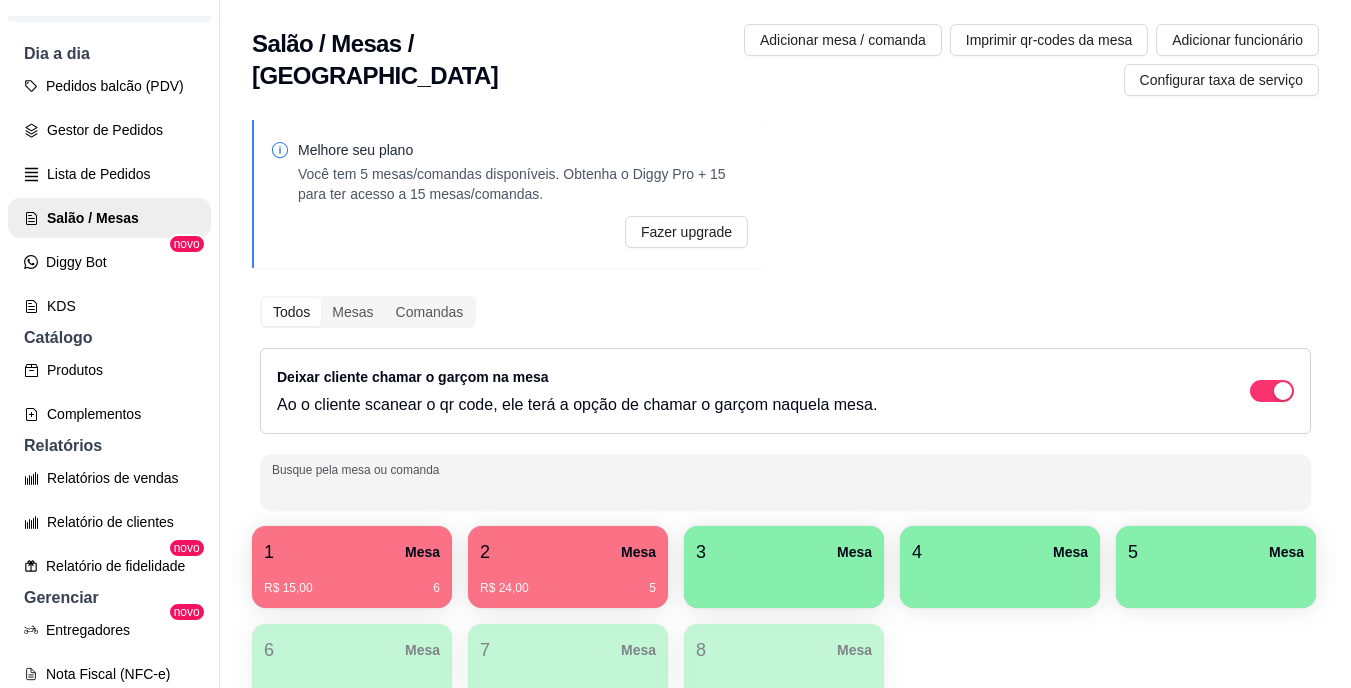 click at bounding box center [784, 581] 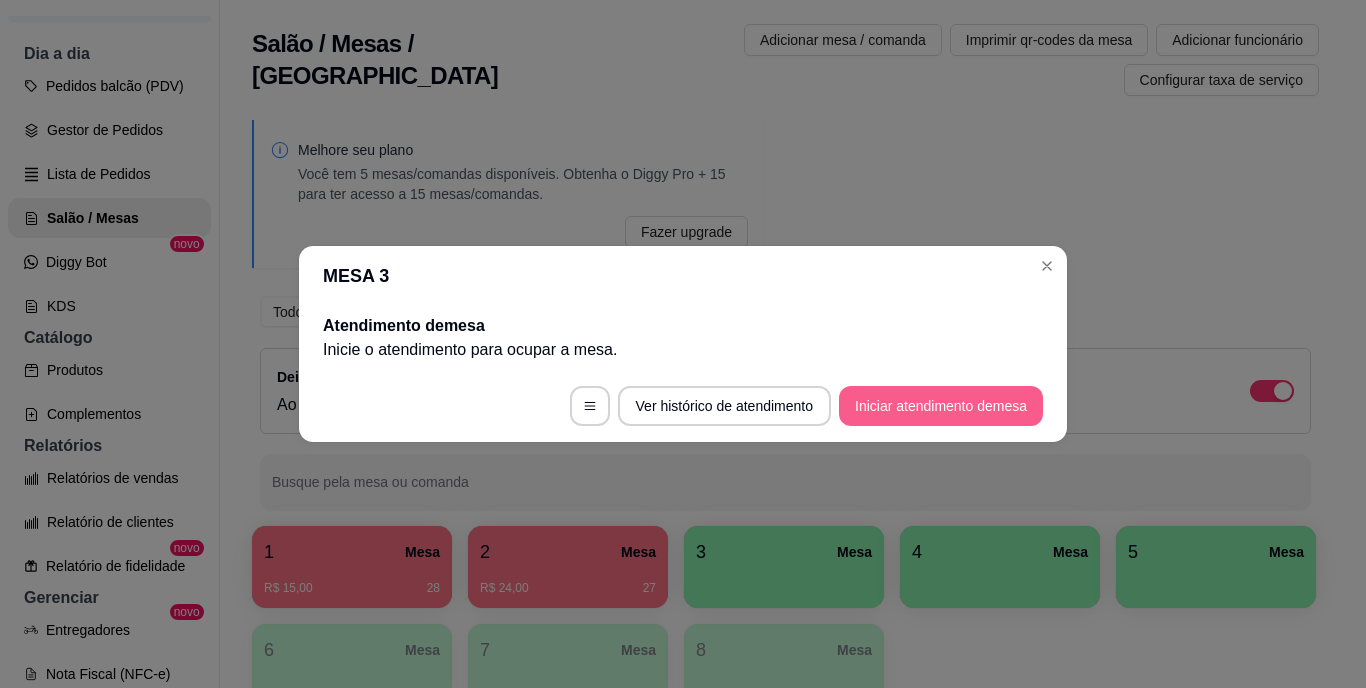 click on "Iniciar atendimento de  mesa" at bounding box center (941, 406) 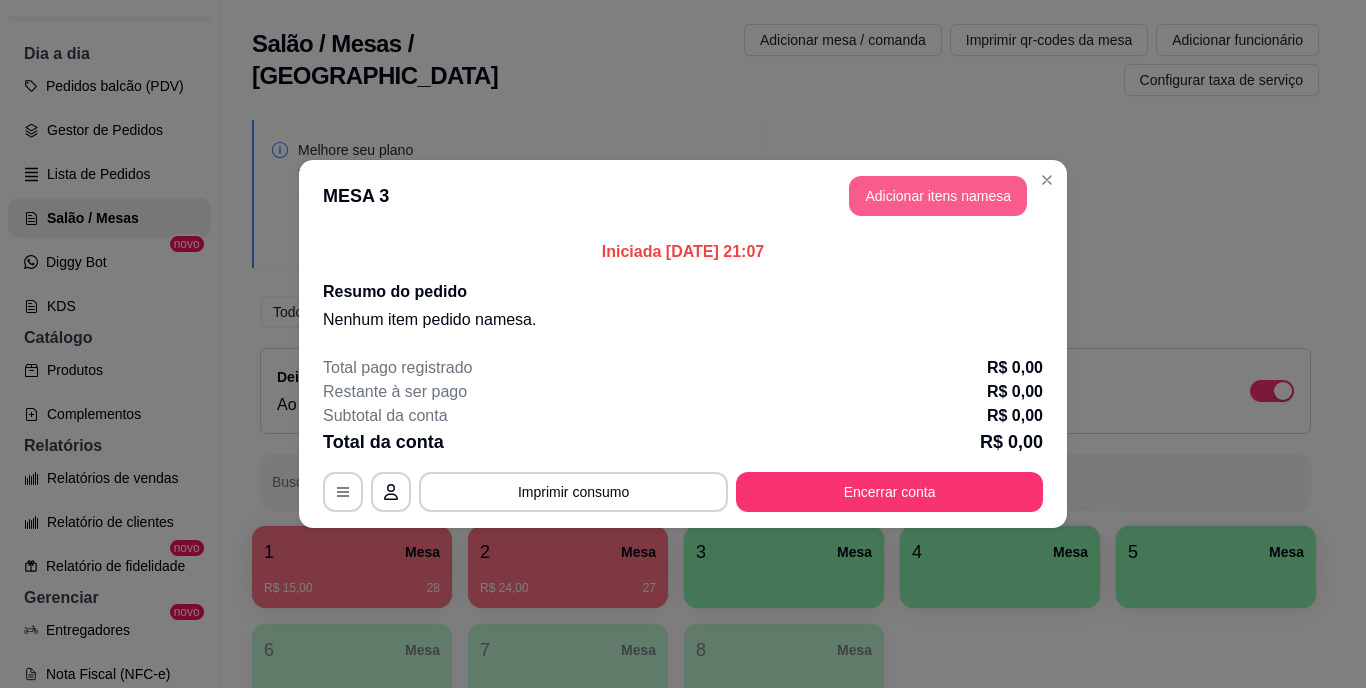 click on "Adicionar itens na  mesa" at bounding box center [938, 196] 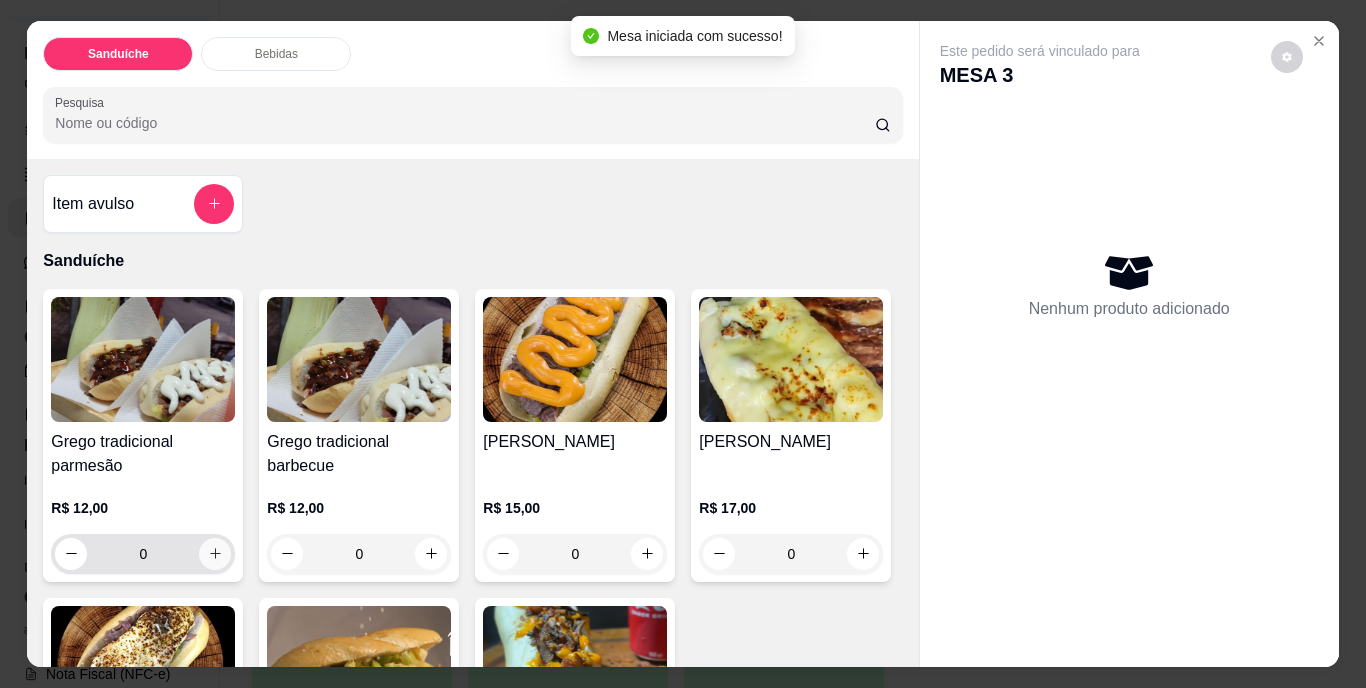 click 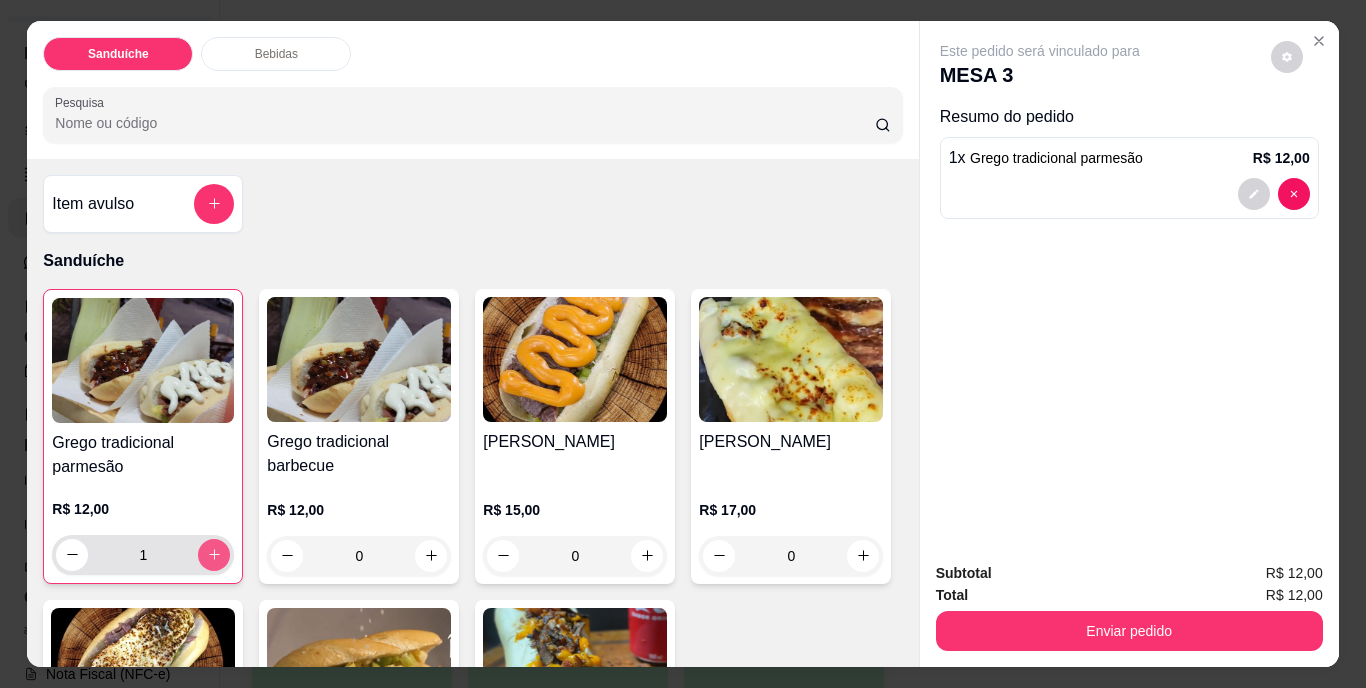 type on "1" 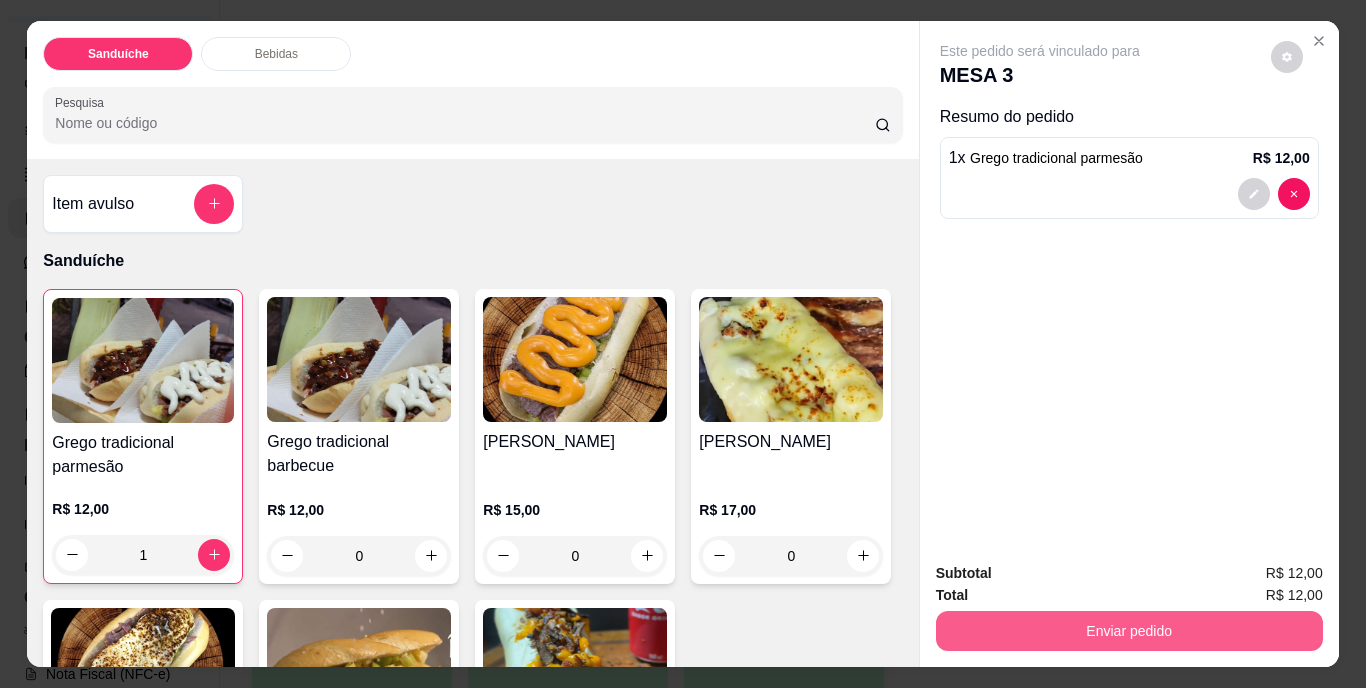 click on "Enviar pedido" at bounding box center (1129, 631) 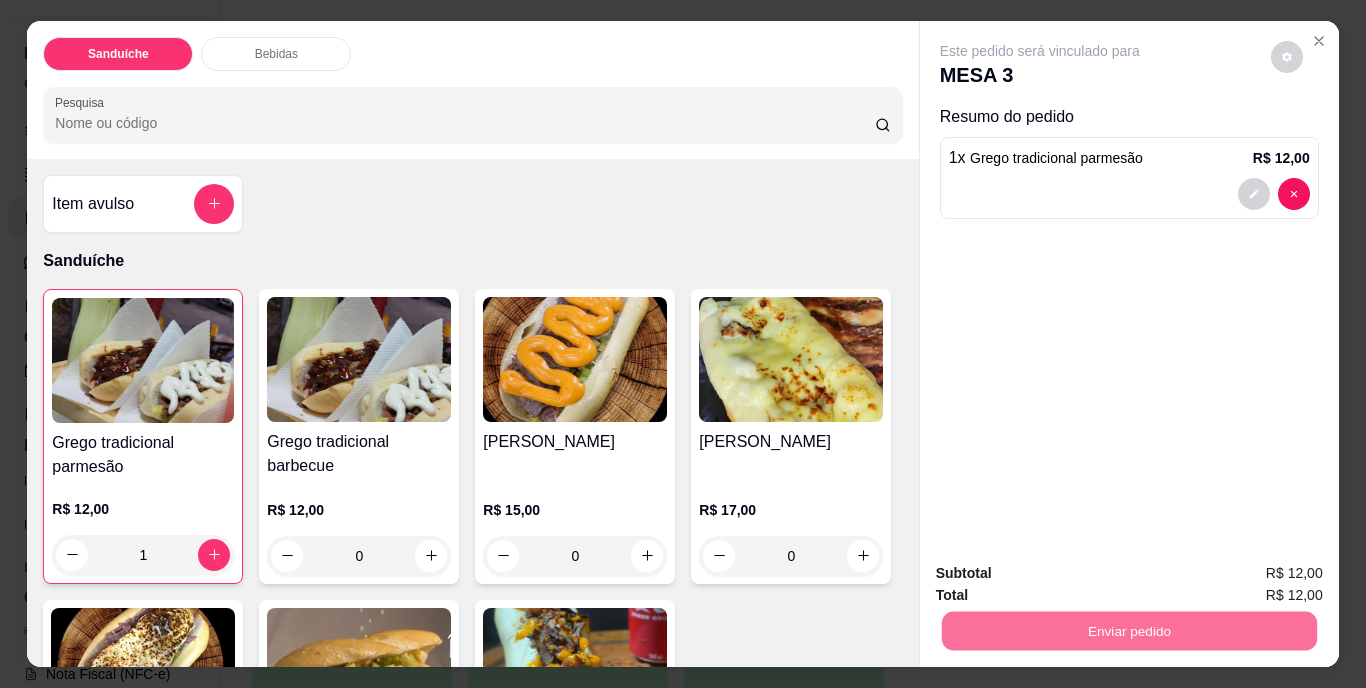 click on "Não registrar e enviar pedido" at bounding box center [1063, 575] 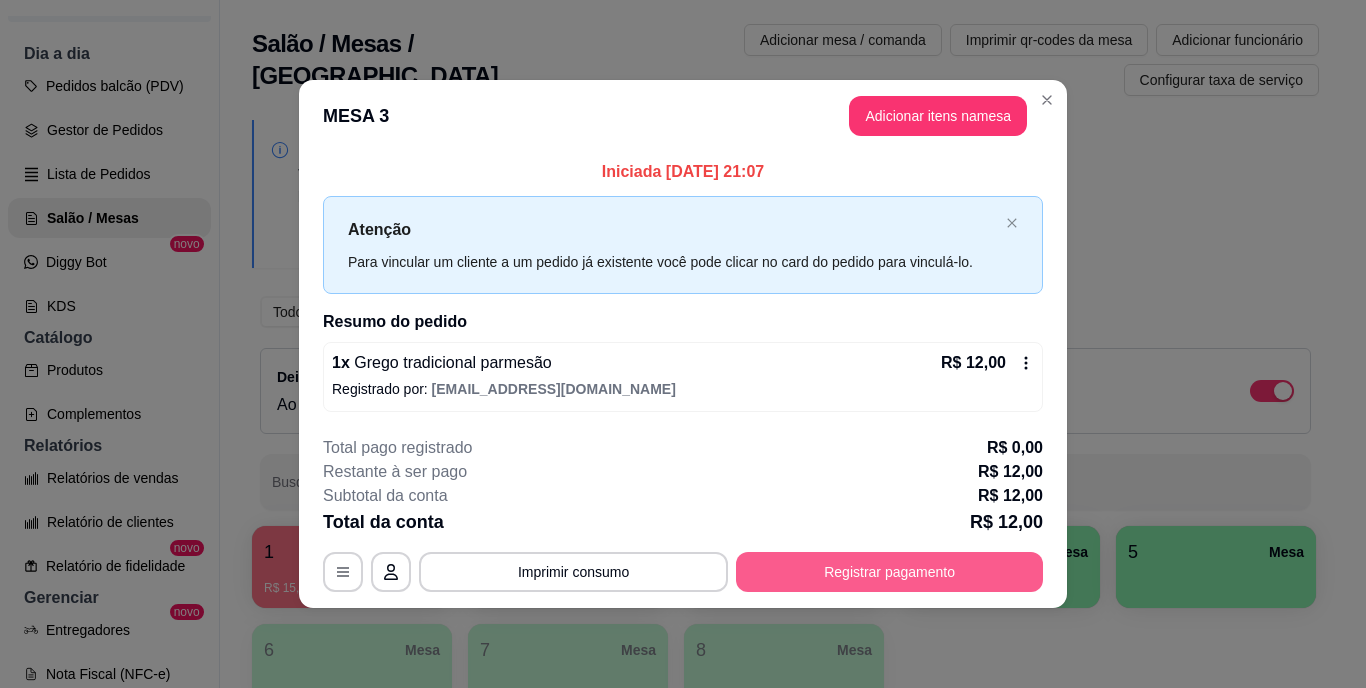 click on "Registrar pagamento" at bounding box center [889, 572] 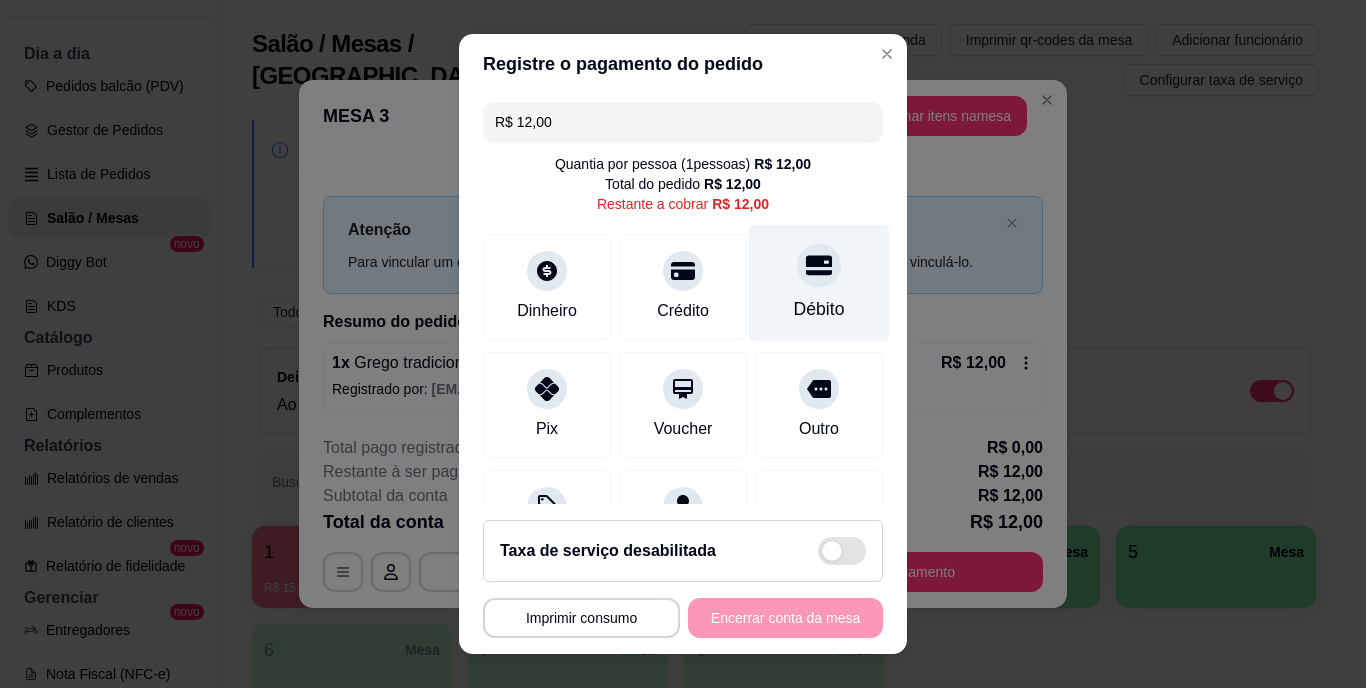 click 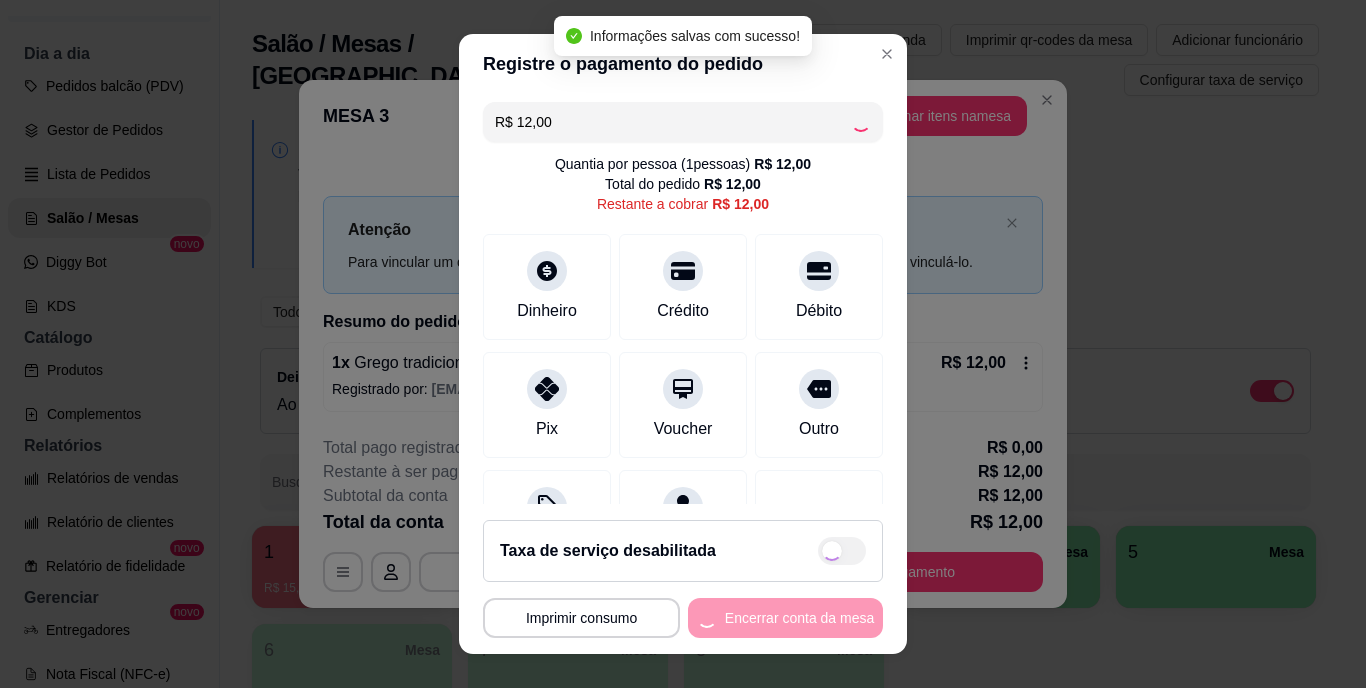 type on "R$ 0,00" 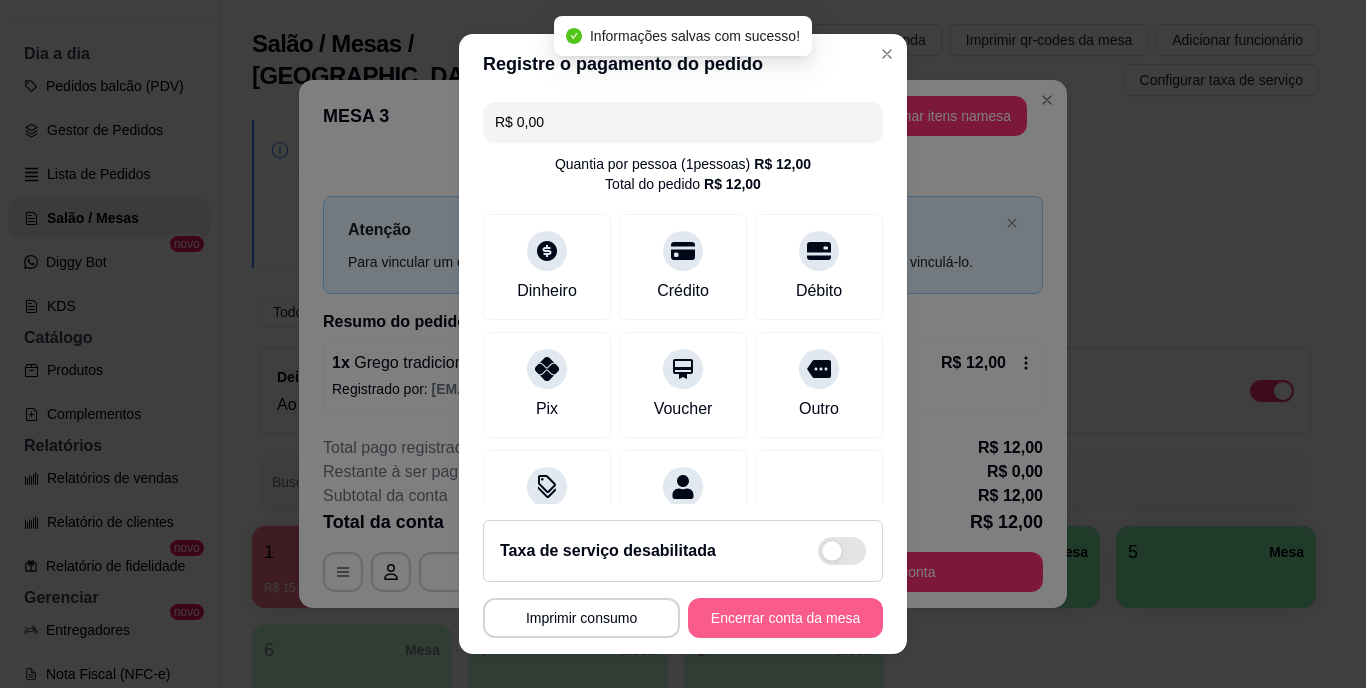 click on "Encerrar conta da mesa" at bounding box center (785, 618) 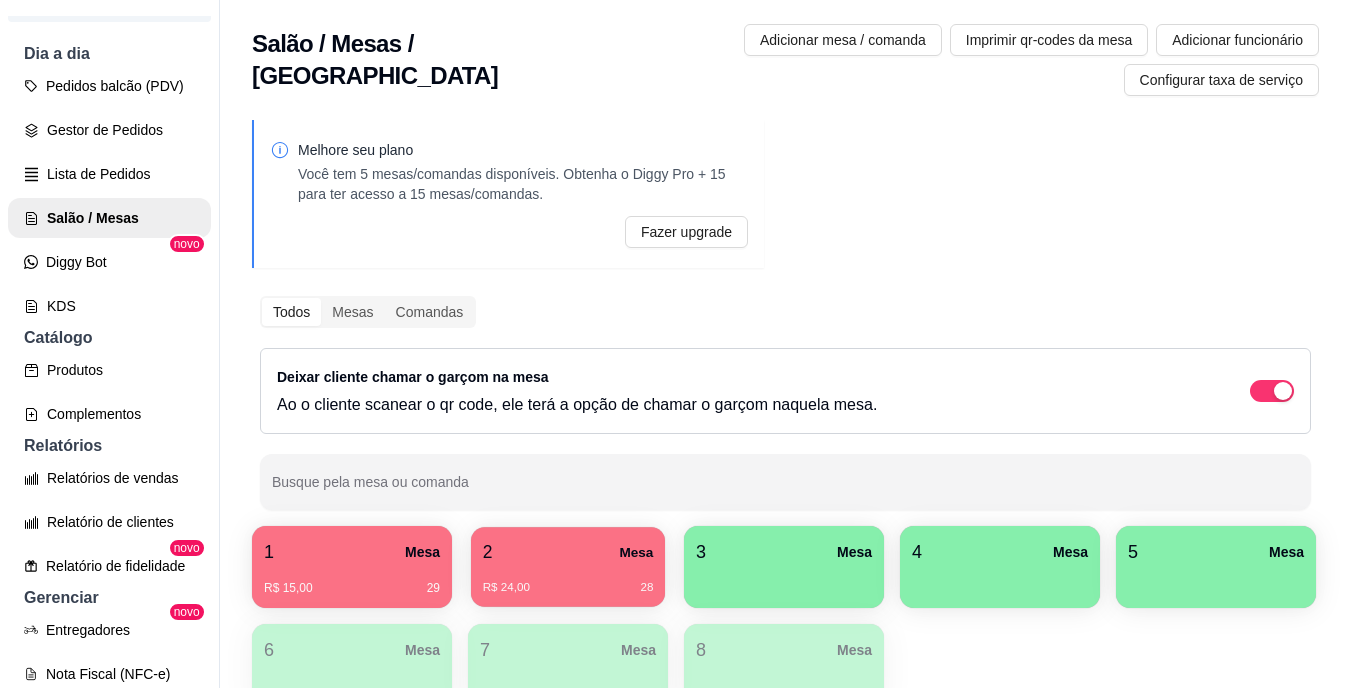 click on "R$ 24,00 28" at bounding box center (568, 580) 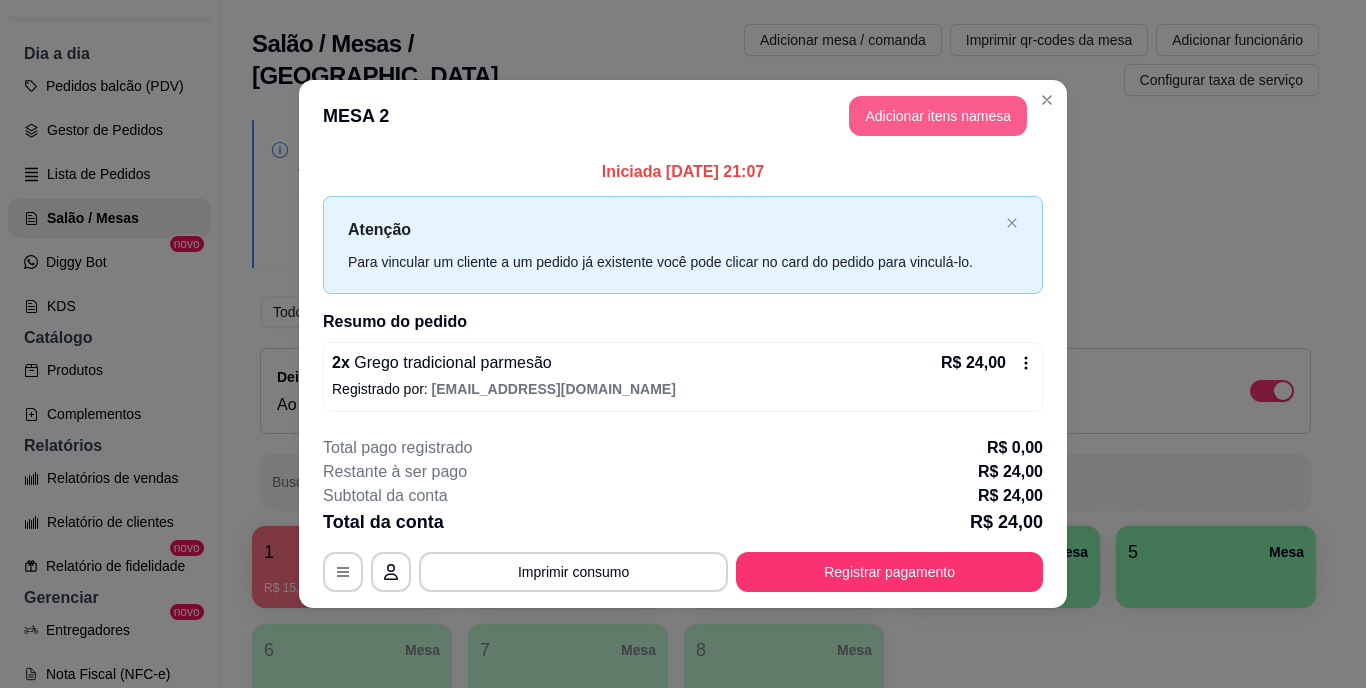 click on "Adicionar itens na  mesa" at bounding box center (938, 116) 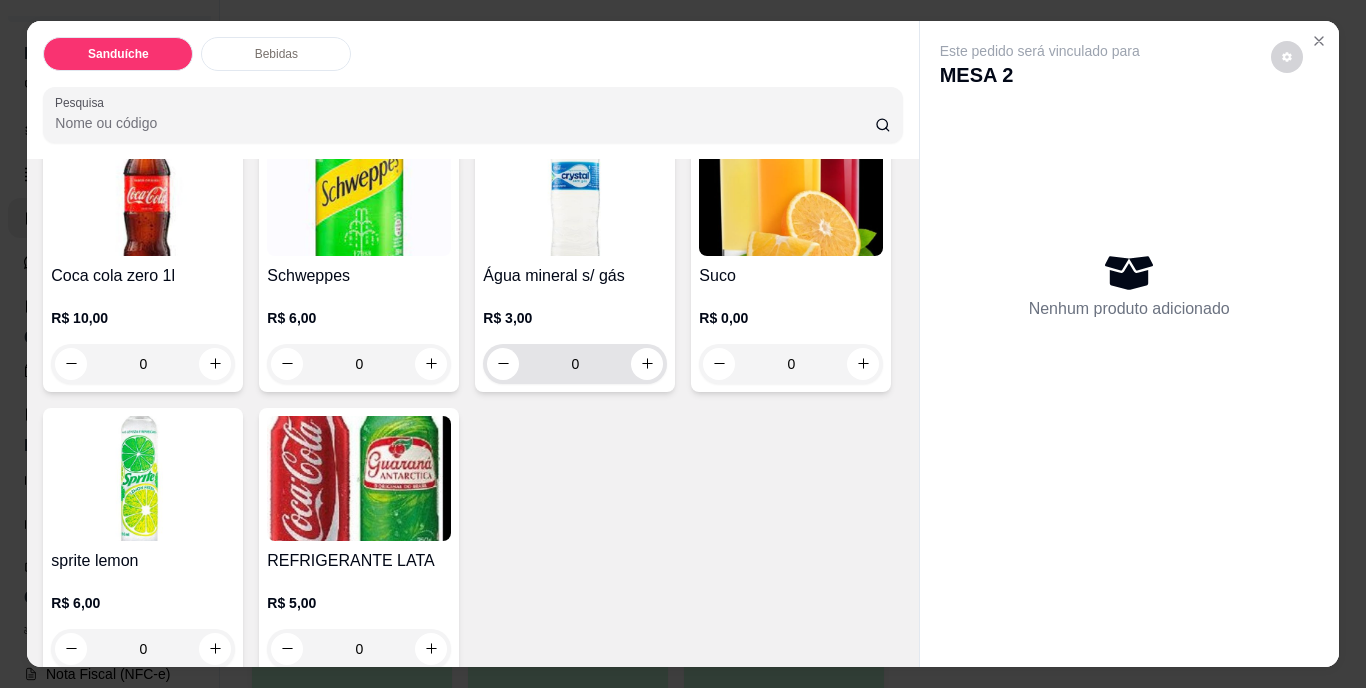 scroll, scrollTop: 1110, scrollLeft: 0, axis: vertical 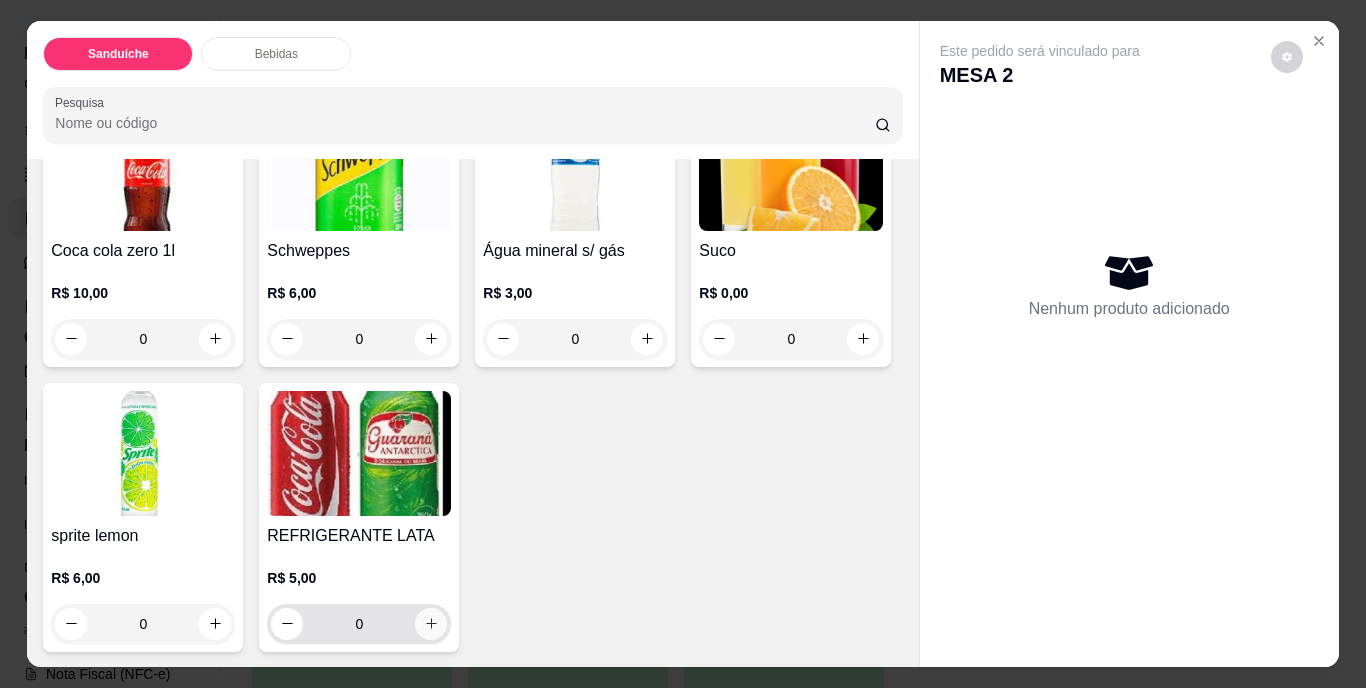 click 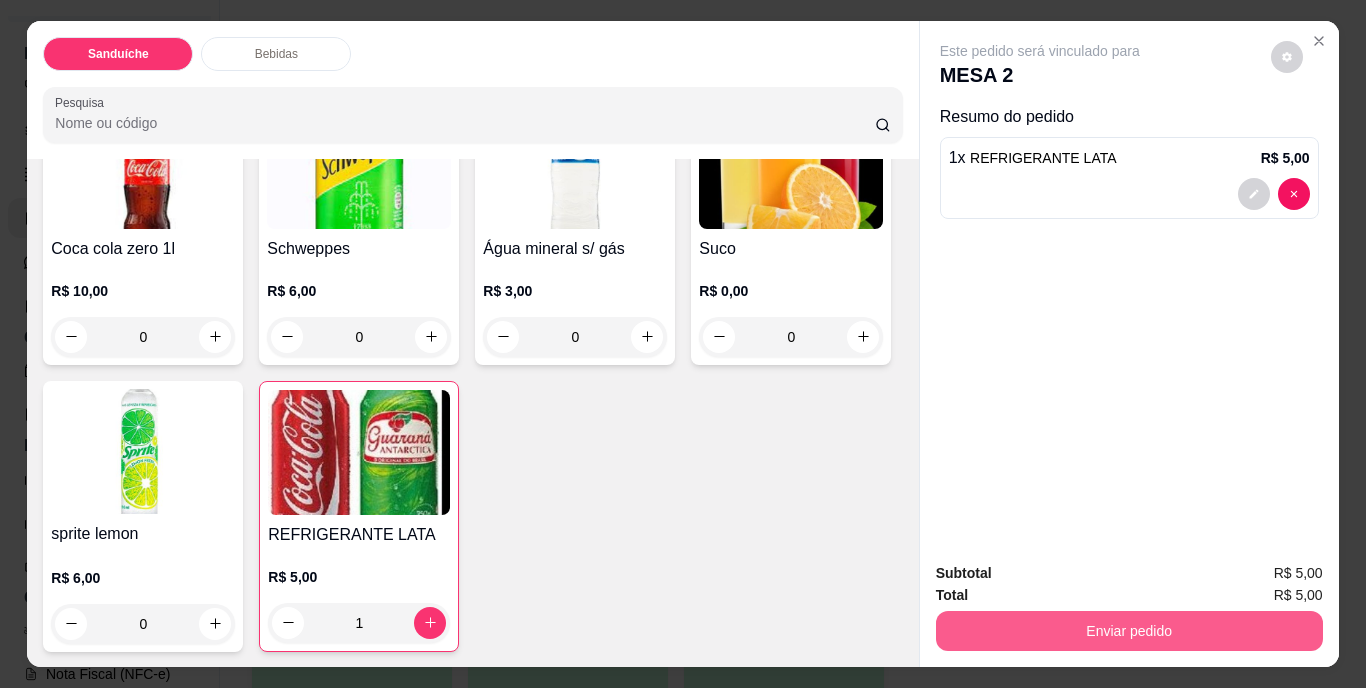 click on "Enviar pedido" at bounding box center [1129, 631] 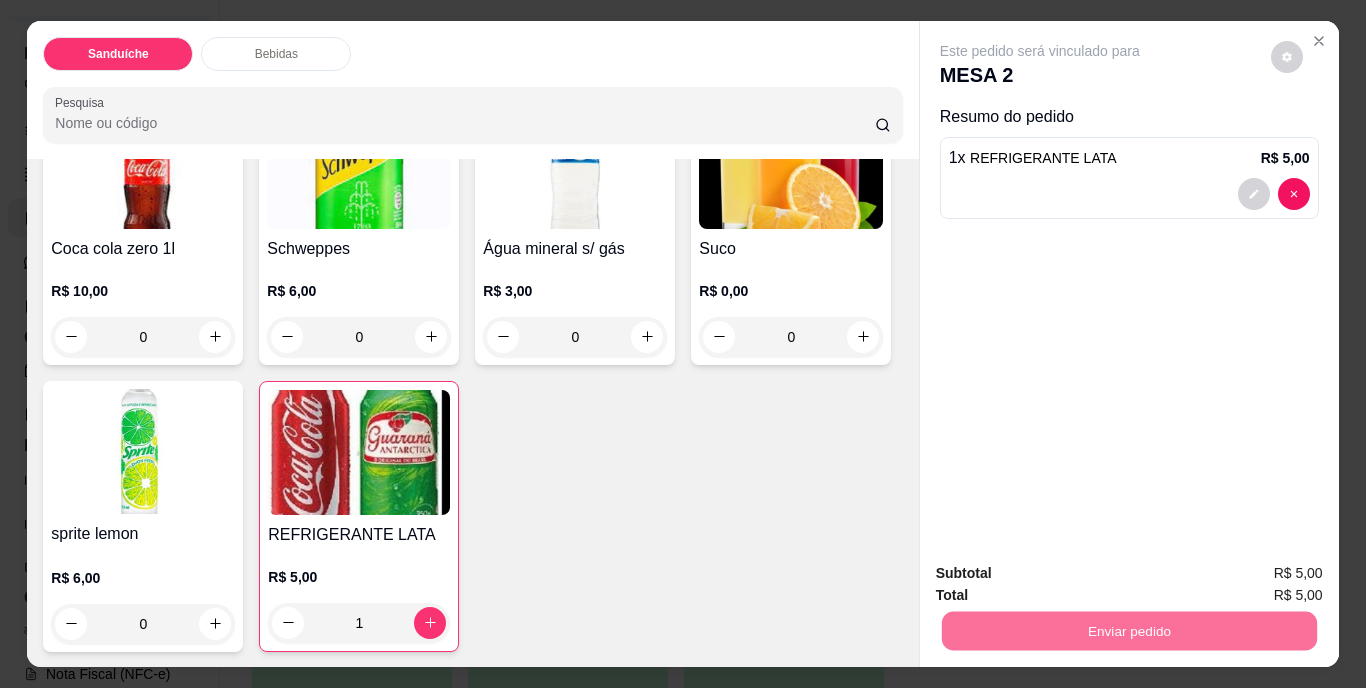 click on "Não registrar e enviar pedido" at bounding box center (1063, 574) 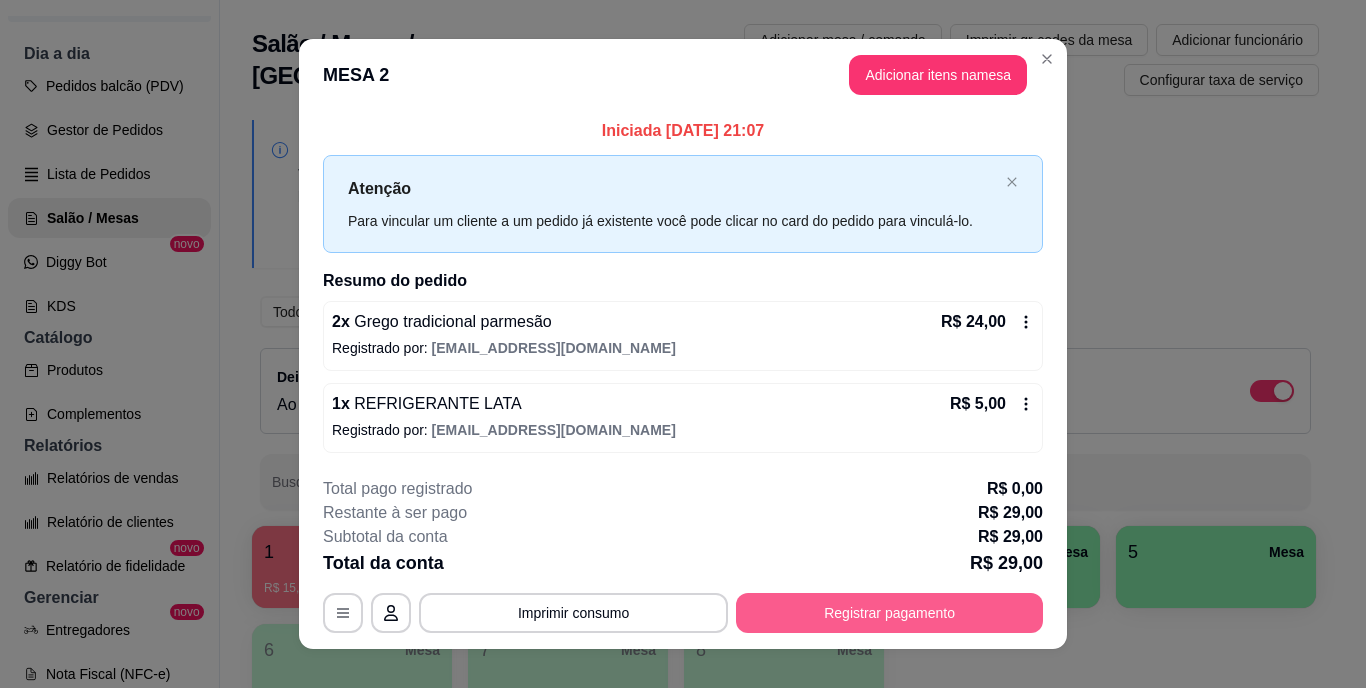 click on "Registrar pagamento" at bounding box center [889, 613] 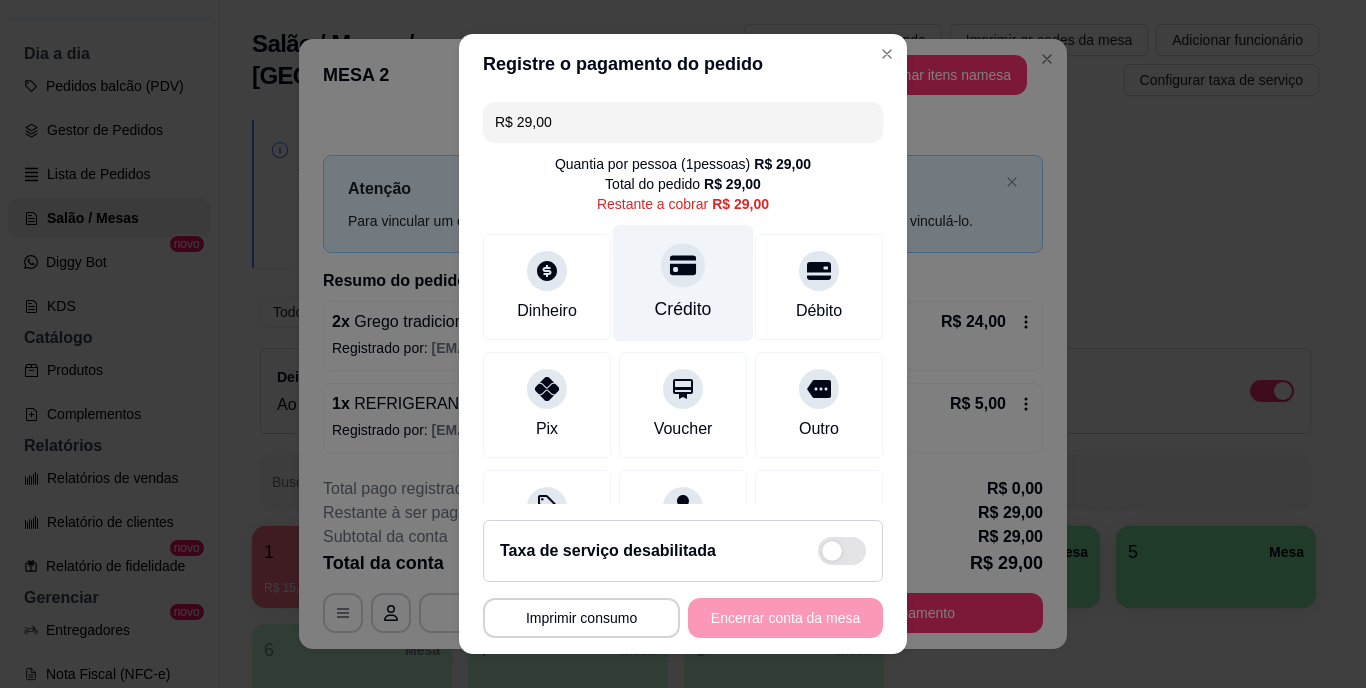 click at bounding box center [683, 266] 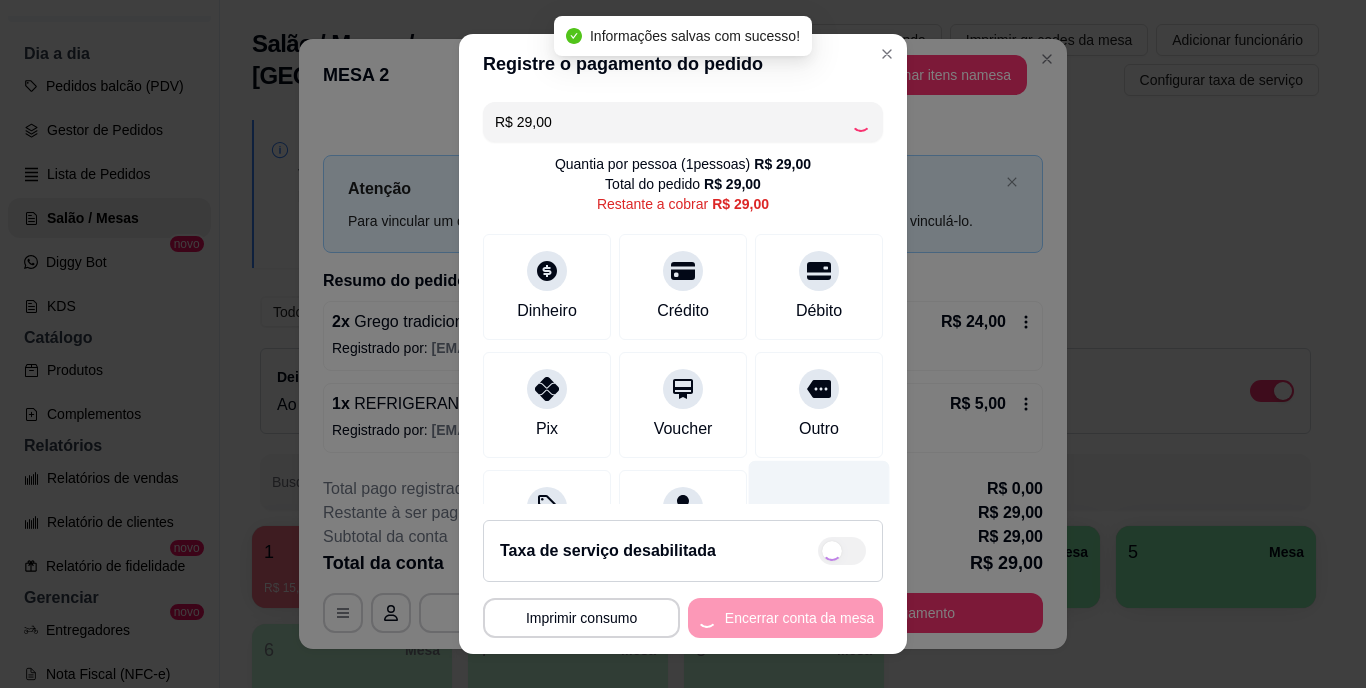 type on "R$ 0,00" 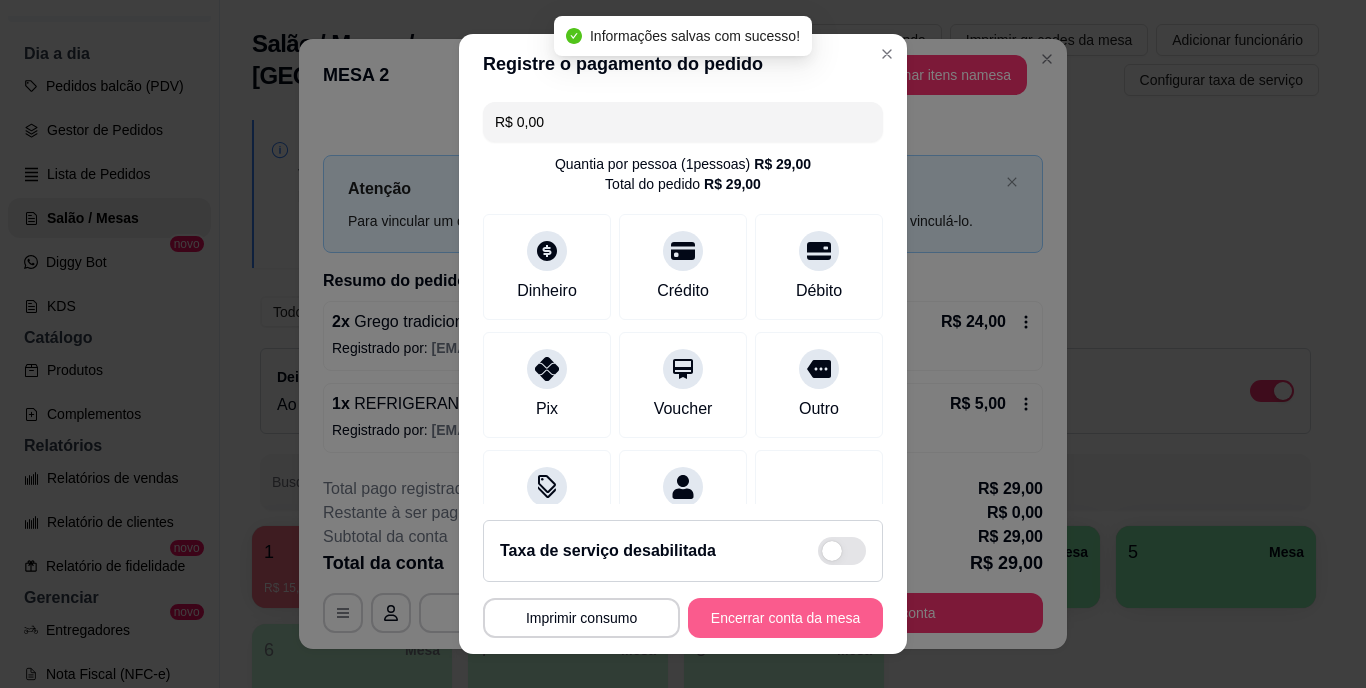 click on "Encerrar conta da mesa" at bounding box center [785, 618] 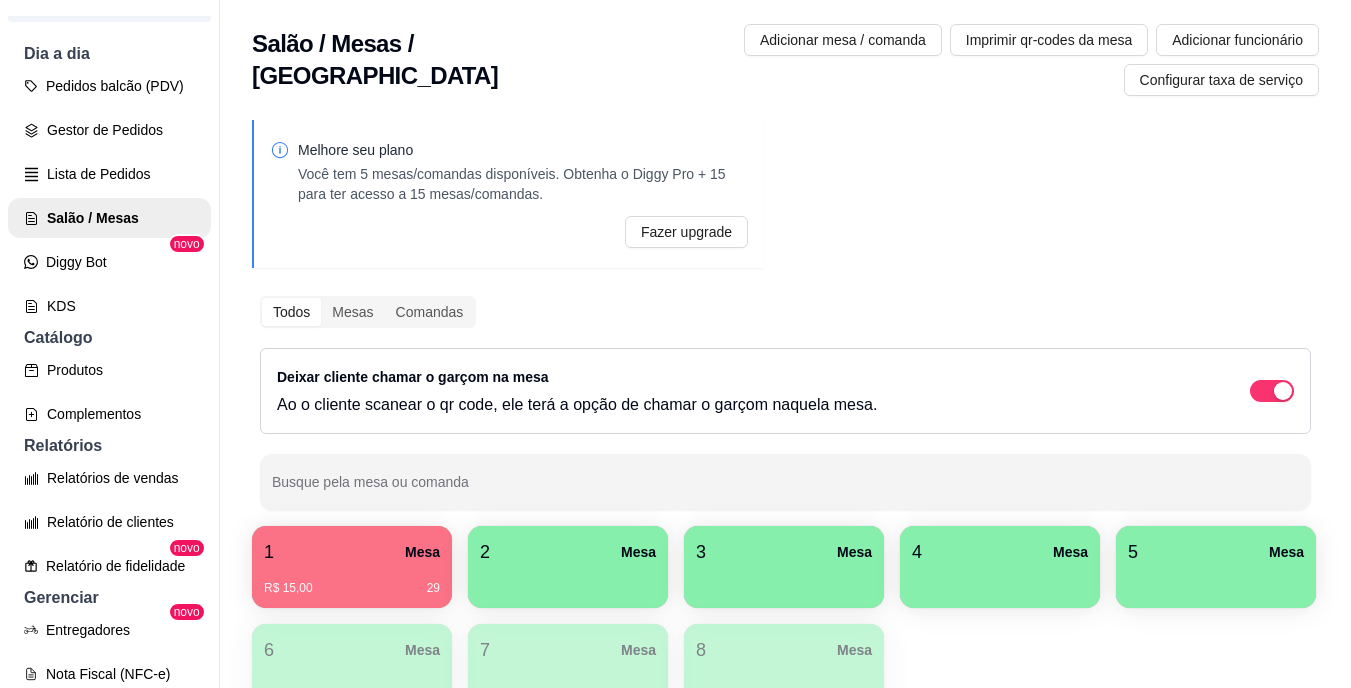 click on "1 Mesa" at bounding box center [352, 552] 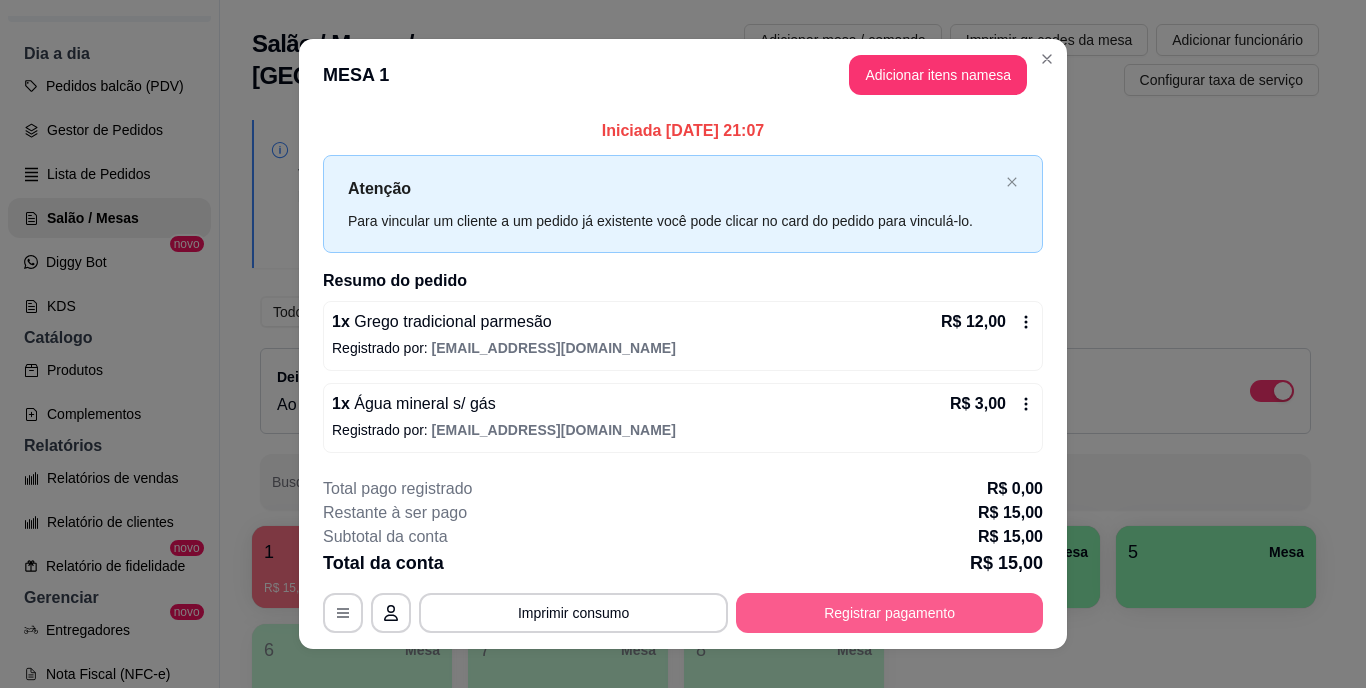 click on "Registrar pagamento" at bounding box center (889, 613) 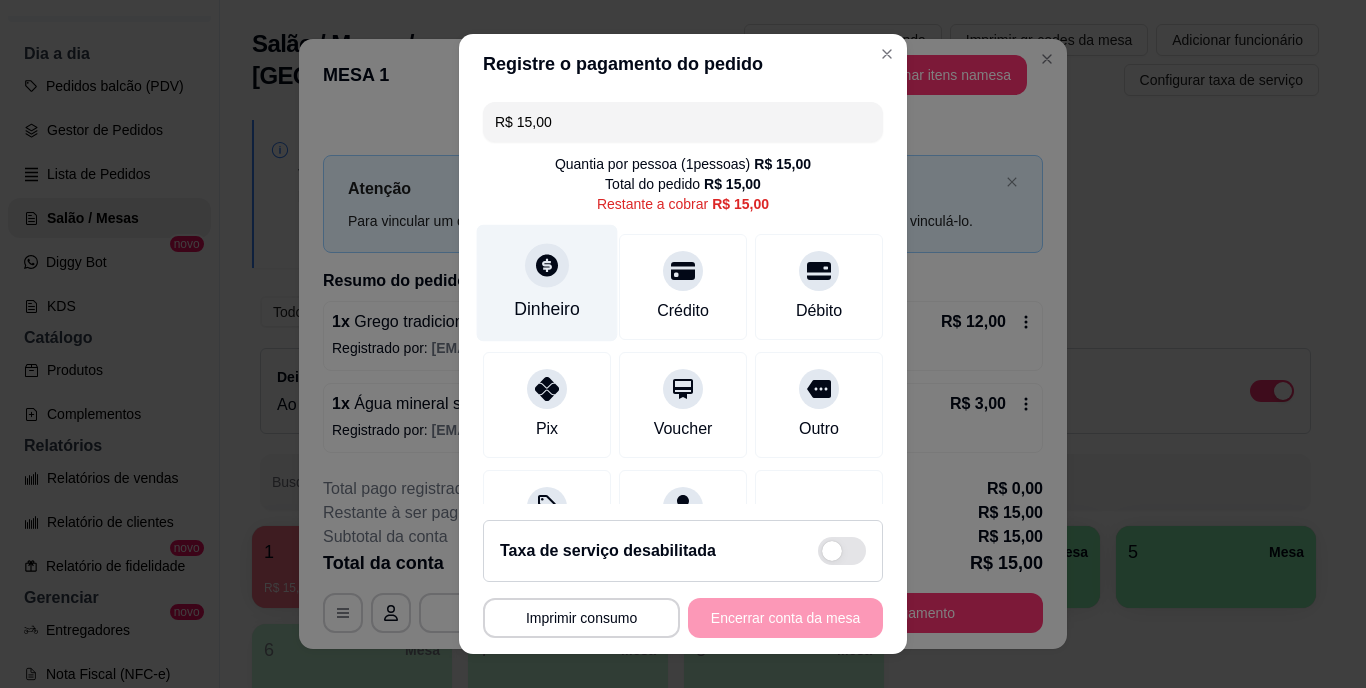 click 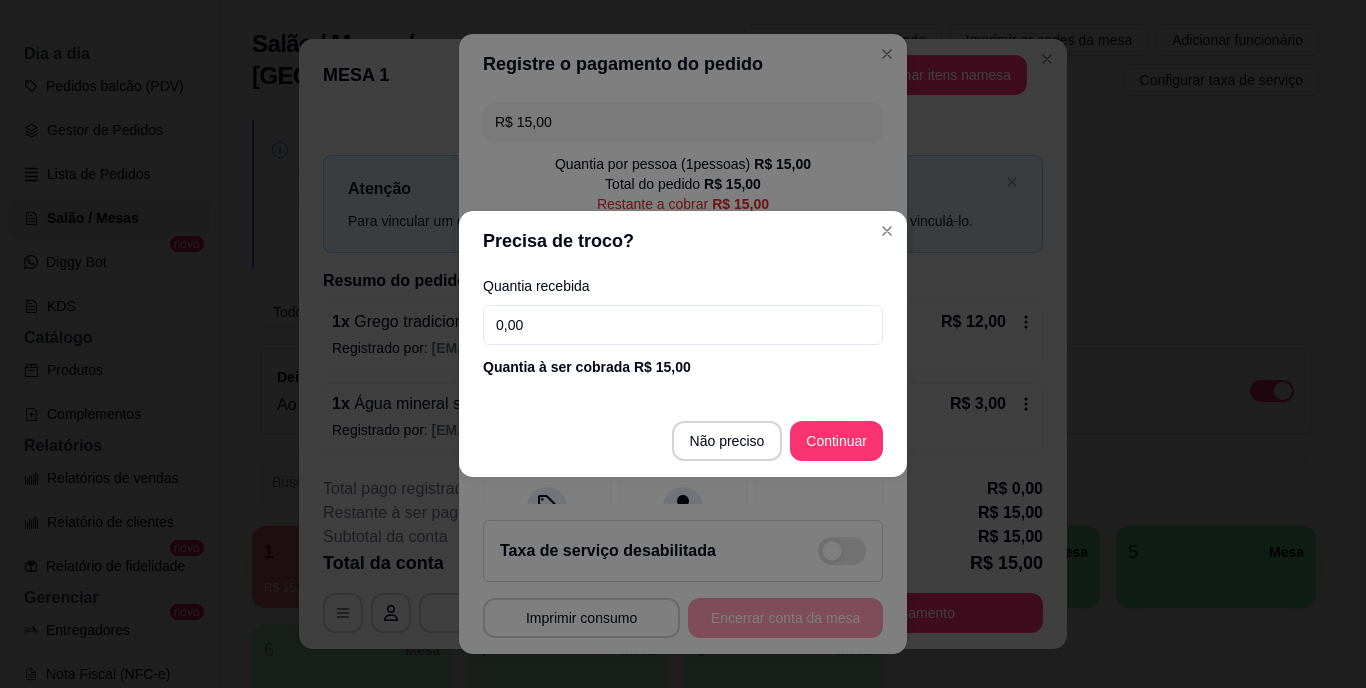 click on "0,00" at bounding box center [683, 325] 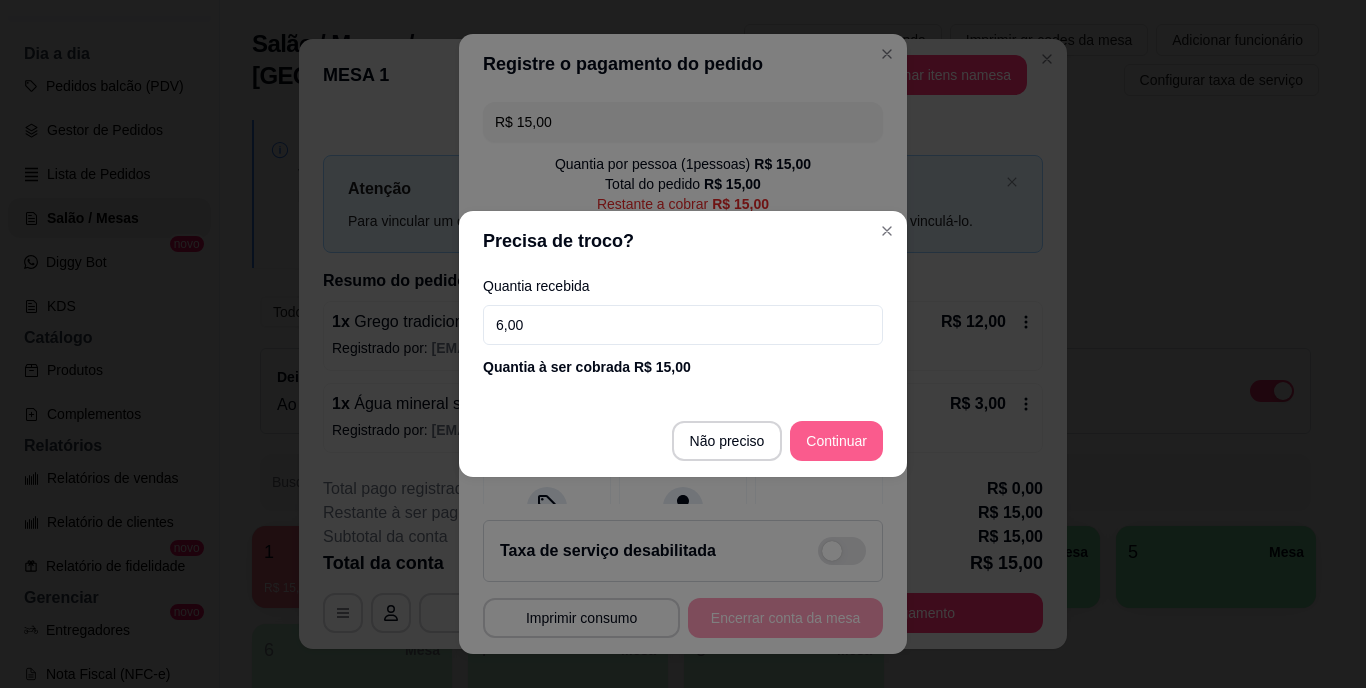 type on "6,00" 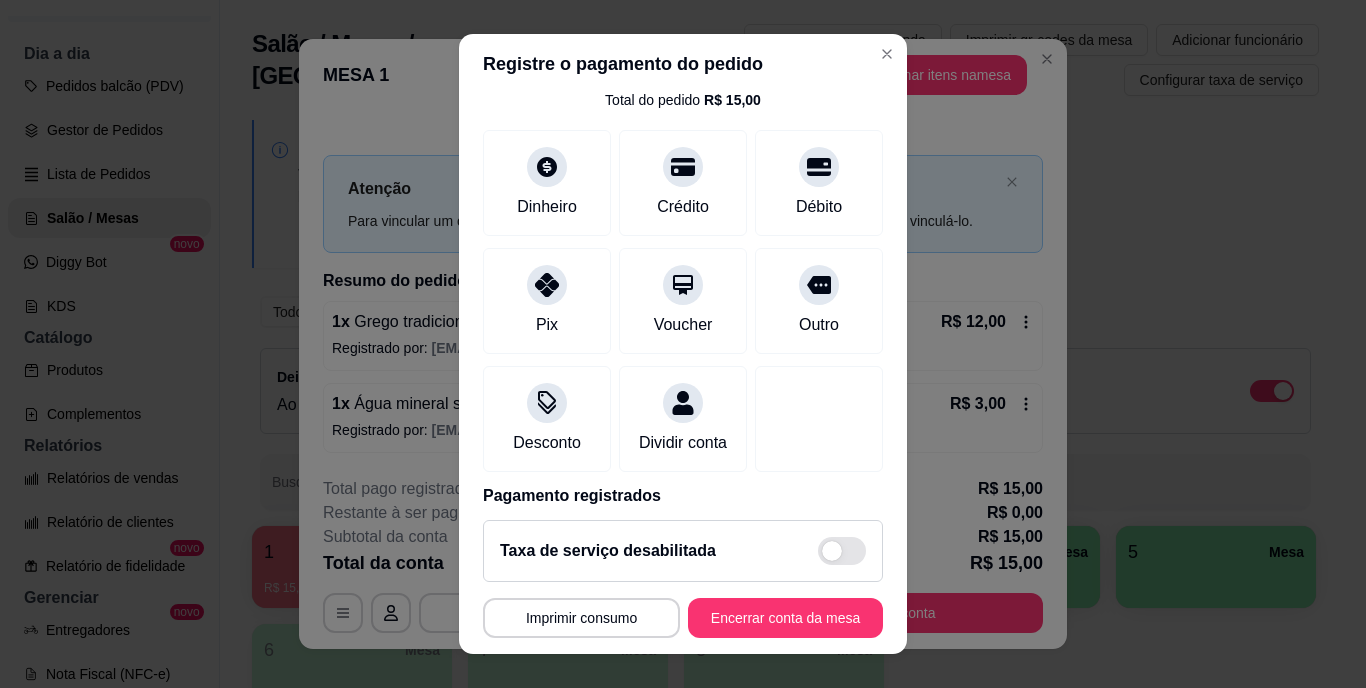 scroll, scrollTop: 188, scrollLeft: 0, axis: vertical 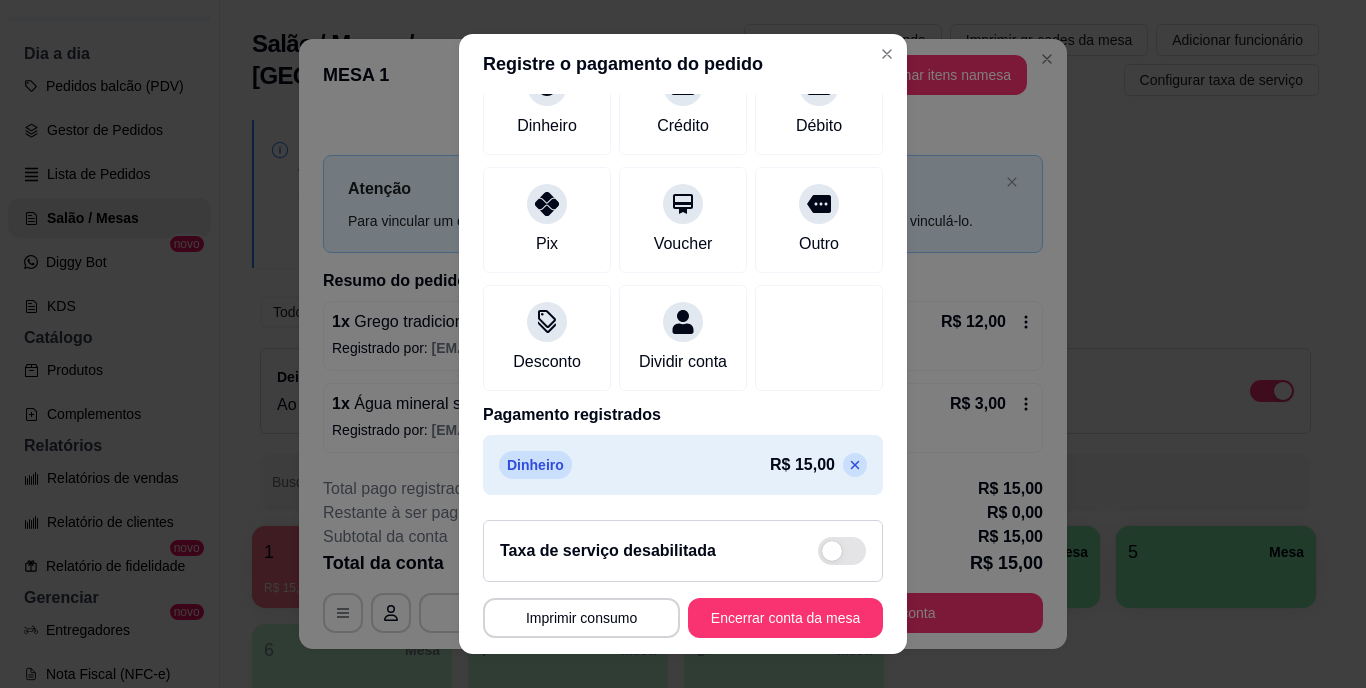 click 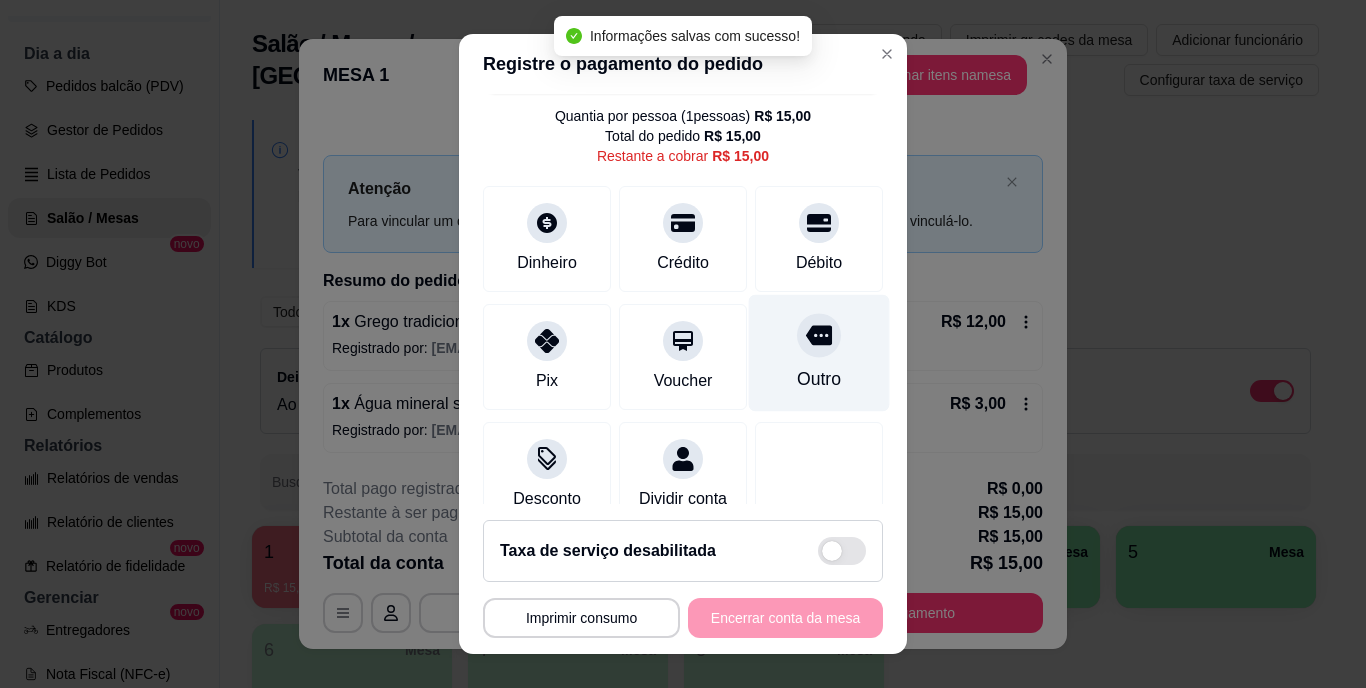 scroll, scrollTop: 0, scrollLeft: 0, axis: both 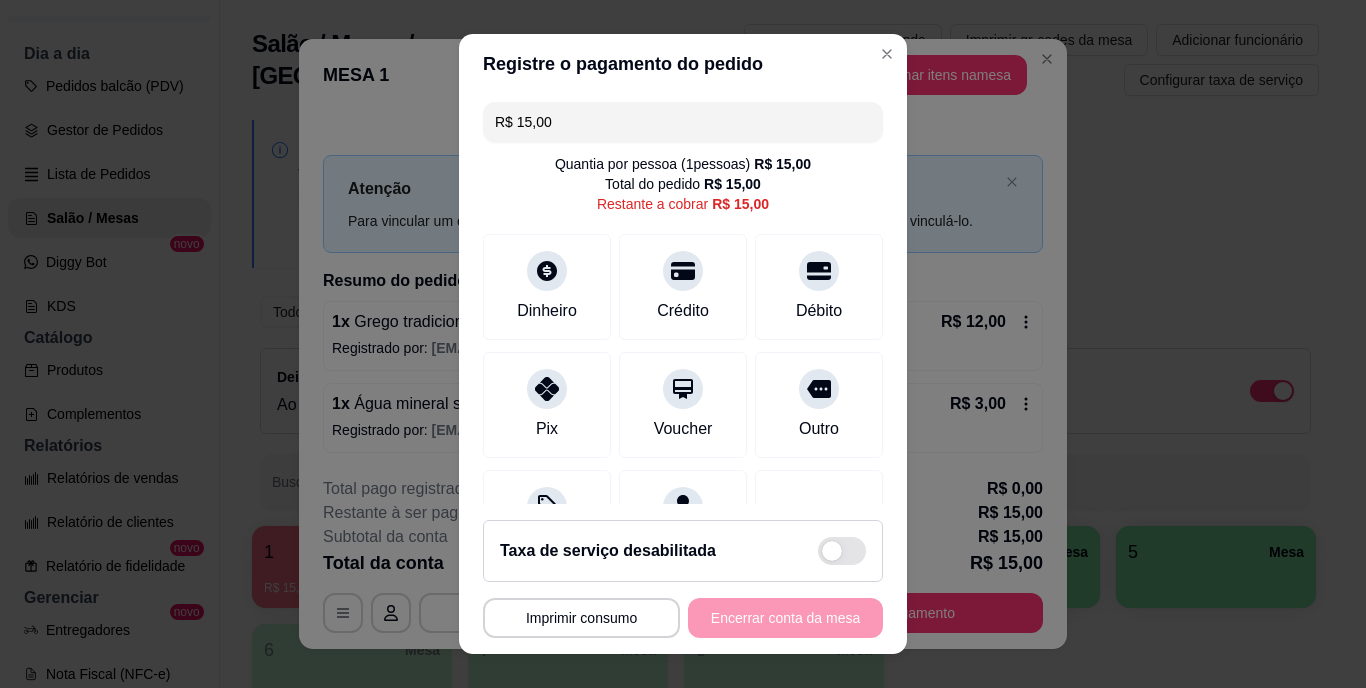 click on "R$ 15,00" at bounding box center [683, 122] 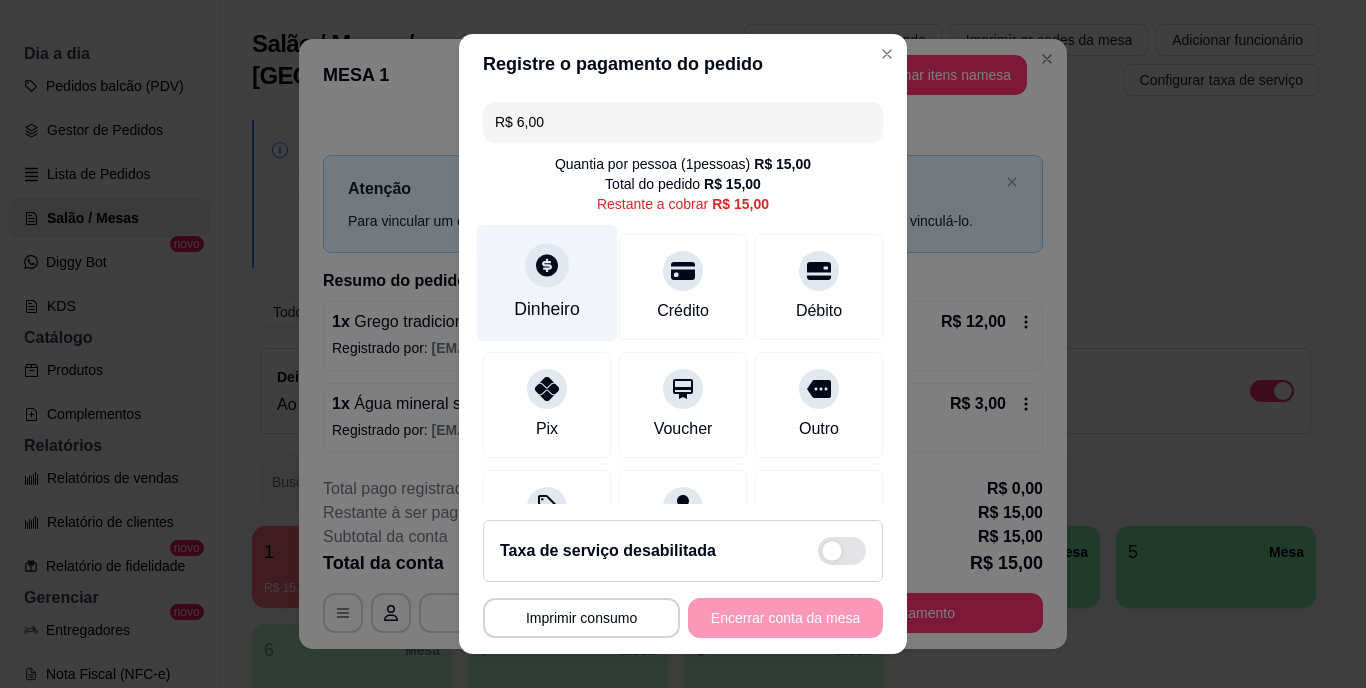 click at bounding box center (547, 266) 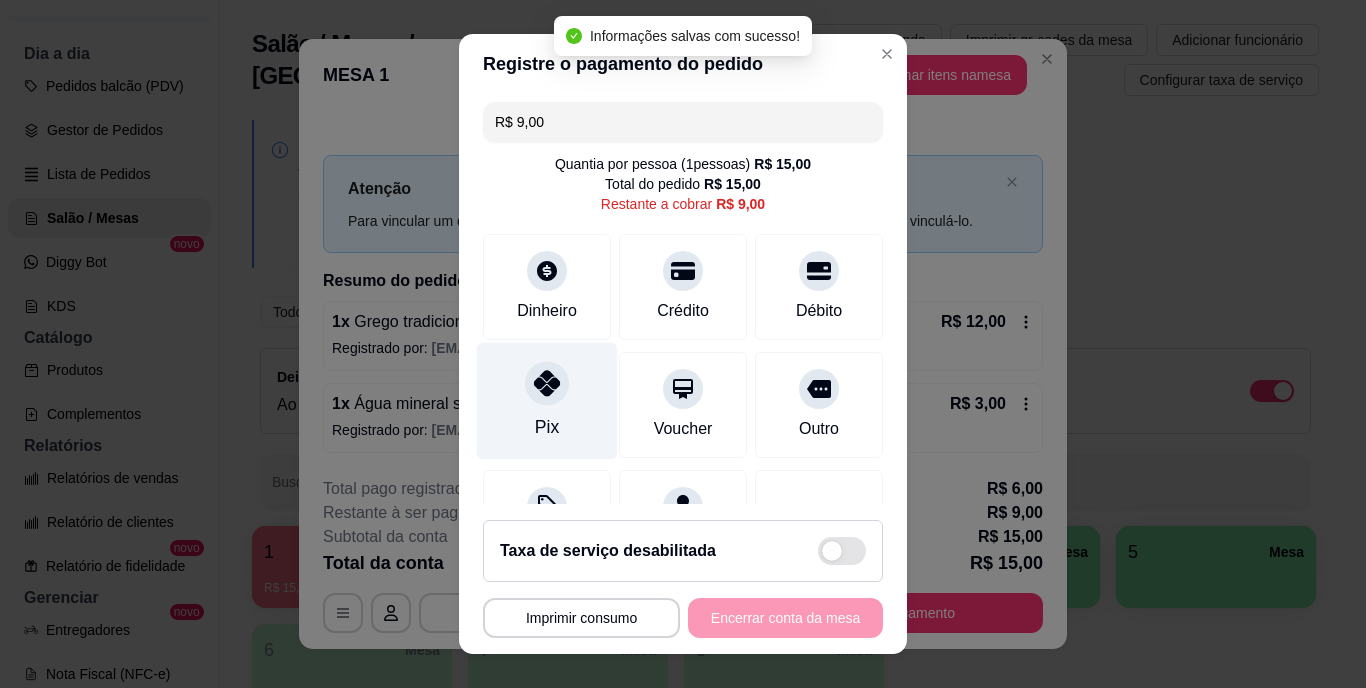 click 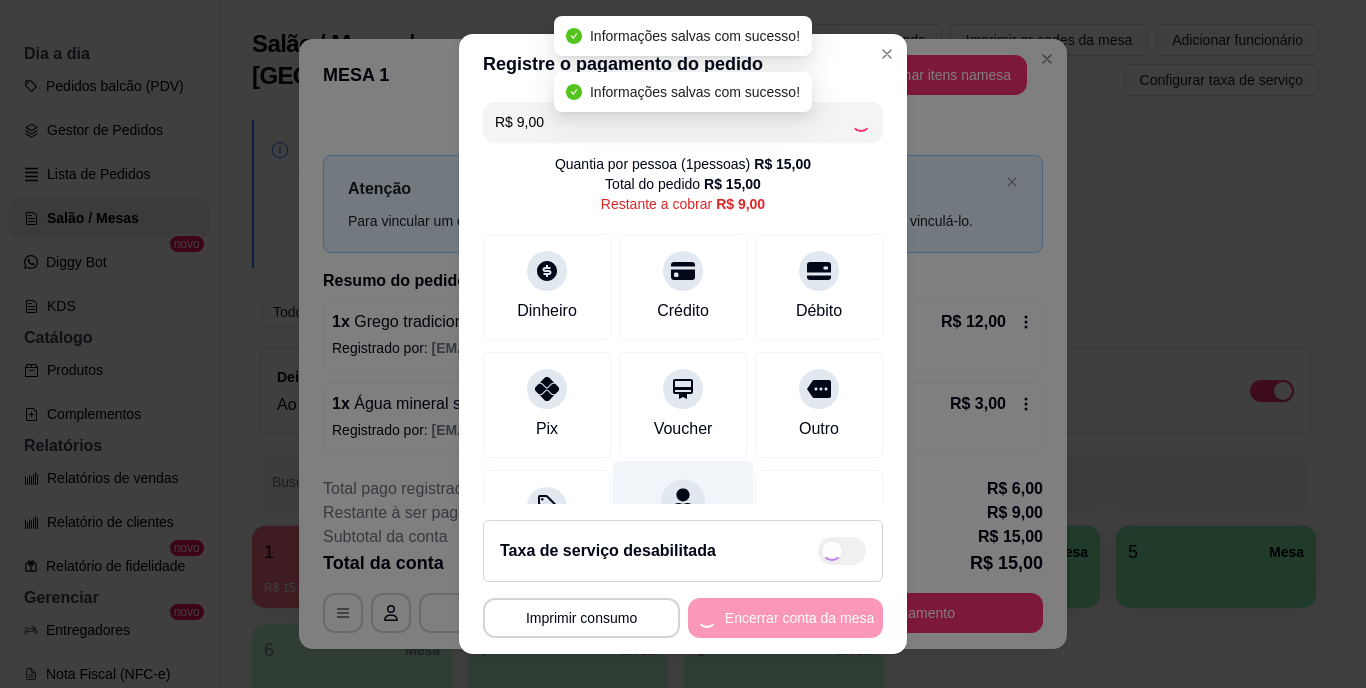 type on "R$ 0,00" 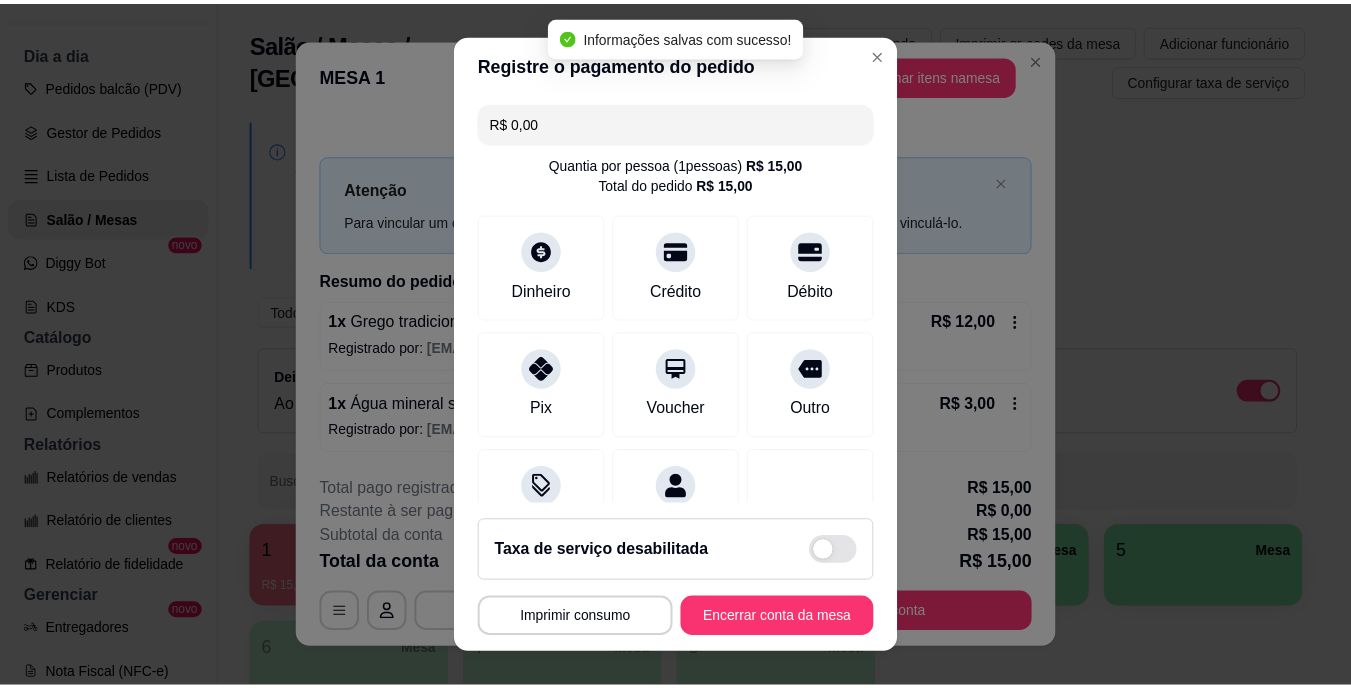 scroll, scrollTop: 264, scrollLeft: 0, axis: vertical 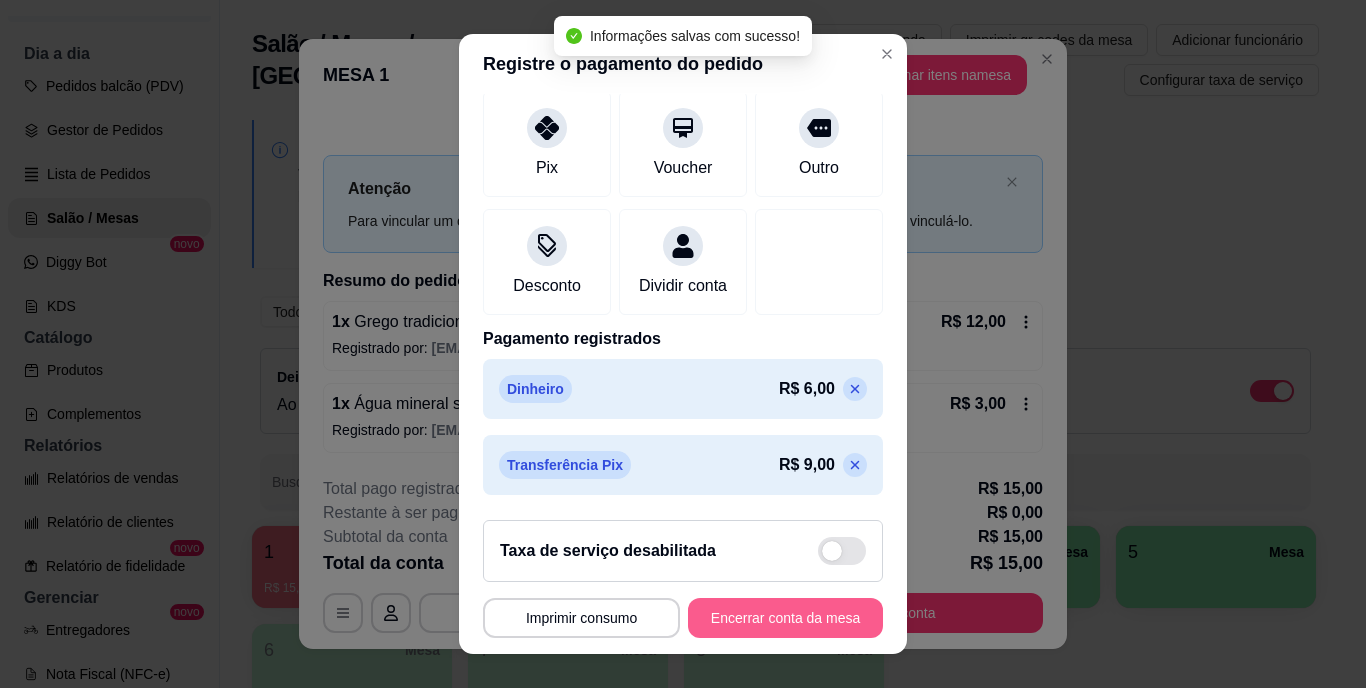 click on "Encerrar conta da mesa" at bounding box center [785, 618] 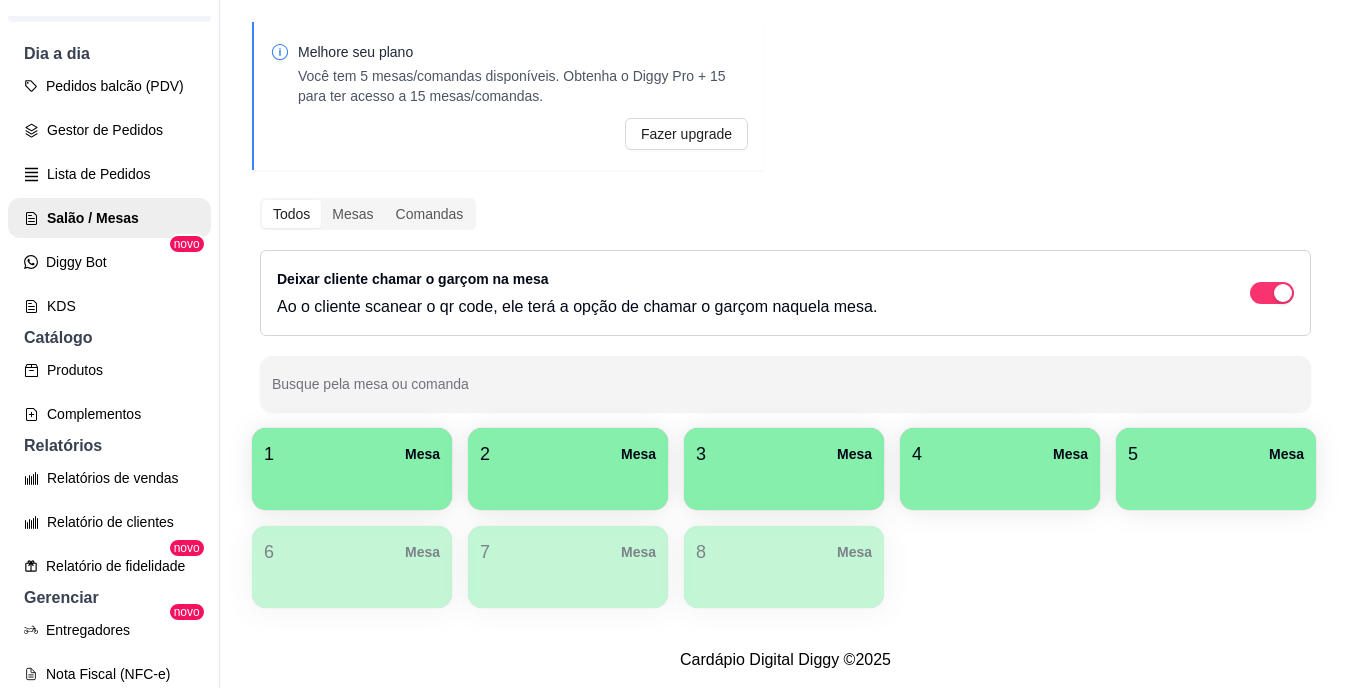 scroll, scrollTop: 113, scrollLeft: 0, axis: vertical 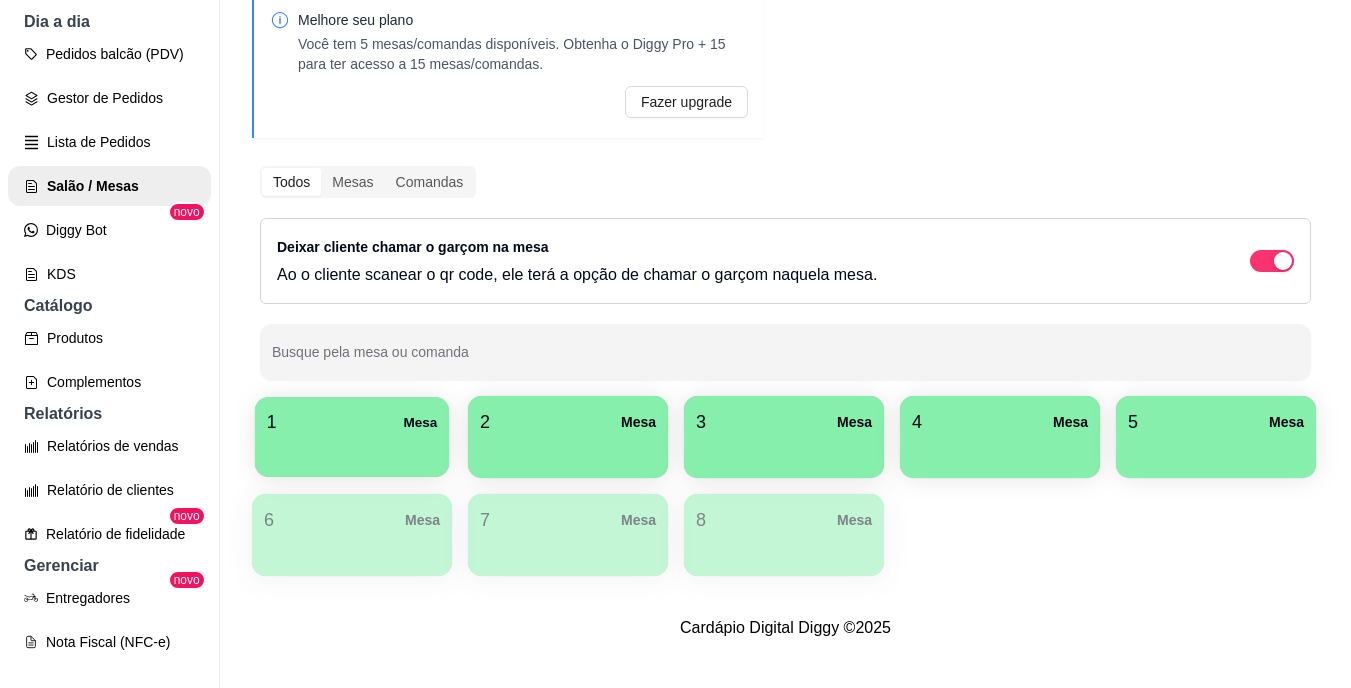 click on "1" at bounding box center [272, 422] 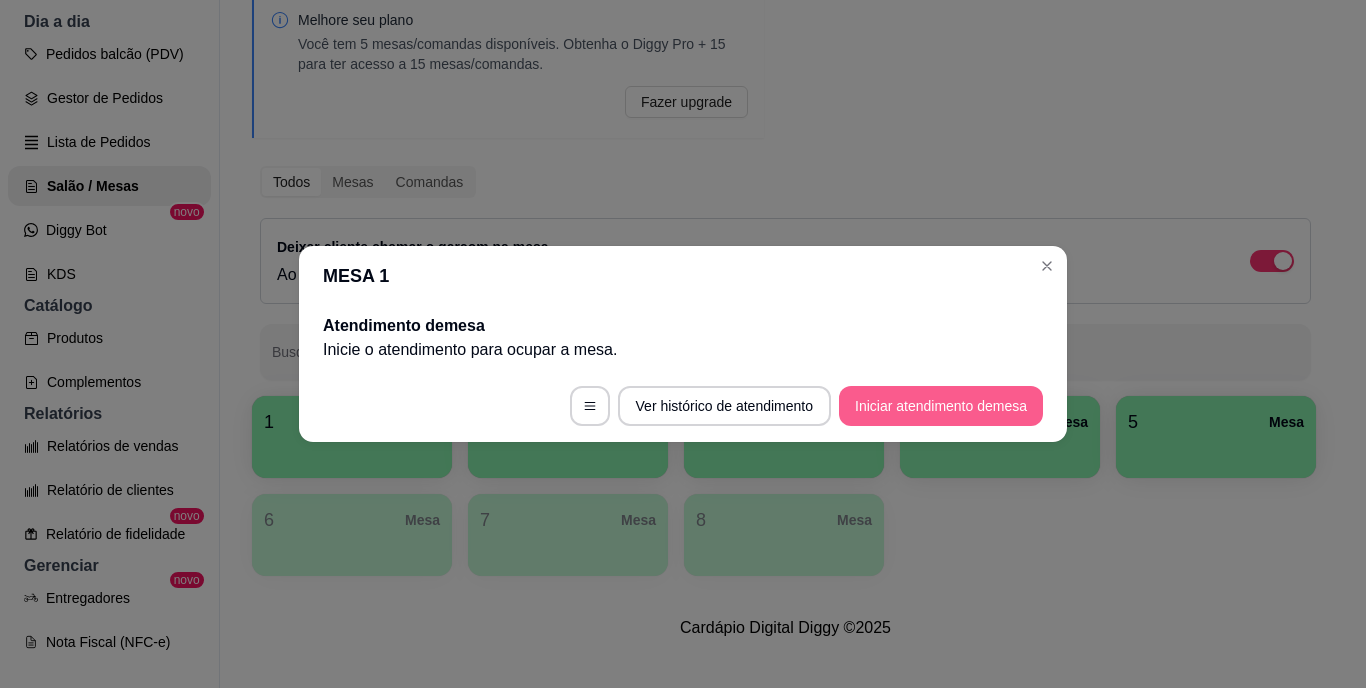 click on "Iniciar atendimento de  mesa" at bounding box center [941, 406] 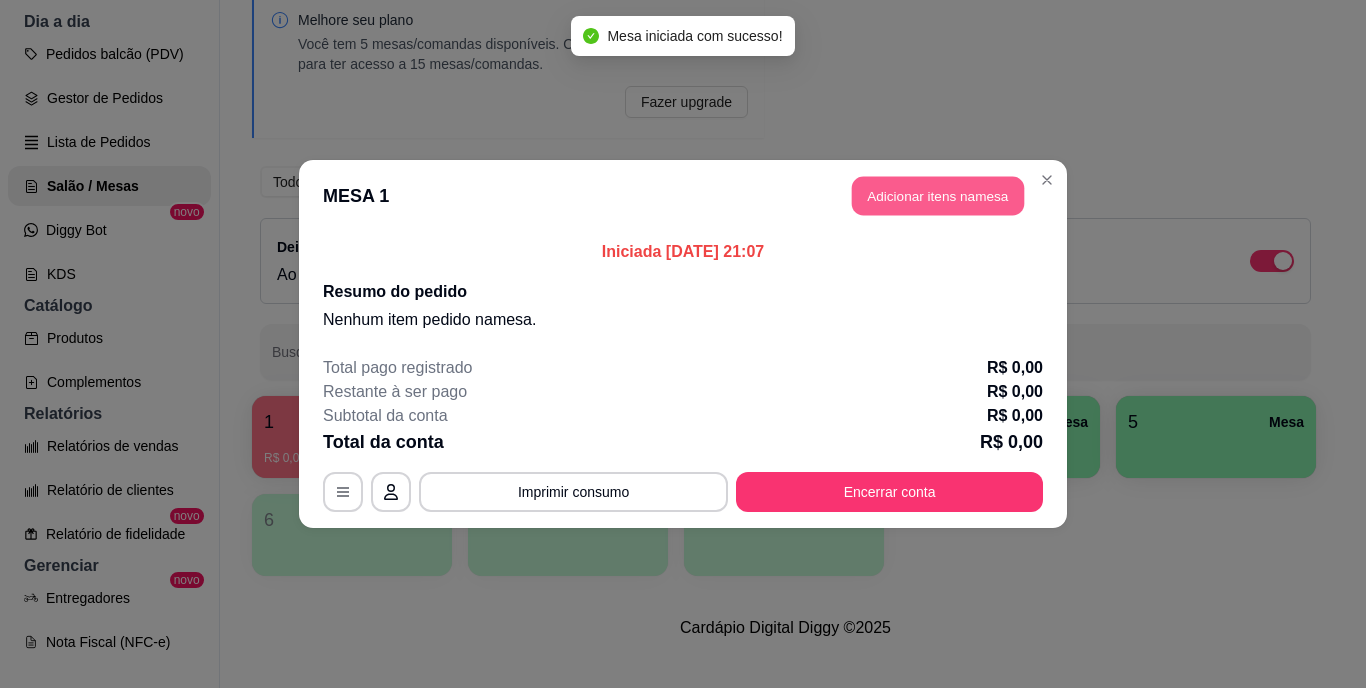 click on "Adicionar itens na  mesa" at bounding box center (938, 196) 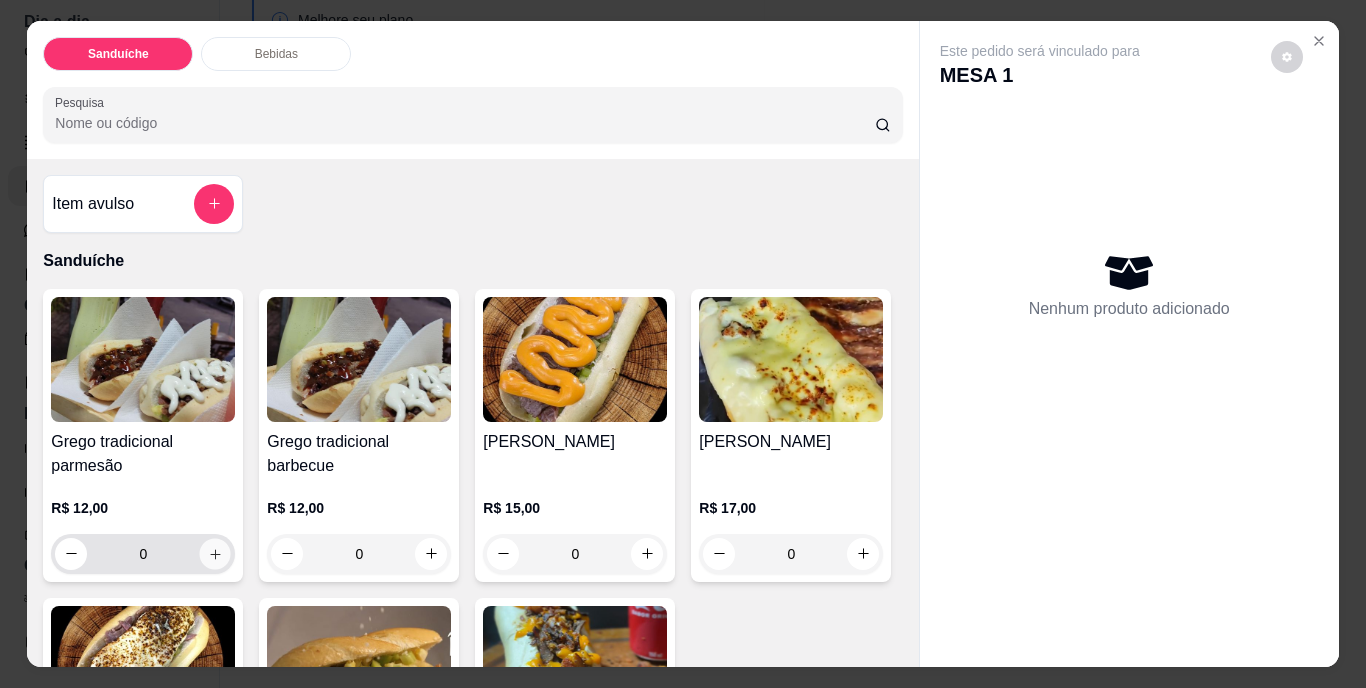 click 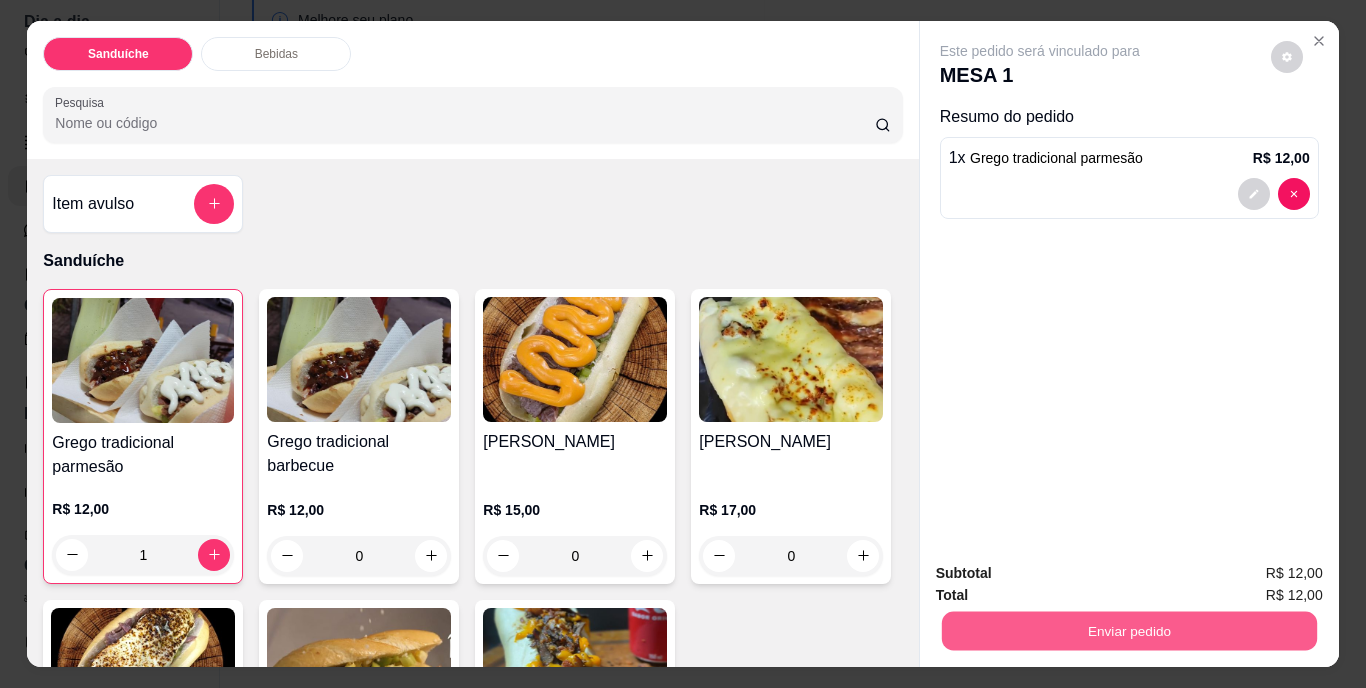 click on "Enviar pedido" at bounding box center [1128, 631] 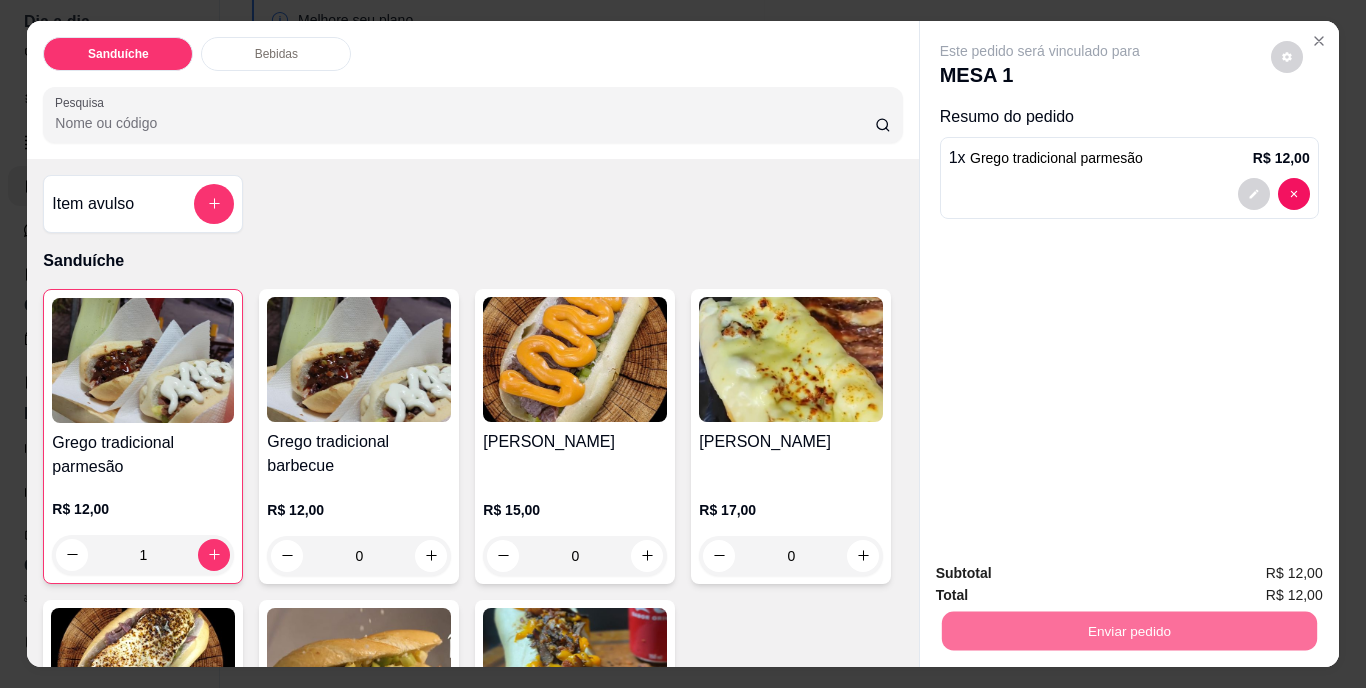 click on "Não registrar e enviar pedido" at bounding box center (1063, 575) 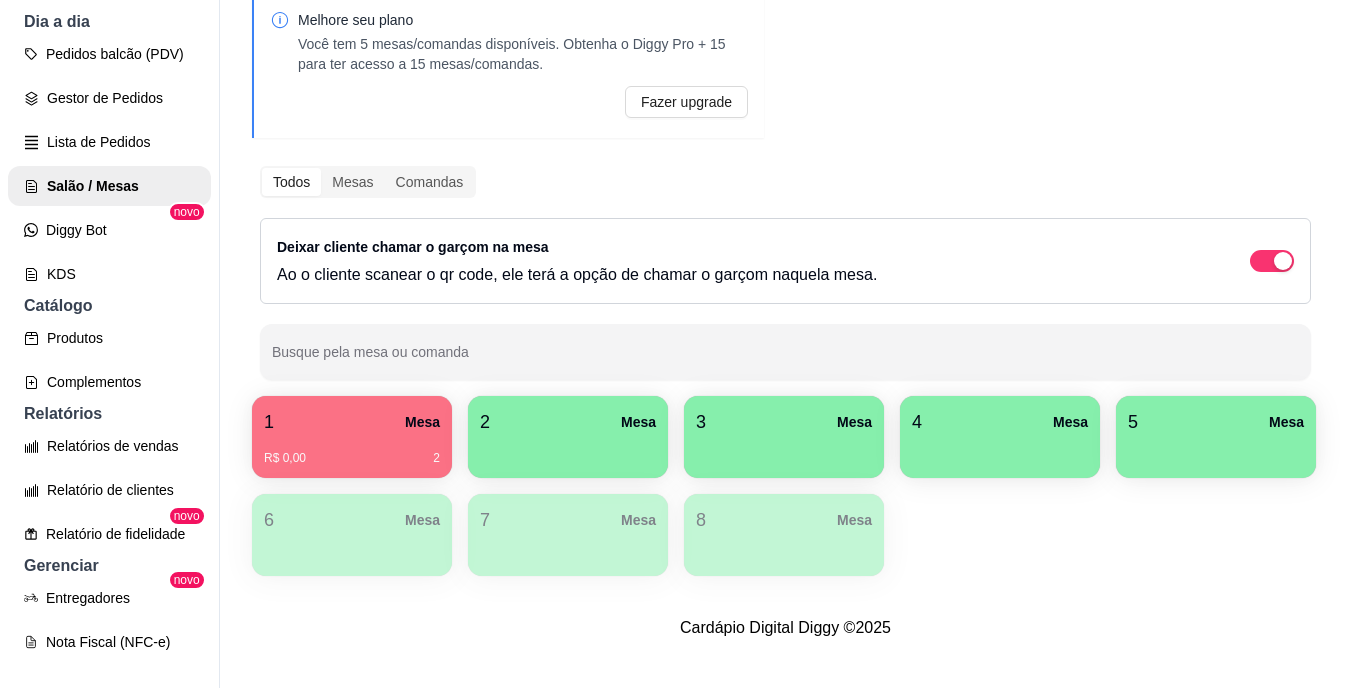 scroll, scrollTop: 0, scrollLeft: 0, axis: both 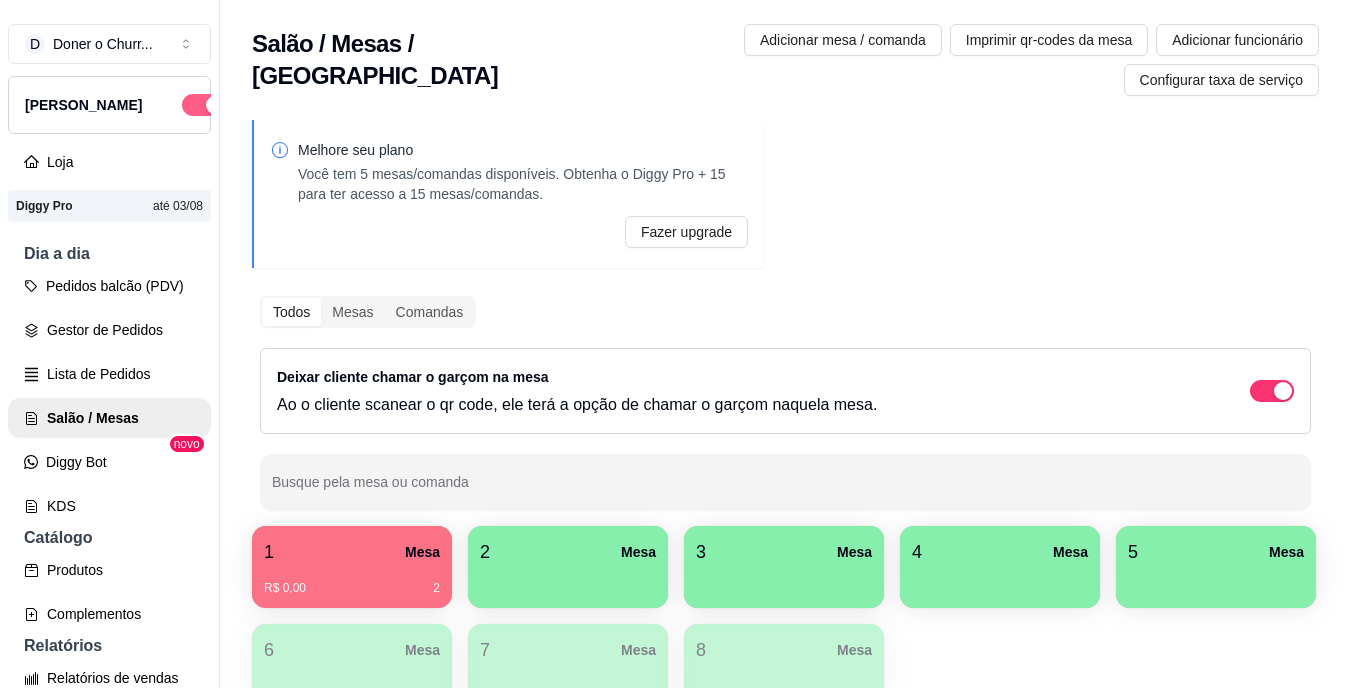 click at bounding box center [204, 105] 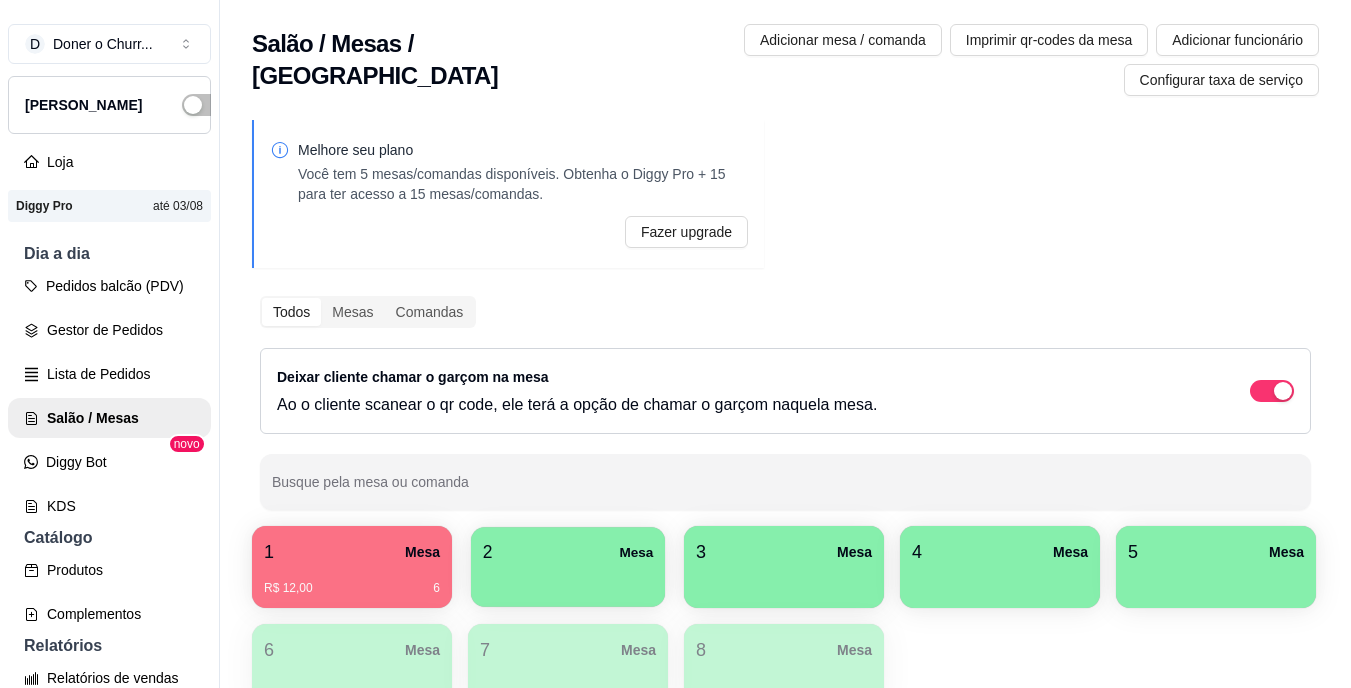 click at bounding box center (568, 580) 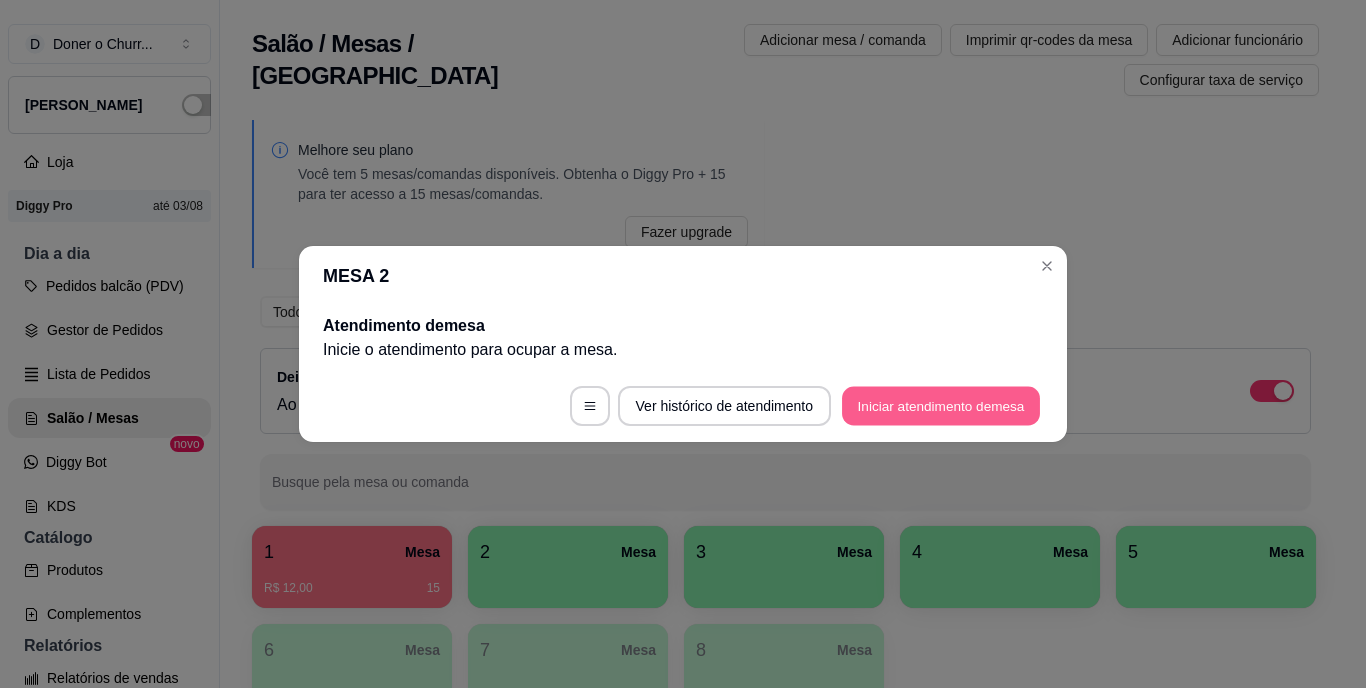 click on "Iniciar atendimento de  mesa" at bounding box center [941, 406] 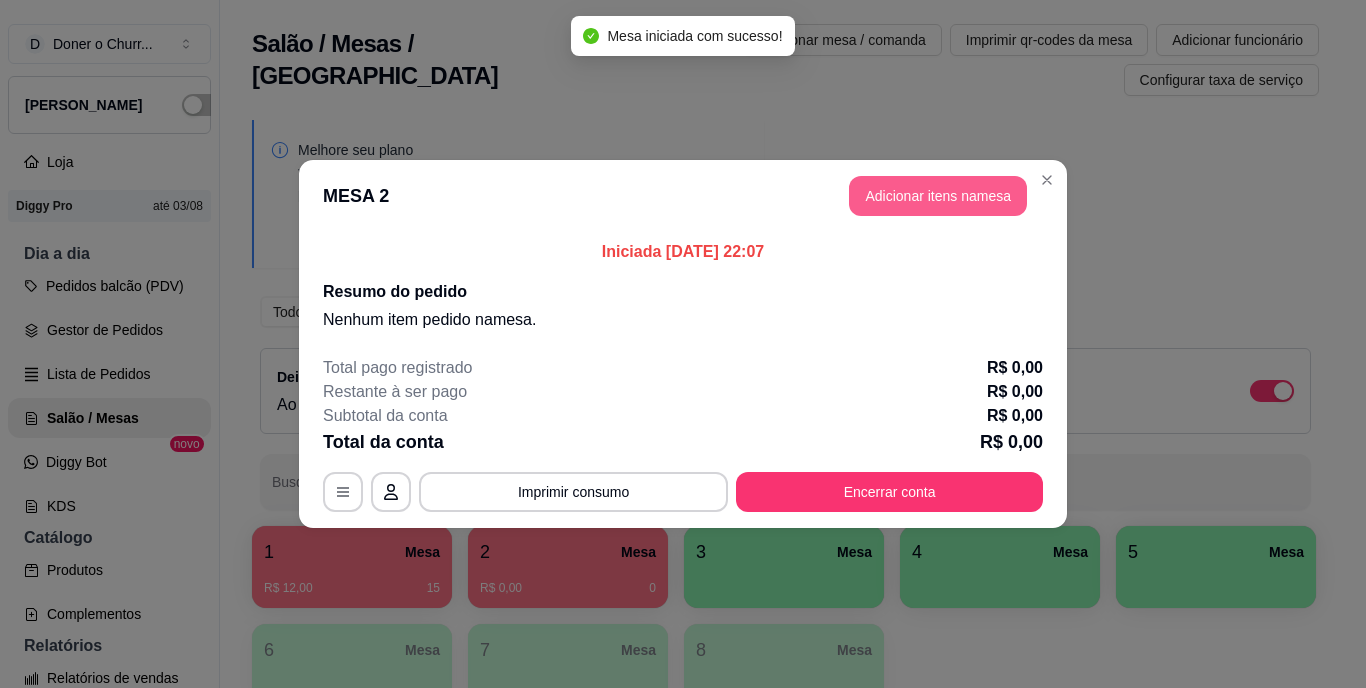 click on "Adicionar itens na  mesa" at bounding box center (938, 196) 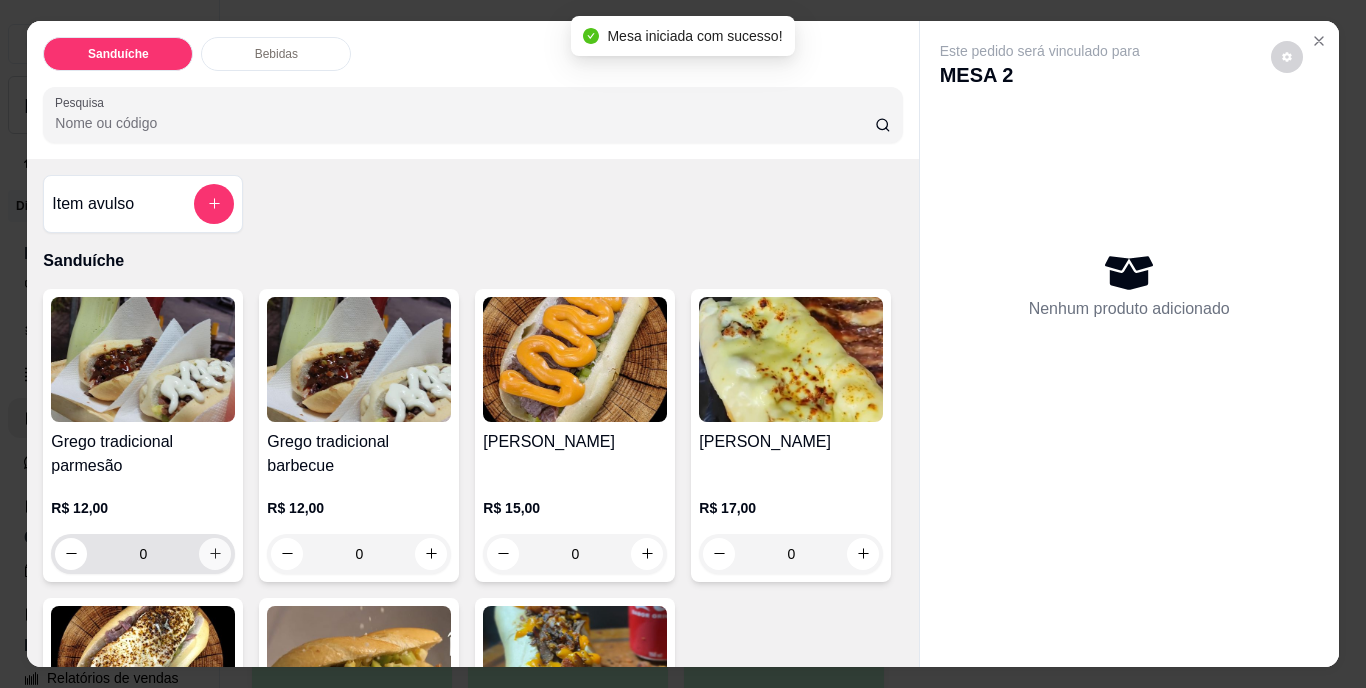 click 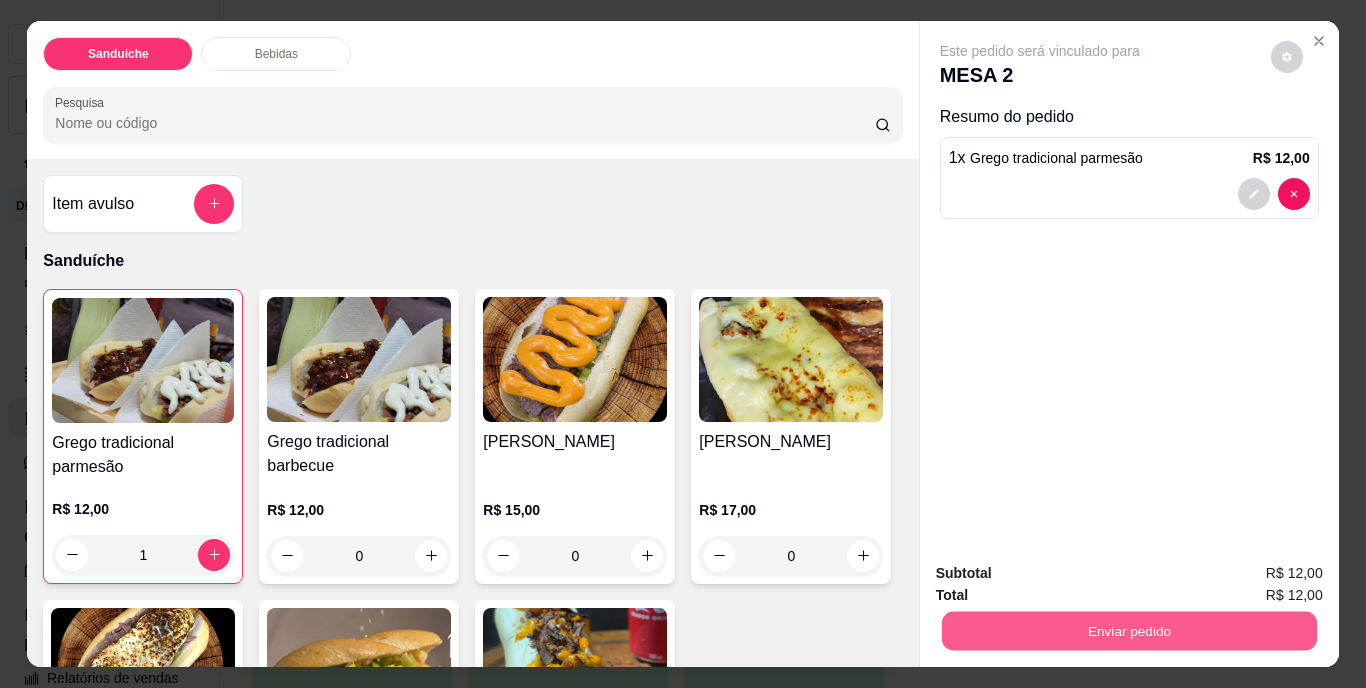 click on "Enviar pedido" at bounding box center (1128, 631) 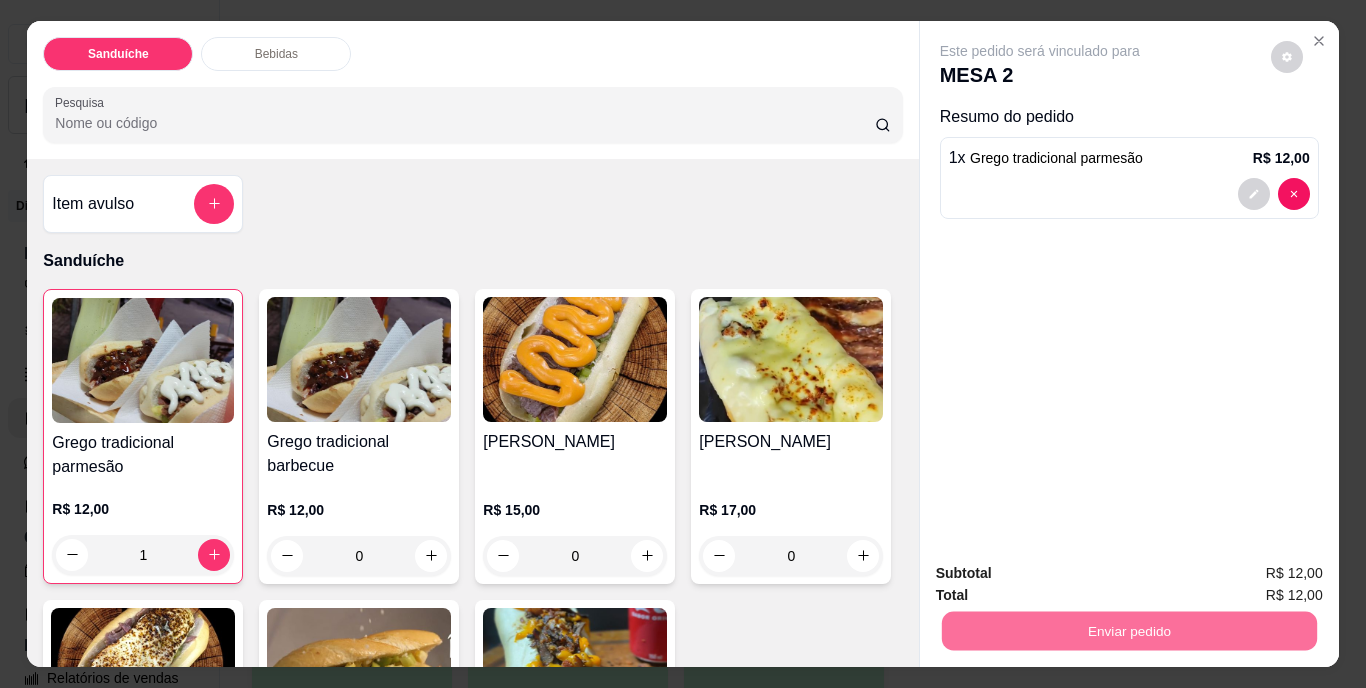 click on "Não registrar e enviar pedido" at bounding box center [1063, 574] 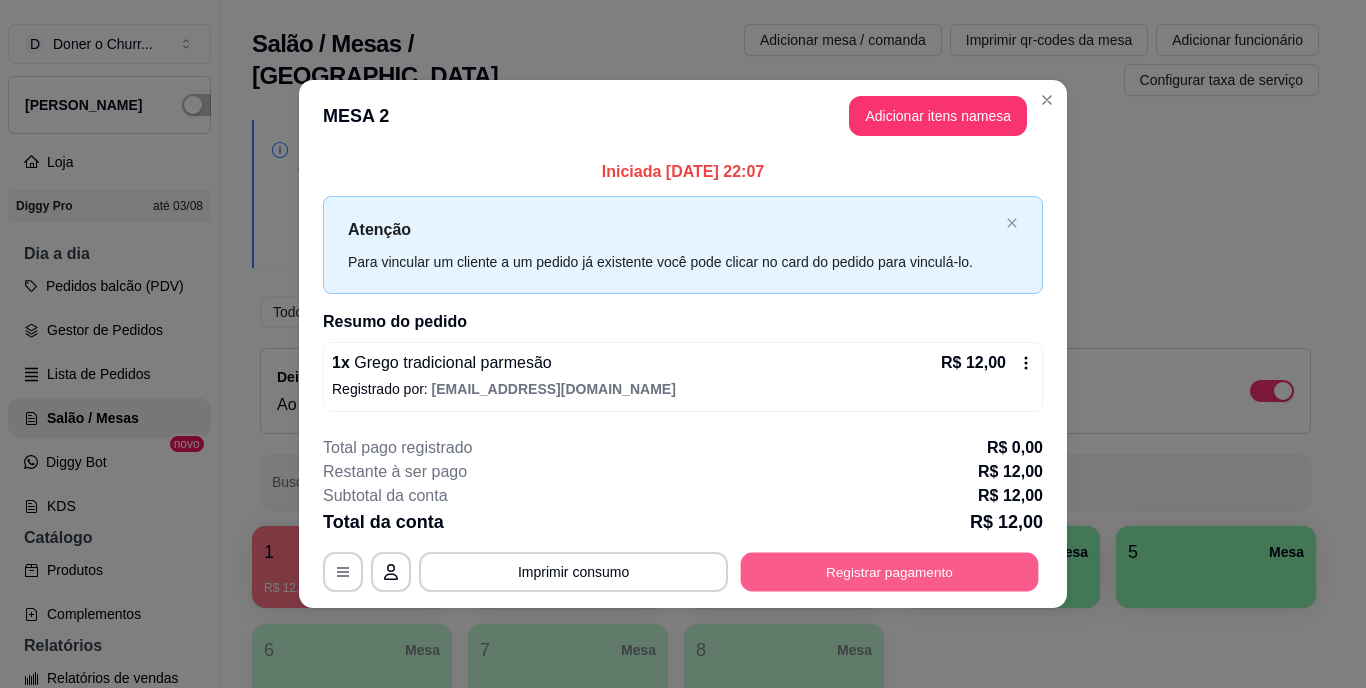 click on "Registrar pagamento" at bounding box center (890, 571) 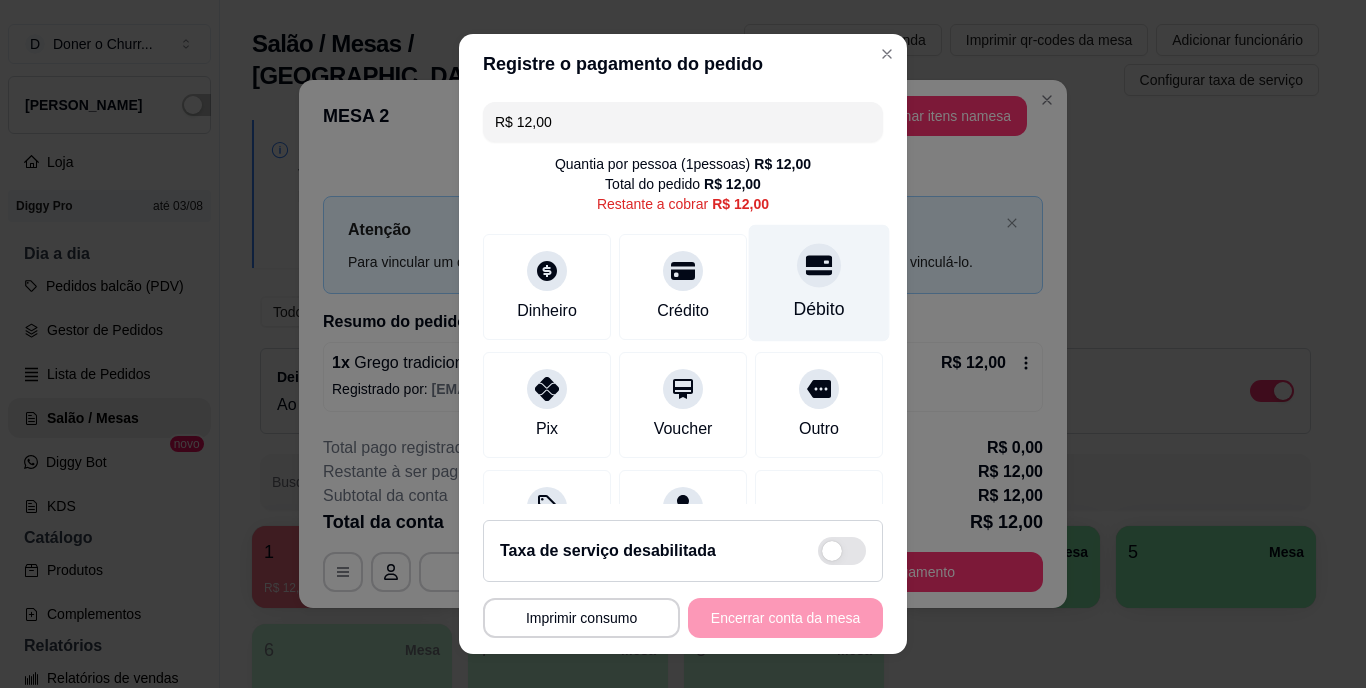 click on "Débito" at bounding box center (819, 283) 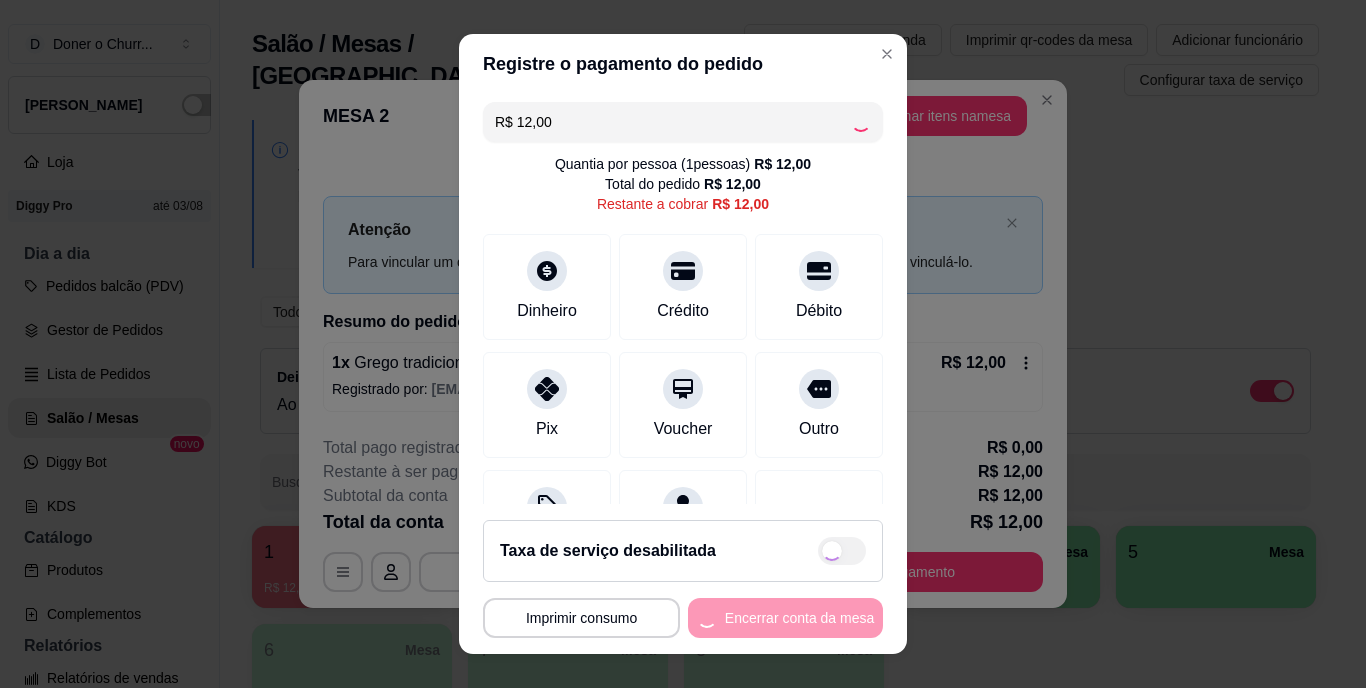 click on "**********" at bounding box center [683, 618] 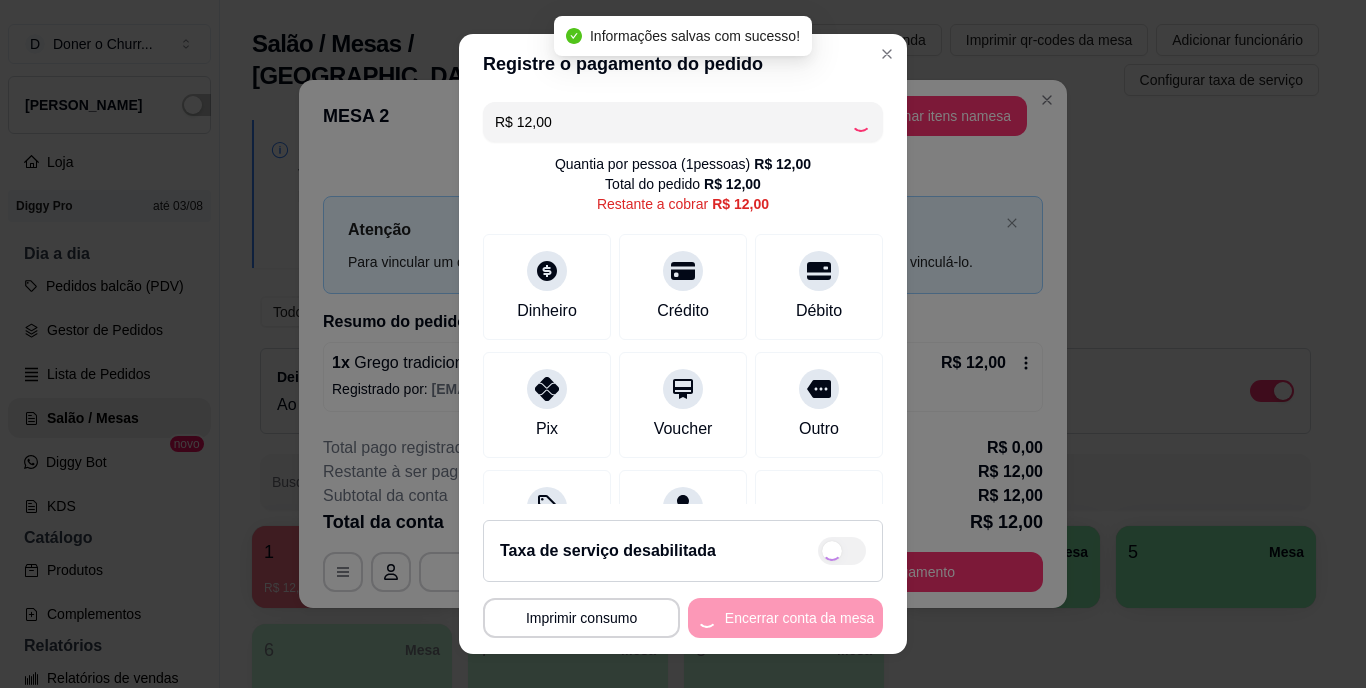 type on "R$ 0,00" 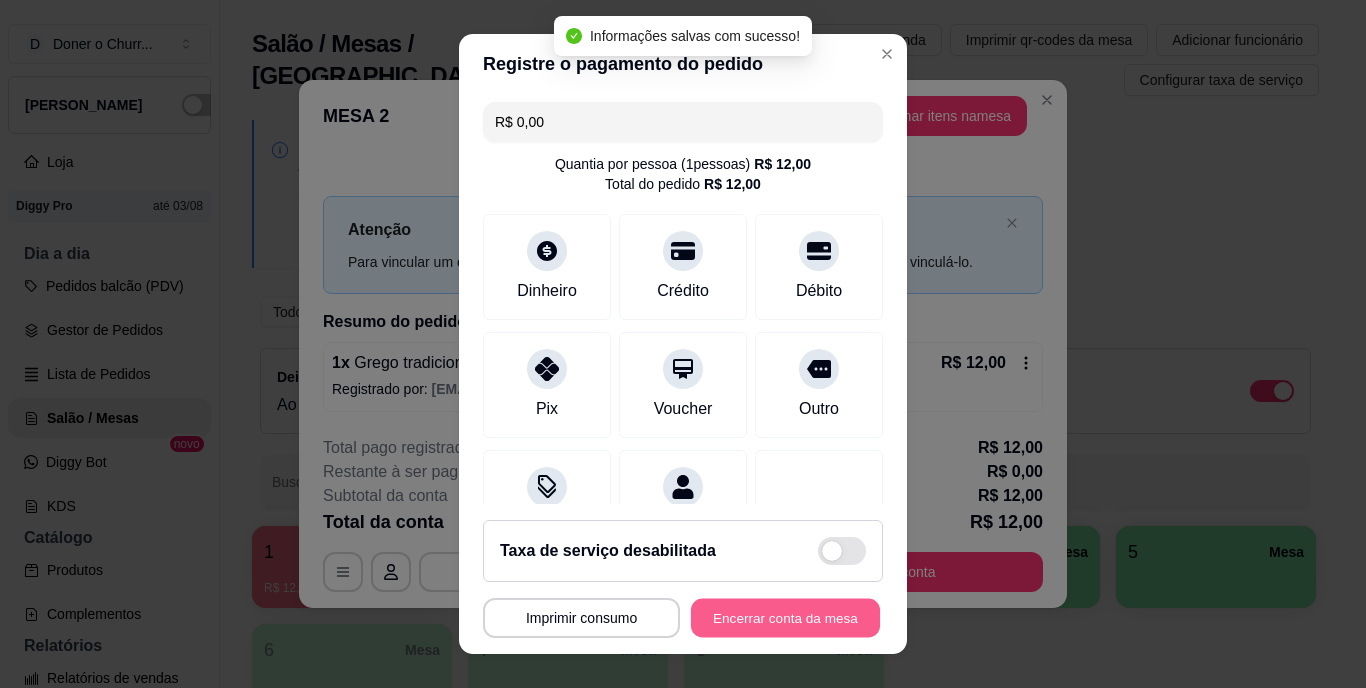 click on "Encerrar conta da mesa" at bounding box center (785, 617) 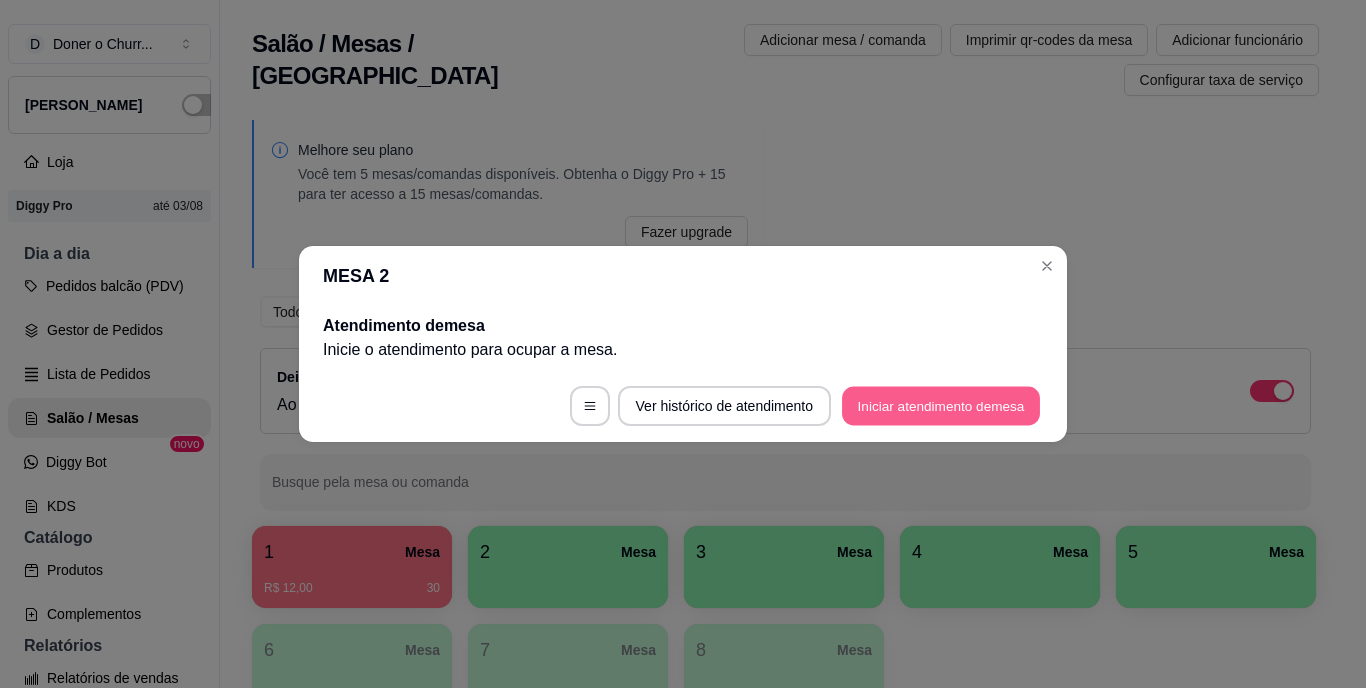 click on "Iniciar atendimento de  mesa" at bounding box center [941, 406] 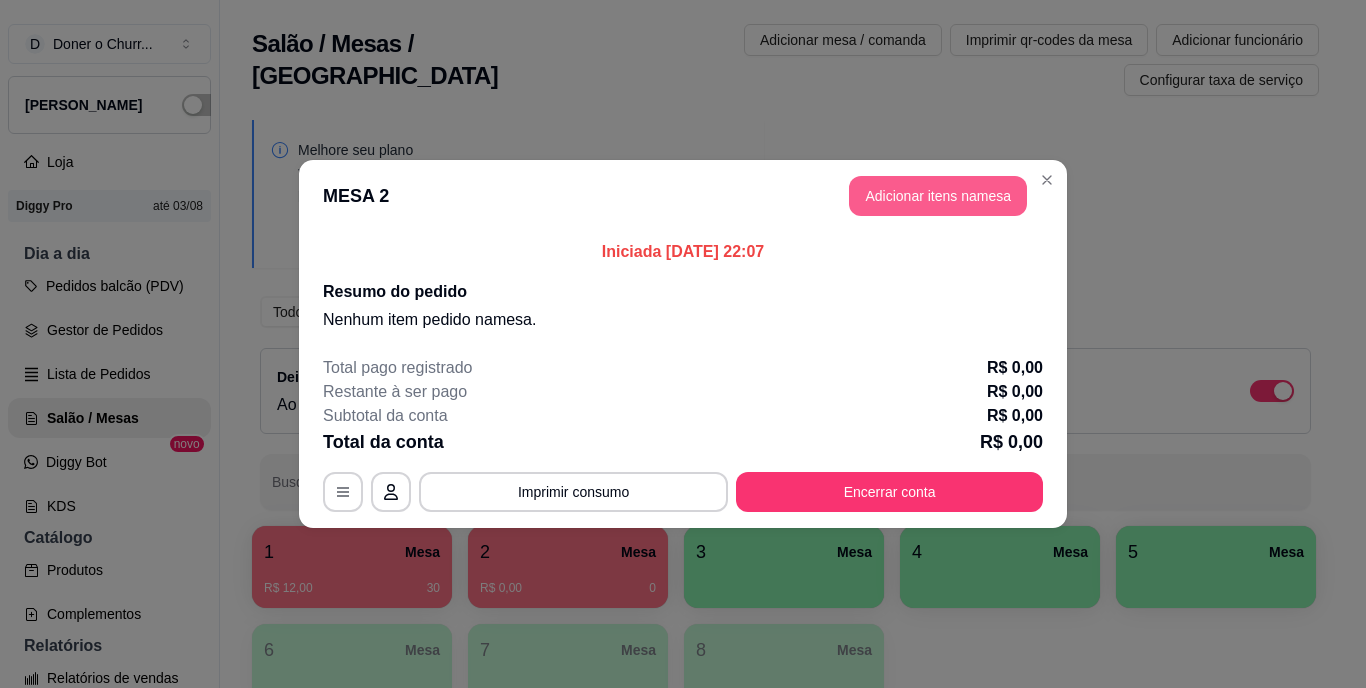 click on "Adicionar itens na  mesa" at bounding box center (938, 196) 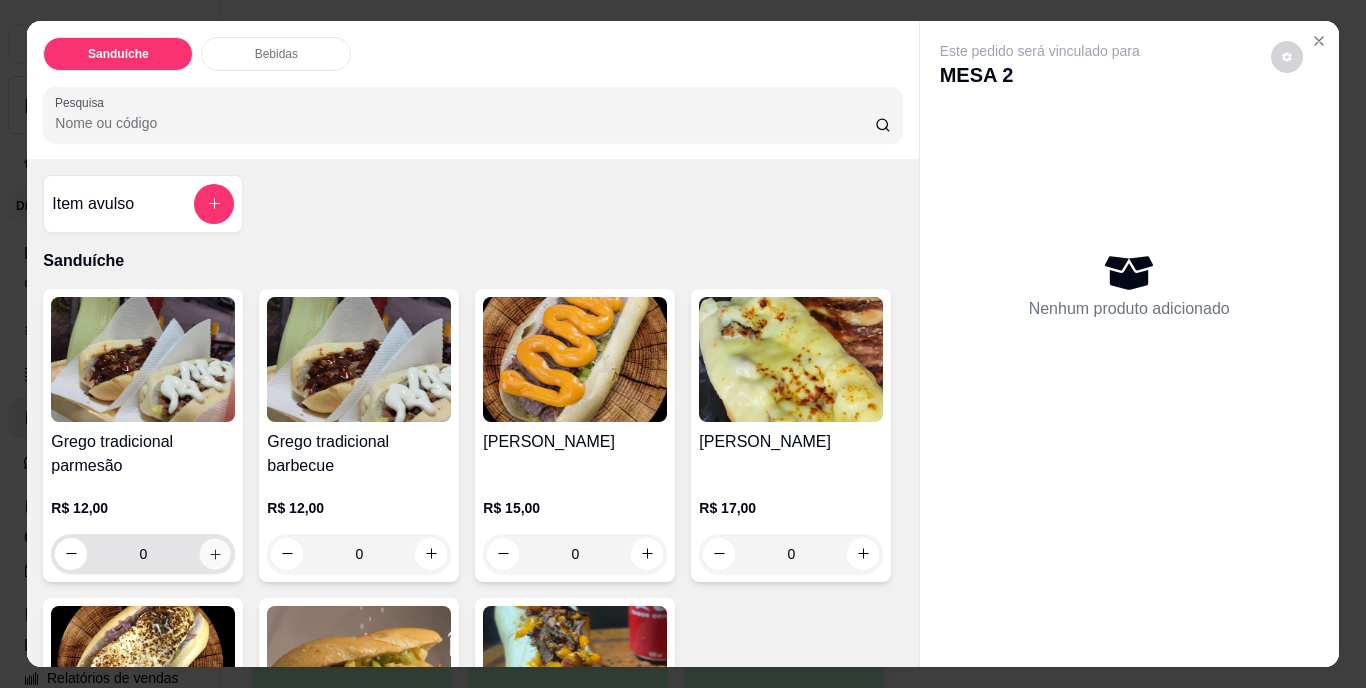 click at bounding box center [215, 553] 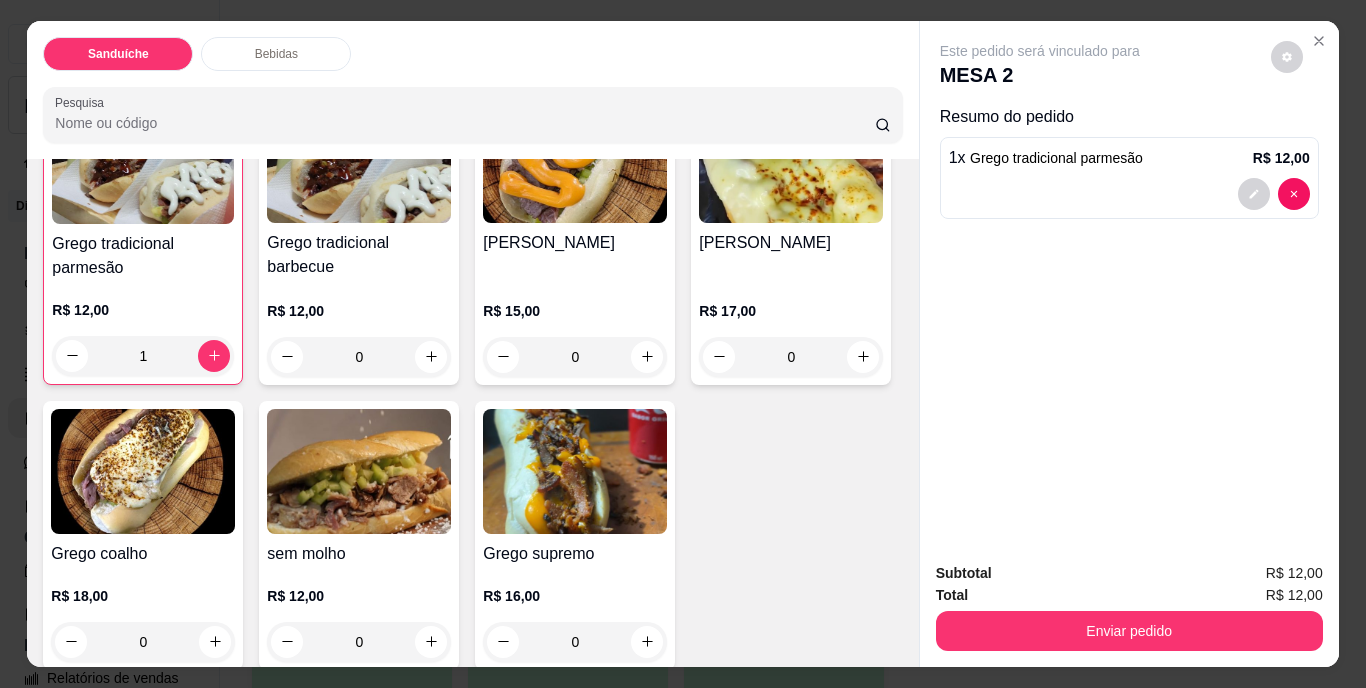 scroll, scrollTop: 200, scrollLeft: 0, axis: vertical 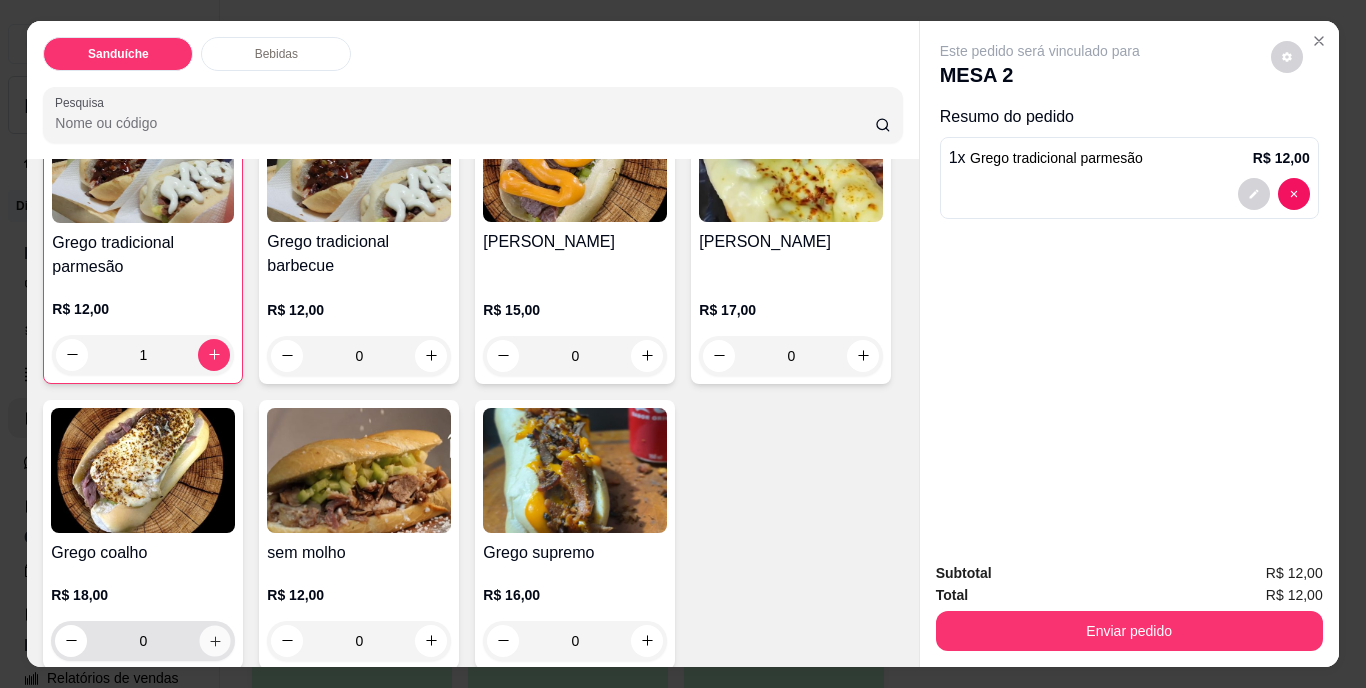 click 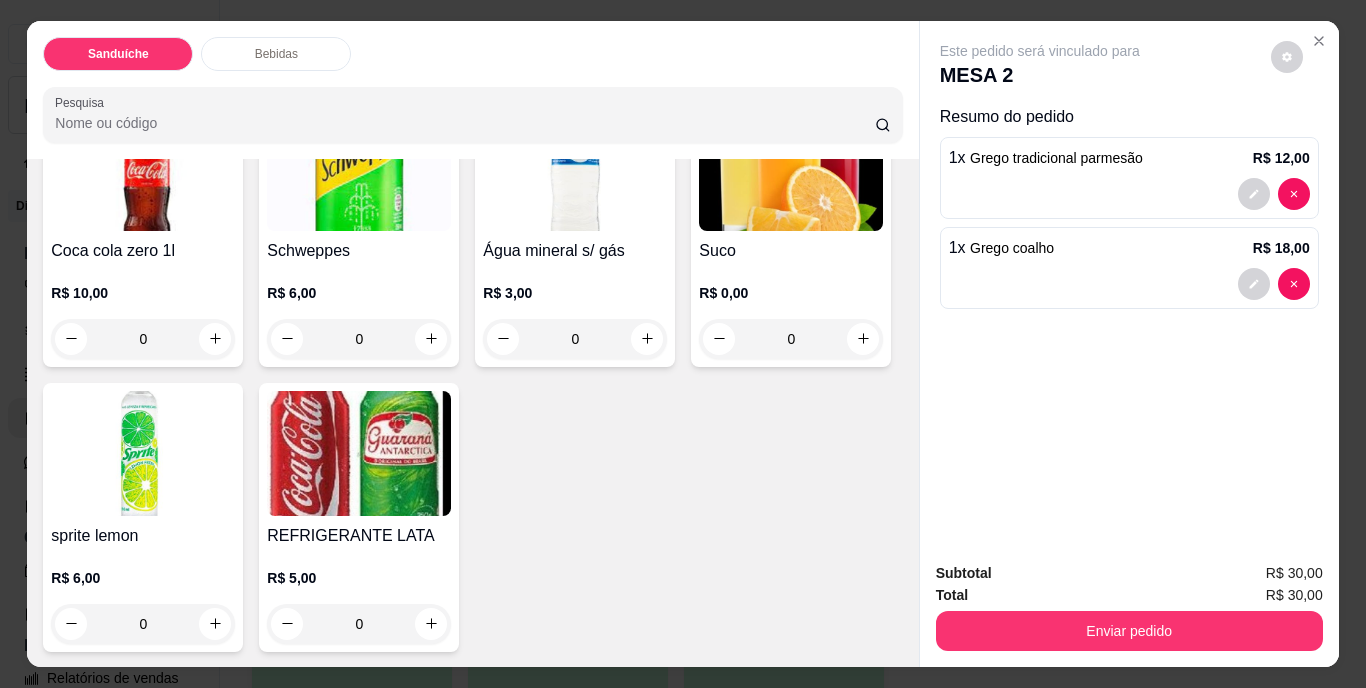 scroll, scrollTop: 900, scrollLeft: 0, axis: vertical 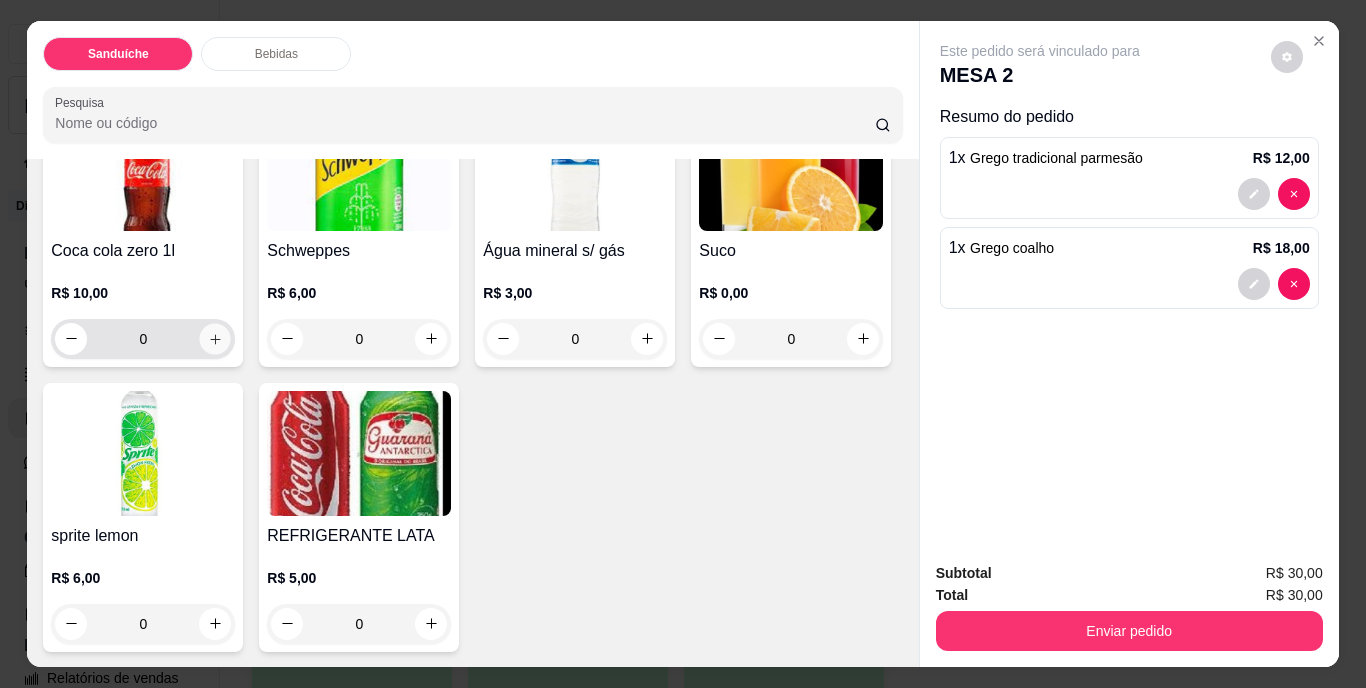 click 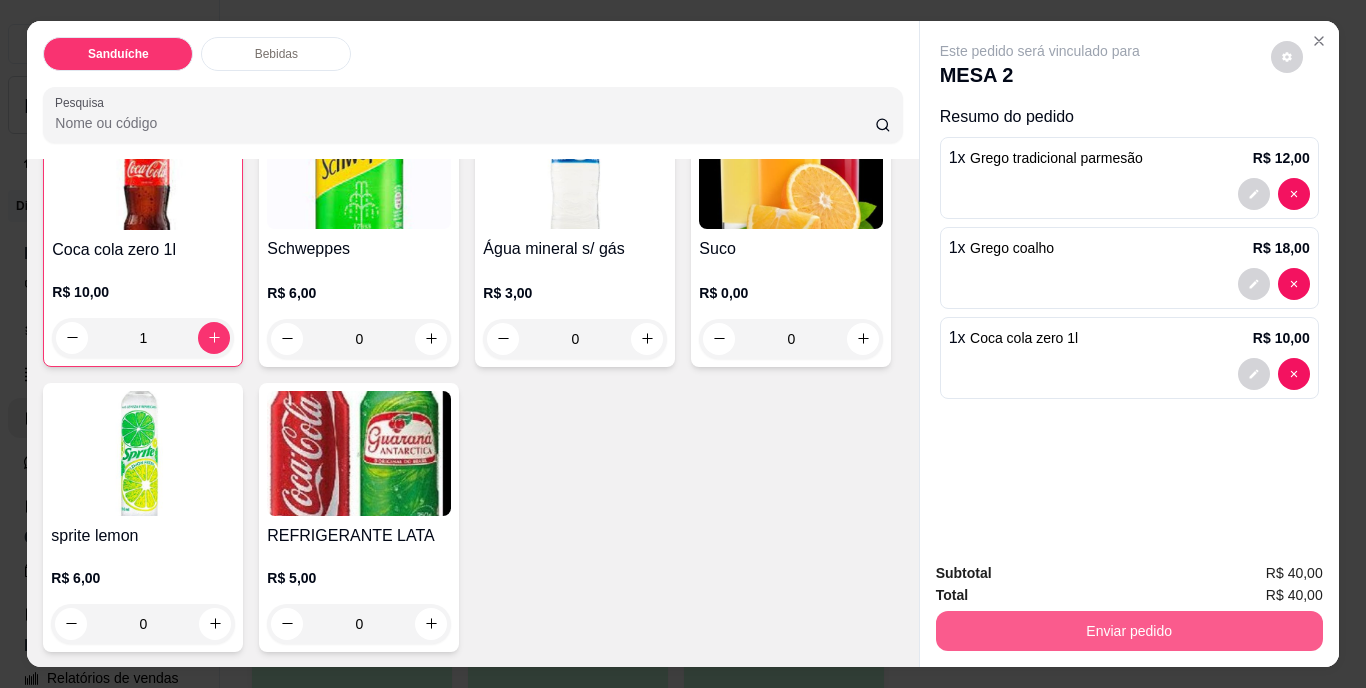 click on "Enviar pedido" at bounding box center [1129, 631] 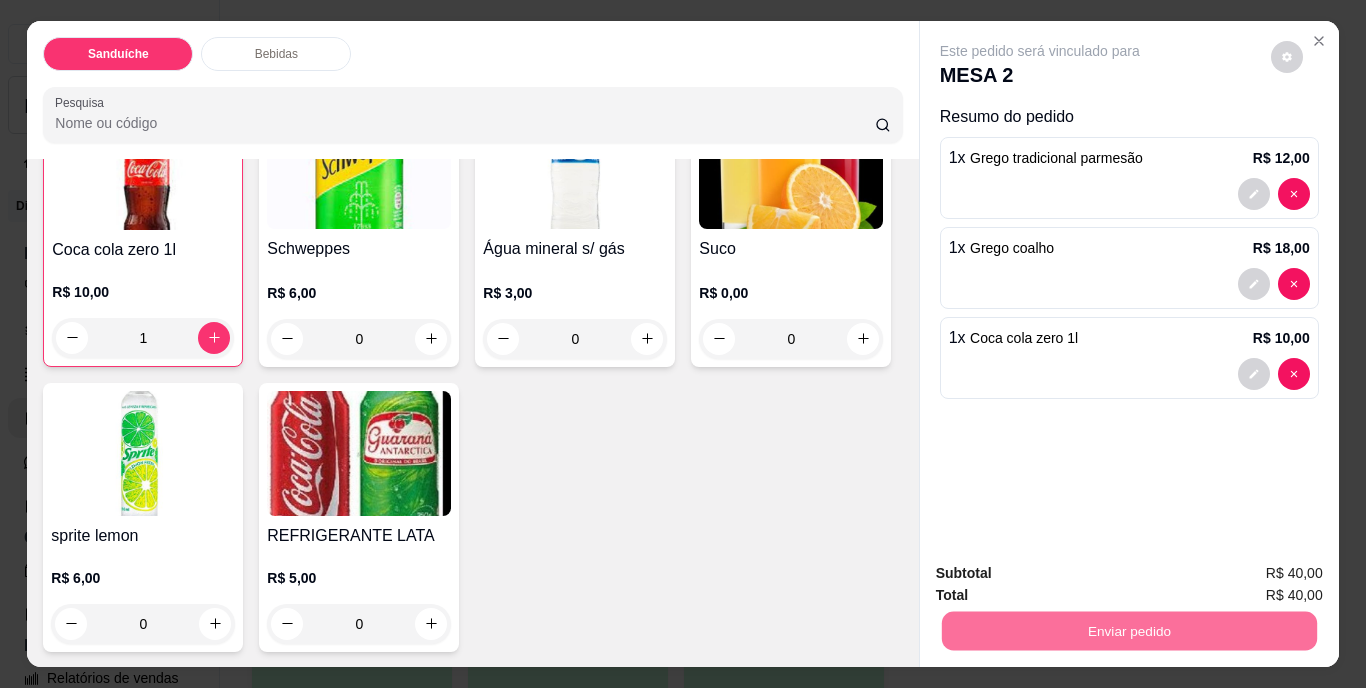 click on "Não registrar e enviar pedido" at bounding box center [1063, 575] 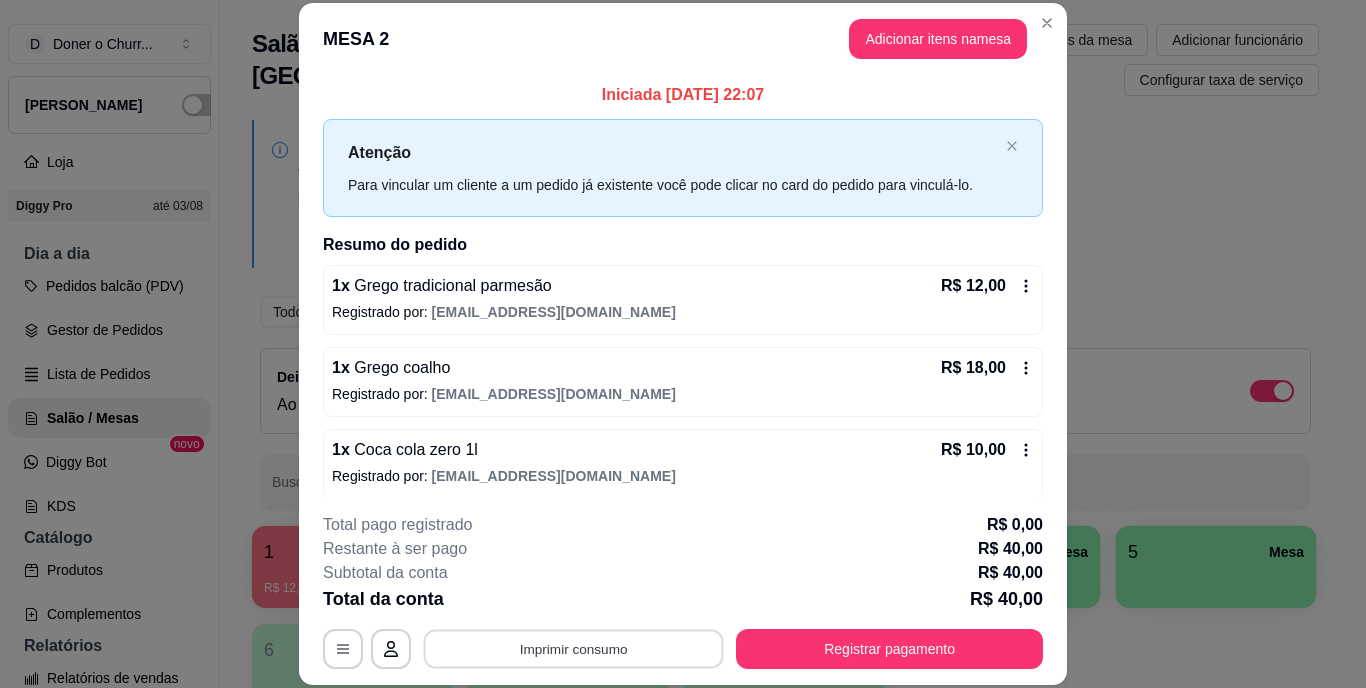 click on "Imprimir consumo" at bounding box center [574, 648] 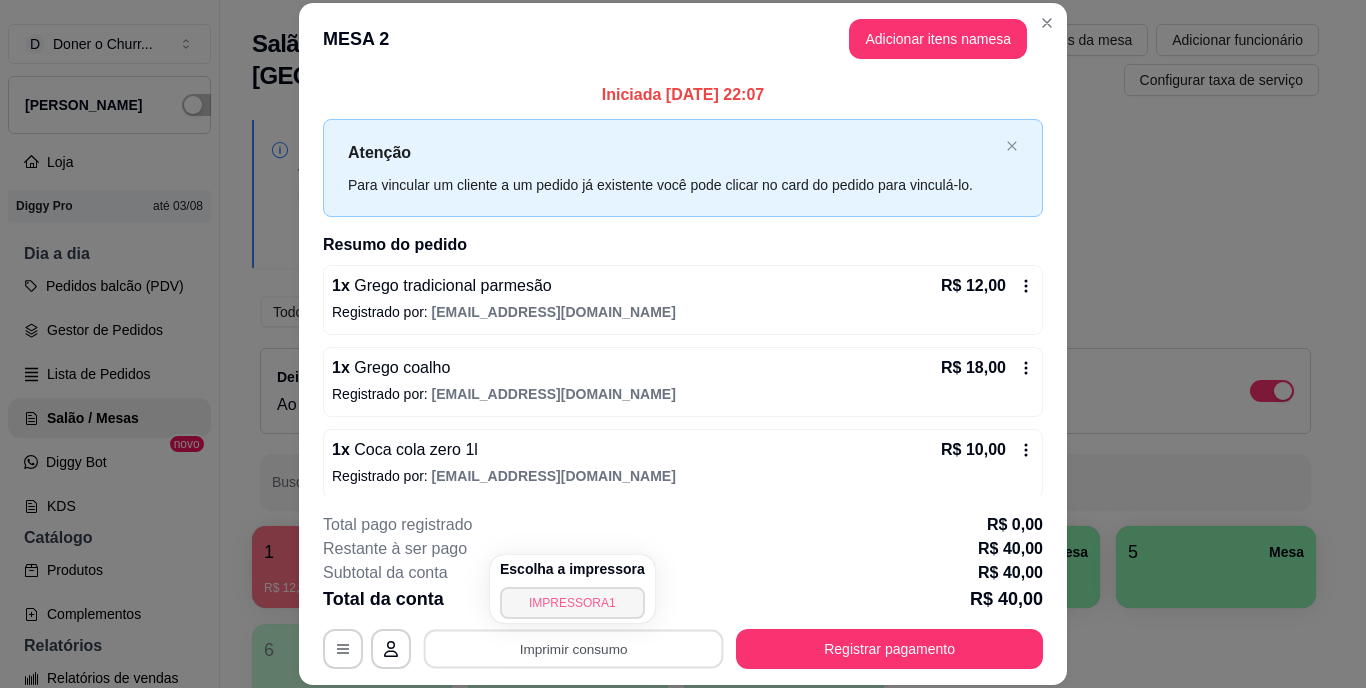 click on "IMPRESSORA1" at bounding box center (572, 603) 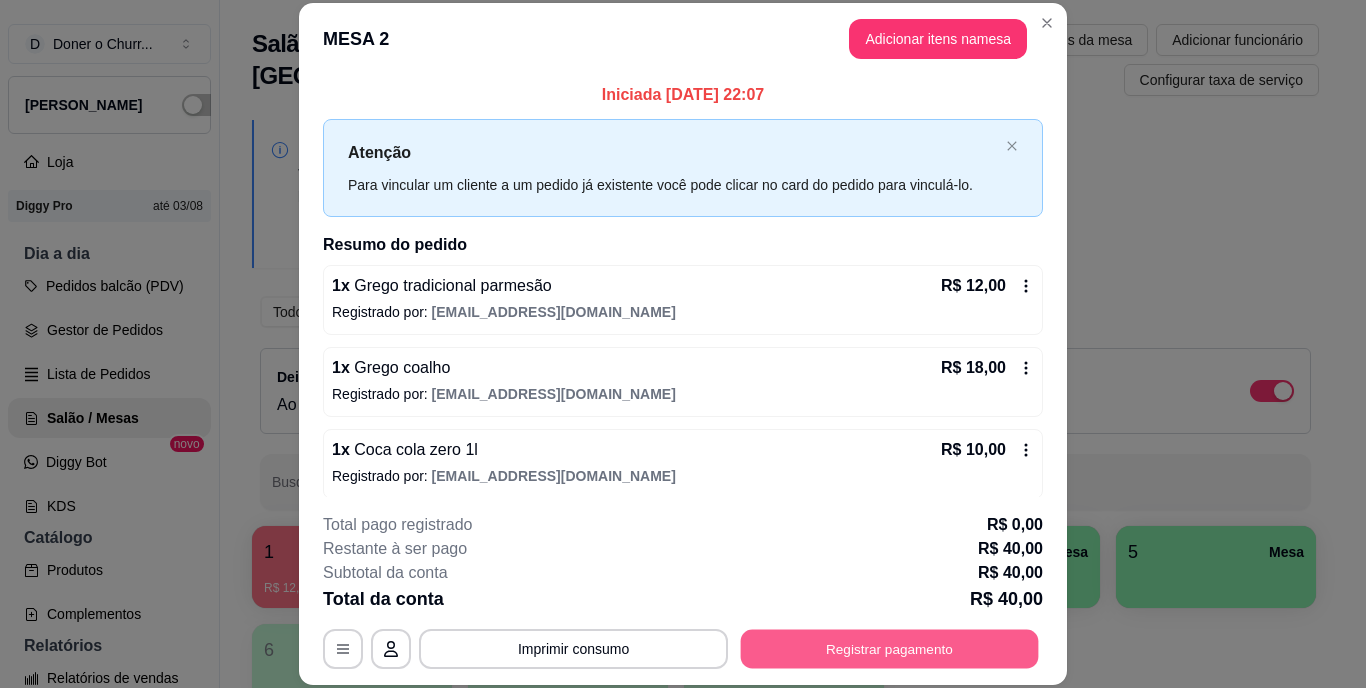 click on "Registrar pagamento" at bounding box center (890, 648) 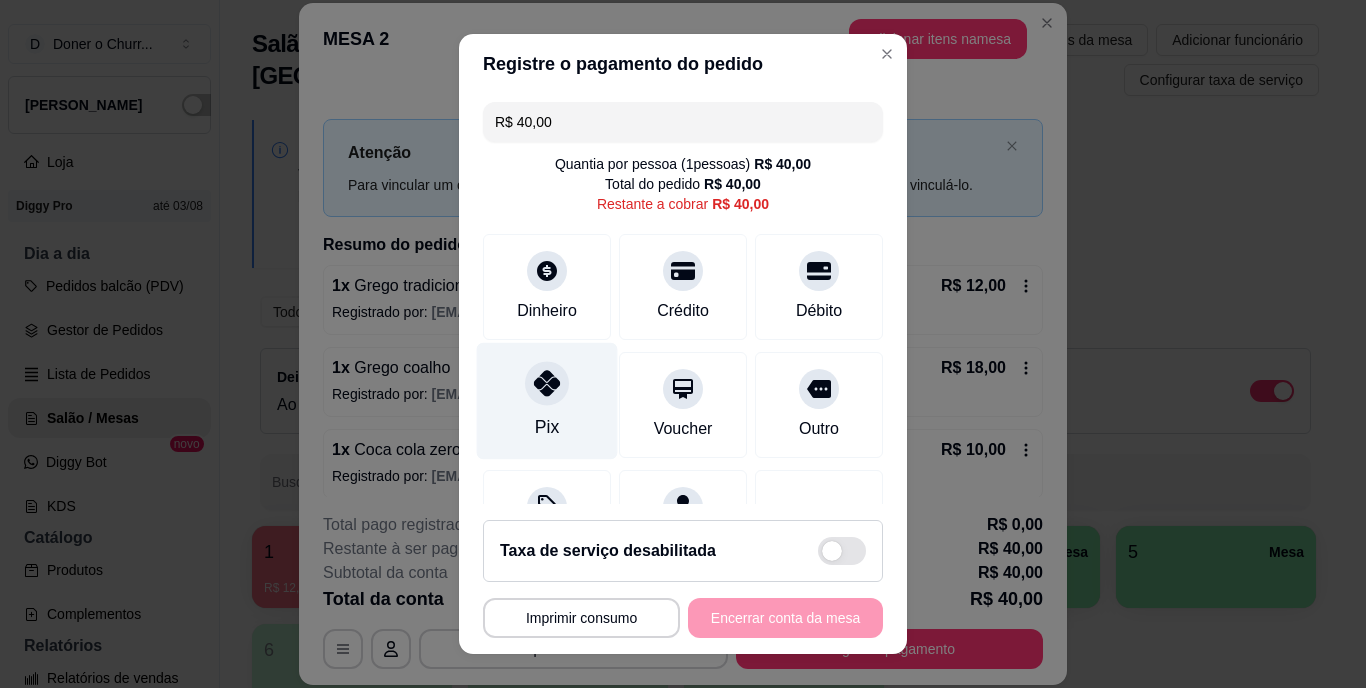 click 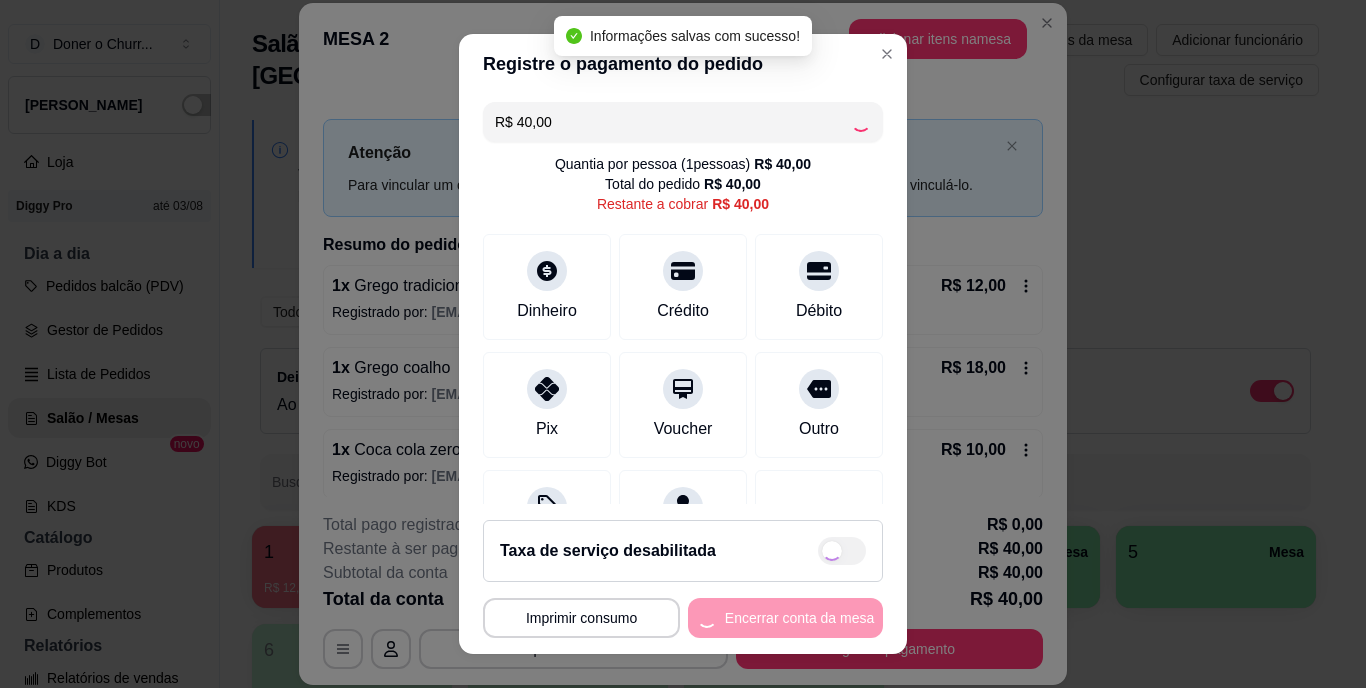 type on "R$ 0,00" 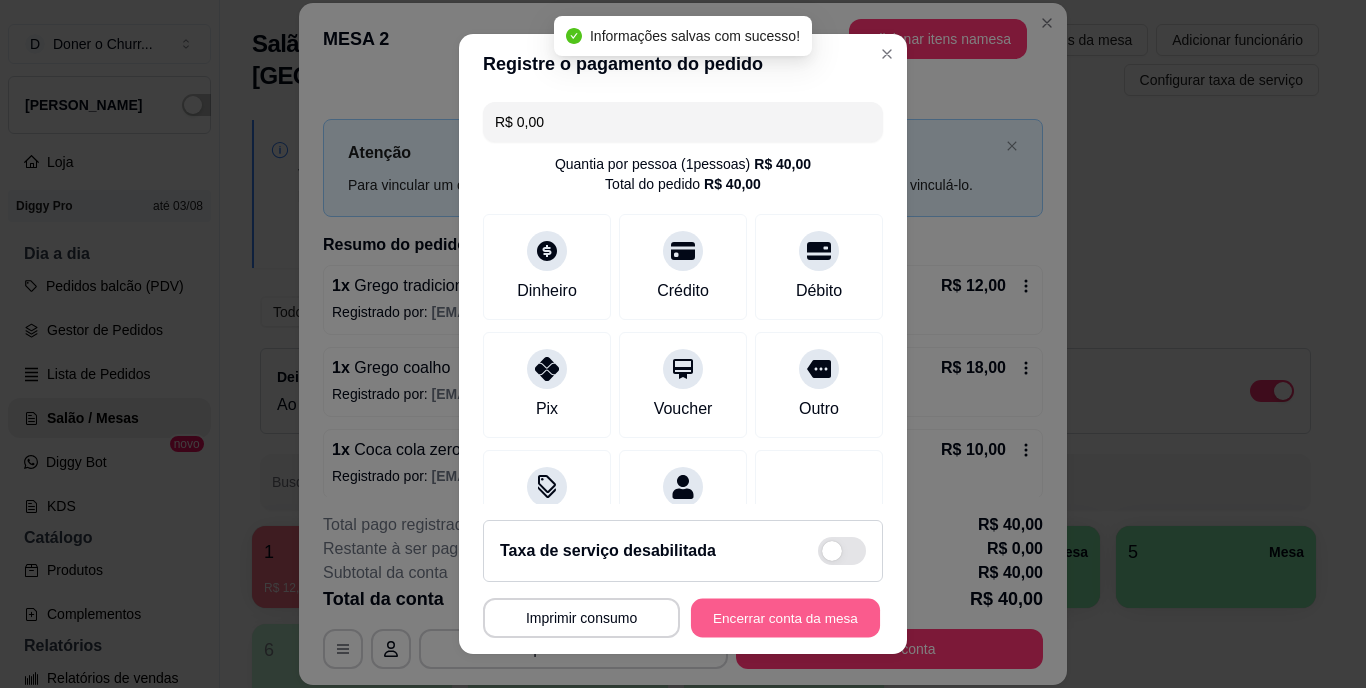 click on "Encerrar conta da mesa" at bounding box center (785, 617) 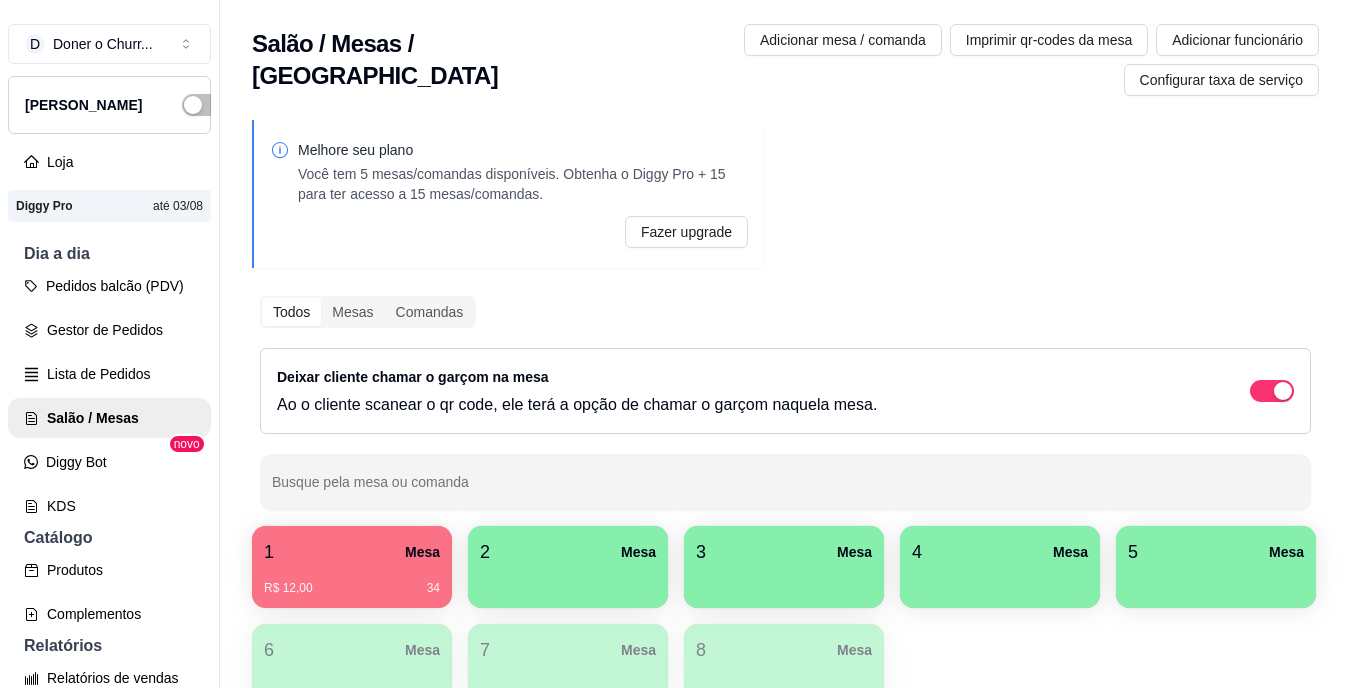 click on "R$ 12,00 34" at bounding box center [352, 581] 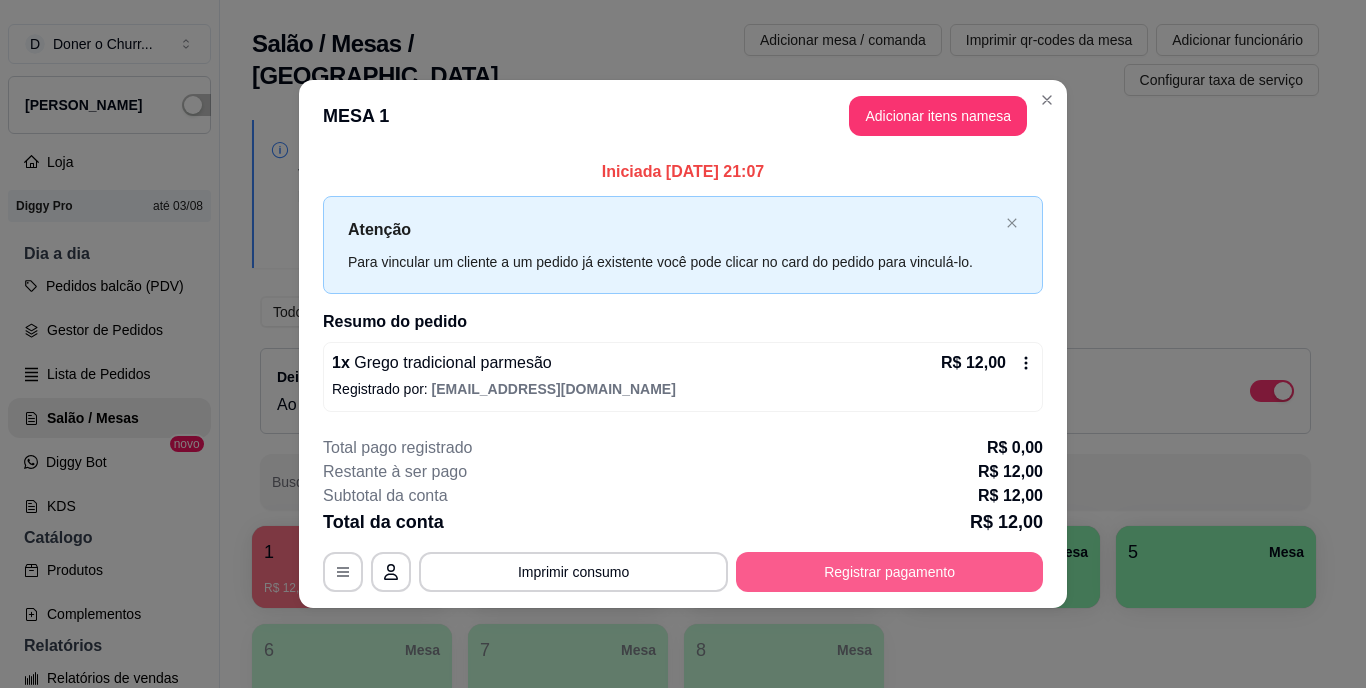click on "Registrar pagamento" at bounding box center [889, 572] 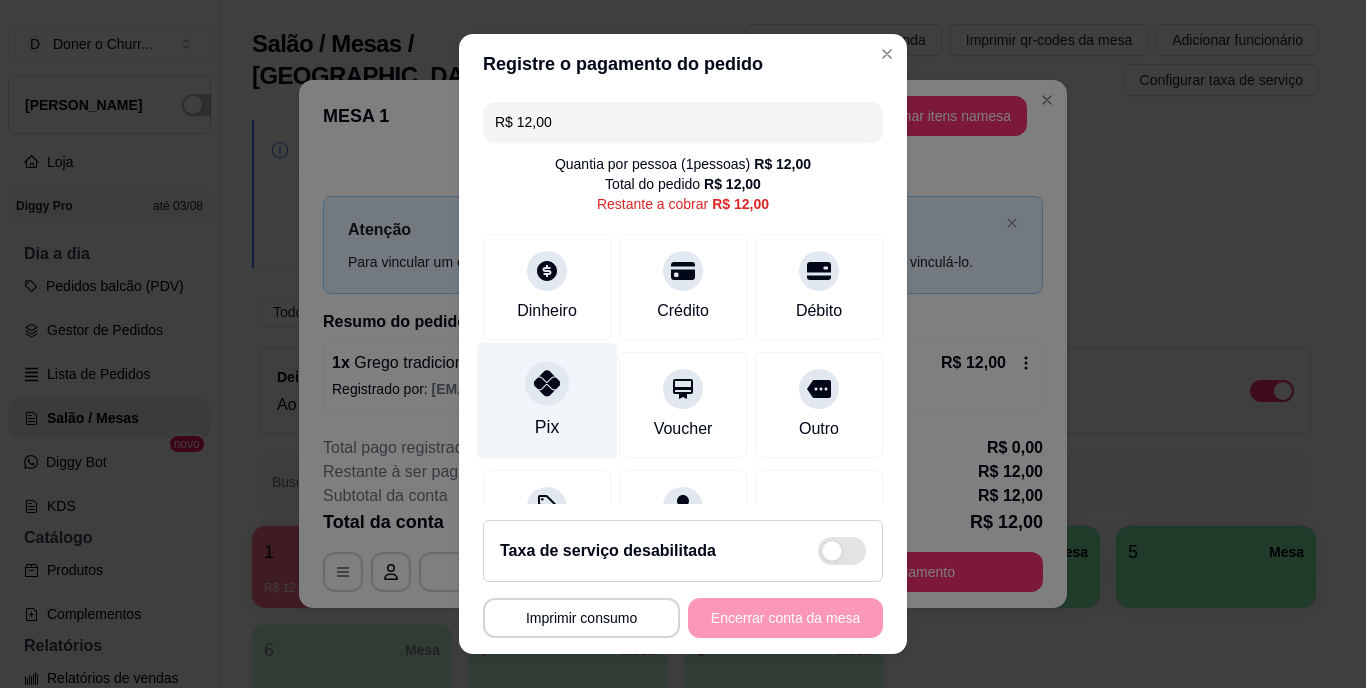 click on "Pix" at bounding box center [547, 401] 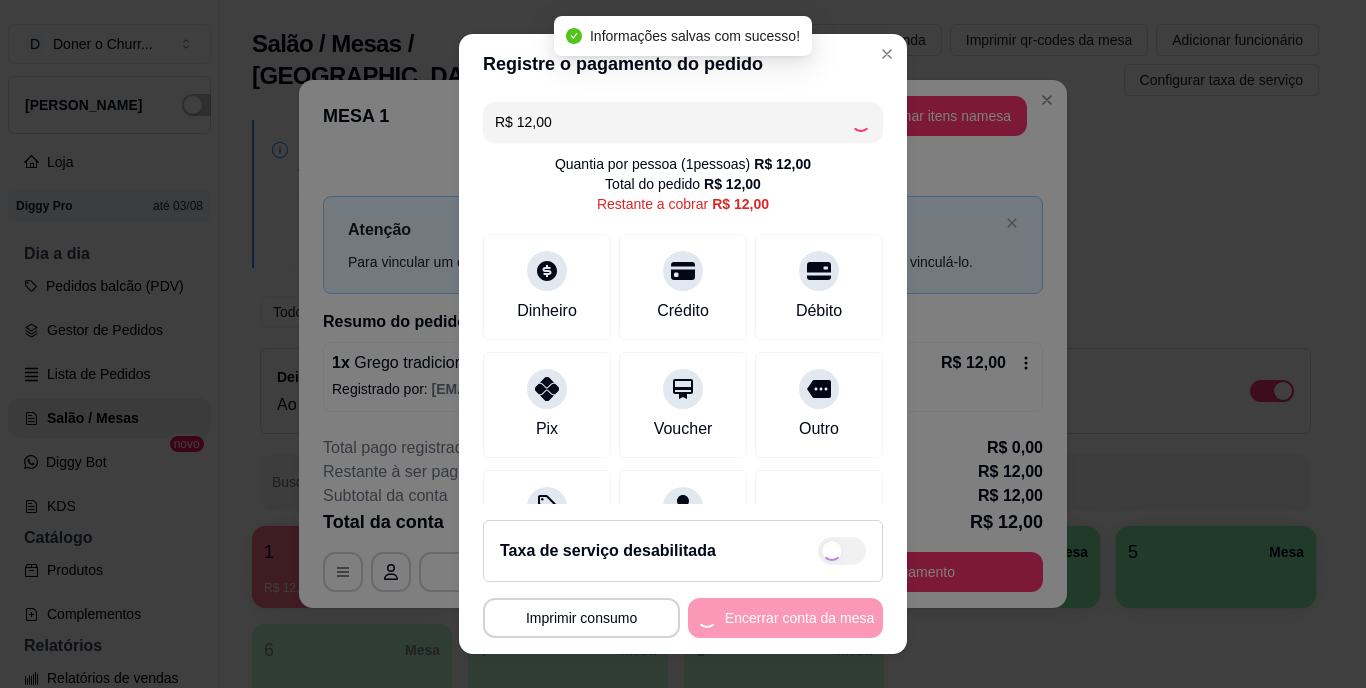 type on "R$ 0,00" 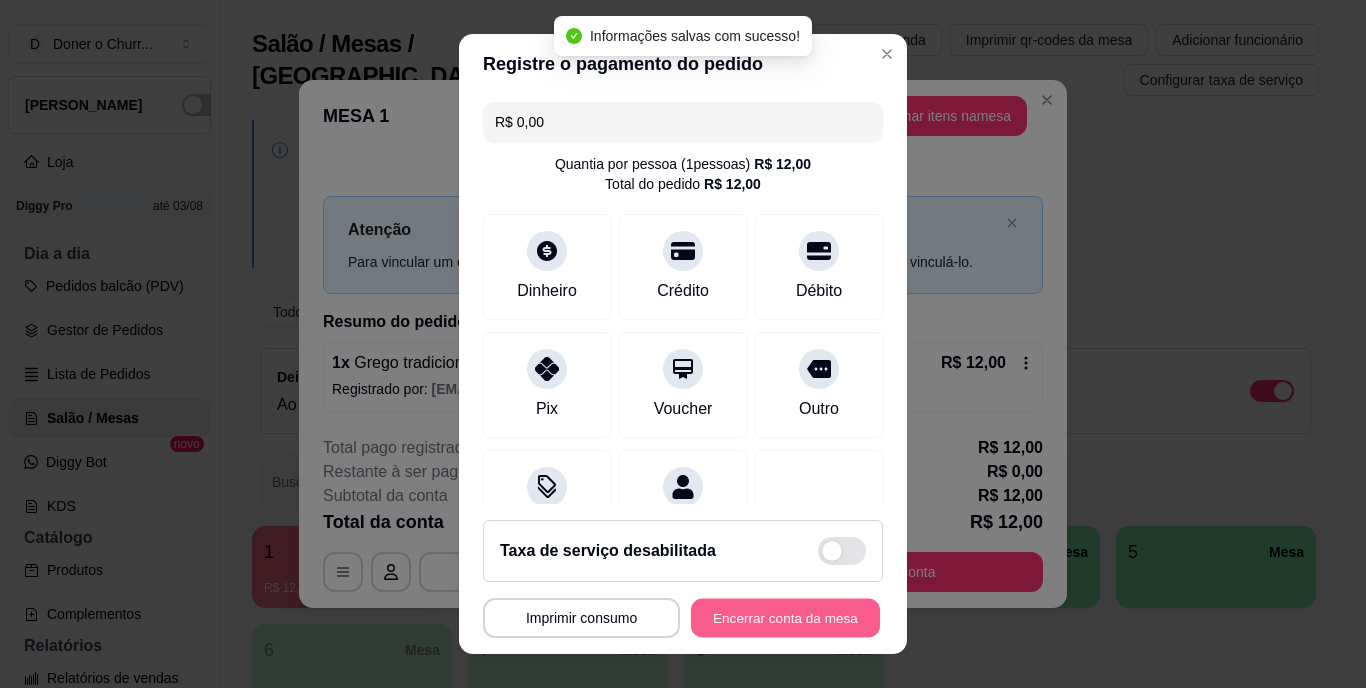 click on "Encerrar conta da mesa" at bounding box center [785, 617] 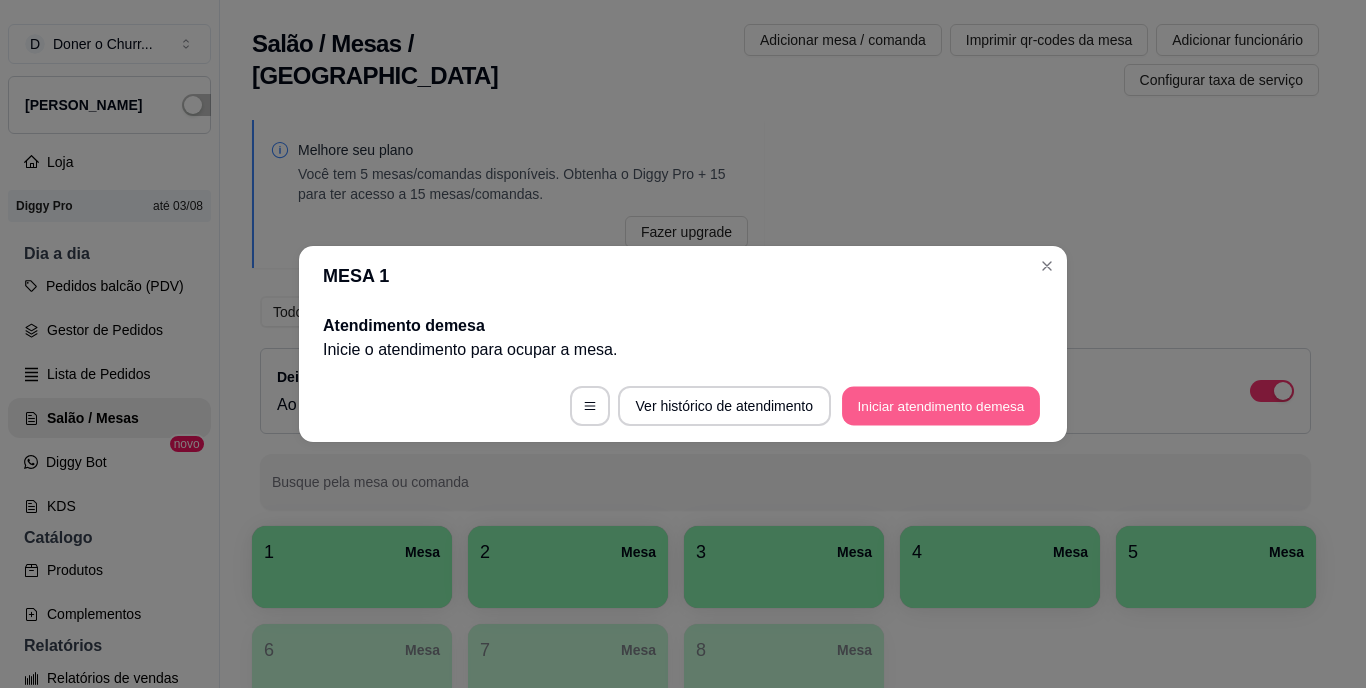 click on "Iniciar atendimento de  mesa" at bounding box center [941, 406] 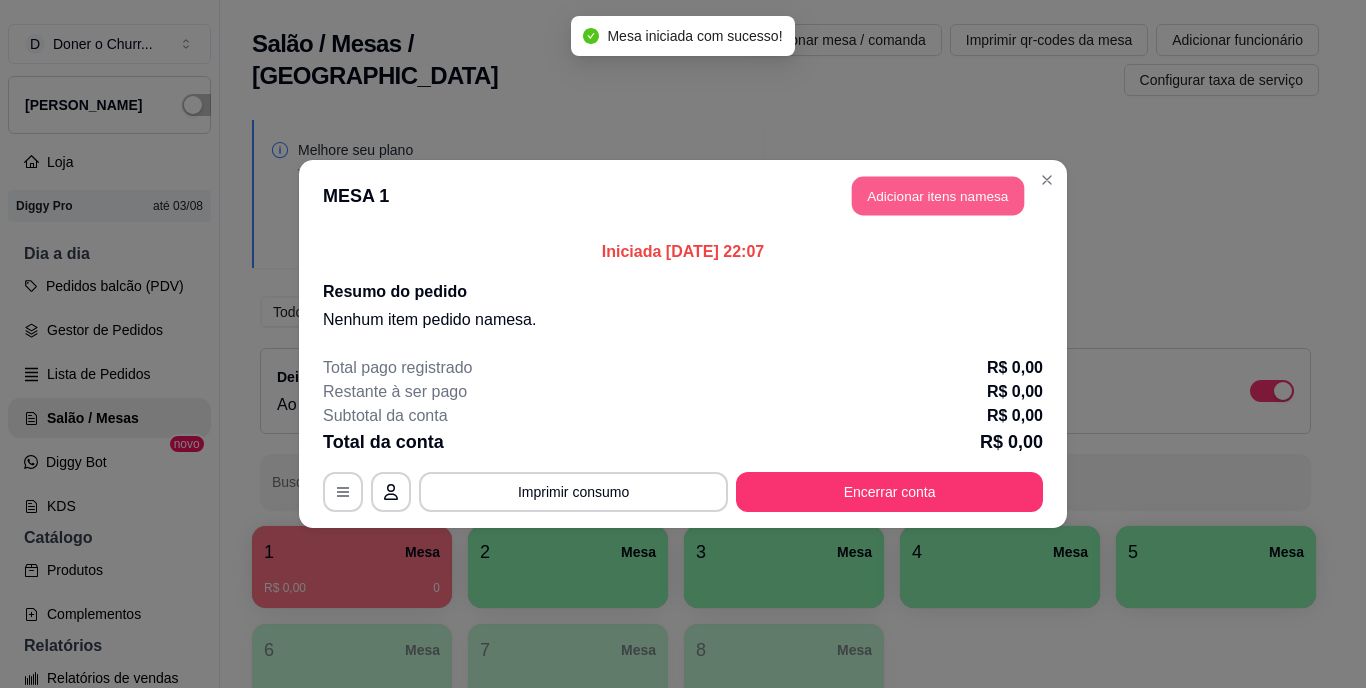 click on "Adicionar itens na  mesa" at bounding box center (938, 196) 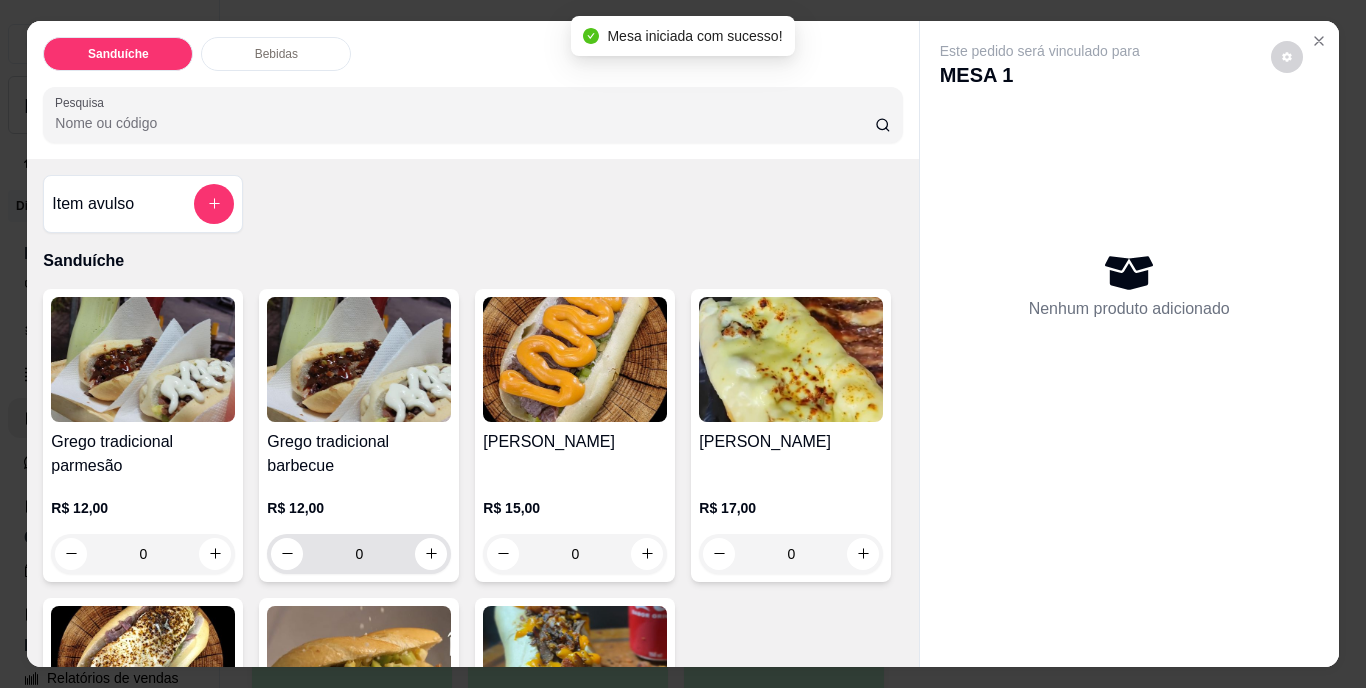 scroll, scrollTop: 200, scrollLeft: 0, axis: vertical 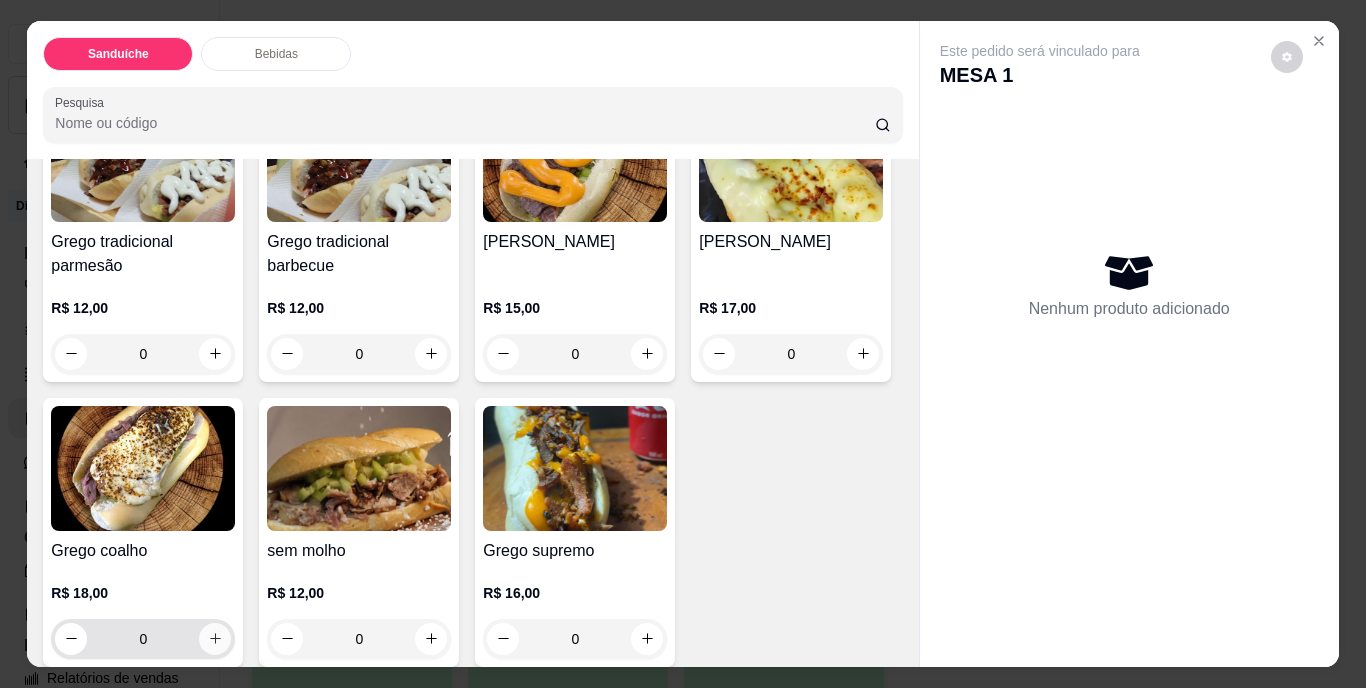 click 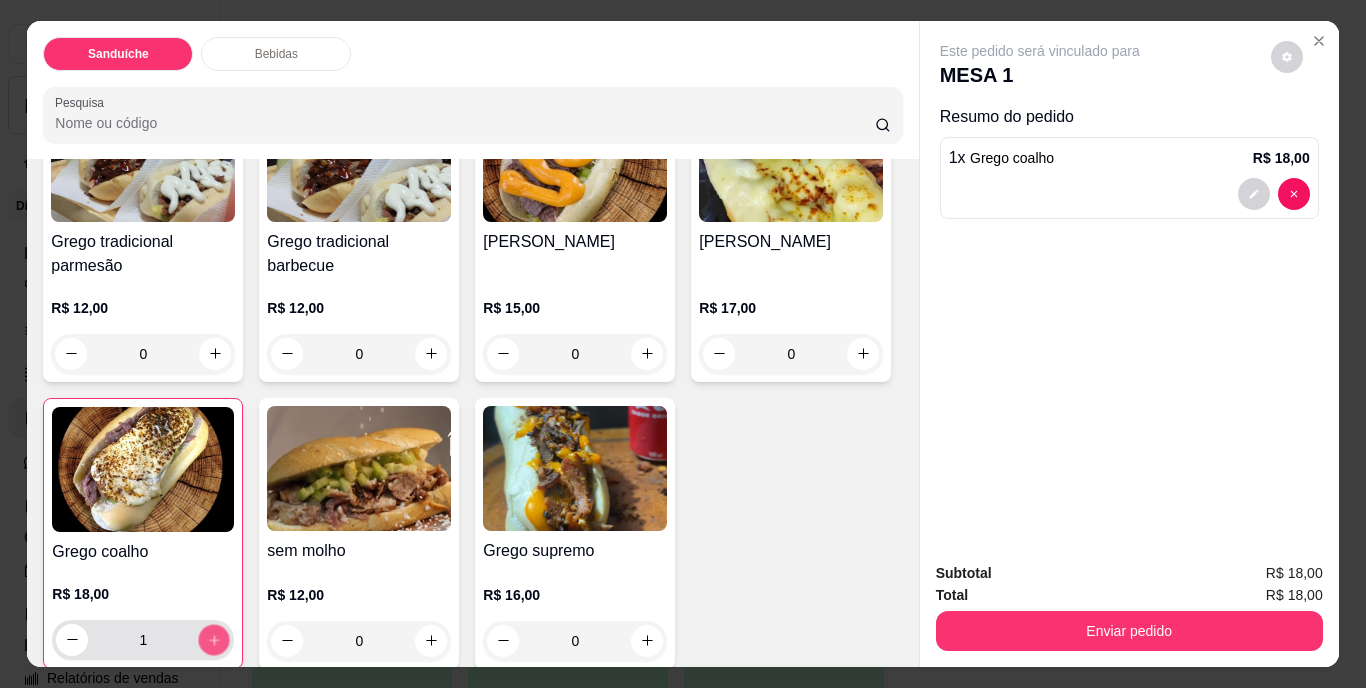 click 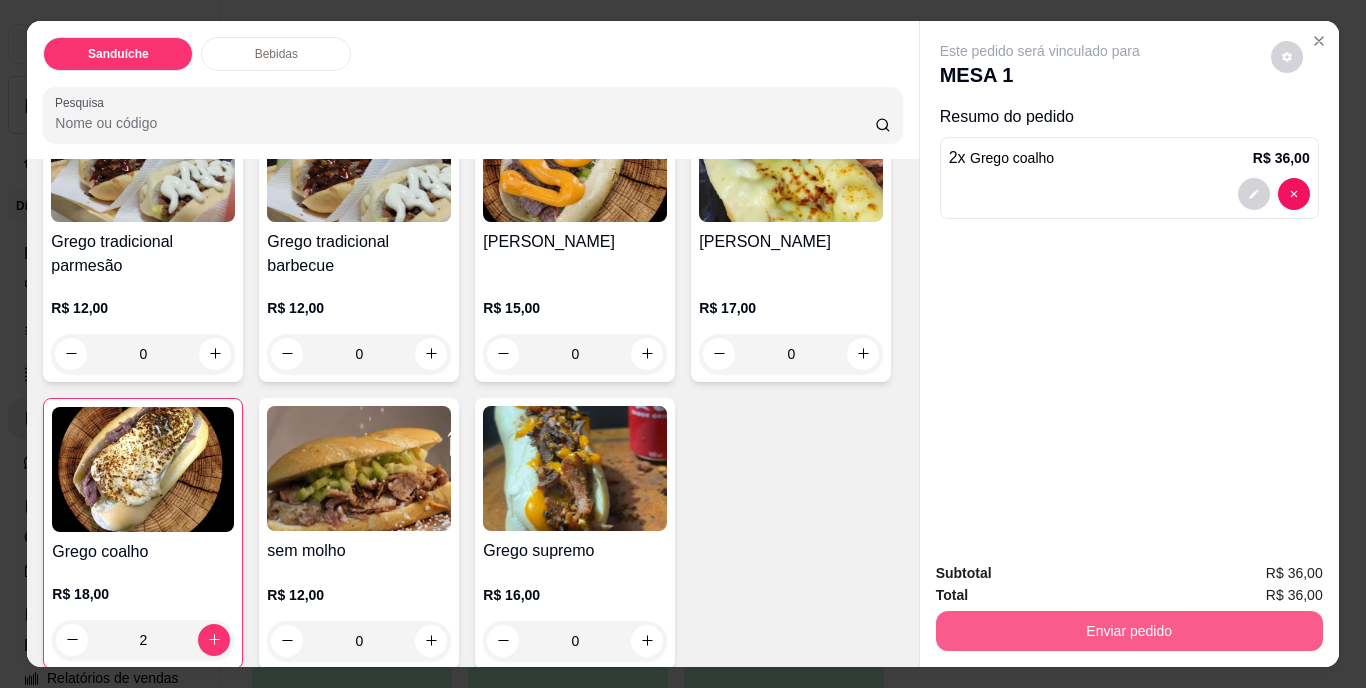 click on "Enviar pedido" at bounding box center [1129, 631] 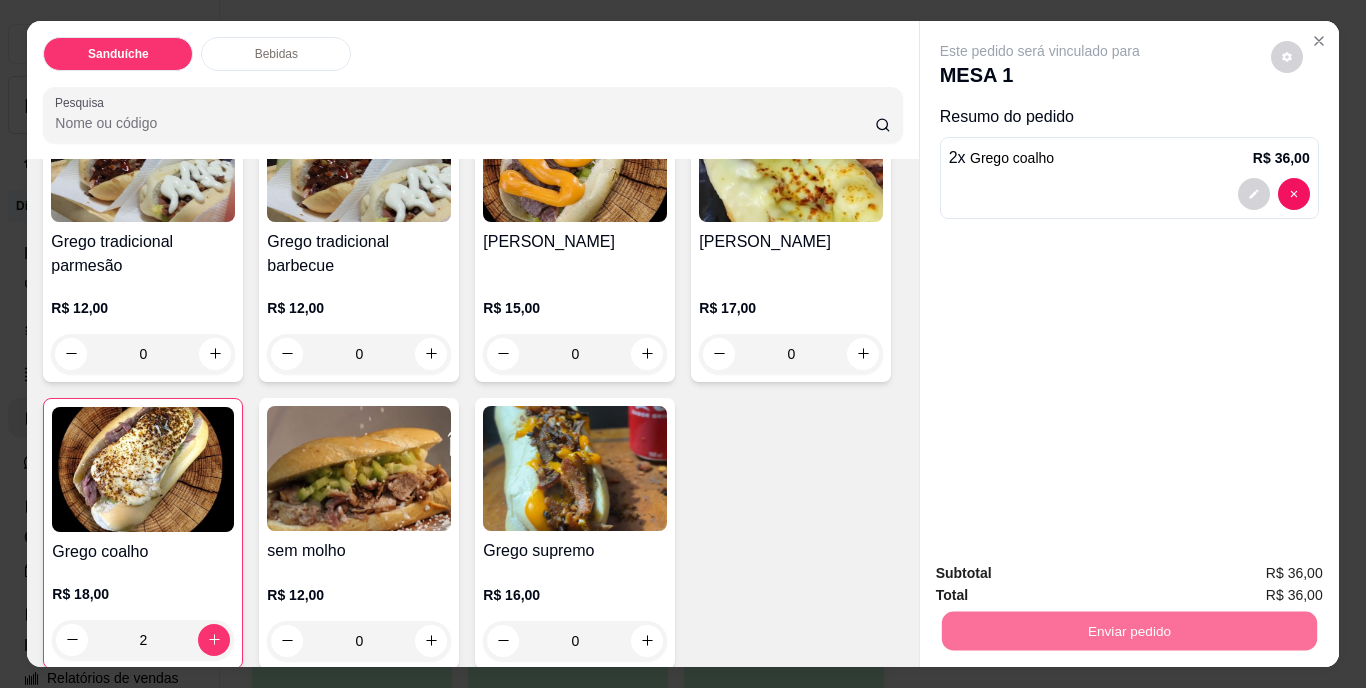 click on "Não registrar e enviar pedido" at bounding box center (1063, 575) 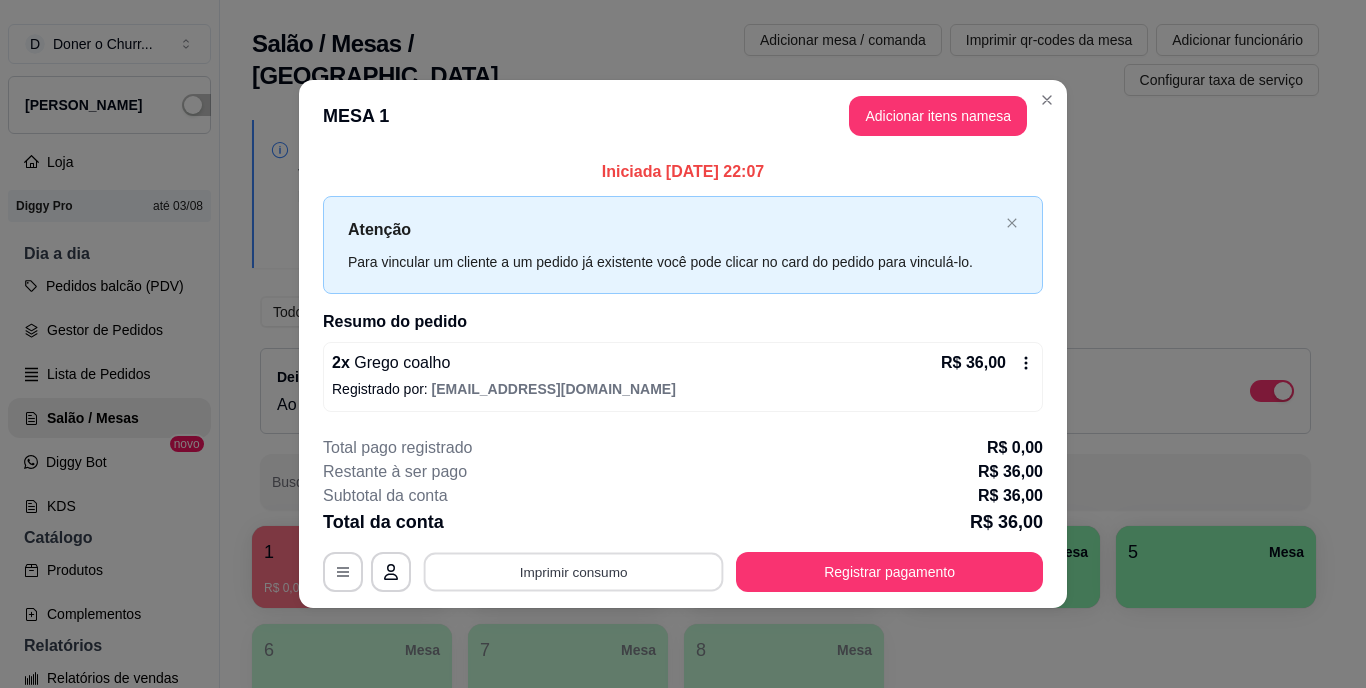 click on "Imprimir consumo" at bounding box center [574, 571] 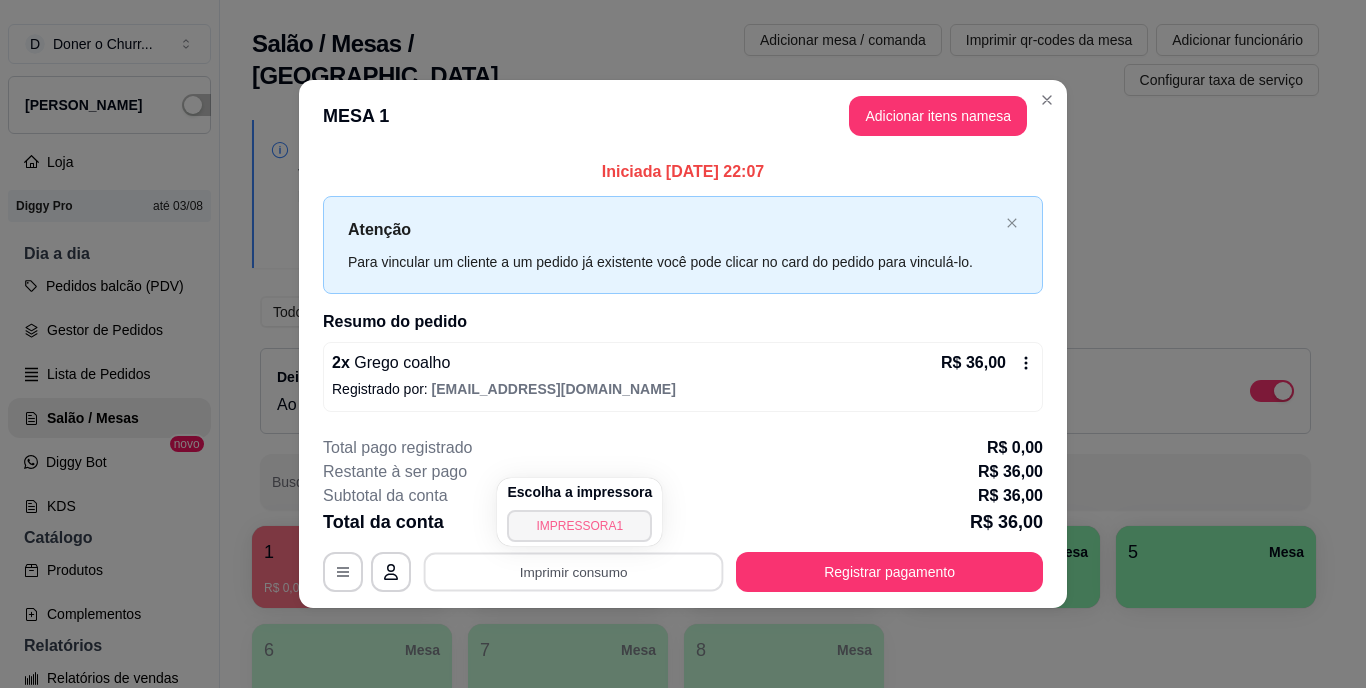 click on "IMPRESSORA1" at bounding box center (579, 526) 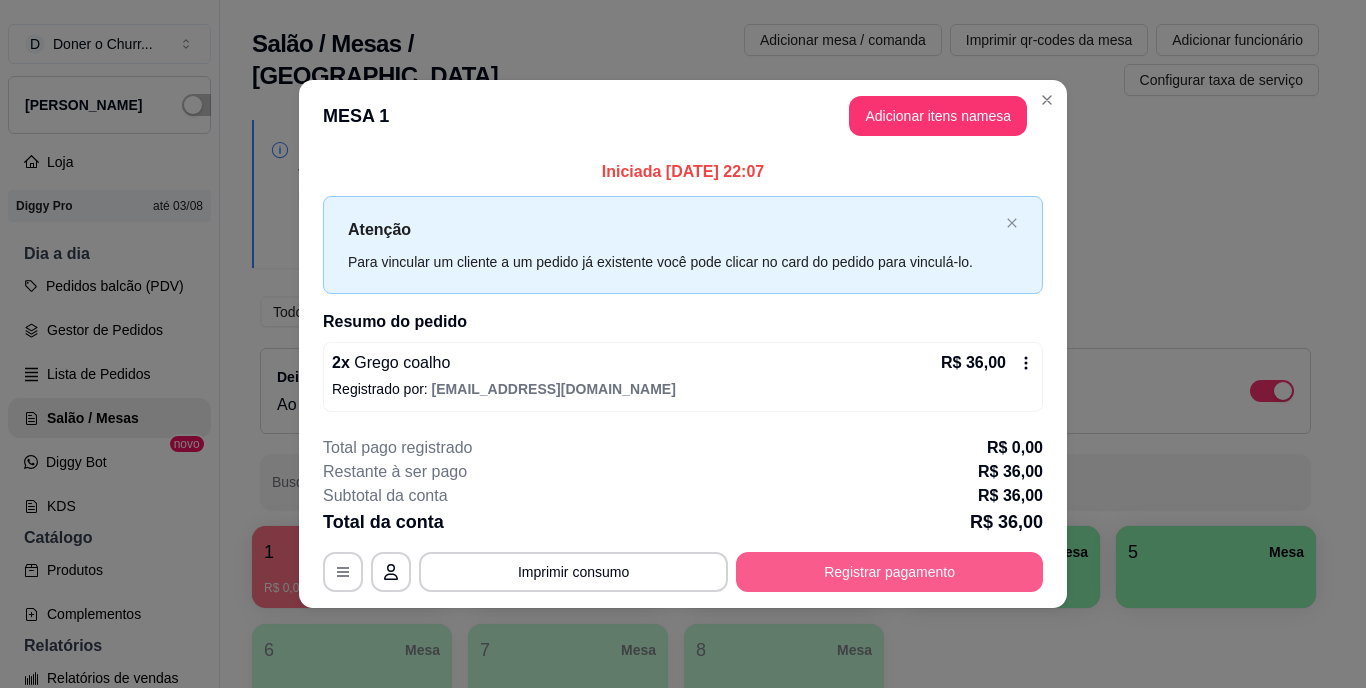 type 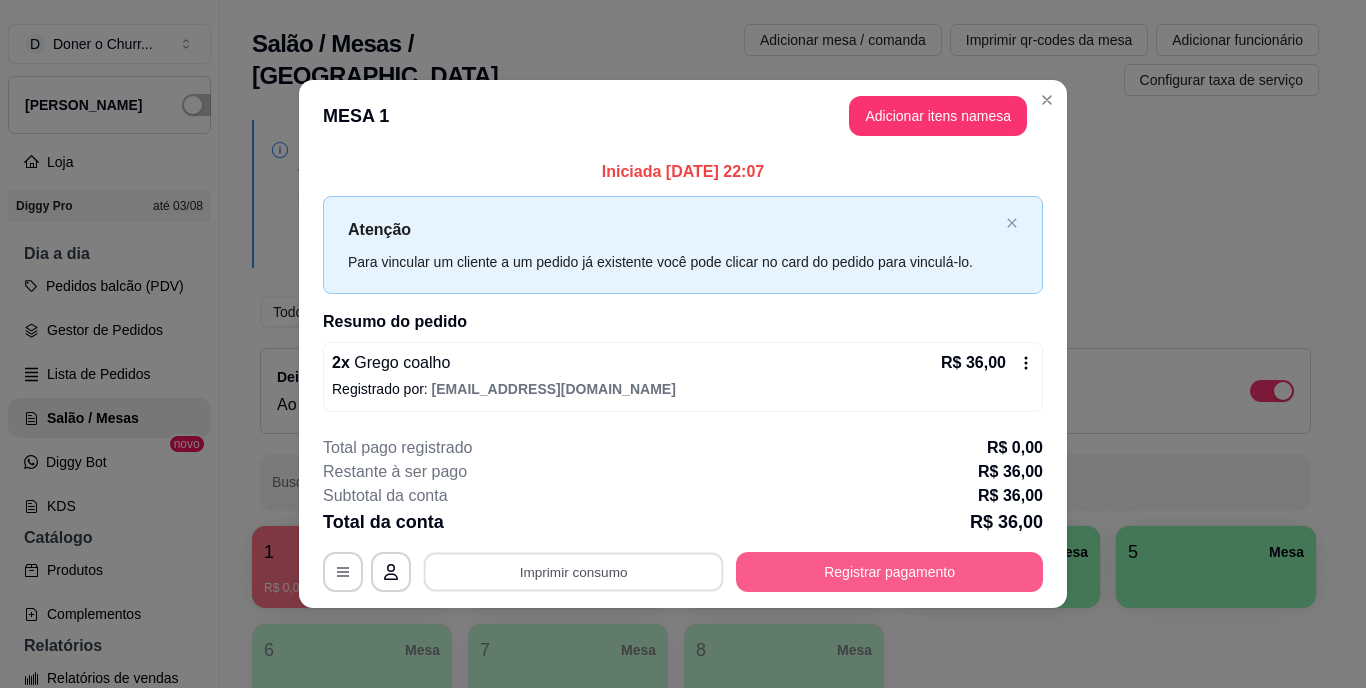 click on "Registrar pagamento" at bounding box center (889, 572) 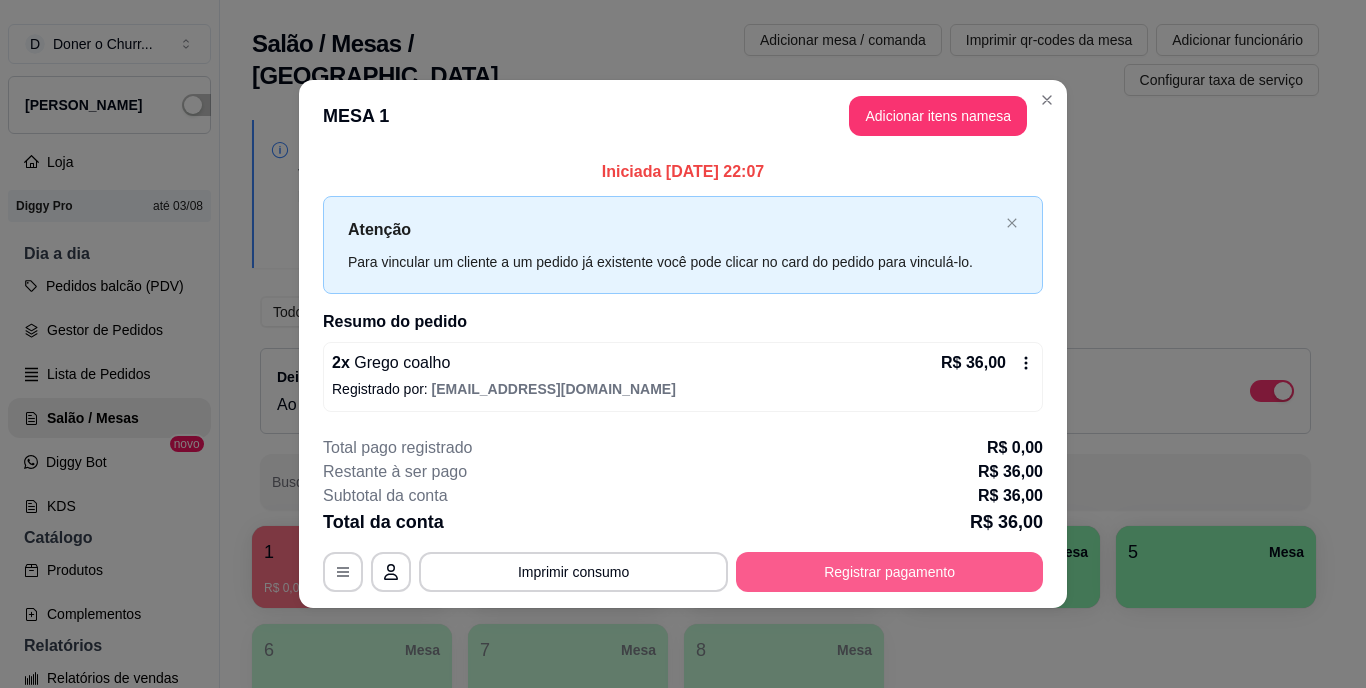 click on "Registrar pagamento" at bounding box center (889, 572) 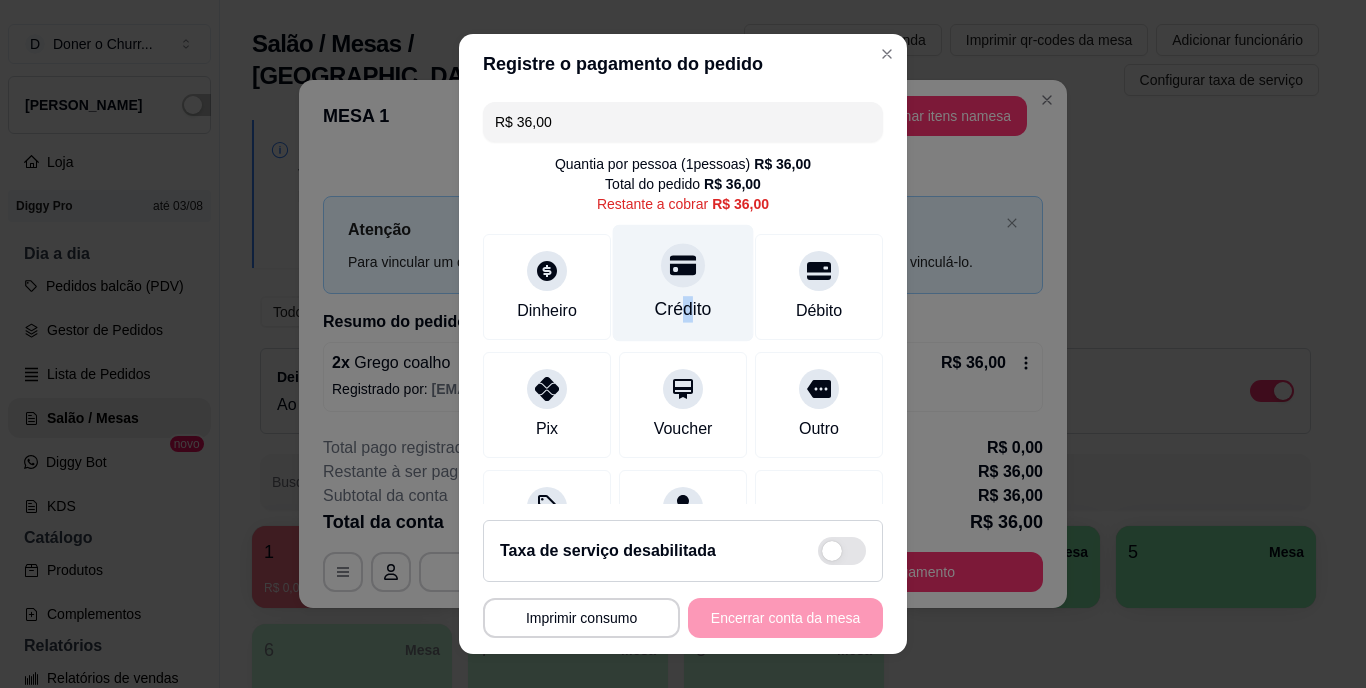click on "Crédito" at bounding box center (683, 283) 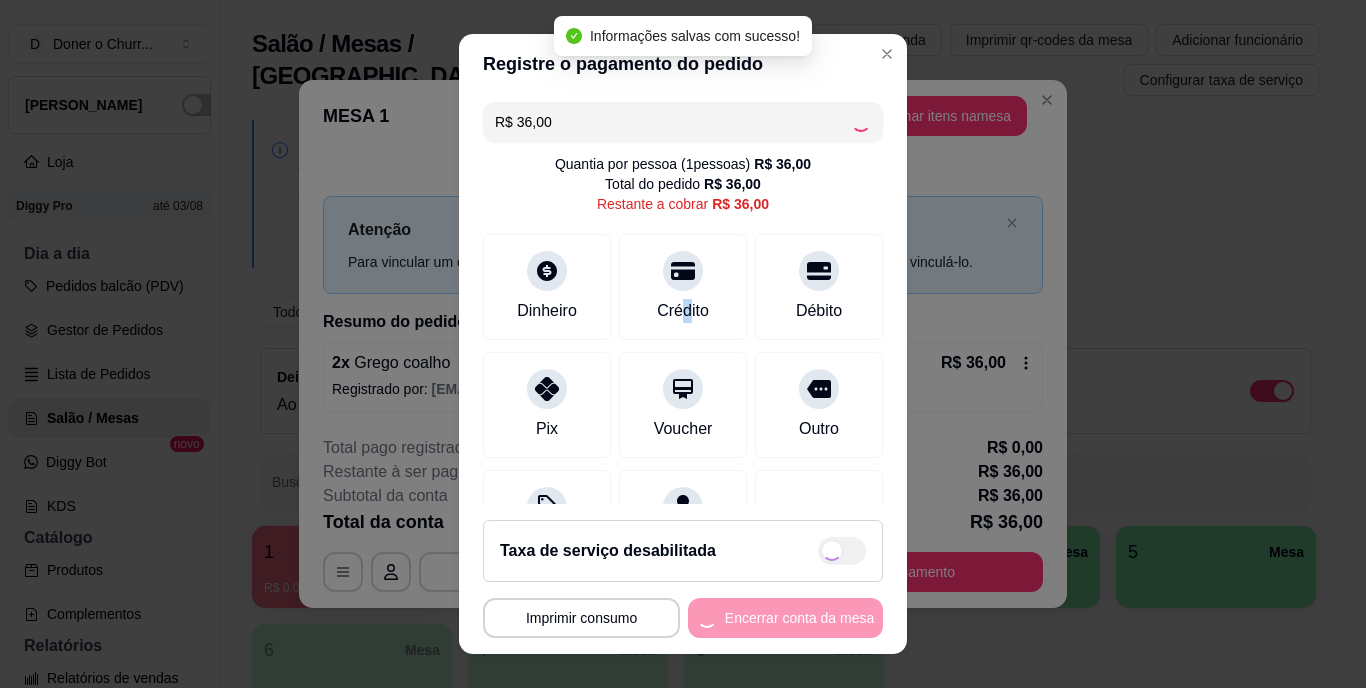 type on "R$ 0,00" 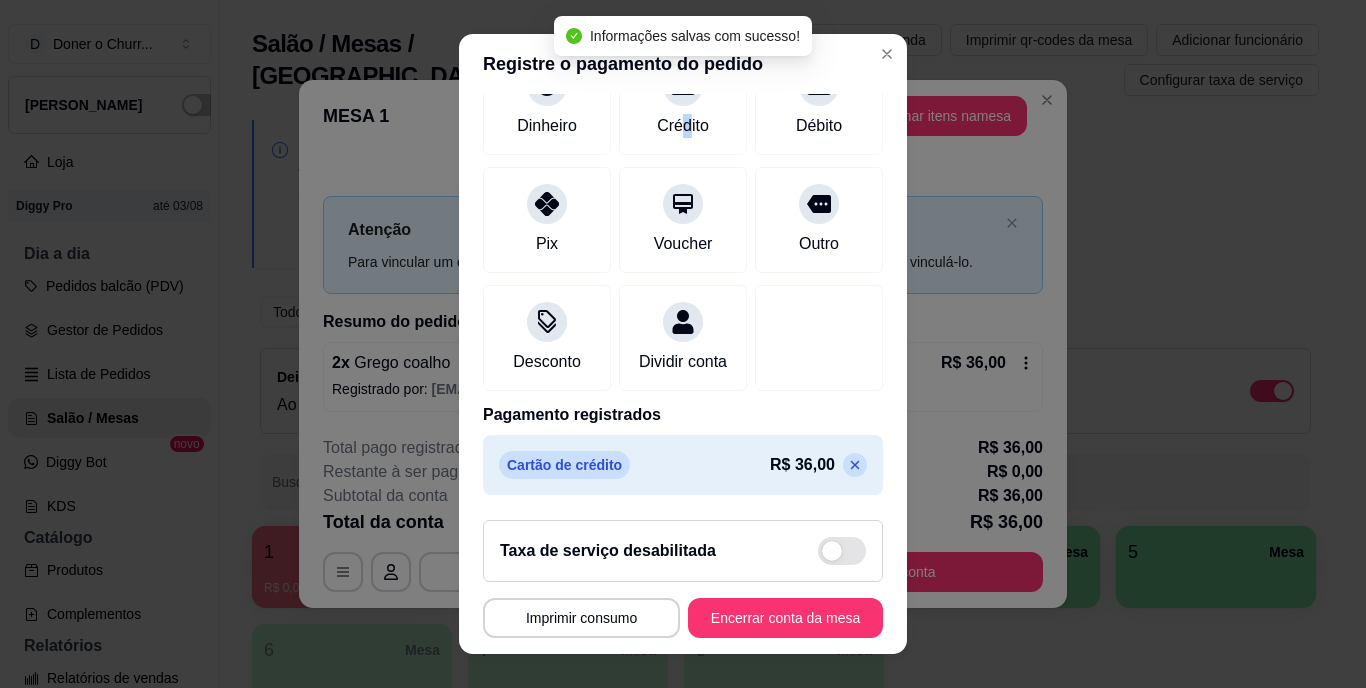scroll, scrollTop: 188, scrollLeft: 0, axis: vertical 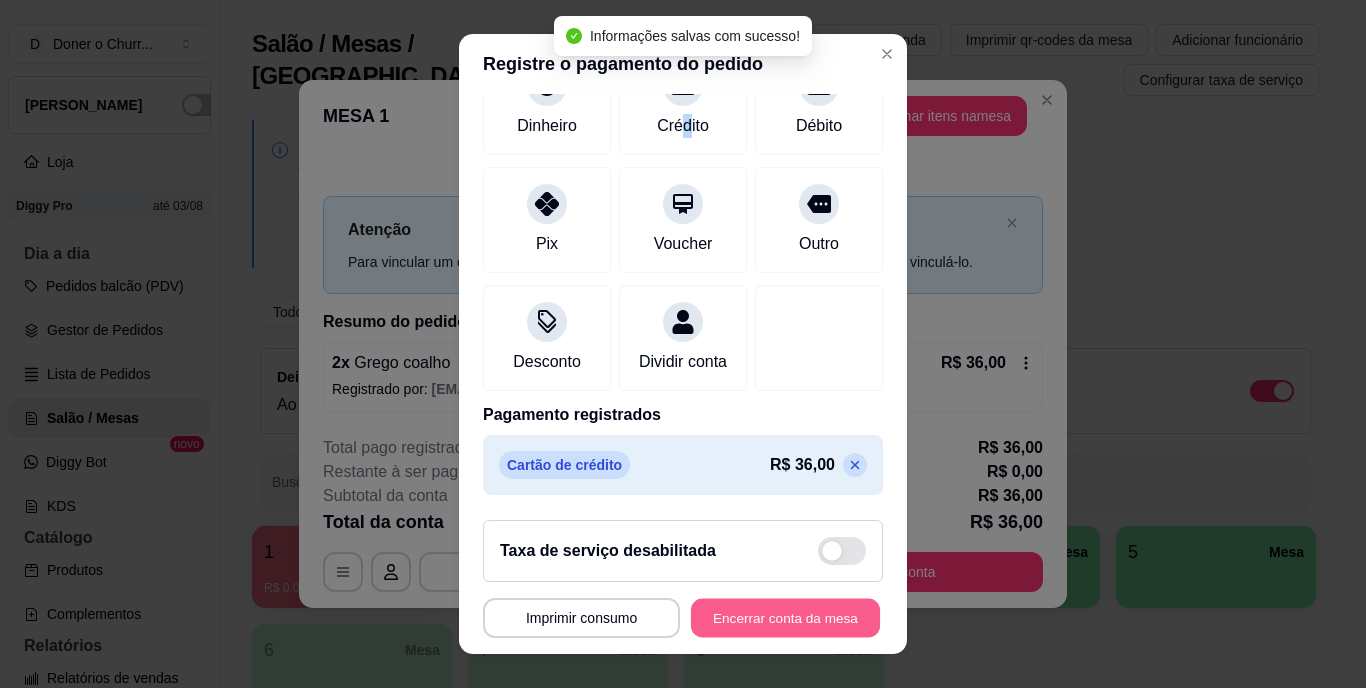 click on "Encerrar conta da mesa" at bounding box center [785, 617] 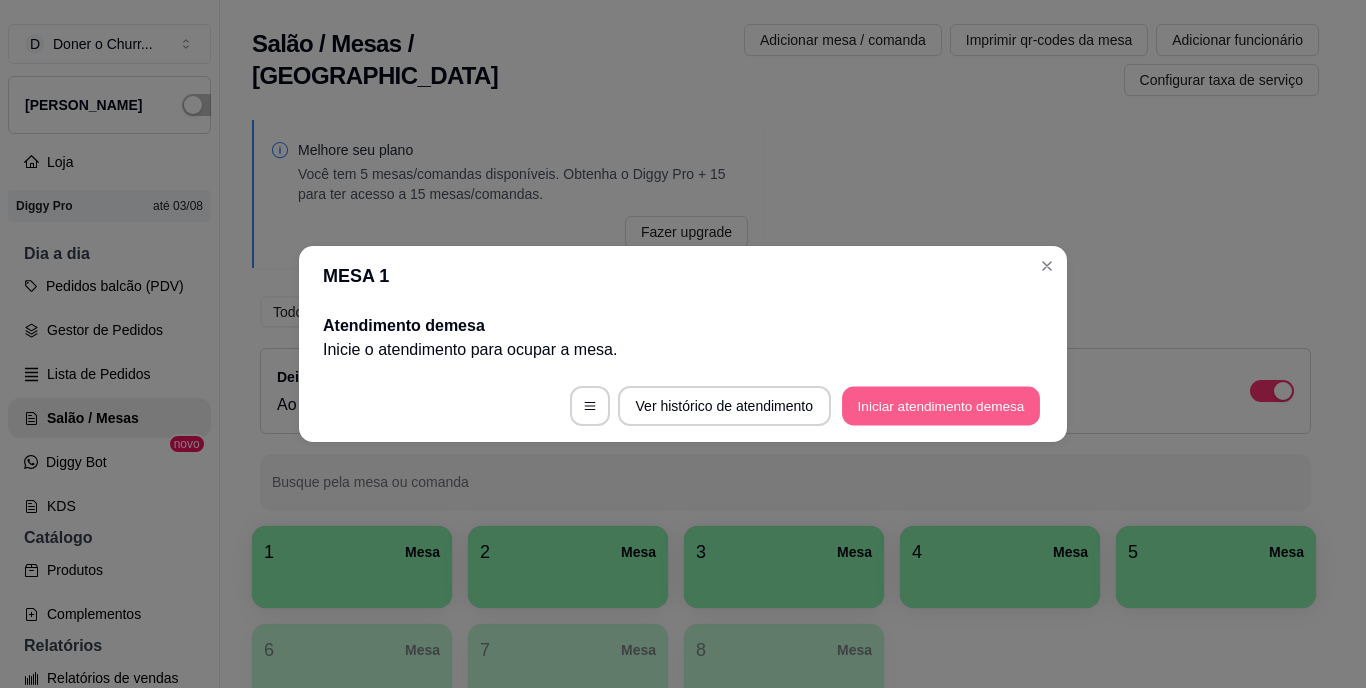 click on "Iniciar atendimento de  mesa" at bounding box center [941, 406] 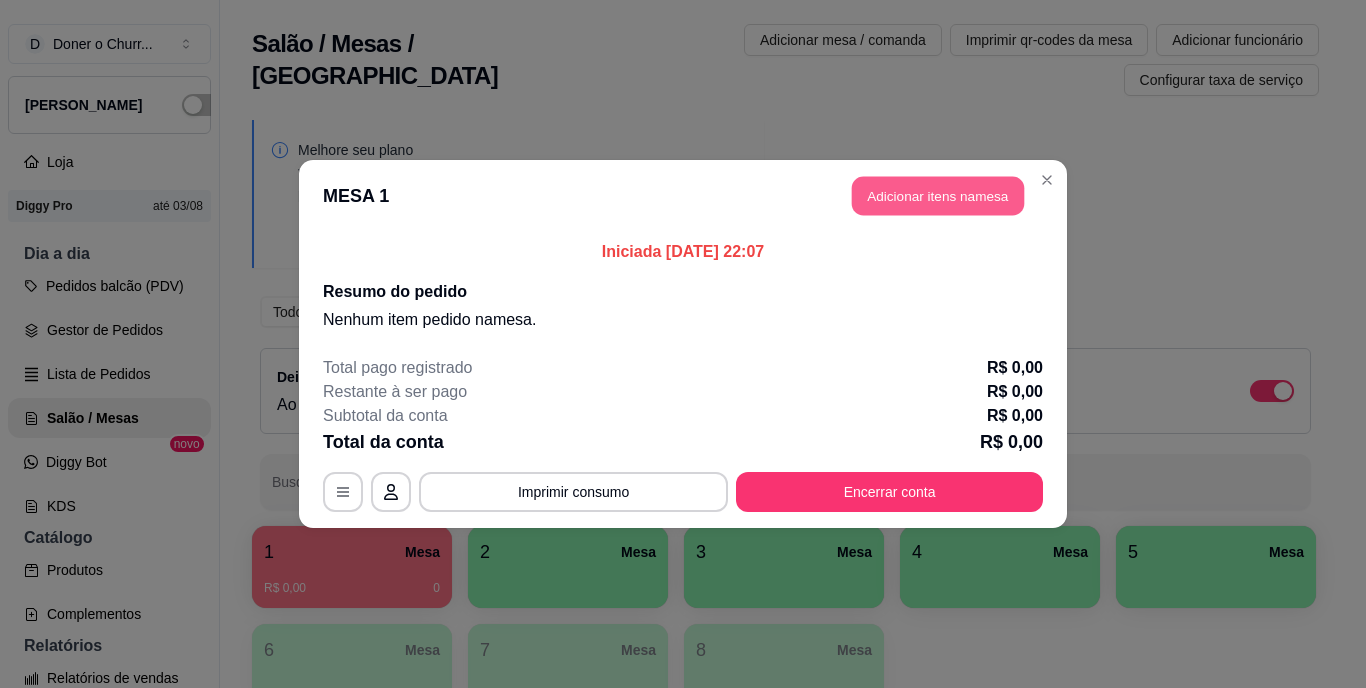 click on "Adicionar itens na  mesa" at bounding box center [938, 196] 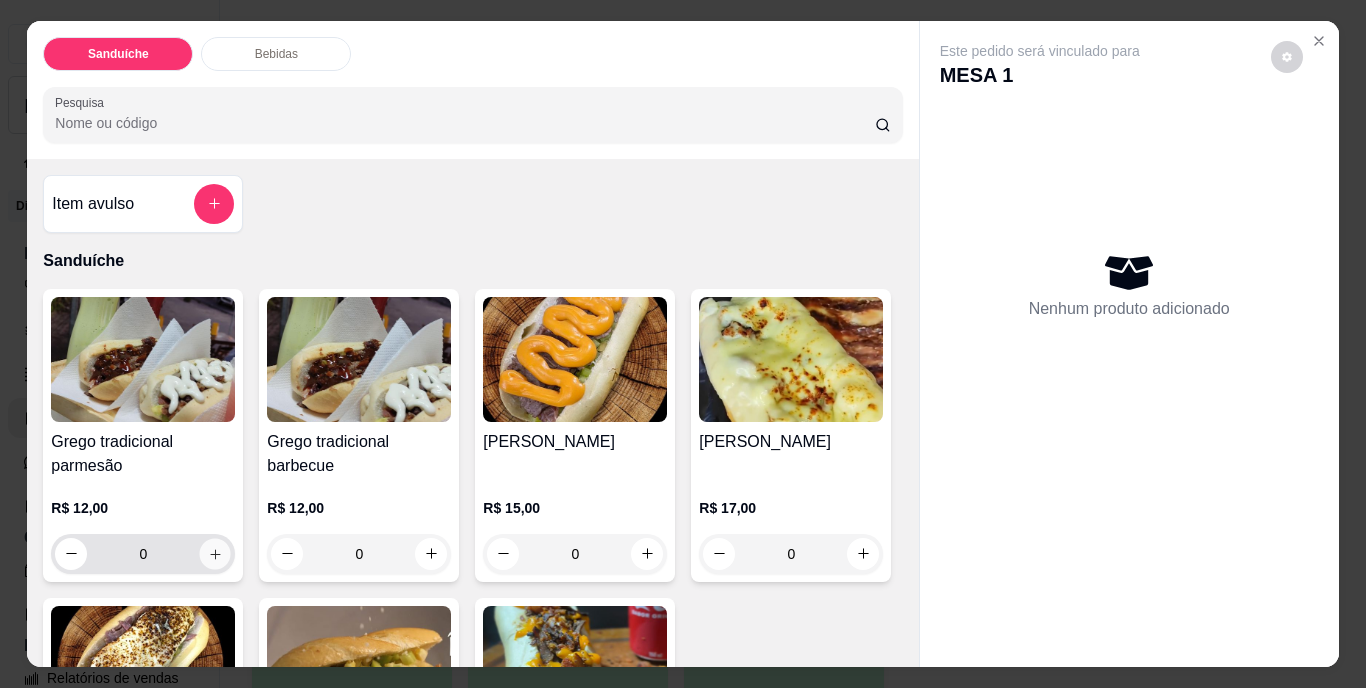 click 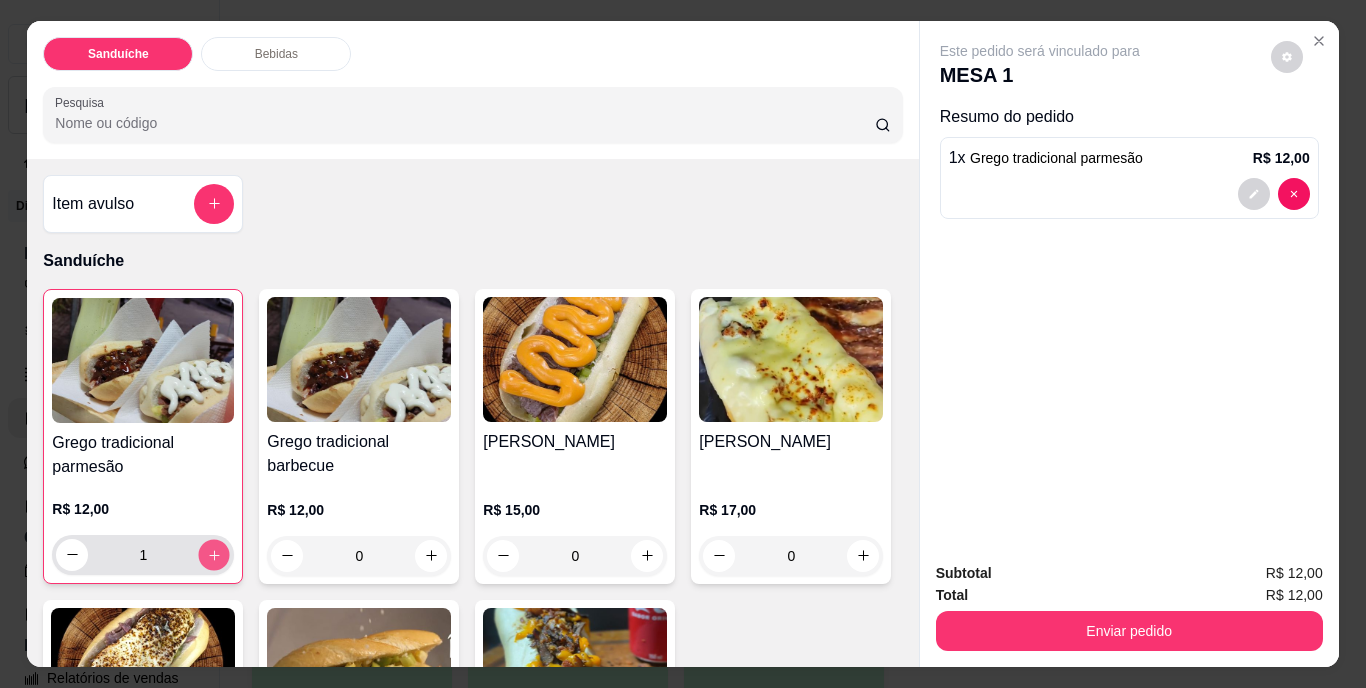click 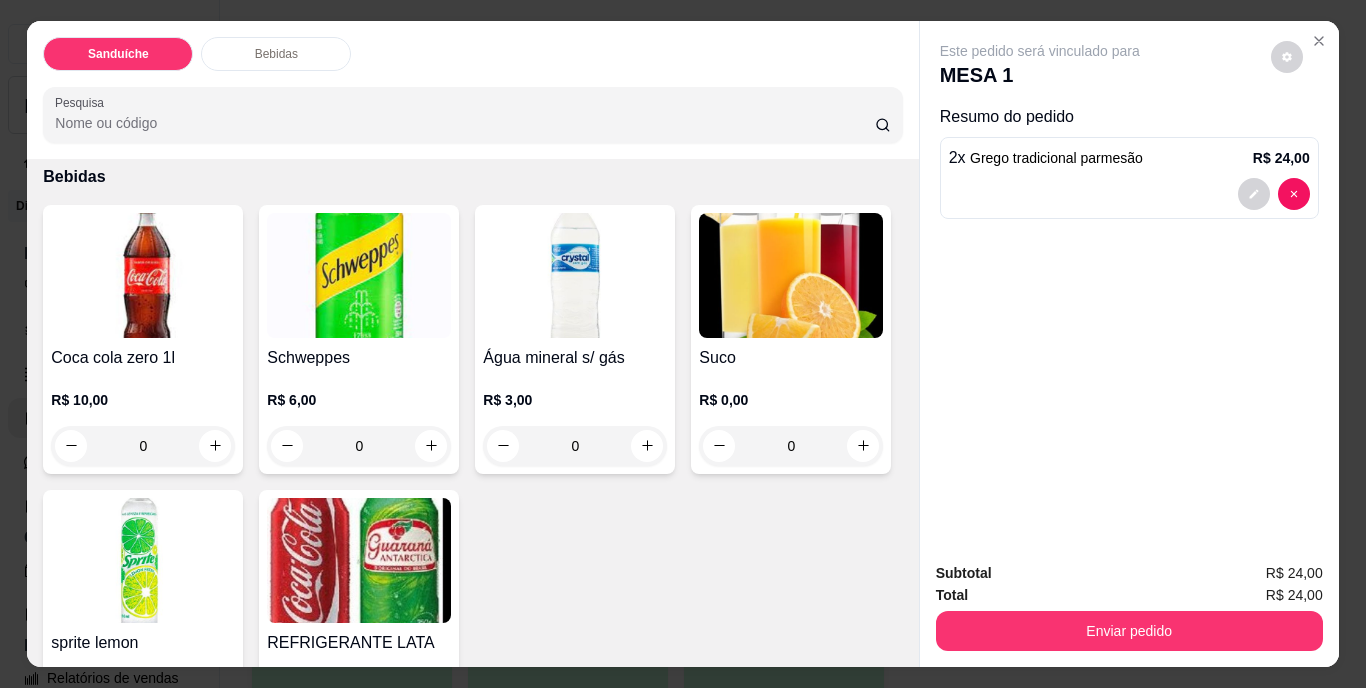 scroll, scrollTop: 1112, scrollLeft: 0, axis: vertical 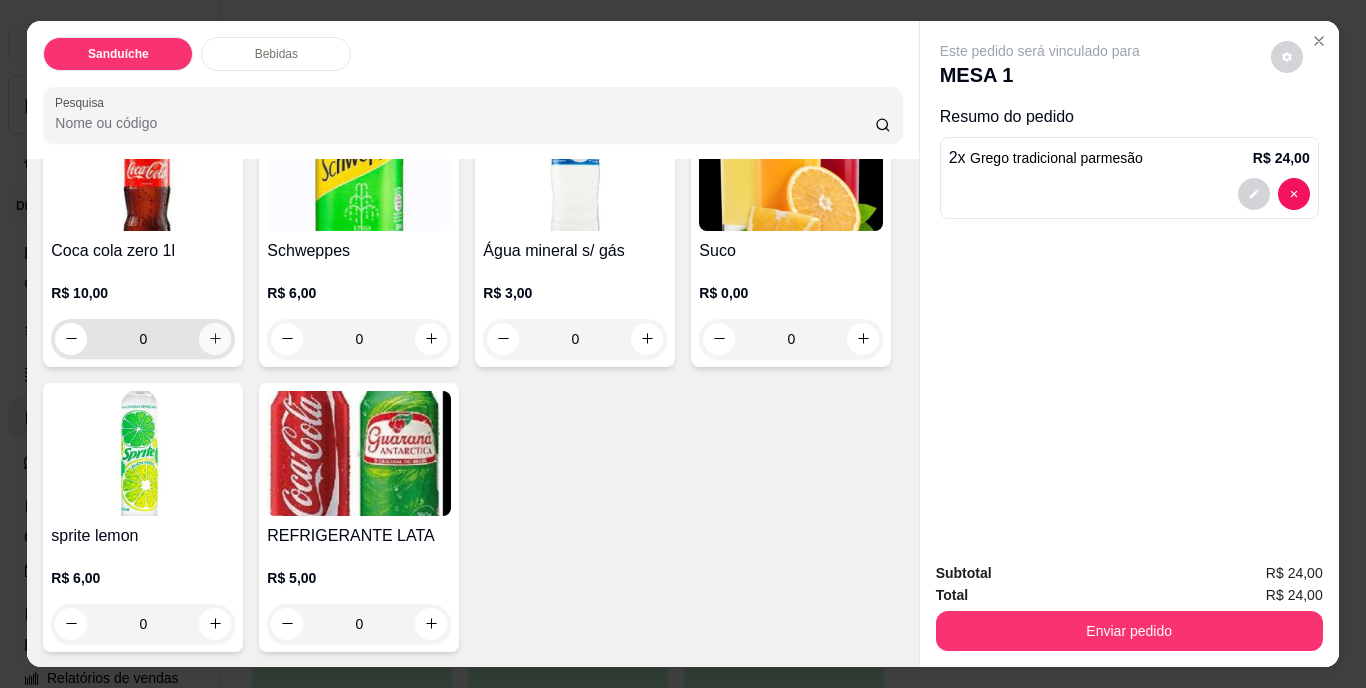click at bounding box center [215, 339] 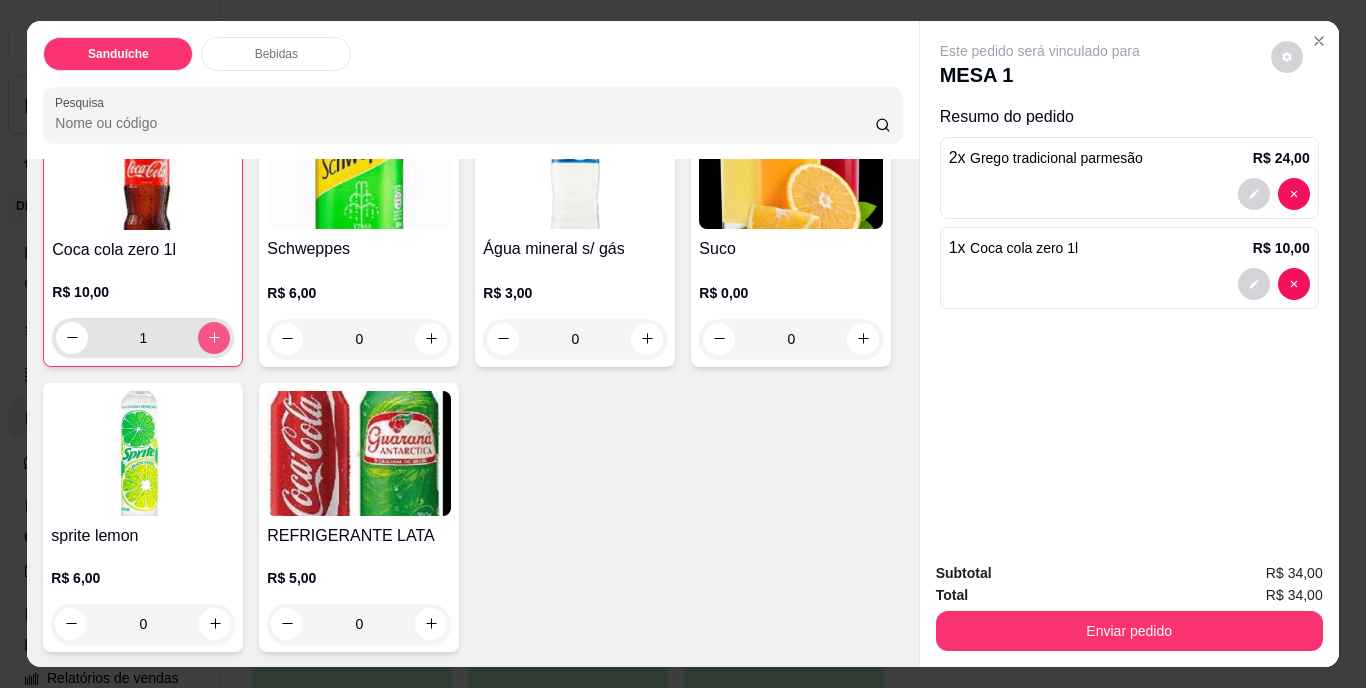 scroll, scrollTop: 1113, scrollLeft: 0, axis: vertical 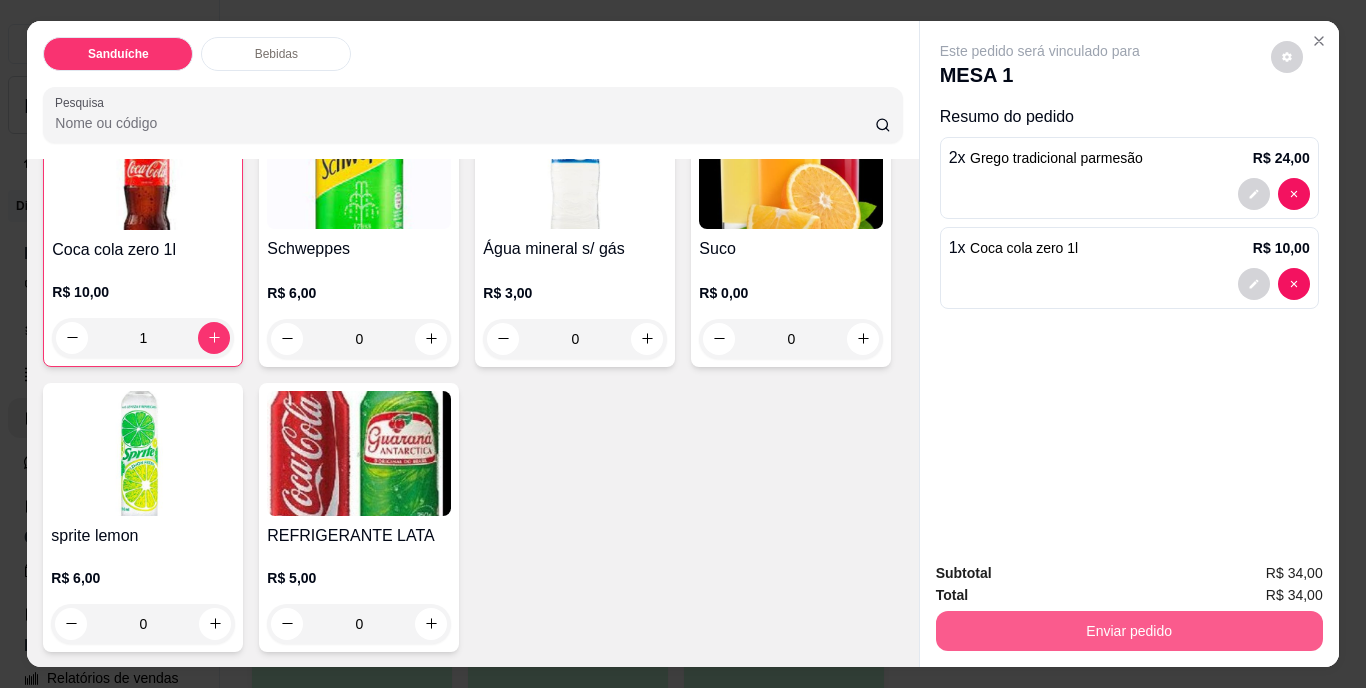 click on "Enviar pedido" at bounding box center (1129, 631) 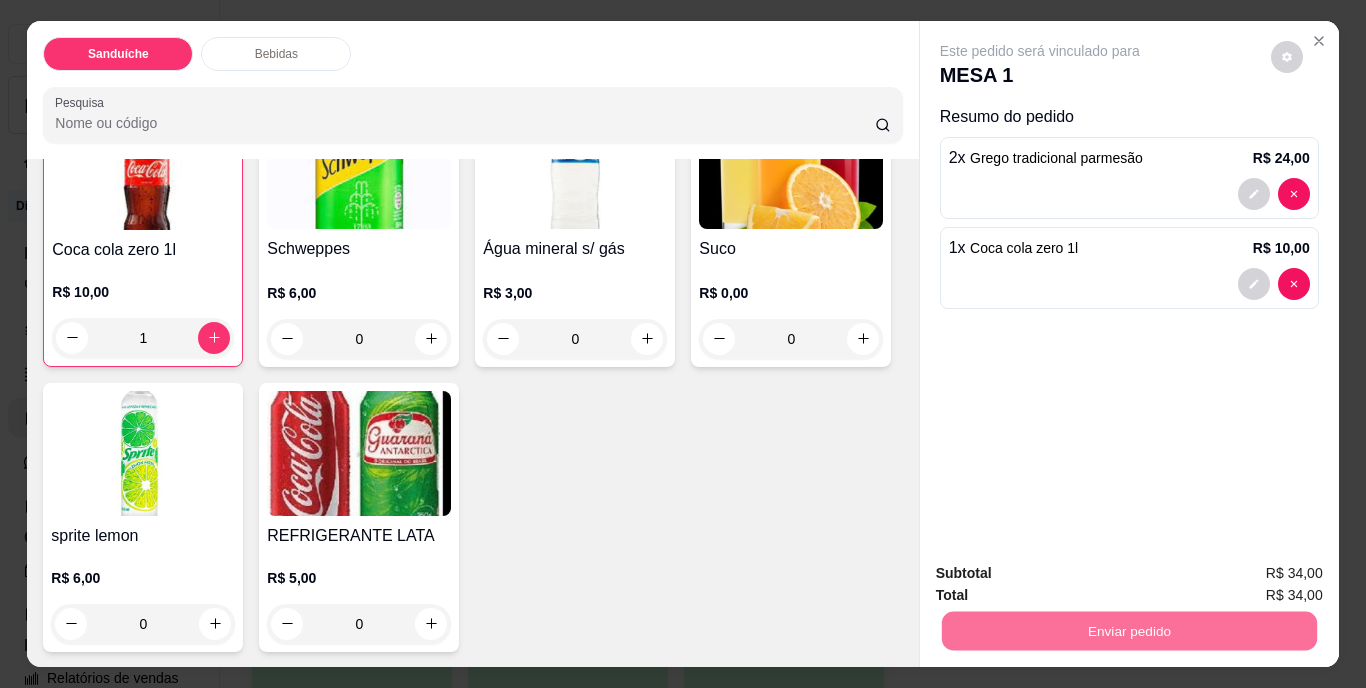 click on "Não registrar e enviar pedido" at bounding box center (1063, 574) 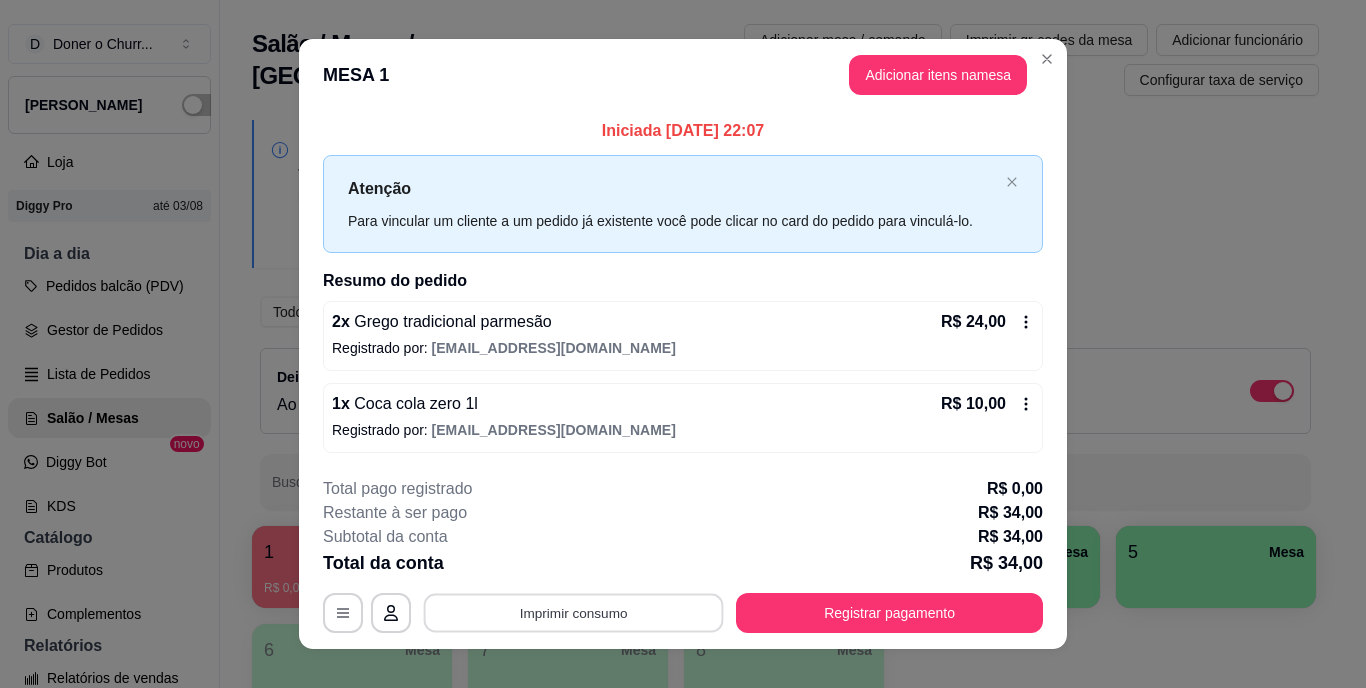 click on "Imprimir consumo" at bounding box center (574, 612) 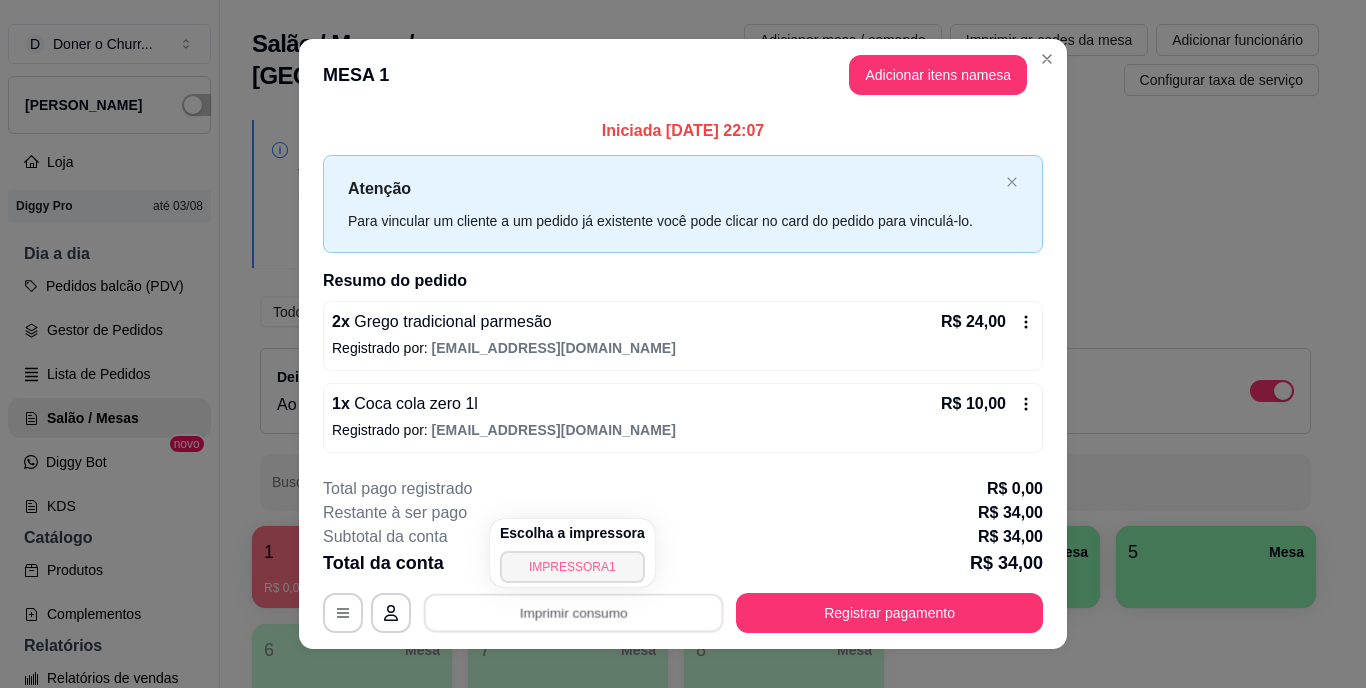 click on "IMPRESSORA1" at bounding box center [572, 567] 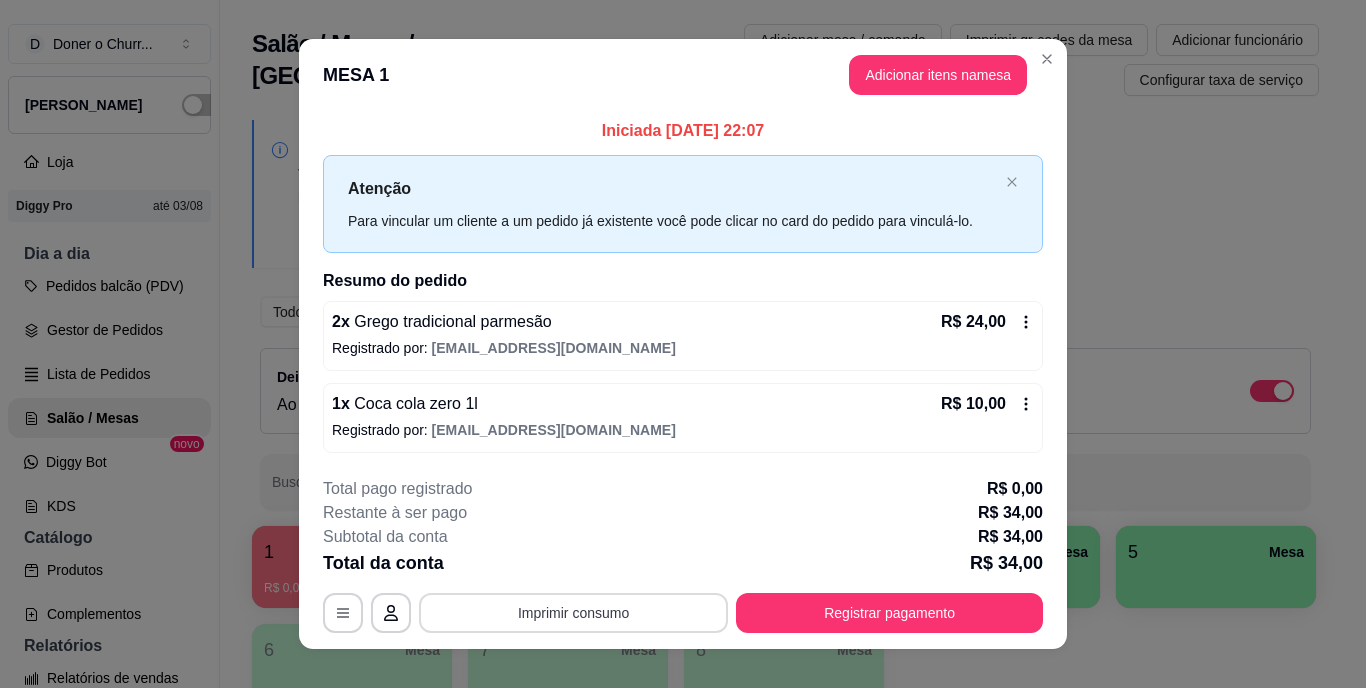 click on "Imprimir consumo" at bounding box center [573, 613] 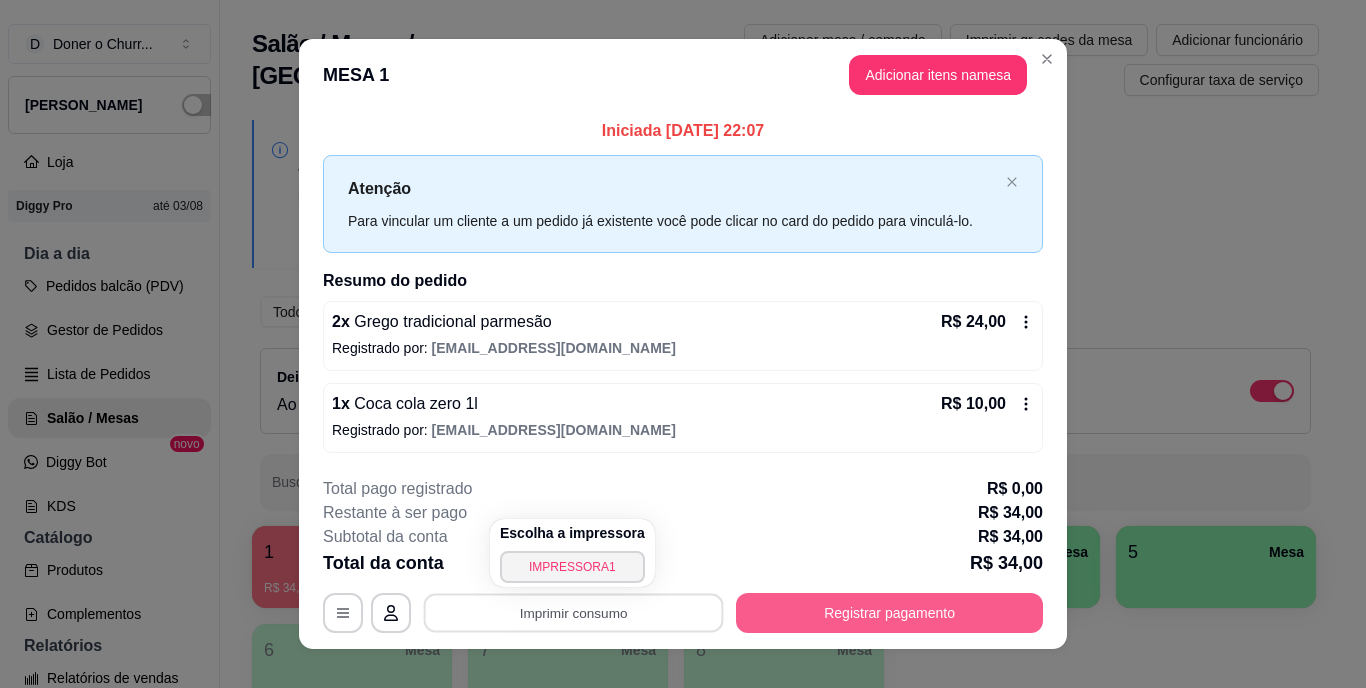 click on "Registrar pagamento" at bounding box center (889, 613) 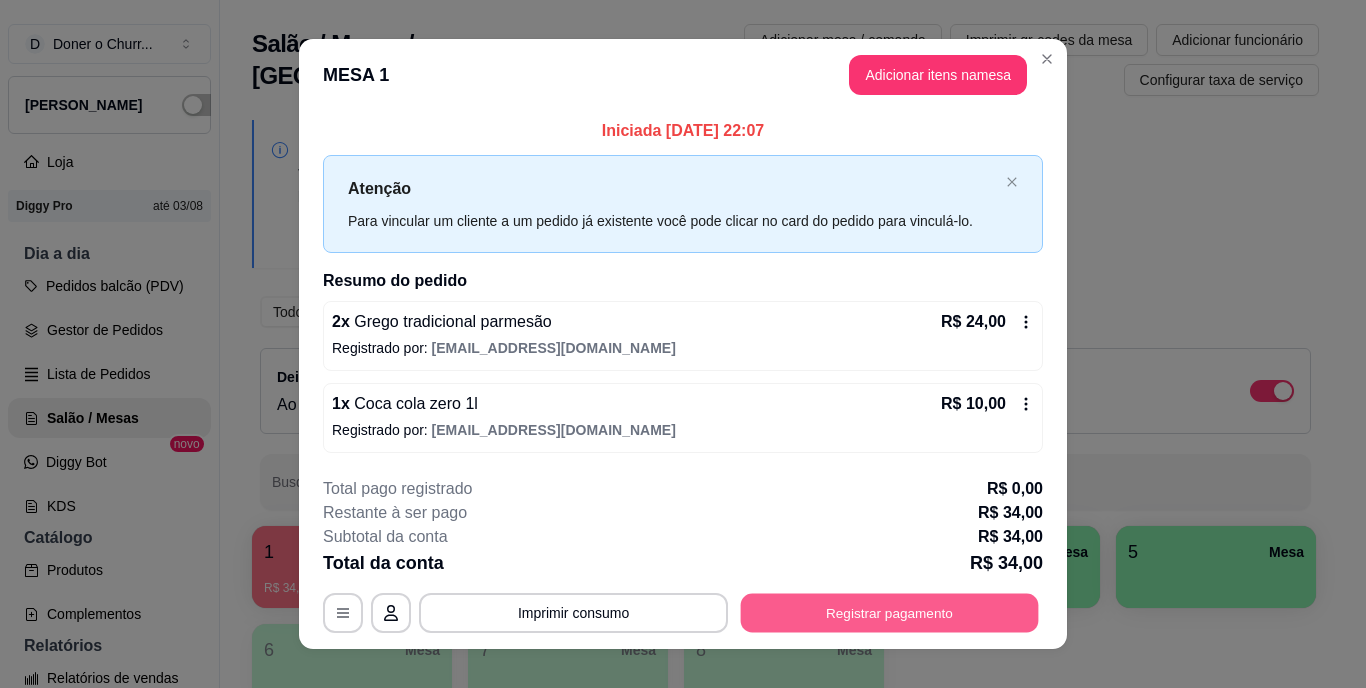 click on "Registrar pagamento" at bounding box center (890, 612) 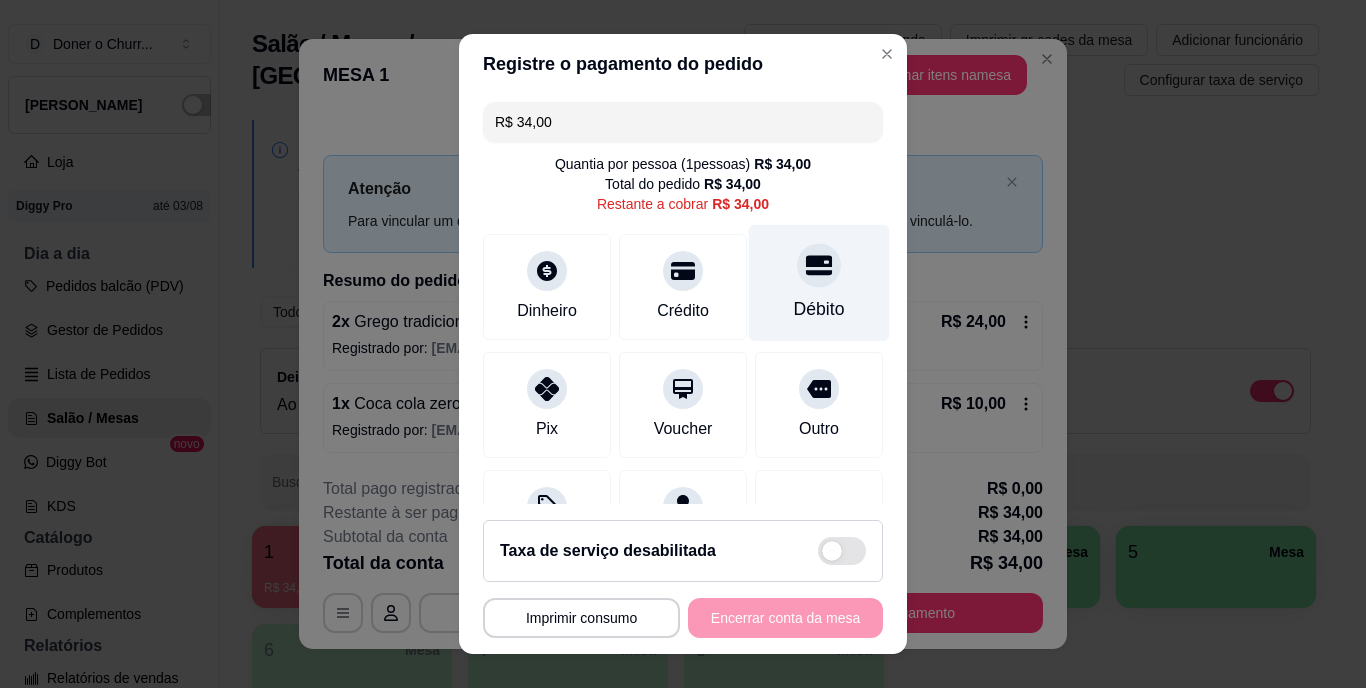 click on "Débito" at bounding box center [819, 283] 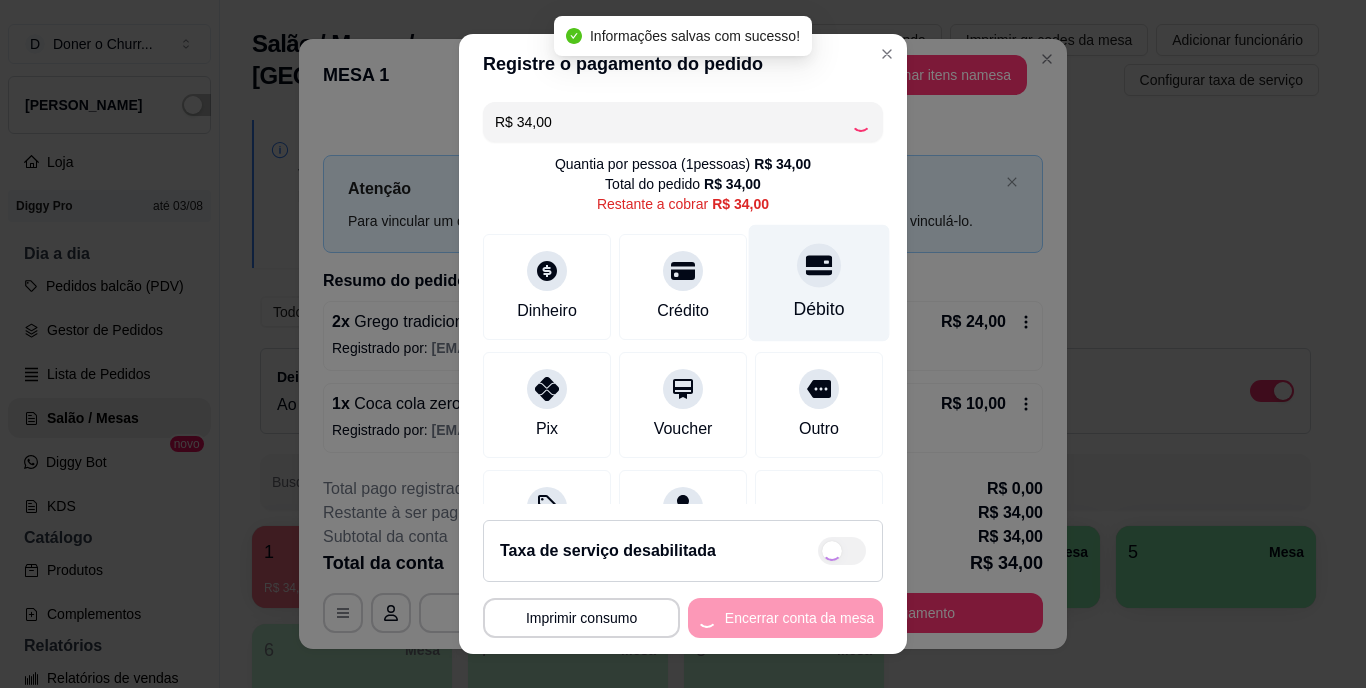 type on "R$ 0,00" 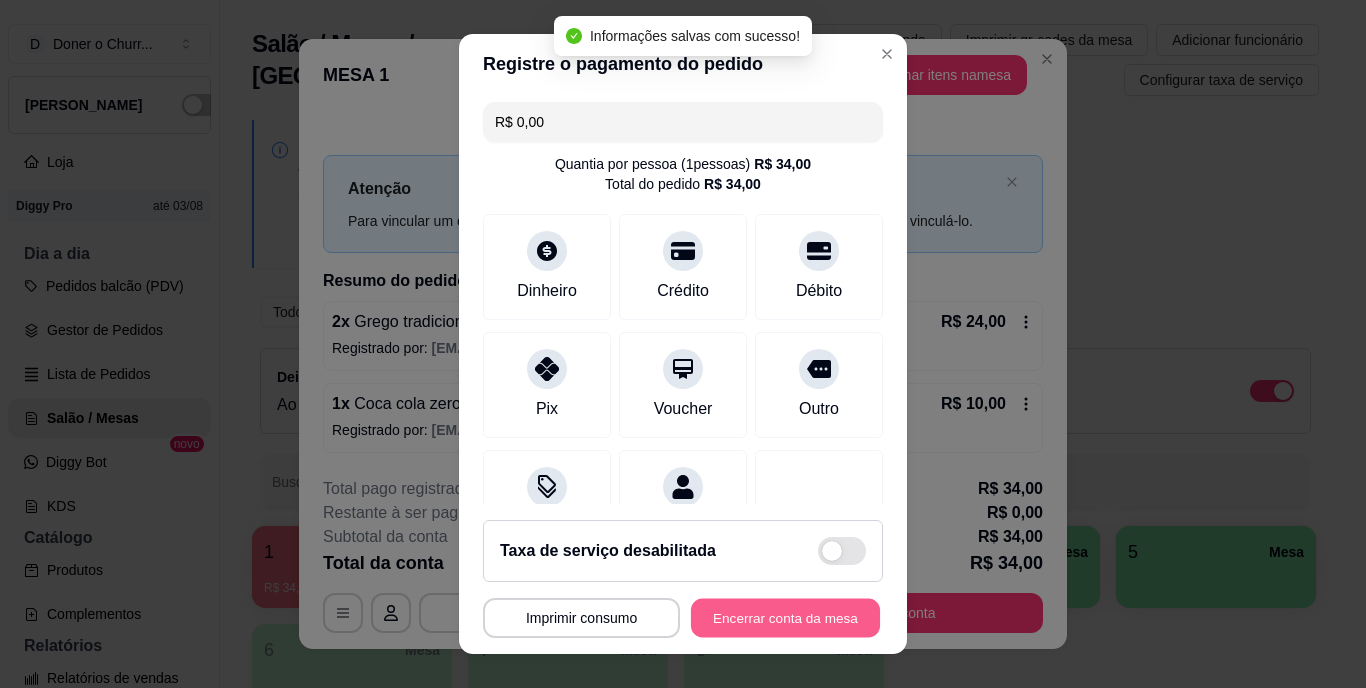 click on "Encerrar conta da mesa" at bounding box center (785, 617) 